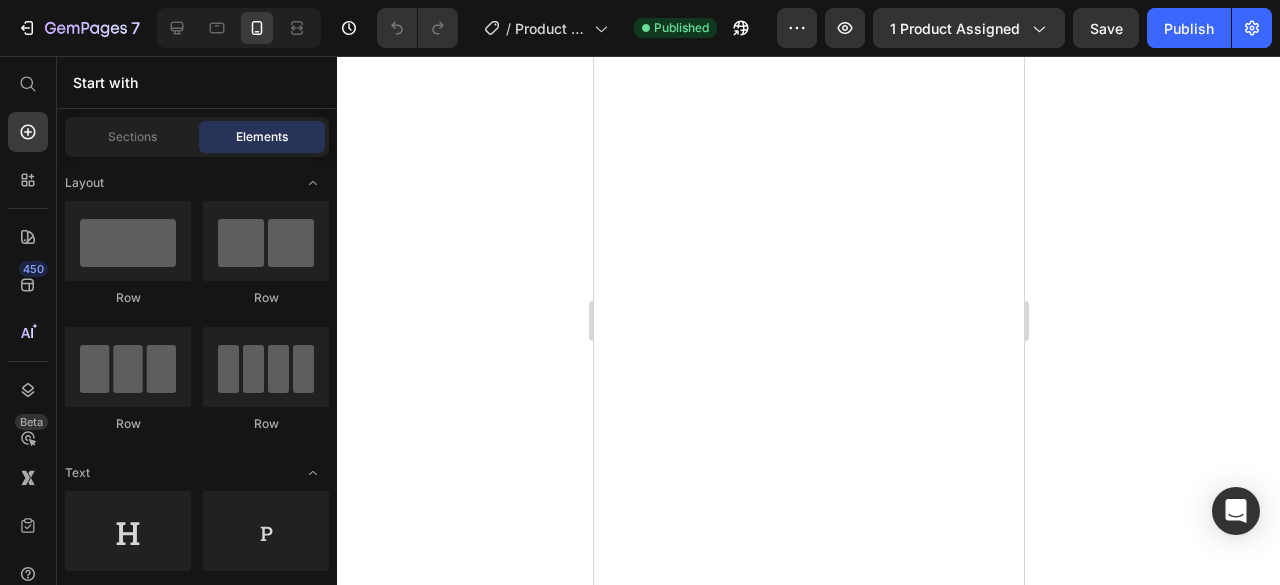 scroll, scrollTop: 0, scrollLeft: 0, axis: both 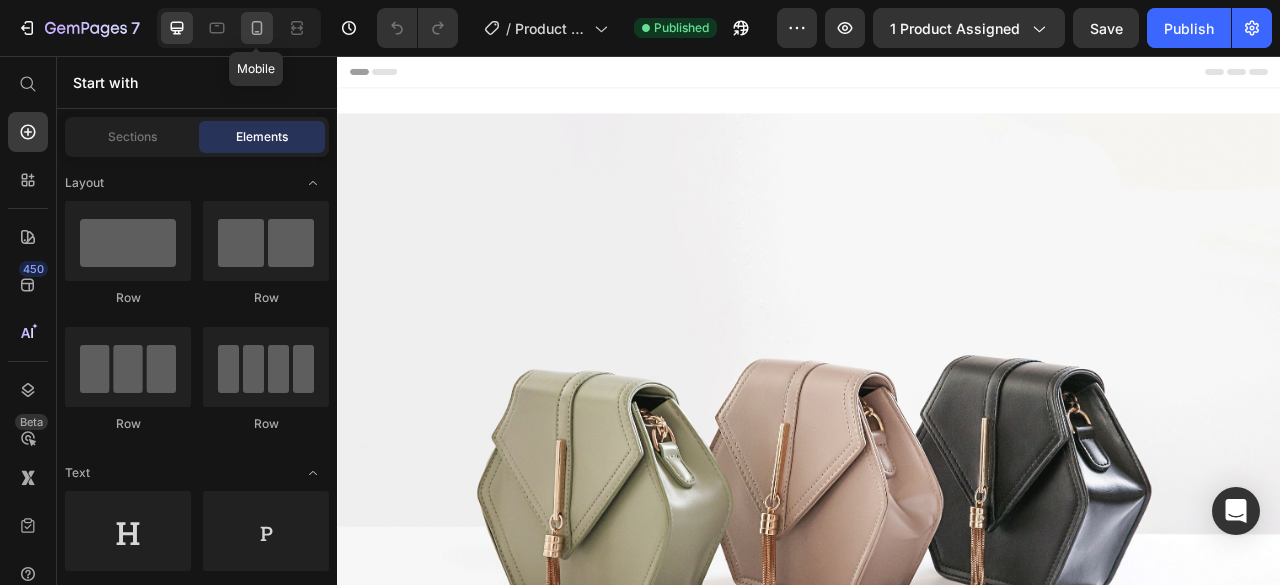 click 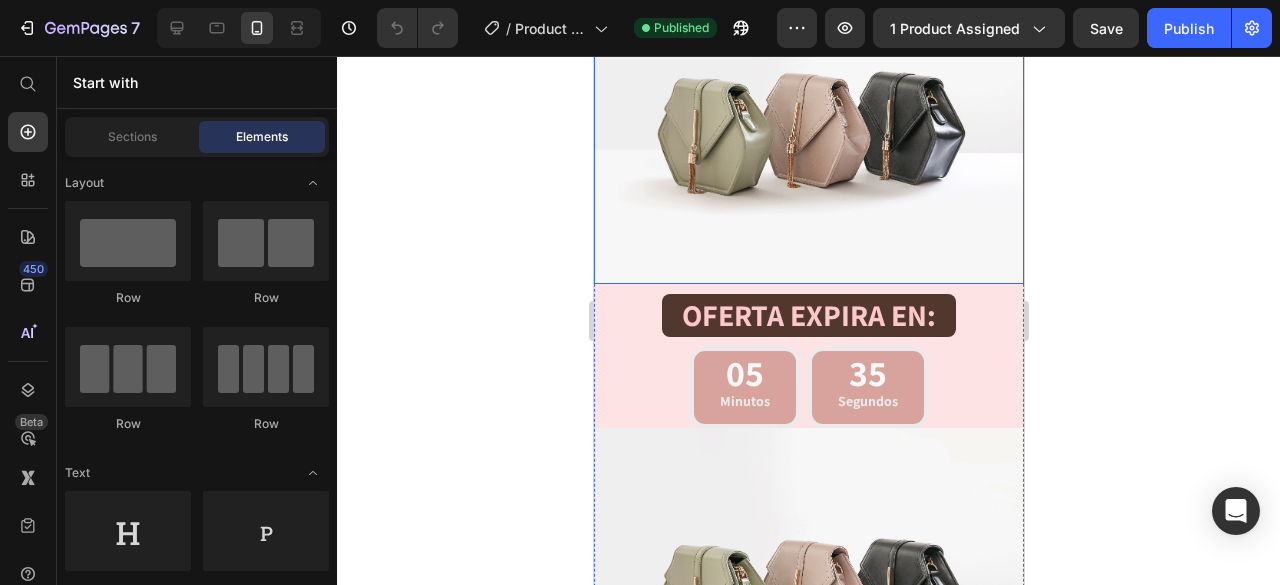 scroll, scrollTop: 1200, scrollLeft: 0, axis: vertical 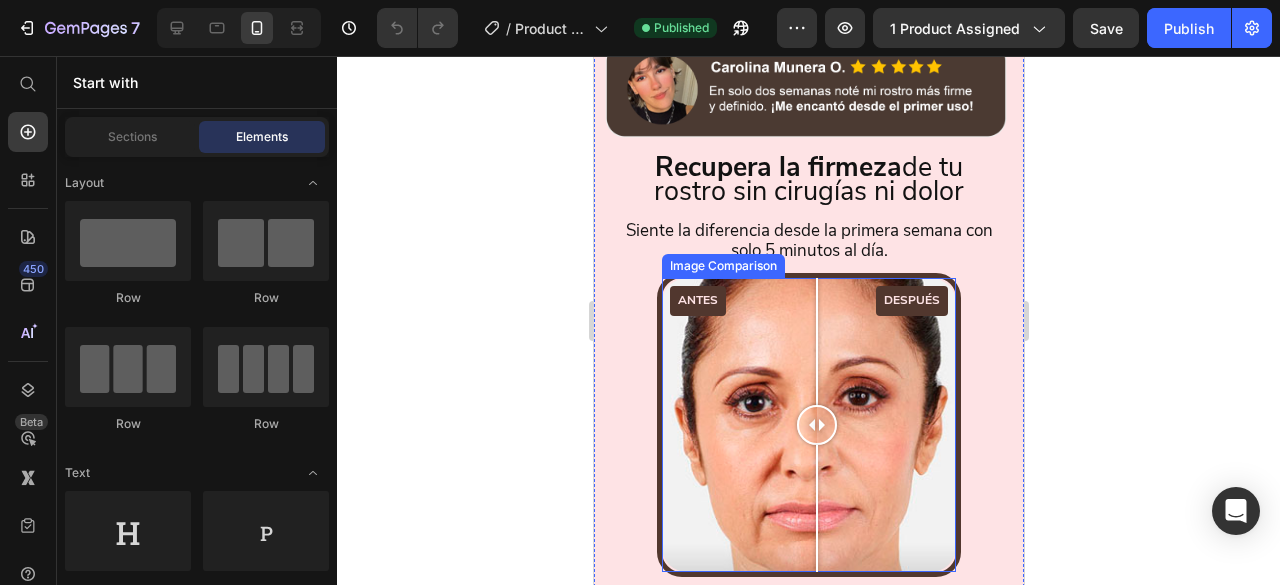 click at bounding box center (816, 425) 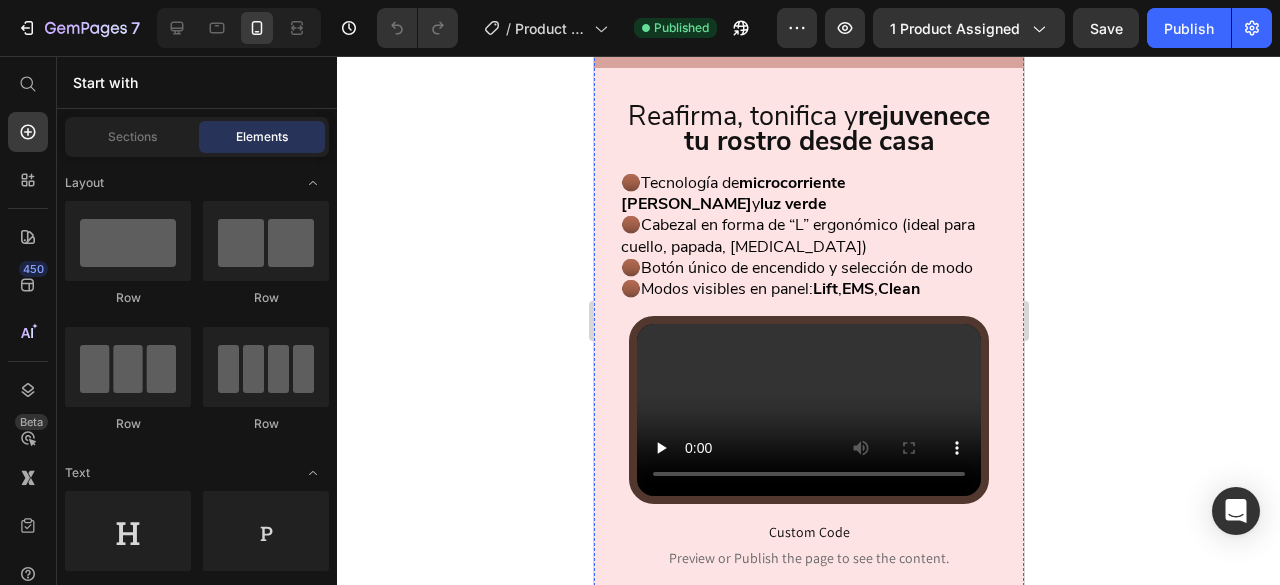 scroll, scrollTop: 2500, scrollLeft: 0, axis: vertical 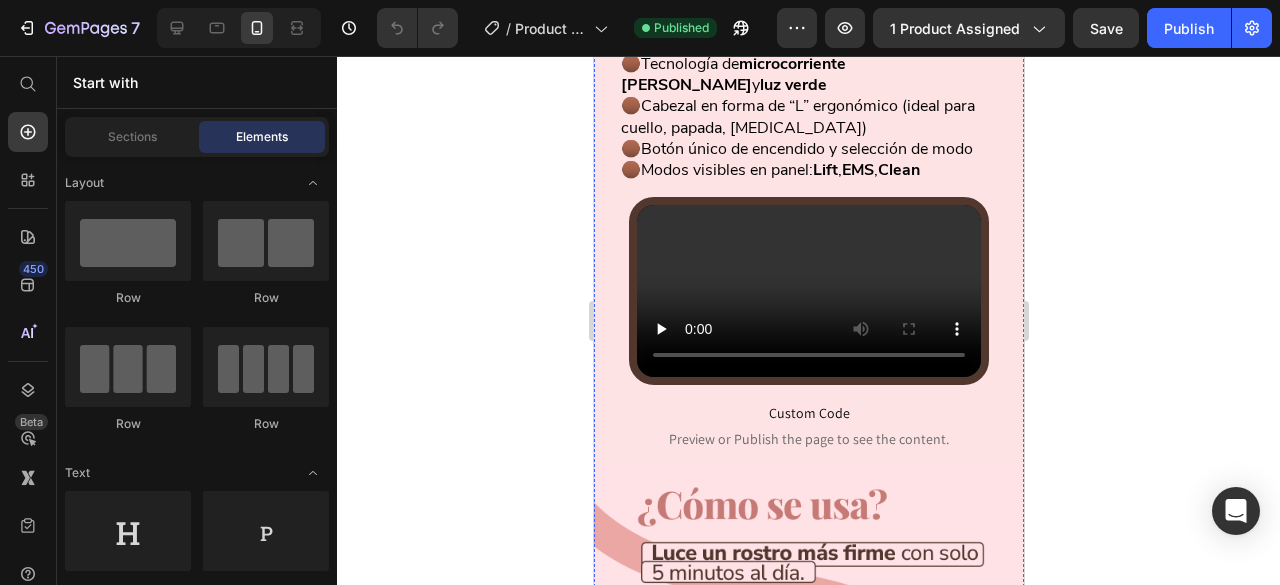 click at bounding box center (808, 291) 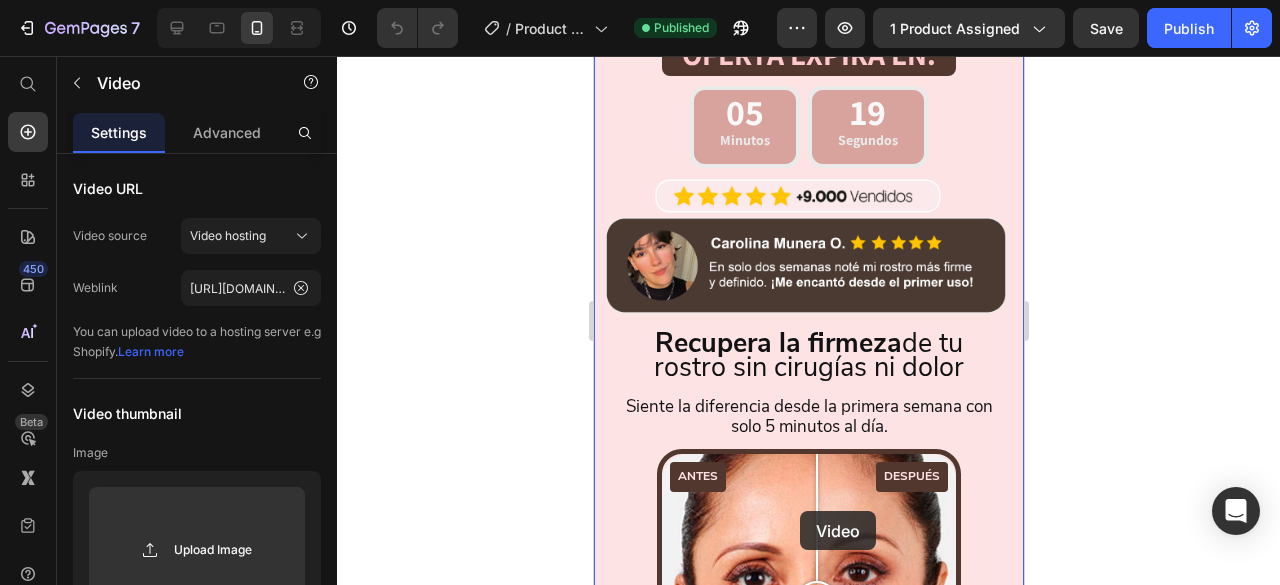 scroll, scrollTop: 1117, scrollLeft: 0, axis: vertical 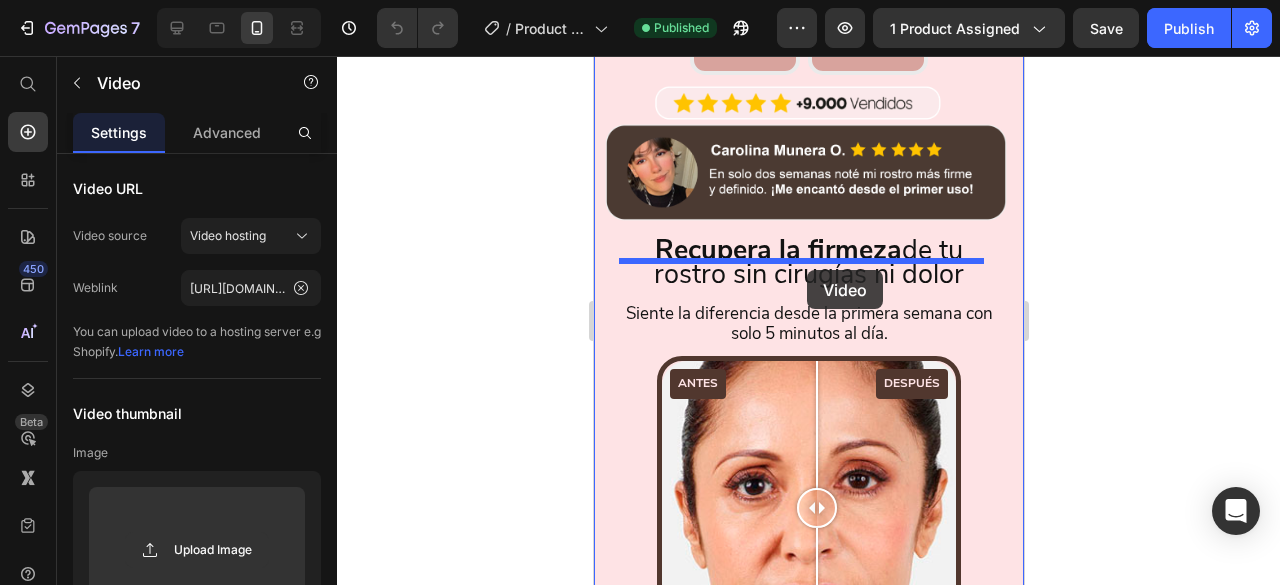 drag, startPoint x: 690, startPoint y: 177, endPoint x: 806, endPoint y: 270, distance: 148.6775 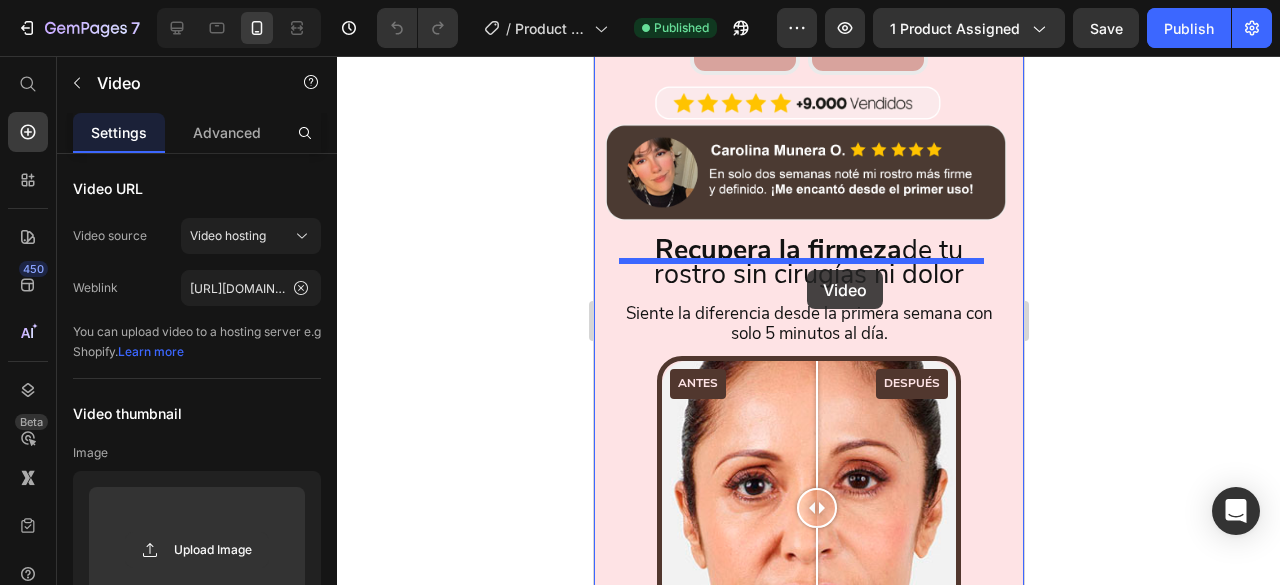 click on "iPhone 15 Pro Max  ( 430 px) iPhone 13 Mini iPhone 13 Pro iPhone 11 Pro Max iPhone 15 Pro Max Pixel 7 Galaxy S8+ Galaxy S20 Ultra iPad Mini iPad Air iPad Pro Header Image Row Image                Title Line Image
Custom Code
Preview or Publish the page to see the content. Custom Code Image OFERTA EXPIRA EN: Heading 05 Minutos 18 Segundos Countdown Timer Image Recupera la firmeza  de tu rostro sin cirugías ni dolor Heading Siente la diferencia desde la primera semana con solo 5 minutos al día. Heading ANTES DESPUÉS Image Comparison
Custom Code
Preview or Publish the page to see the content. Custom Code Image                Title Line Reafirma, tonifica y  rejuvenece tu rostro desde casa Heading 🟤Tecnología de  microcorriente [PERSON_NAME]  y  luz verde 🟤Cabezal en forma de “L” ergonómico (ideal para cuello, papada, [MEDICAL_DATA]) 🟤Botón único de encendido y selección de modo 🟤Modos visibles en panel:  Lift ,  EMS ,  Clean Heading Video   0 Video   0
Row" at bounding box center (808, 1919) 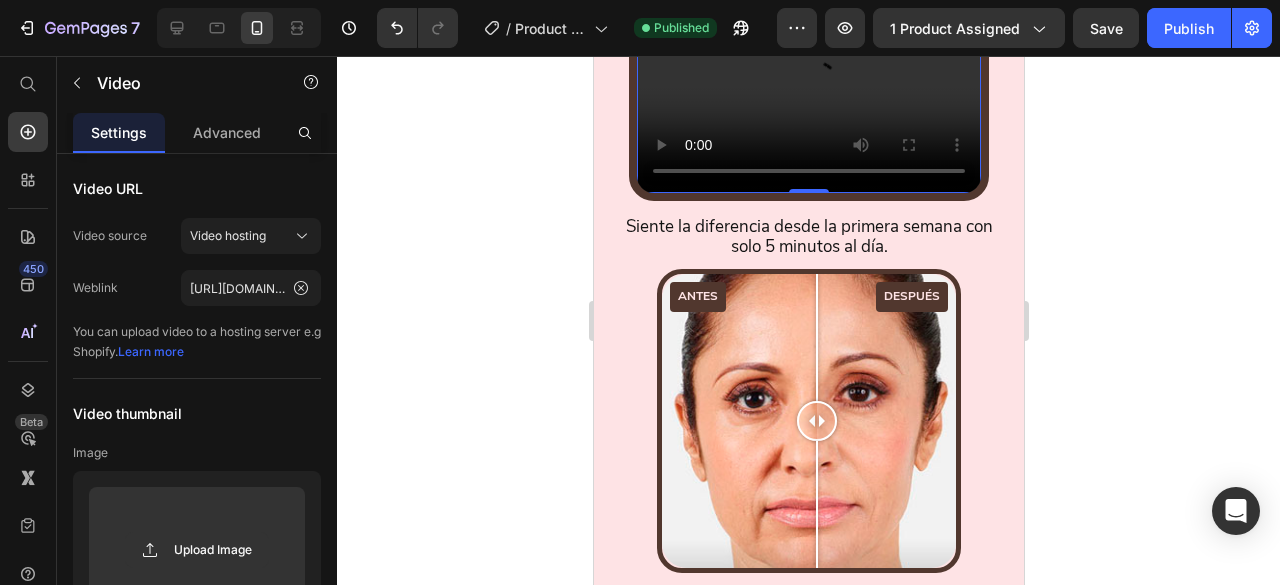 scroll, scrollTop: 1417, scrollLeft: 0, axis: vertical 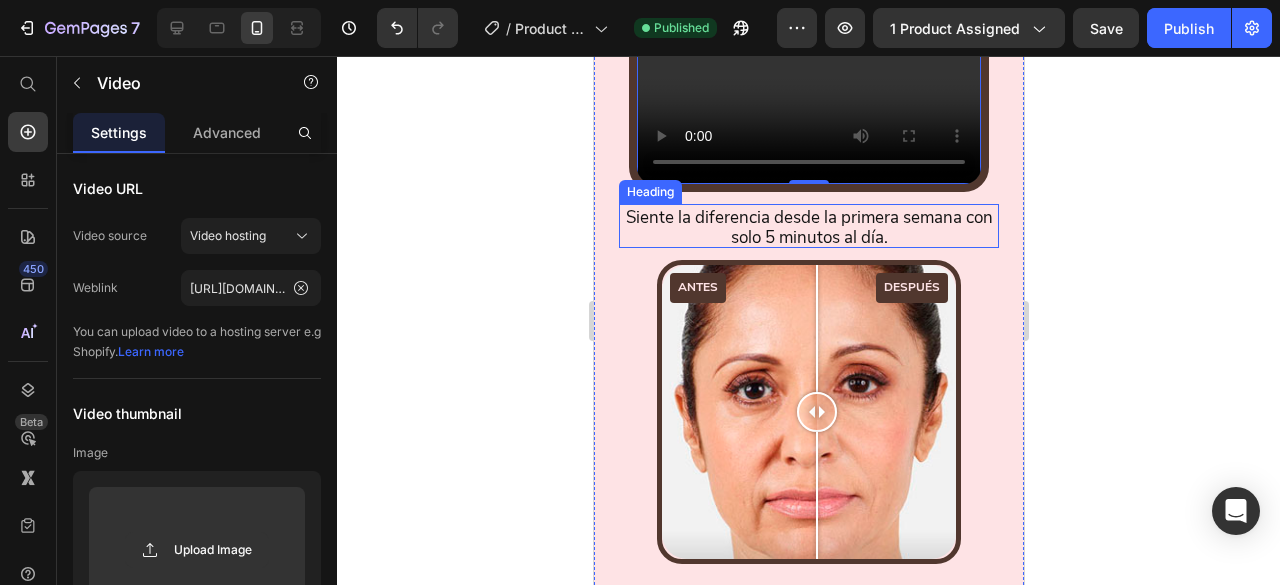 click on "Siente la diferencia desde la primera semana con solo 5 minutos al día." at bounding box center (808, 227) 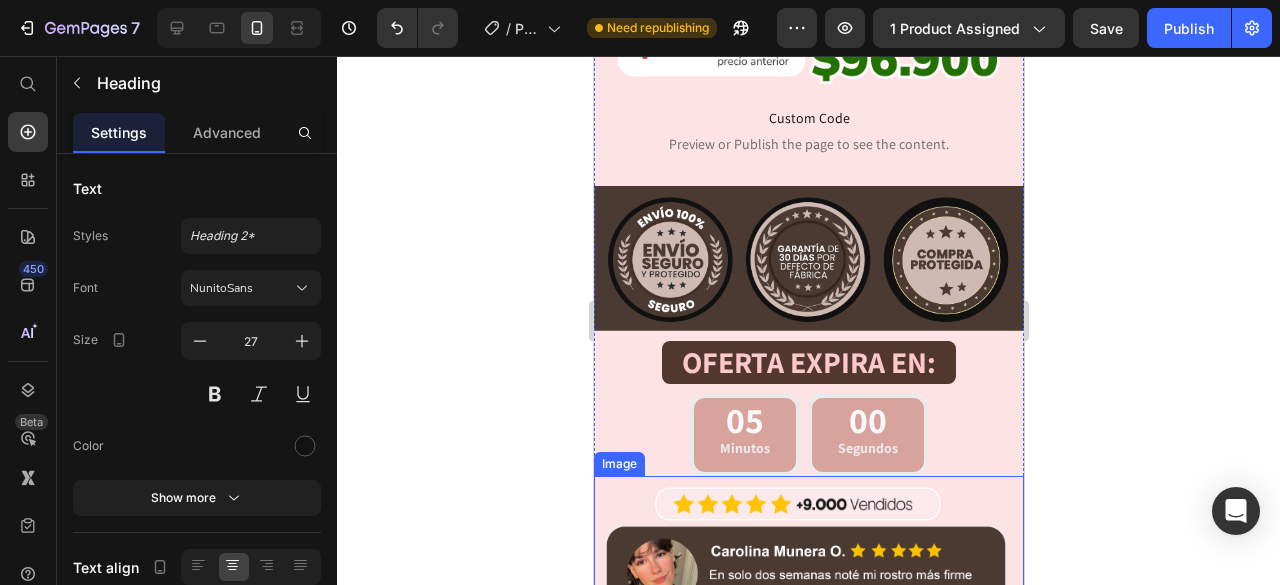 scroll, scrollTop: 617, scrollLeft: 0, axis: vertical 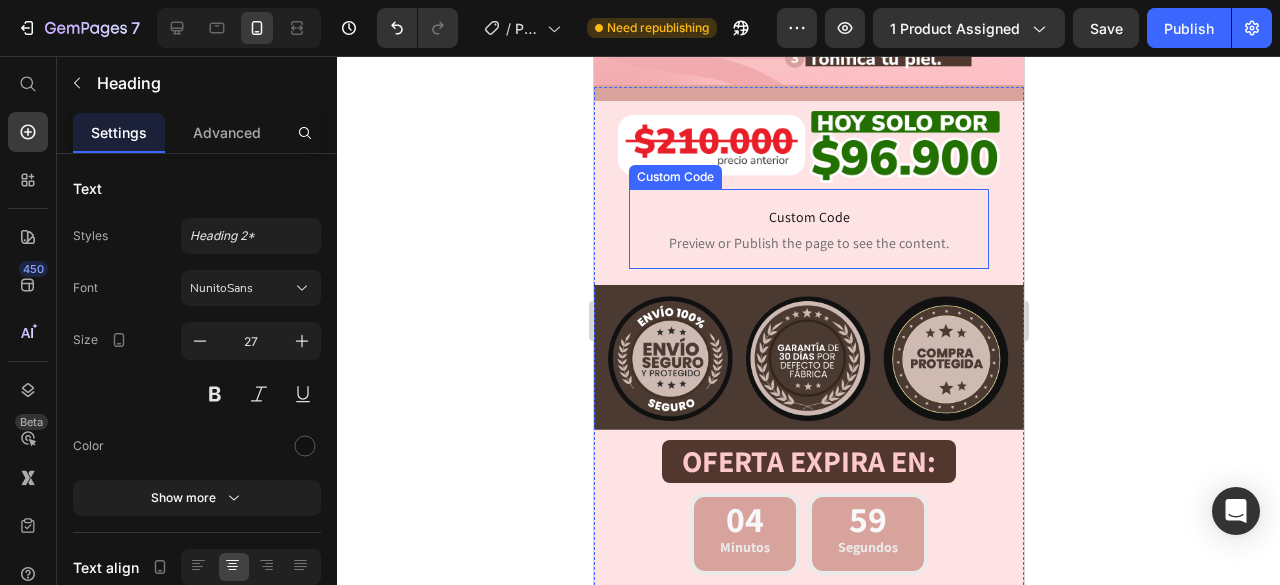 click on "Custom Code" at bounding box center [808, 217] 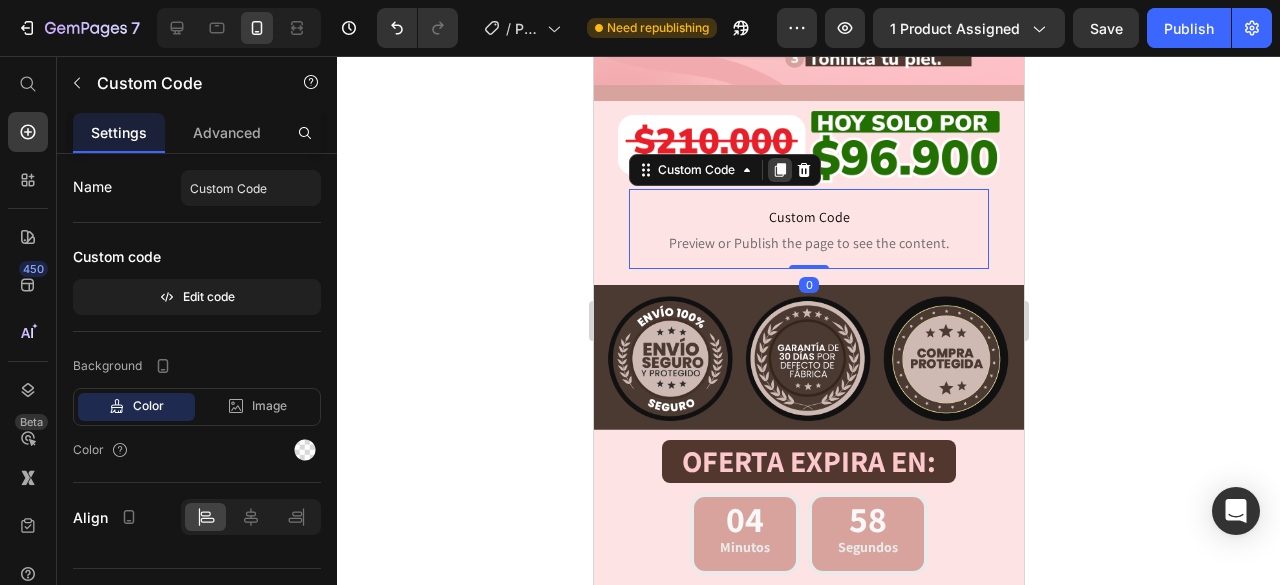 click 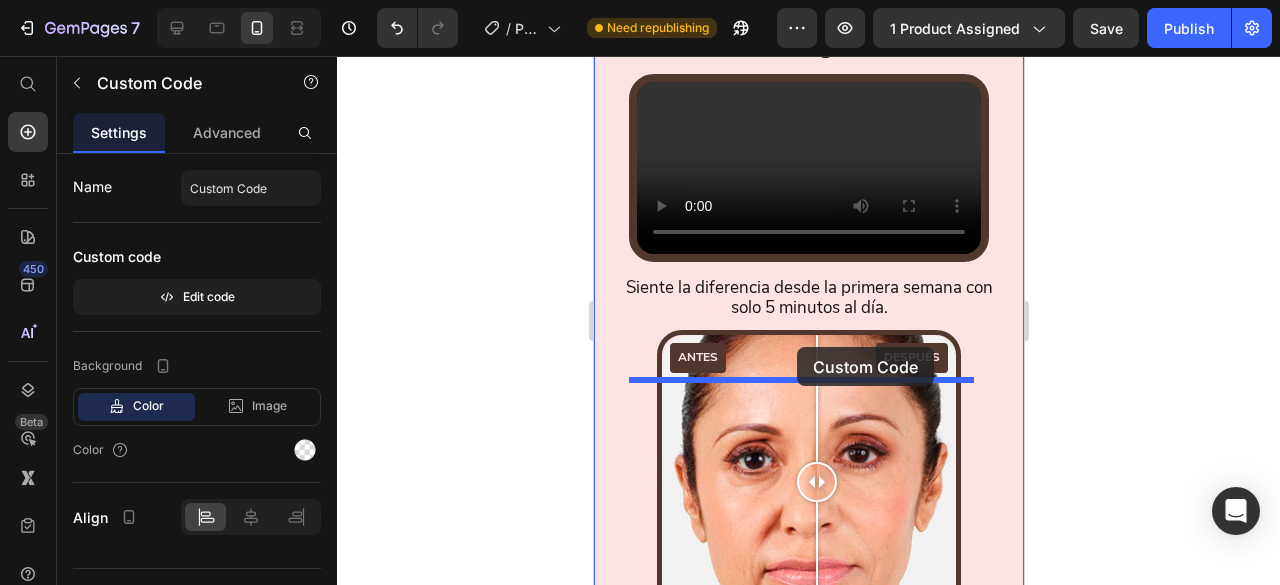 drag, startPoint x: 698, startPoint y: 215, endPoint x: 796, endPoint y: 347, distance: 164.40195 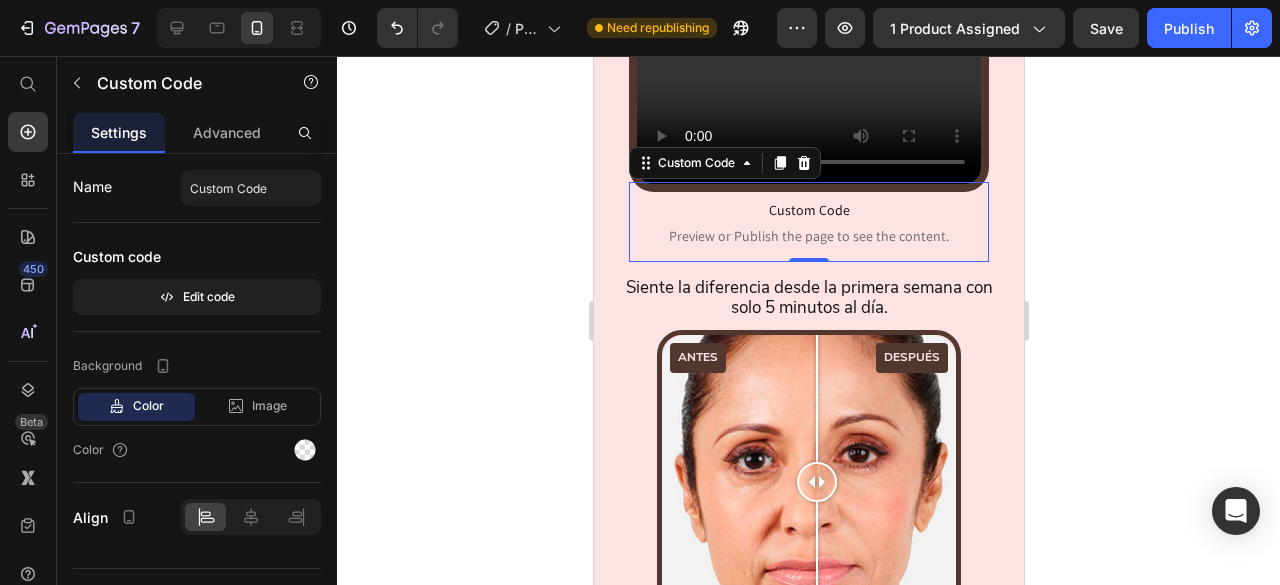 scroll, scrollTop: 1347, scrollLeft: 0, axis: vertical 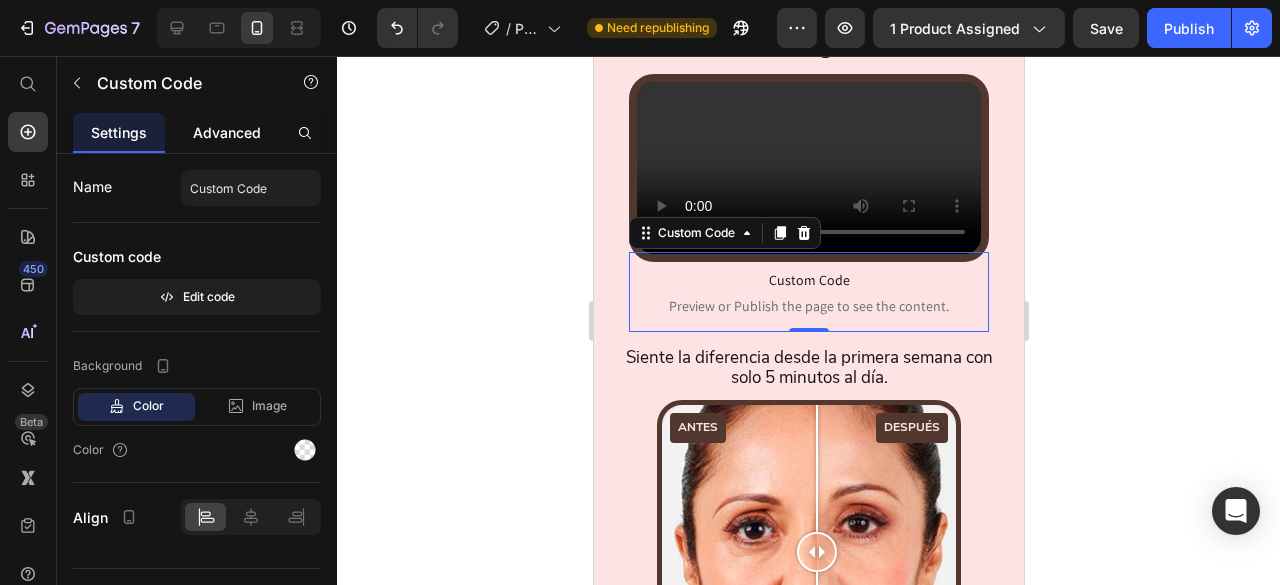 click on "Advanced" at bounding box center (227, 132) 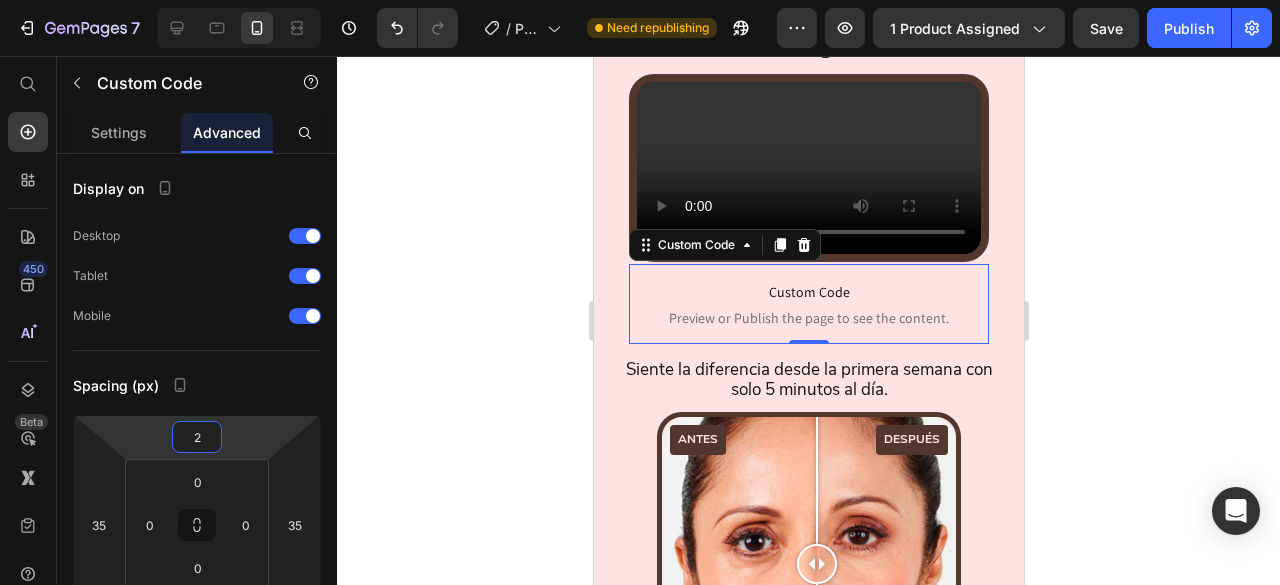click on "7  Version history  /  Product Page - [DATE] 12:38:28 Need republishing Preview 1 product assigned  Save   Publish  450 Beta Start with Sections Elements Hero Section Product Detail Brands Trusted Badges Guarantee Product Breakdown How to use Testimonials Compare Bundle FAQs Social Proof Brand Story Product List Collection Blog List Contact Sticky Add to Cart Custom Footer Browse Library 450 Layout
Row
Row
Row
Row Text
Heading
Text Block Button
Button
Button
Sticky Back to top Media" at bounding box center [640, 0] 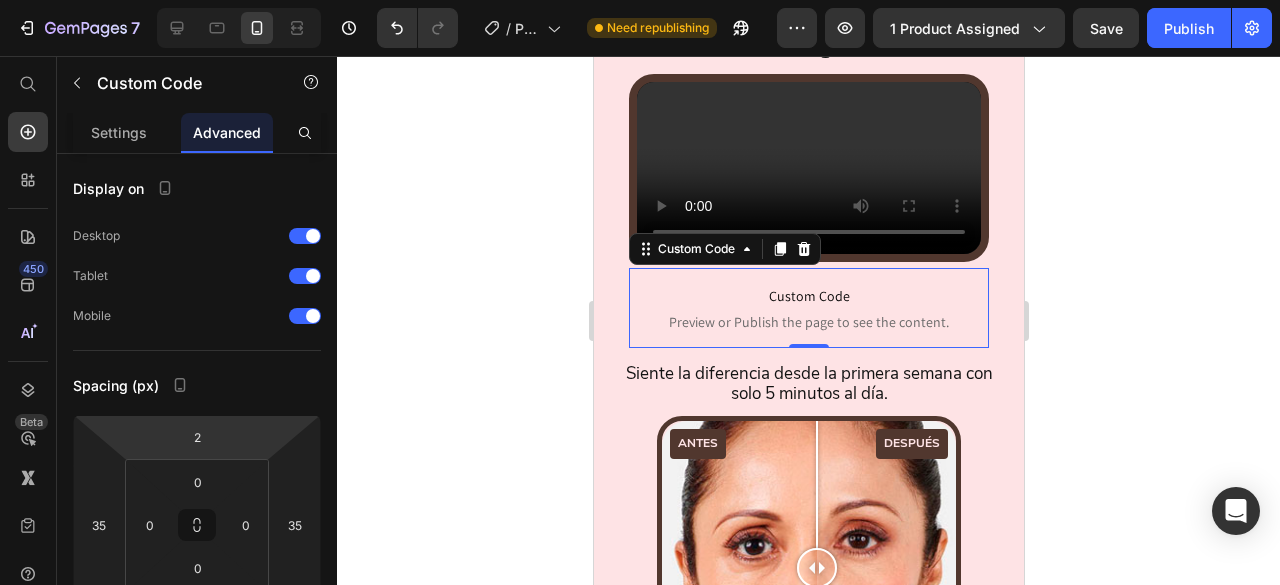 type on "6" 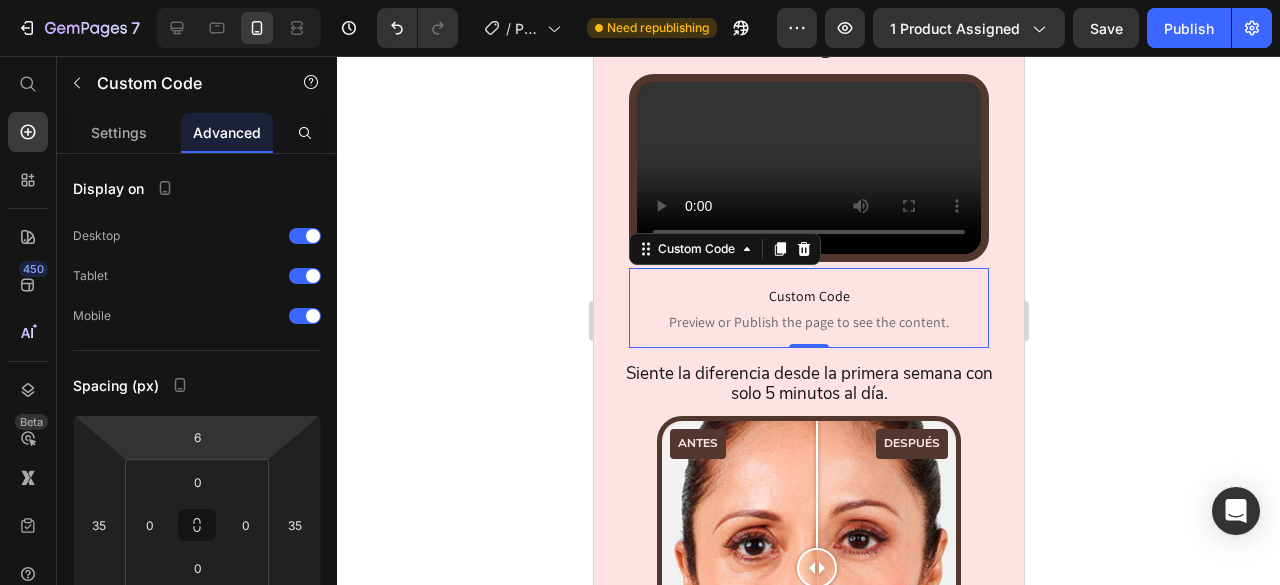 click on "7  Version history  /  Product Page - [DATE] 12:38:28 Need republishing Preview 1 product assigned  Save   Publish  450 Beta Start with Sections Elements Hero Section Product Detail Brands Trusted Badges Guarantee Product Breakdown How to use Testimonials Compare Bundle FAQs Social Proof Brand Story Product List Collection Blog List Contact Sticky Add to Cart Custom Footer Browse Library 450 Layout
Row
Row
Row
Row Text
Heading
Text Block Button
Button
Button
Sticky Back to top Media" at bounding box center (640, 0) 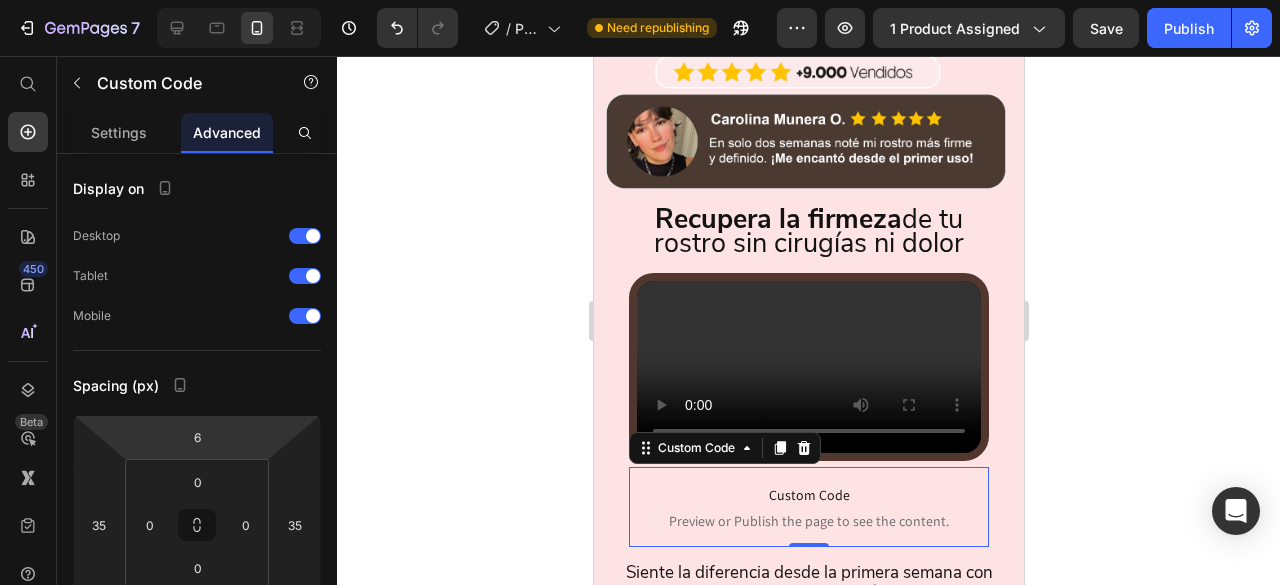 scroll, scrollTop: 1147, scrollLeft: 0, axis: vertical 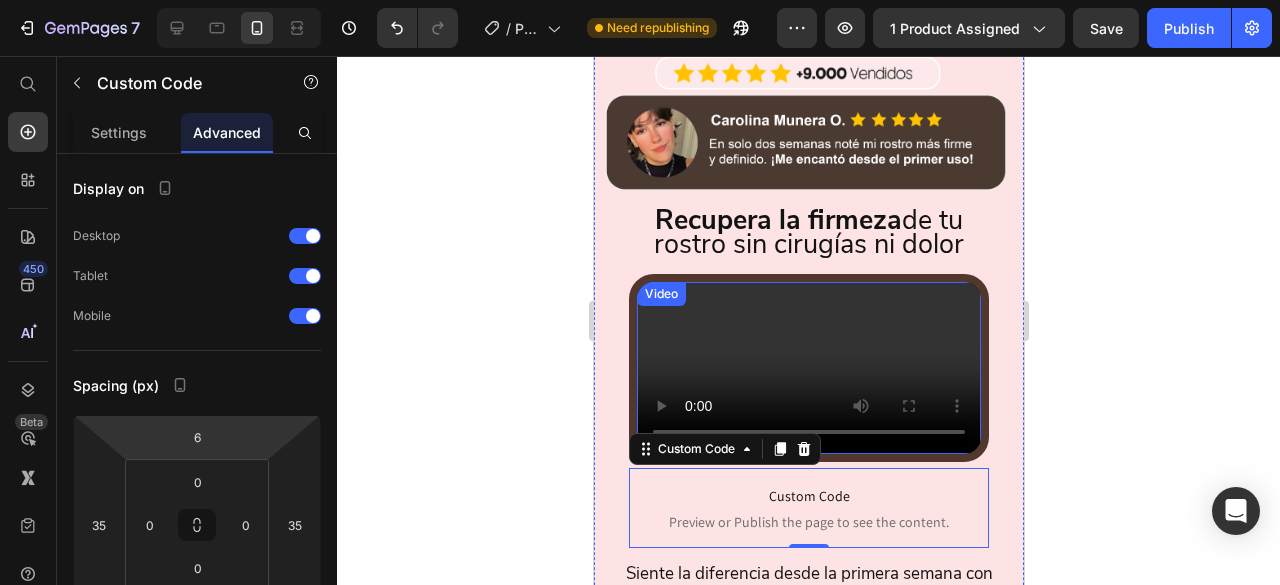 click at bounding box center (808, 368) 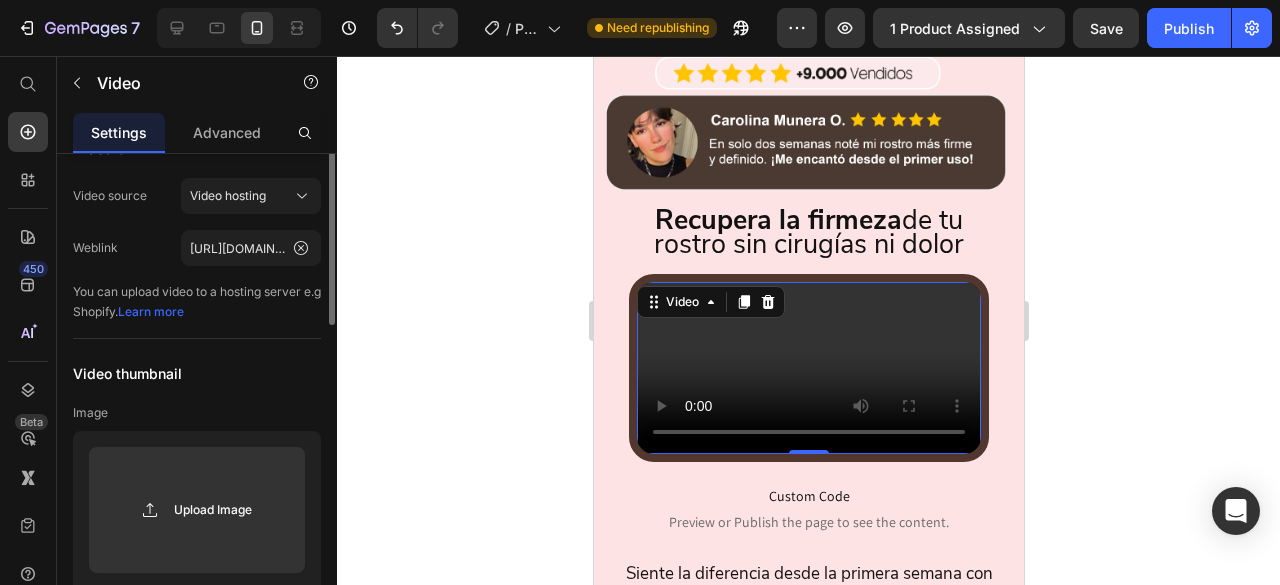 scroll, scrollTop: 0, scrollLeft: 0, axis: both 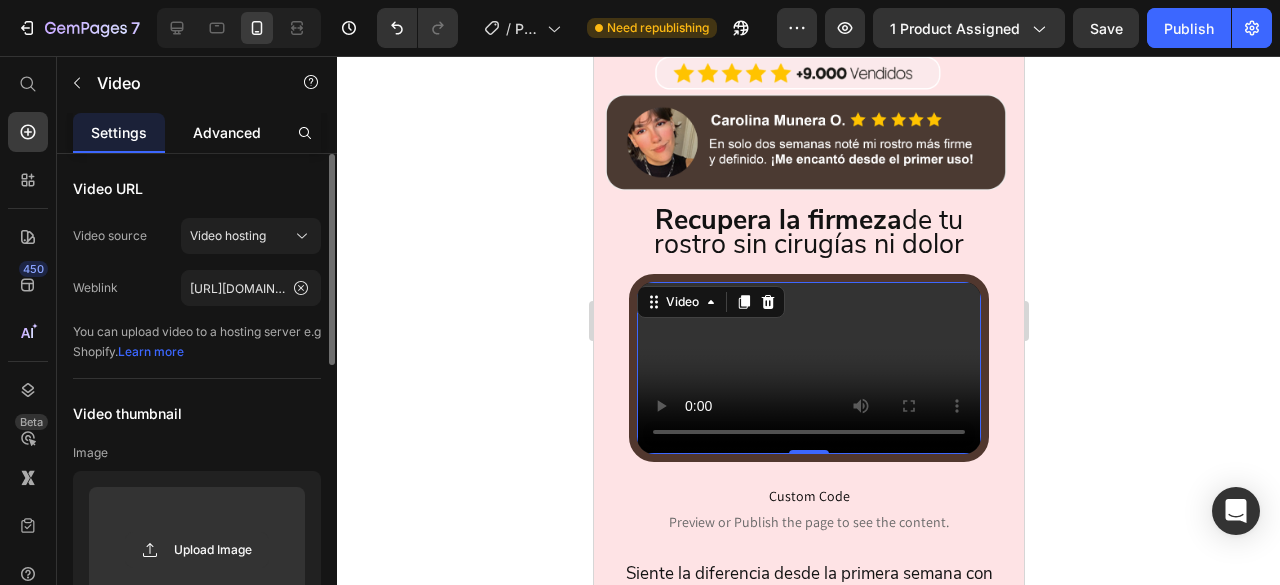 drag, startPoint x: 208, startPoint y: 156, endPoint x: 216, endPoint y: 127, distance: 30.083218 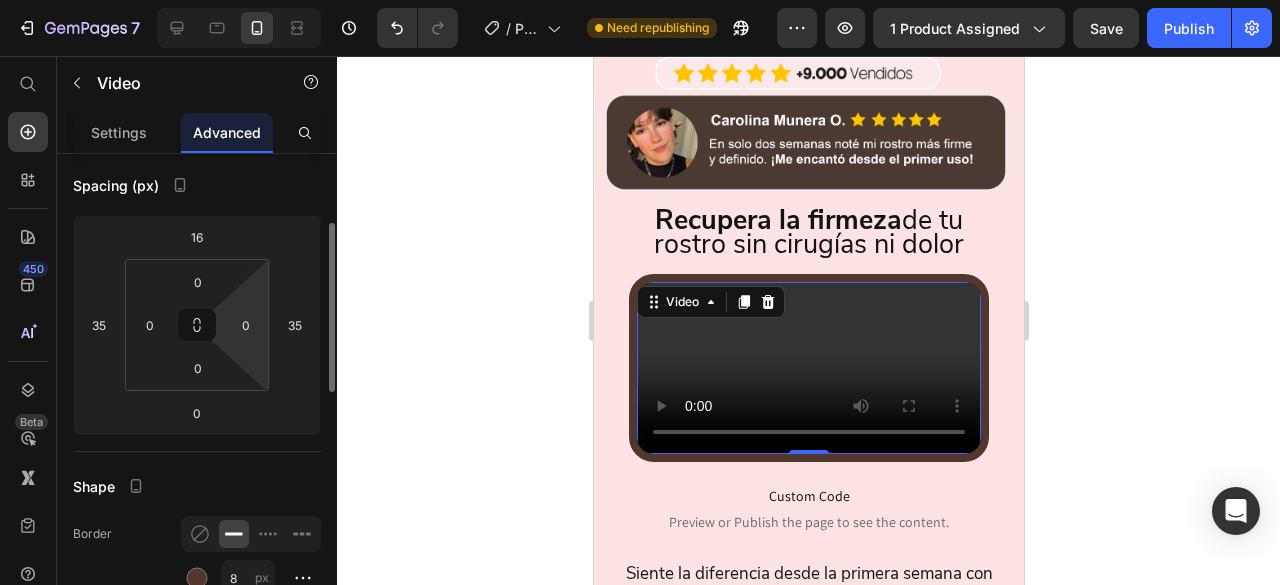 scroll, scrollTop: 400, scrollLeft: 0, axis: vertical 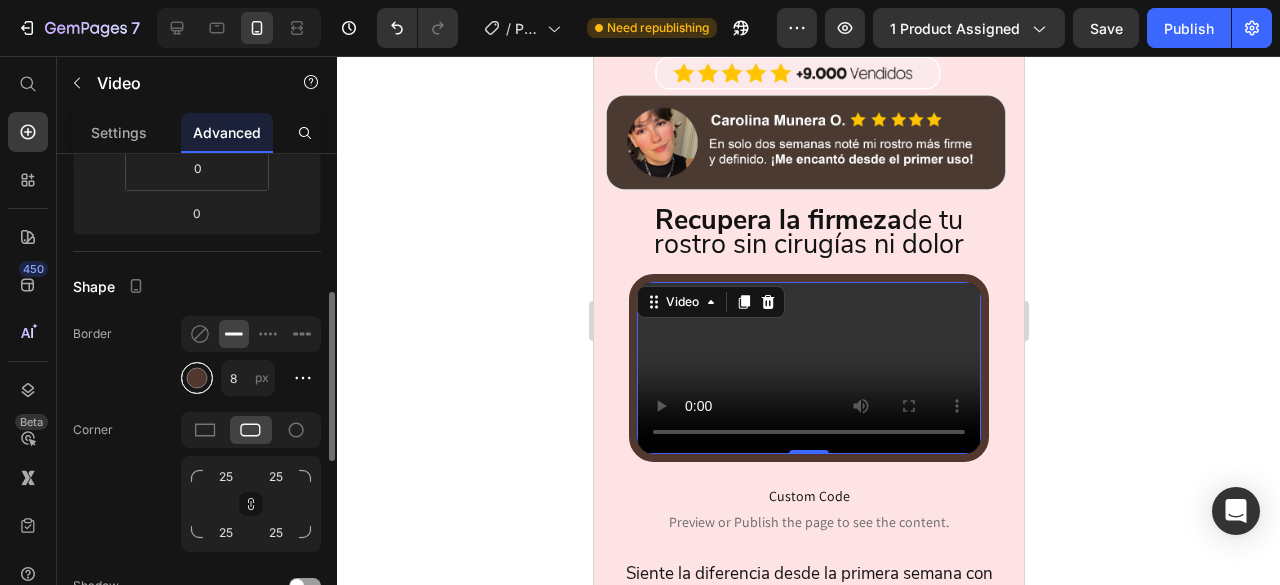 click at bounding box center [197, 378] 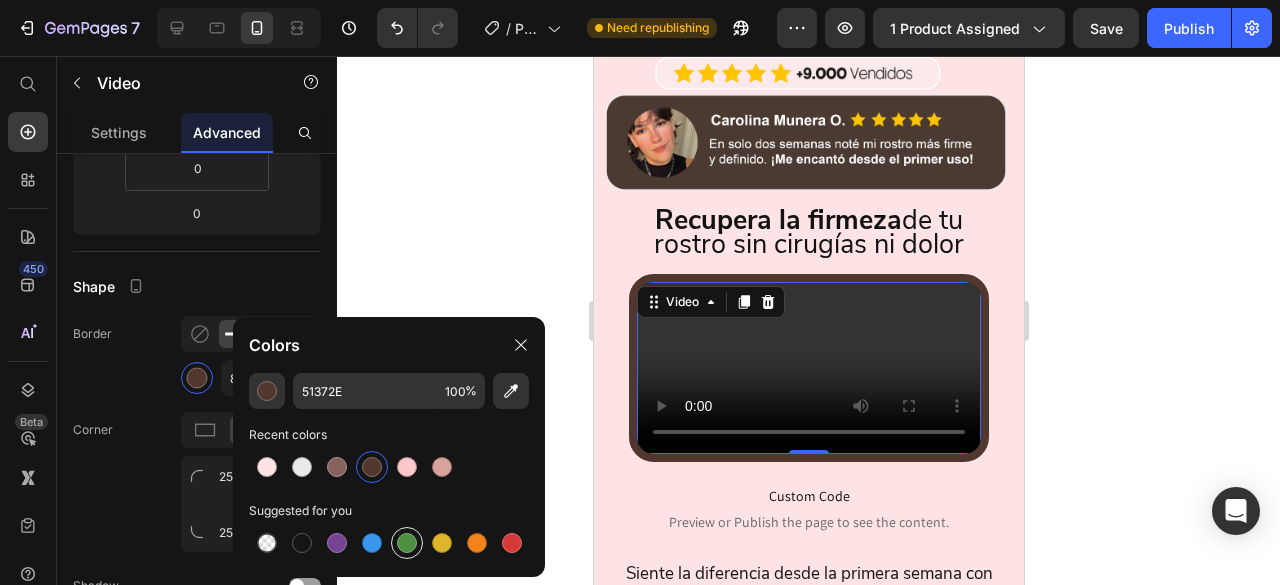 click at bounding box center [407, 543] 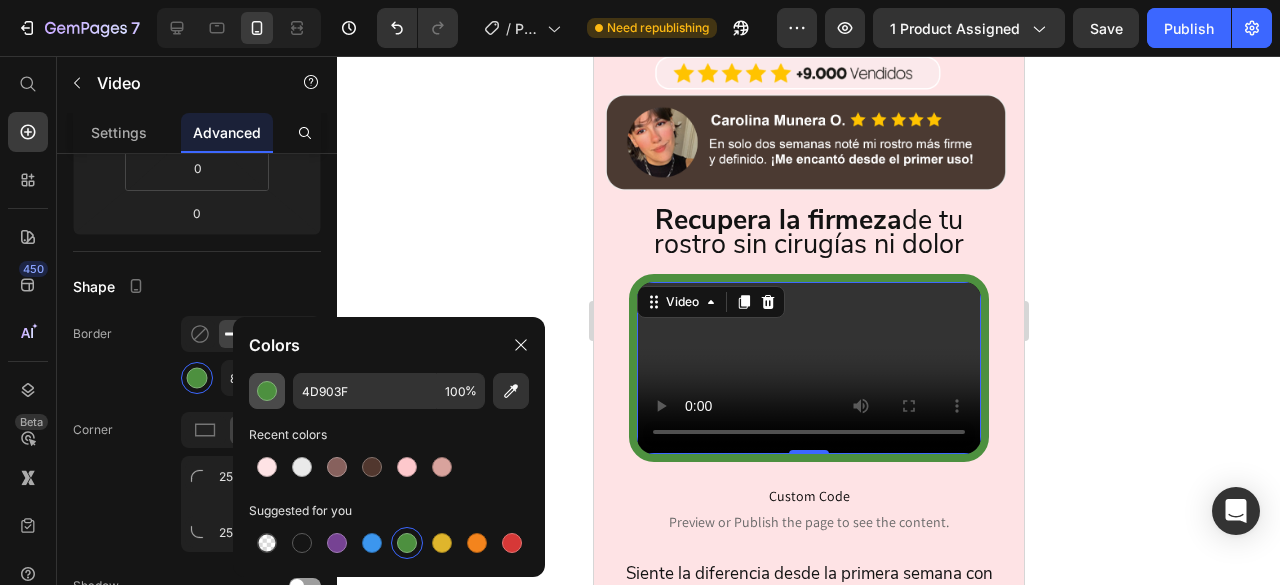 click at bounding box center (267, 391) 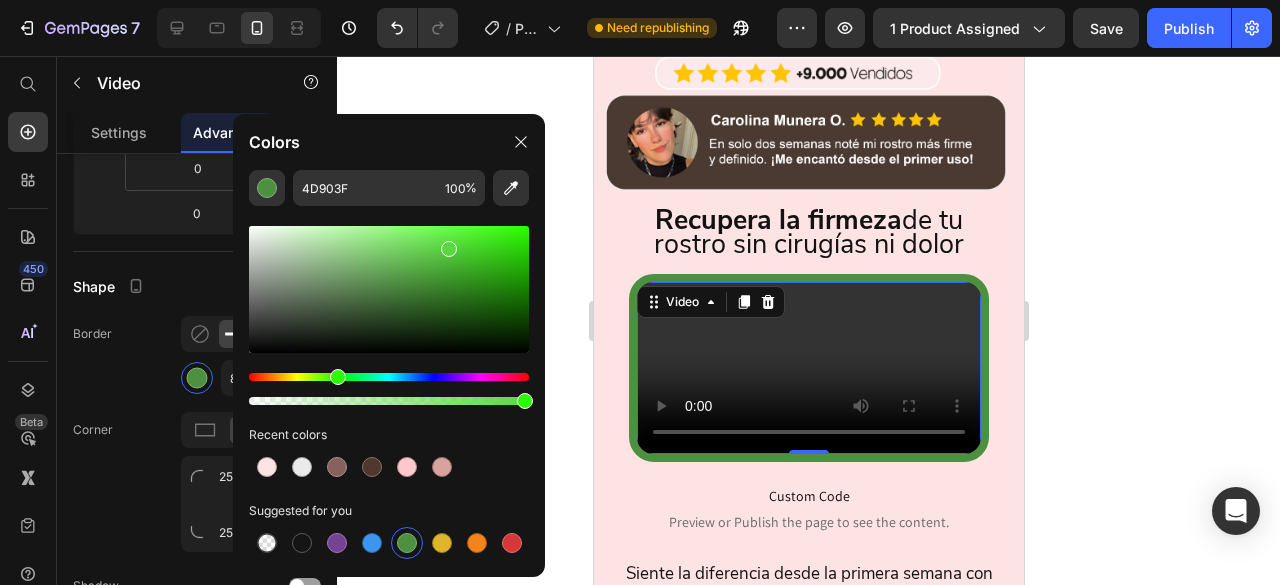 drag, startPoint x: 477, startPoint y: 249, endPoint x: 438, endPoint y: 235, distance: 41.4367 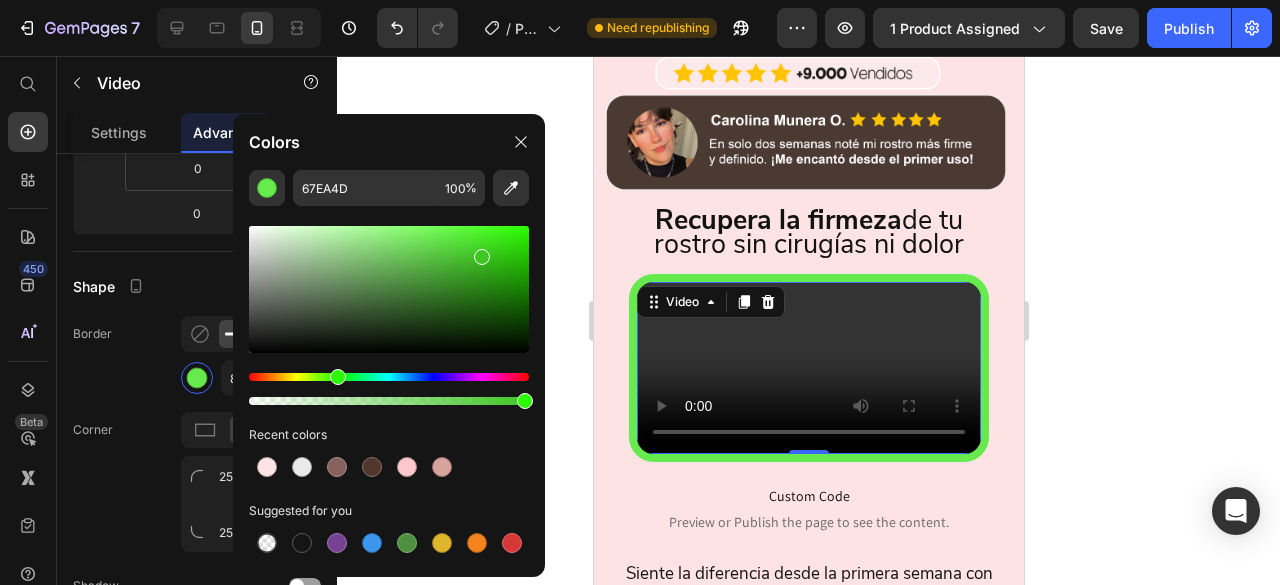 drag, startPoint x: 455, startPoint y: 253, endPoint x: 487, endPoint y: 249, distance: 32.24903 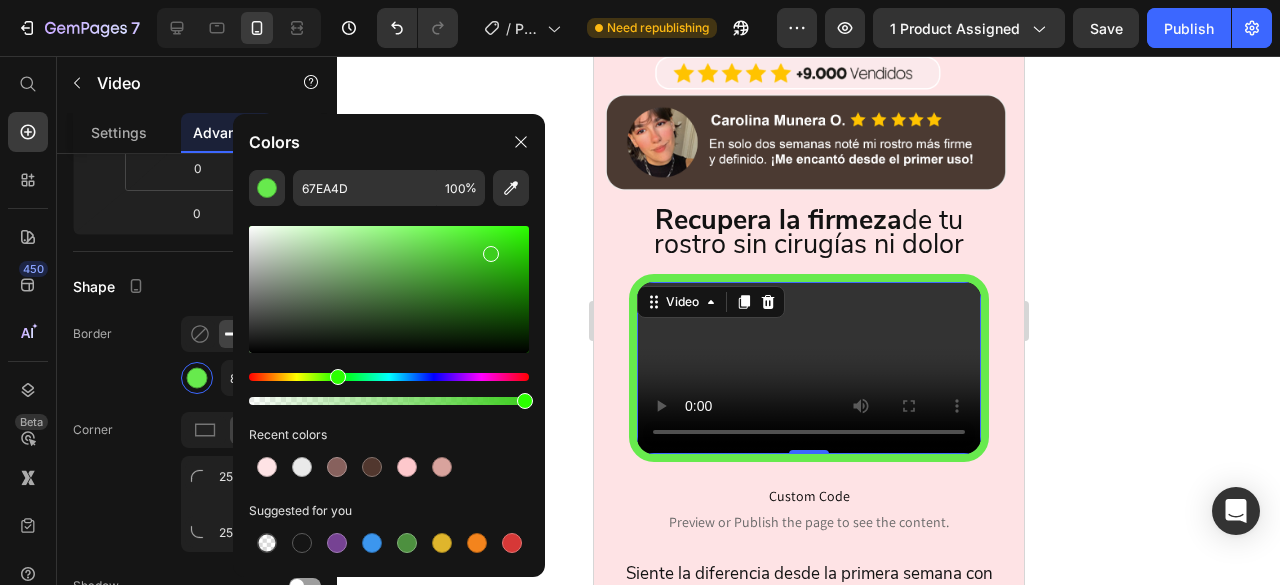 type on "3CCE1E" 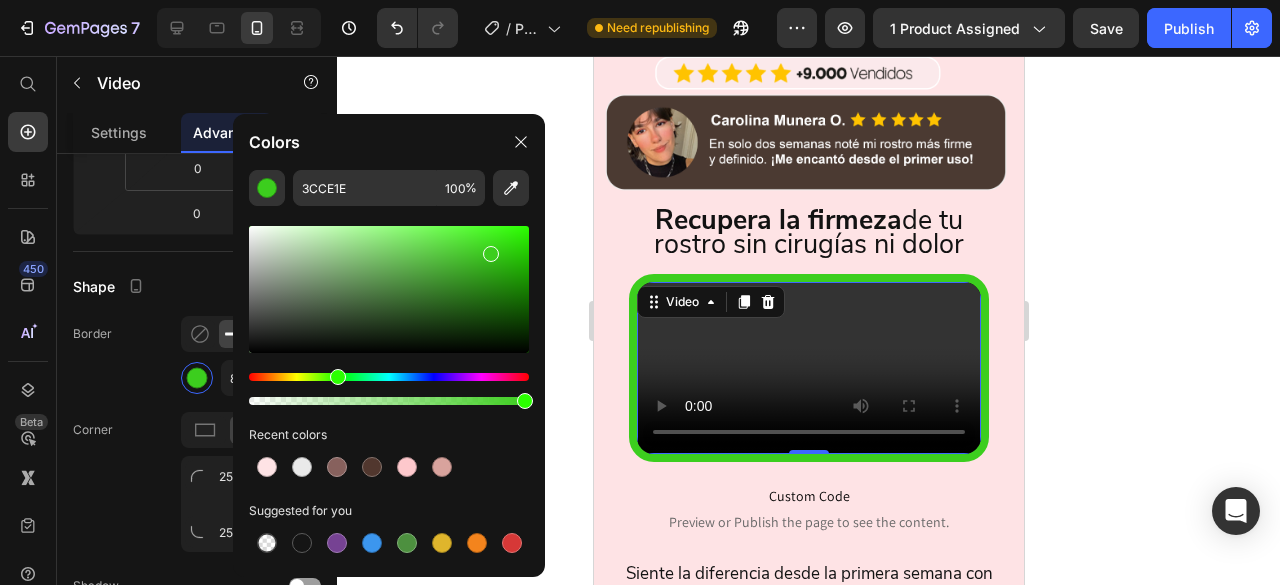 click on "Border 8 px" 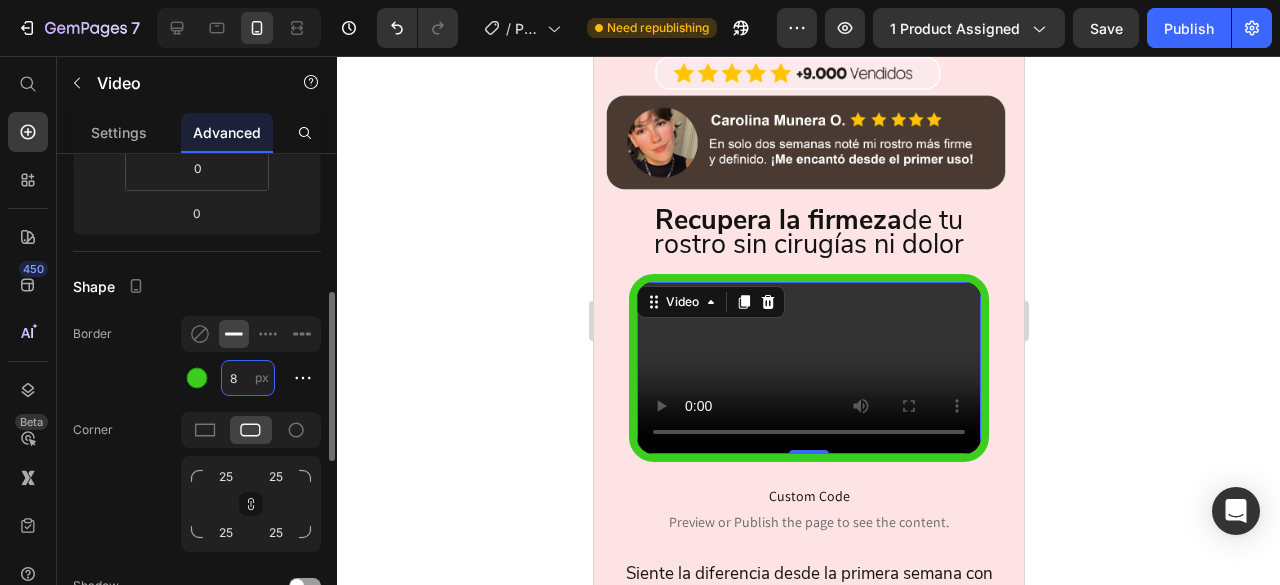 click on "8" at bounding box center [248, 378] 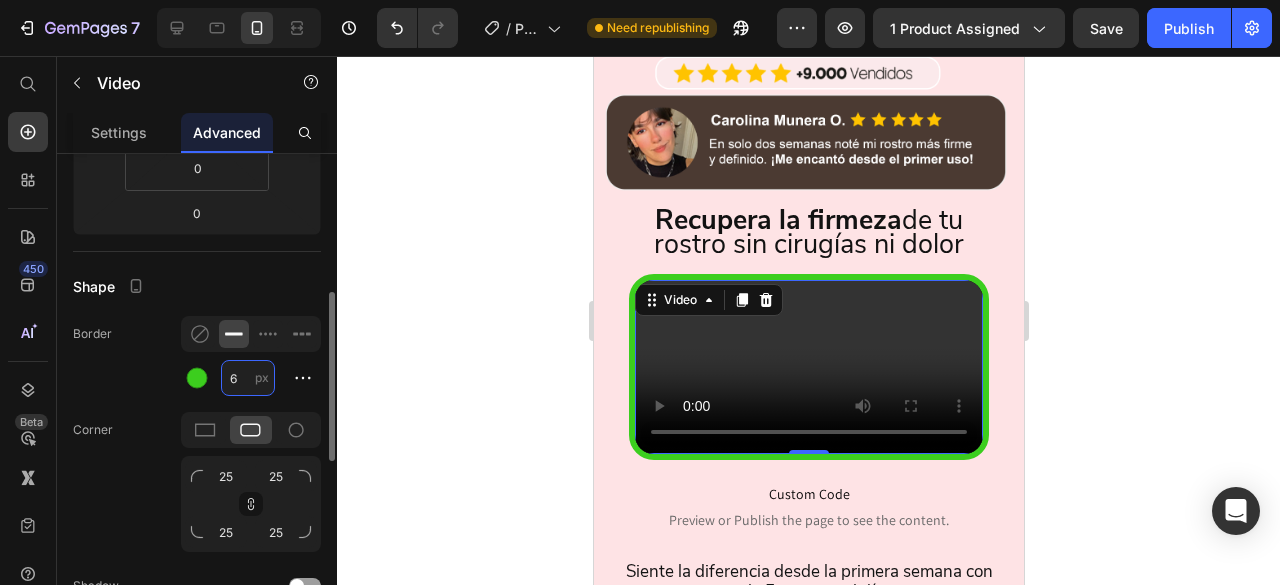 type on "5" 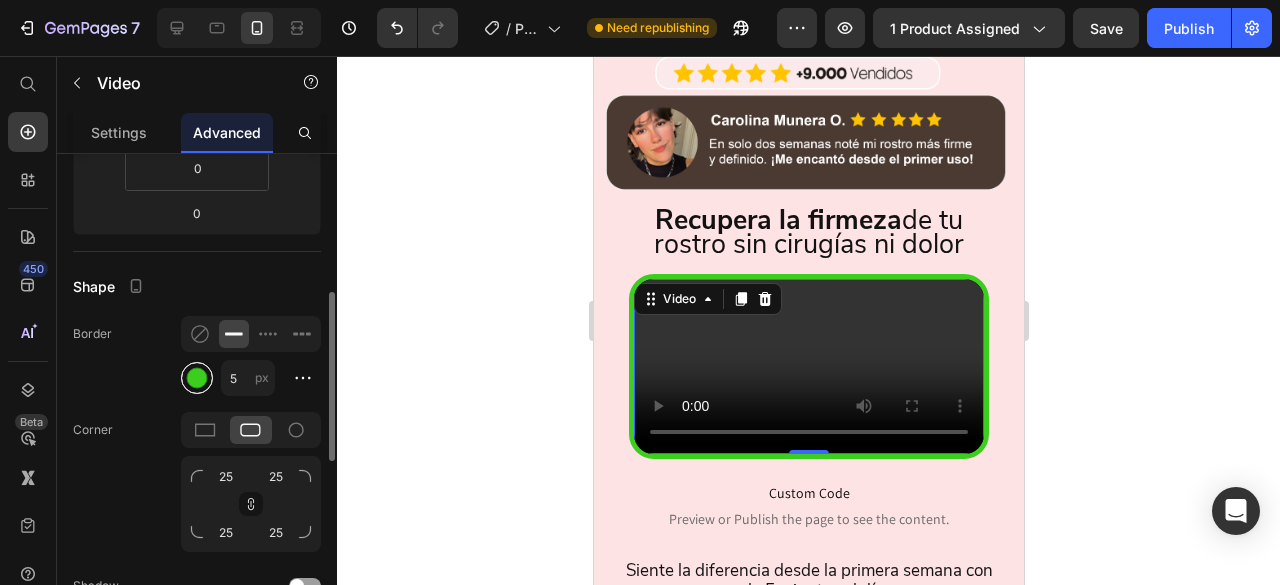 click at bounding box center [197, 378] 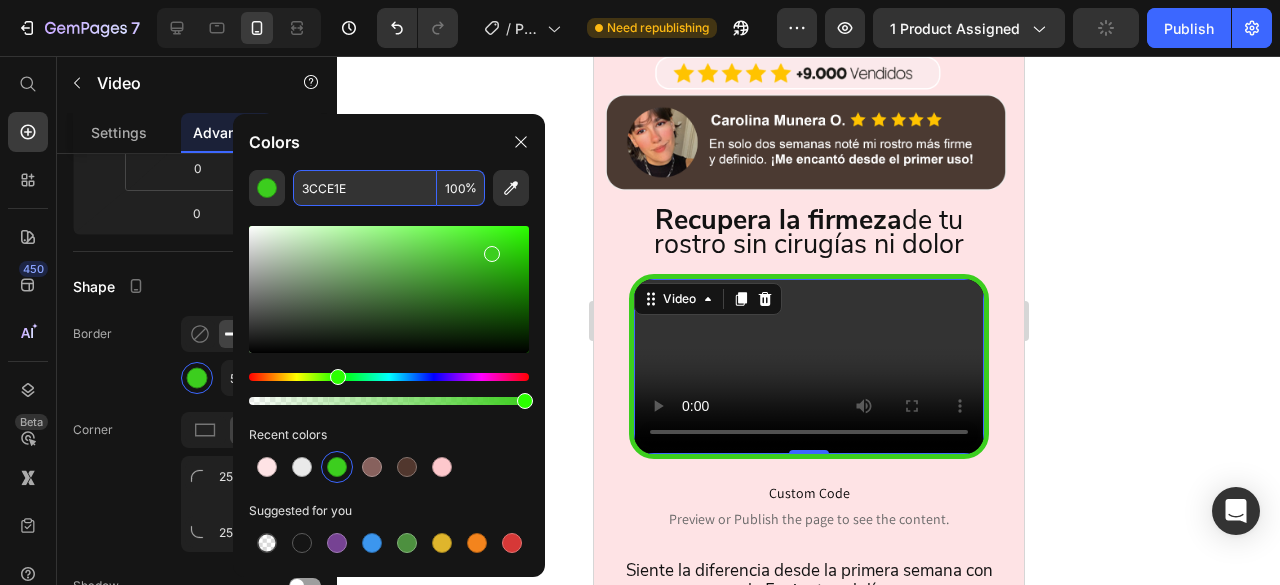 click on "3CCE1E" at bounding box center [365, 188] 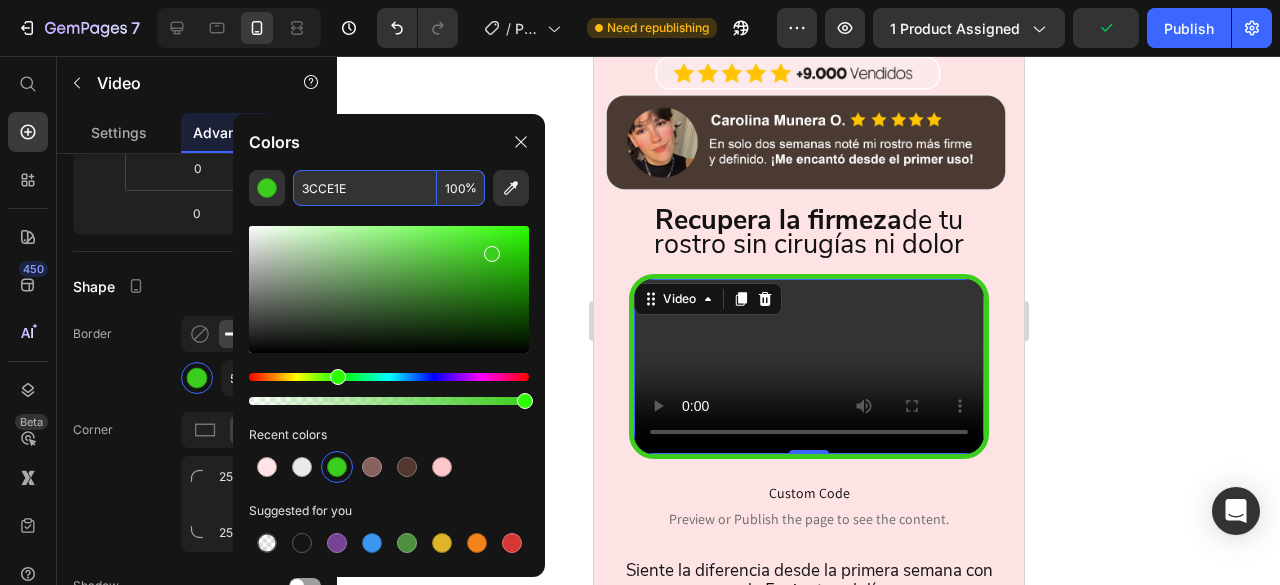 click 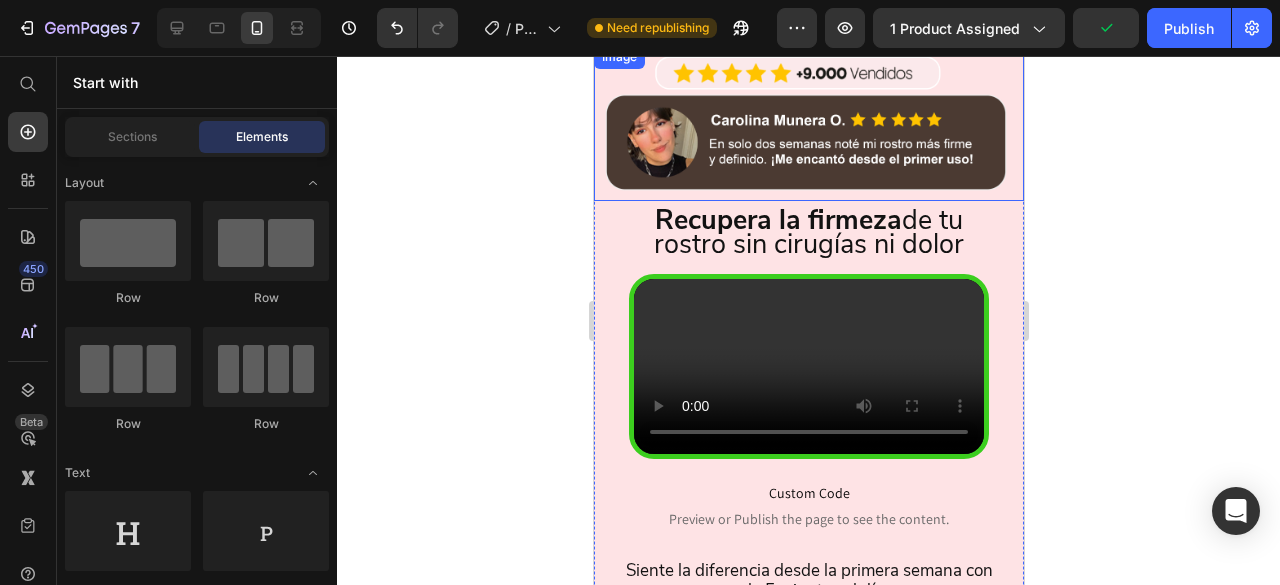 click at bounding box center [808, 123] 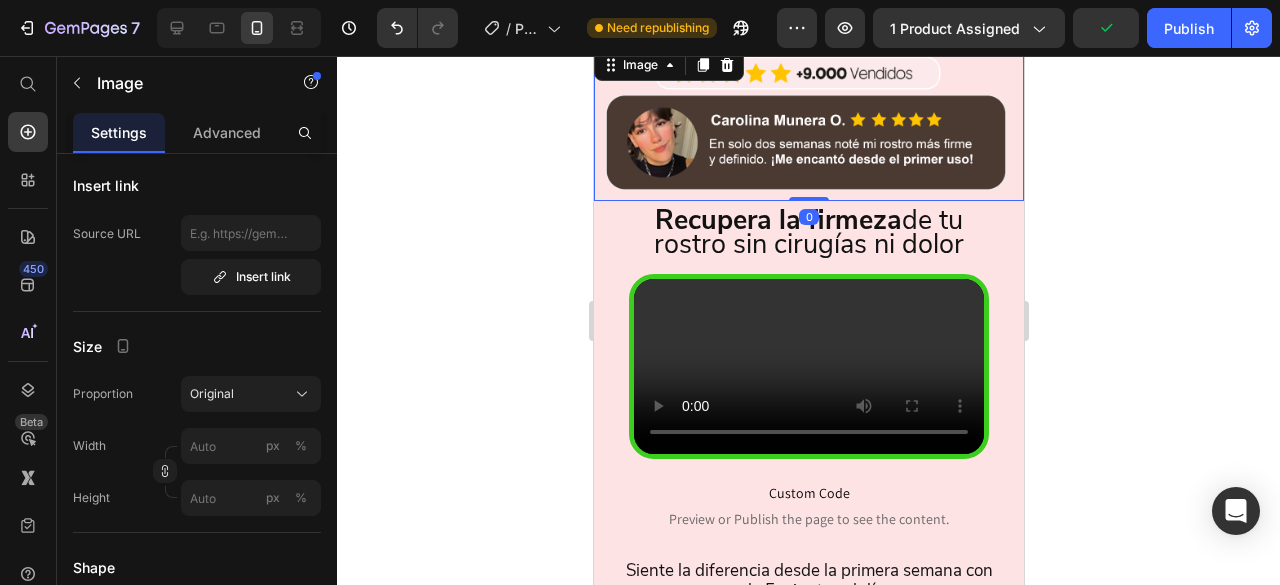 scroll, scrollTop: 0, scrollLeft: 0, axis: both 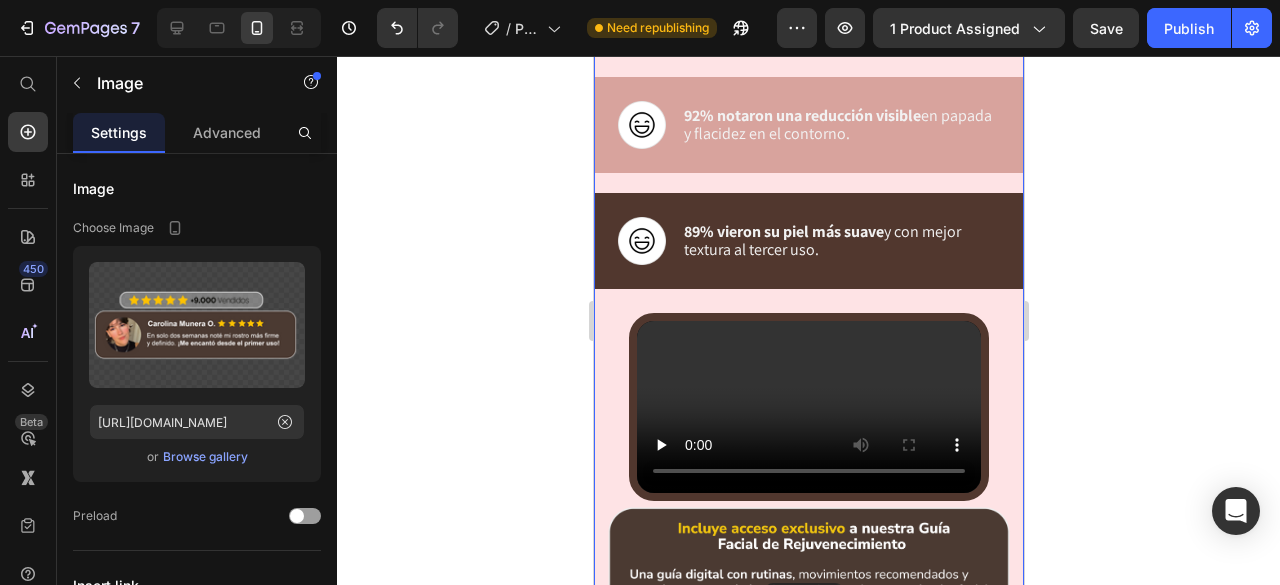 drag, startPoint x: 645, startPoint y: 127, endPoint x: 764, endPoint y: 583, distance: 471.2717 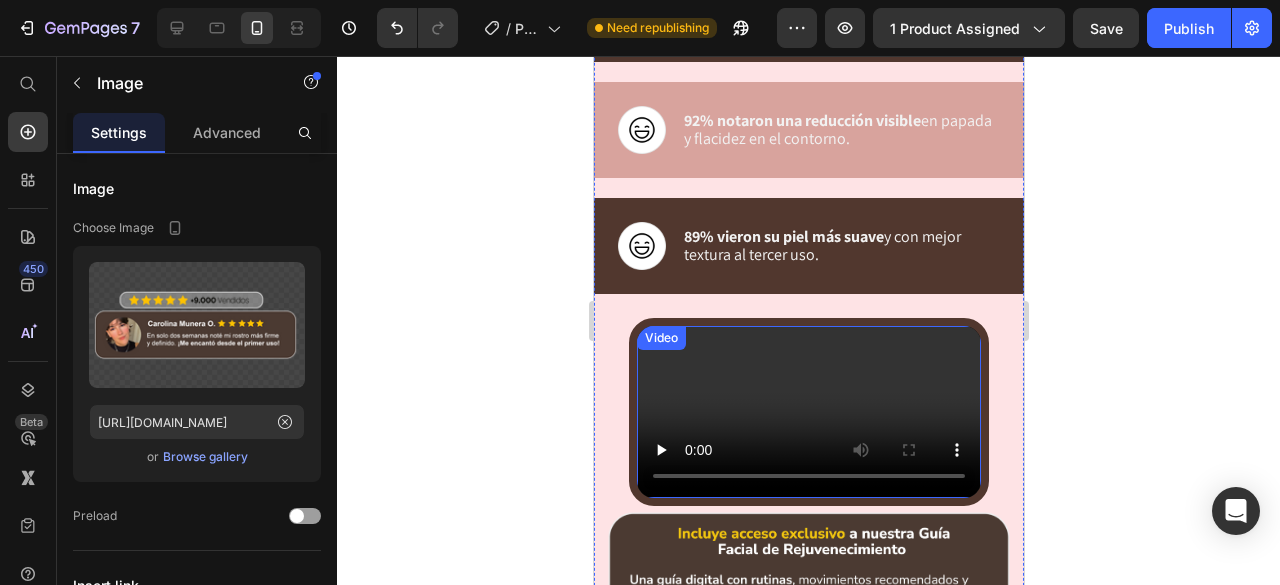 scroll, scrollTop: 3839, scrollLeft: 0, axis: vertical 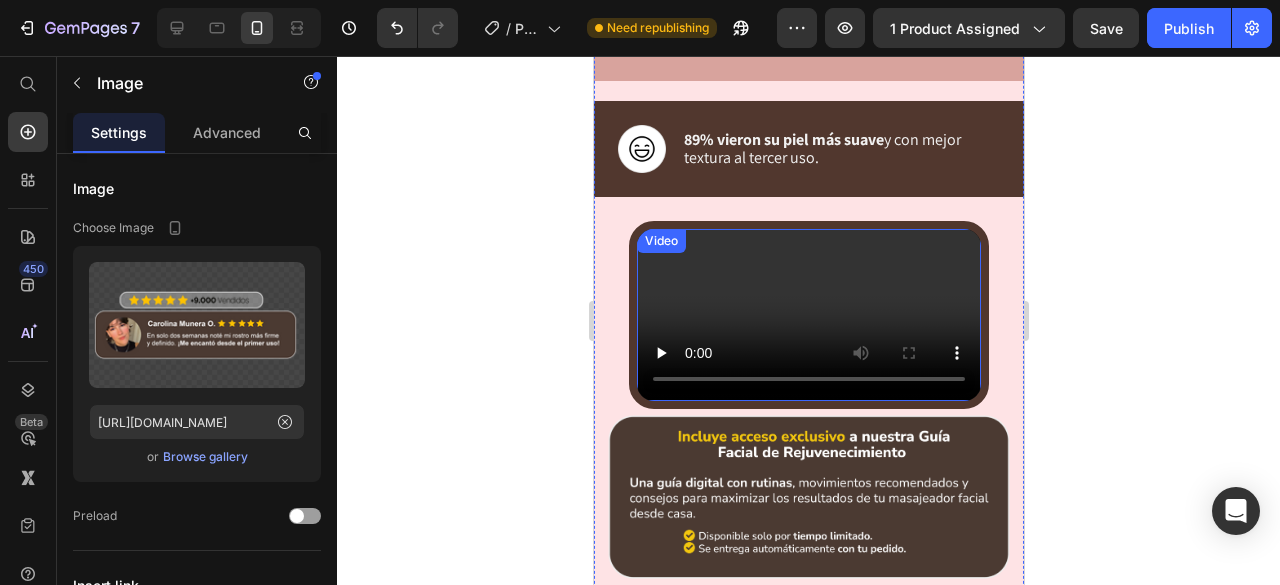 click at bounding box center [808, 315] 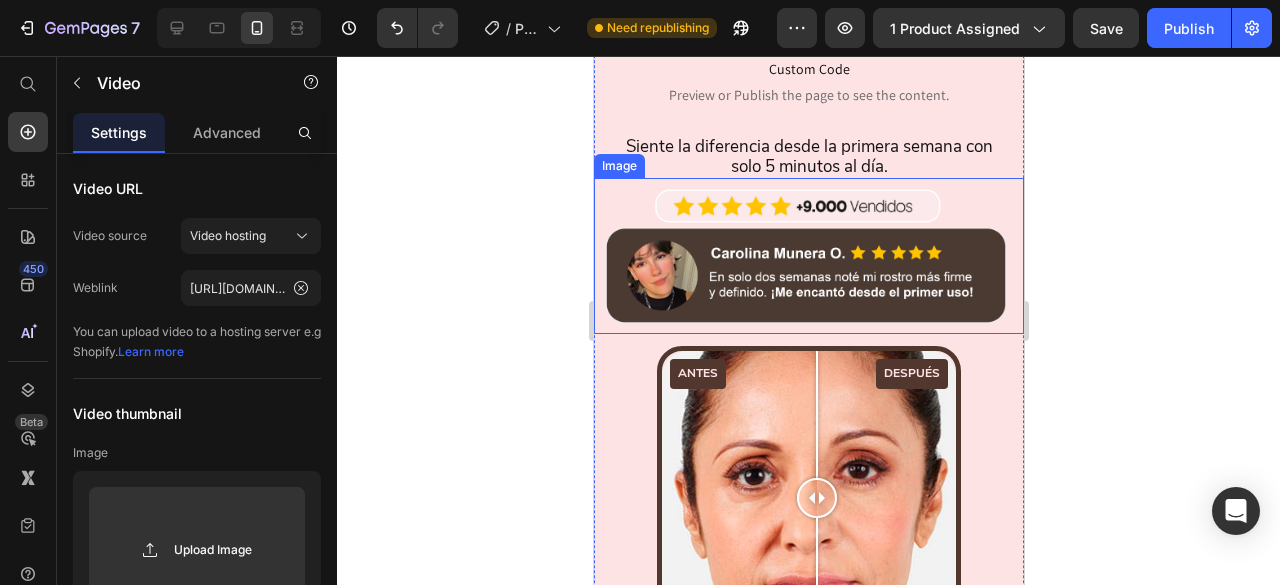 scroll, scrollTop: 1394, scrollLeft: 0, axis: vertical 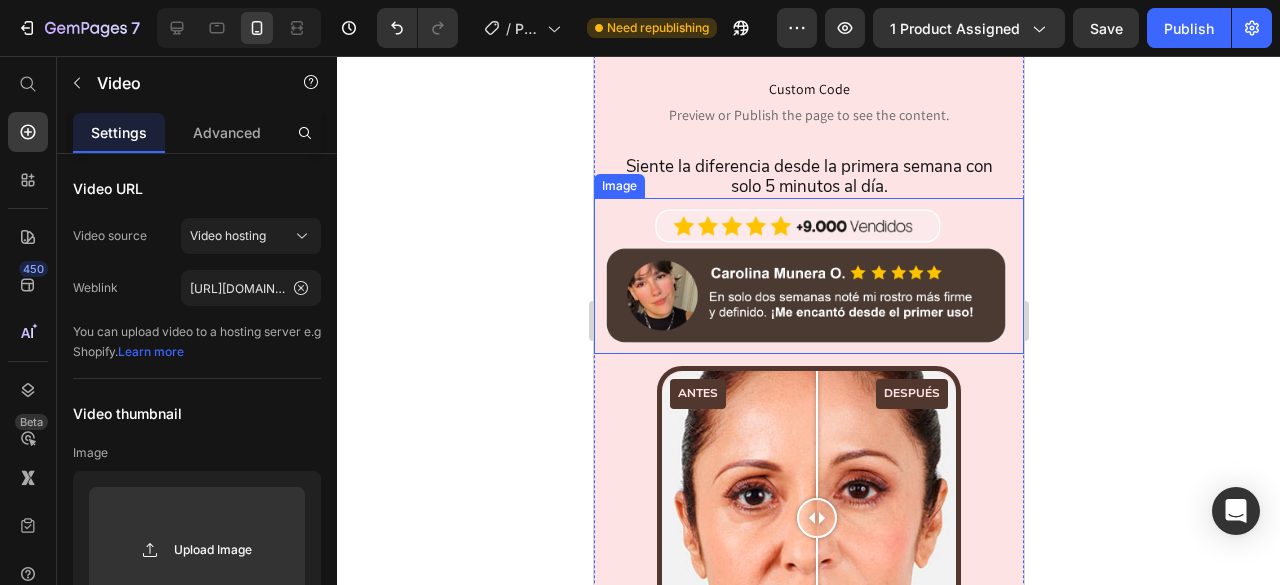 click at bounding box center (808, 276) 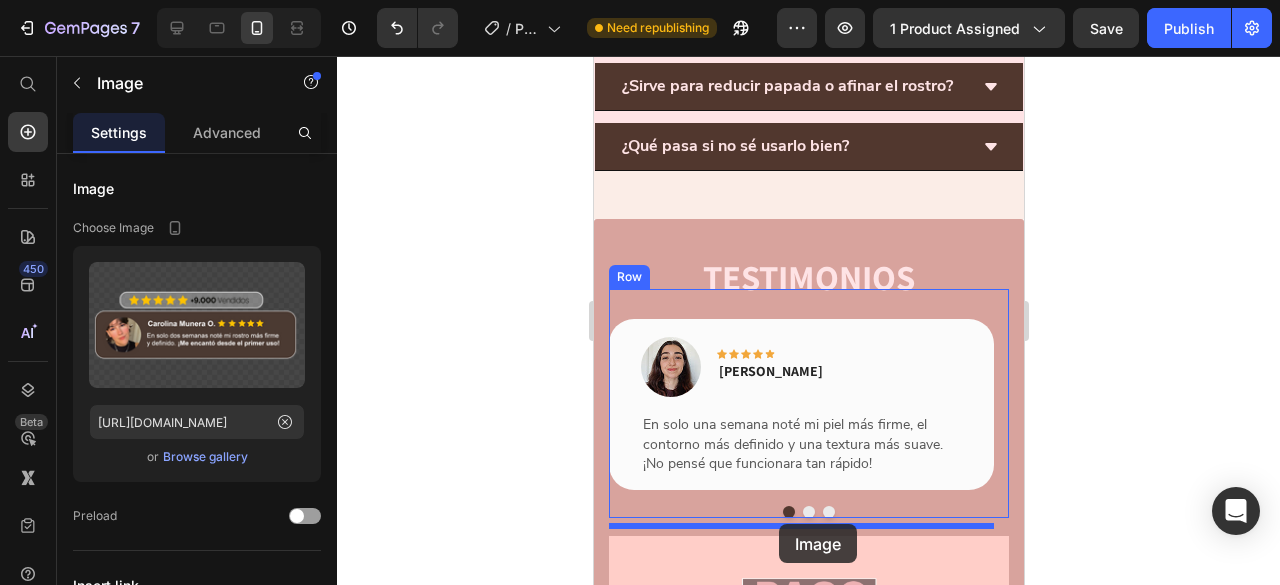 scroll, scrollTop: 4921, scrollLeft: 0, axis: vertical 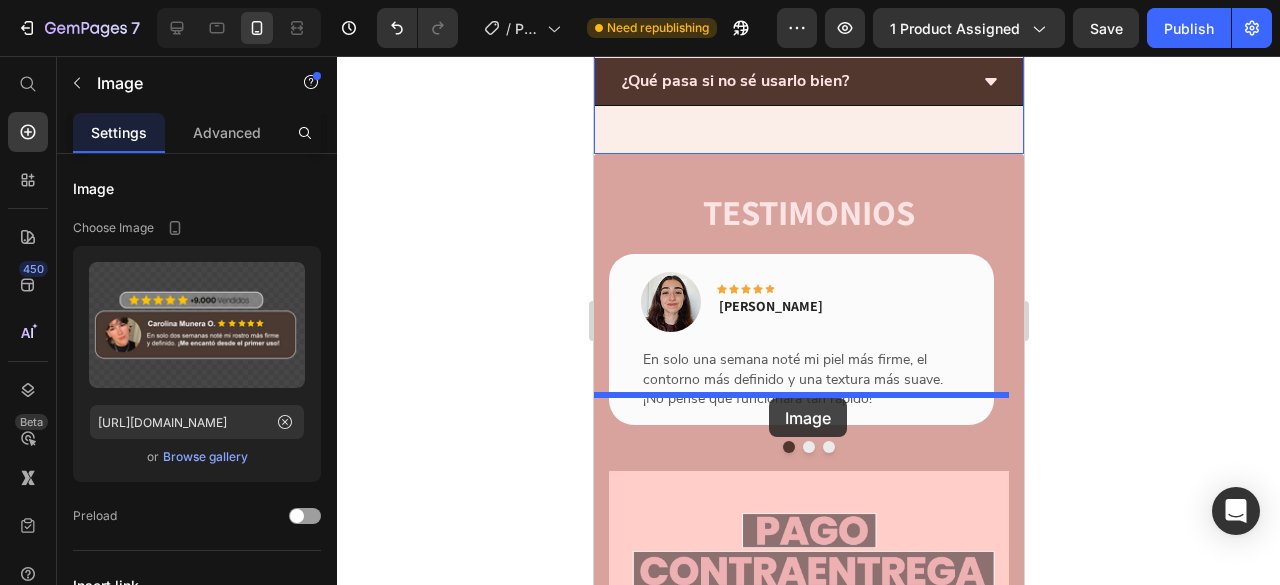 drag, startPoint x: 650, startPoint y: 305, endPoint x: 768, endPoint y: 398, distance: 150.24313 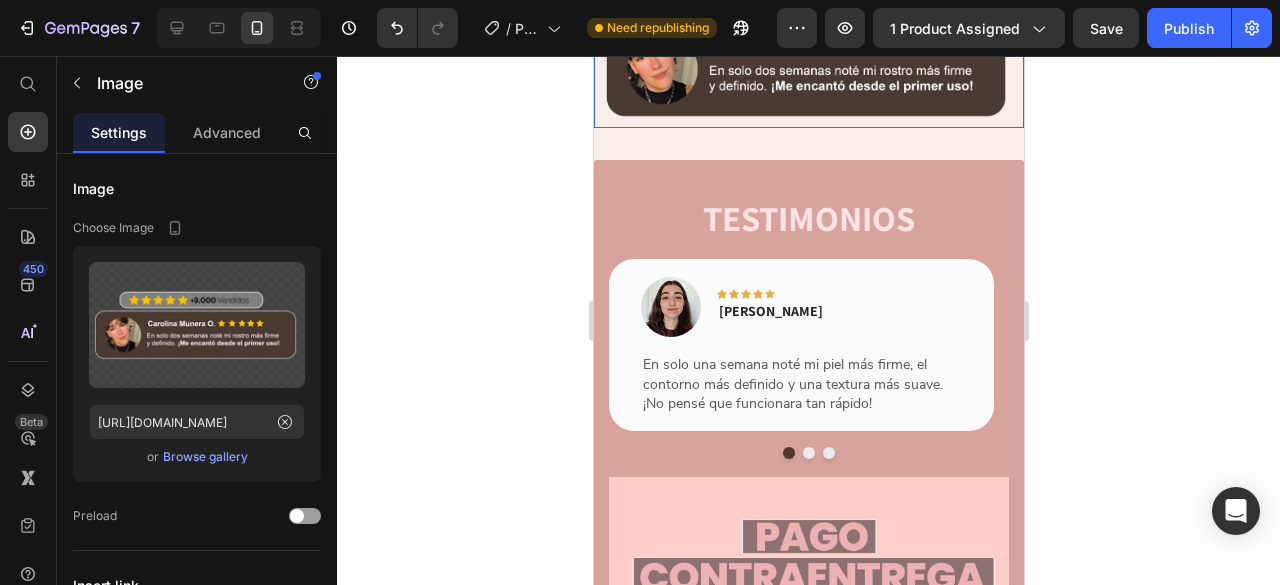 scroll, scrollTop: 4770, scrollLeft: 0, axis: vertical 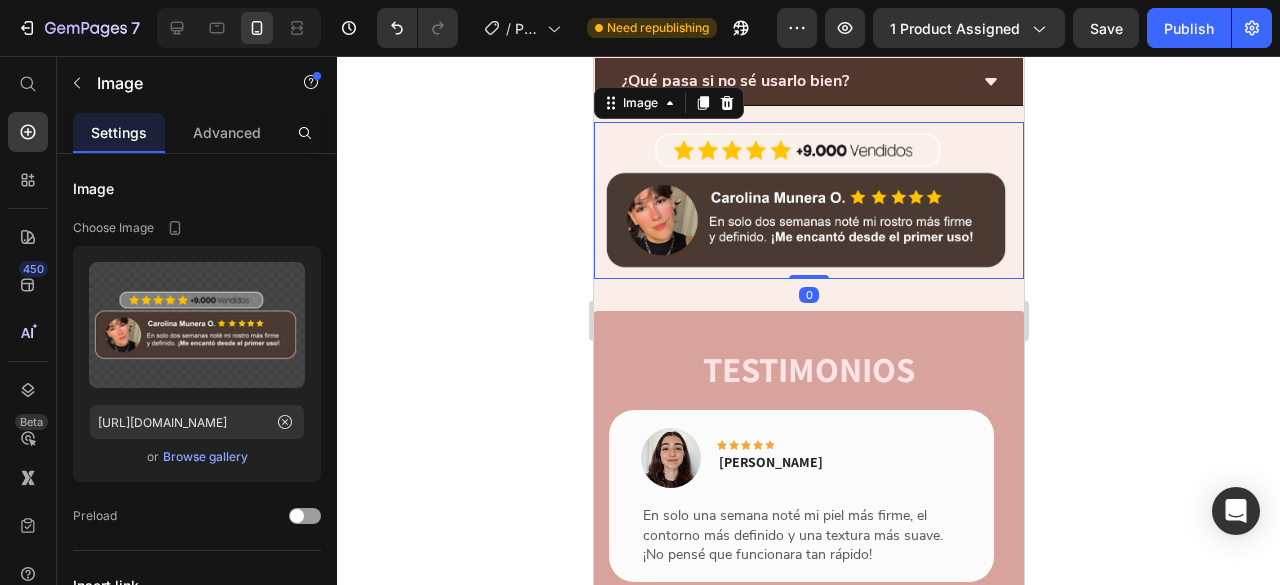 click 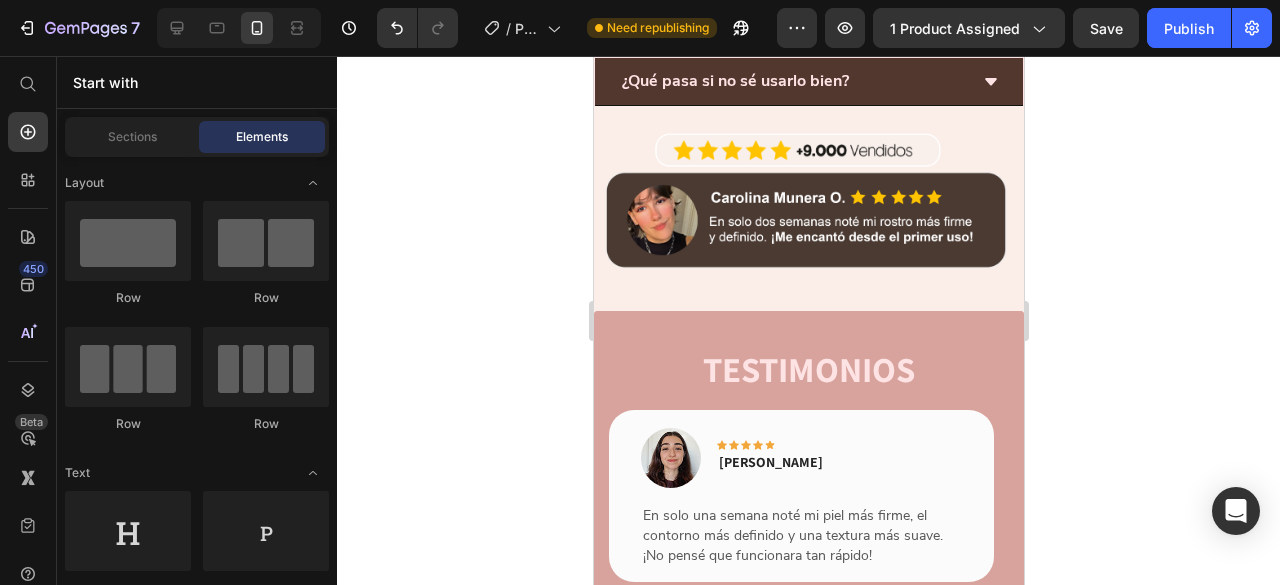 drag, startPoint x: 1141, startPoint y: 243, endPoint x: 1113, endPoint y: 115, distance: 131.02672 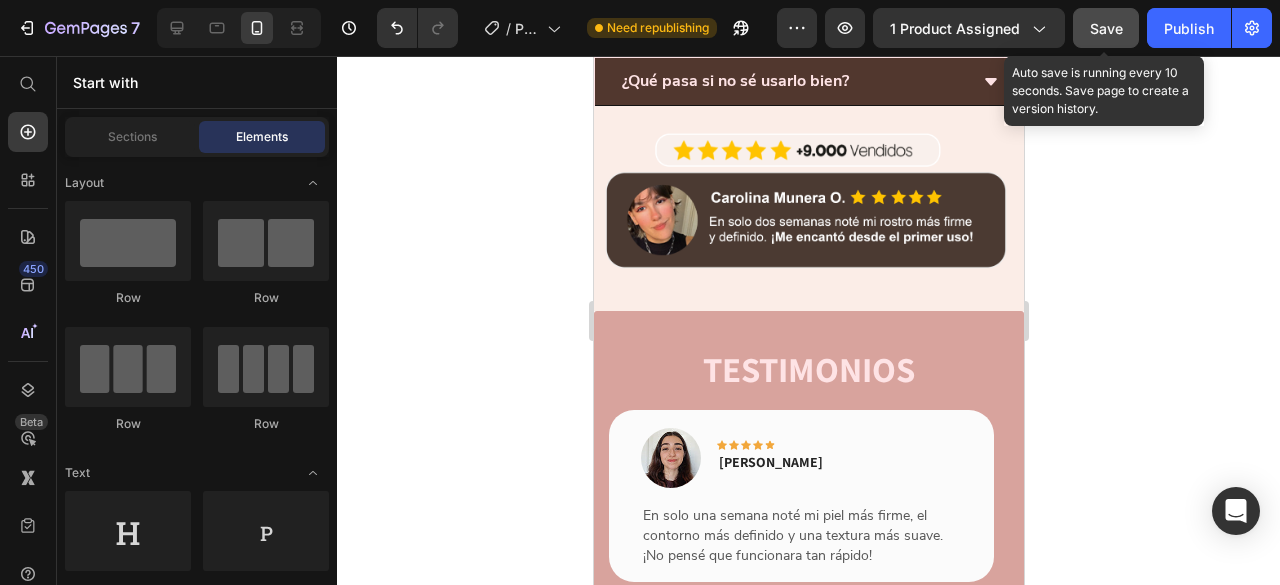 click on "Save" at bounding box center (1106, 28) 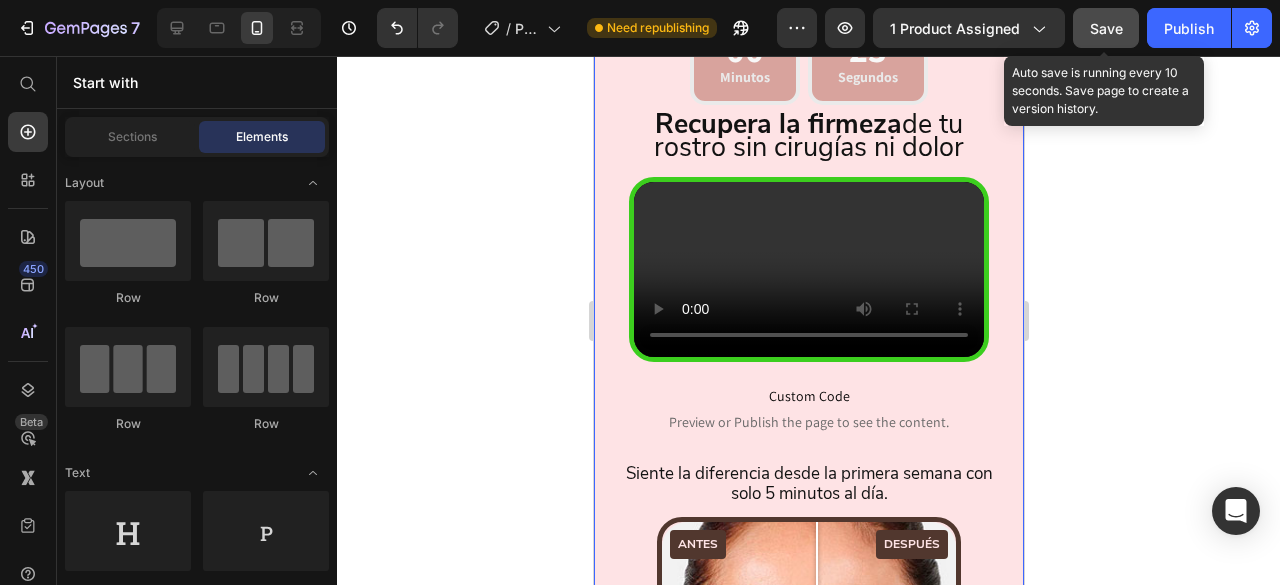 scroll, scrollTop: 1088, scrollLeft: 0, axis: vertical 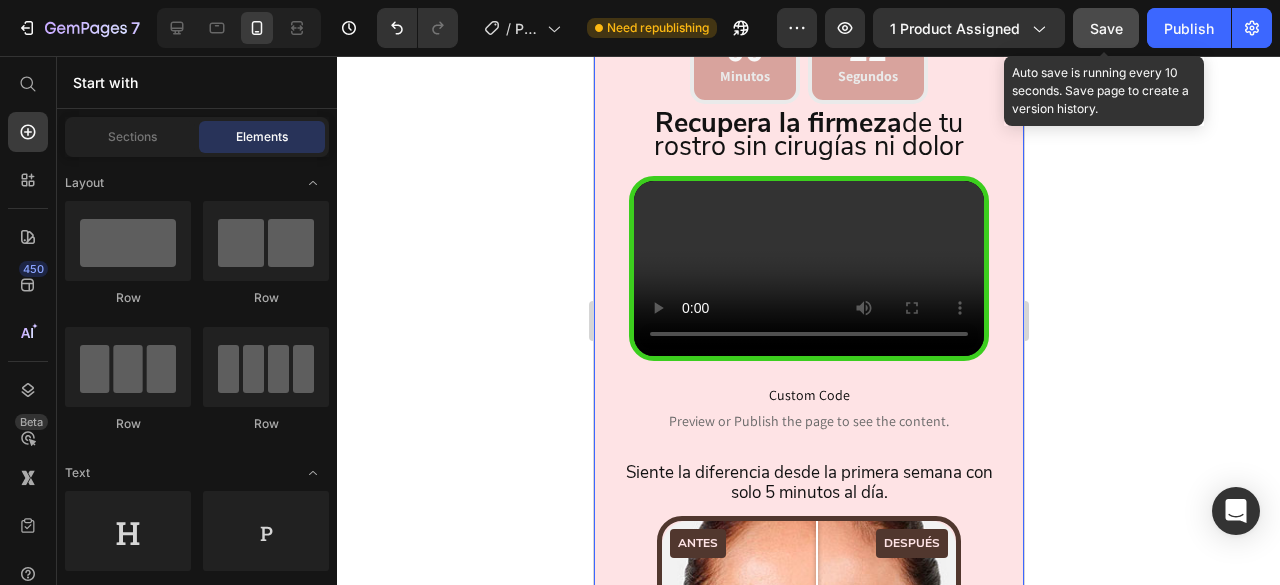 click 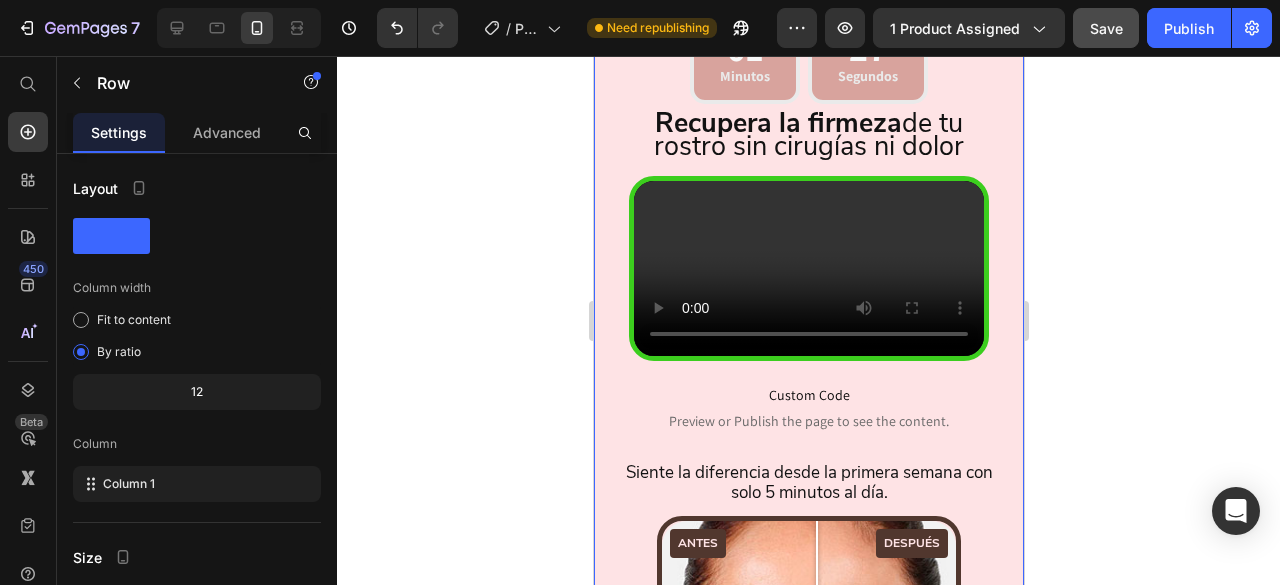 click on "Title Line Image
Custom Code
Preview or Publish the page to see the content. Custom Code Image OFERTA EXPIRA EN: Heading 01 Minutos 27 Segundos Countdown Timer Recupera la firmeza  de tu rostro sin cirugías ni dolor Heading Video
Custom Code
Preview or Publish the page to see the content. Custom Code Siente la diferencia desde la primera semana con solo 5 minutos al día. Heading ANTES DESPUÉS Image Comparison
Custom Code
Preview or Publish the page to see the content. Custom Code Image                Title Line Reafirma, tonifica y  rejuvenece tu rostro desde casa Heading 🟤Tecnología de  microcorriente [PERSON_NAME]  y  luz verde 🟤Cabezal en forma de “L” ergonómico (ideal para cuello, papada, [MEDICAL_DATA]) 🟤Botón único de encendido y selección de modo 🟤Modos visibles en panel:  Lift ,  EMS ,  Clean Heading
Custom Code
Preview or Publish the page to see the content. Custom Code Image                Title Line Heading Heading" at bounding box center [808, 1702] 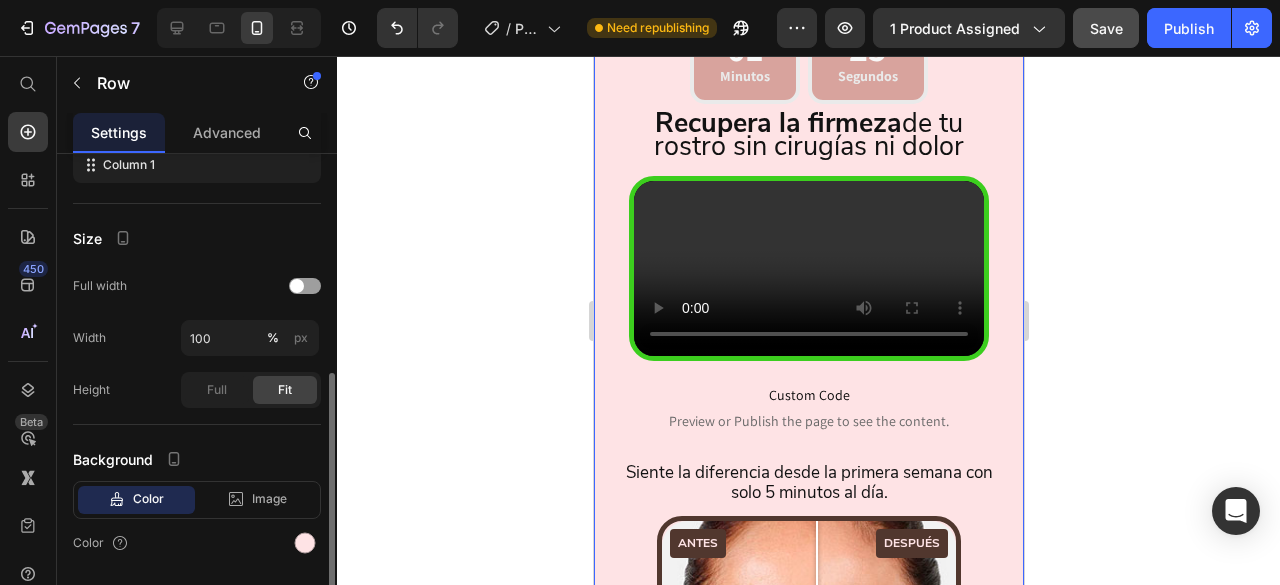scroll, scrollTop: 369, scrollLeft: 0, axis: vertical 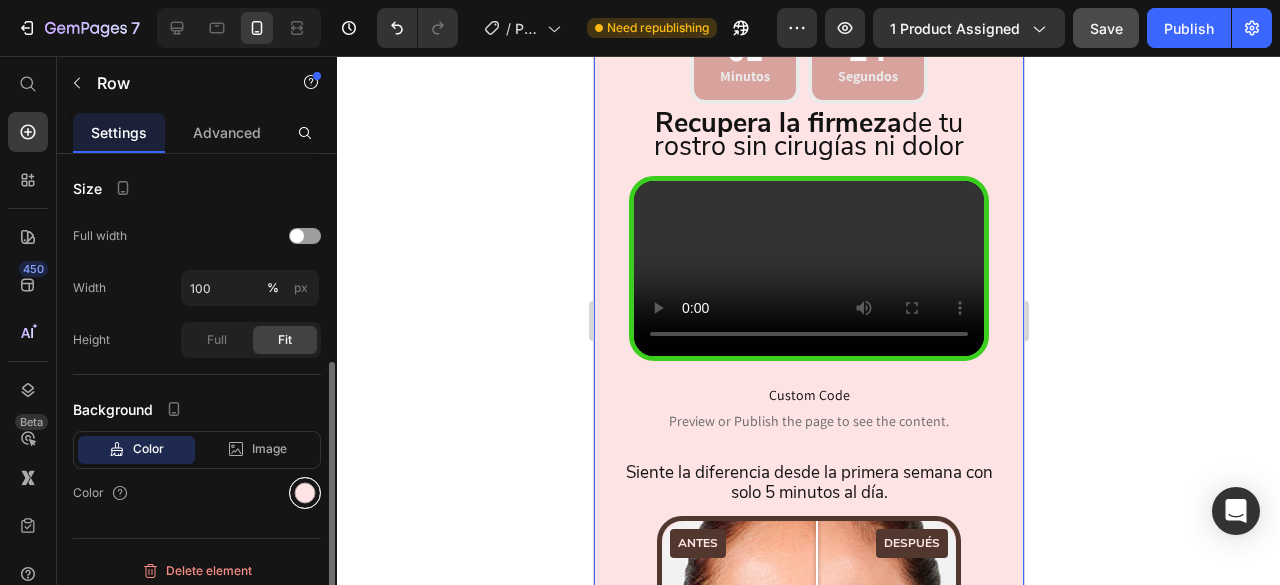 click at bounding box center [305, 493] 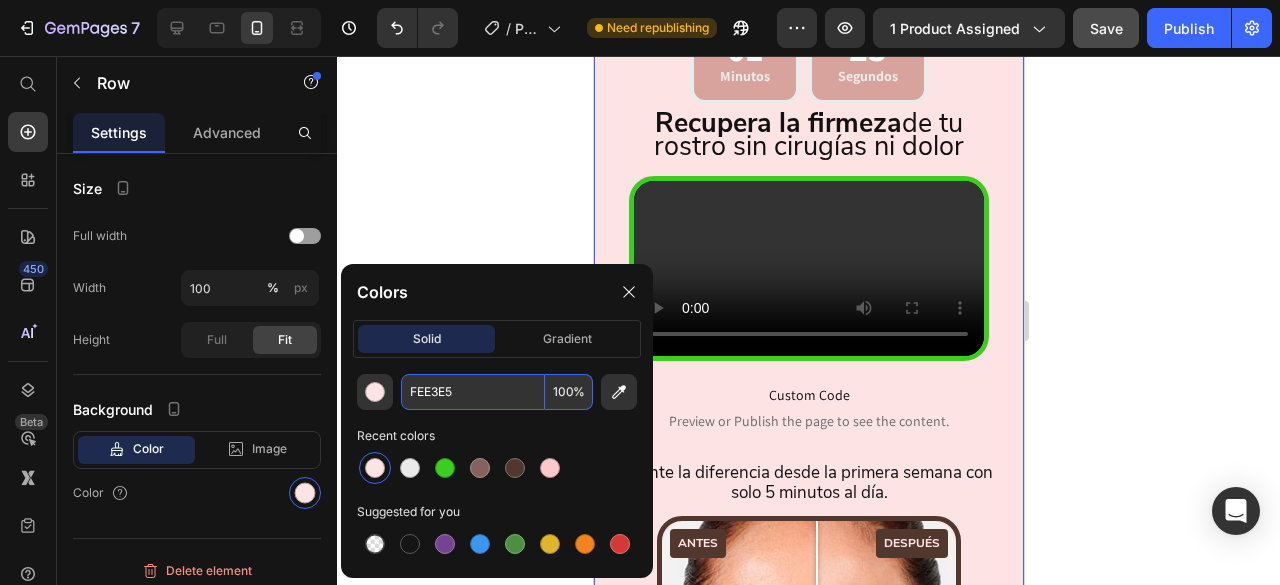 click on "FEE3E5" at bounding box center (473, 392) 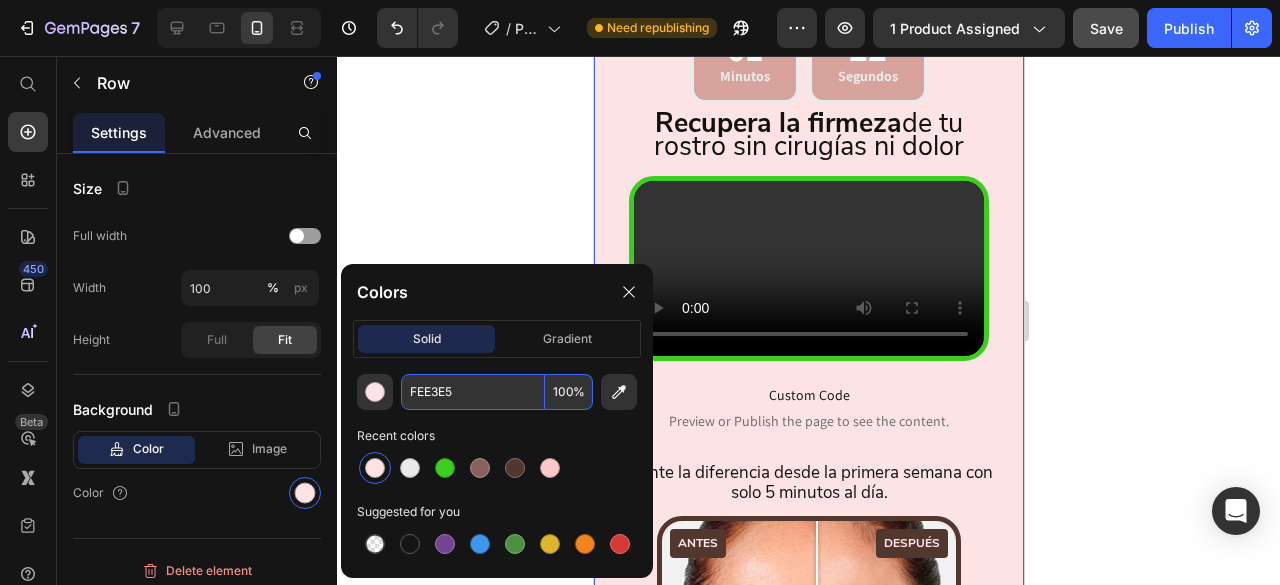 paste on "#F7EEDF" 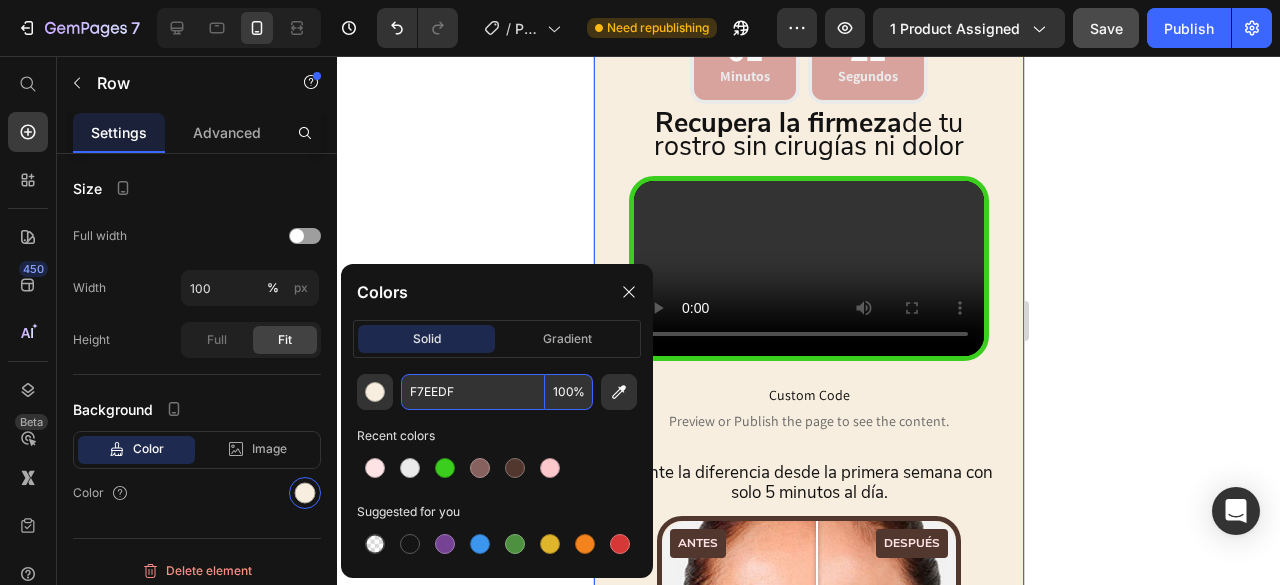 type on "F7EEDF" 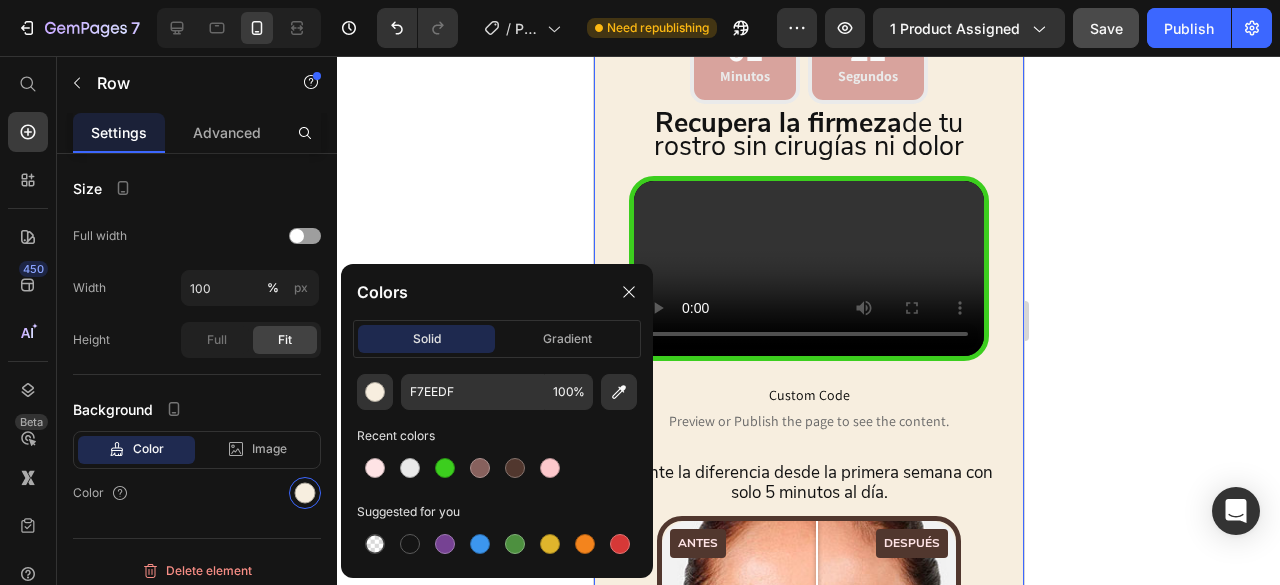 click 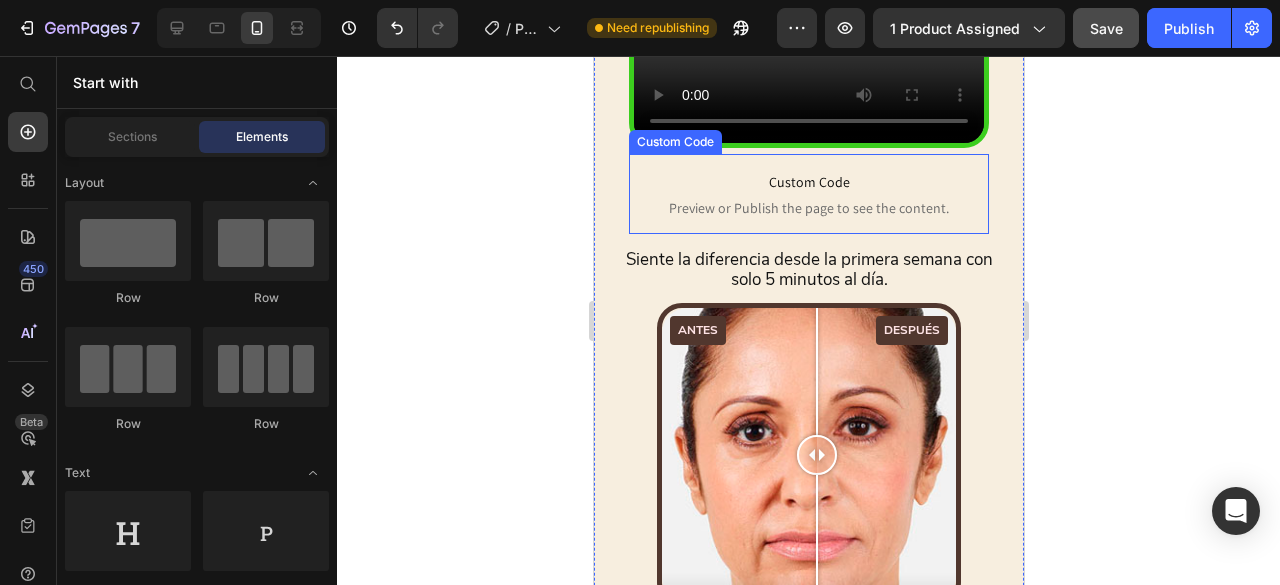scroll, scrollTop: 1302, scrollLeft: 0, axis: vertical 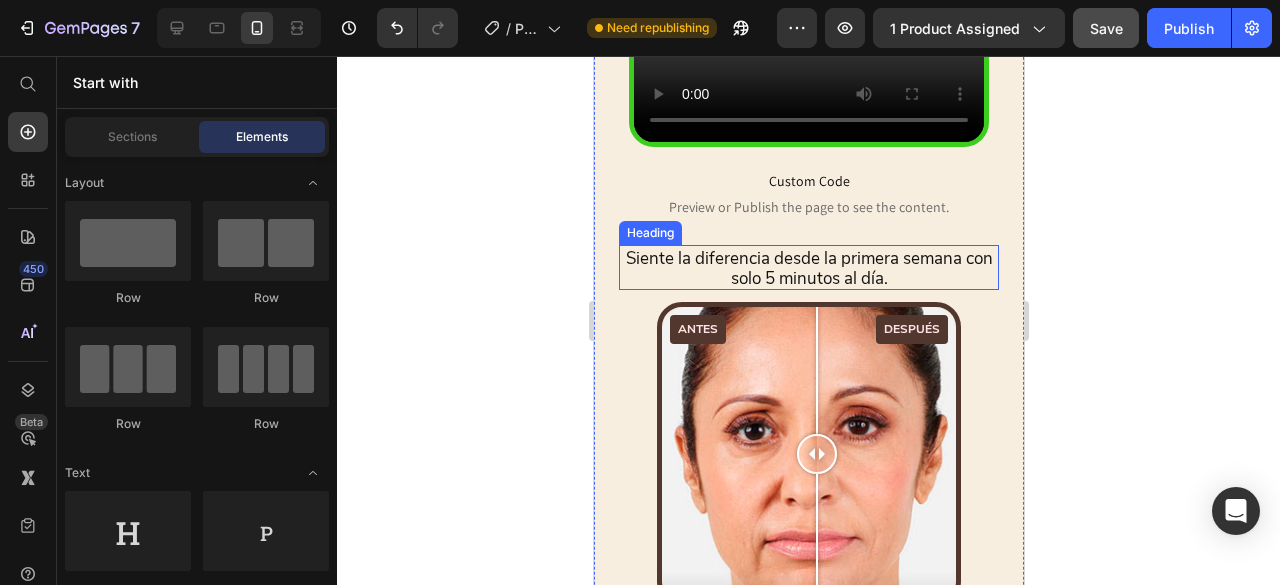 click on "Siente la diferencia desde la primera semana con solo 5 minutos al día." at bounding box center [808, 268] 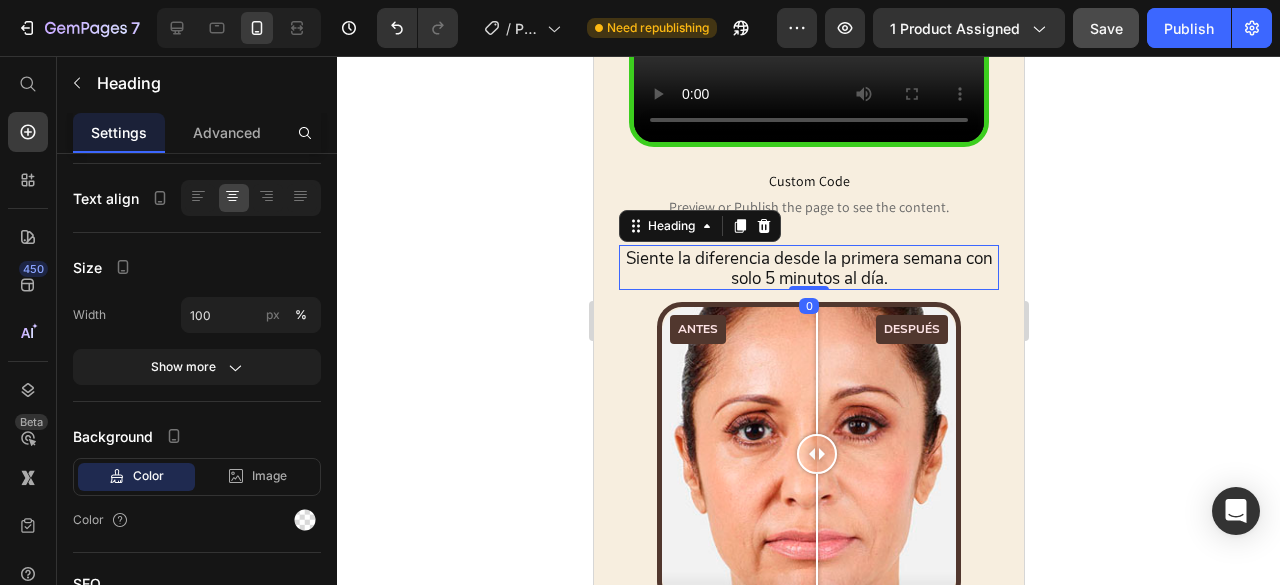 scroll, scrollTop: 0, scrollLeft: 0, axis: both 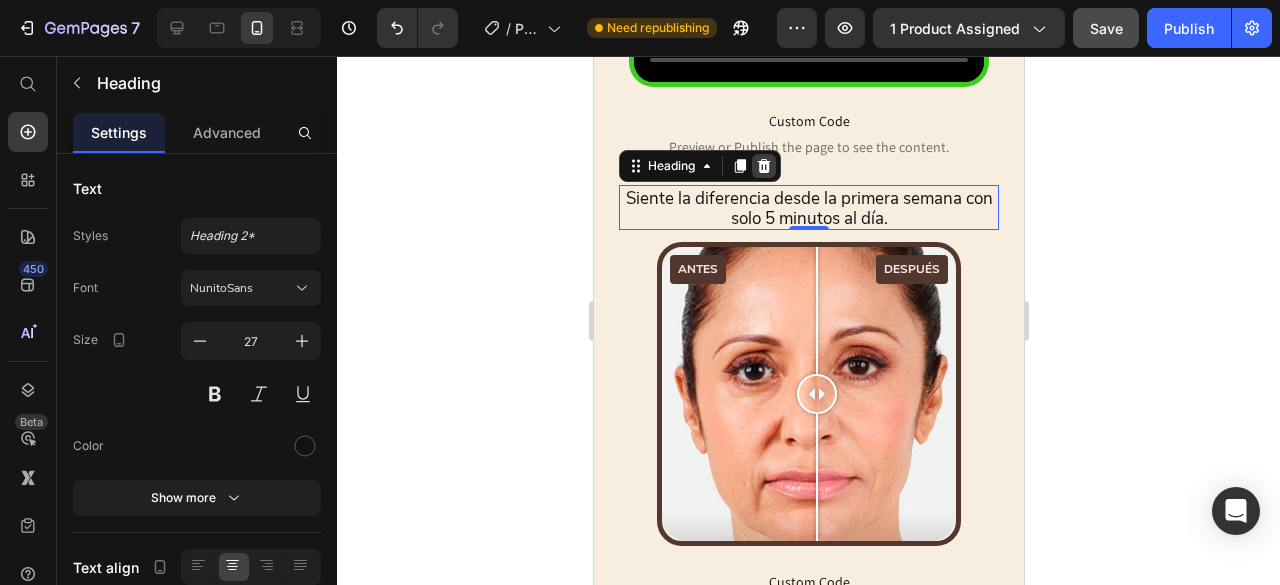 click 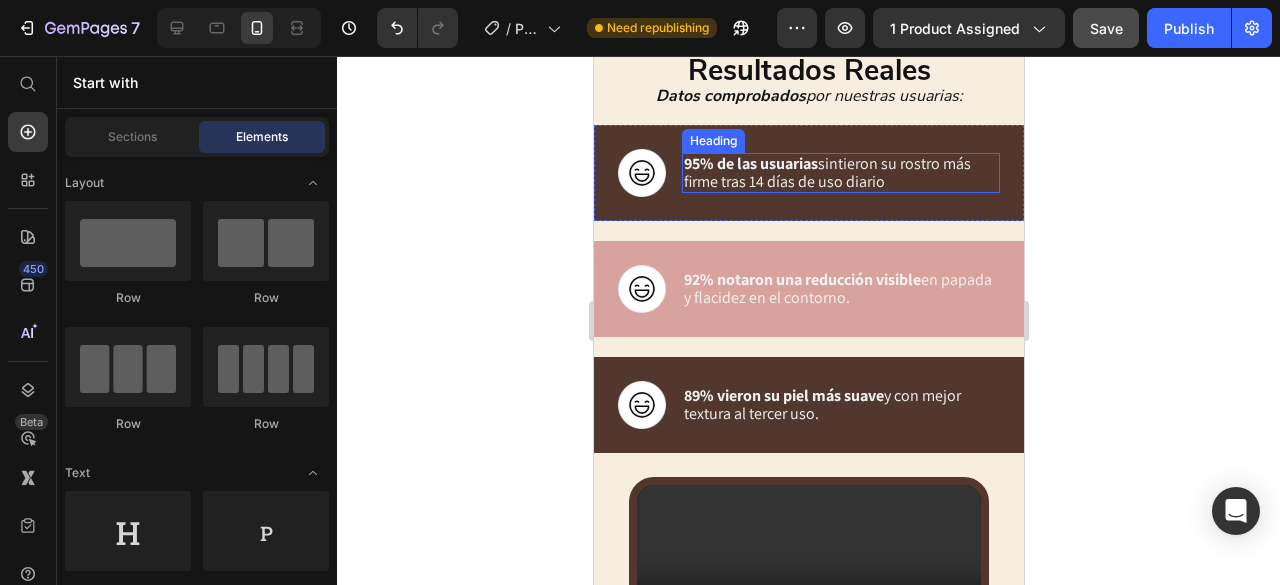 scroll, scrollTop: 3365, scrollLeft: 0, axis: vertical 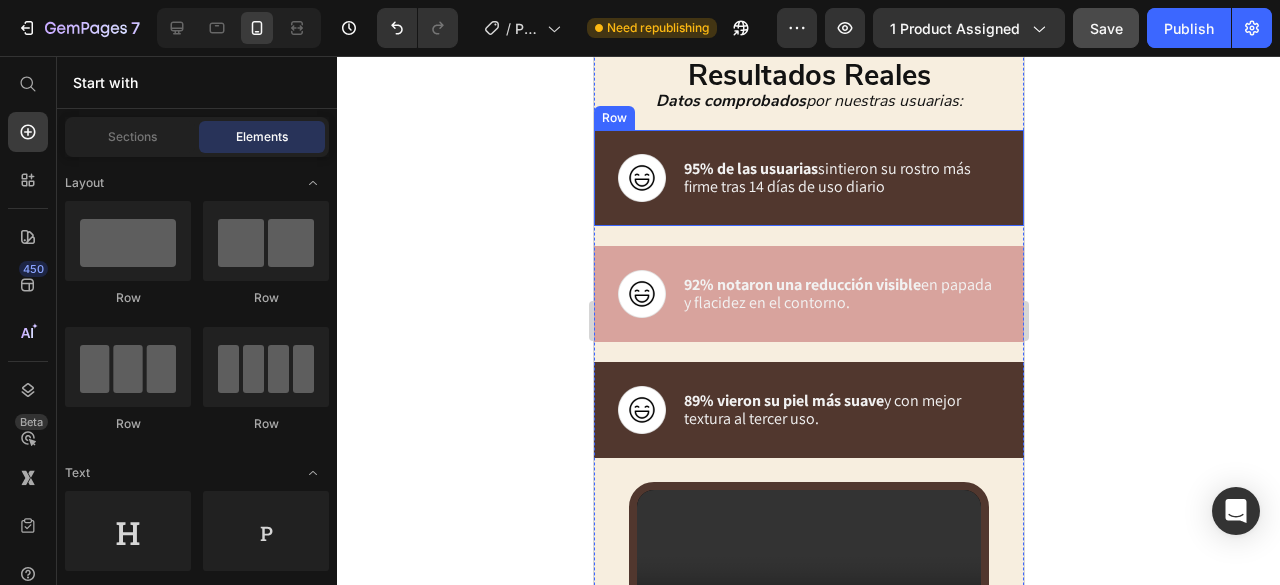 click on "Image 95% de las usuarias  sintieron su rostro más firme tras 14 días de uso diario Heading Row" at bounding box center (808, 178) 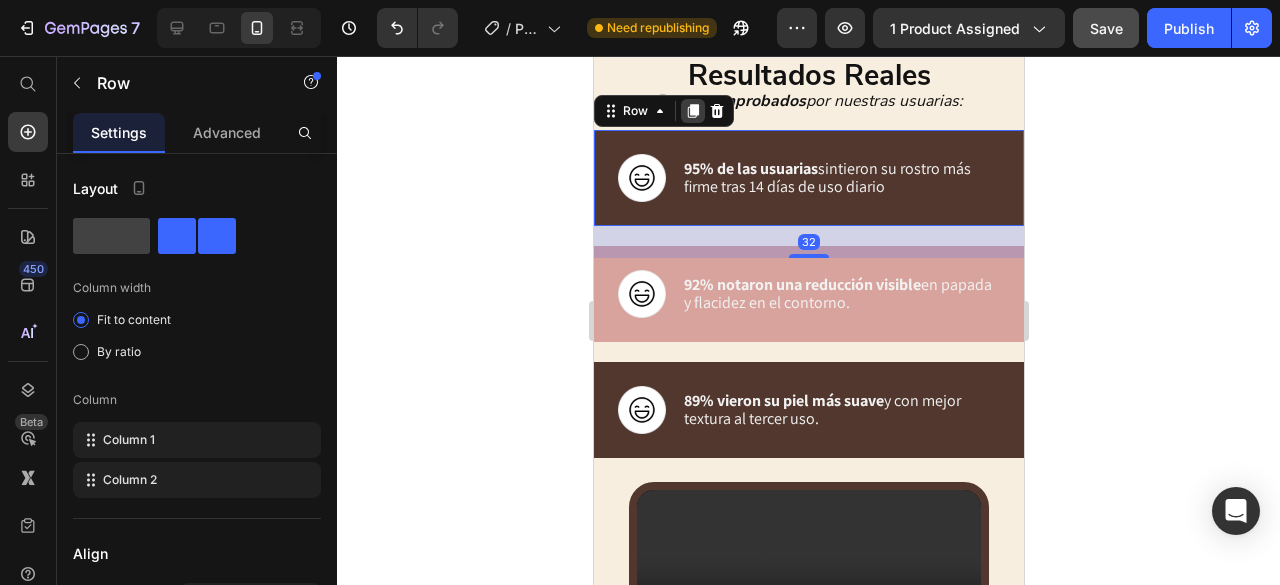 click 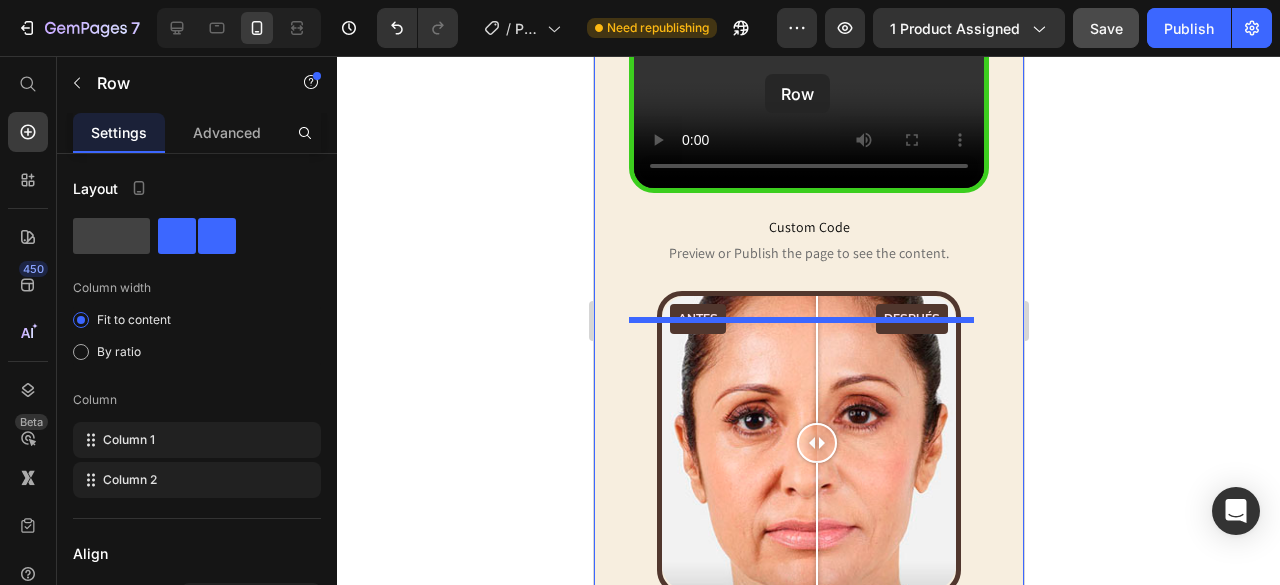 scroll, scrollTop: 1238, scrollLeft: 0, axis: vertical 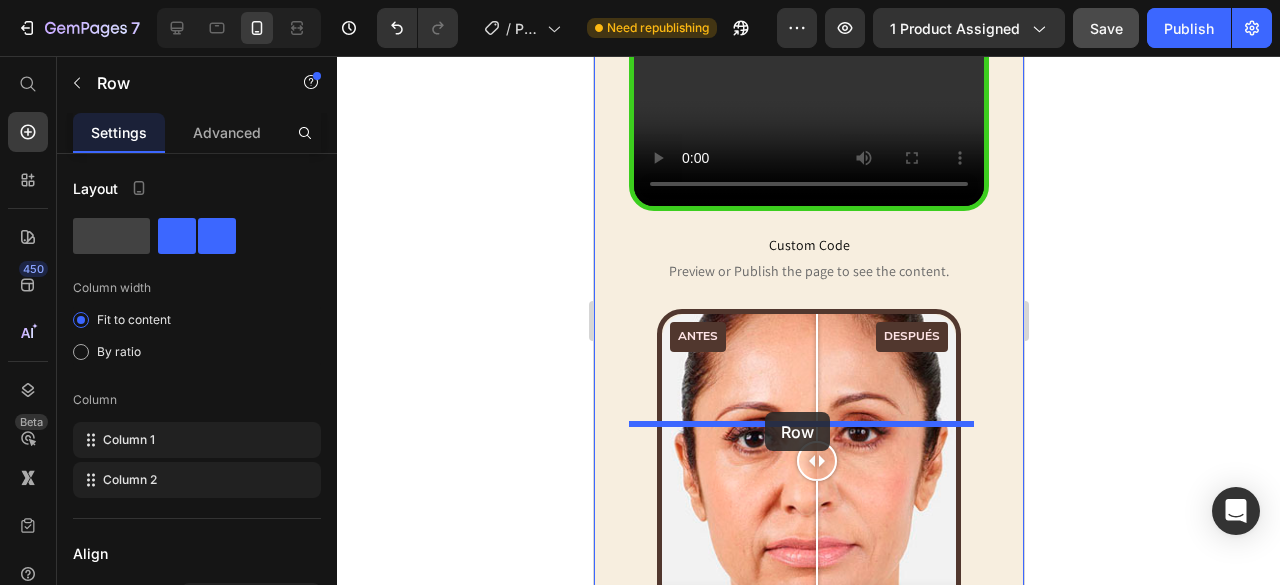 drag, startPoint x: 626, startPoint y: 357, endPoint x: 764, endPoint y: 412, distance: 148.55638 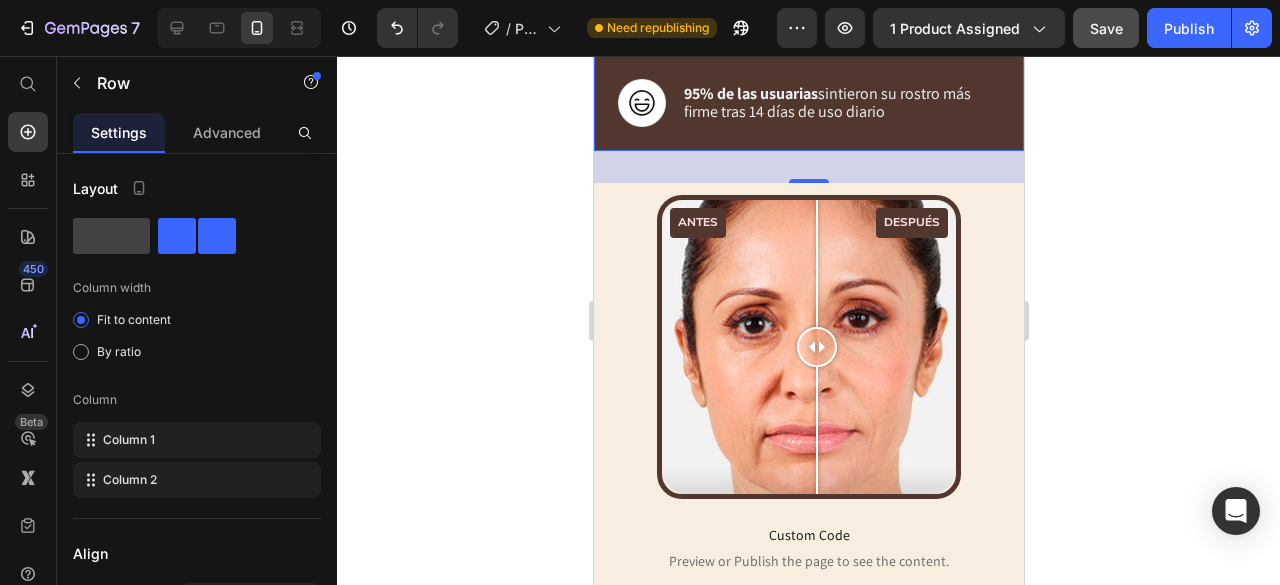 scroll, scrollTop: 1491, scrollLeft: 0, axis: vertical 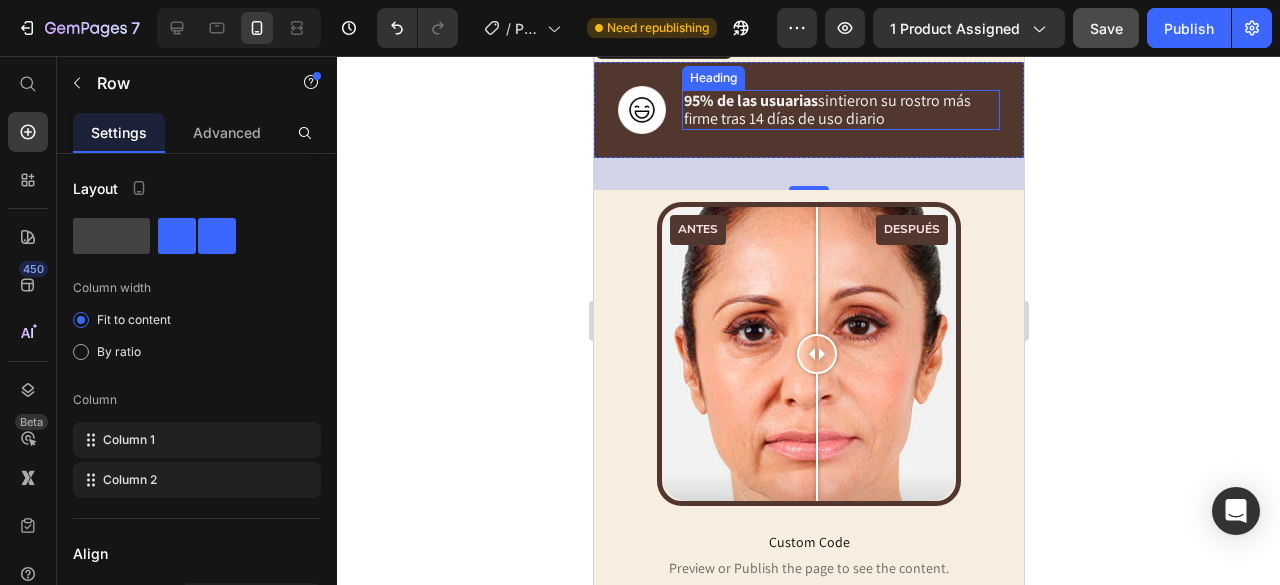 click on "95% de las usuarias  sintieron su rostro más firme tras 14 días de uso diario" at bounding box center (826, 109) 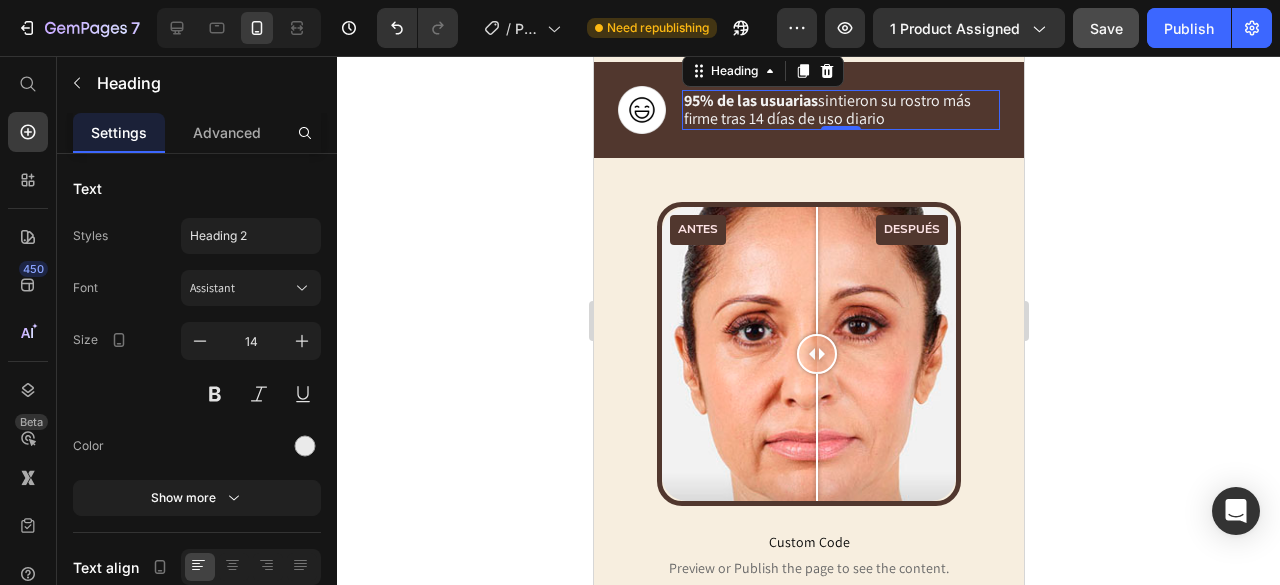 click on "95% de las usuarias  sintieron su rostro más firme tras 14 días de uso diario" at bounding box center [826, 109] 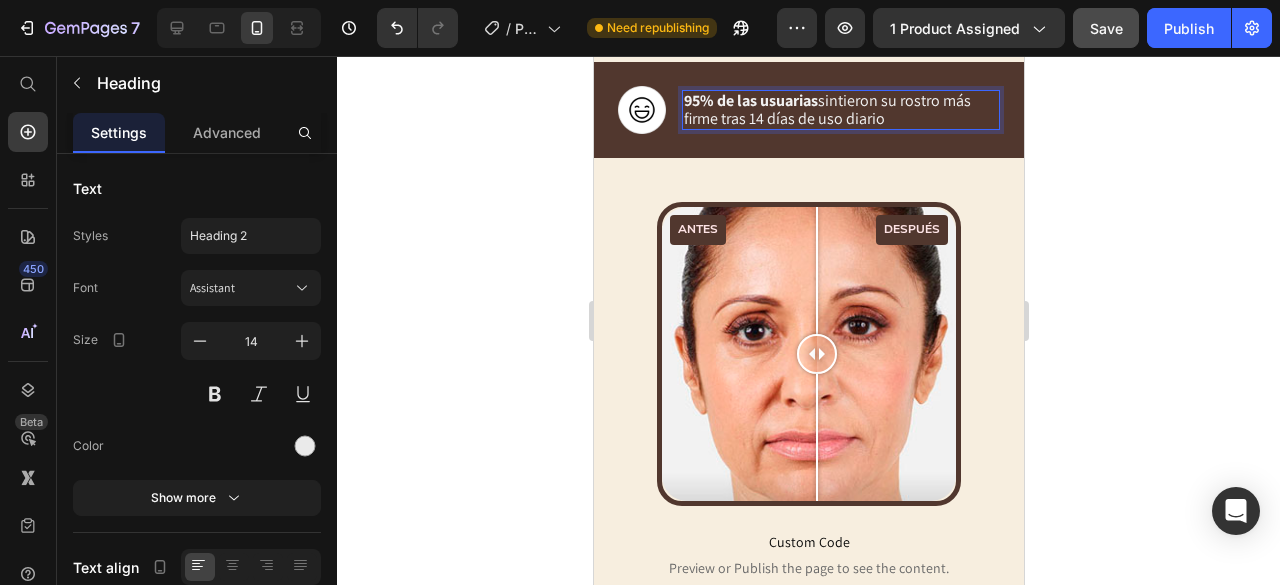 click on "95% de las usuarias  sintieron su rostro más firme tras 14 días de uso diario" at bounding box center (826, 109) 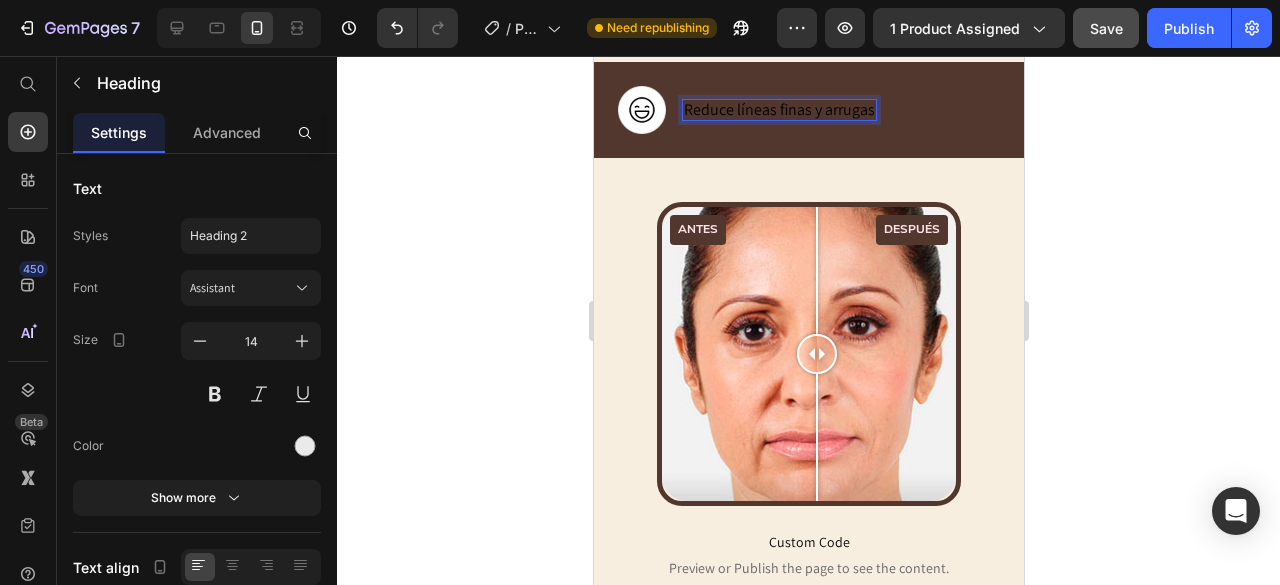 scroll, scrollTop: 1500, scrollLeft: 0, axis: vertical 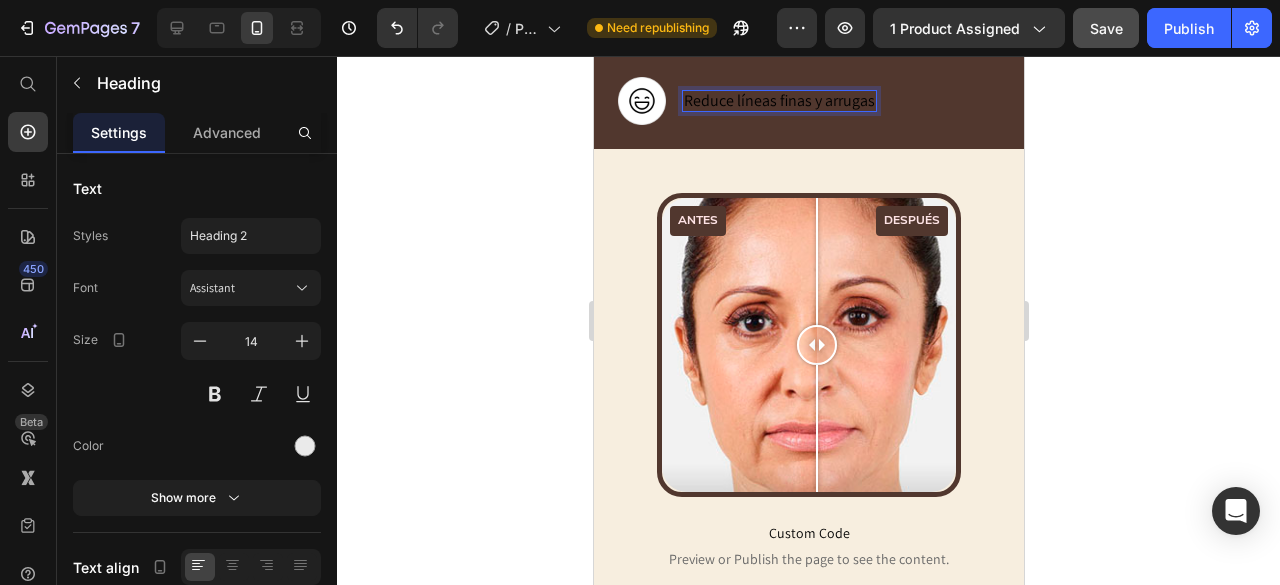 click on "Reduce líneas finas y arrugas" at bounding box center (778, 100) 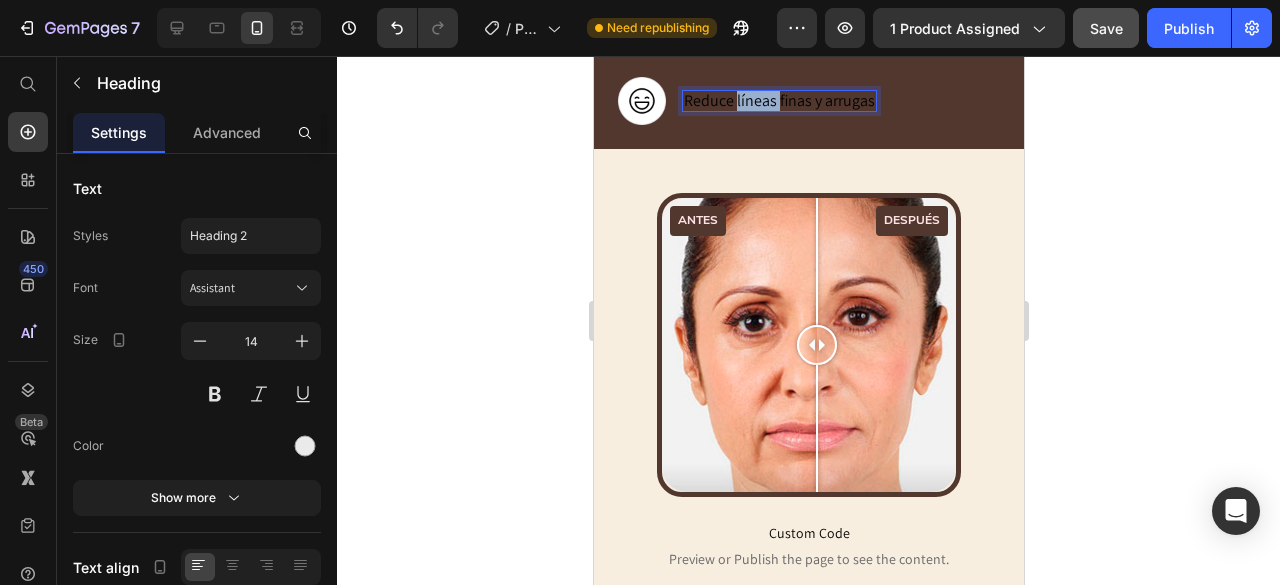 click on "Reduce líneas finas y arrugas" at bounding box center (778, 100) 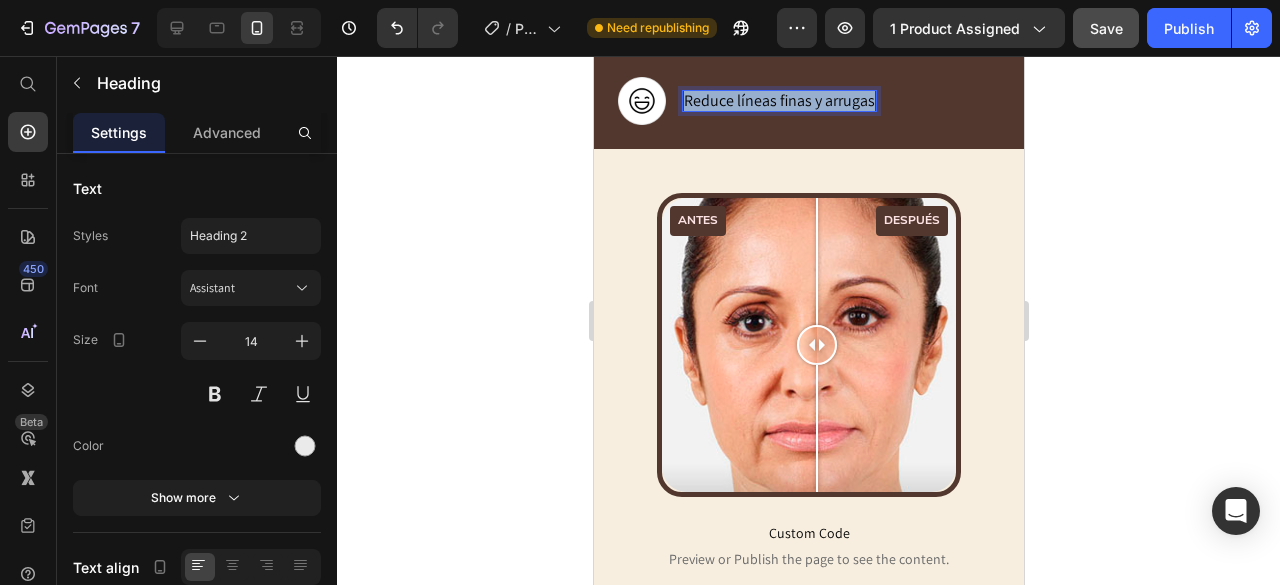 click on "Reduce líneas finas y arrugas" at bounding box center (778, 100) 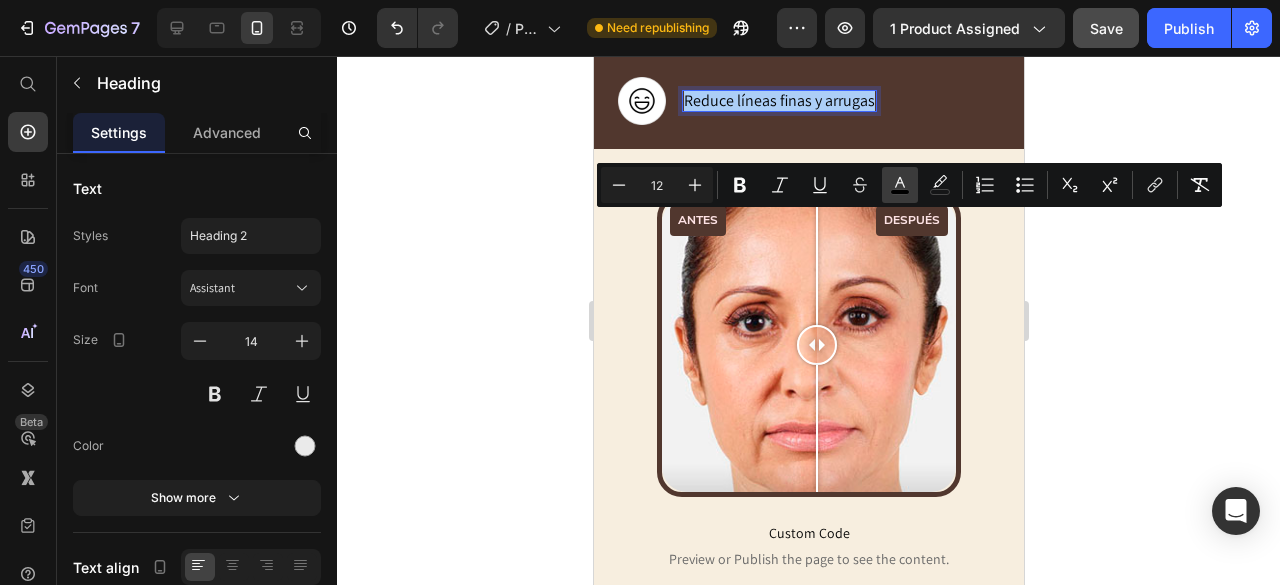 click 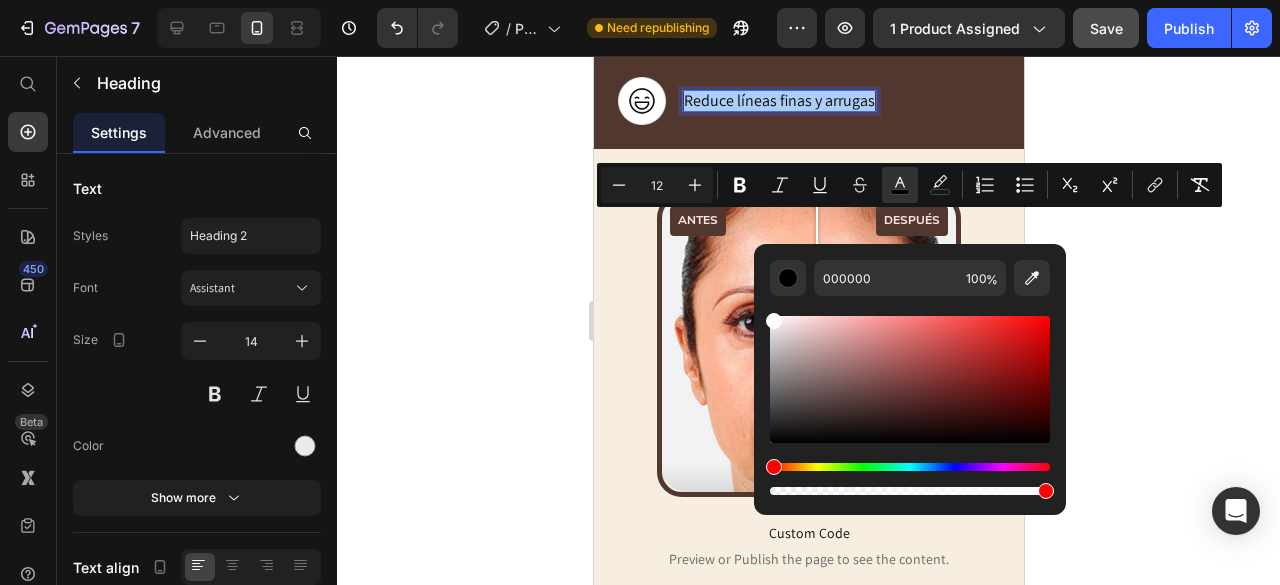 drag, startPoint x: 797, startPoint y: 343, endPoint x: 772, endPoint y: 317, distance: 36.069378 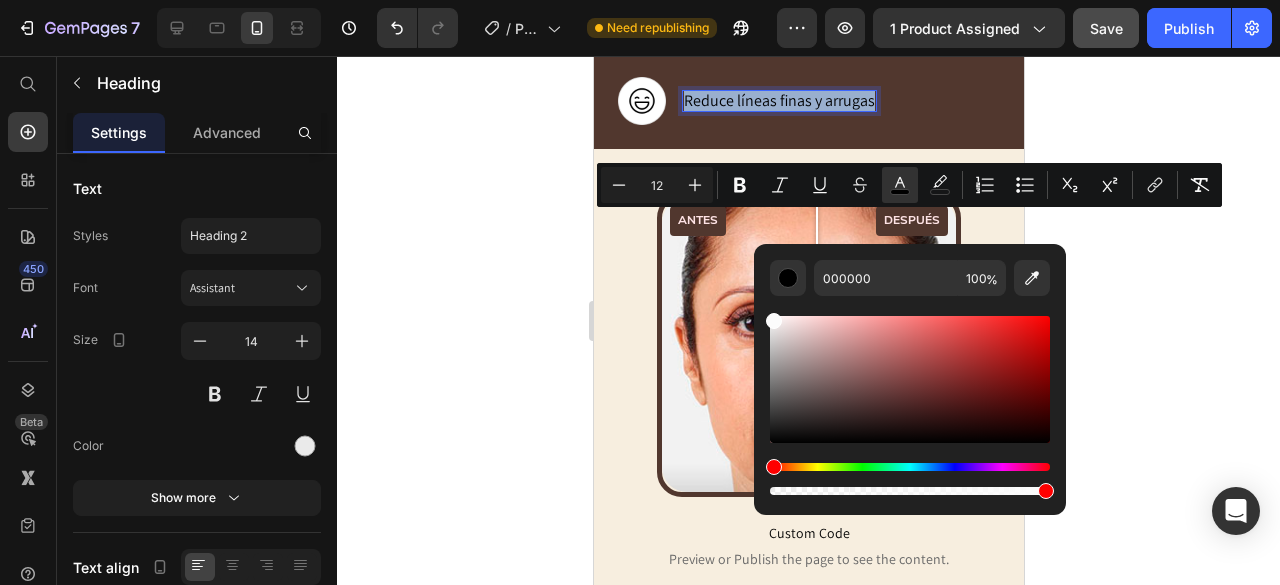 type on "FCFCFC" 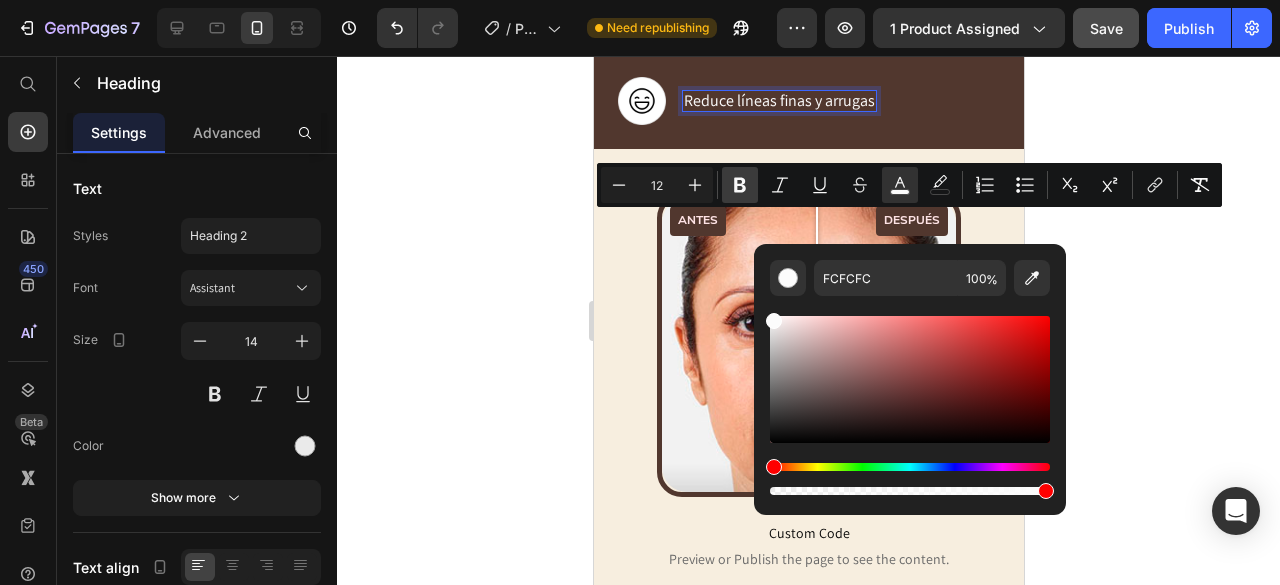 click 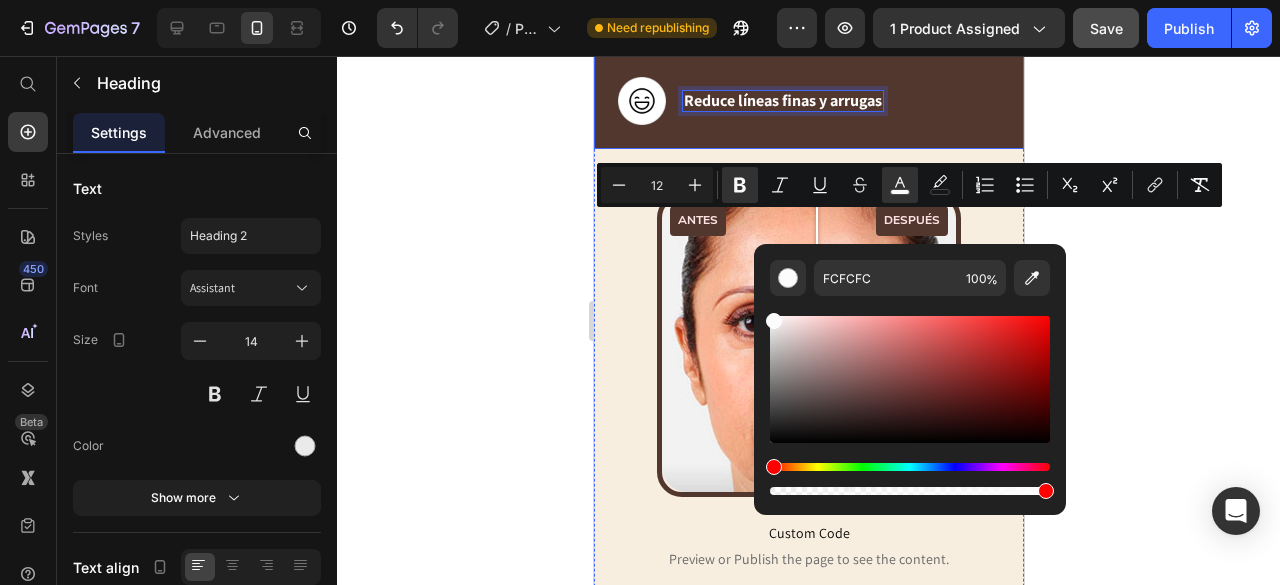 click on "Reduce líneas finas y arrugas Heading   0" at bounding box center (782, 101) 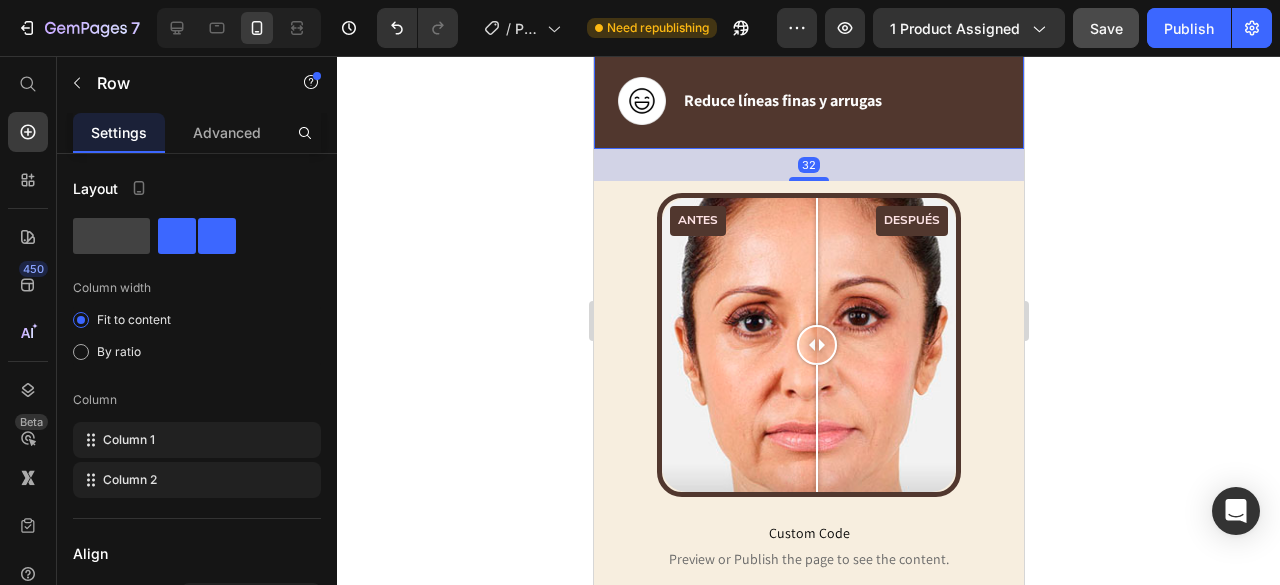 click 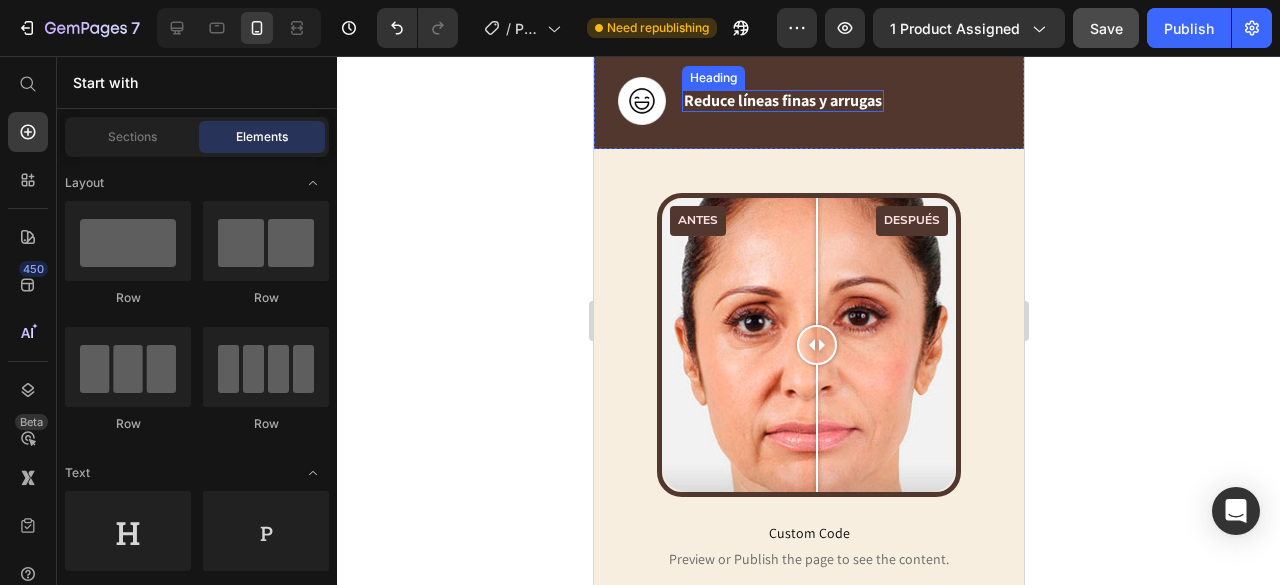 click on "Reduce líneas finas y arrugas" at bounding box center (782, 100) 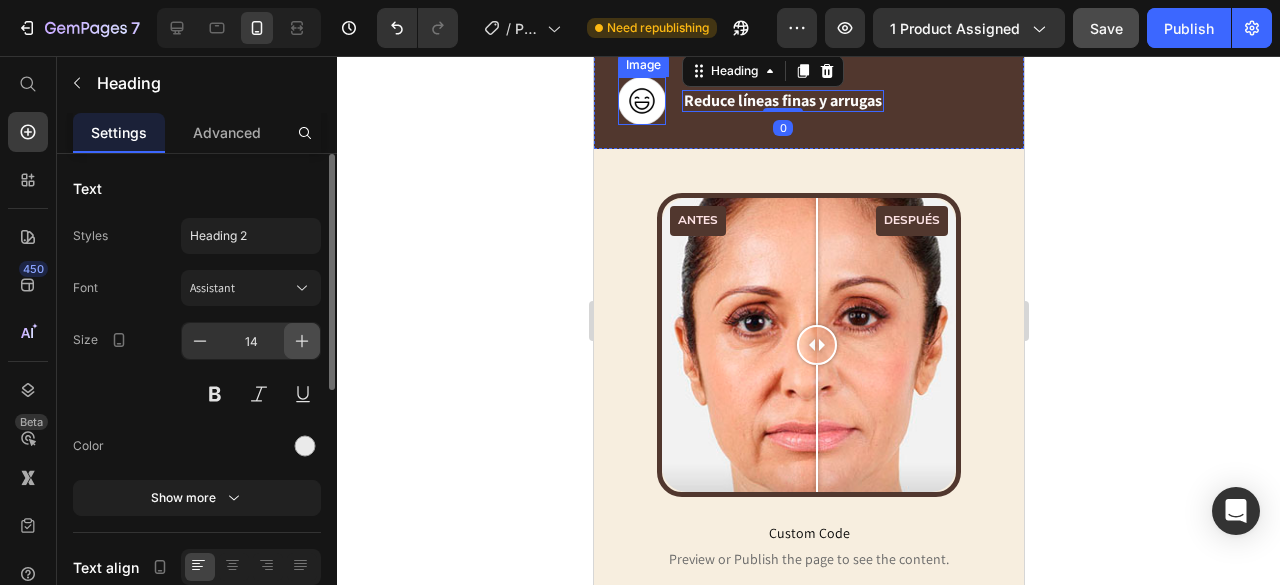 click at bounding box center [302, 341] 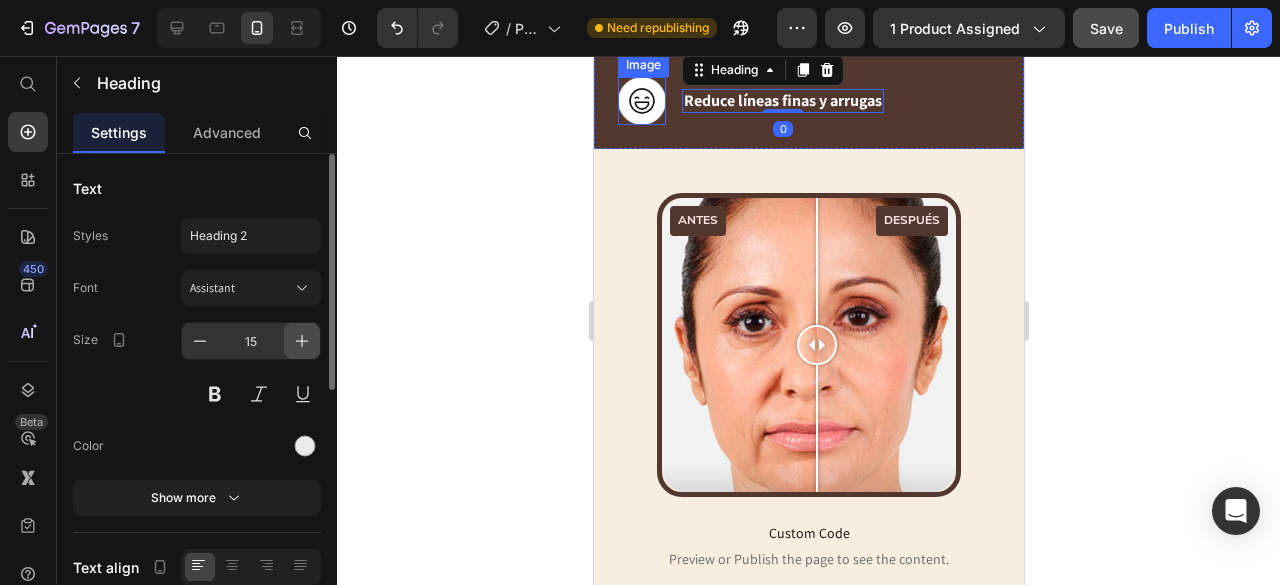 click 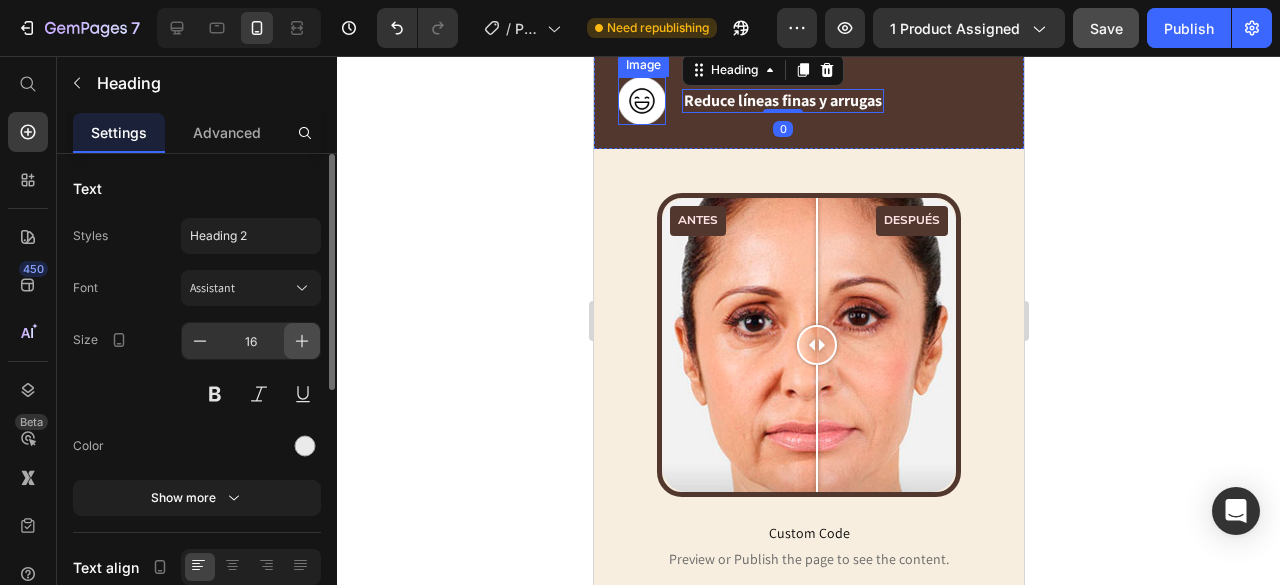 click 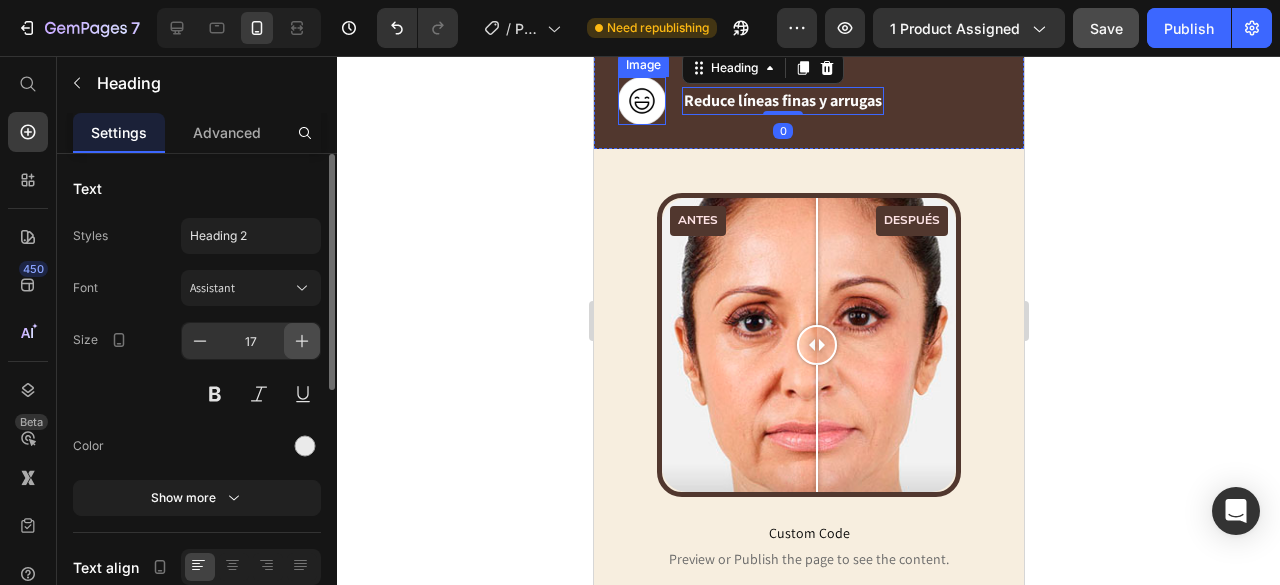 click 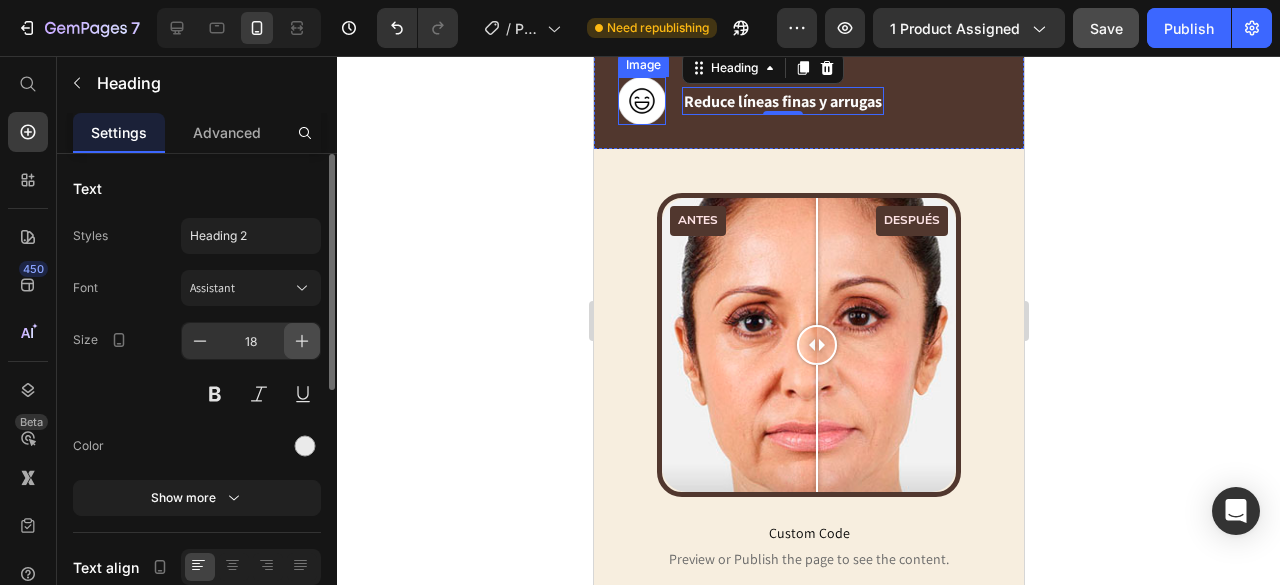 click 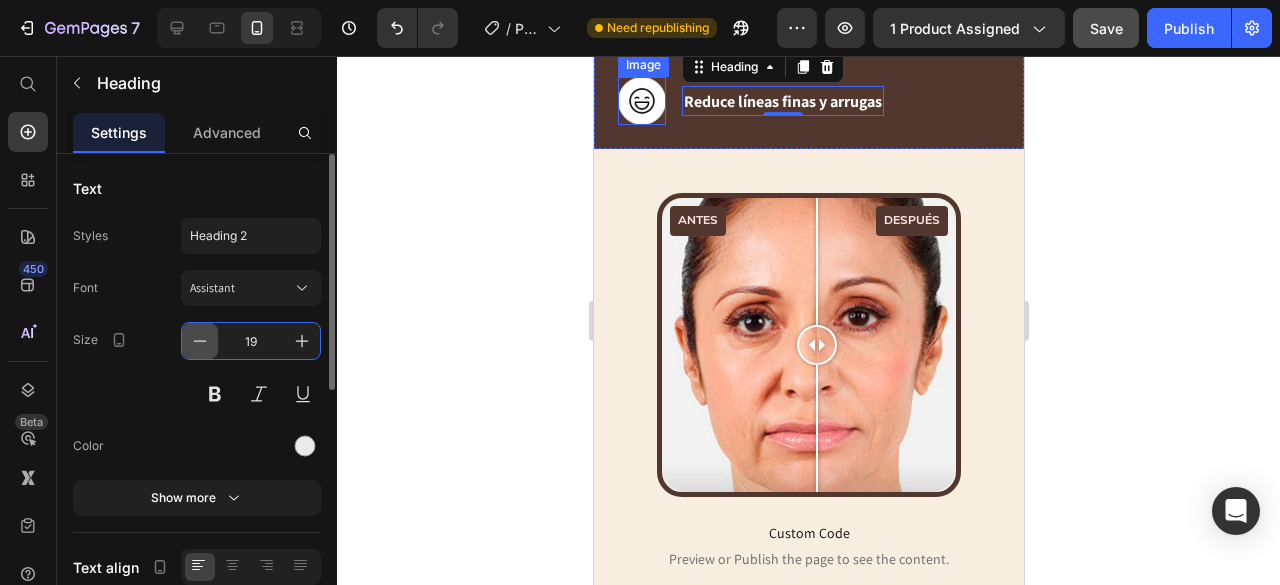 click 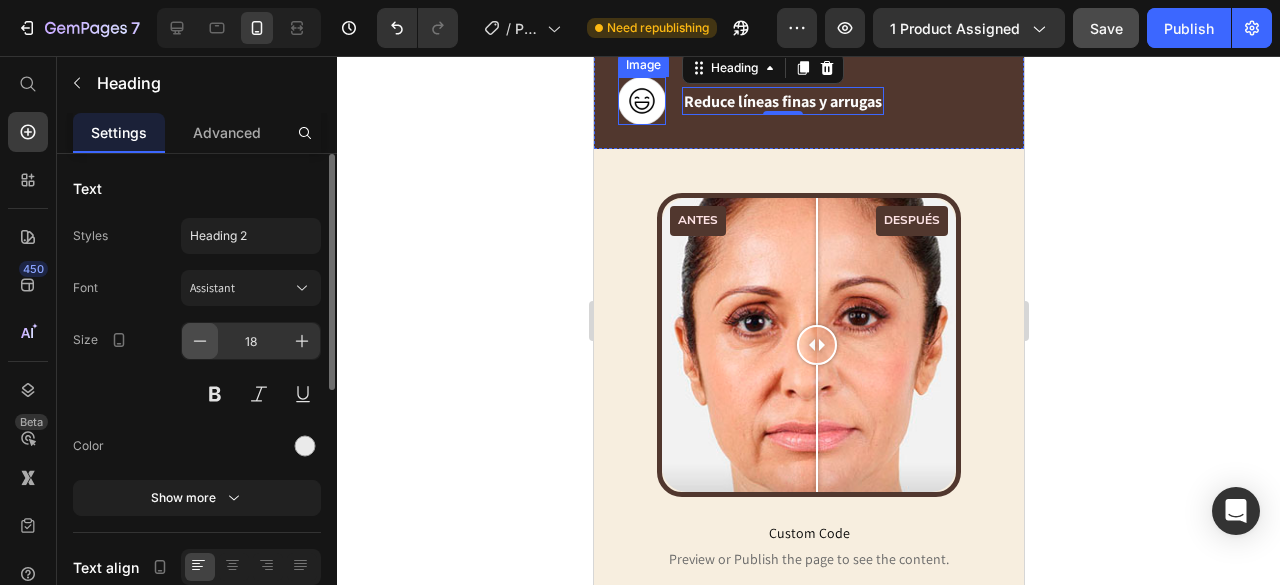 click 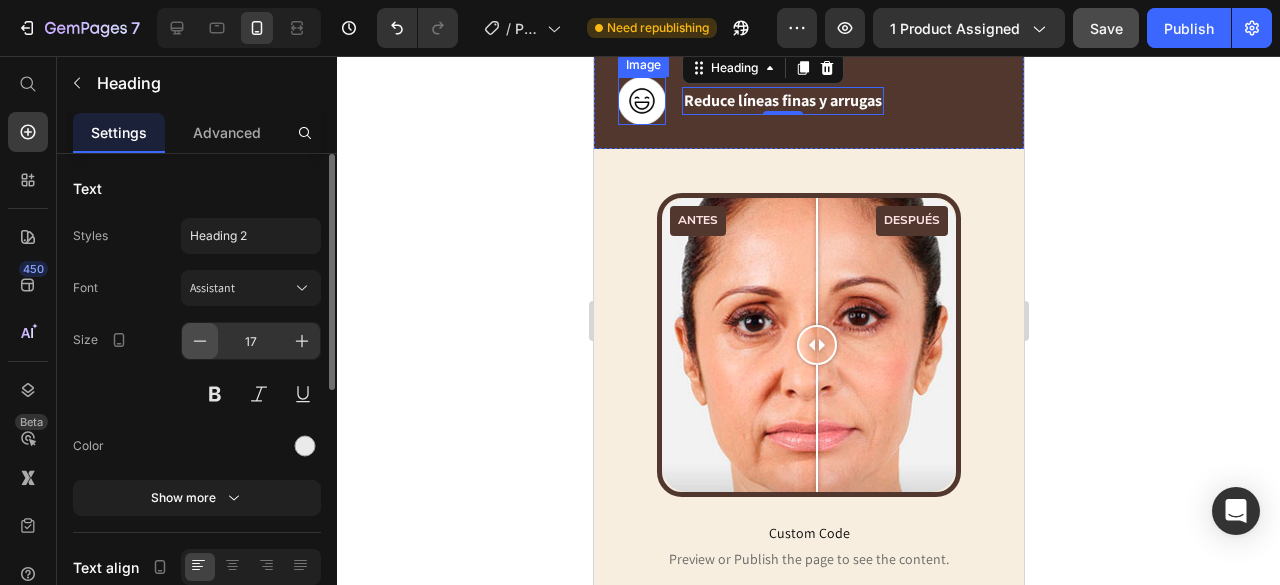 drag, startPoint x: 208, startPoint y: 345, endPoint x: 304, endPoint y: 229, distance: 150.57224 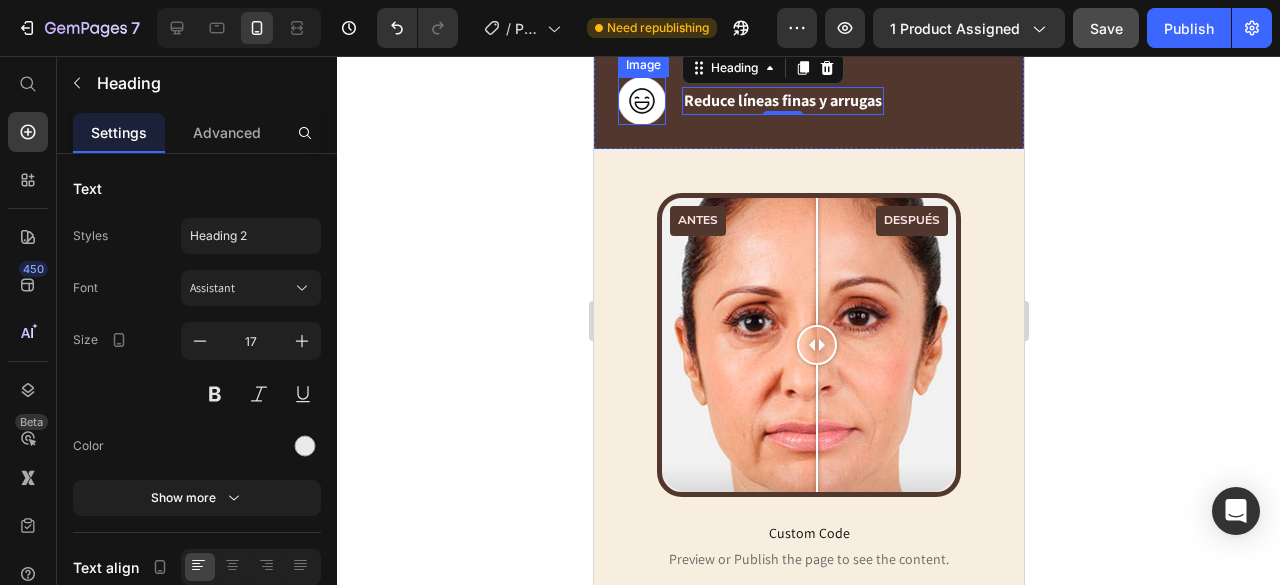 type on "16" 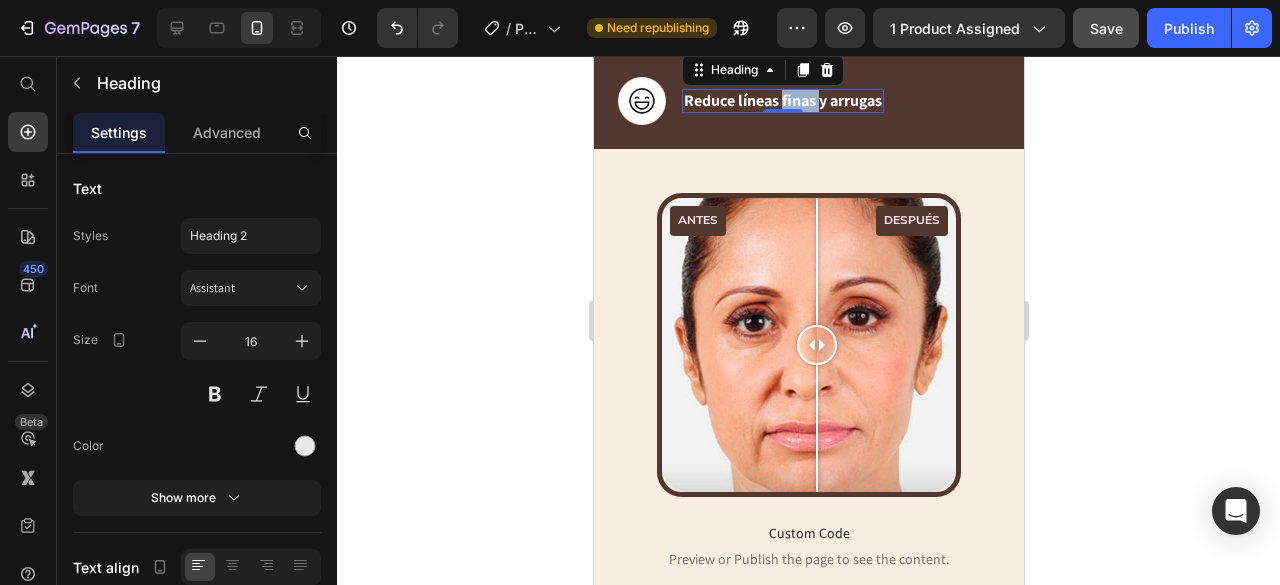 click on "Reduce líneas finas y arrugas" at bounding box center [782, 100] 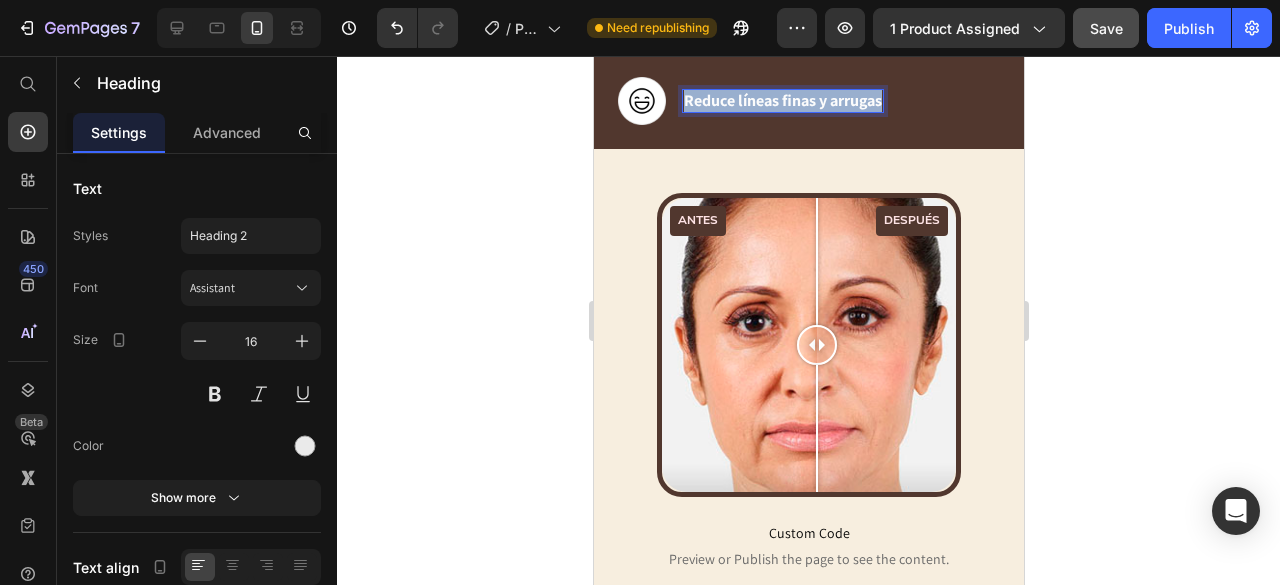 click on "Reduce líneas finas y arrugas" at bounding box center (782, 100) 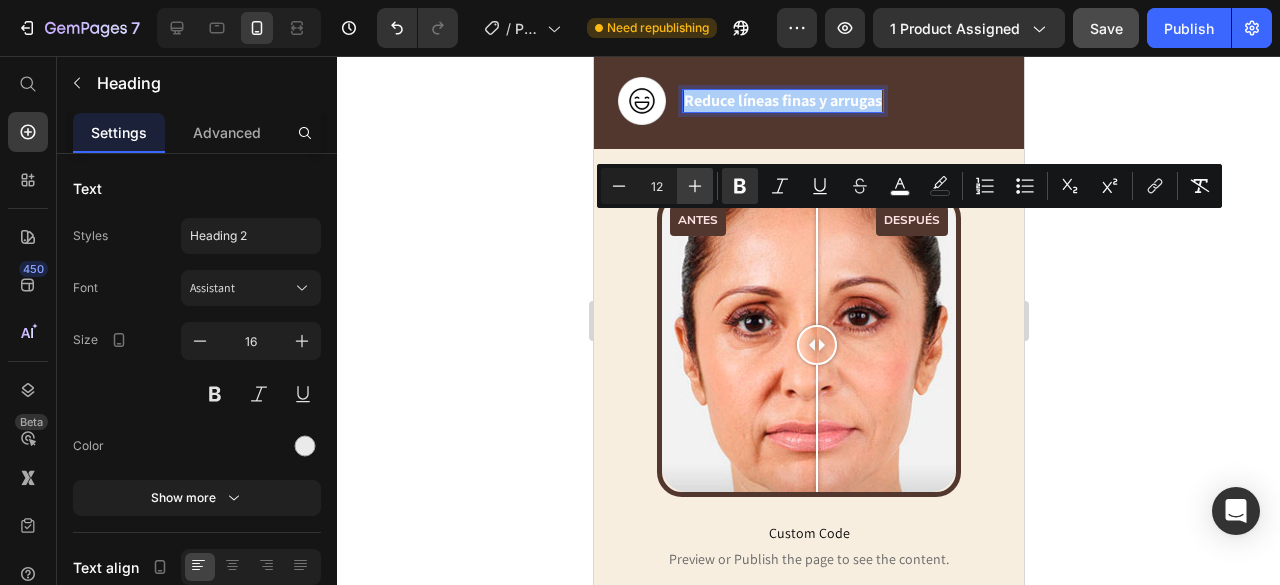 click 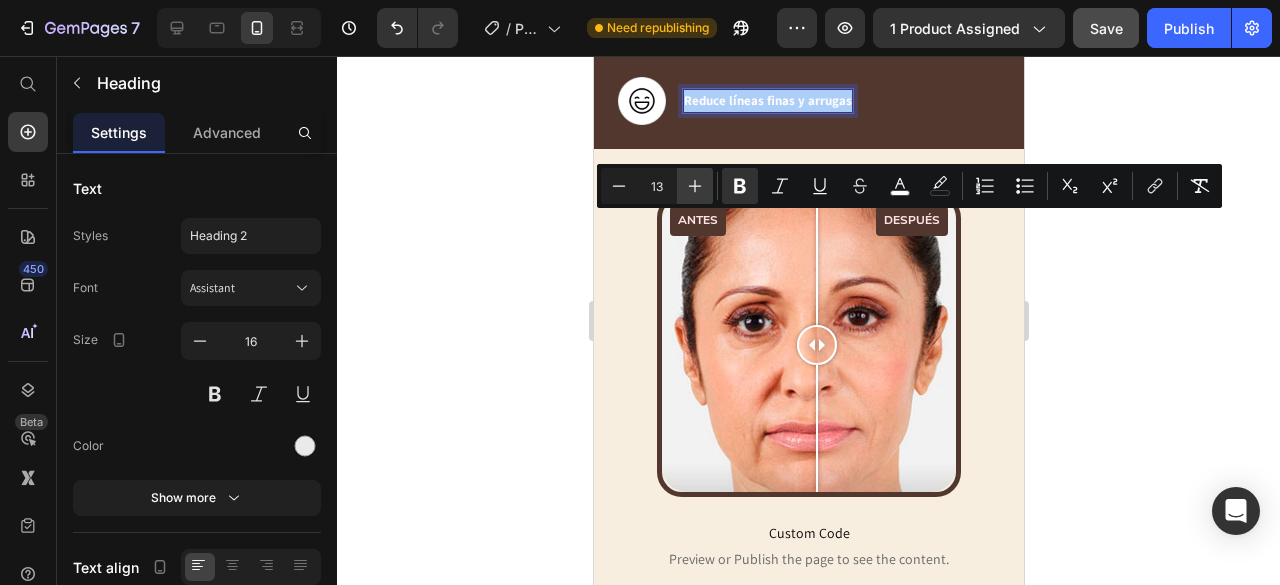 click 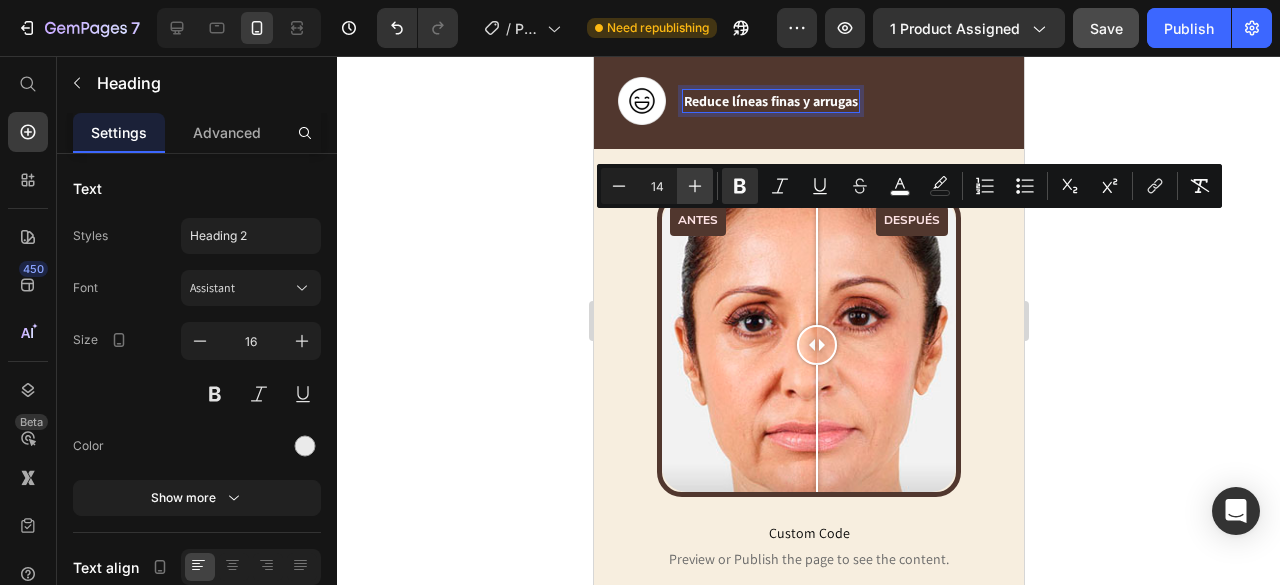 click 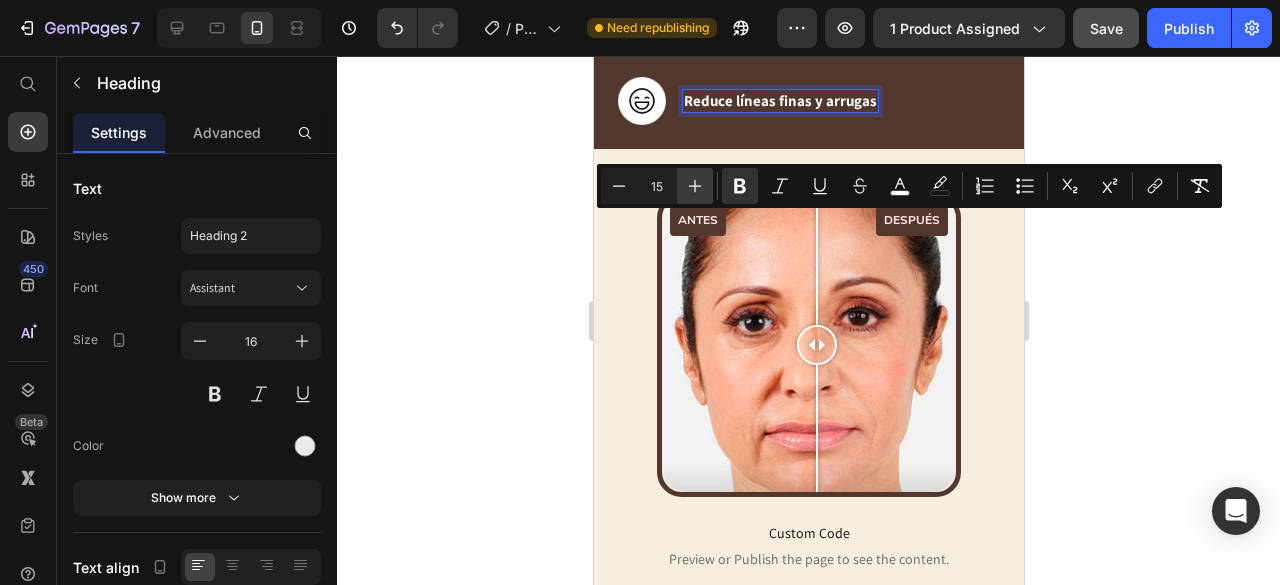 click 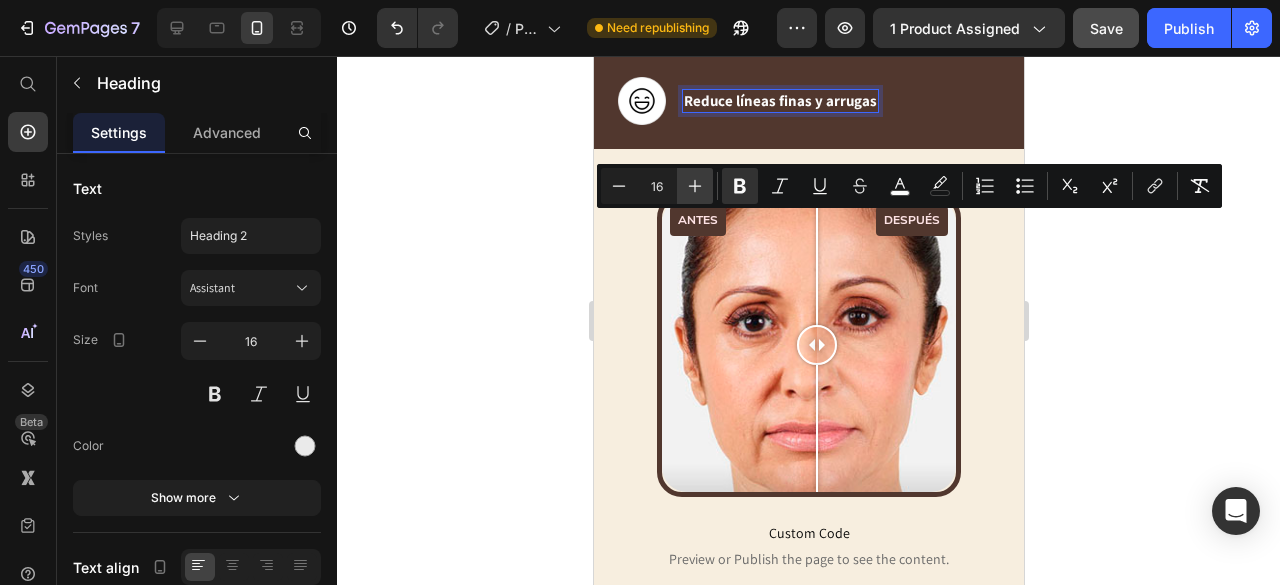 click 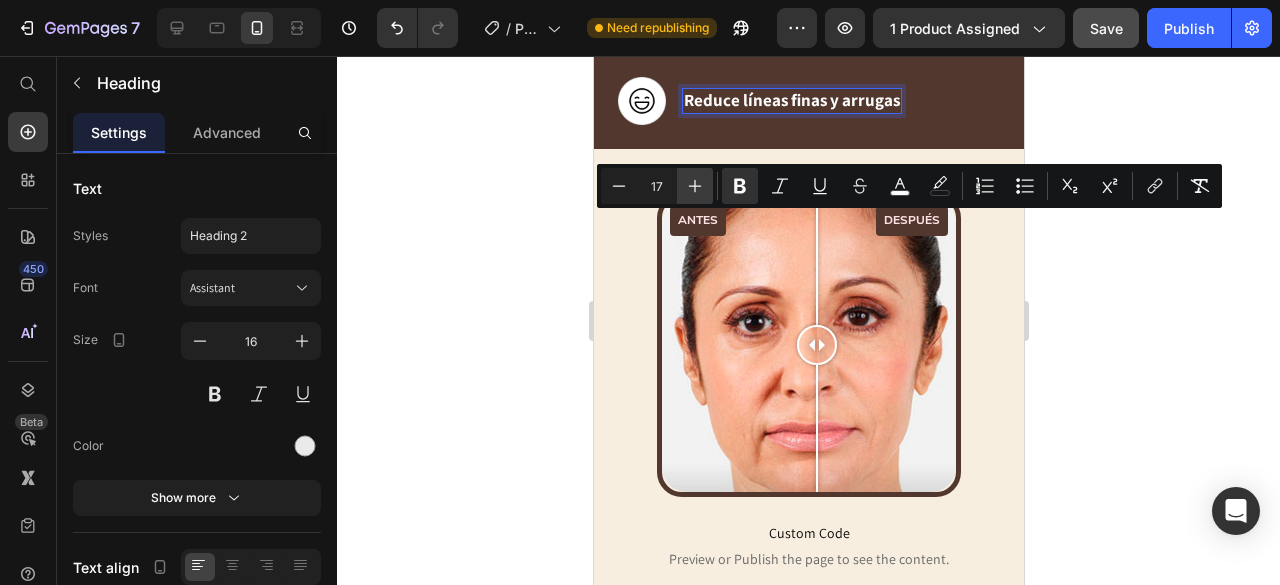 click 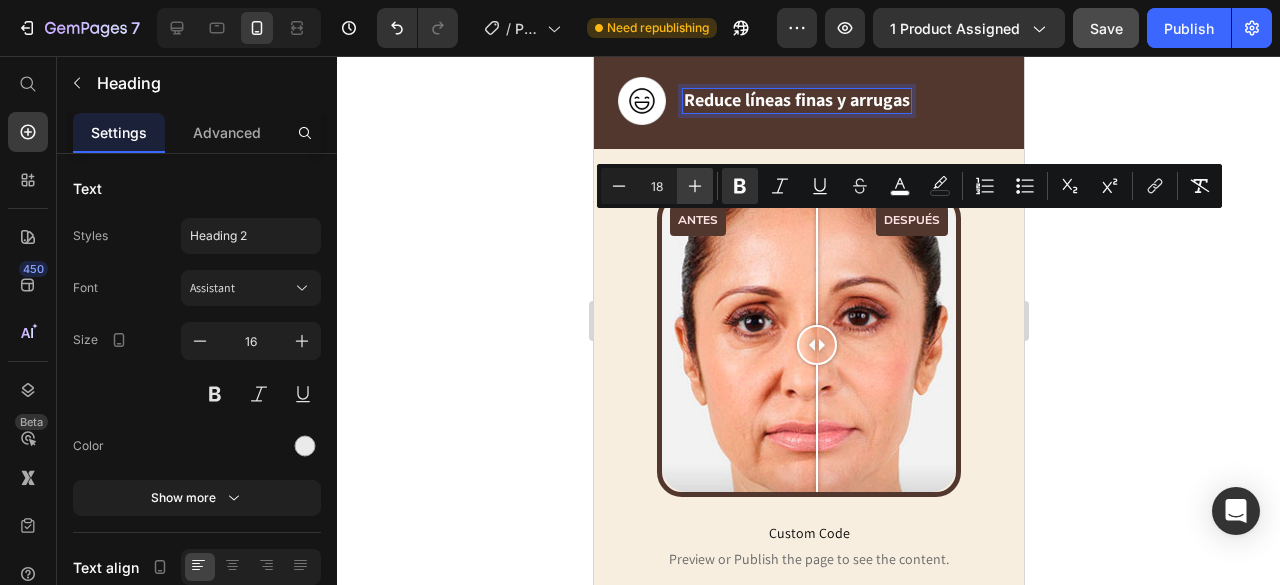 click 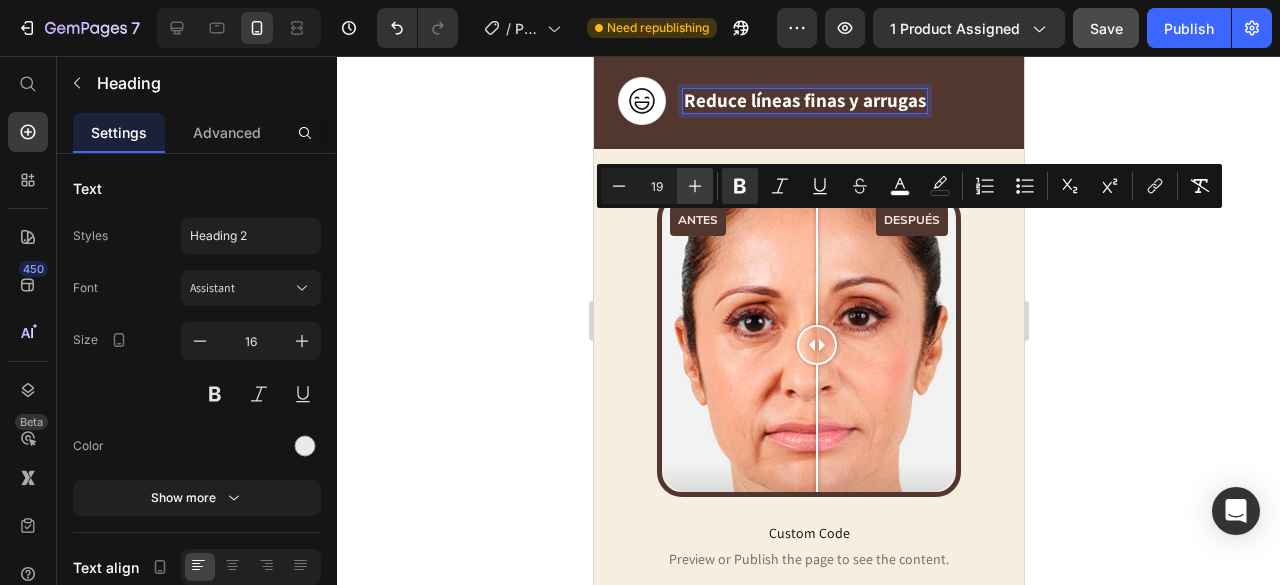 click 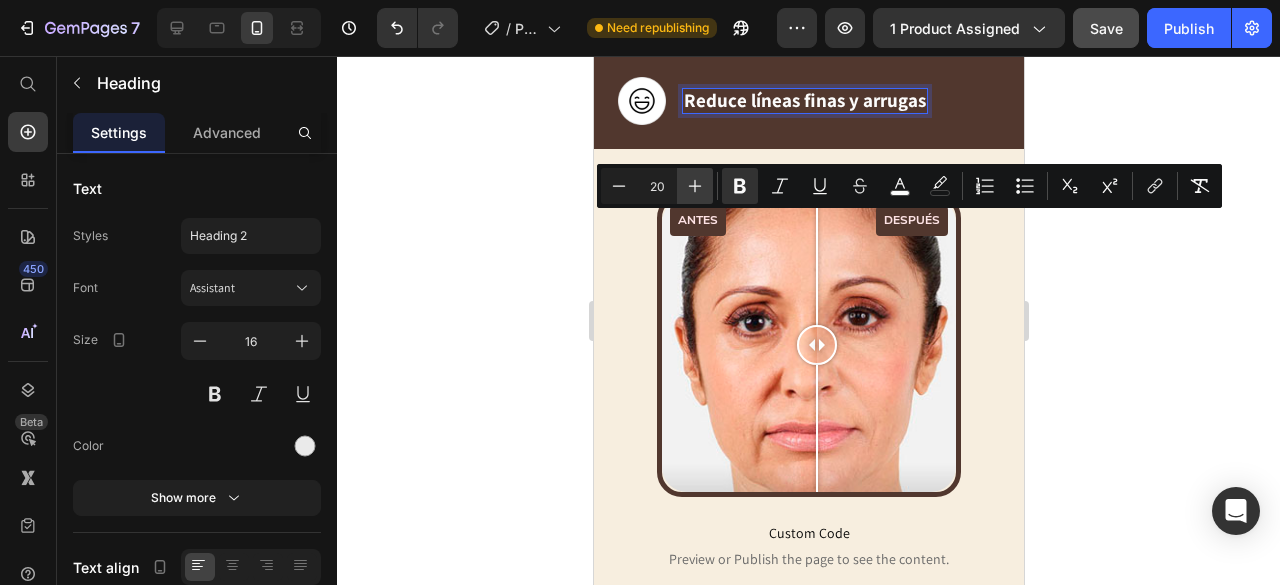 click 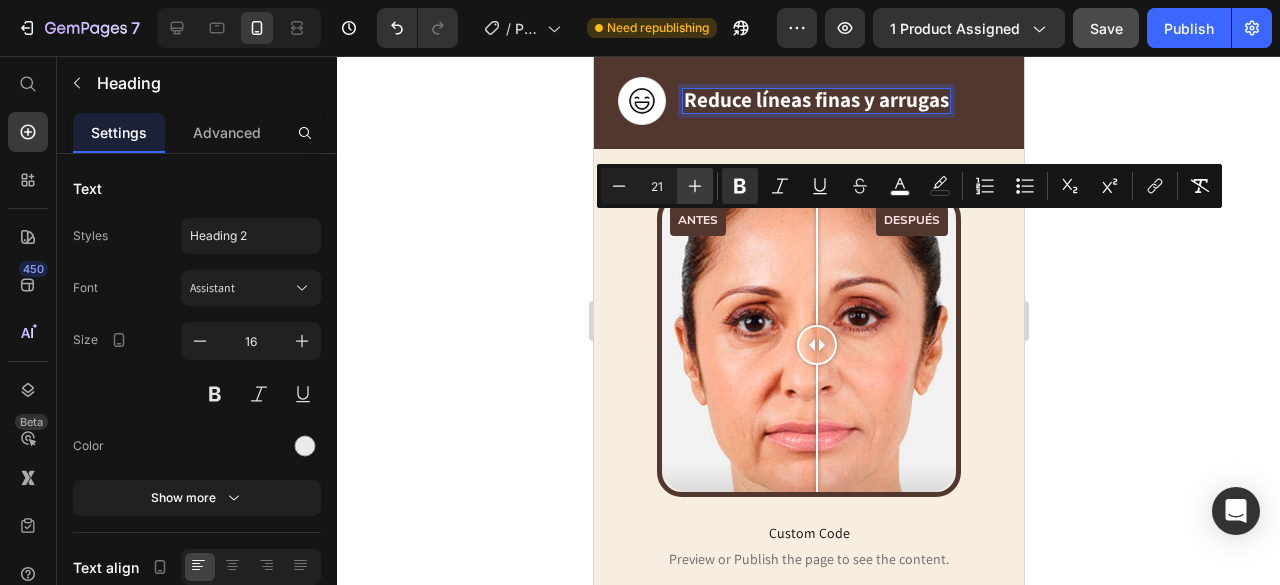 click 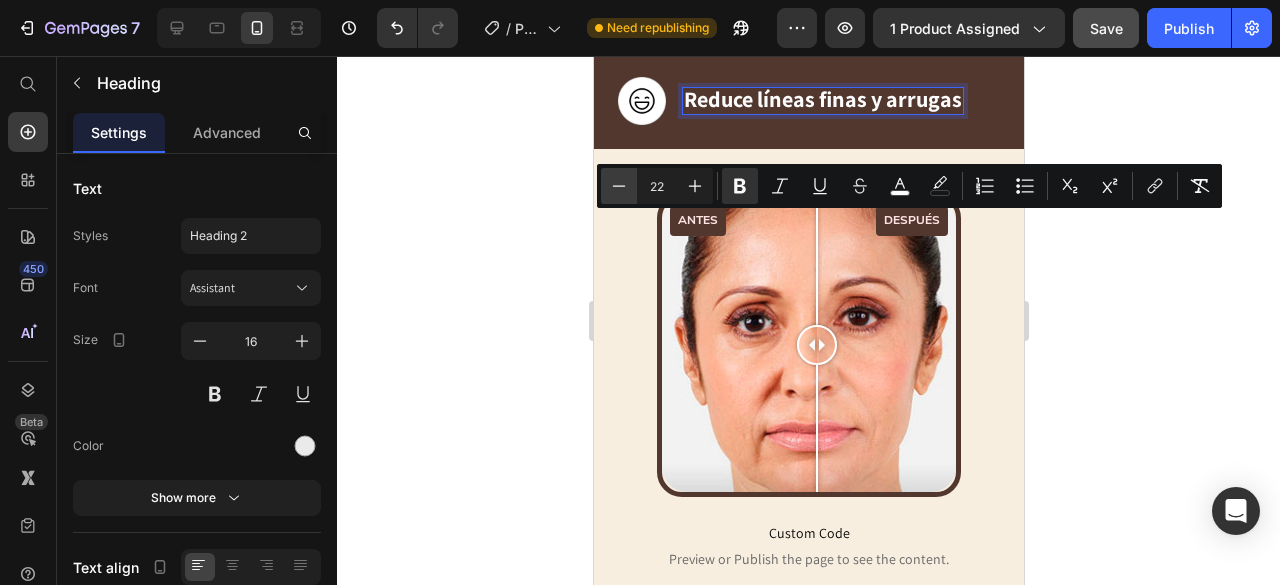 click 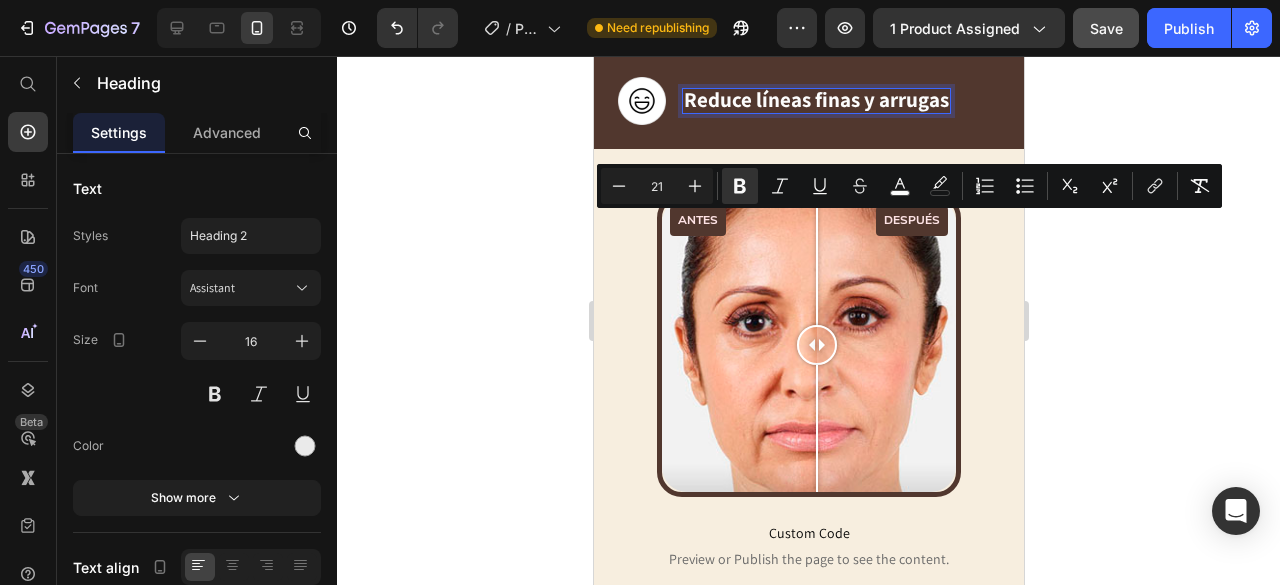 click 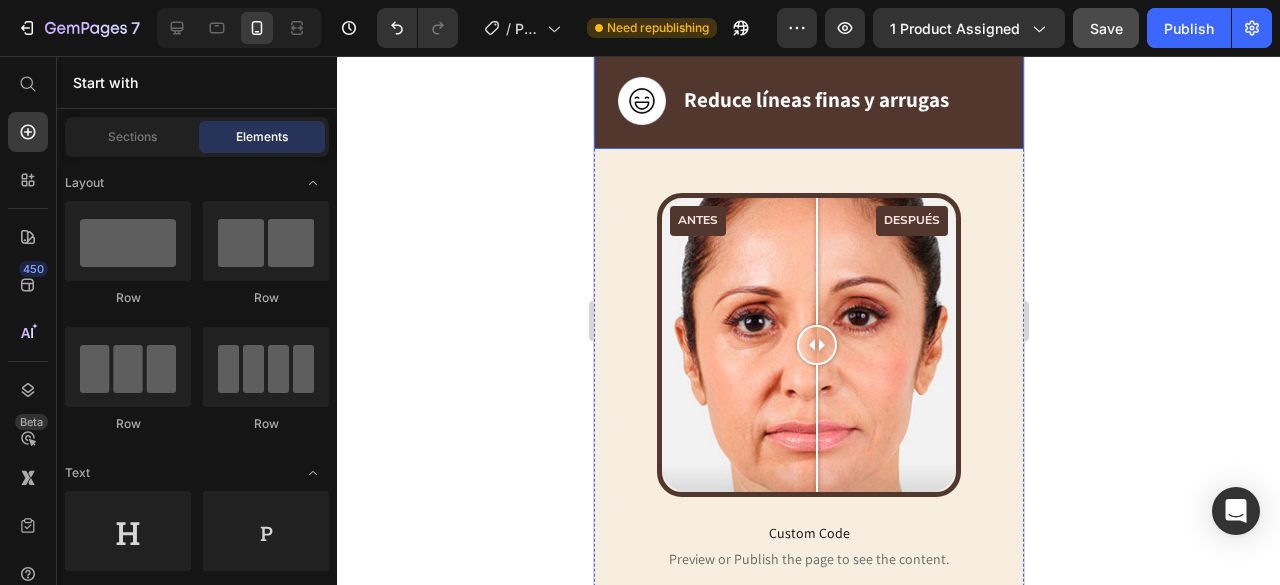 click on "Image ⁠⁠⁠⁠⁠⁠⁠ Reduce líneas finas y arrugas Heading Row" at bounding box center [808, 101] 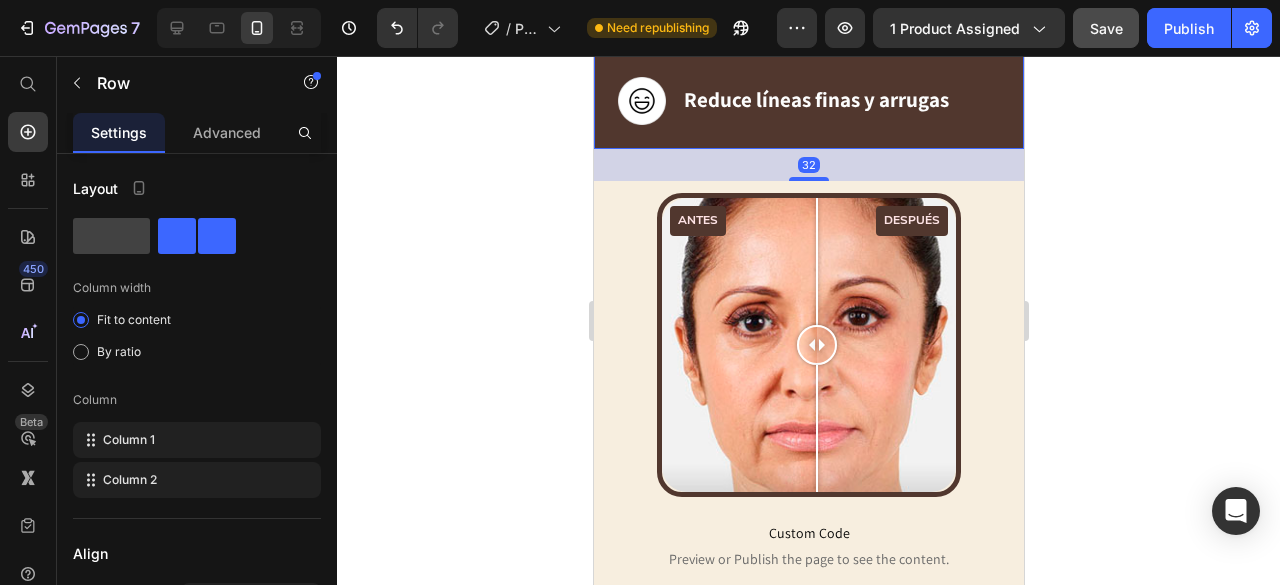 click at bounding box center (692, 34) 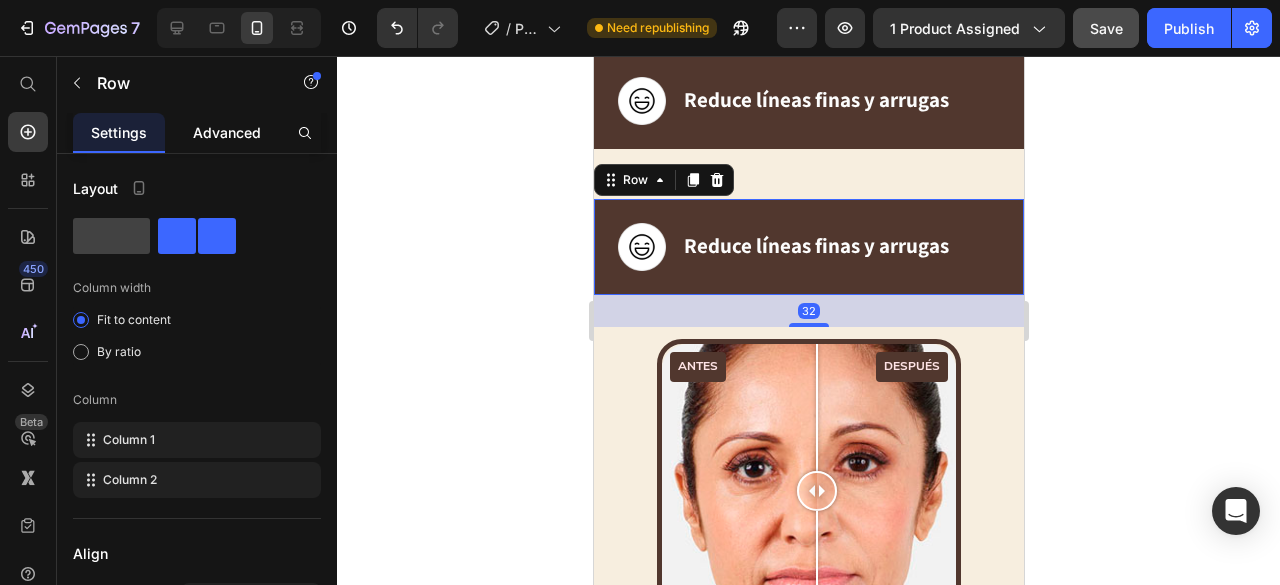 click on "Advanced" 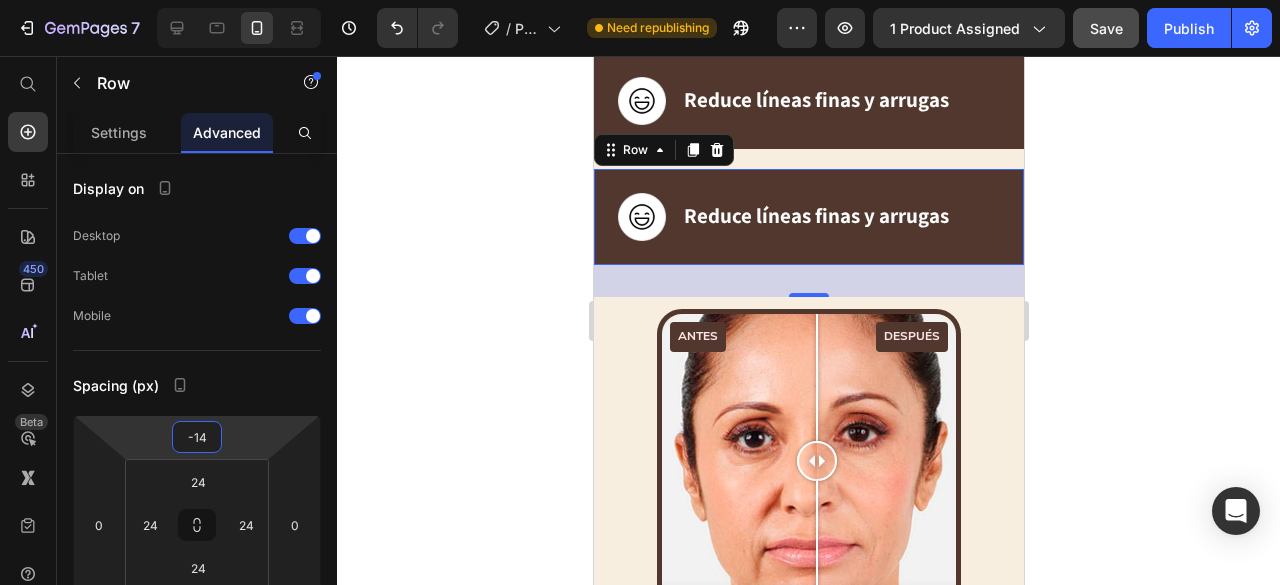type on "-16" 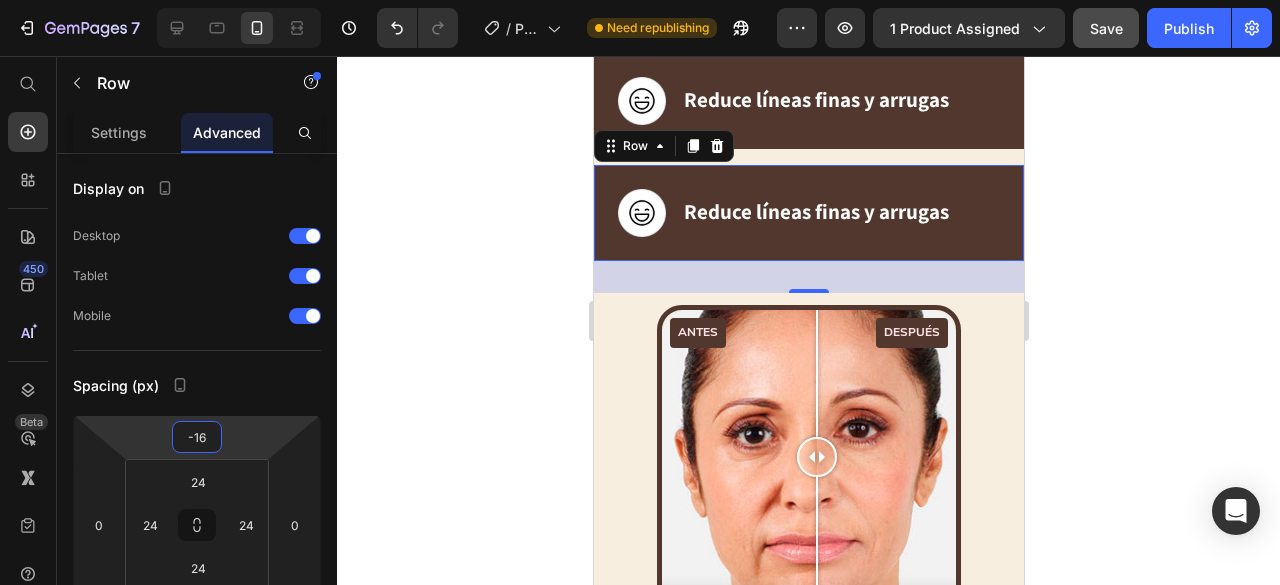 drag, startPoint x: 242, startPoint y: 431, endPoint x: 220, endPoint y: 448, distance: 27.802877 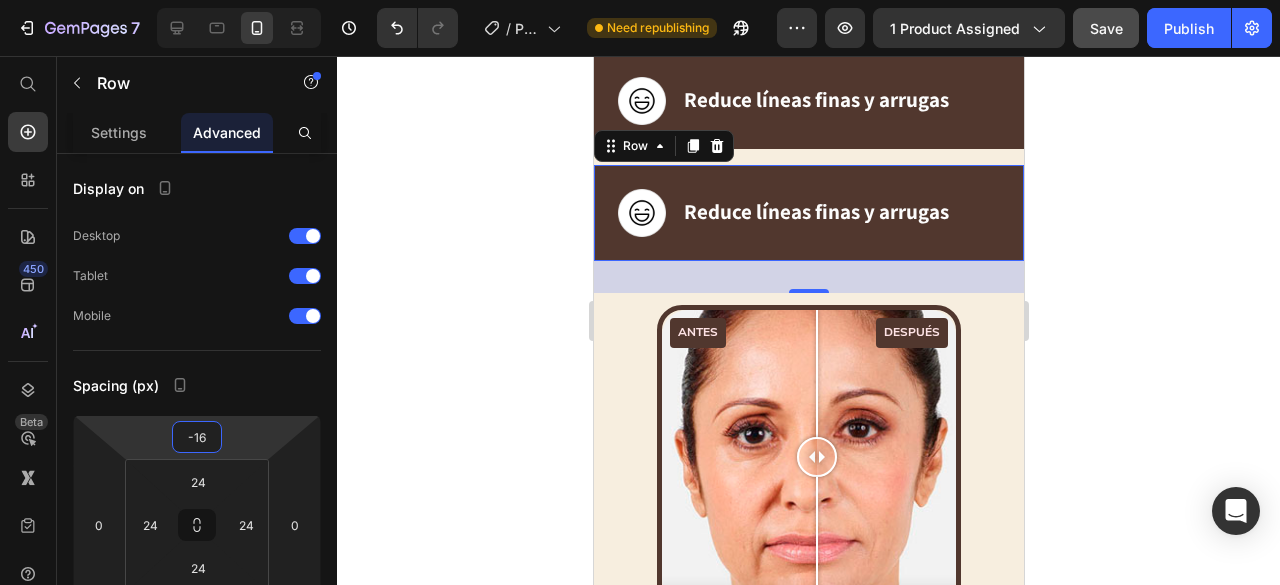 click on "7  Version history  /  Product Page - [DATE] 12:38:28 Need republishing Preview 1 product assigned  Save   Publish  450 Beta Start with Sections Elements Hero Section Product Detail Brands Trusted Badges Guarantee Product Breakdown How to use Testimonials Compare Bundle FAQs Social Proof Brand Story Product List Collection Blog List Contact Sticky Add to Cart Custom Footer Browse Library 450 Layout
Row
Row
Row
Row Text
Heading
Text Block Button
Button
Button
Sticky Back to top Media" at bounding box center (640, 0) 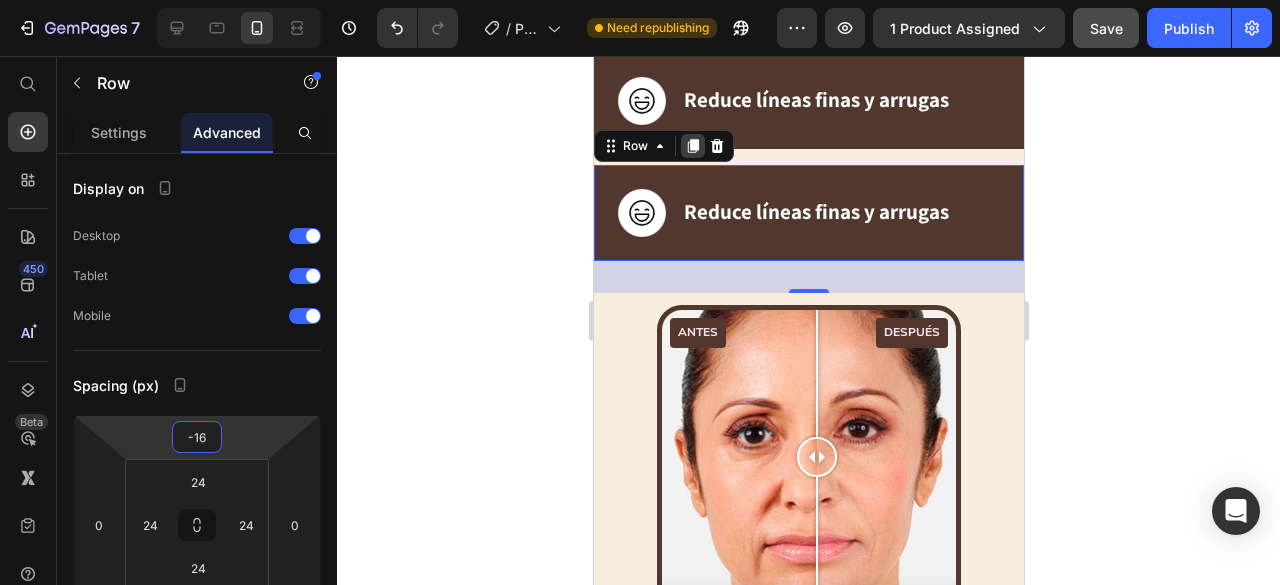 click 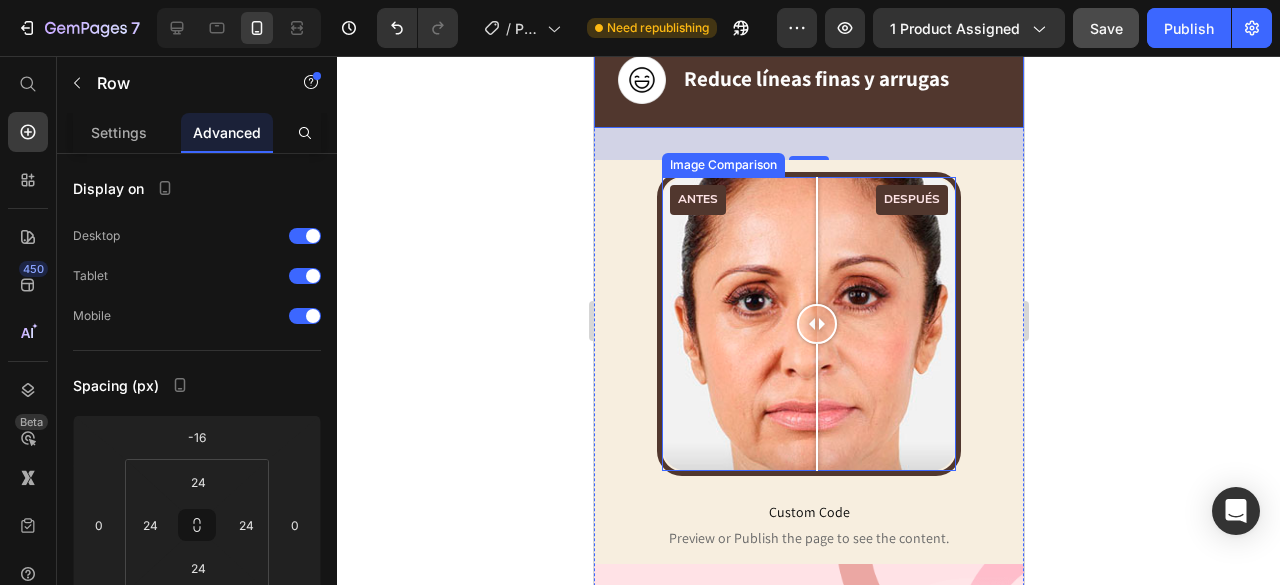 scroll, scrollTop: 1700, scrollLeft: 0, axis: vertical 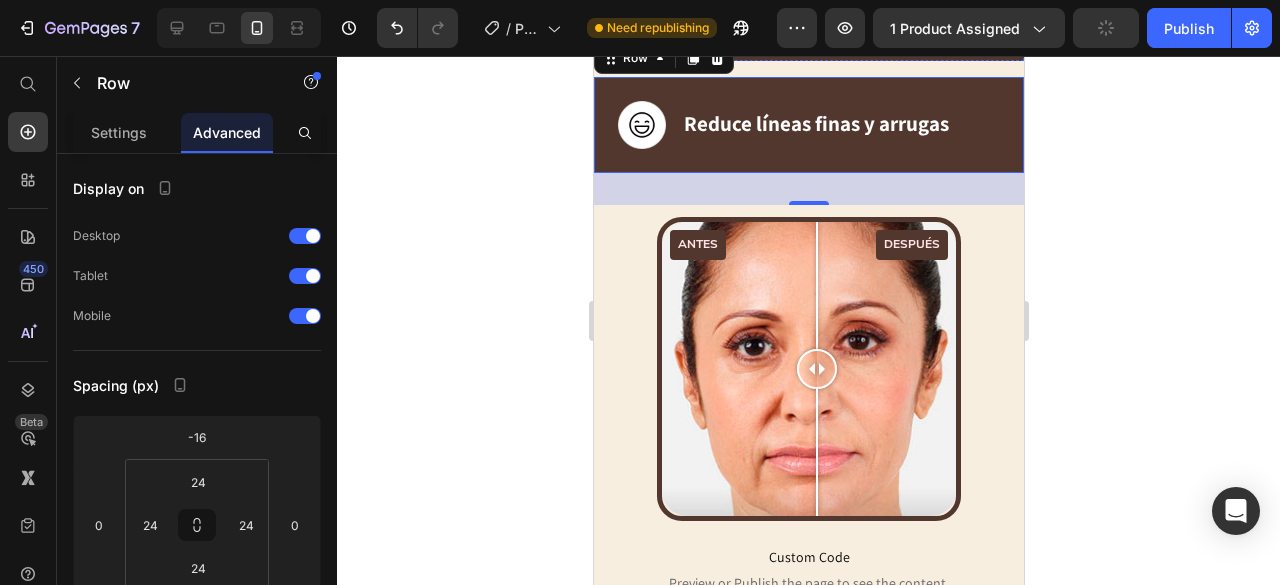 click on "Reduce líneas finas y arrugas" at bounding box center [815, 11] 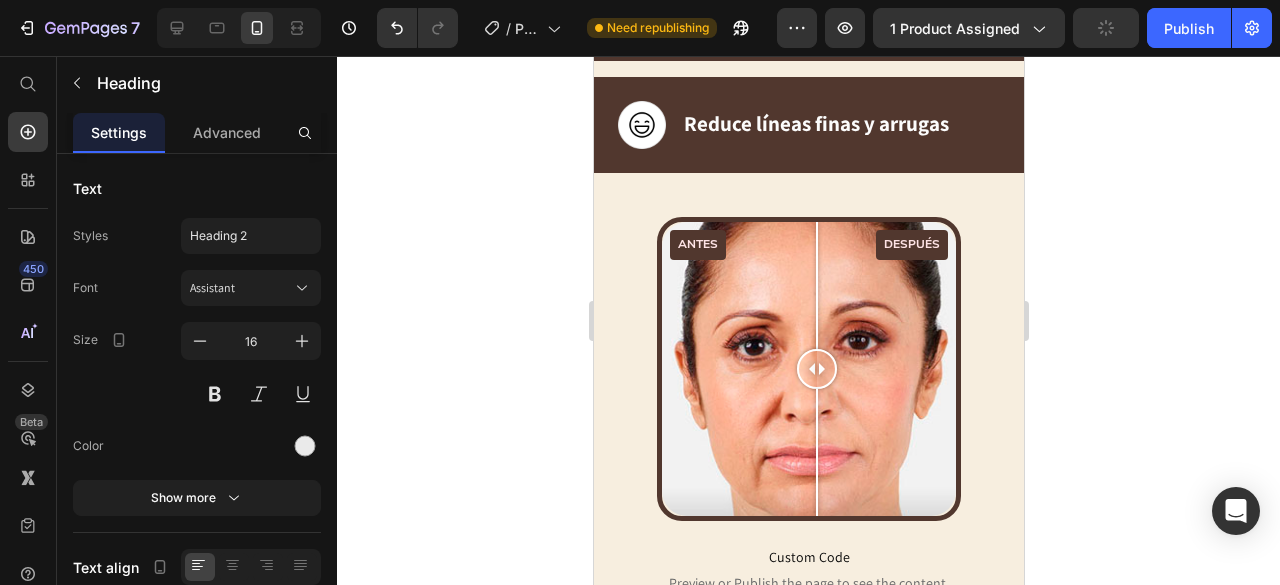 click on "Reduce líneas finas y arrugas" at bounding box center (815, 11) 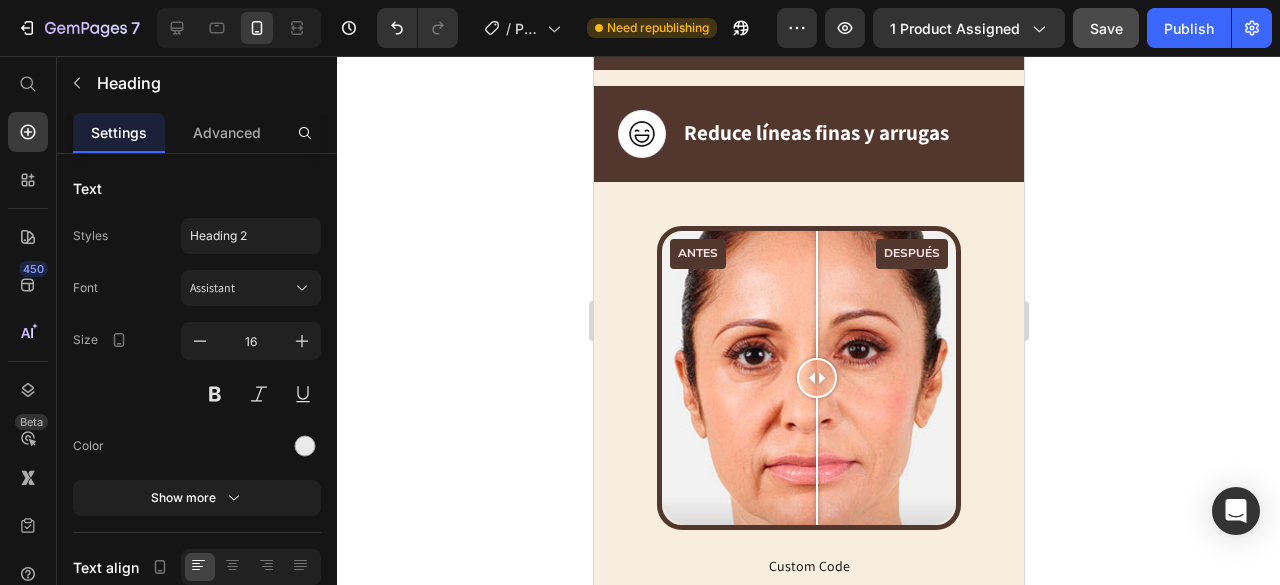 scroll, scrollTop: 1700, scrollLeft: 0, axis: vertical 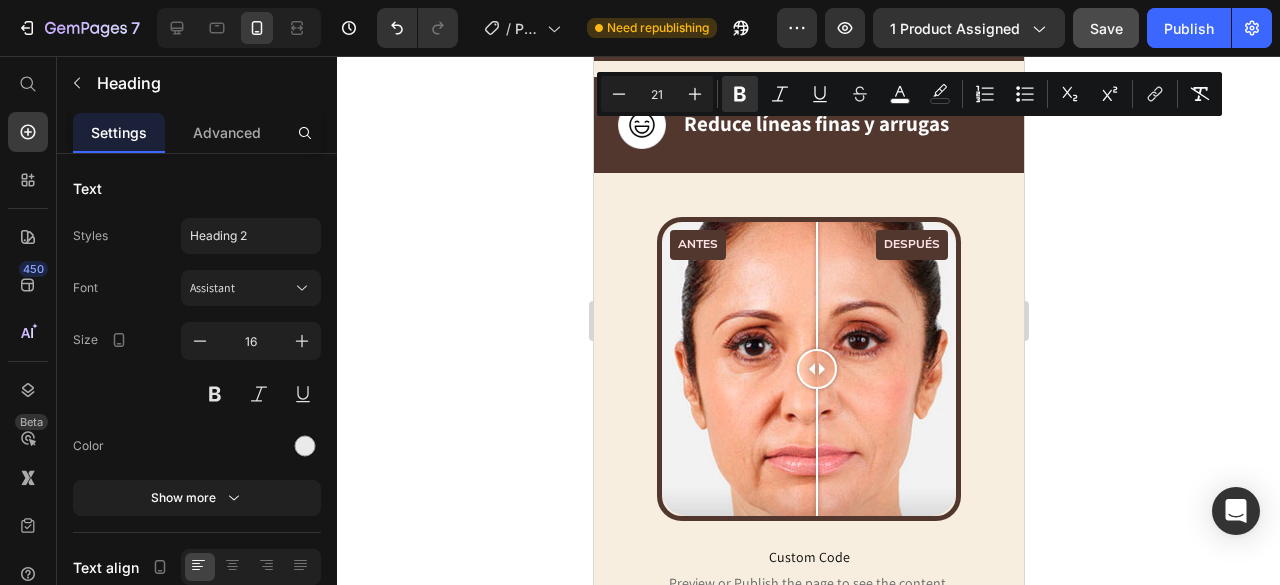 click on "Reduce líneas finas y arrugas" at bounding box center [815, 11] 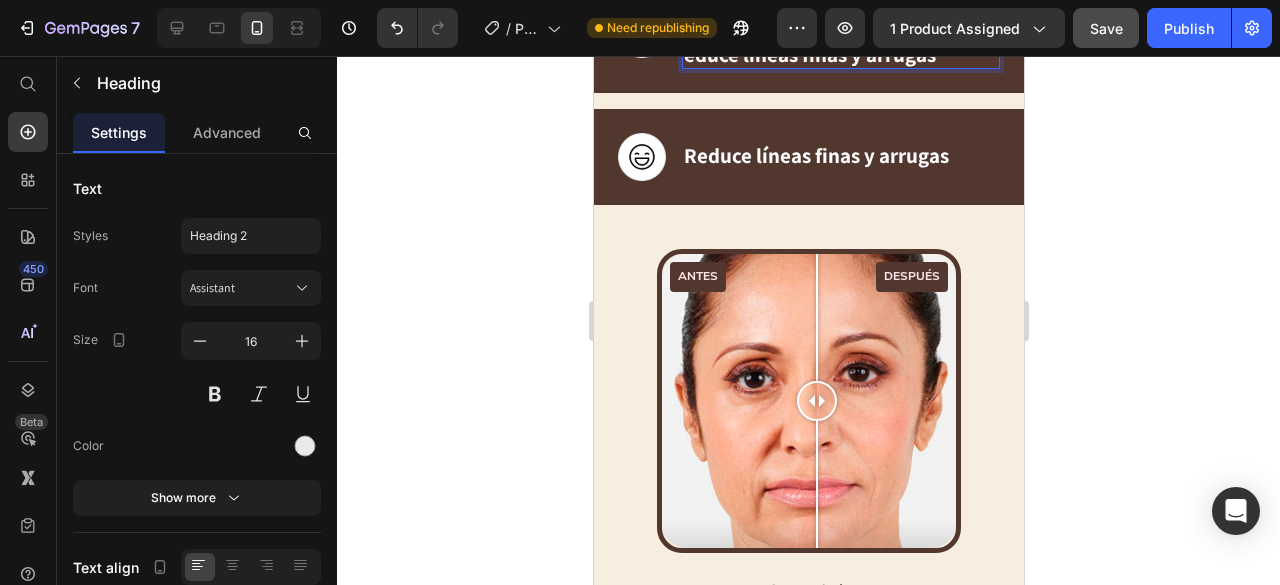 scroll, scrollTop: 1700, scrollLeft: 0, axis: vertical 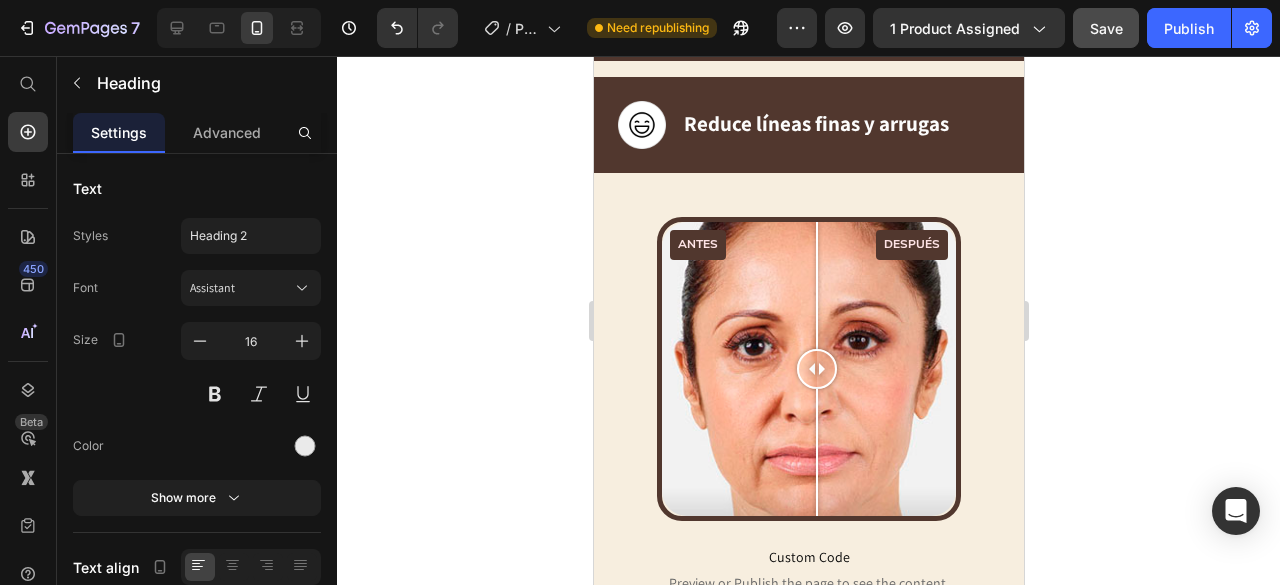 click on "Reduce líneas finas y arrugas" at bounding box center (815, 11) 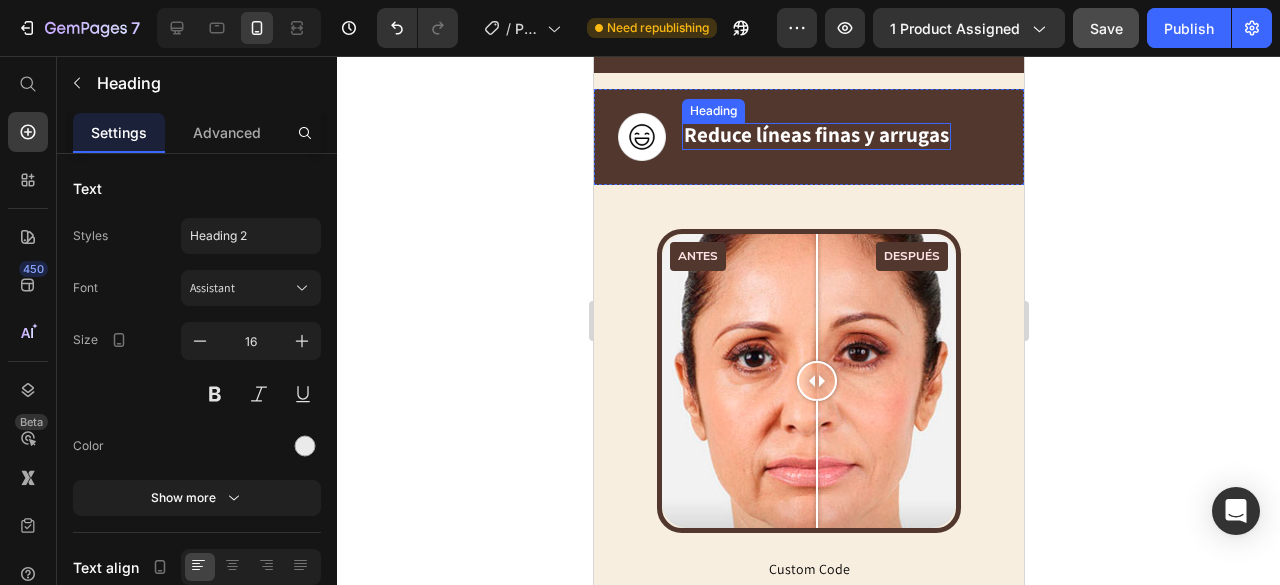 click on "Reduce líneas finas y arrugas" at bounding box center (815, 134) 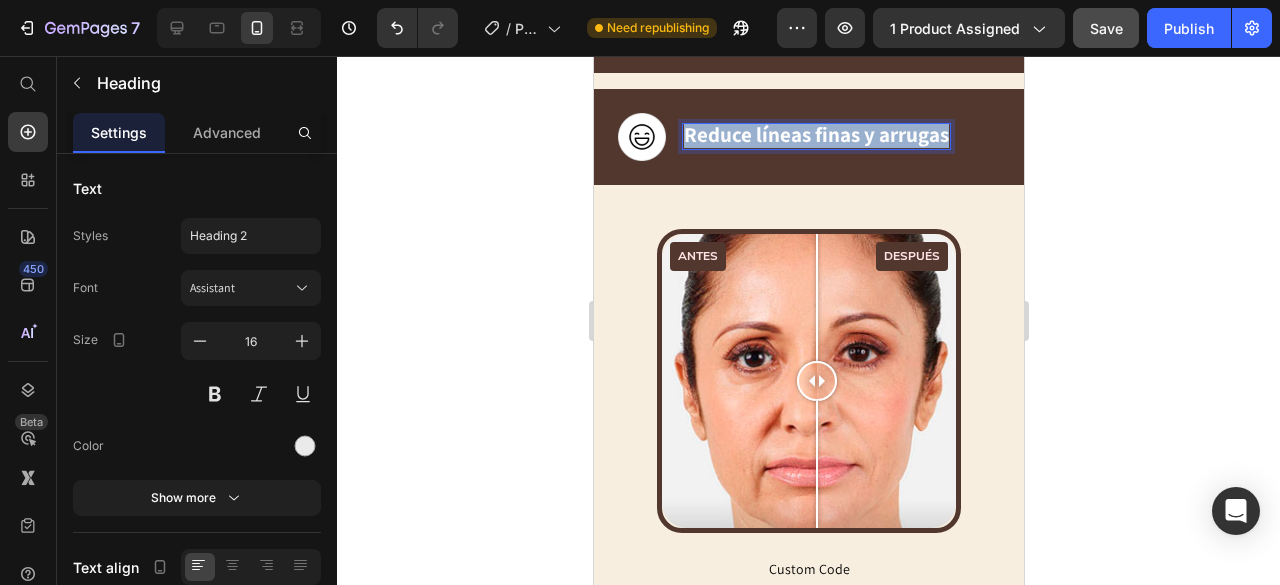 click on "Reduce líneas finas y arrugas" at bounding box center (815, 134) 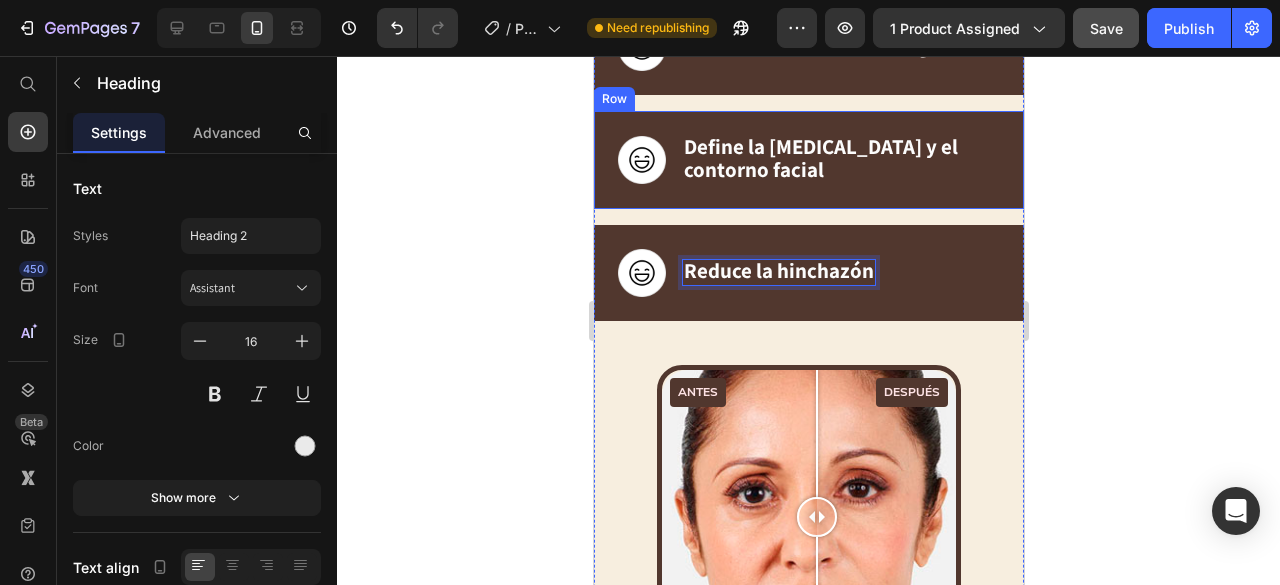 scroll, scrollTop: 1554, scrollLeft: 0, axis: vertical 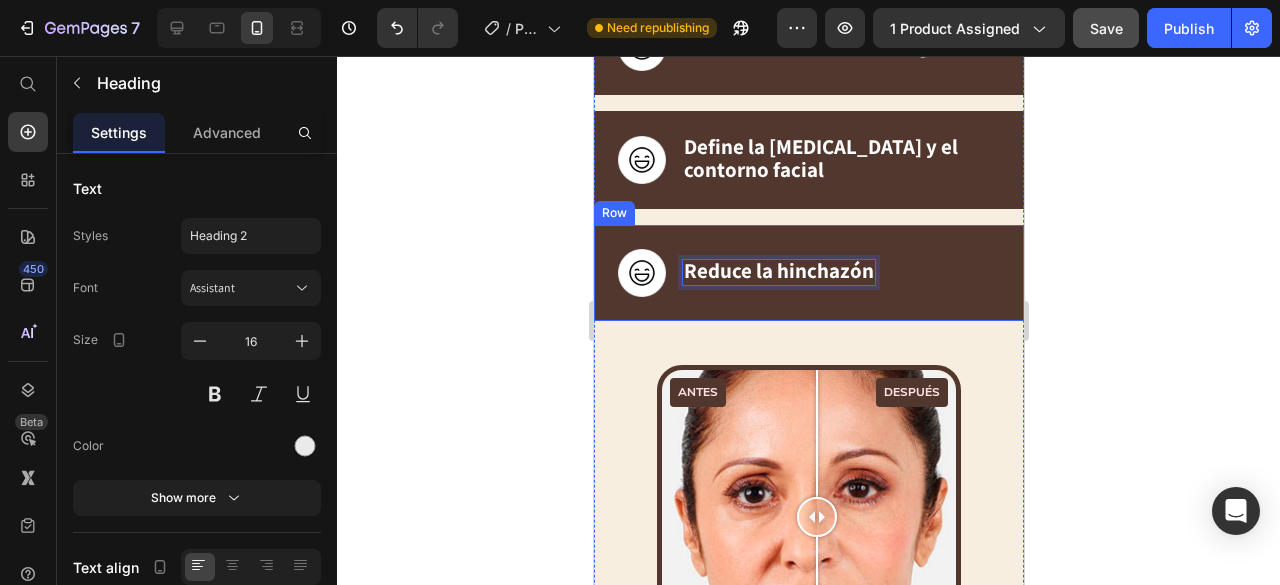 click on "Image Reduce la hinchazón Heading   0 Row" at bounding box center (808, 273) 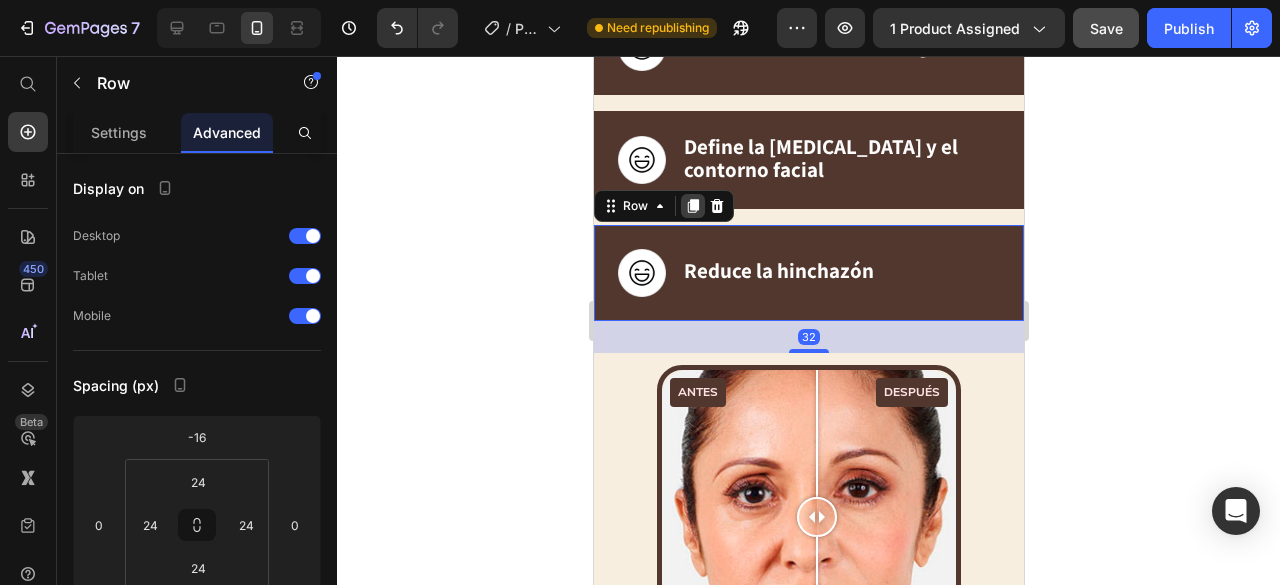 click 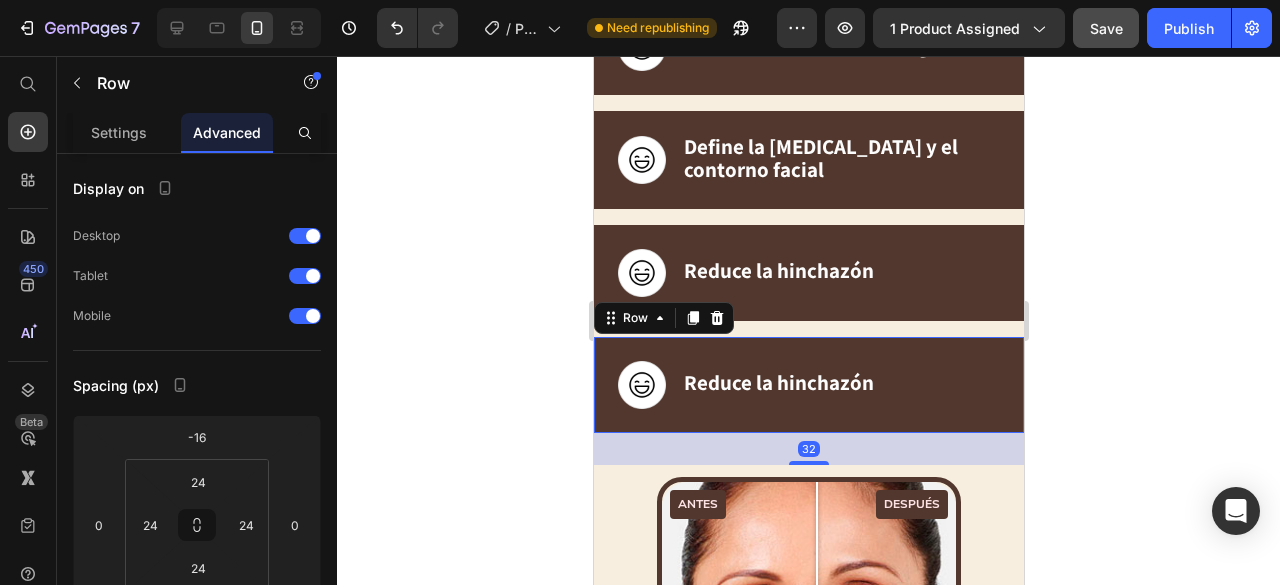 click on "Reduce la hinchazón" at bounding box center [778, 382] 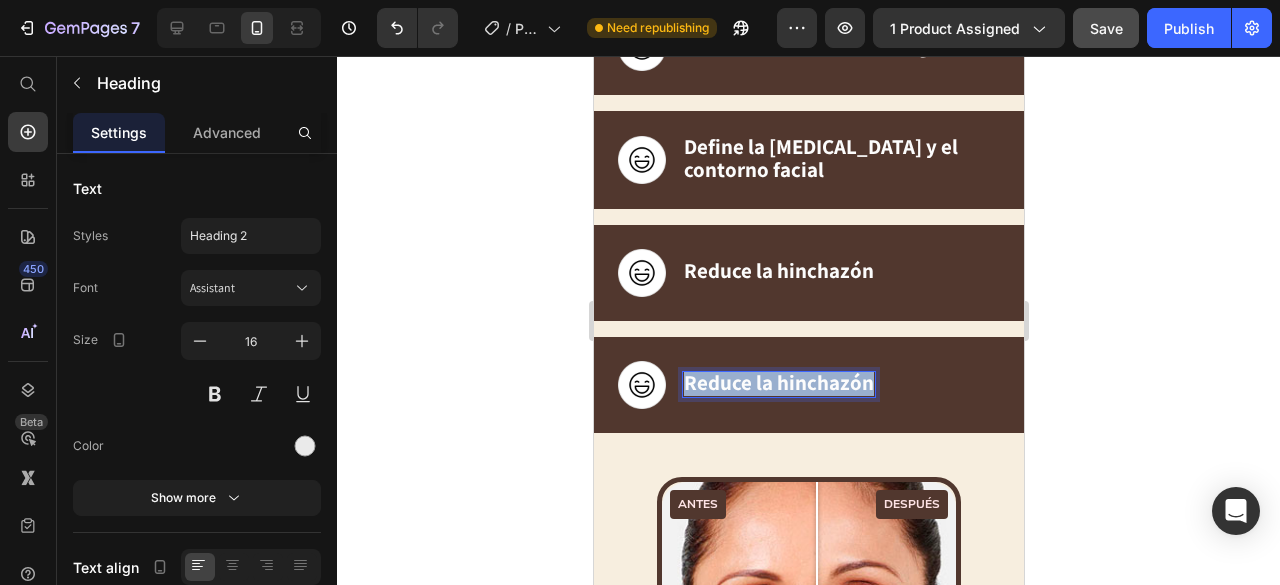 click on "Reduce la hinchazón" at bounding box center [778, 382] 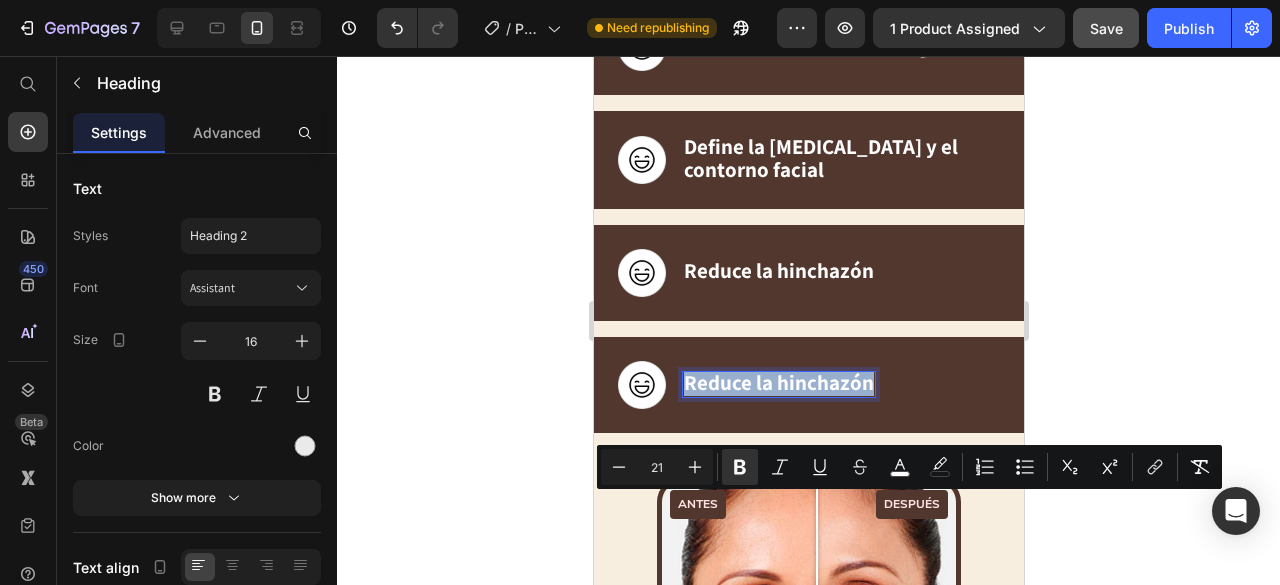 scroll, scrollTop: 1543, scrollLeft: 0, axis: vertical 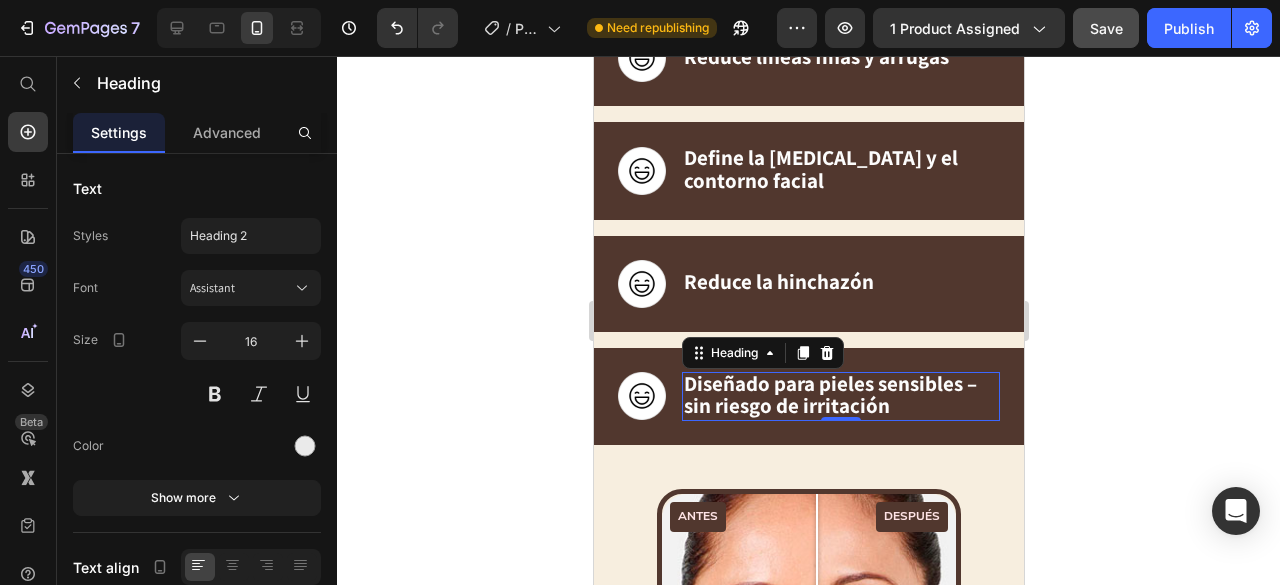 click 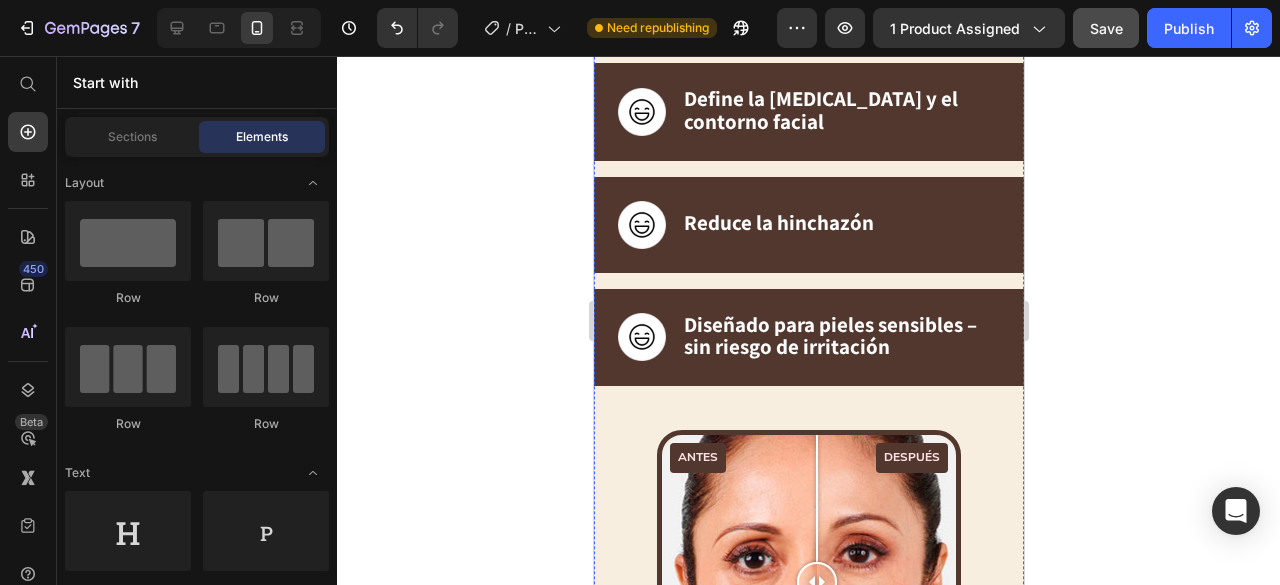 scroll, scrollTop: 1643, scrollLeft: 0, axis: vertical 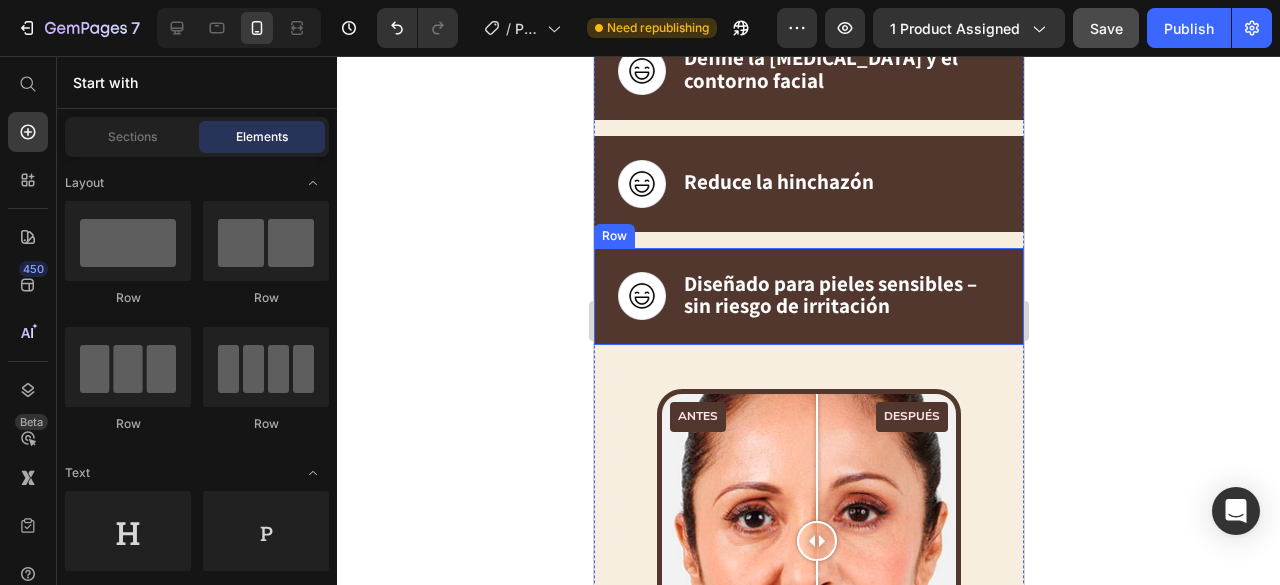 click on "Image ⁠⁠⁠⁠⁠⁠⁠ Diseñado para pieles sensibles – sin riesgo de irritación Heading Row" at bounding box center [808, 297] 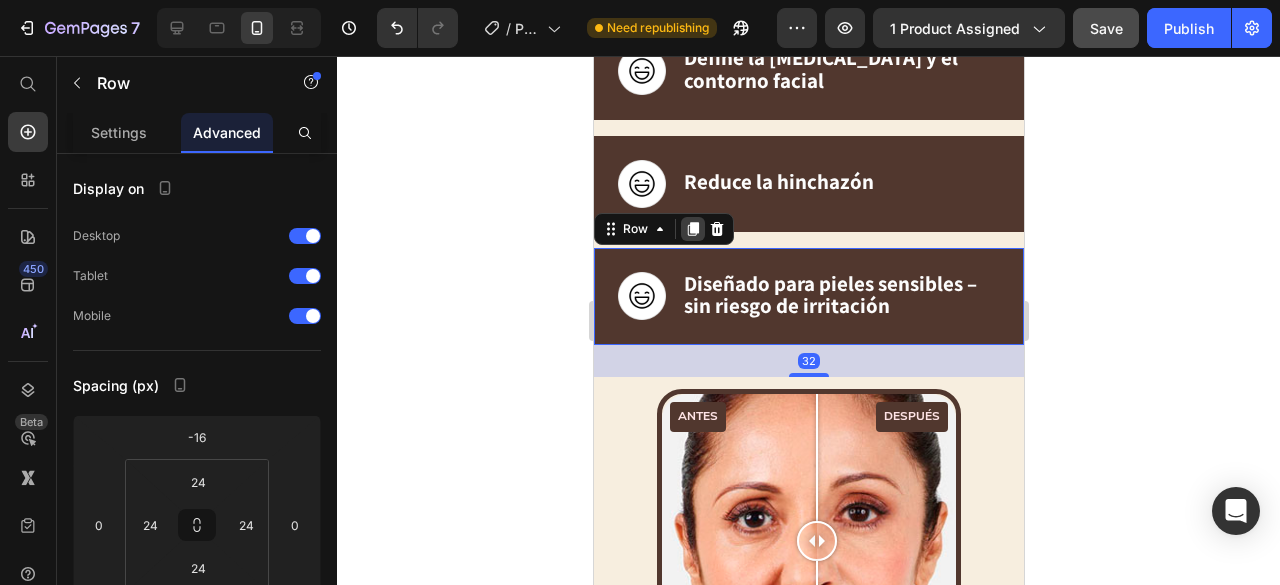 click 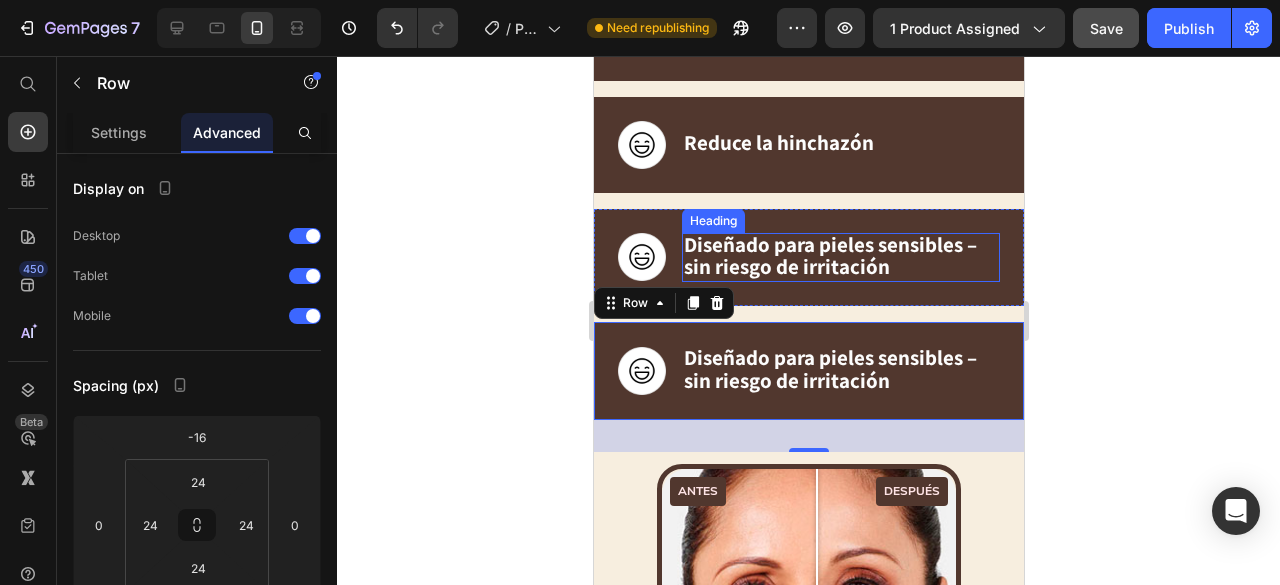 scroll, scrollTop: 1743, scrollLeft: 0, axis: vertical 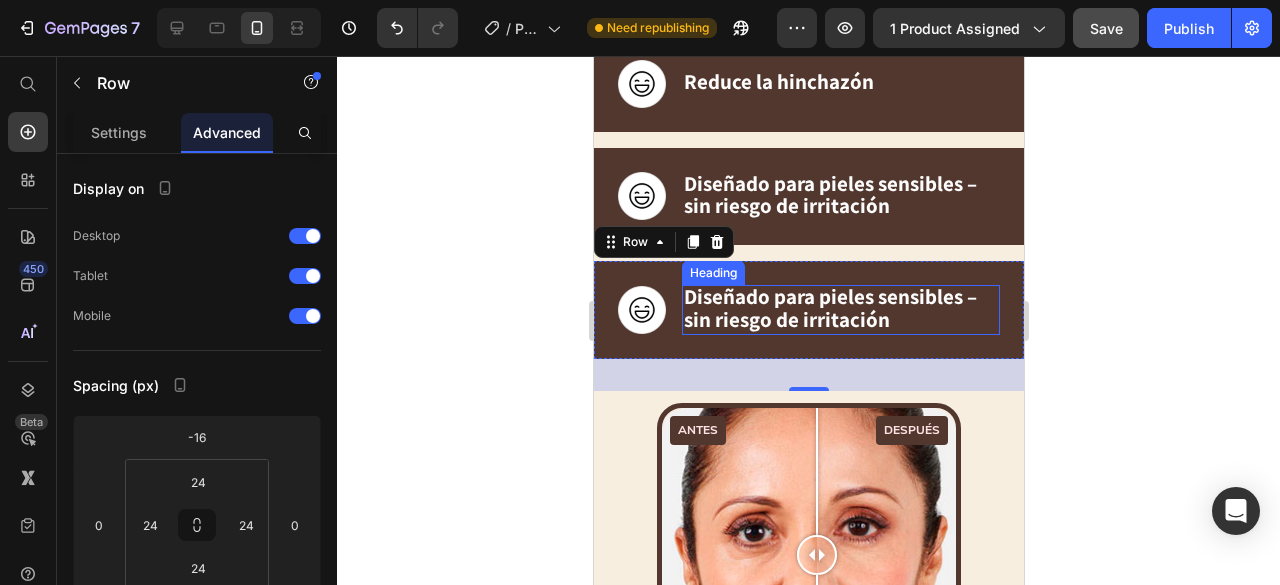 click on "Diseñado para pieles sensibles – sin riesgo de irritación" at bounding box center [829, 308] 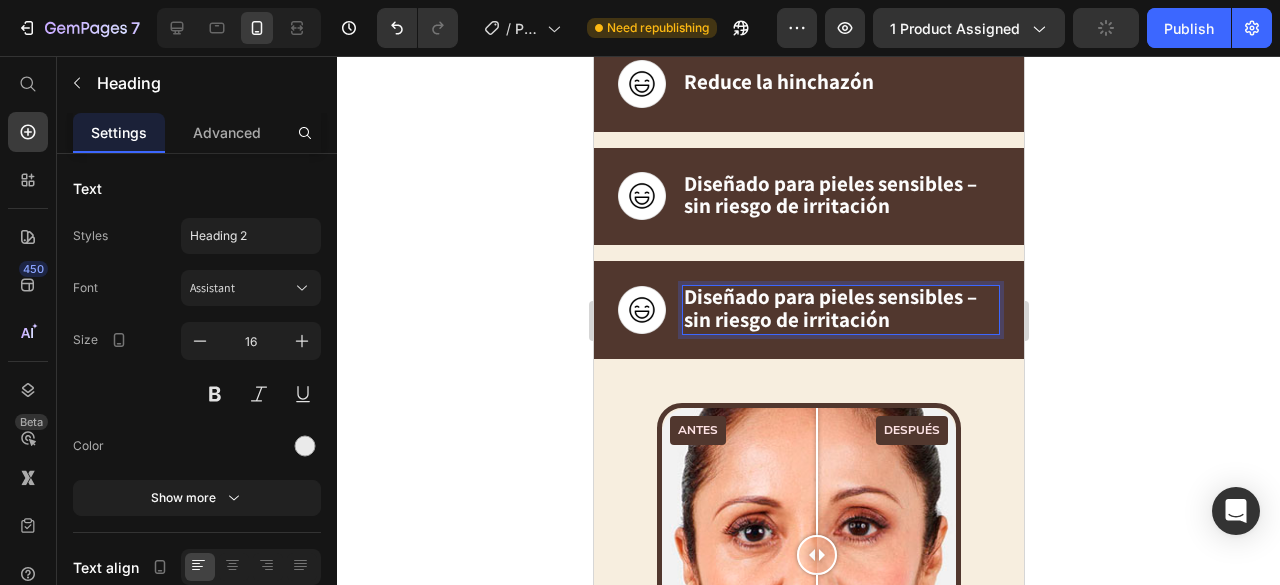 click on "Diseñado para pieles sensibles – sin riesgo de irritación" at bounding box center (829, 308) 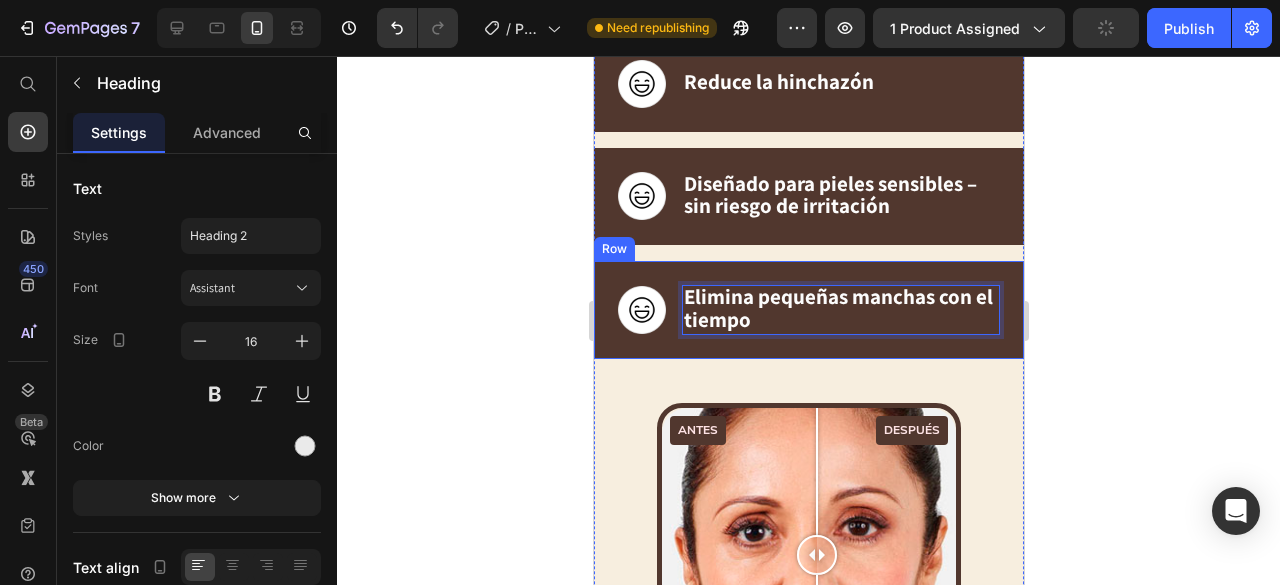 click 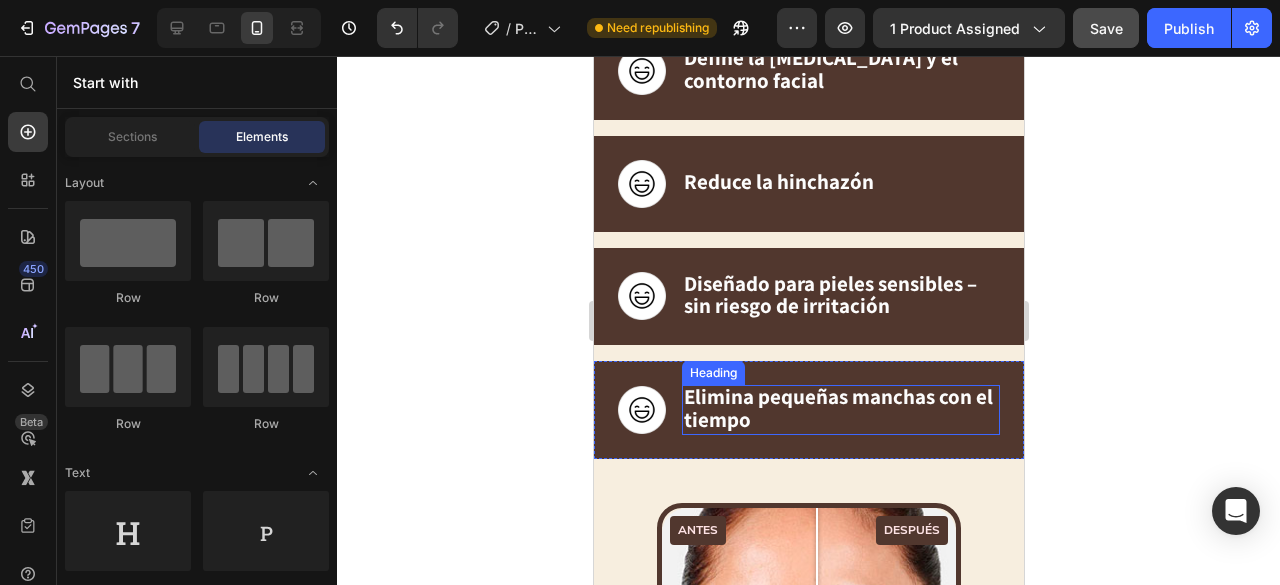 scroll, scrollTop: 1743, scrollLeft: 0, axis: vertical 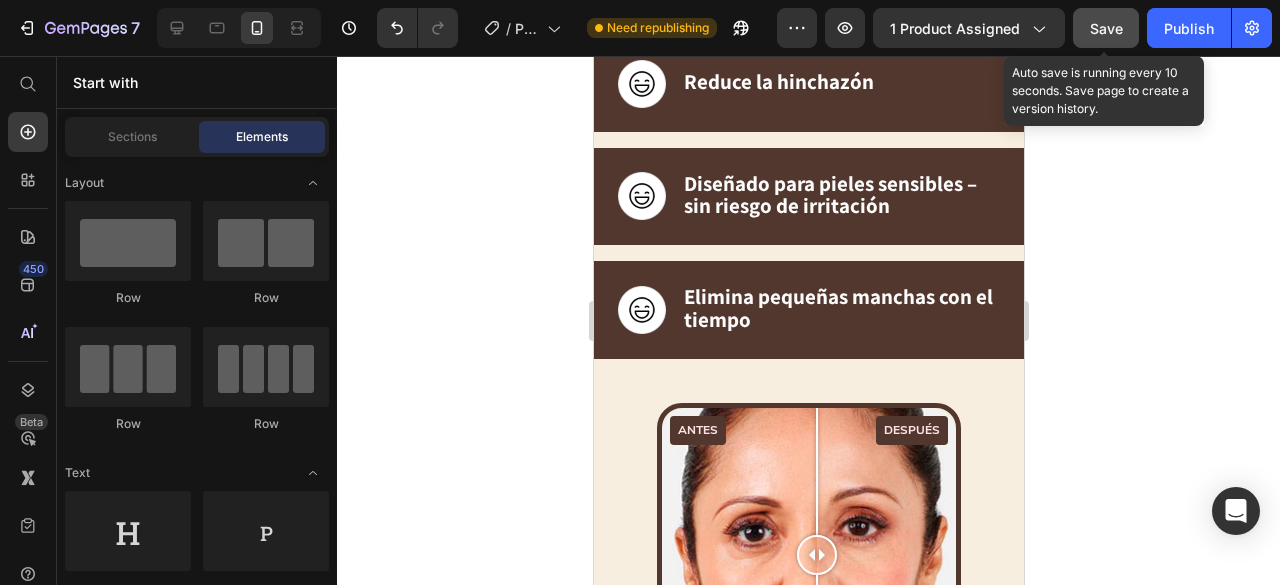click on "Save" 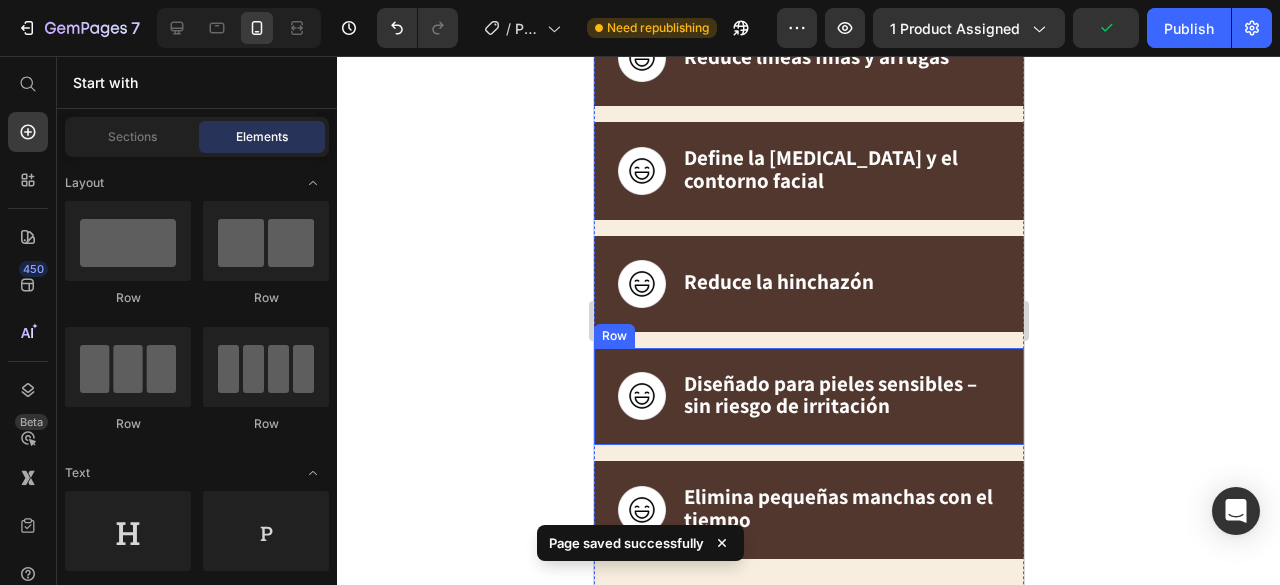 scroll, scrollTop: 1643, scrollLeft: 0, axis: vertical 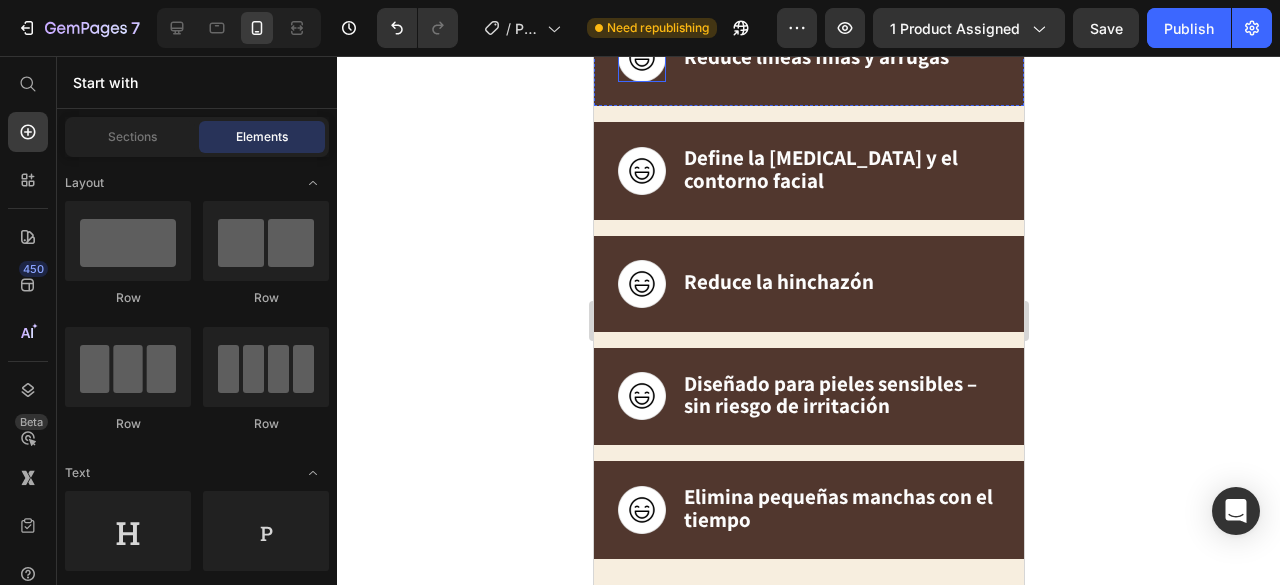 click at bounding box center (641, 58) 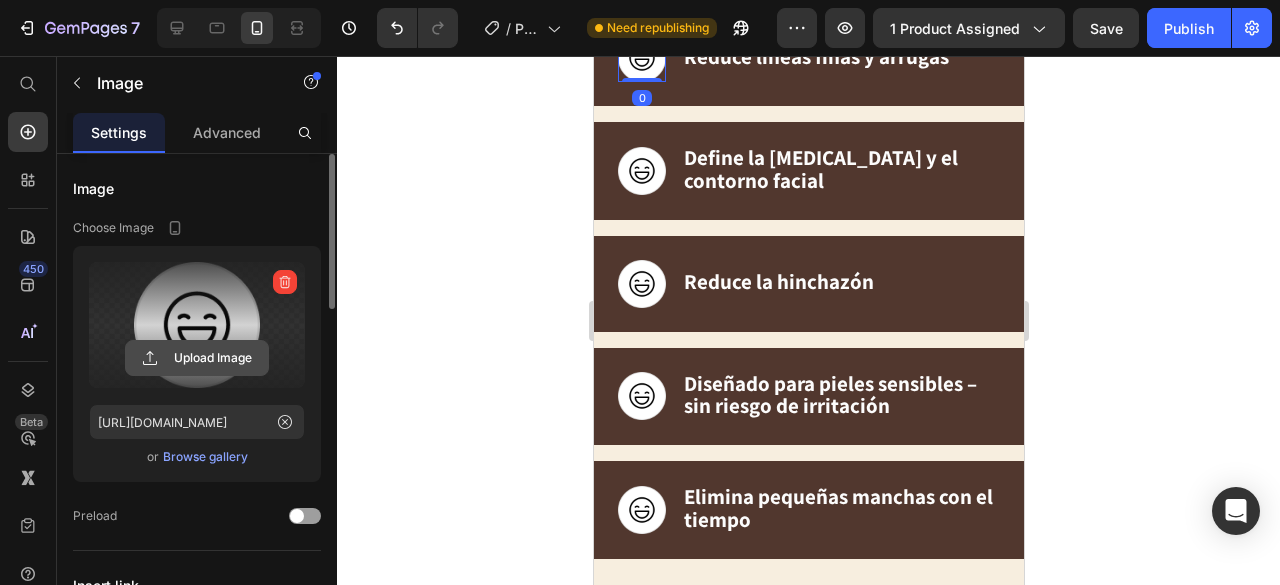 click 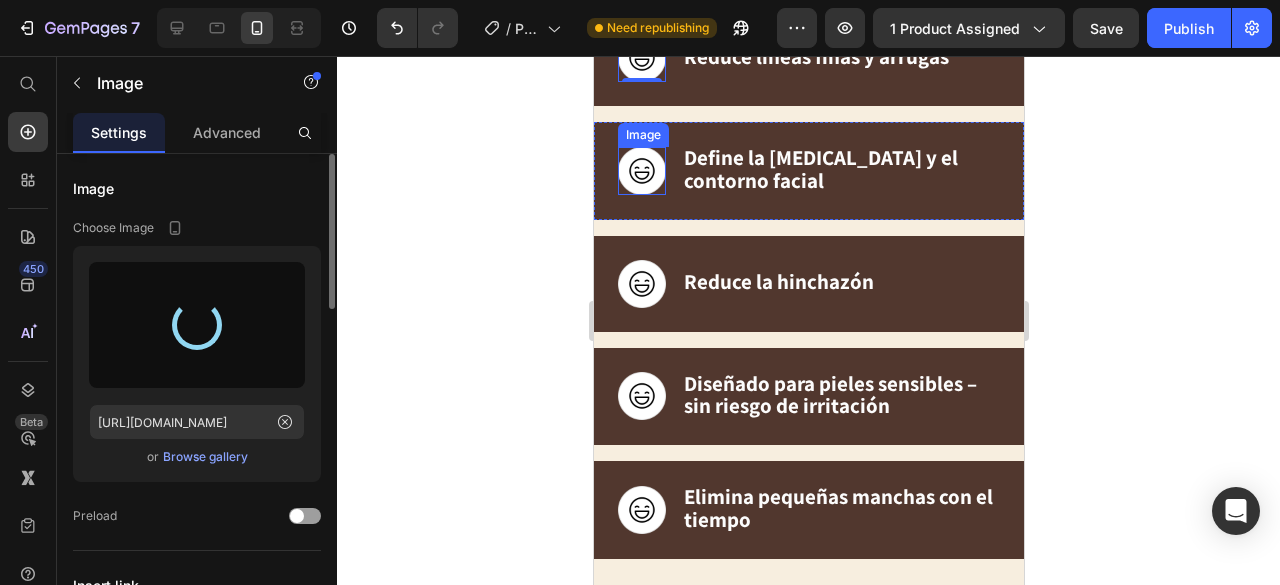 type on "[URL][DOMAIN_NAME]" 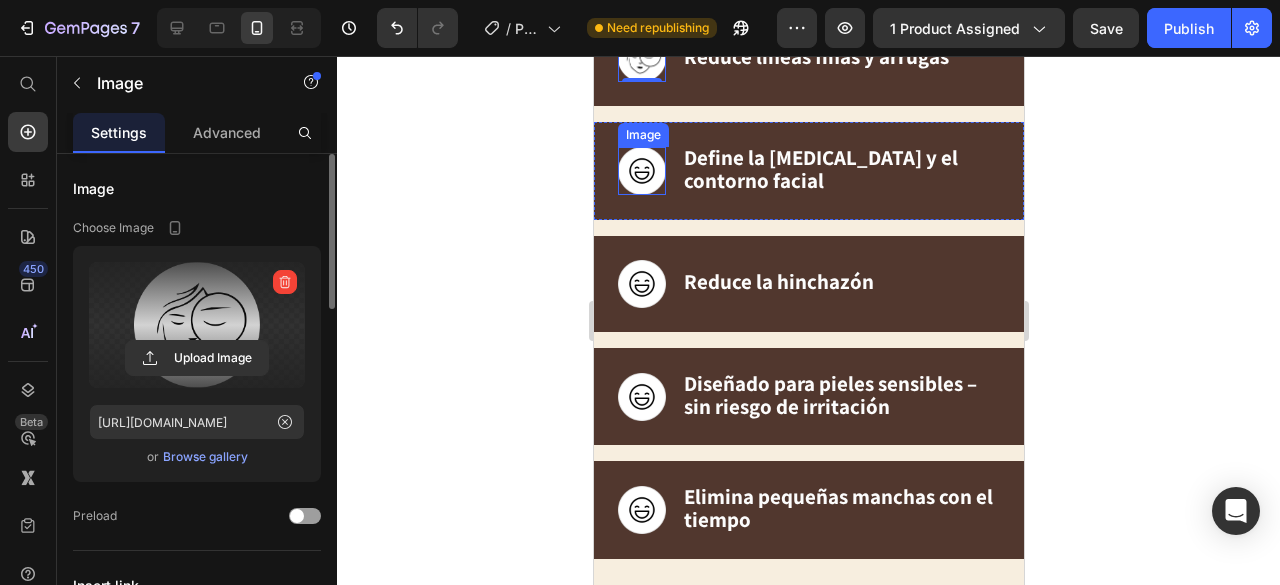 click at bounding box center (641, 171) 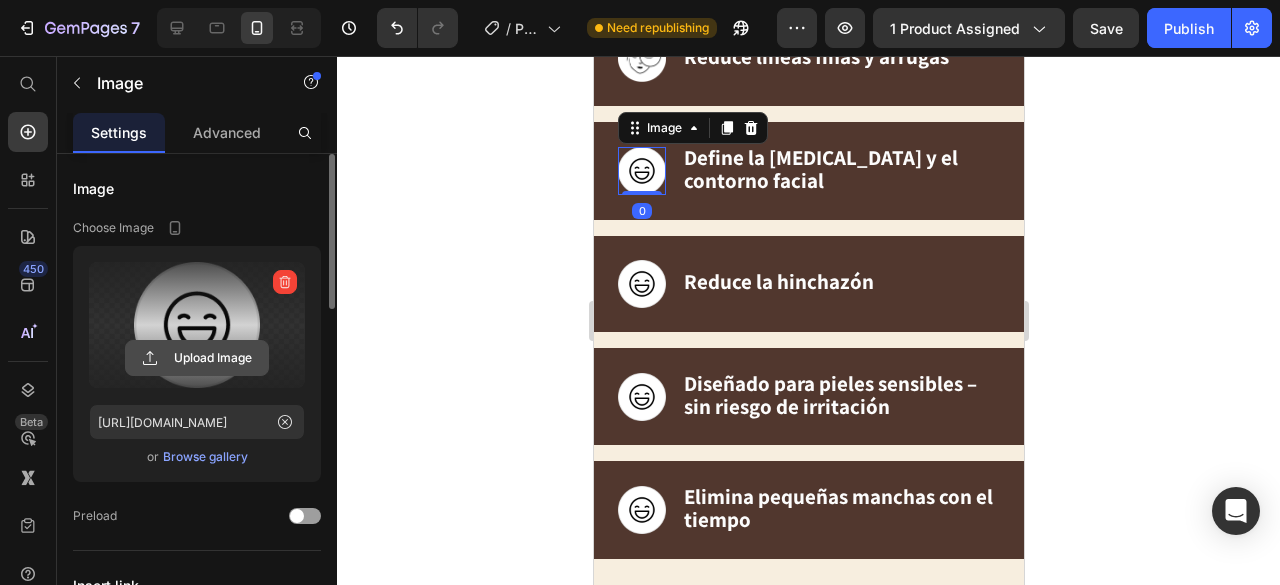 click 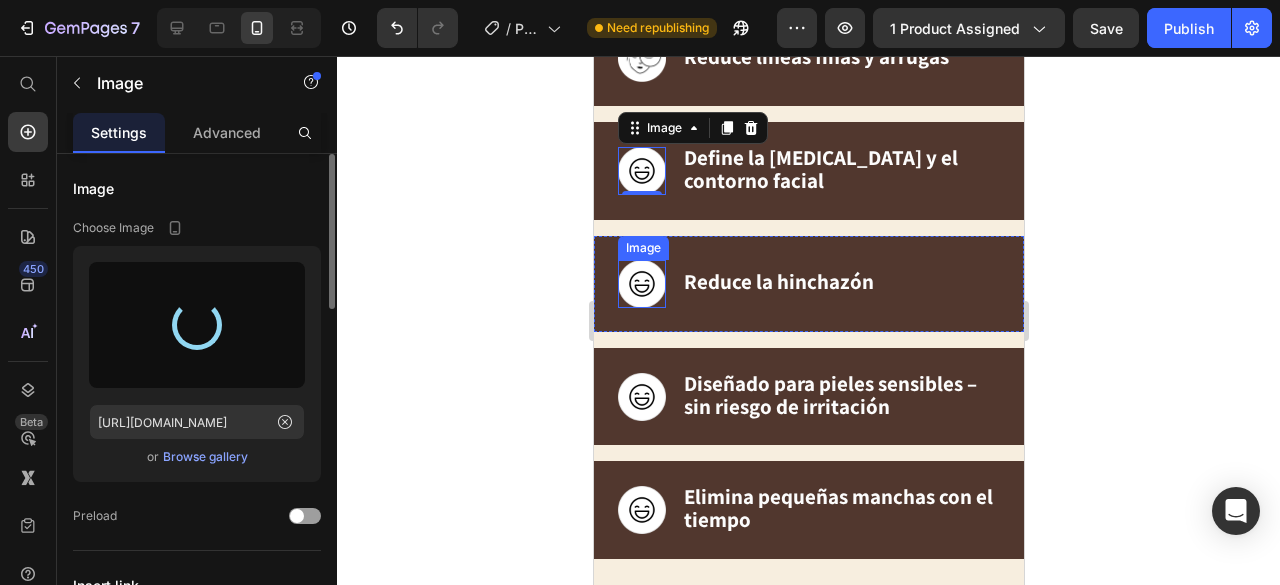 type on "[URL][DOMAIN_NAME]" 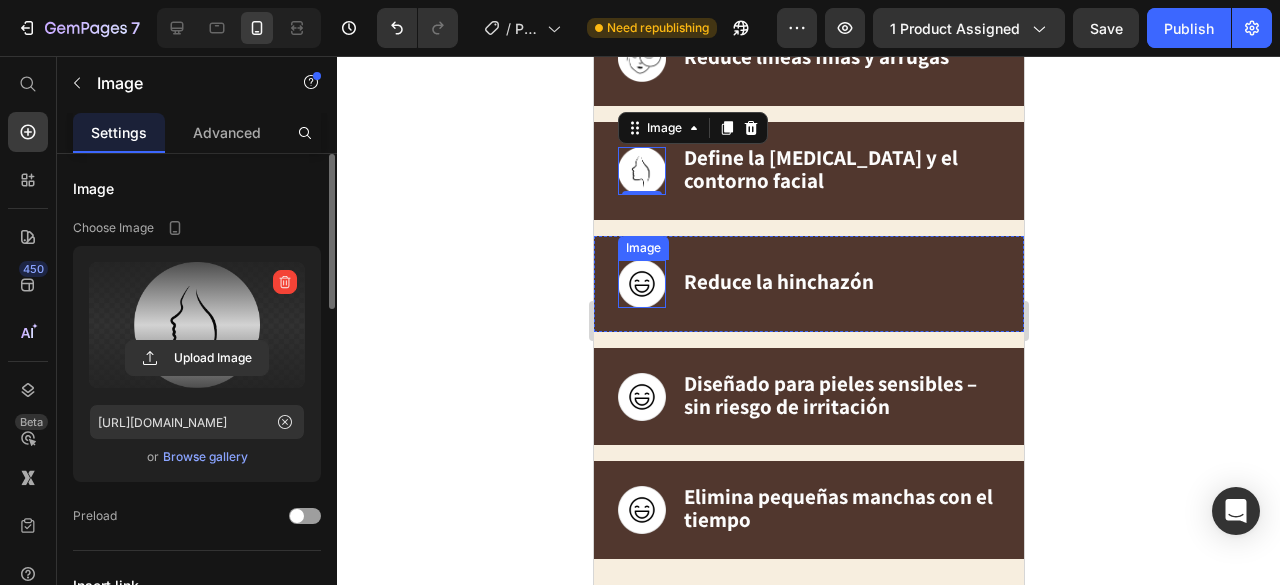 click at bounding box center [641, 284] 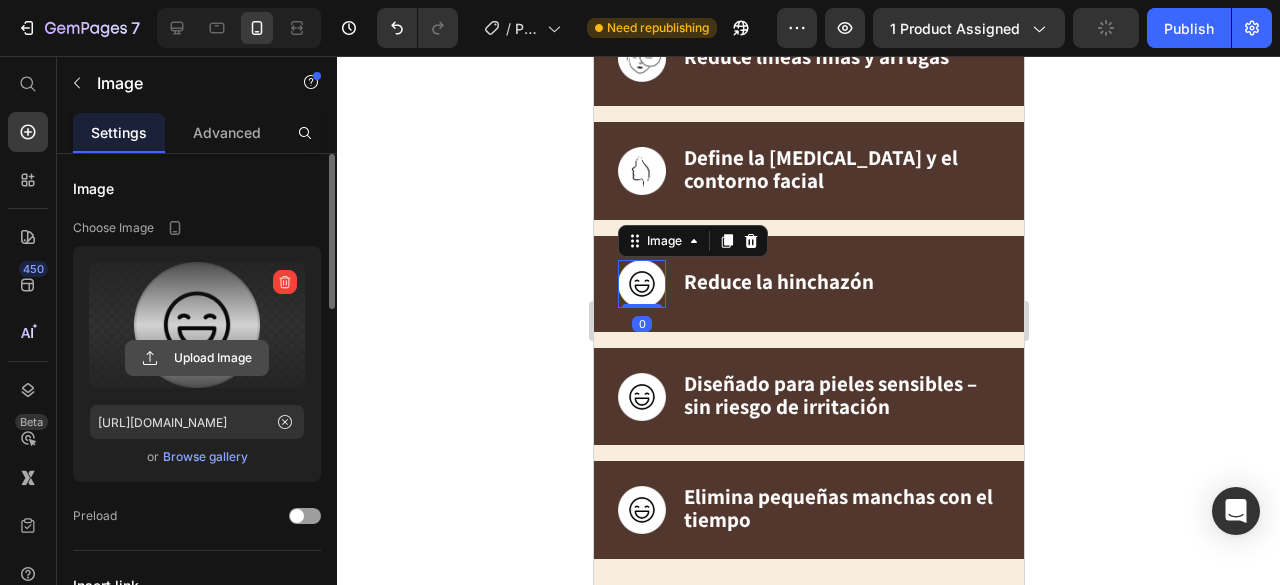 click 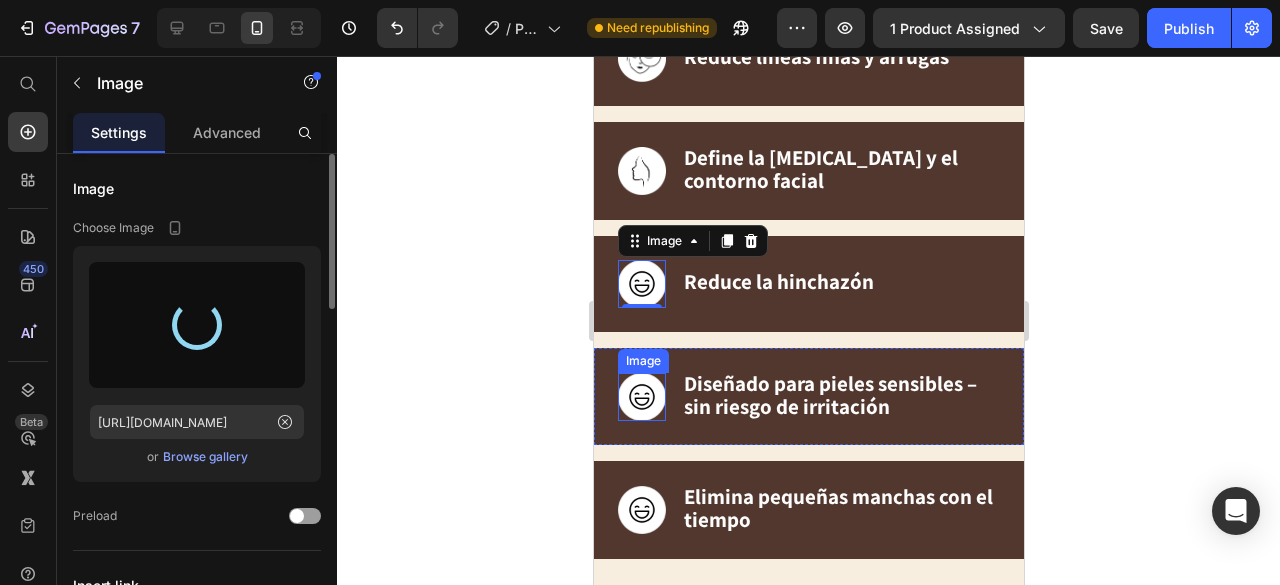 type on "[URL][DOMAIN_NAME]" 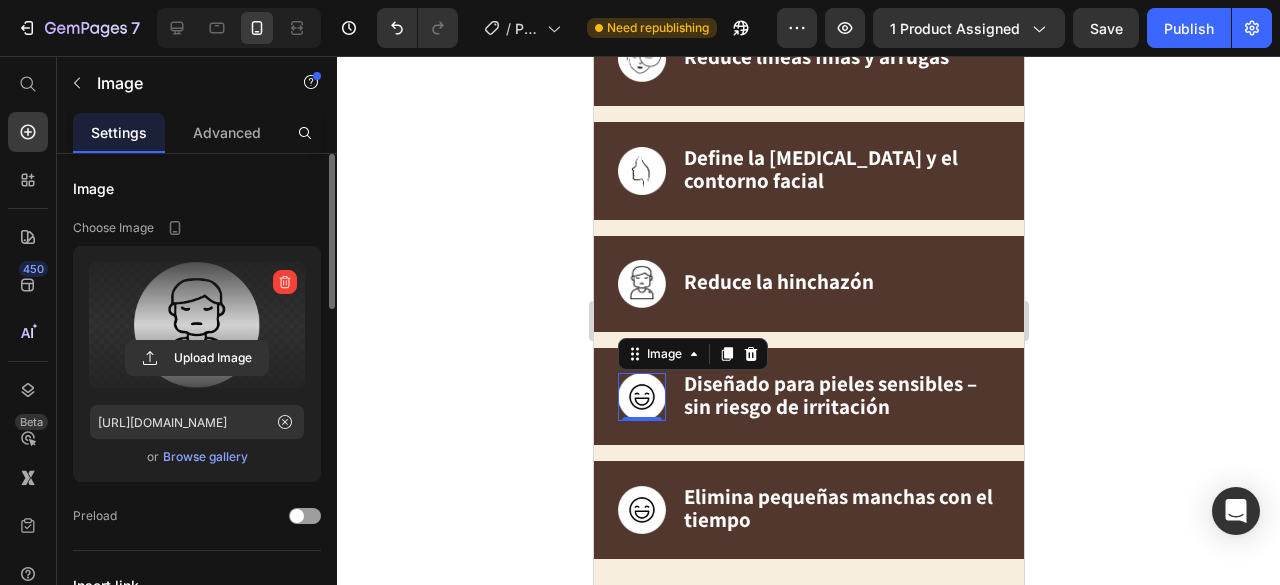 click at bounding box center [641, 397] 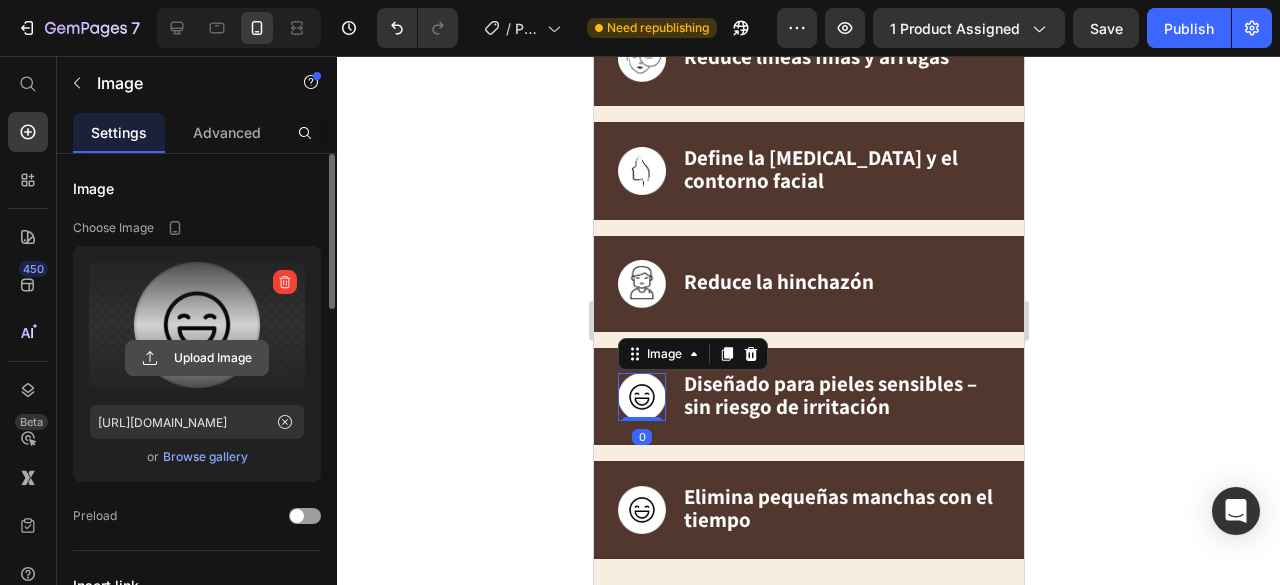 click 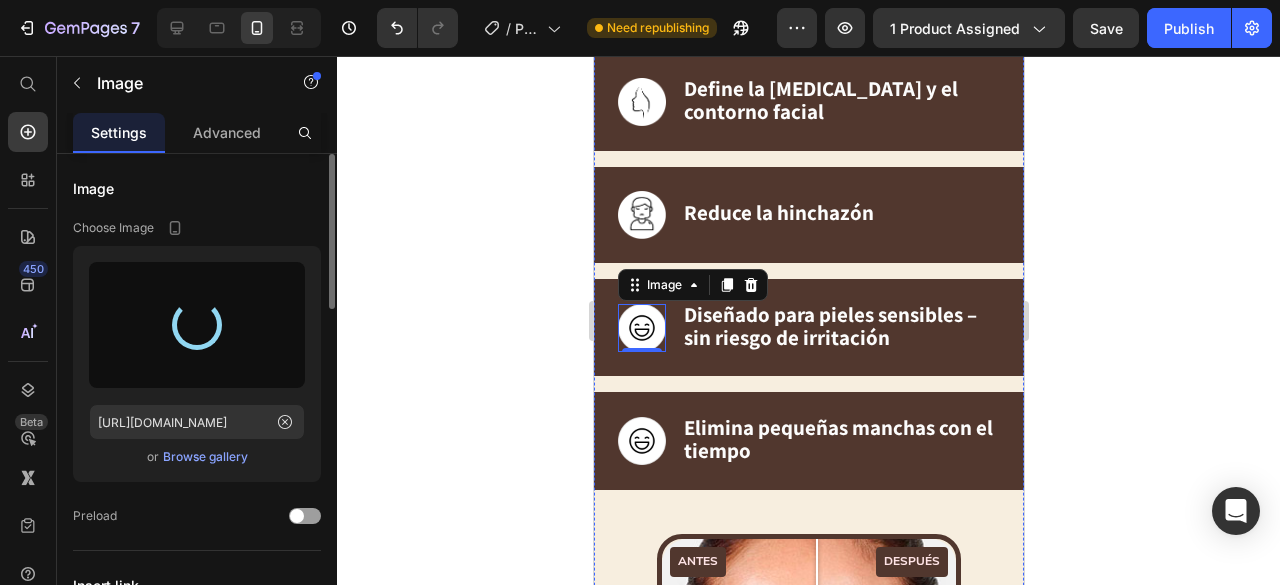 scroll, scrollTop: 1643, scrollLeft: 0, axis: vertical 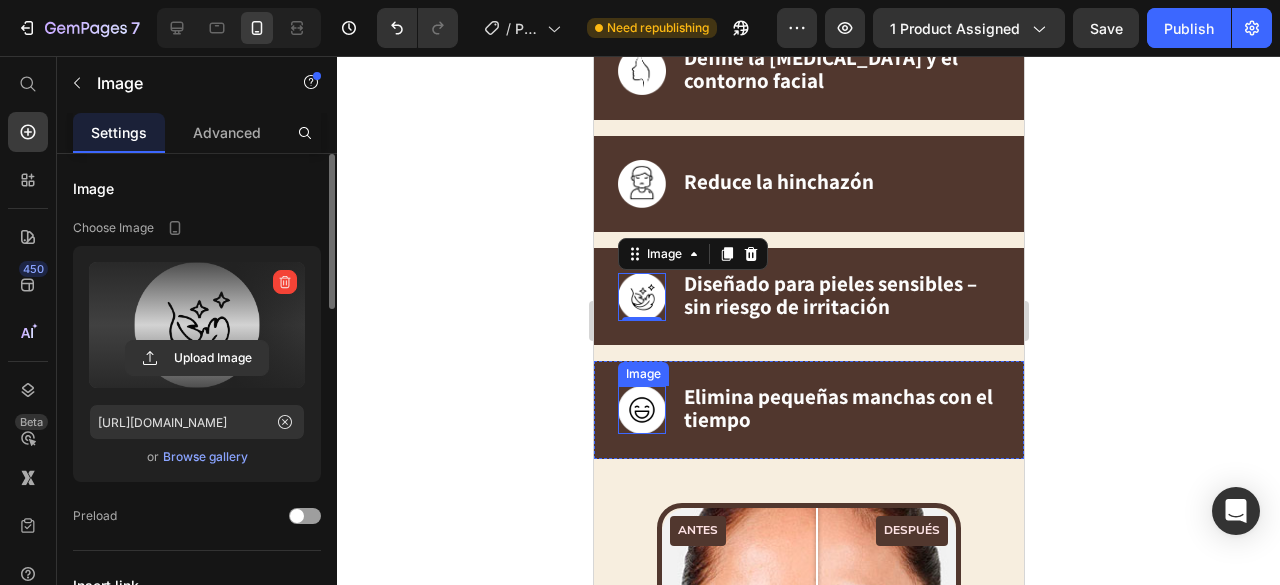 type on "[URL][DOMAIN_NAME]" 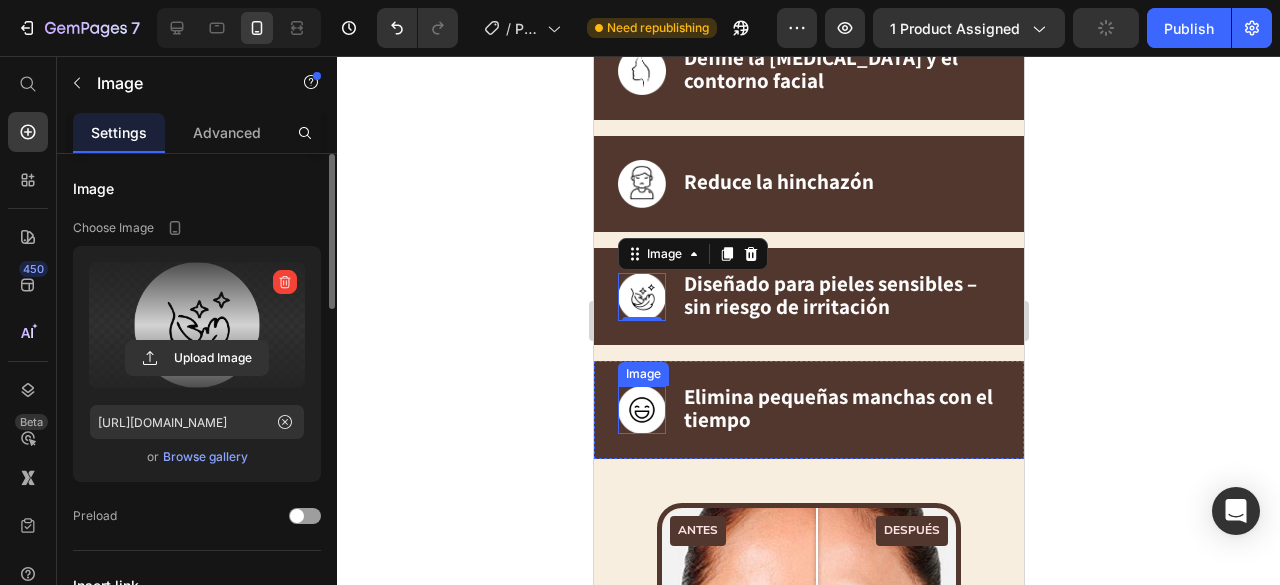 click at bounding box center [641, 410] 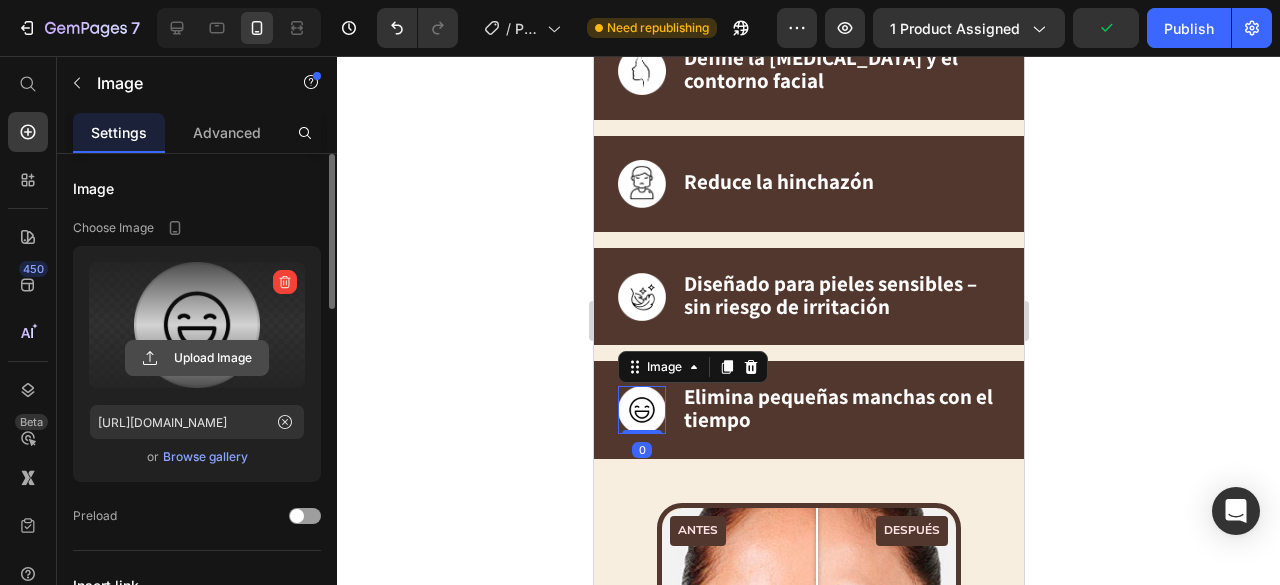 click 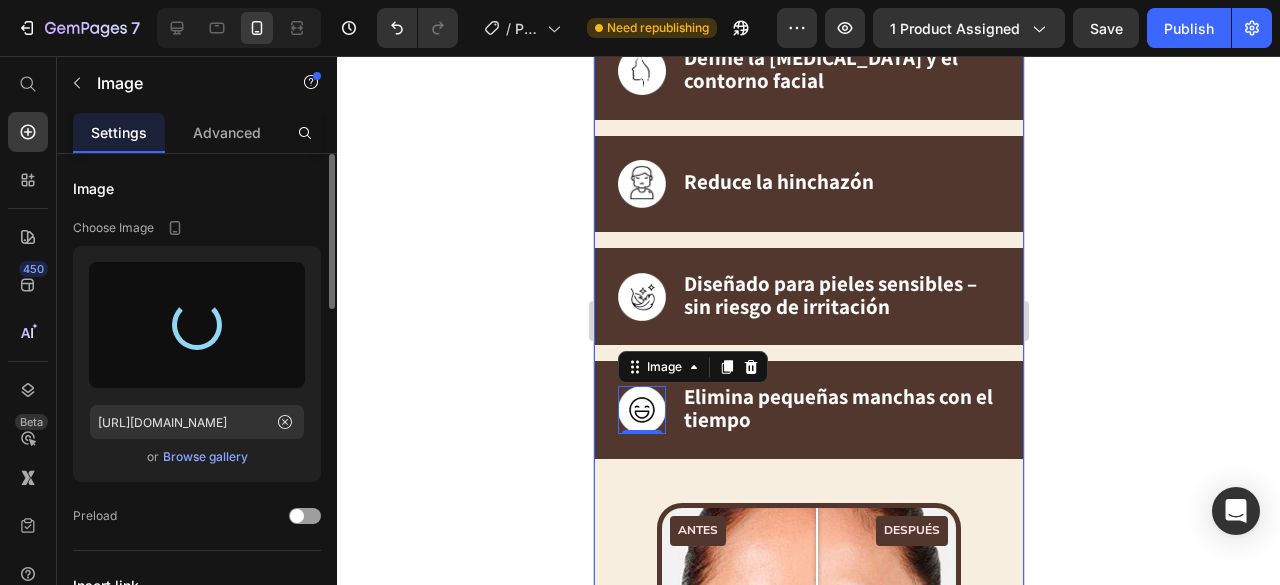 type on "[URL][DOMAIN_NAME]" 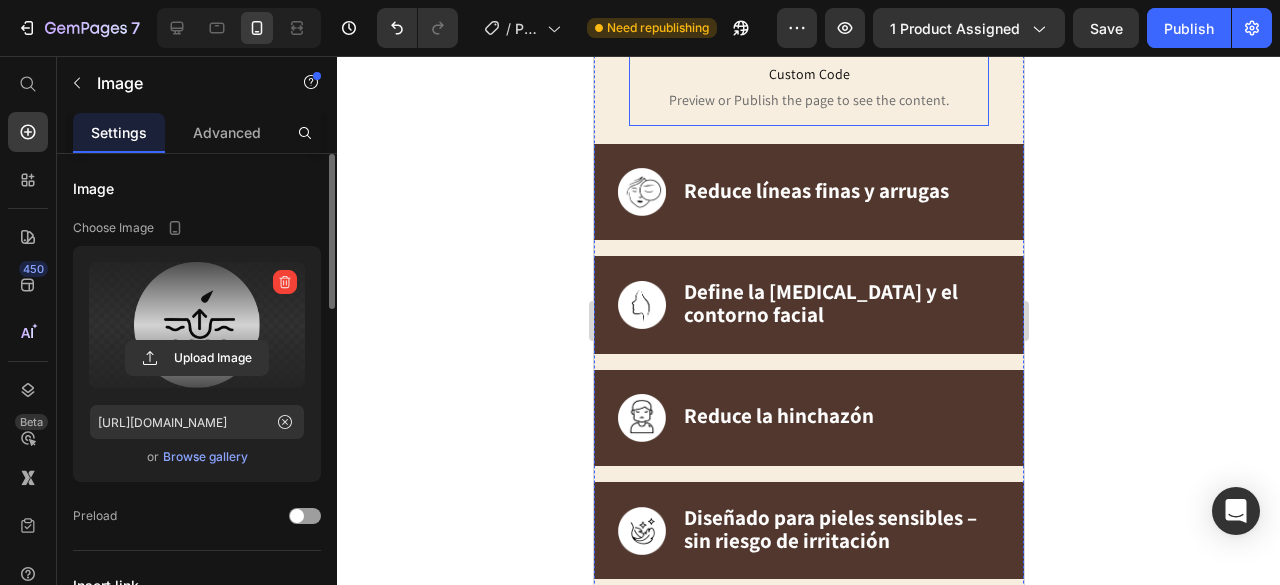 scroll, scrollTop: 1343, scrollLeft: 0, axis: vertical 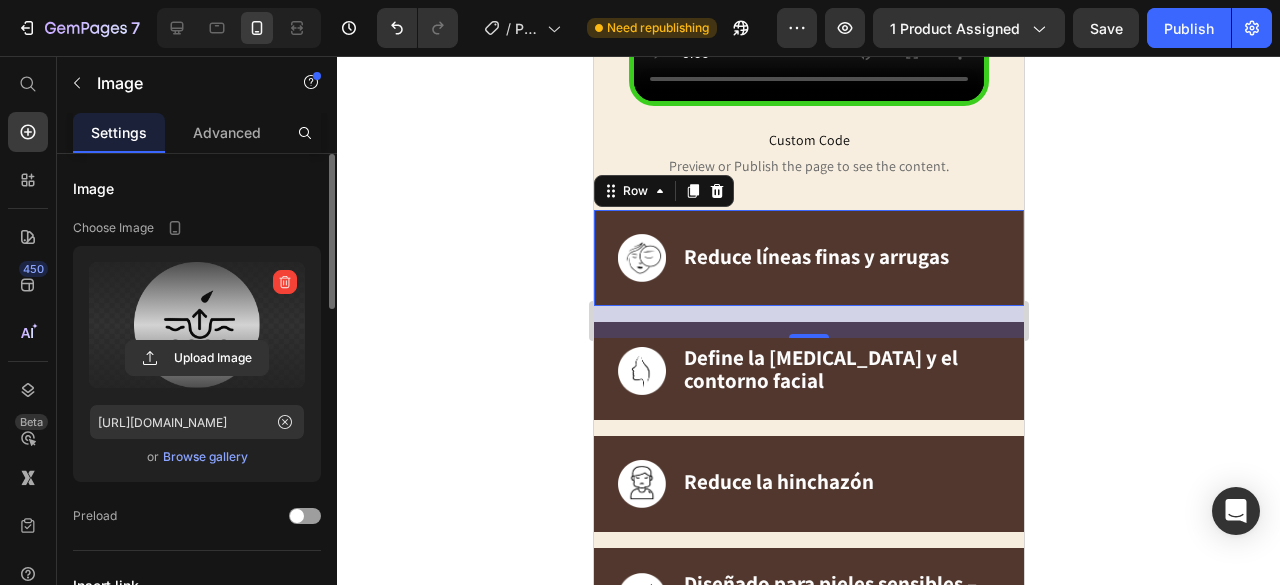 click on "Image ⁠⁠⁠⁠⁠⁠⁠ Reduce líneas finas y arrugas Heading Row   0" at bounding box center [808, 258] 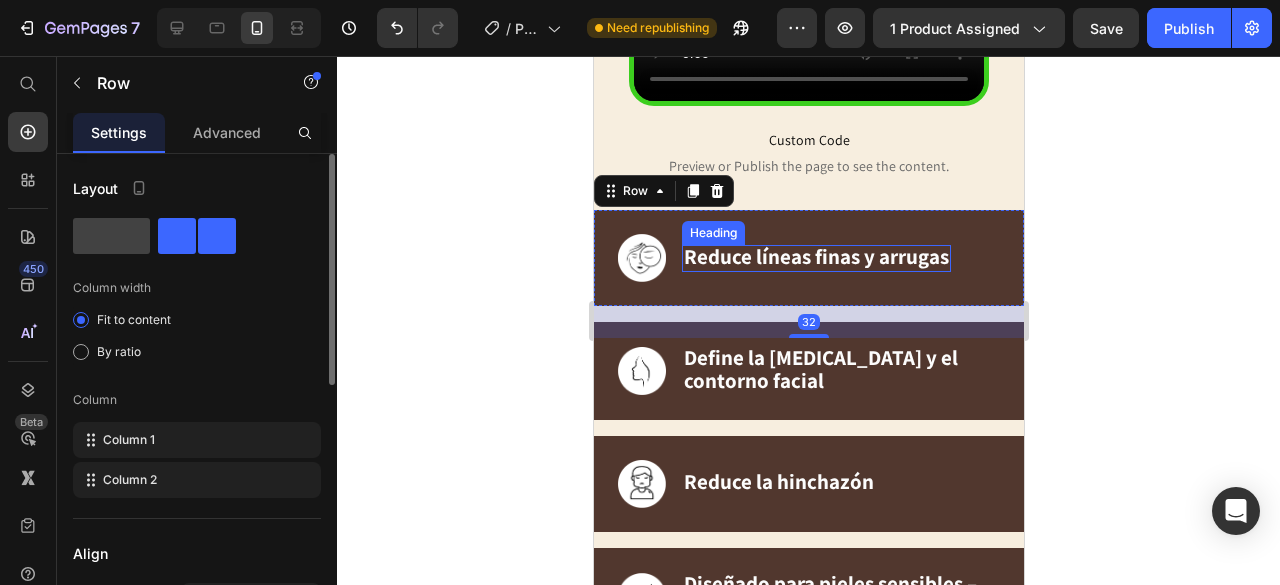 click on "Reduce líneas finas y arrugas" at bounding box center [815, 256] 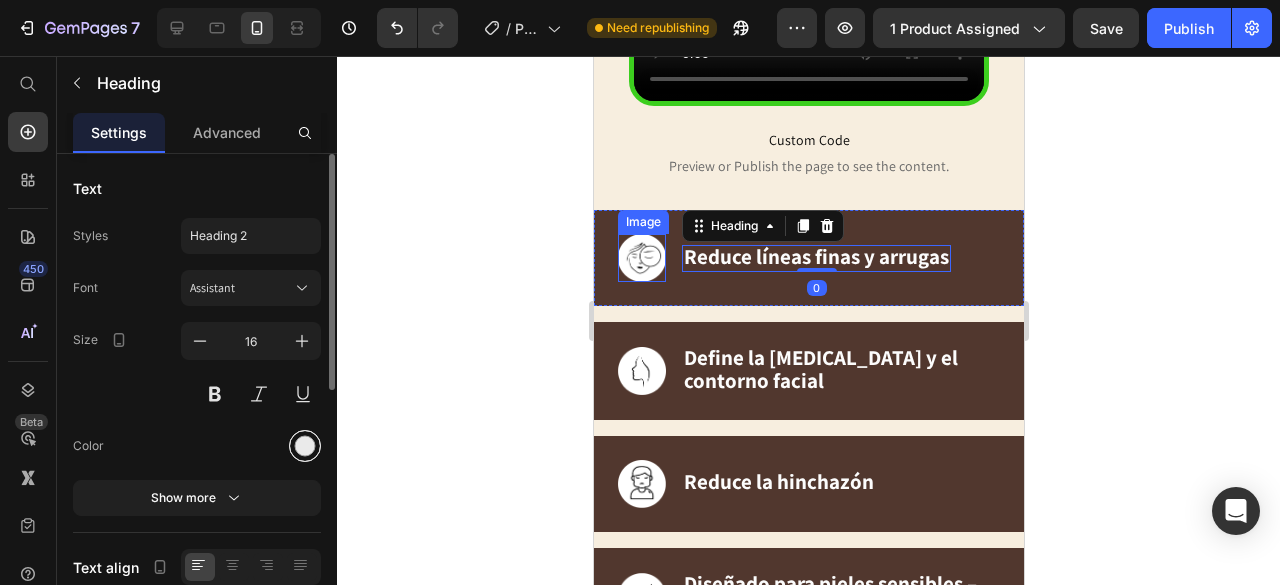 click at bounding box center [305, 446] 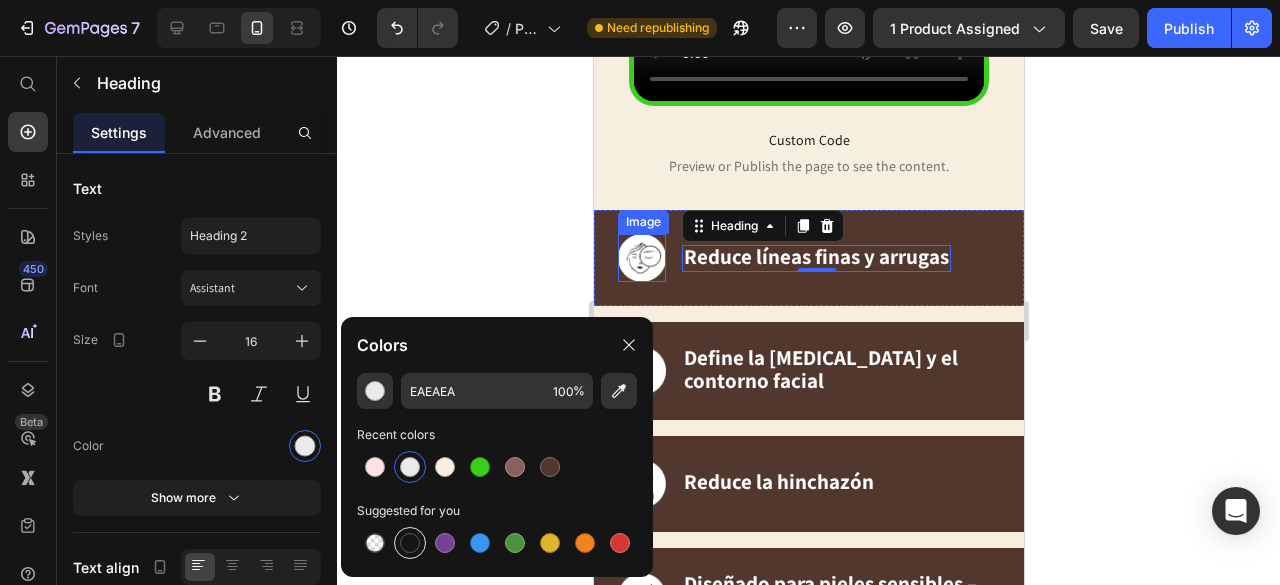 click at bounding box center (410, 543) 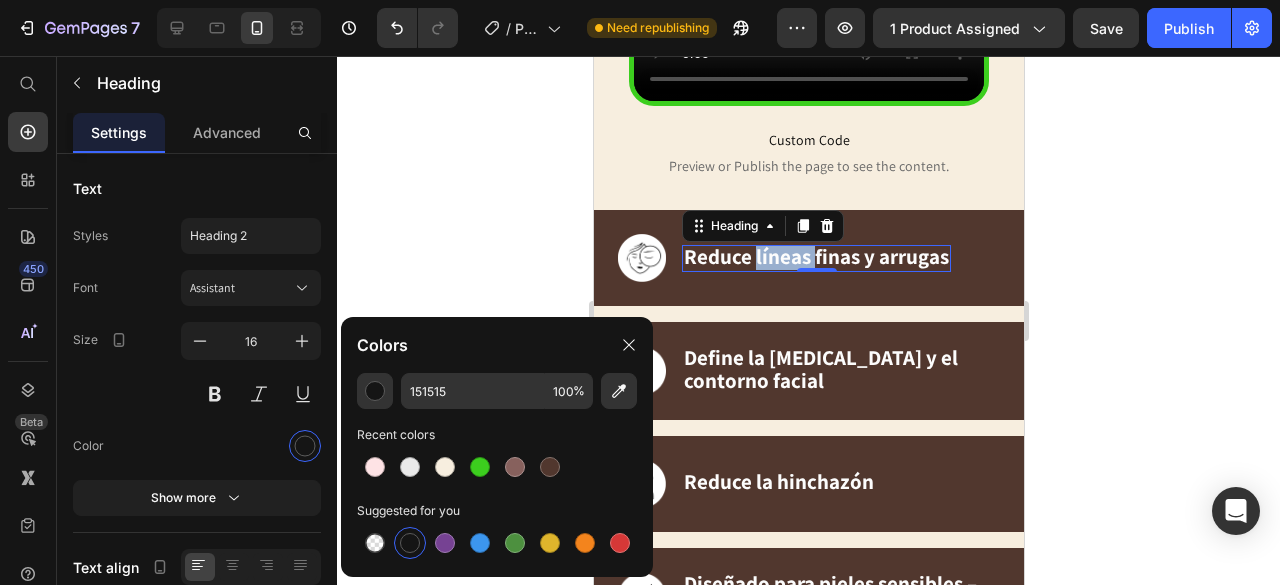 click on "Reduce líneas finas y arrugas" at bounding box center [815, 256] 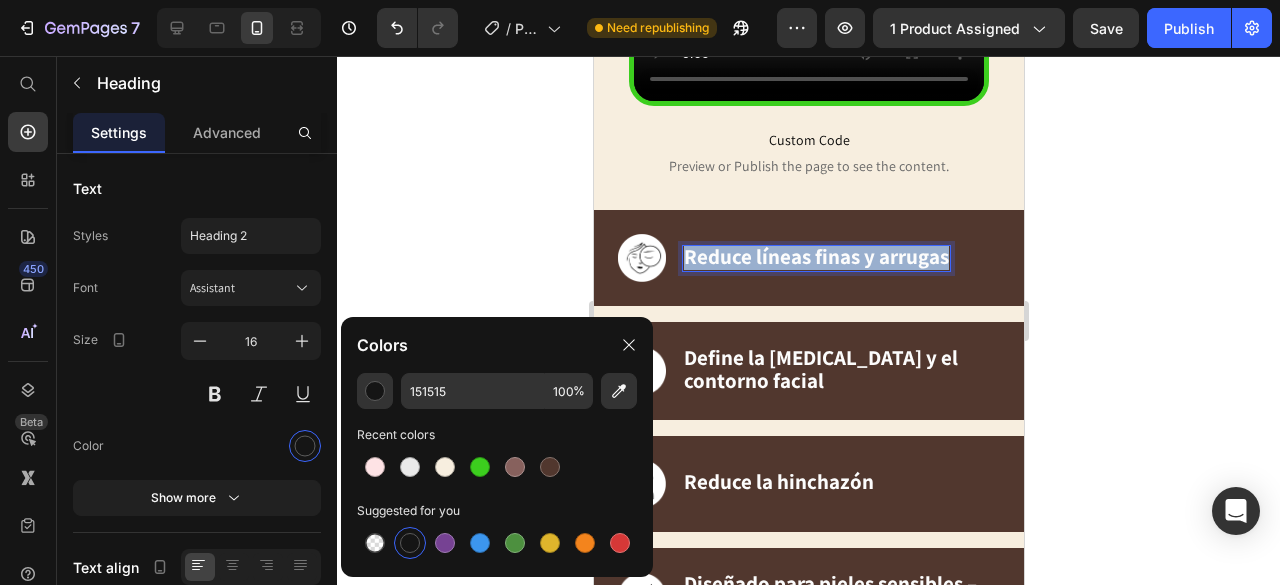 click on "Reduce líneas finas y arrugas" at bounding box center [815, 256] 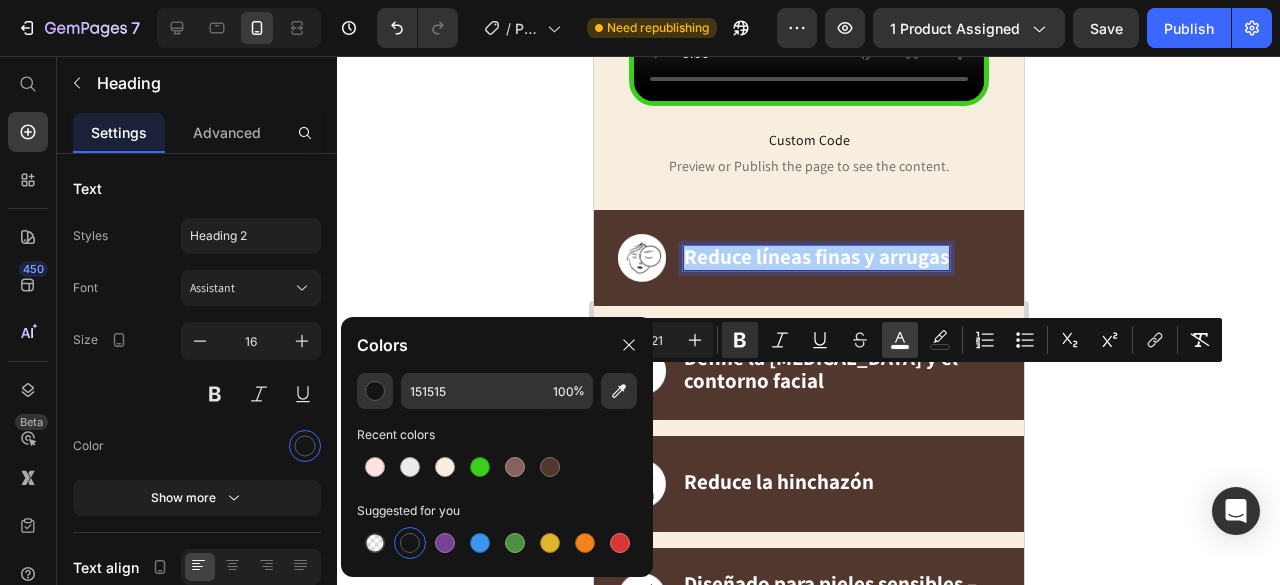 click on "color" at bounding box center (900, 340) 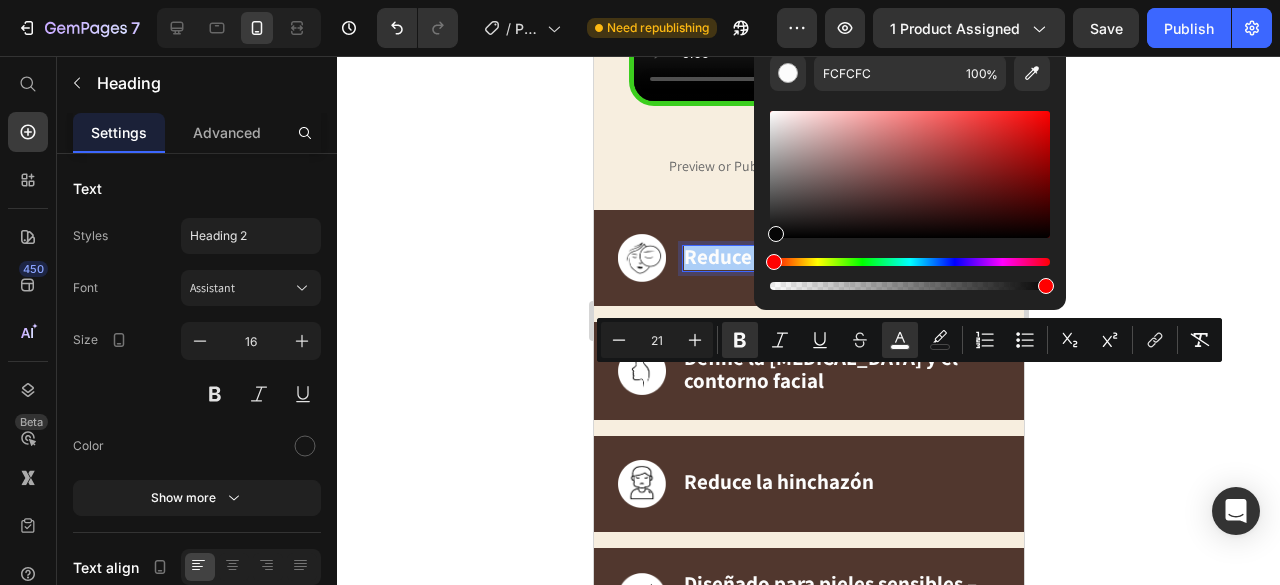 drag, startPoint x: 797, startPoint y: 191, endPoint x: 756, endPoint y: 285, distance: 102.55243 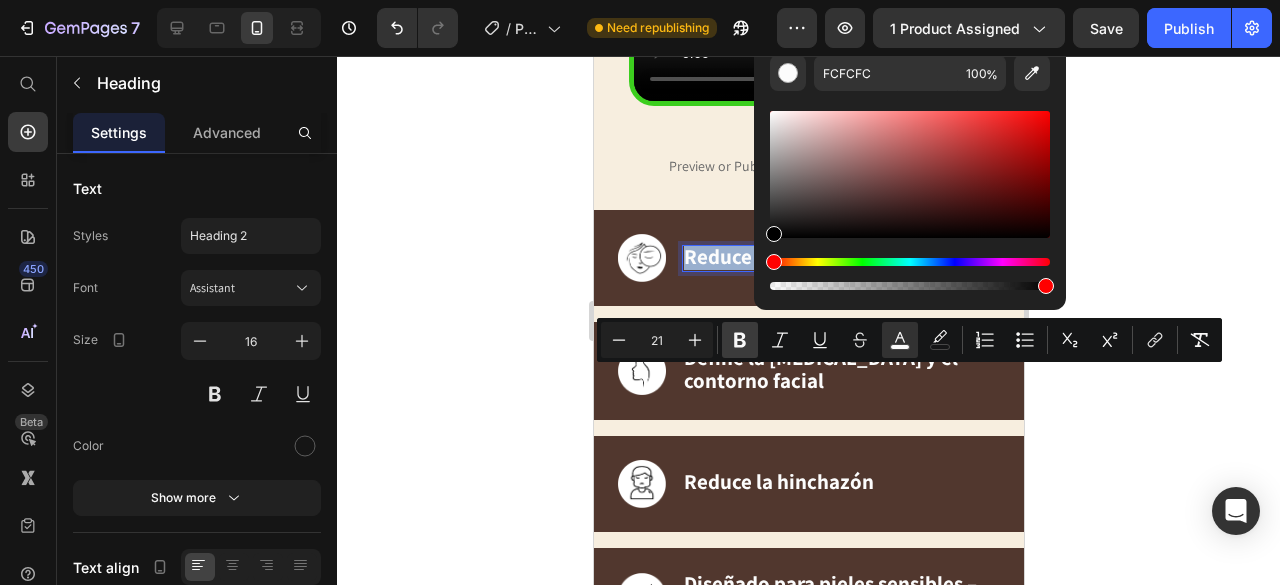 type on "000000" 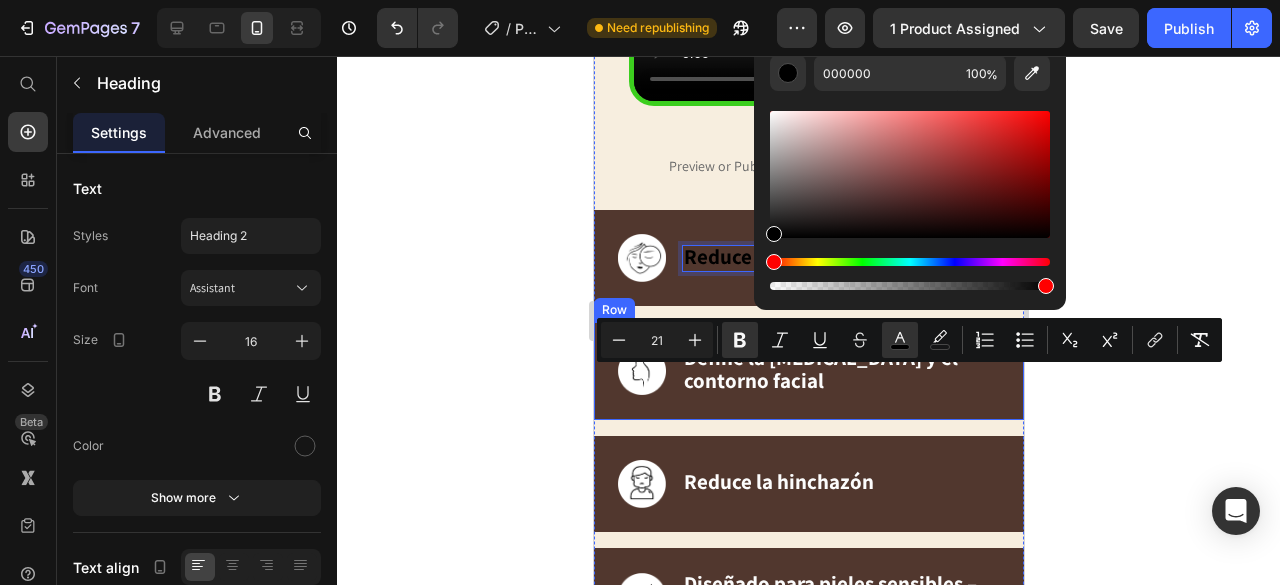 click on "Define la [MEDICAL_DATA] y el contorno facial" at bounding box center [820, 369] 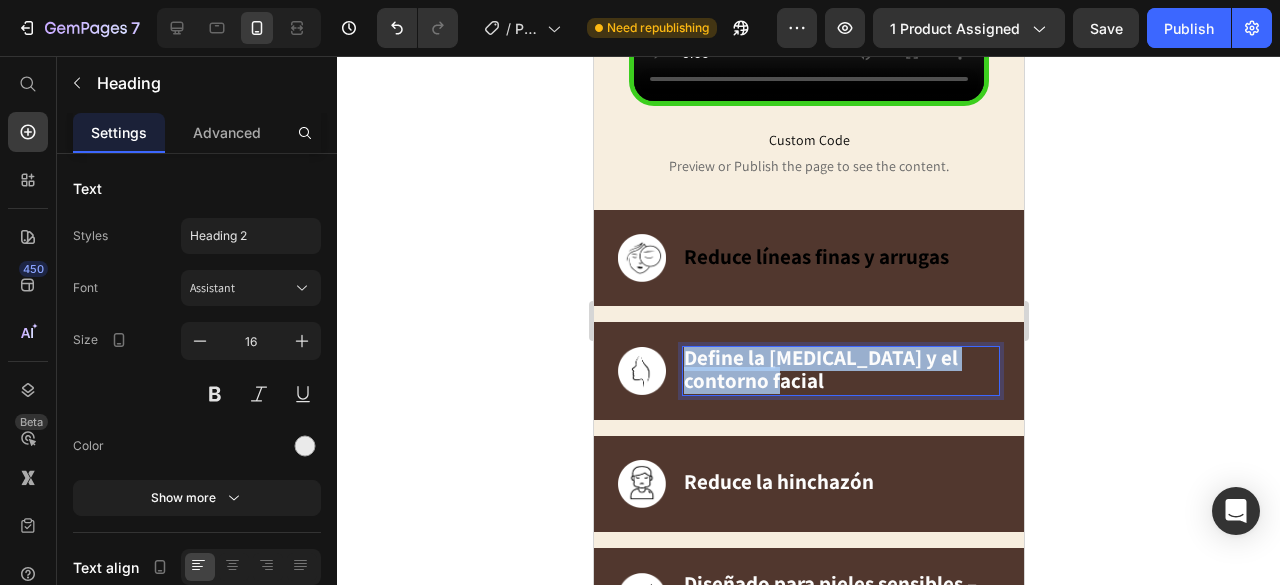 click on "Define la [MEDICAL_DATA] y el contorno facial" at bounding box center [820, 369] 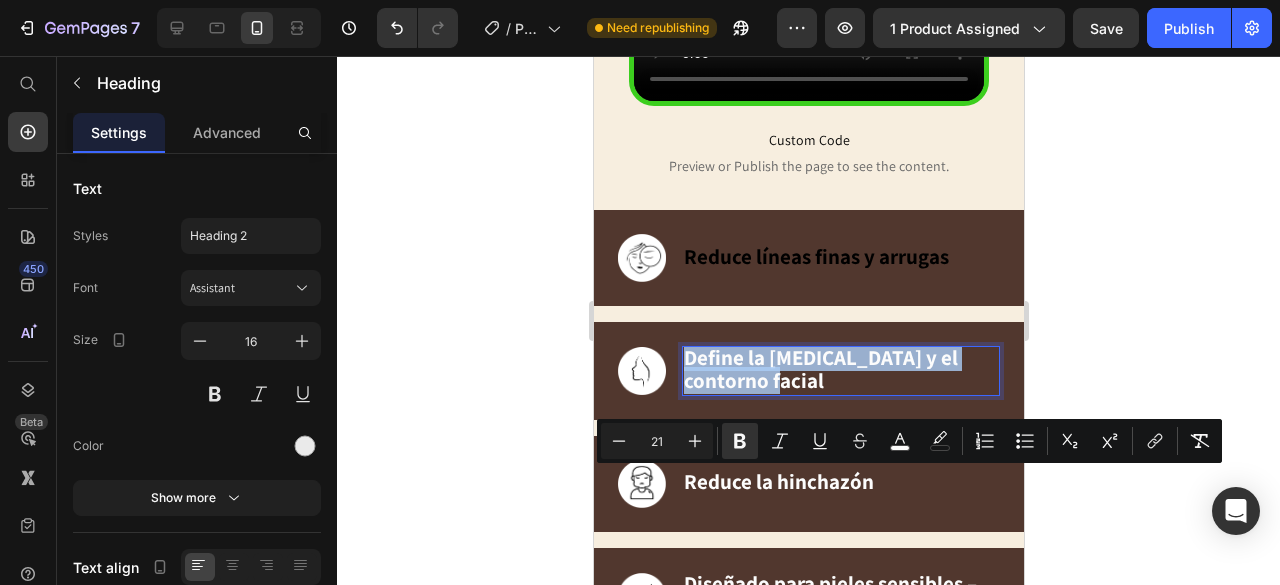 click on "Define la [MEDICAL_DATA] y el contorno facial" at bounding box center [820, 369] 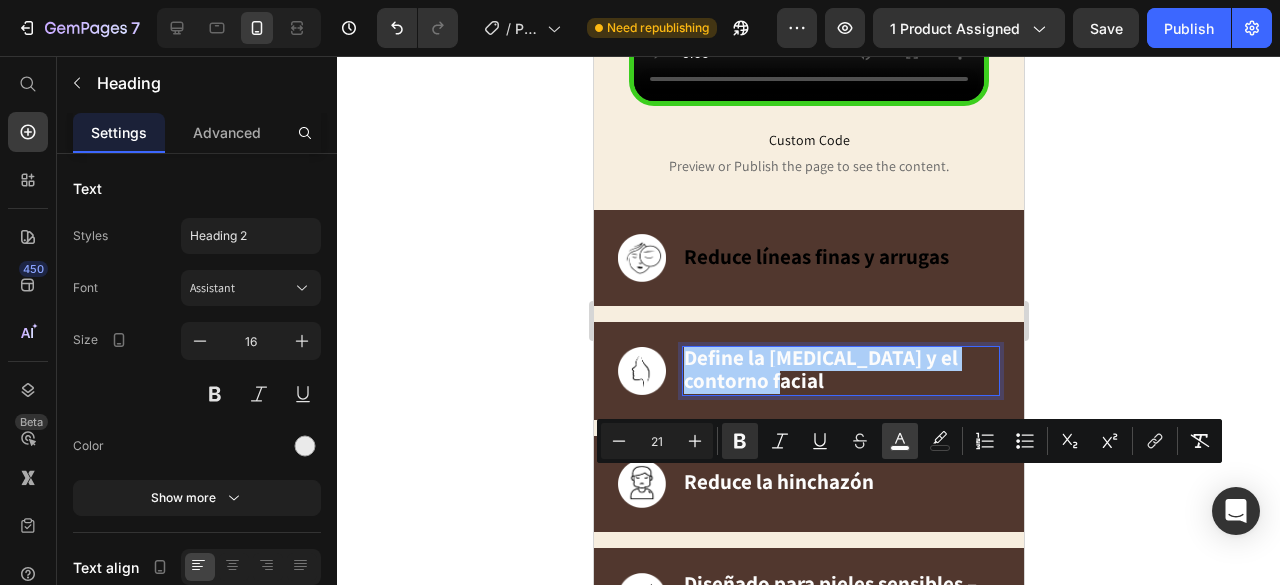click 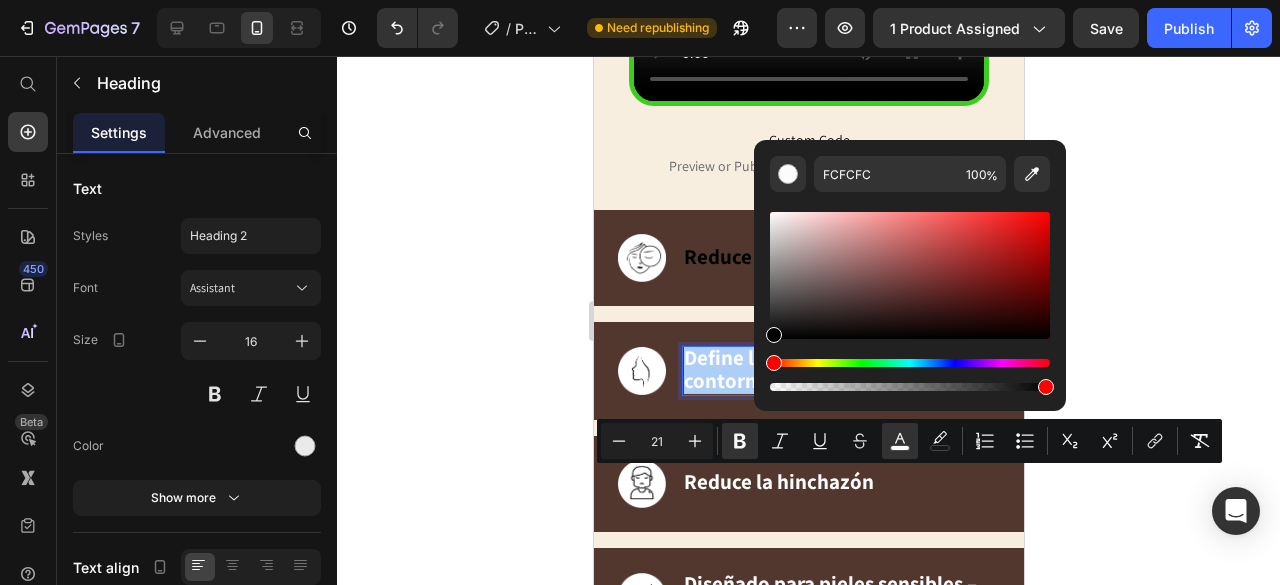 drag, startPoint x: 1421, startPoint y: 375, endPoint x: 697, endPoint y: 369, distance: 724.02484 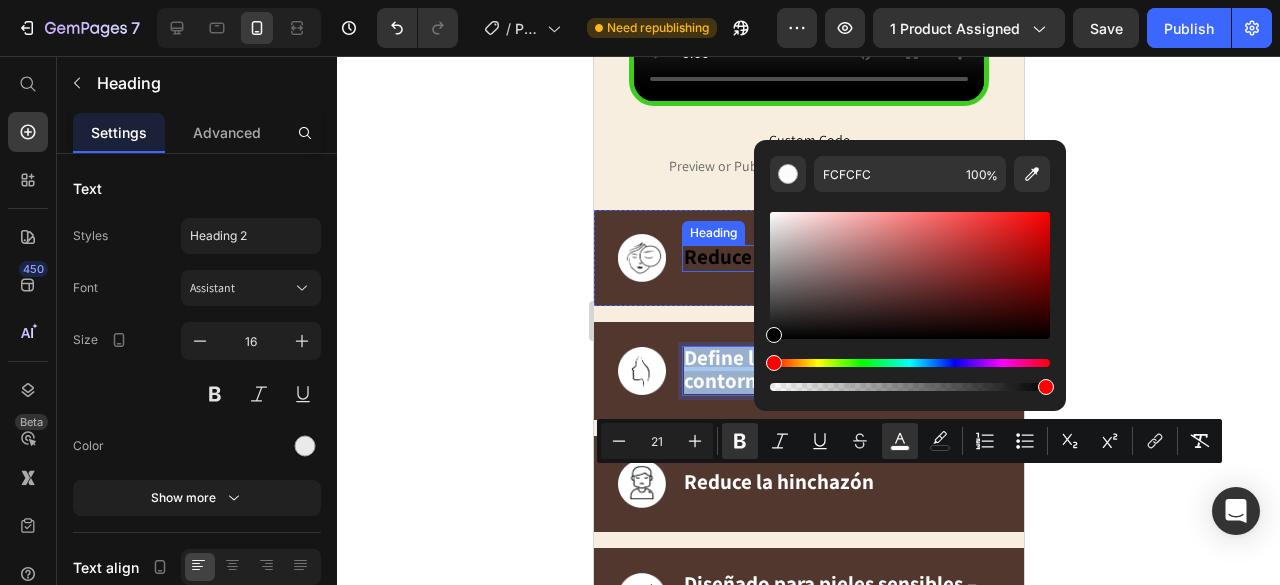 type on "000000" 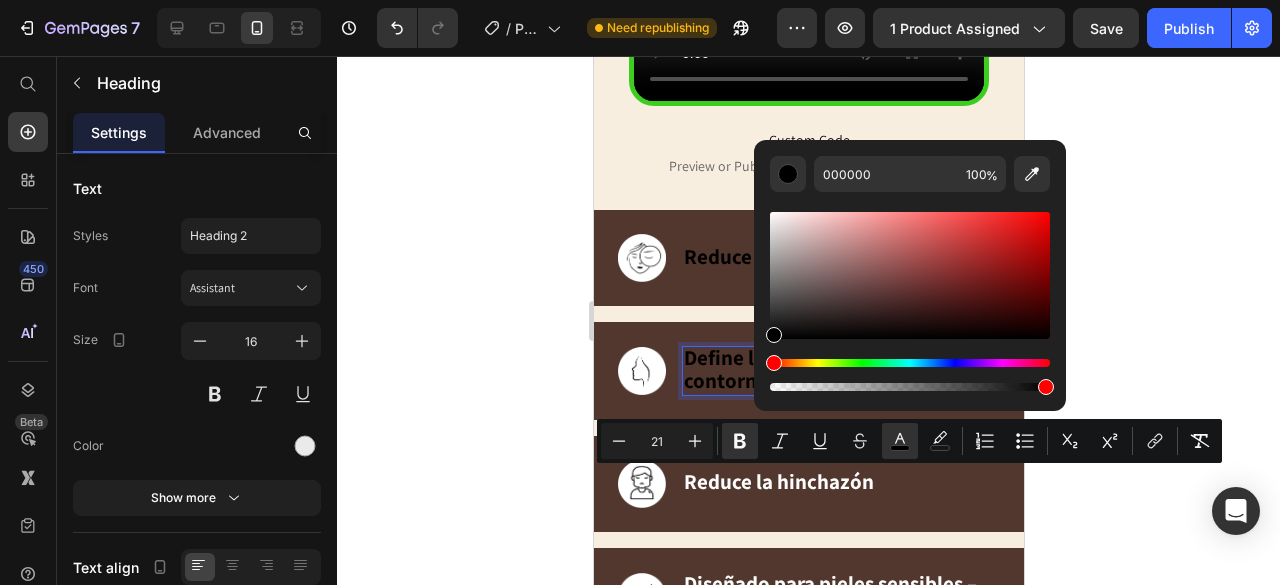 click on "Define la [MEDICAL_DATA] y el contorno facial" at bounding box center [820, 369] 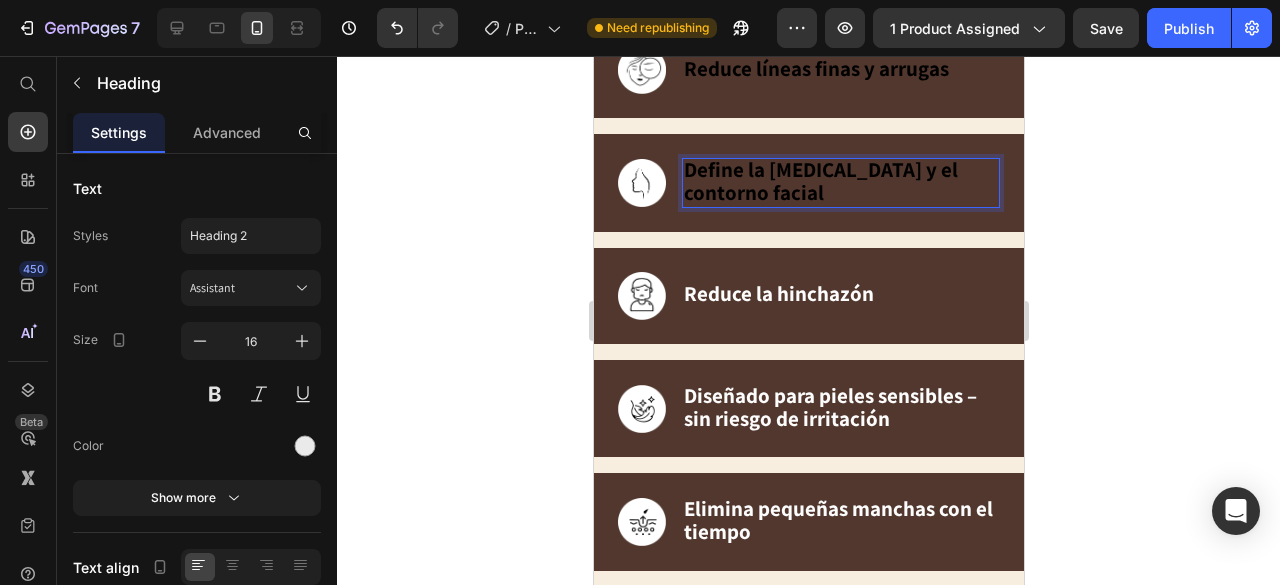 scroll, scrollTop: 1543, scrollLeft: 0, axis: vertical 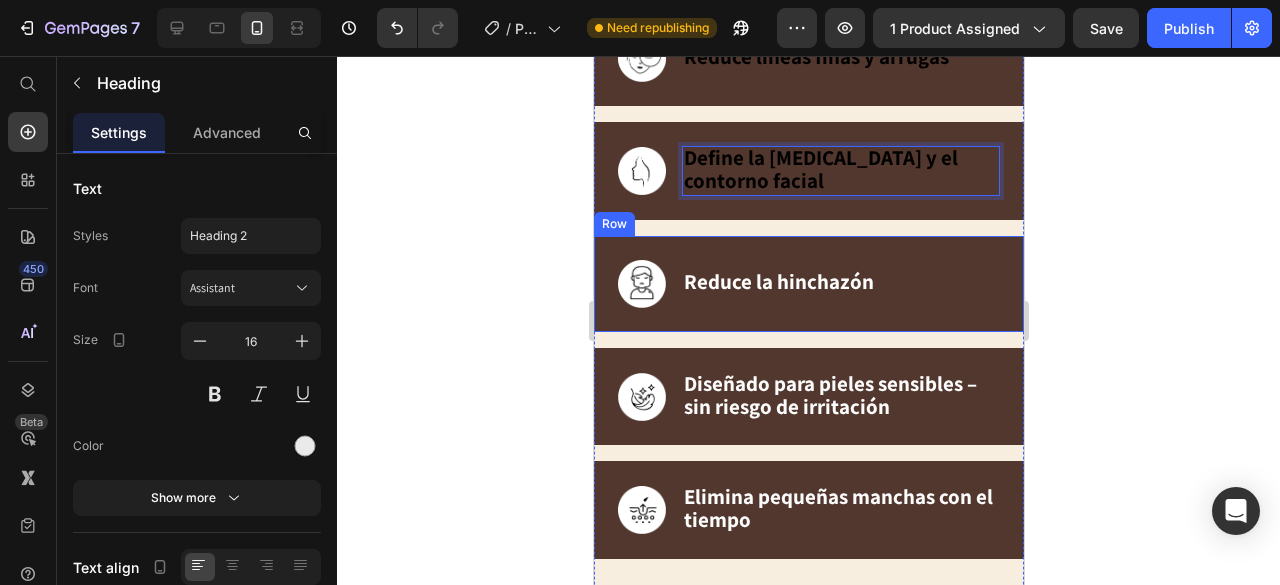 click on "Reduce la hinchazón" at bounding box center [778, 281] 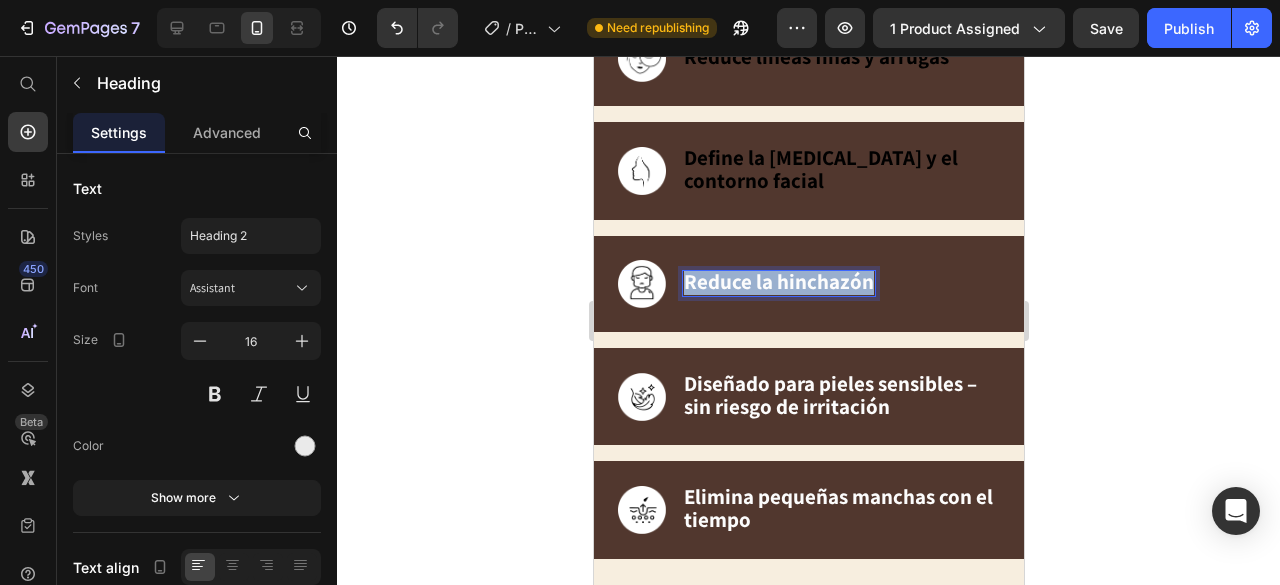 click on "Reduce la hinchazón" at bounding box center [778, 281] 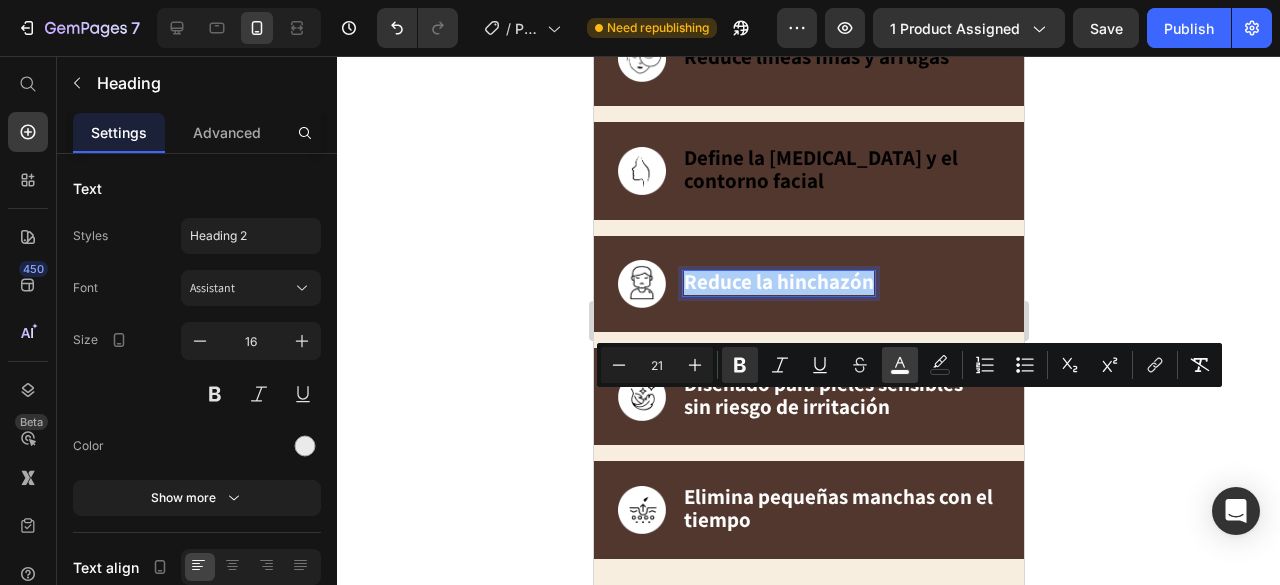 click 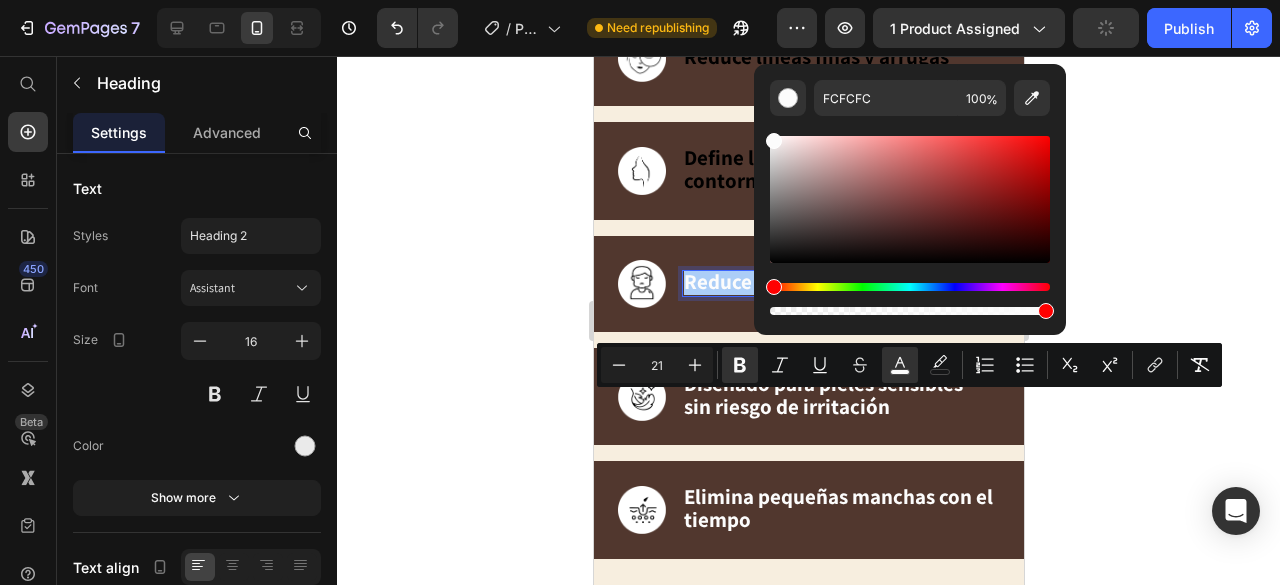 drag, startPoint x: 1385, startPoint y: 320, endPoint x: 772, endPoint y: 263, distance: 615.64435 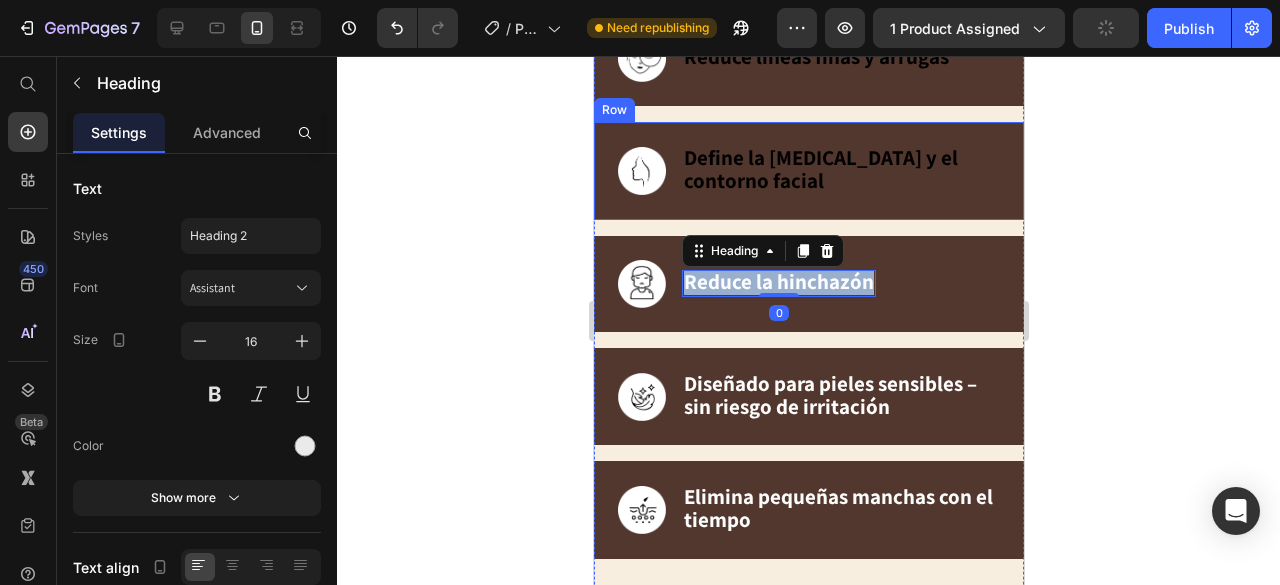 click on "Title Line Image
Custom Code
Preview or Publish the page to see the content. Custom Code Image OFERTA EXPIRA EN: Heading 02 Minutos 20 Segundos Countdown Timer Recupera la firmeza  de tu rostro sin cirugías ni dolor Heading Video
Custom Code
Preview or Publish the page to see the content. Custom Code Image ⁠⁠⁠⁠⁠⁠⁠ Reduce líneas finas y arrugas Heading Row Image ⁠⁠⁠⁠⁠⁠⁠ Define la [MEDICAL_DATA] y el contorno facial Heading Row Image Reduce la hinchazón Heading   0 Row Image ⁠⁠⁠⁠⁠⁠⁠ Diseñado para pieles sensibles – sin riesgo de irritación Heading Row Image ⁠⁠⁠⁠⁠⁠⁠ Elimina pequeñas manchas con el tiempo Heading Row ANTES DESPUÉS Image Comparison
Custom Code
Preview or Publish the page to see the content. Custom Code Image                Title Line Reafirma, tonifica y  rejuvenece tu rostro desde casa Heading 🟤Tecnología de  microcorriente [PERSON_NAME]  y  luz verde 🟤Modos visibles en panel:" at bounding box center [808, 1518] 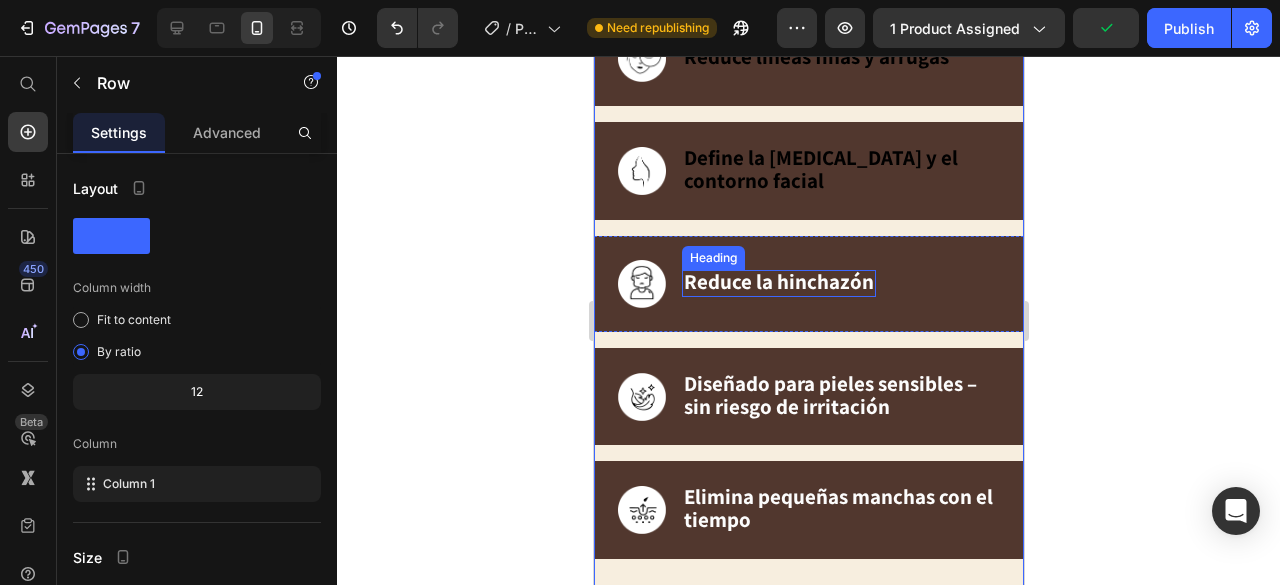 click on "Reduce la hinchazón" at bounding box center [778, 281] 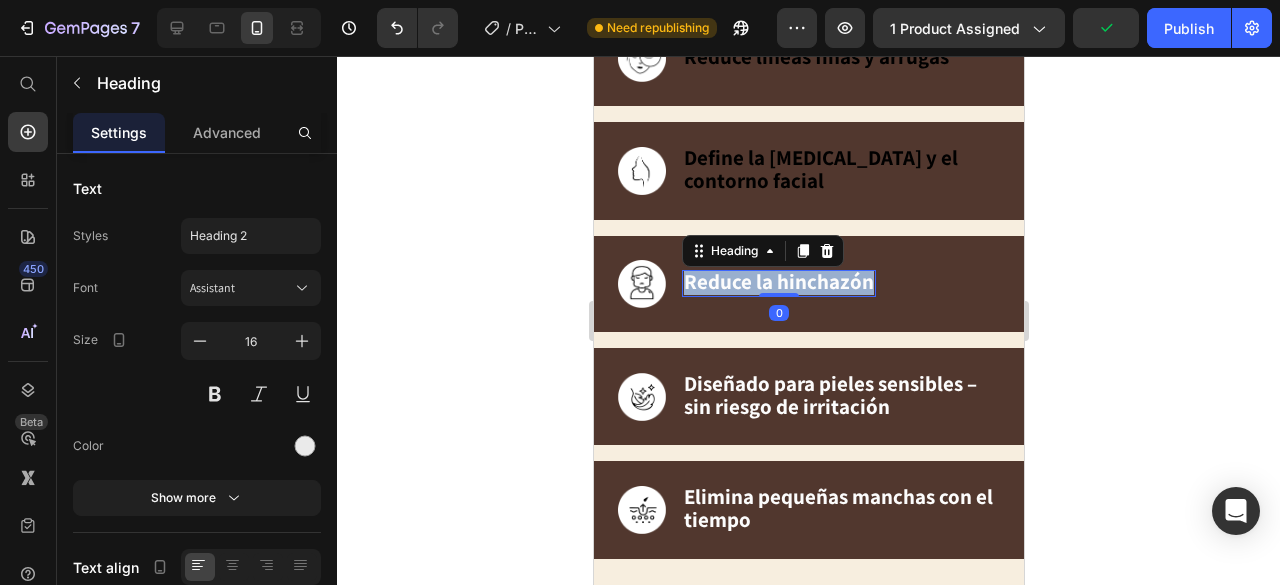 click on "Reduce la hinchazón" at bounding box center (778, 281) 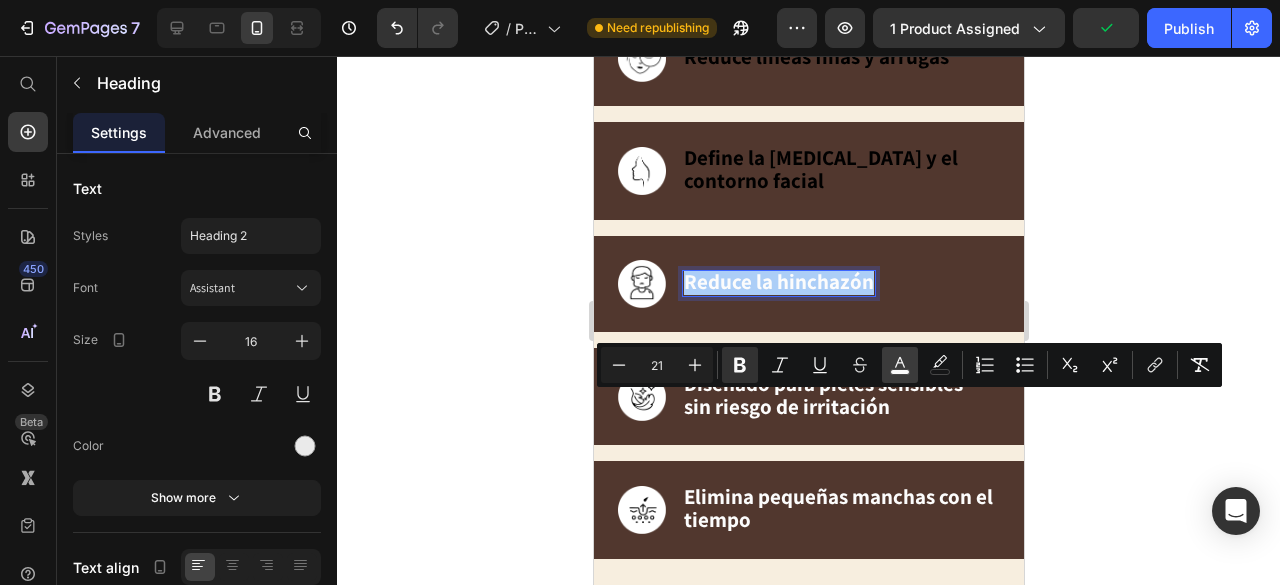 drag, startPoint x: 906, startPoint y: 364, endPoint x: 292, endPoint y: 284, distance: 619.1898 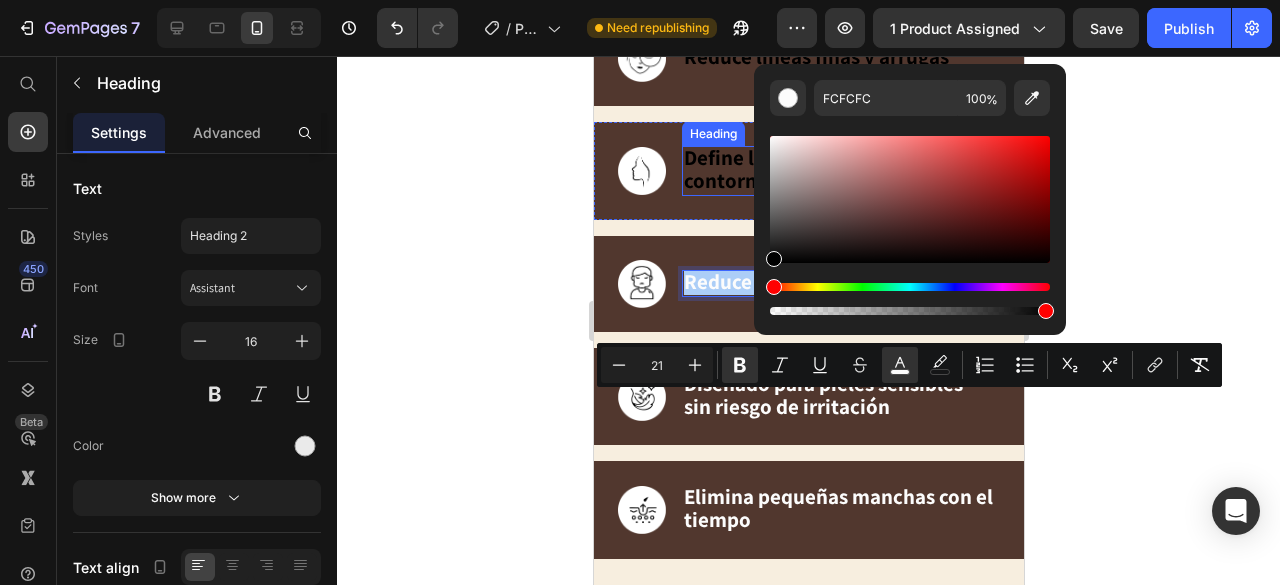 drag, startPoint x: 1402, startPoint y: 287, endPoint x: 746, endPoint y: 285, distance: 656.00305 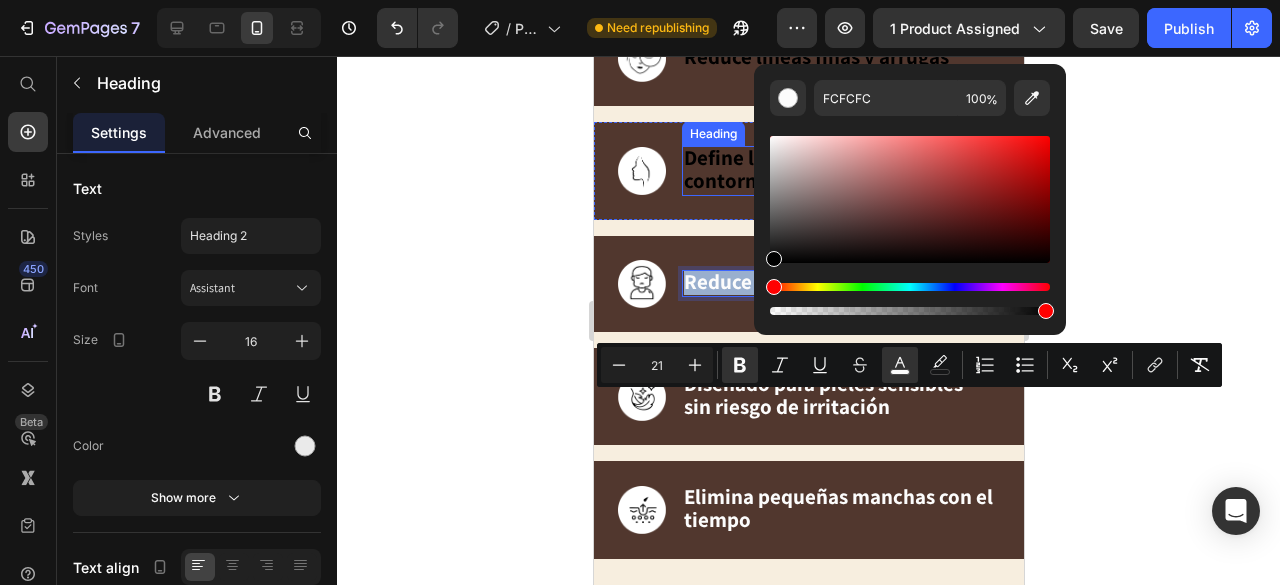 type on "000000" 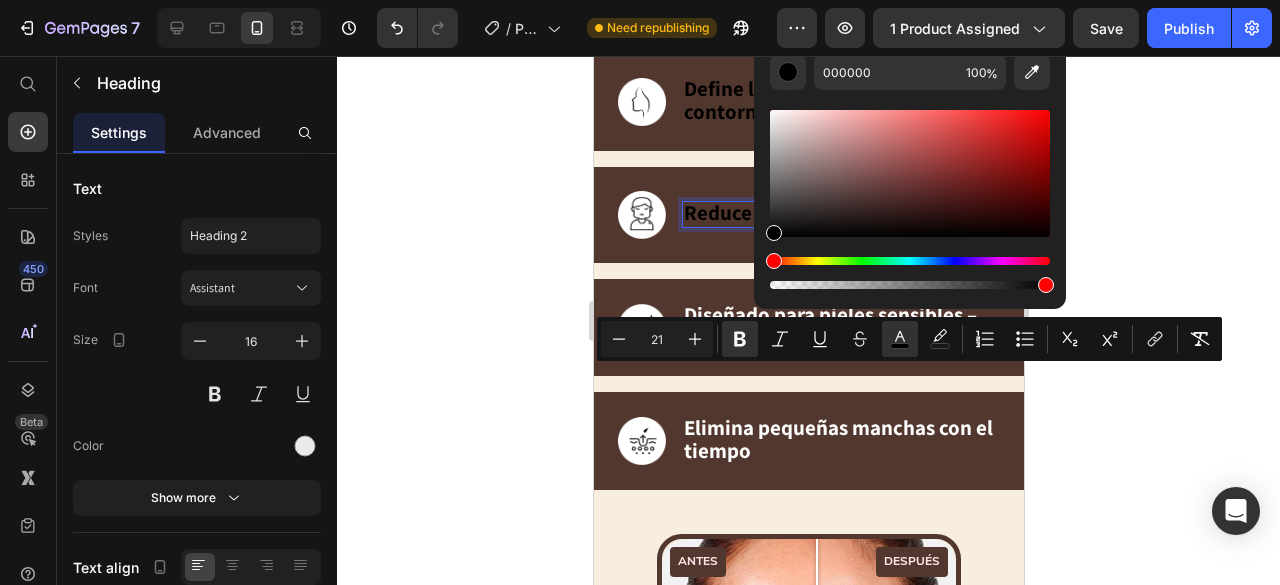 scroll, scrollTop: 1743, scrollLeft: 0, axis: vertical 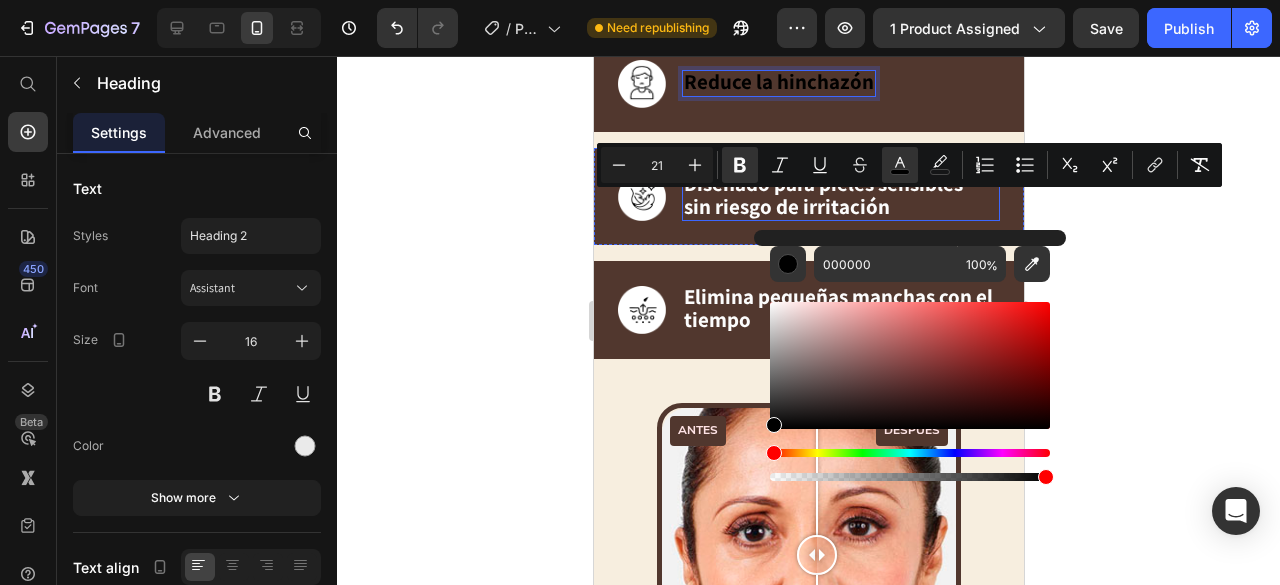 click on "Diseñado para pieles sensibles – sin riesgo de irritación" at bounding box center [829, 195] 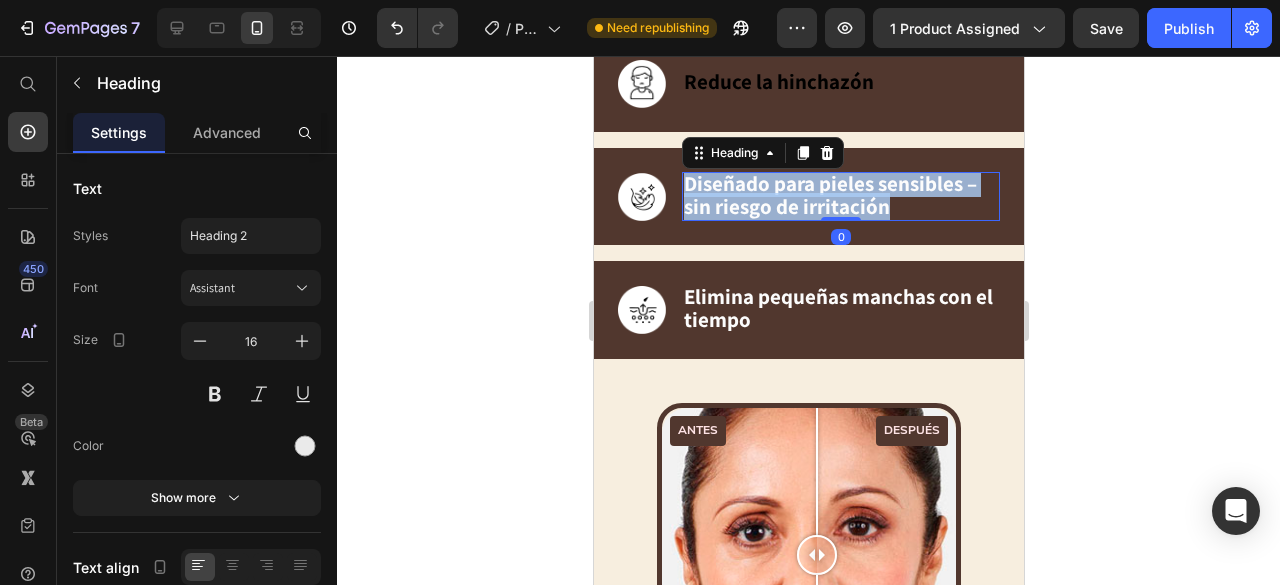 click on "Diseñado para pieles sensibles – sin riesgo de irritación" at bounding box center (829, 195) 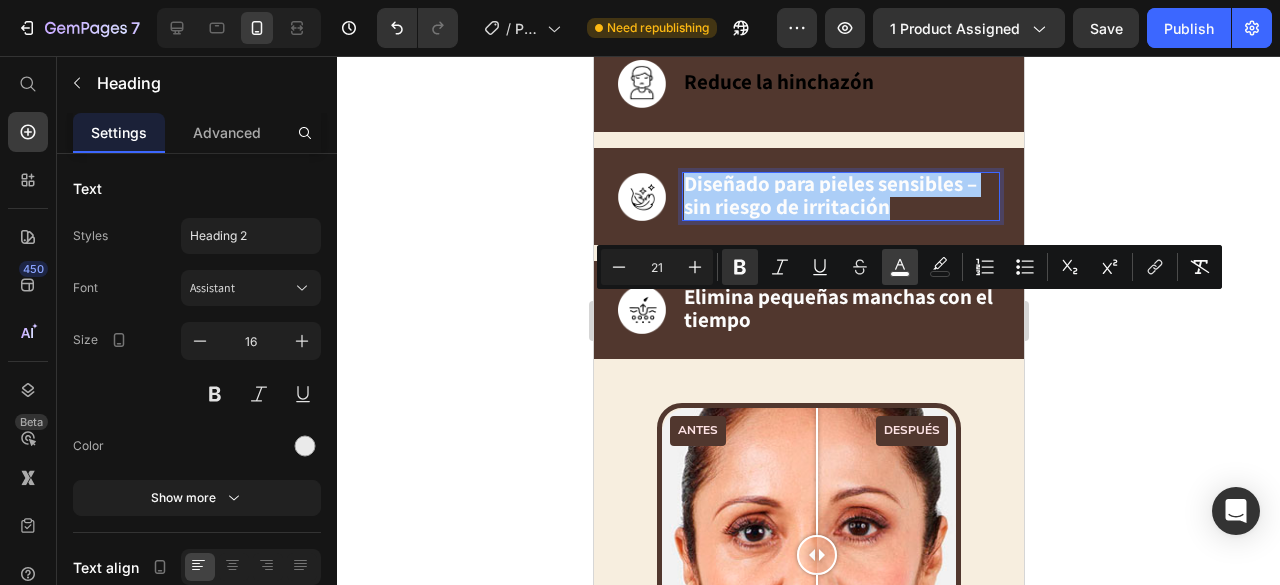 click 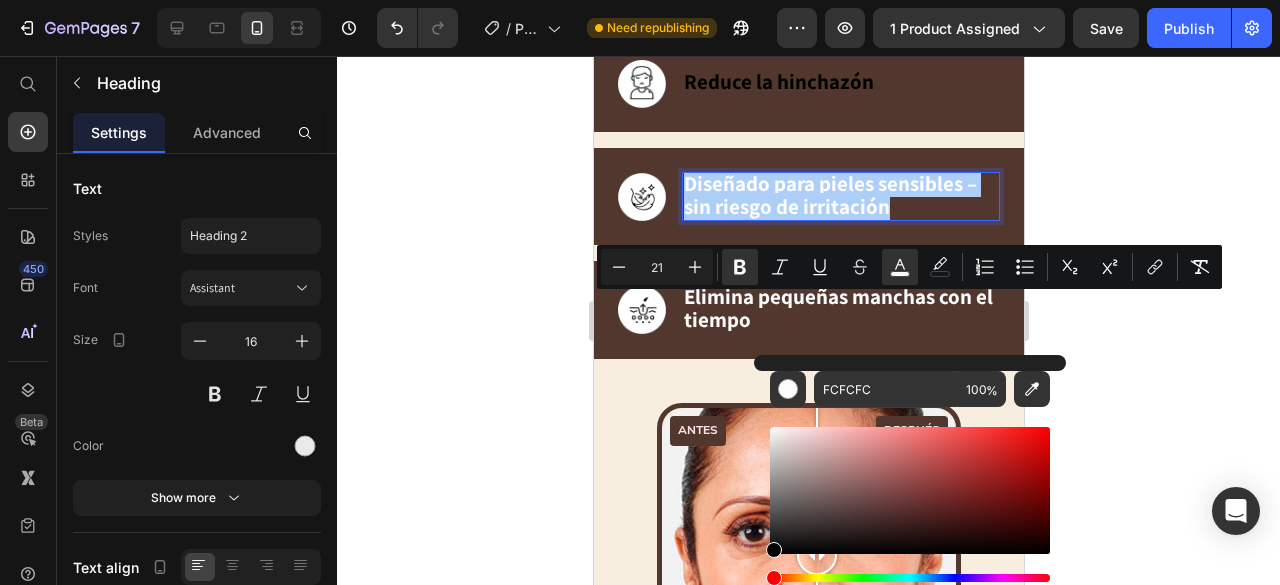drag, startPoint x: 771, startPoint y: 555, endPoint x: 116, endPoint y: 407, distance: 671.51245 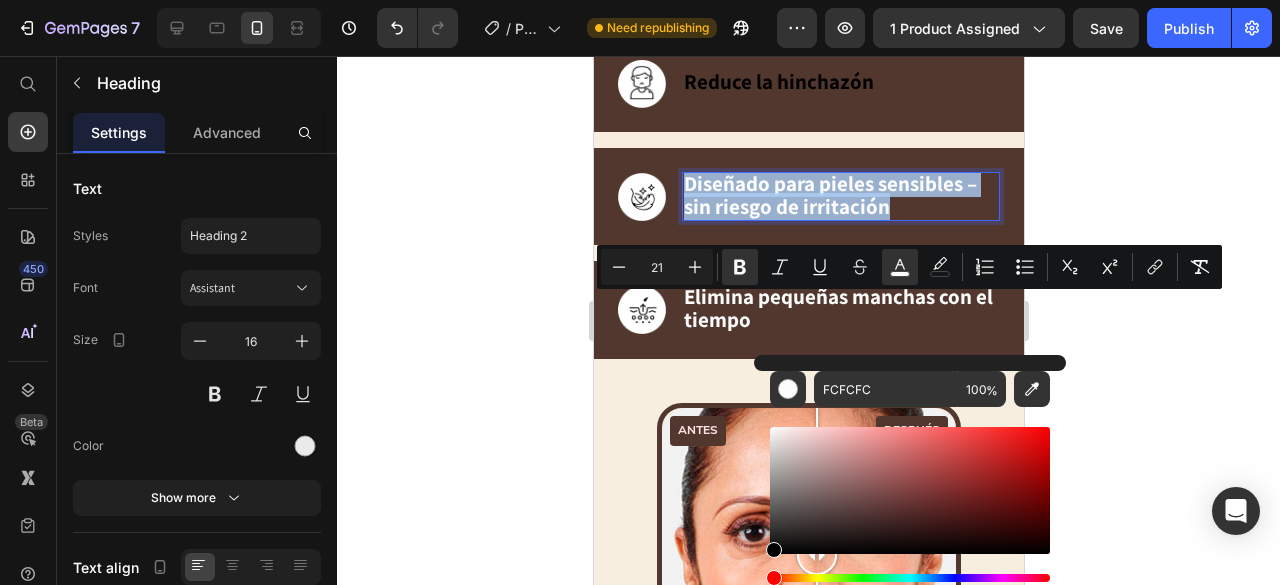 type on "000000" 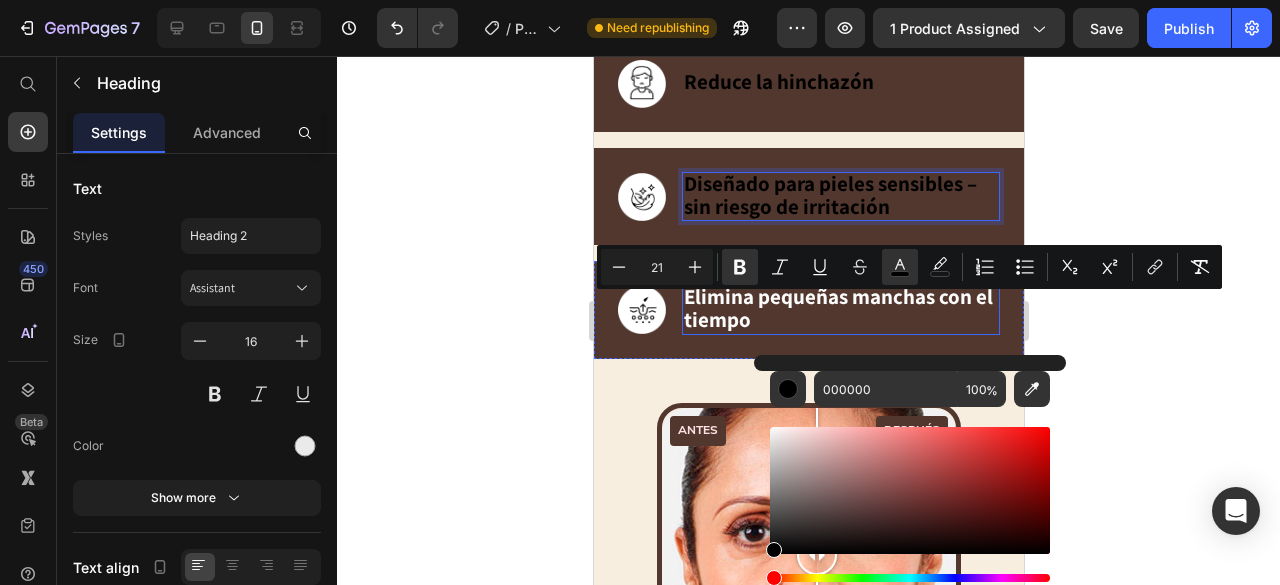 click on "Elimina pequeñas manchas con el tiempo" at bounding box center (837, 308) 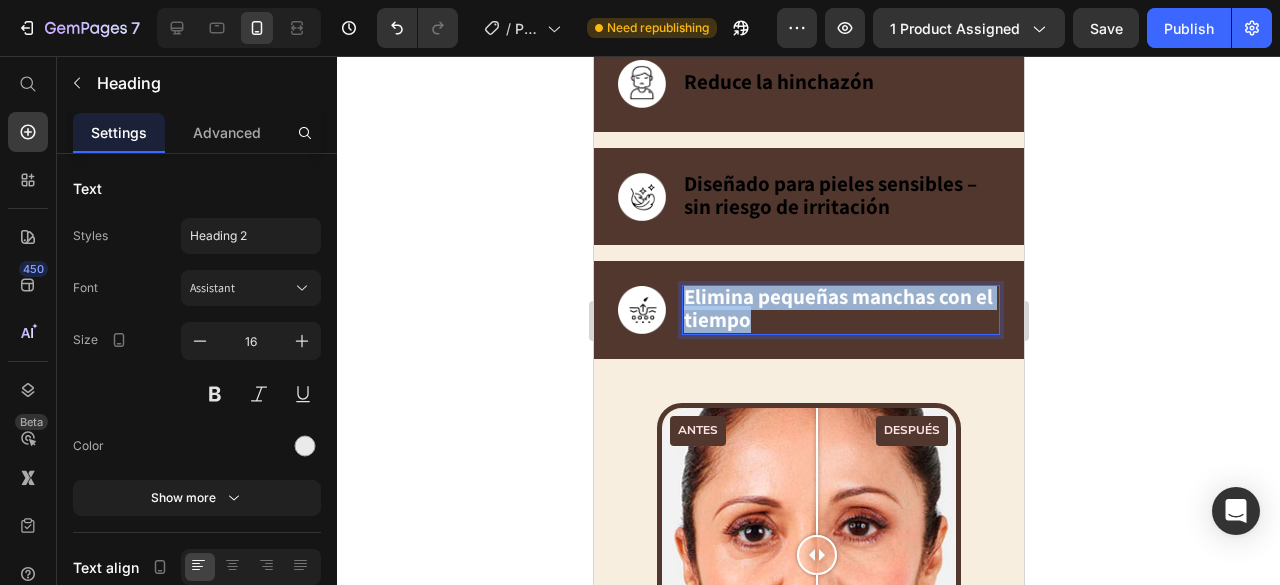 click on "Elimina pequeñas manchas con el tiempo" at bounding box center (837, 308) 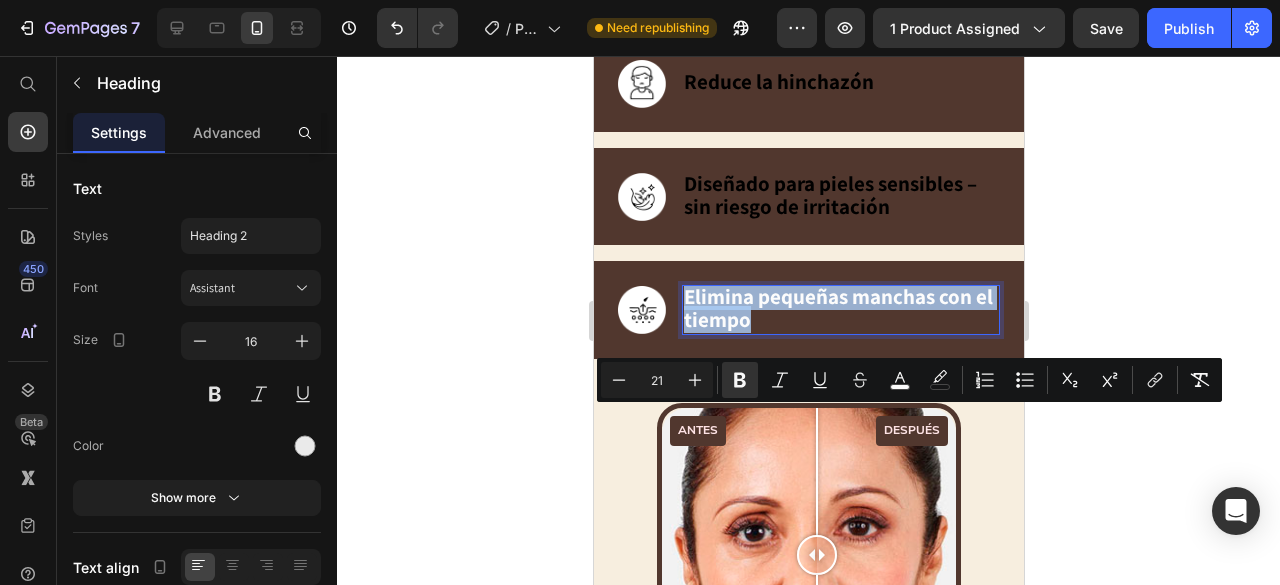click on "Elimina pequeñas manchas con el tiempo" at bounding box center (837, 308) 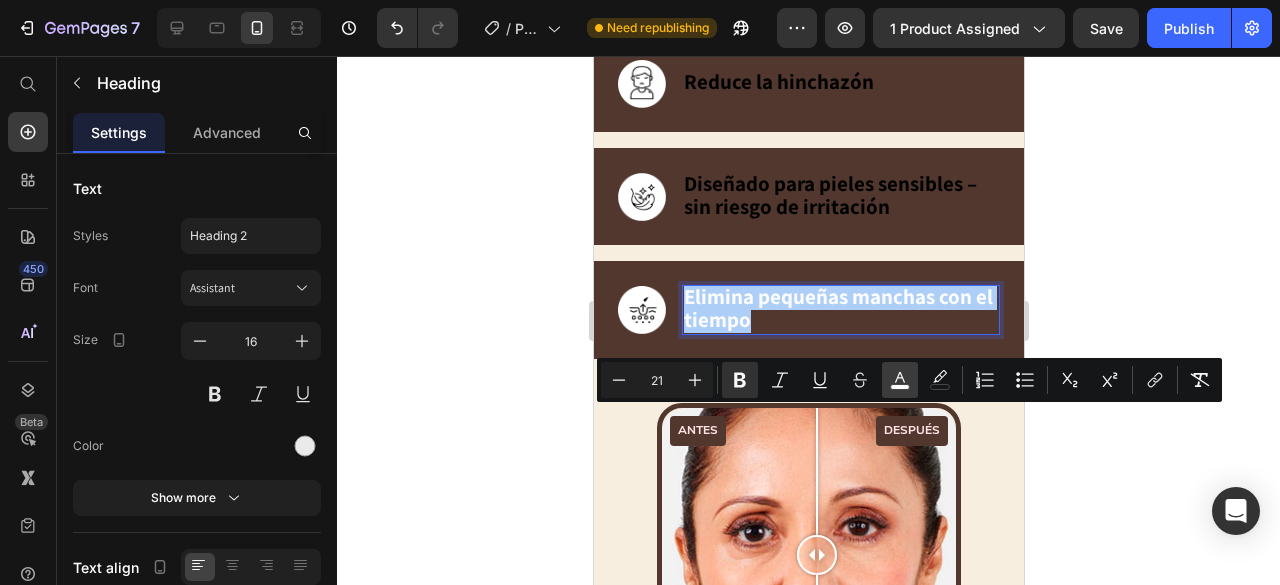 click 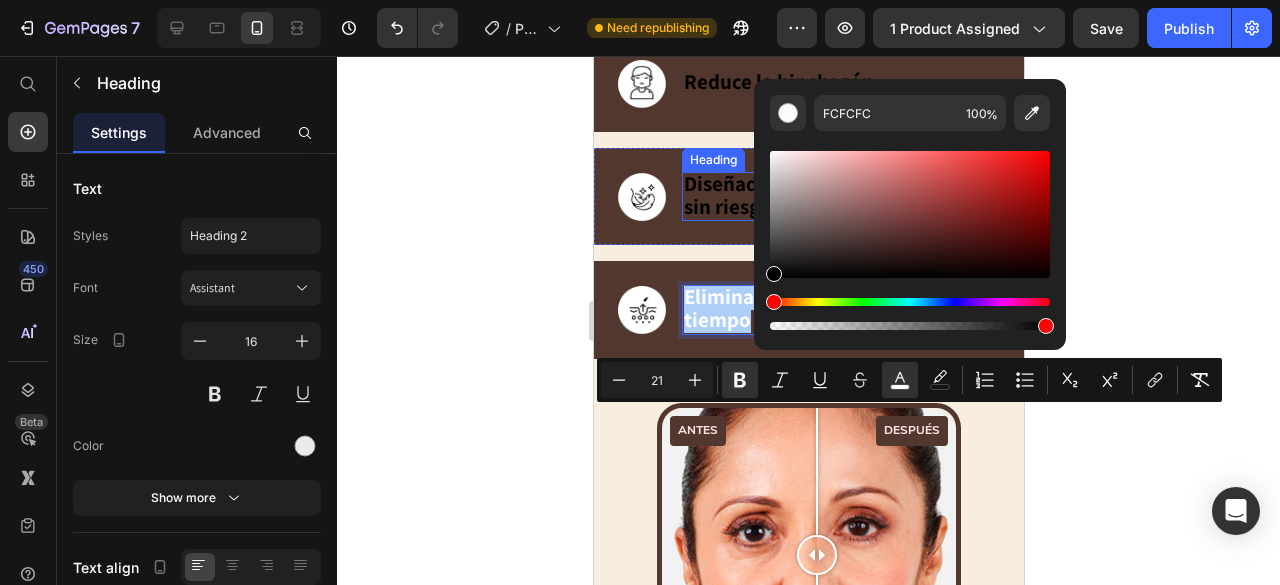 drag, startPoint x: 748, startPoint y: 299, endPoint x: 731, endPoint y: 311, distance: 20.808653 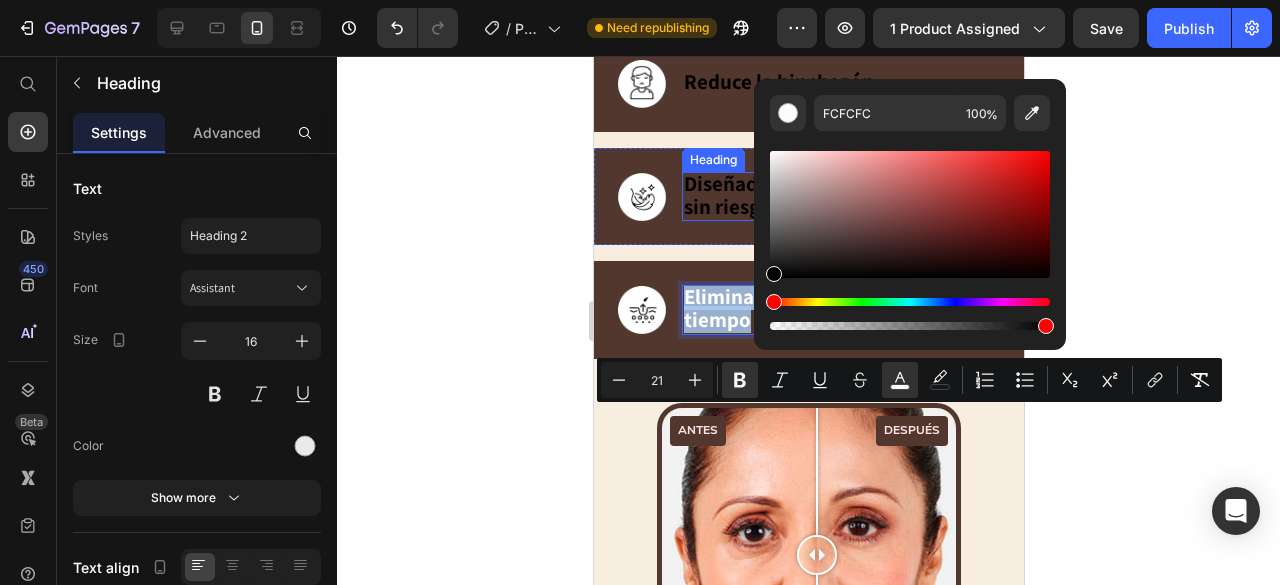 type on "000000" 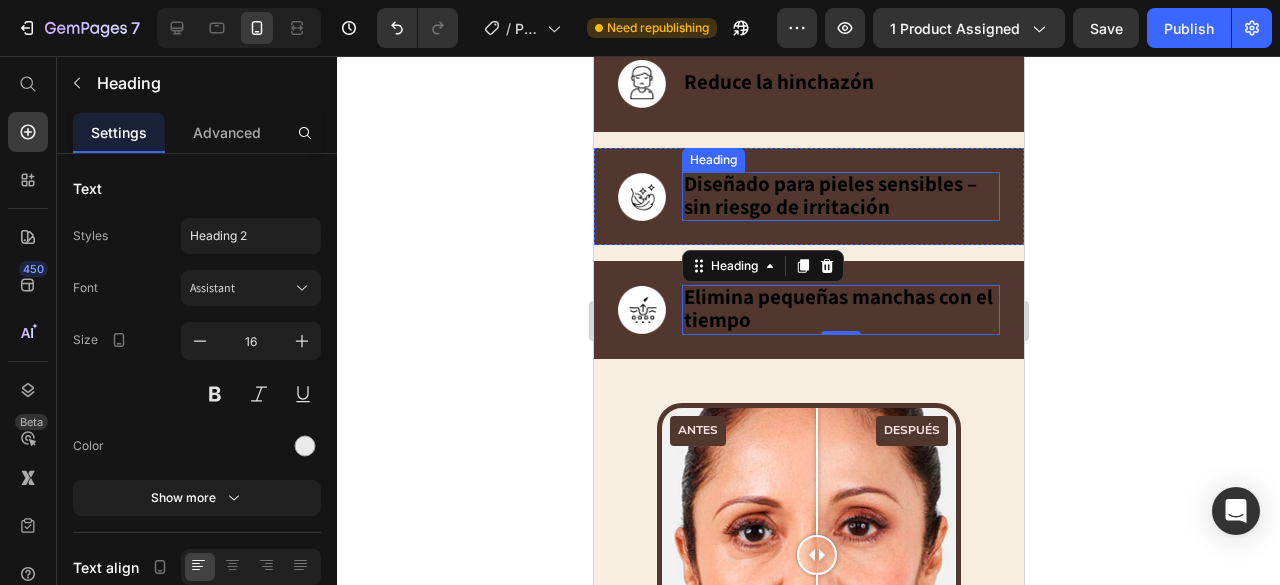 click on "Diseñado para pieles sensibles – sin riesgo de irritación" at bounding box center [829, 195] 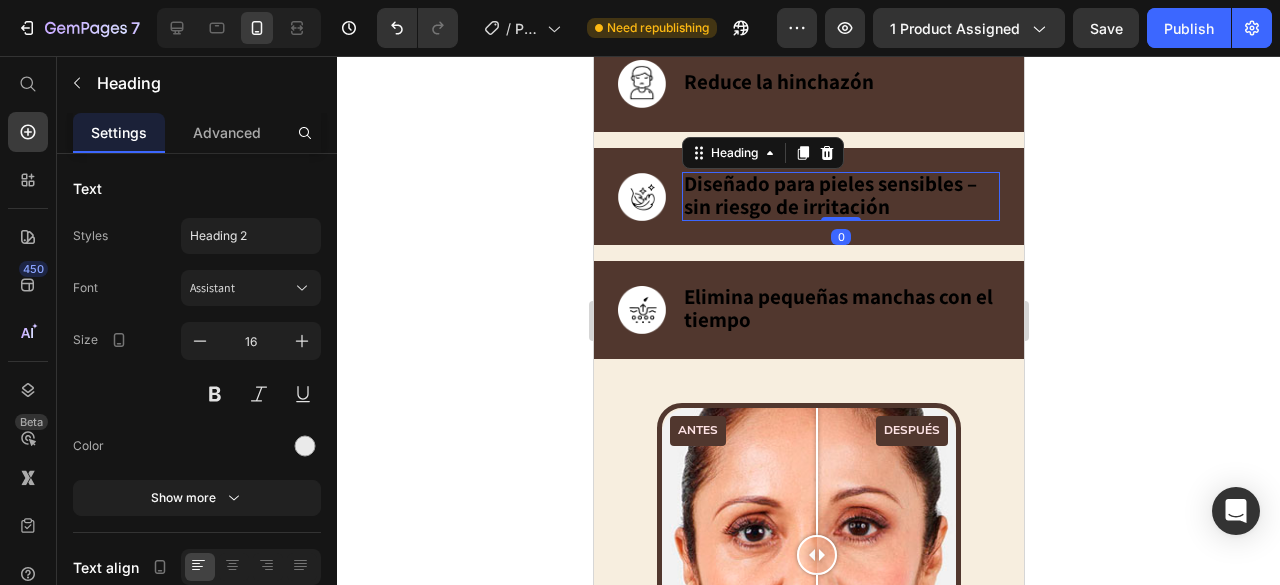 click 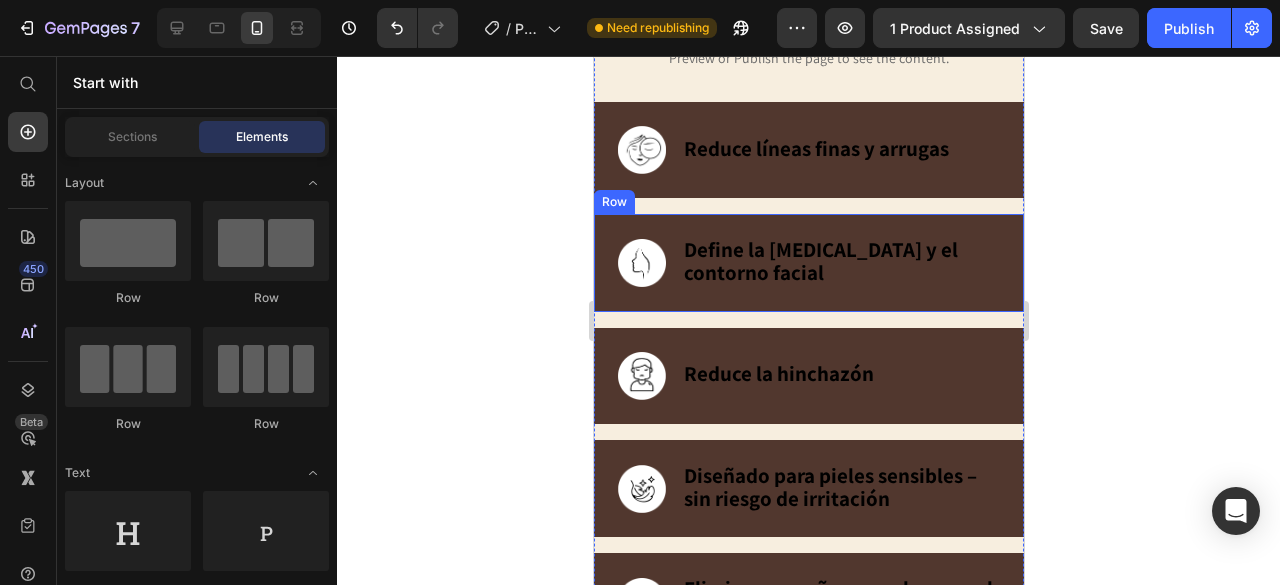 scroll, scrollTop: 1443, scrollLeft: 0, axis: vertical 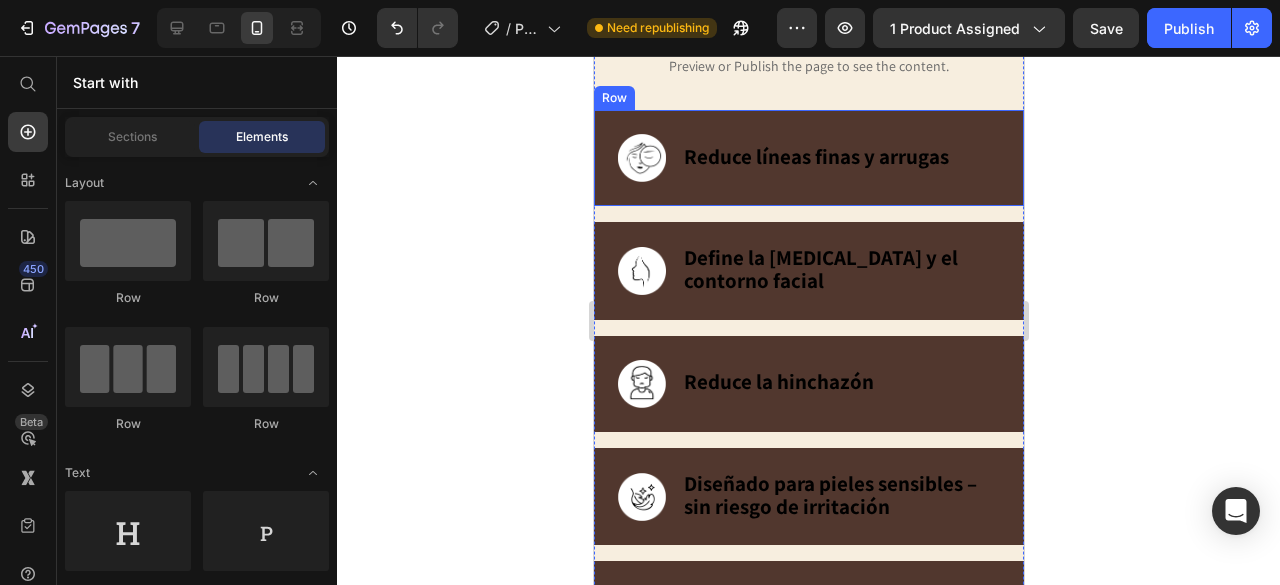 click on "Image ⁠⁠⁠⁠⁠⁠⁠ Reduce líneas finas y arrugas Heading Row" at bounding box center (808, 158) 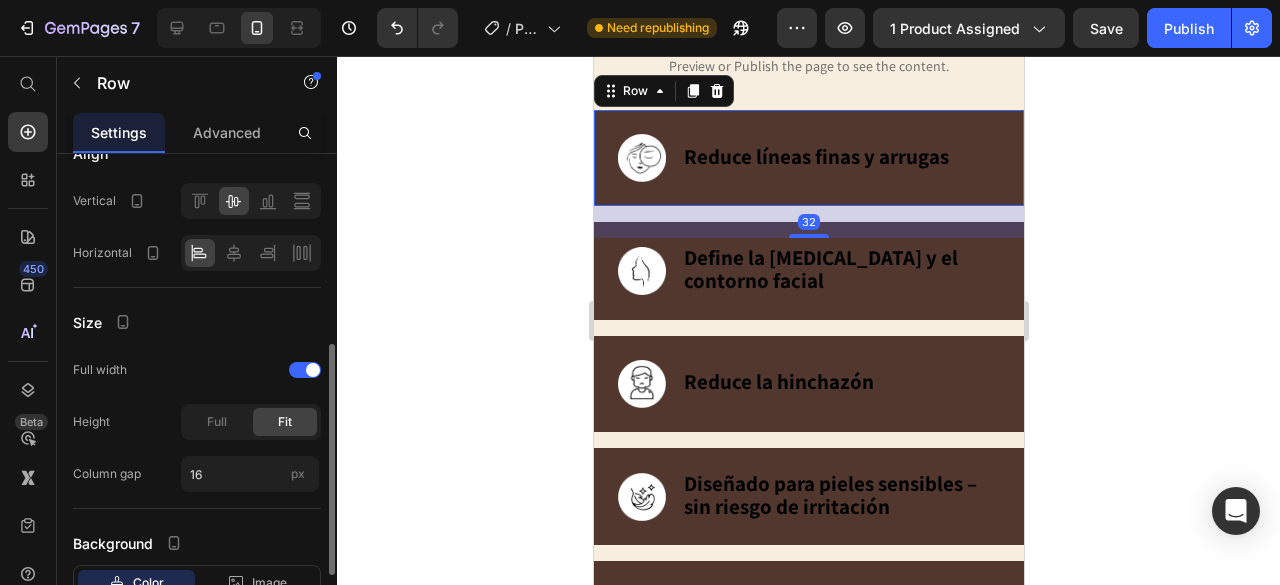scroll, scrollTop: 500, scrollLeft: 0, axis: vertical 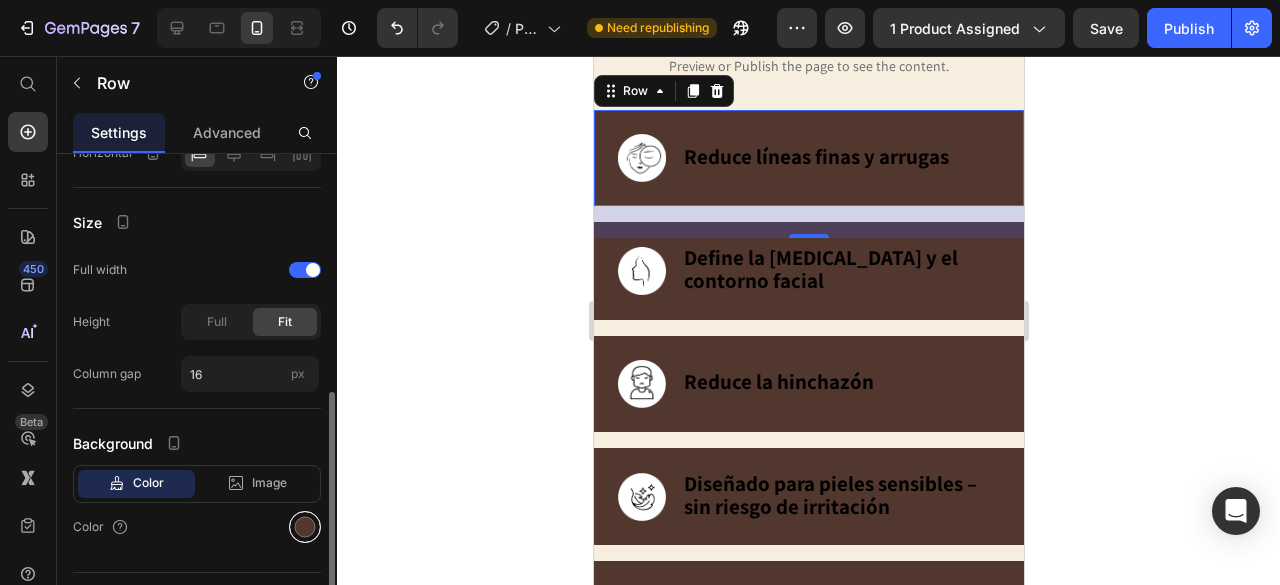 click at bounding box center (305, 527) 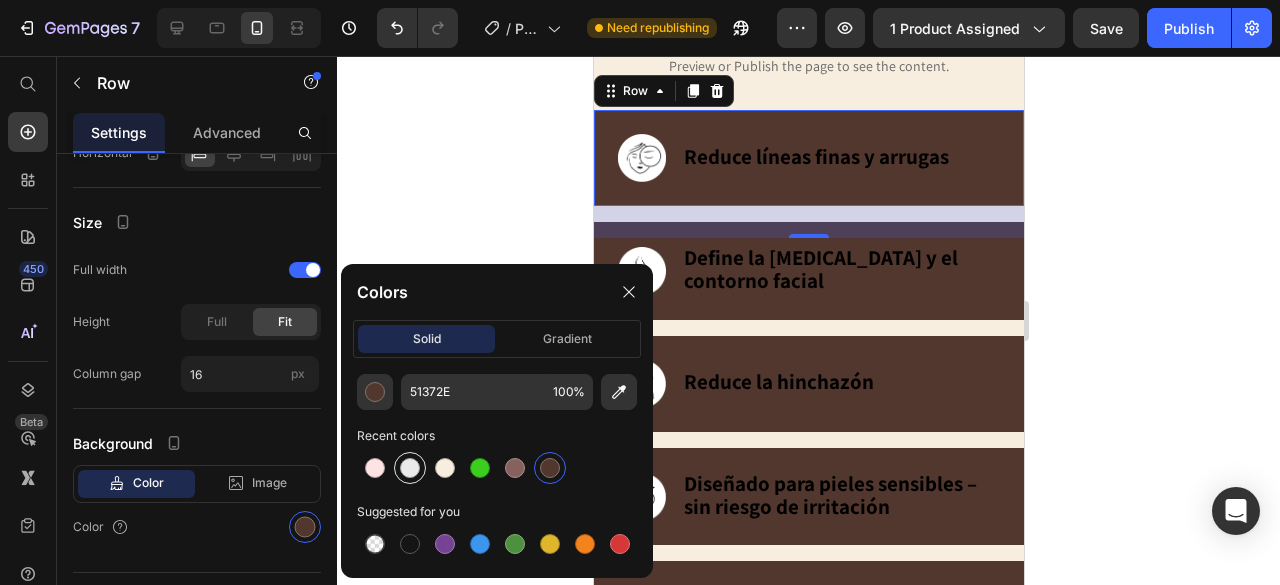 click at bounding box center (410, 468) 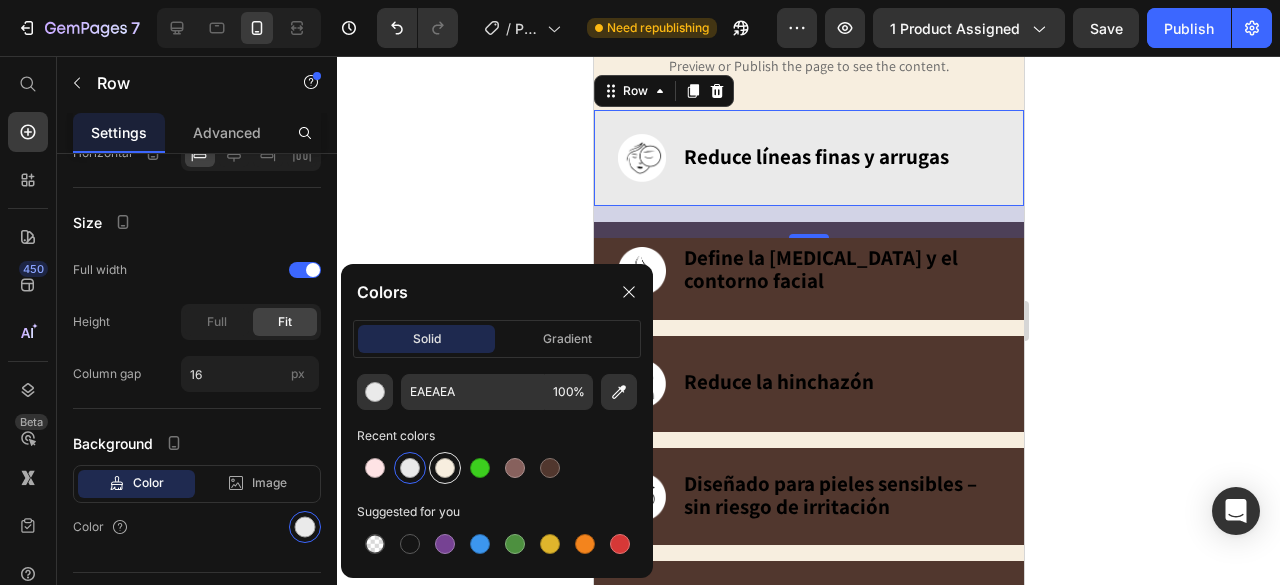 click at bounding box center [445, 468] 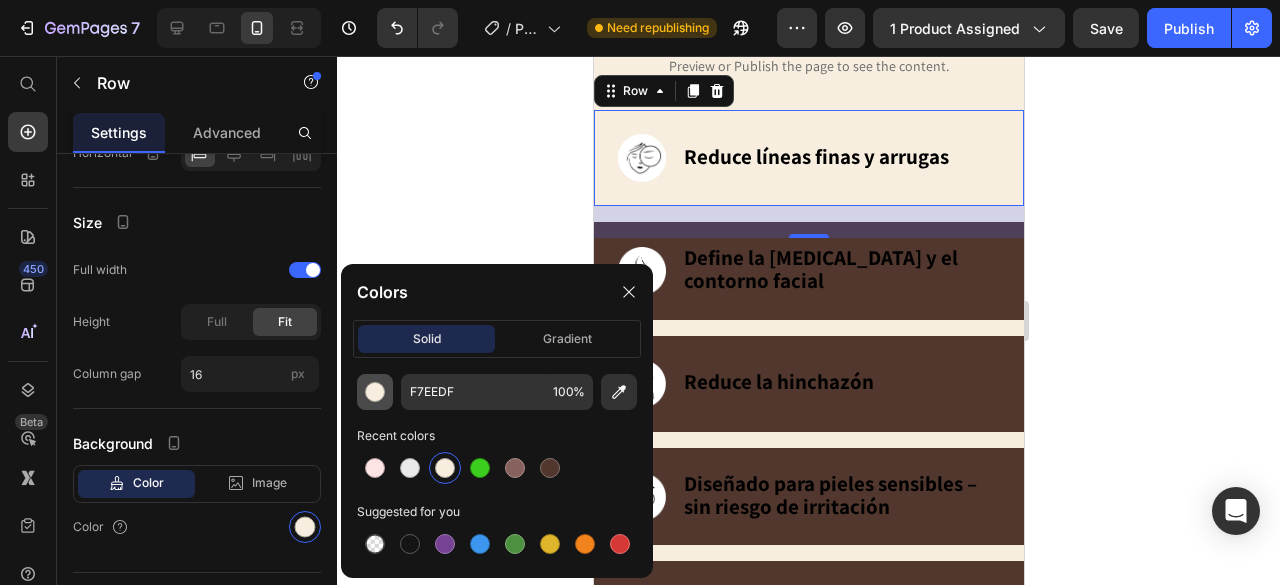click at bounding box center [375, 392] 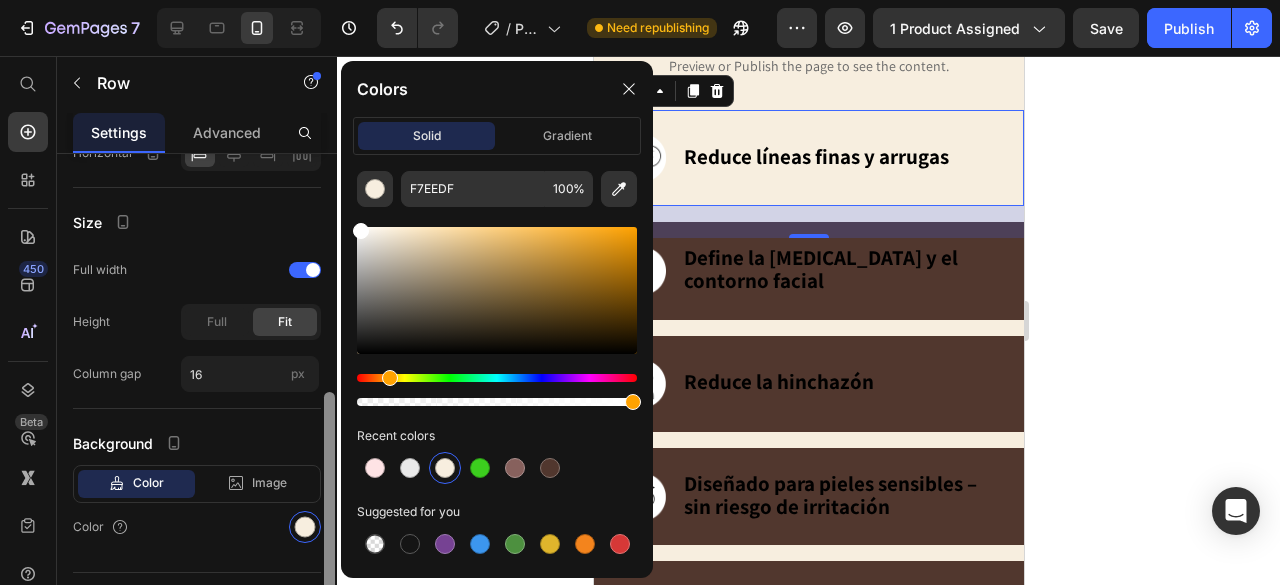 drag, startPoint x: 420, startPoint y: 239, endPoint x: 334, endPoint y: 211, distance: 90.44335 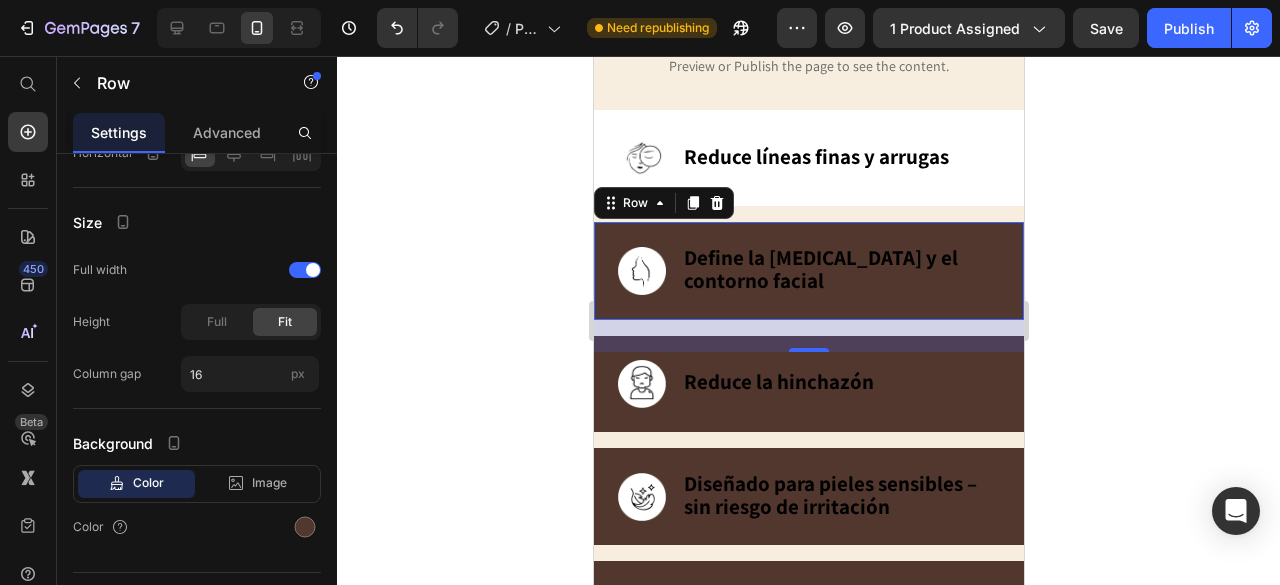 click on "Image ⁠⁠⁠⁠⁠⁠⁠ Define la [MEDICAL_DATA] y el contorno facial Heading Row   0" at bounding box center [808, 271] 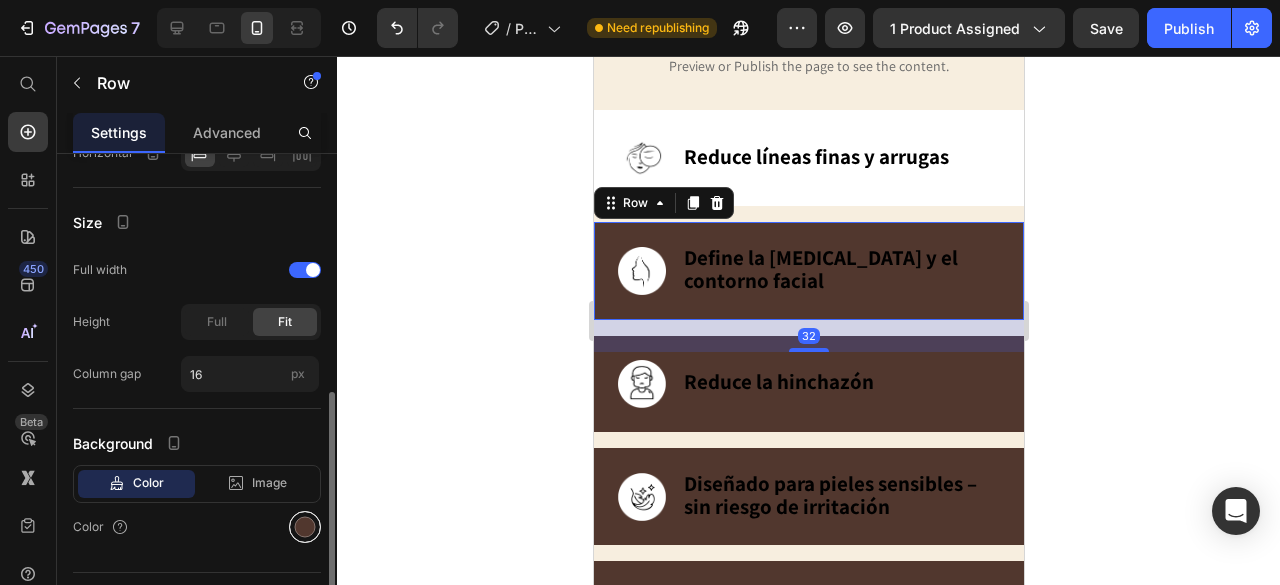 click at bounding box center (305, 527) 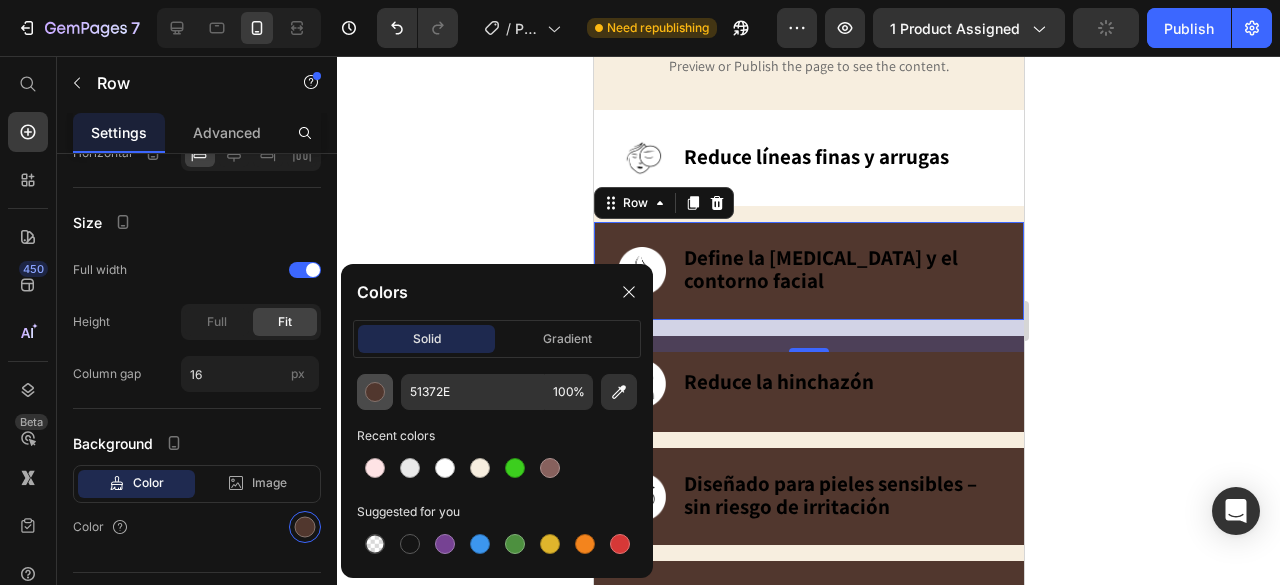 click at bounding box center (375, 392) 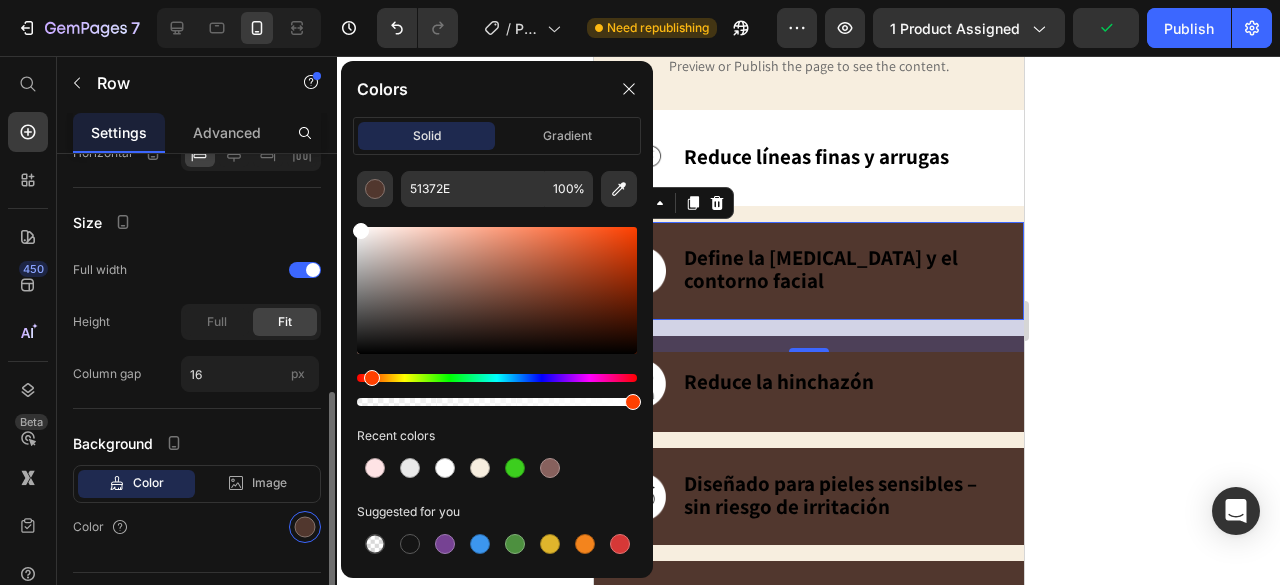 drag, startPoint x: 425, startPoint y: 283, endPoint x: 307, endPoint y: 191, distance: 149.6262 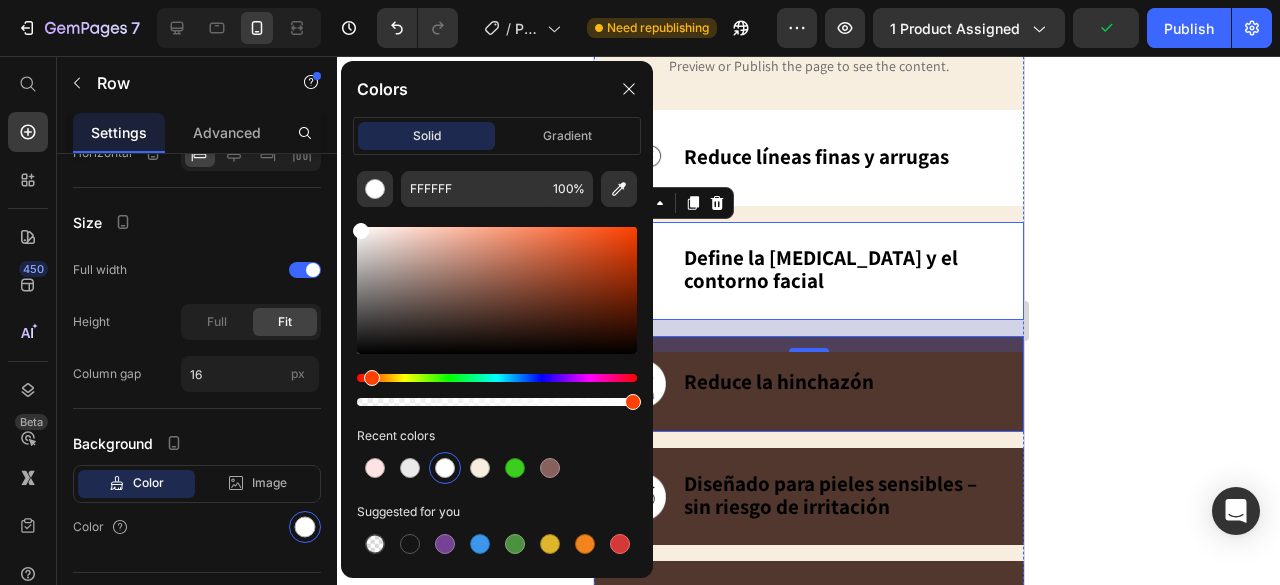click on "Image ⁠⁠⁠⁠⁠⁠⁠ Reduce la hinchazón Heading Row" at bounding box center (808, 384) 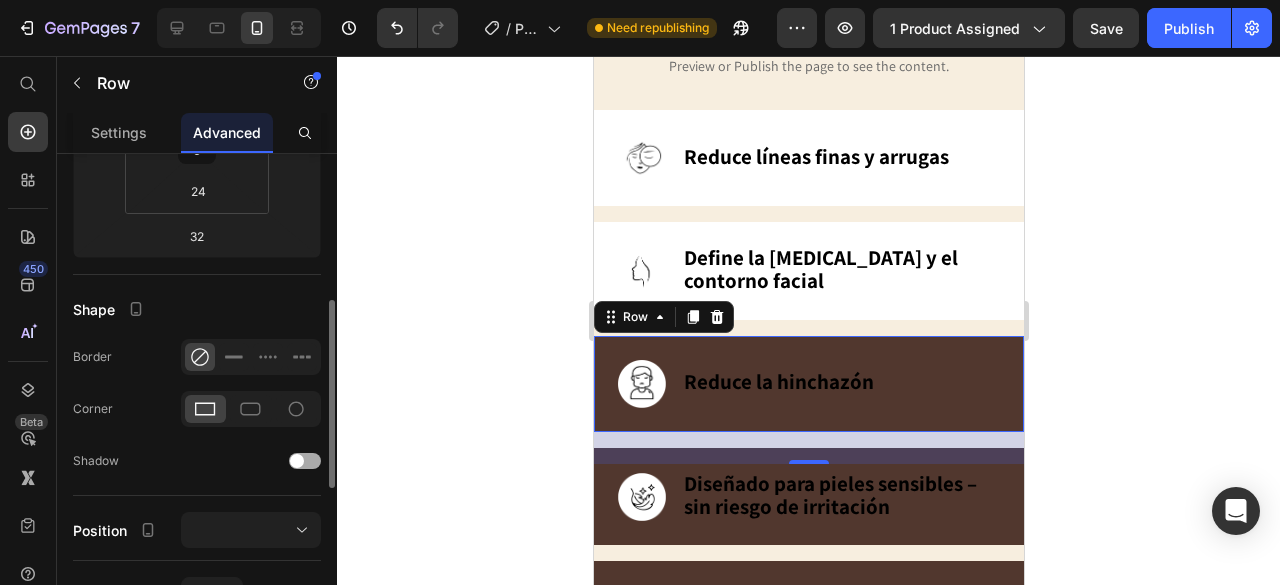 scroll, scrollTop: 577, scrollLeft: 0, axis: vertical 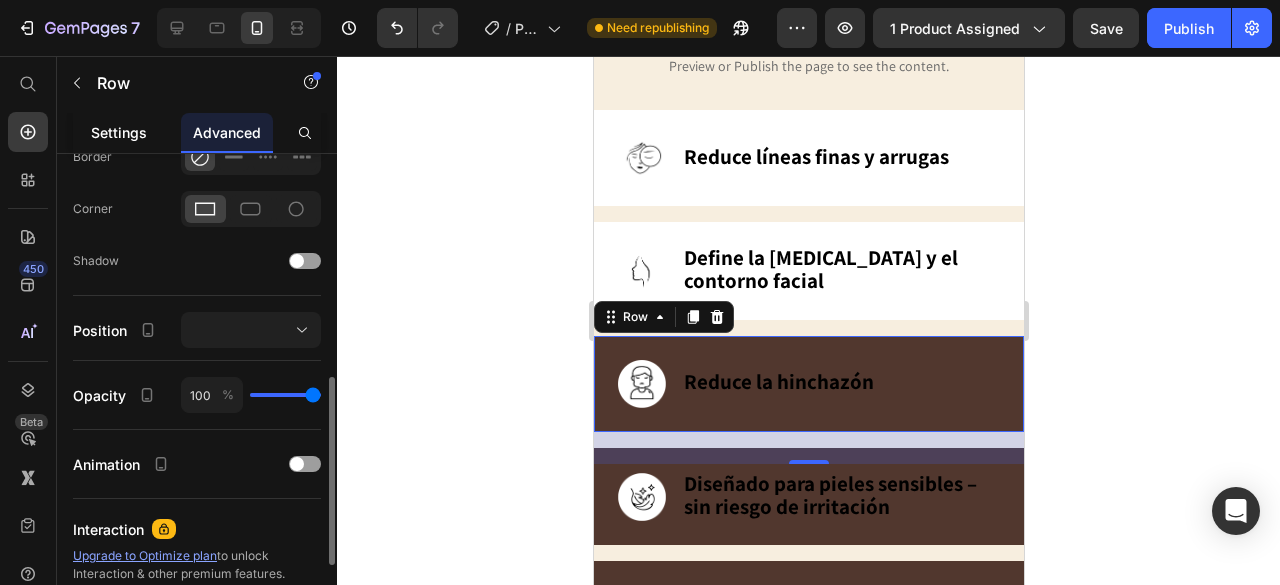 click on "Settings" at bounding box center (119, 132) 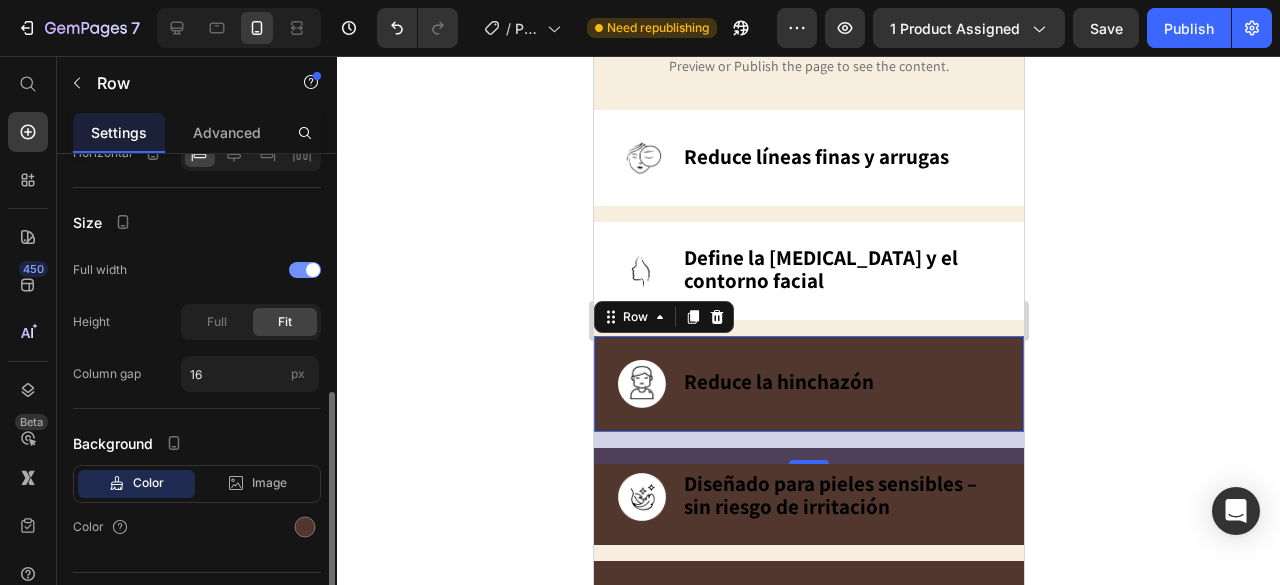 scroll, scrollTop: 542, scrollLeft: 0, axis: vertical 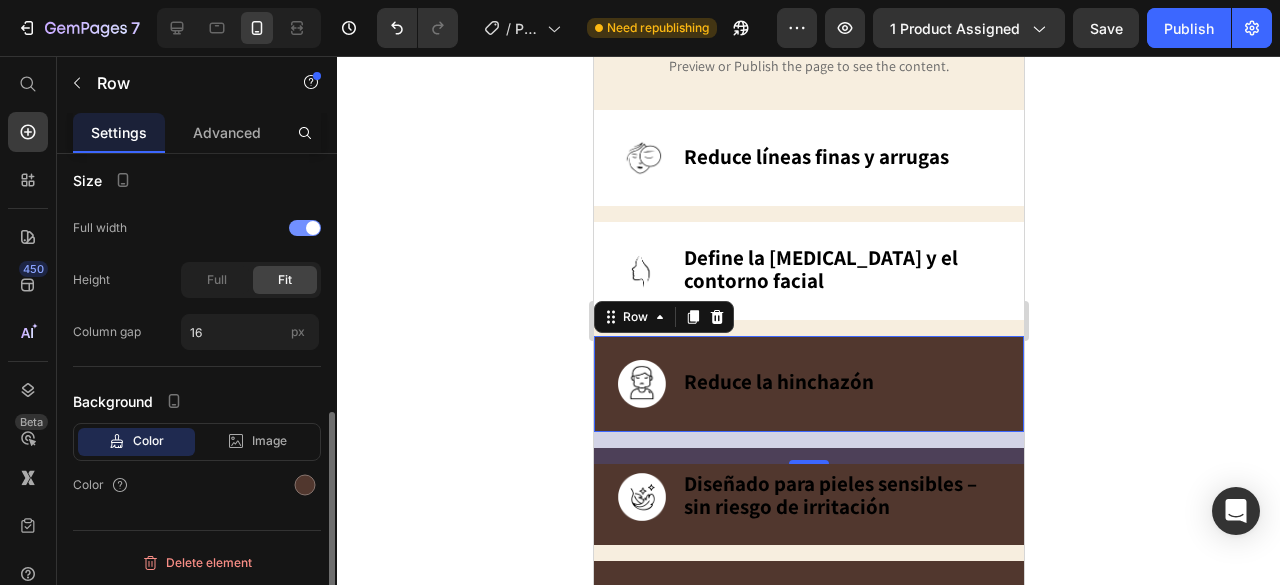 click at bounding box center (305, 485) 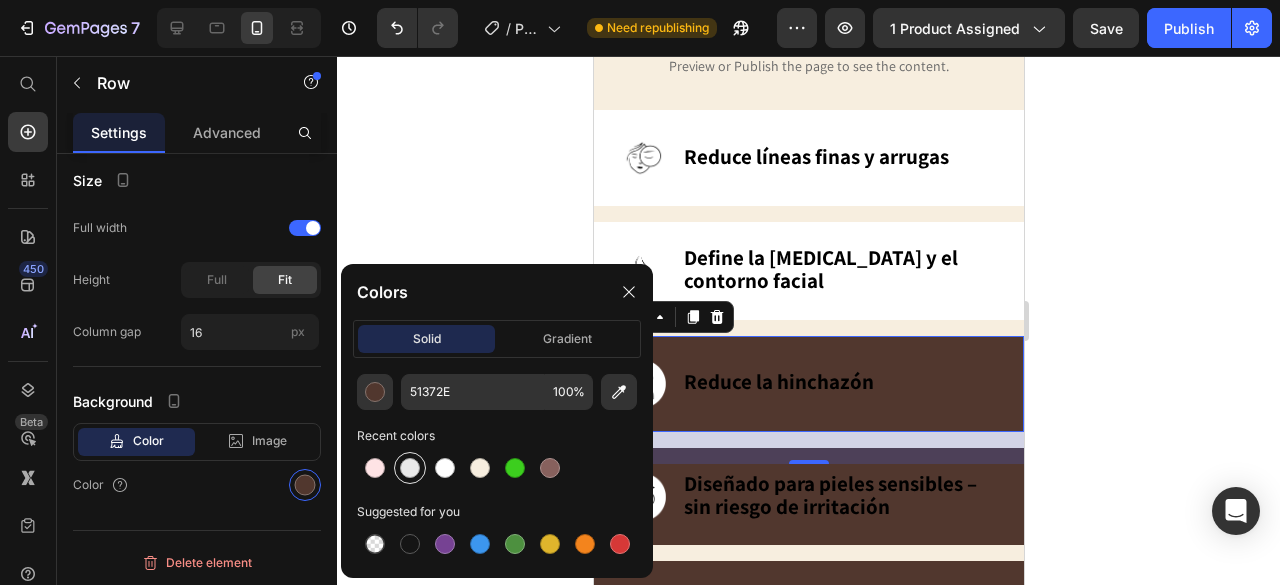 click at bounding box center [410, 468] 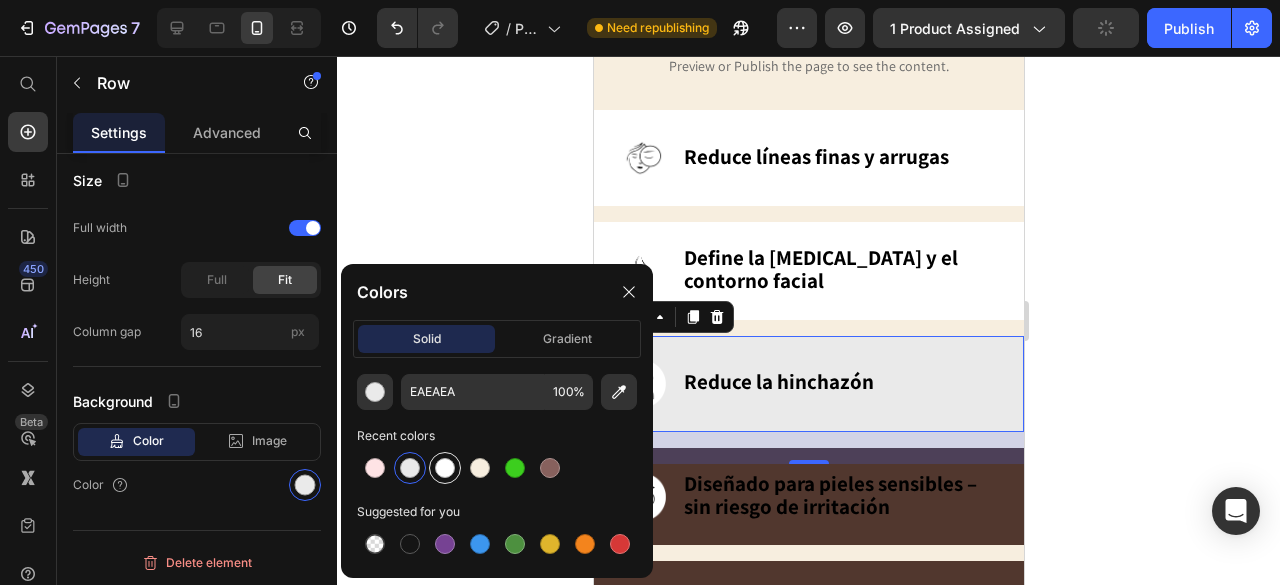 click at bounding box center [445, 468] 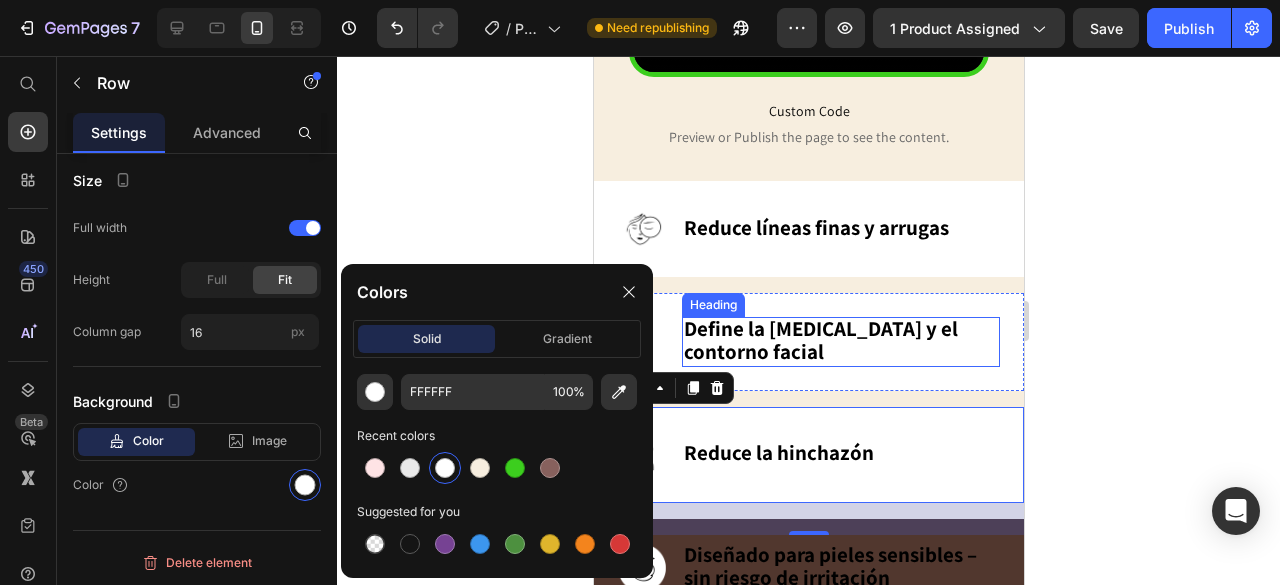 scroll, scrollTop: 1443, scrollLeft: 0, axis: vertical 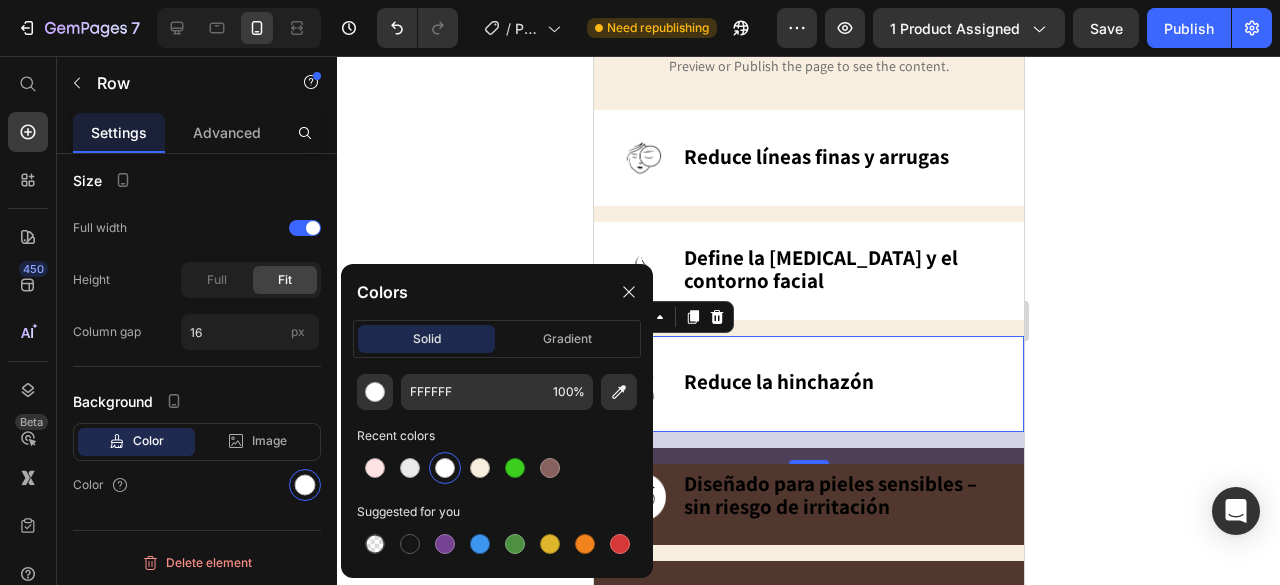 click 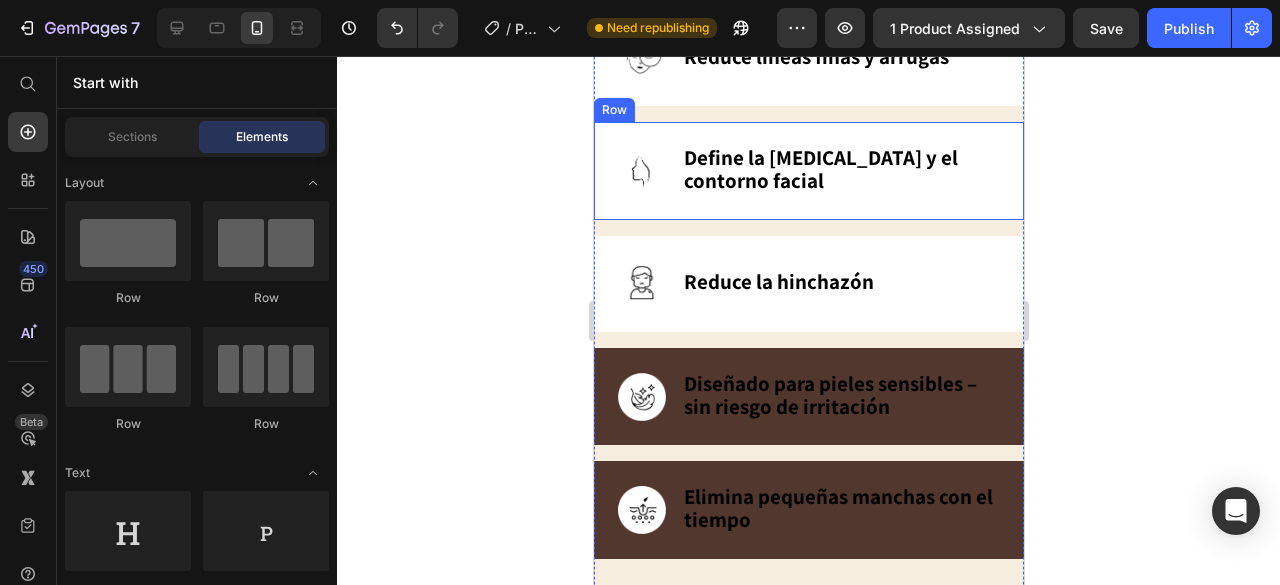 scroll, scrollTop: 1643, scrollLeft: 0, axis: vertical 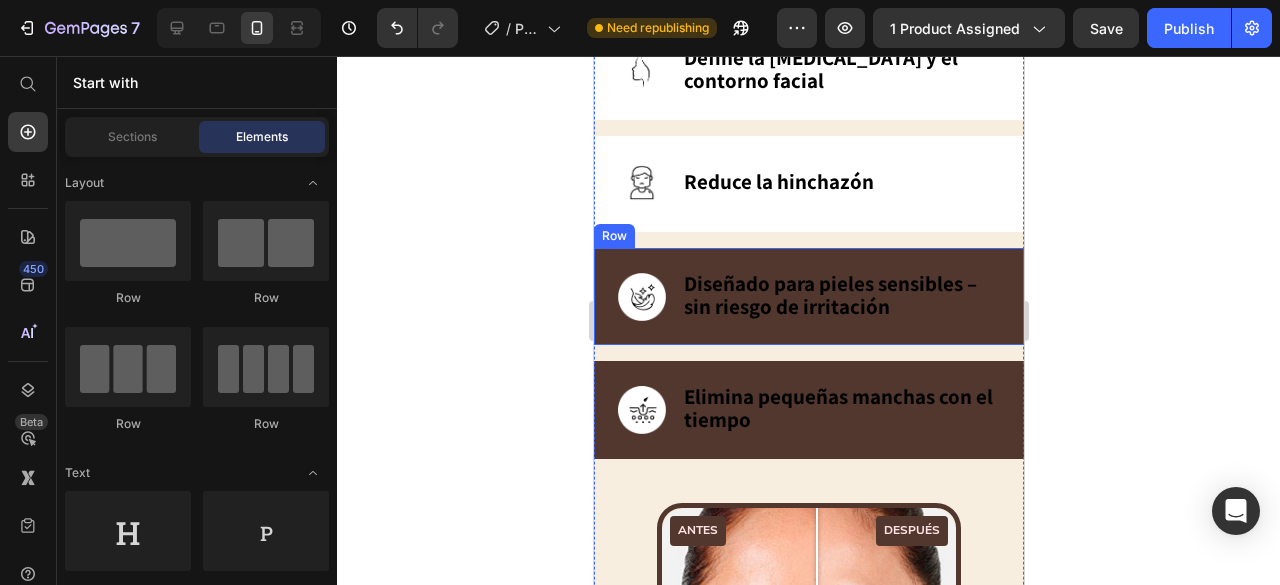 click on "Image ⁠⁠⁠⁠⁠⁠⁠ Diseñado para pieles sensibles – sin riesgo de irritación Heading Row" at bounding box center (808, 297) 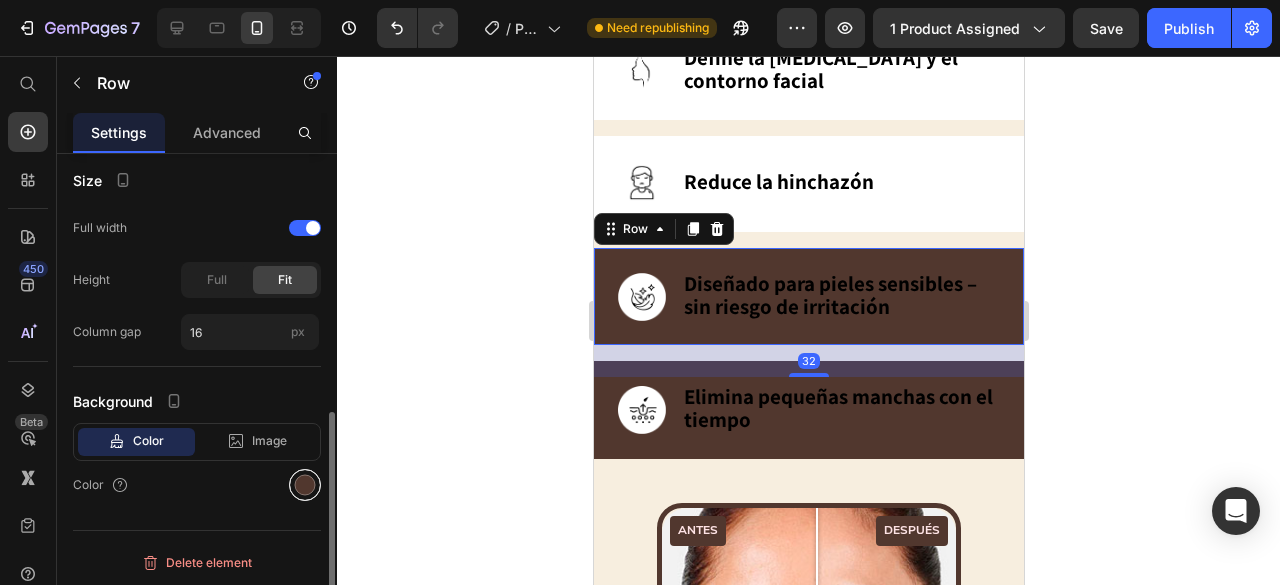 click at bounding box center (305, 485) 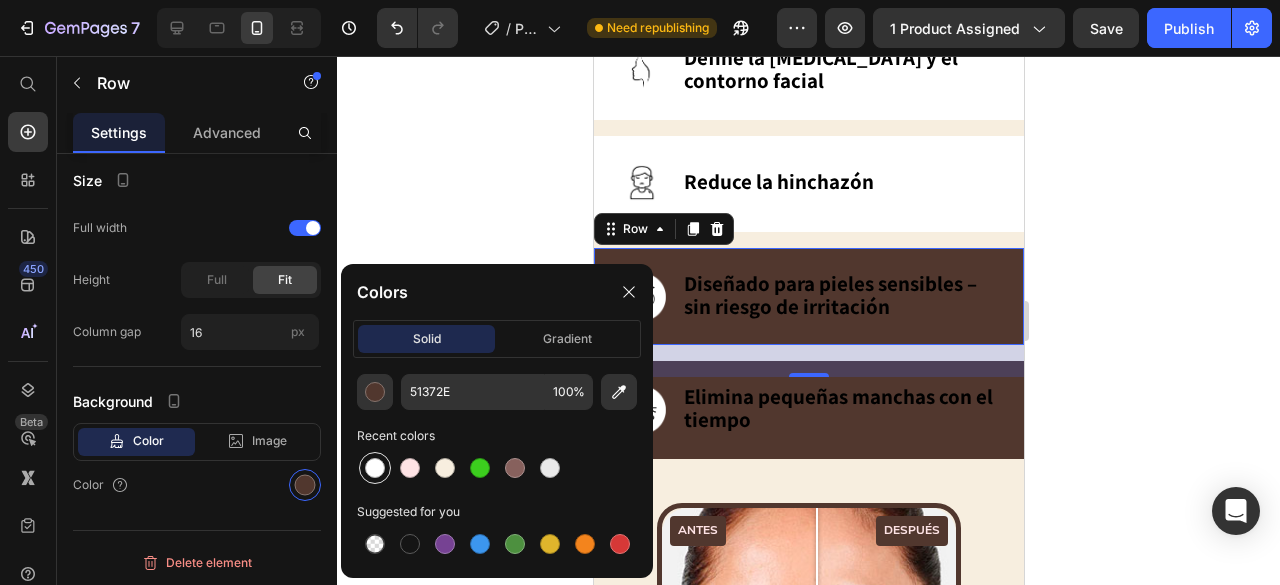 click at bounding box center [375, 468] 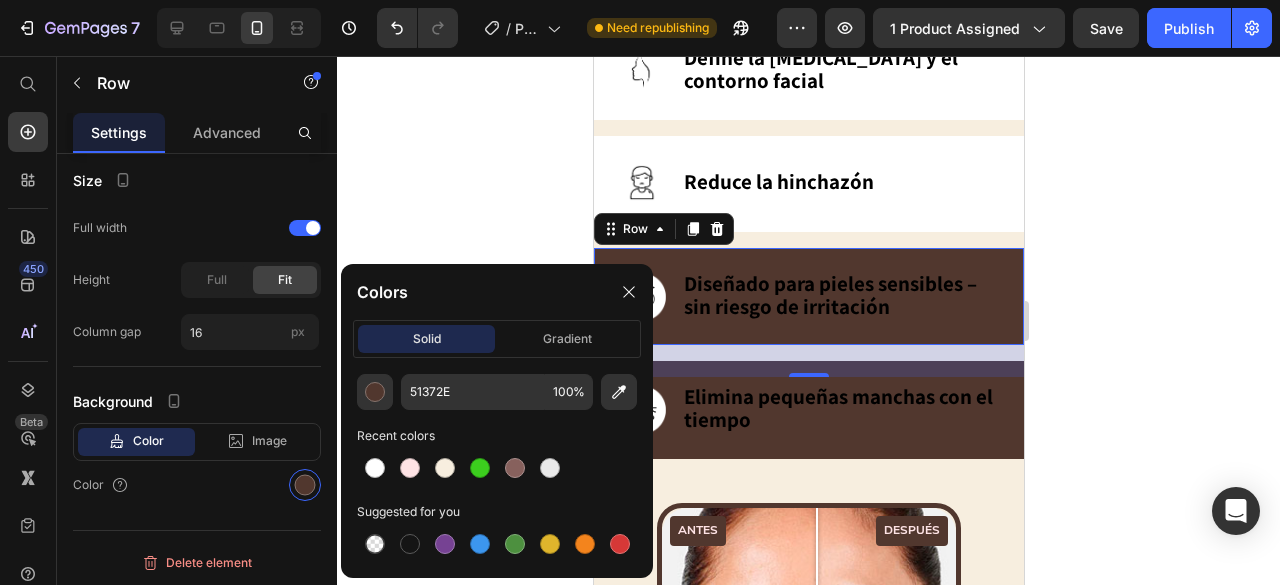 type on "FFFFFF" 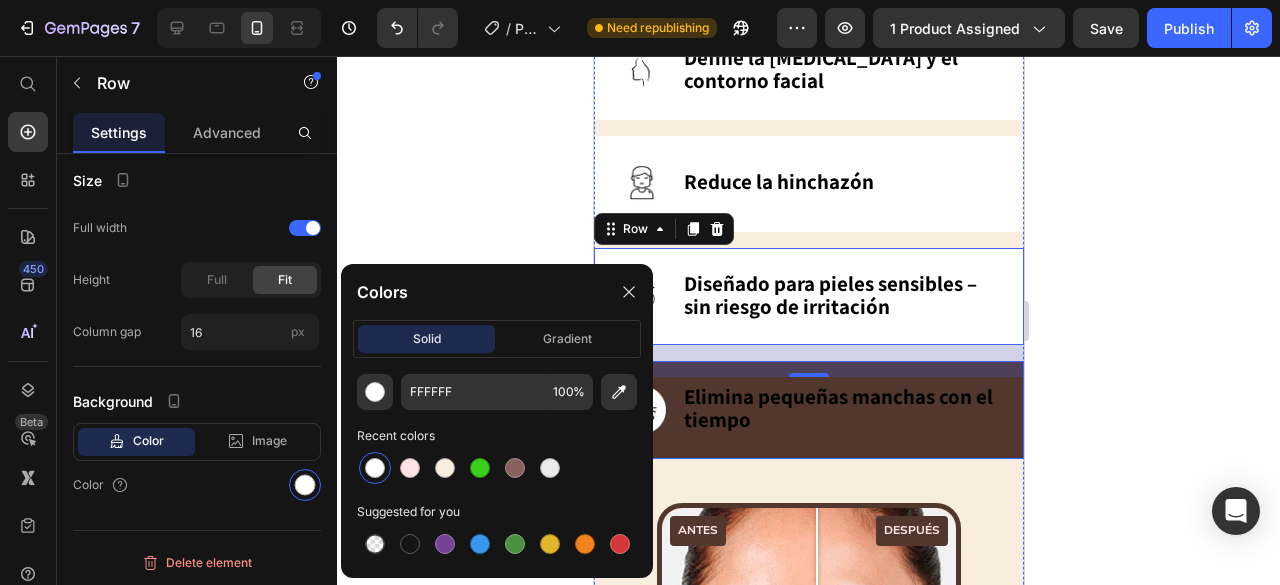 click on "Image ⁠⁠⁠⁠⁠⁠⁠ Elimina pequeñas manchas con el tiempo Heading Row" at bounding box center (808, 410) 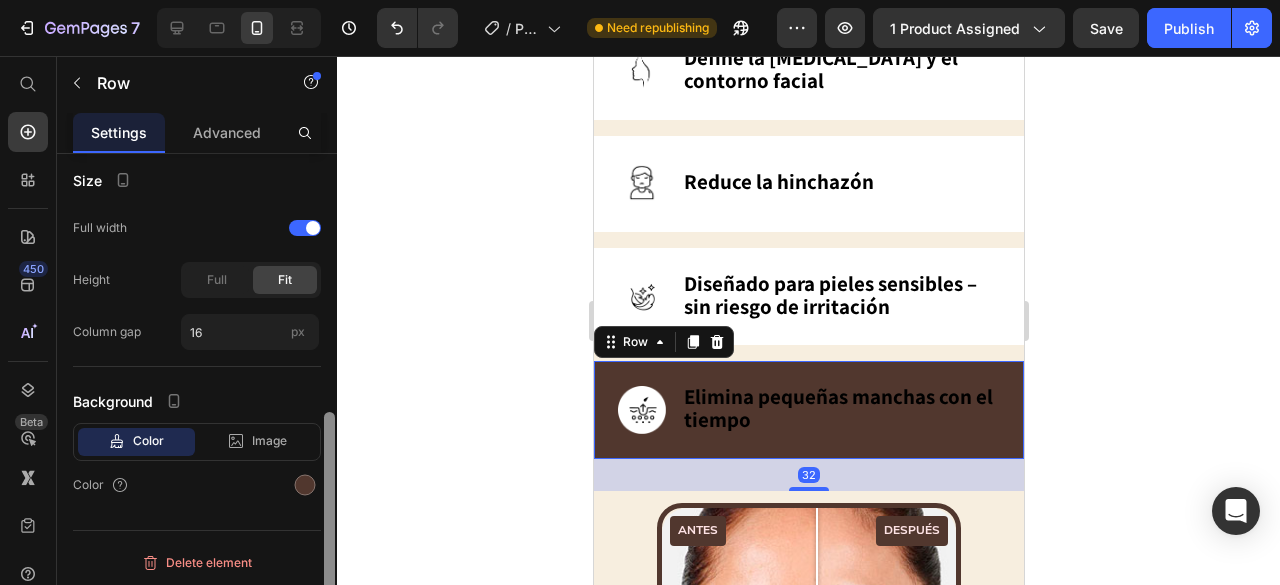 click at bounding box center (329, 398) 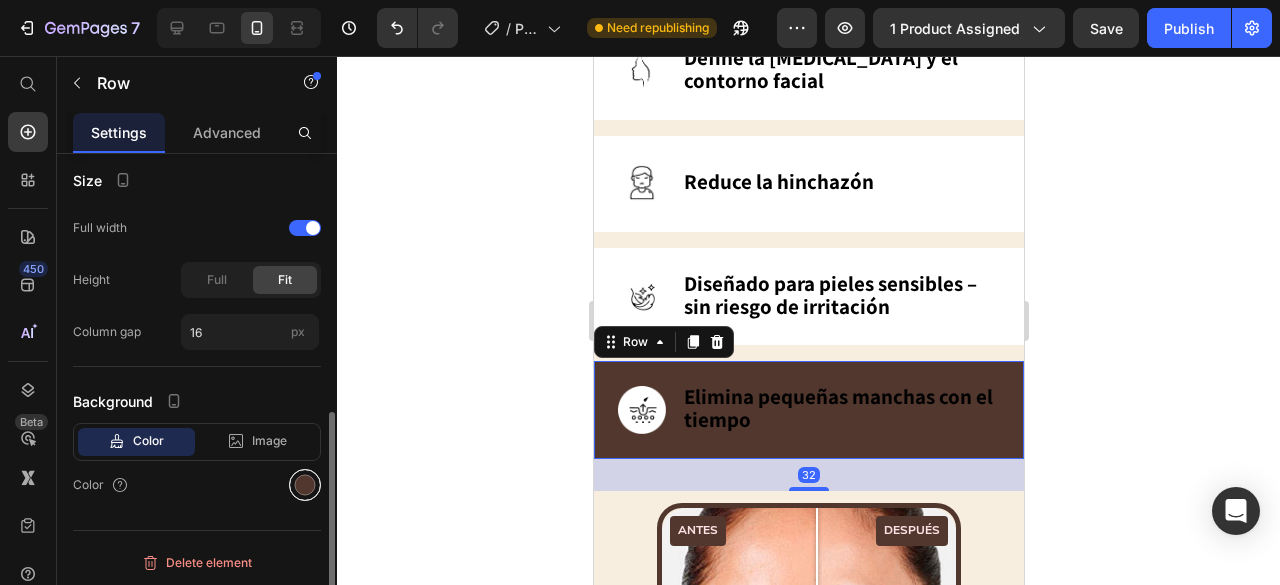 click at bounding box center (305, 485) 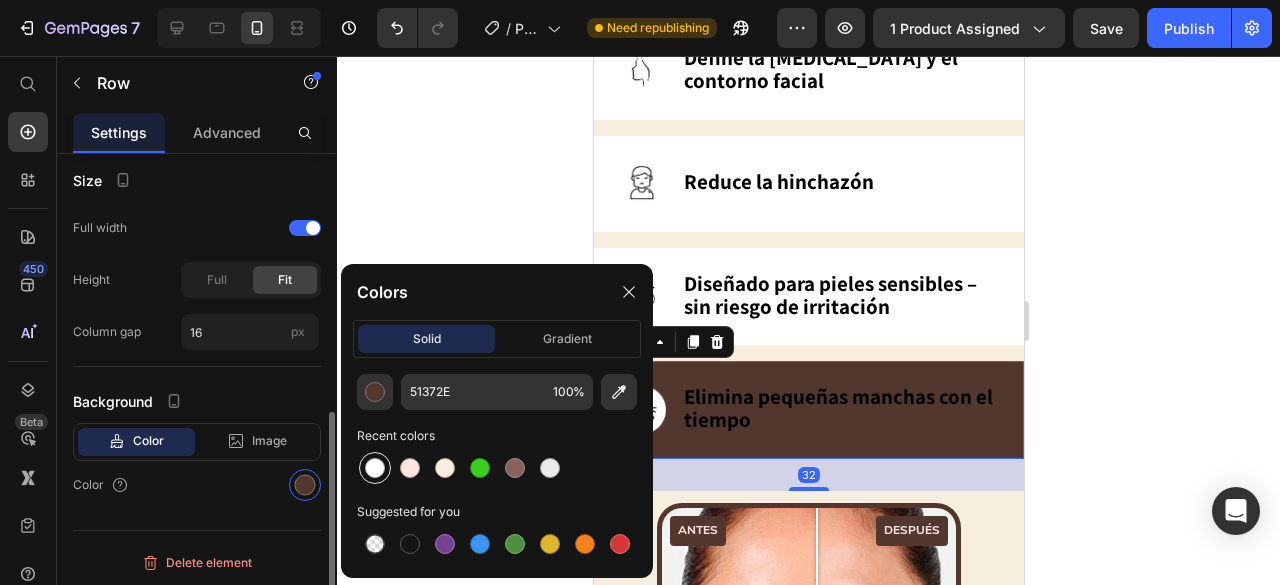 click at bounding box center [375, 468] 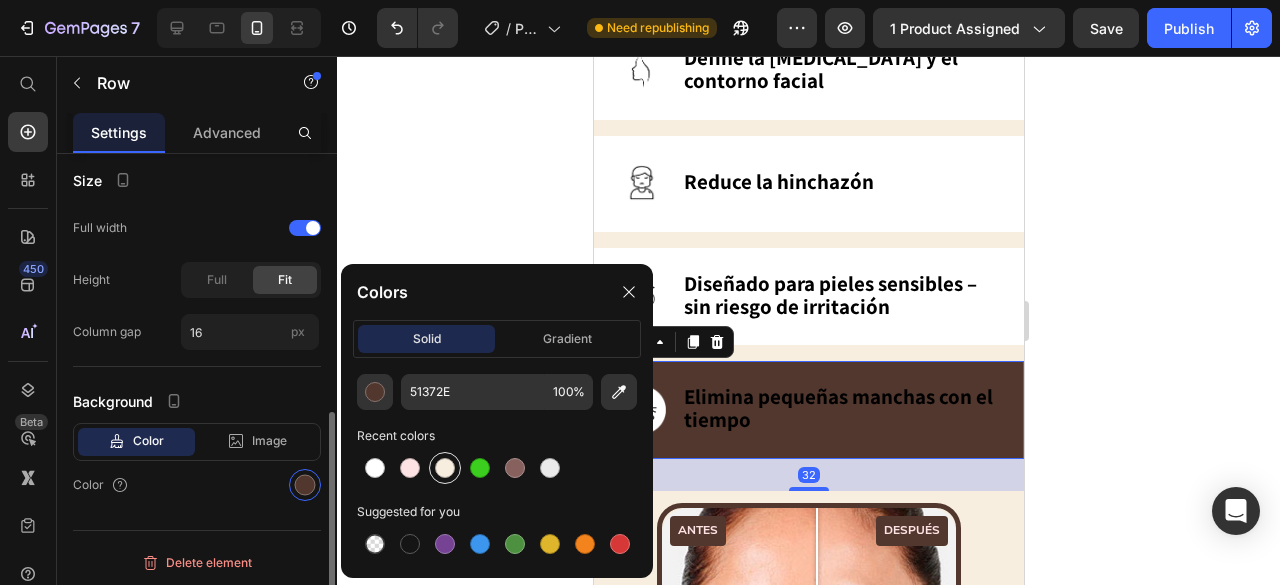 type on "FFFFFF" 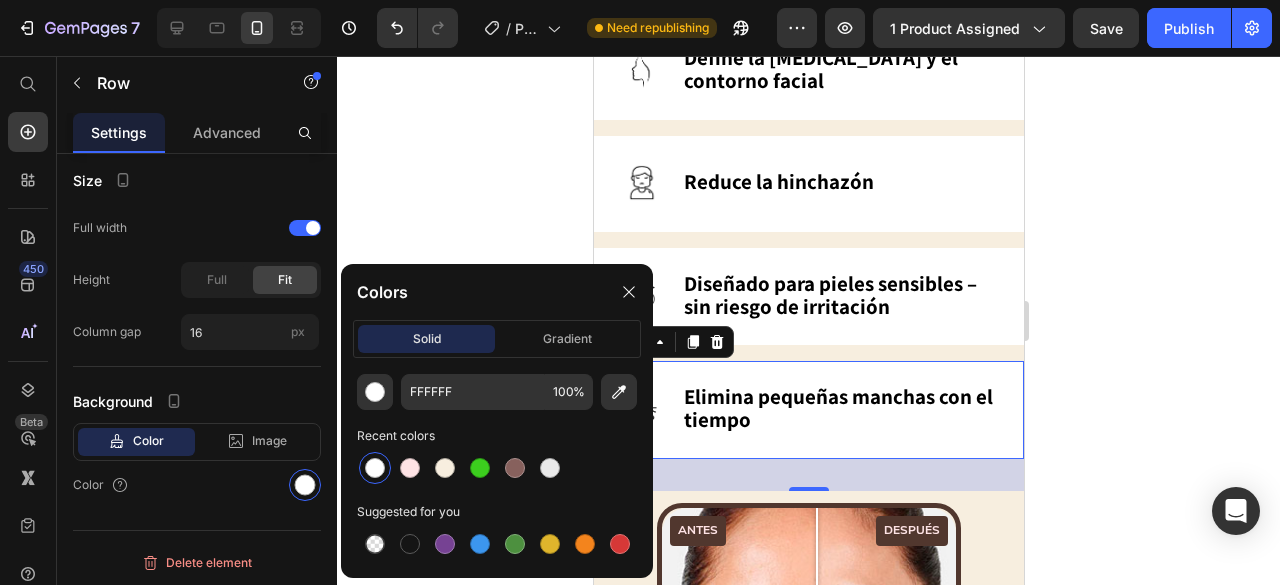 click 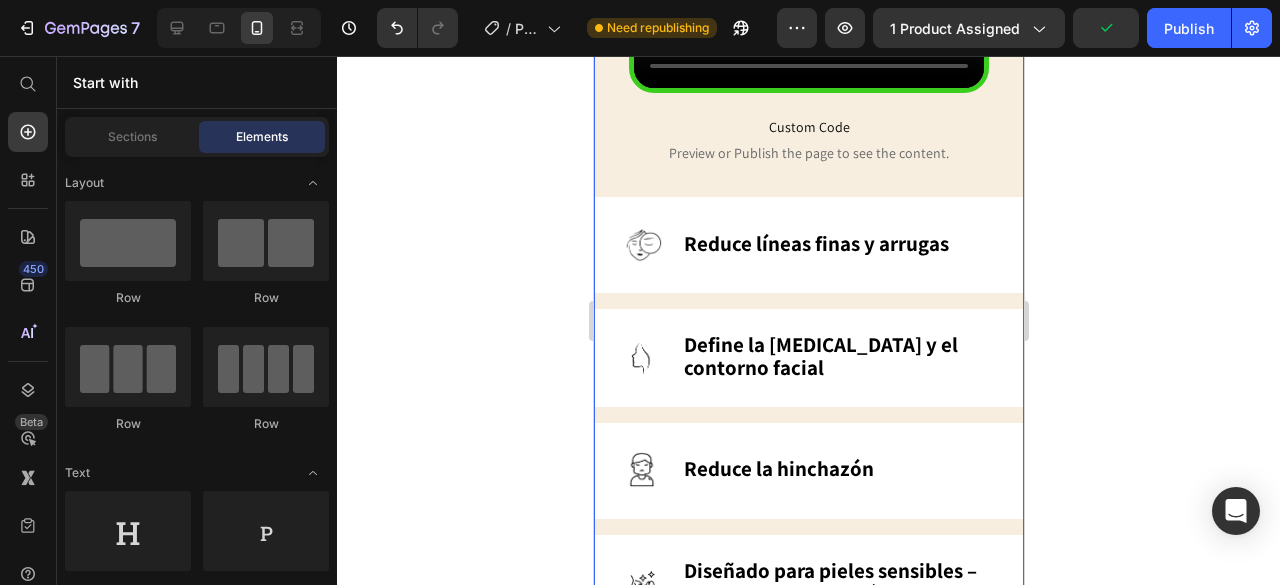scroll, scrollTop: 1343, scrollLeft: 0, axis: vertical 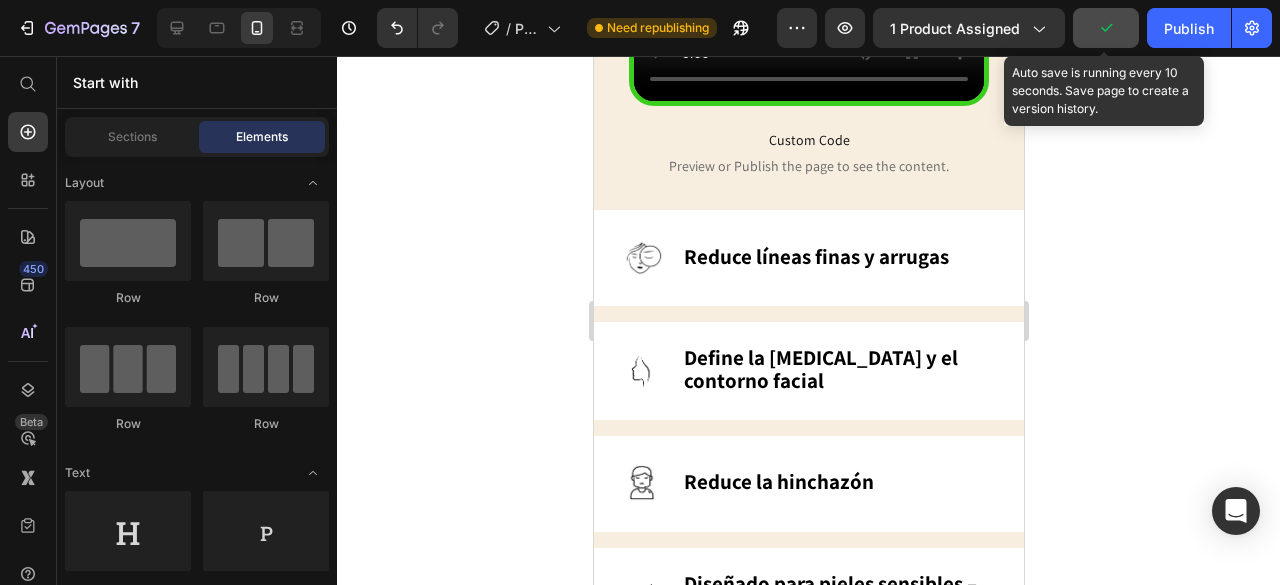click 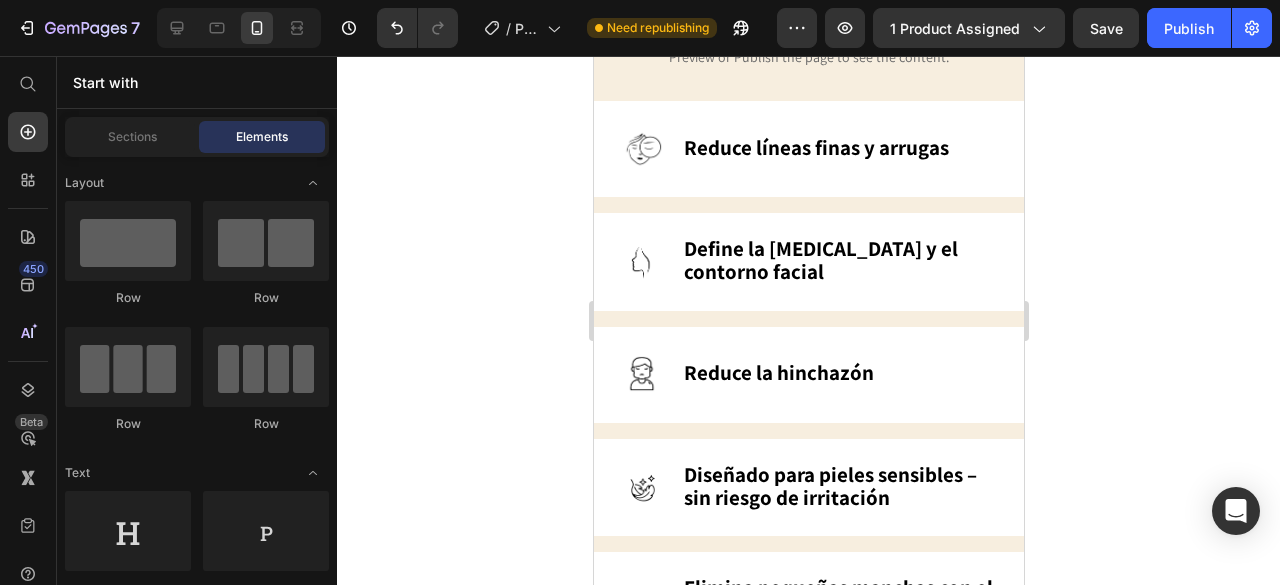 scroll, scrollTop: 1443, scrollLeft: 0, axis: vertical 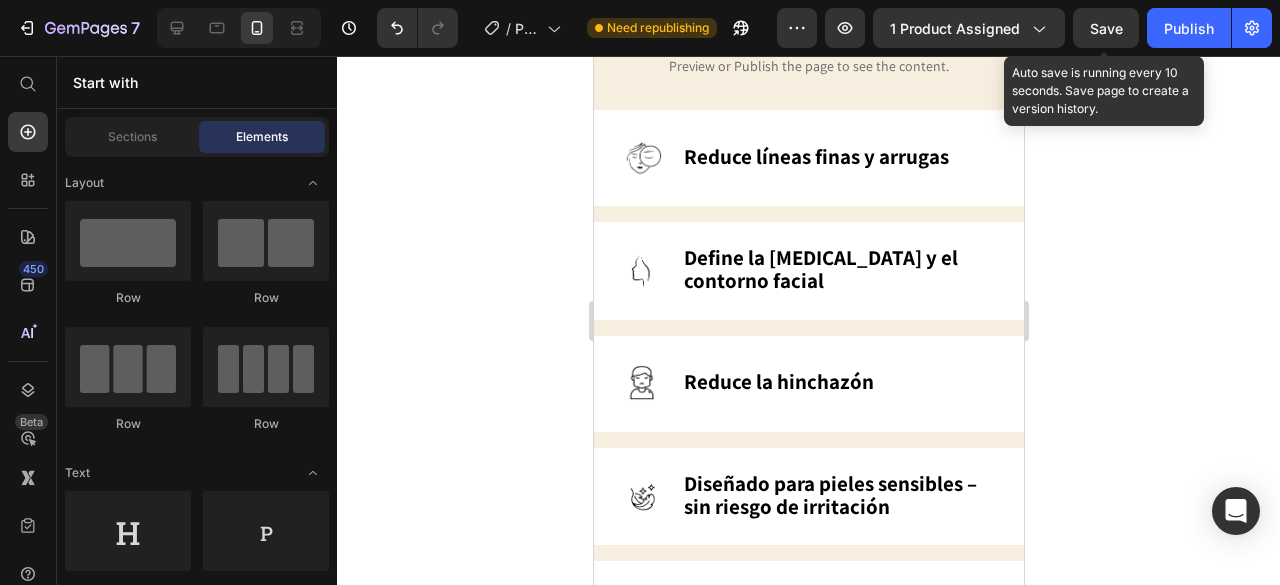 click on "Save" at bounding box center [1106, 28] 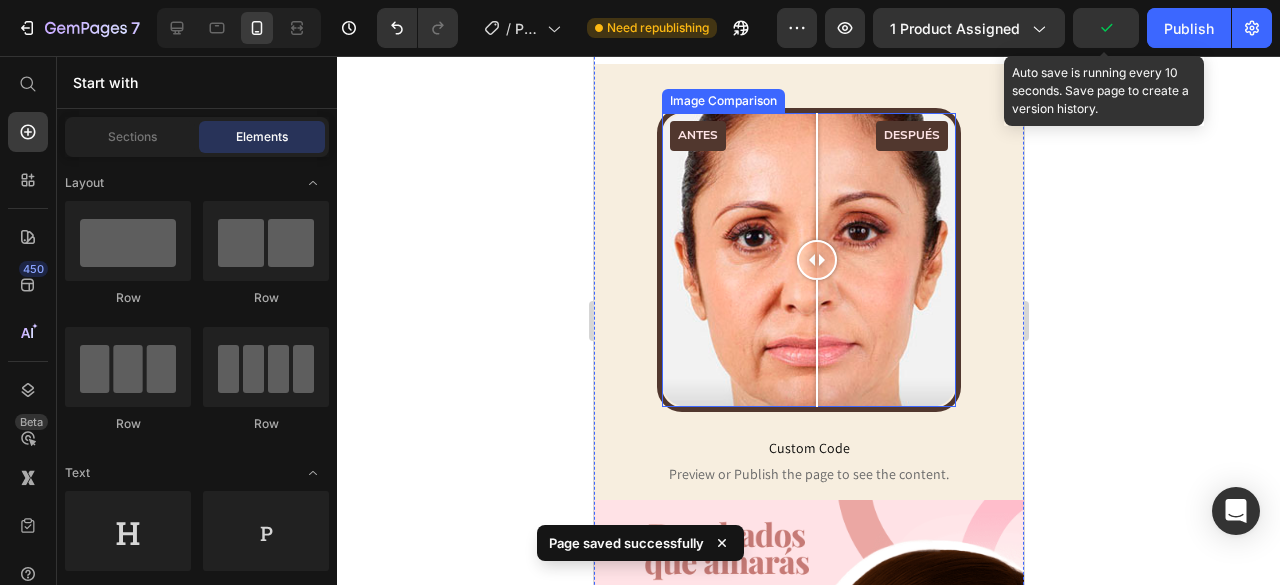 scroll, scrollTop: 2043, scrollLeft: 0, axis: vertical 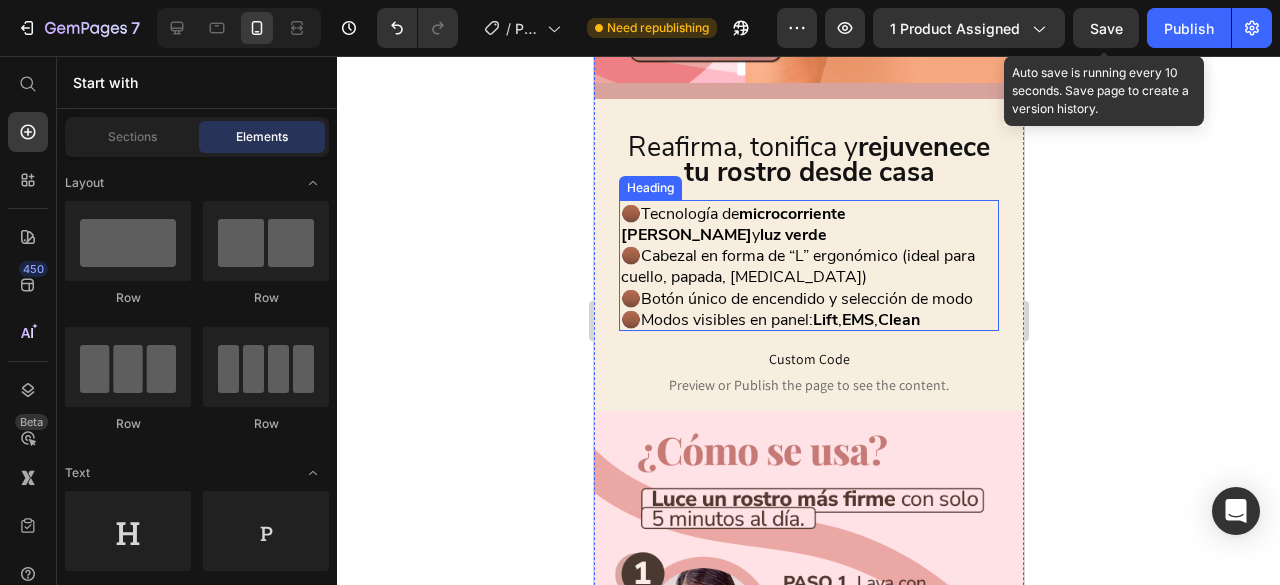 click on "🟤Cabezal en forma de “L” ergonómico (ideal para cuello, papada, [MEDICAL_DATA])" at bounding box center (797, 266) 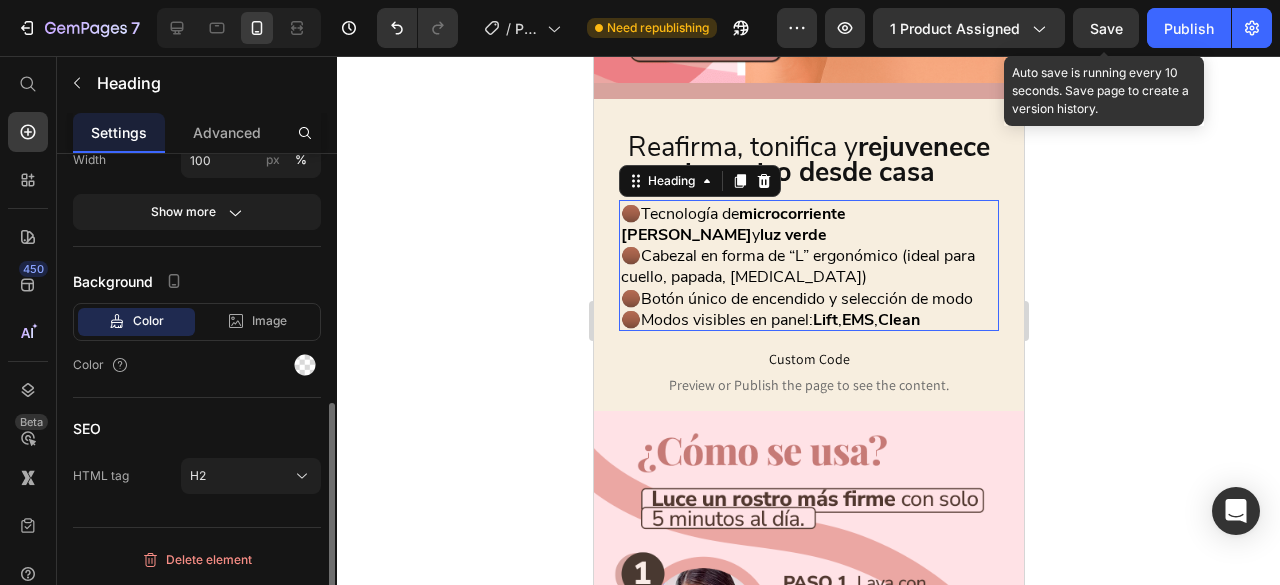 scroll, scrollTop: 0, scrollLeft: 0, axis: both 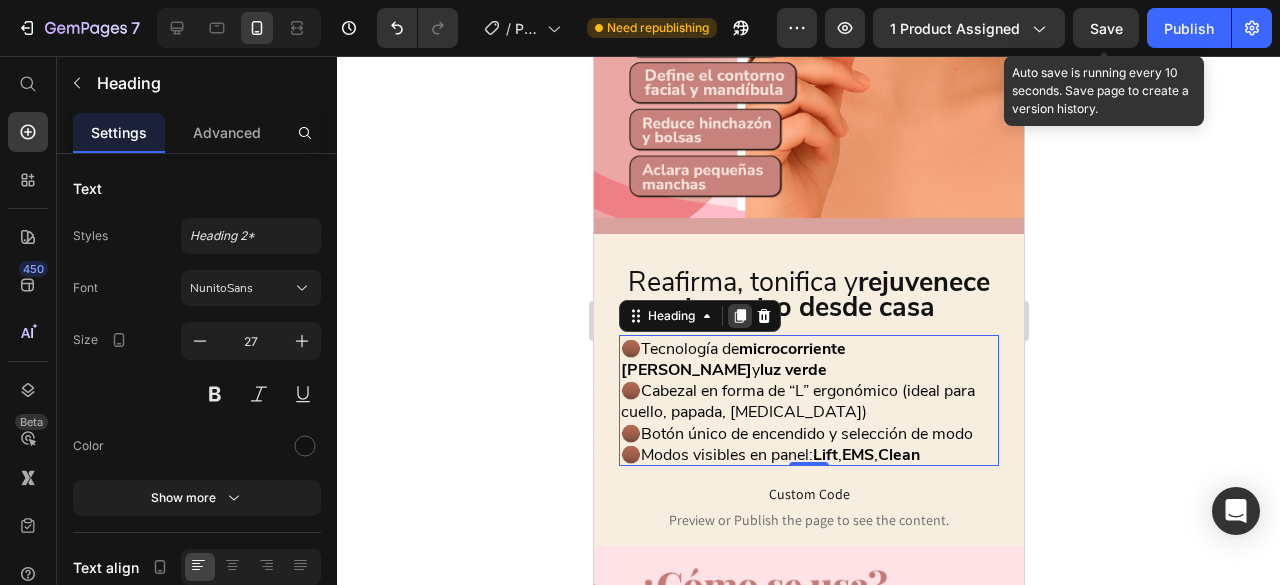 click 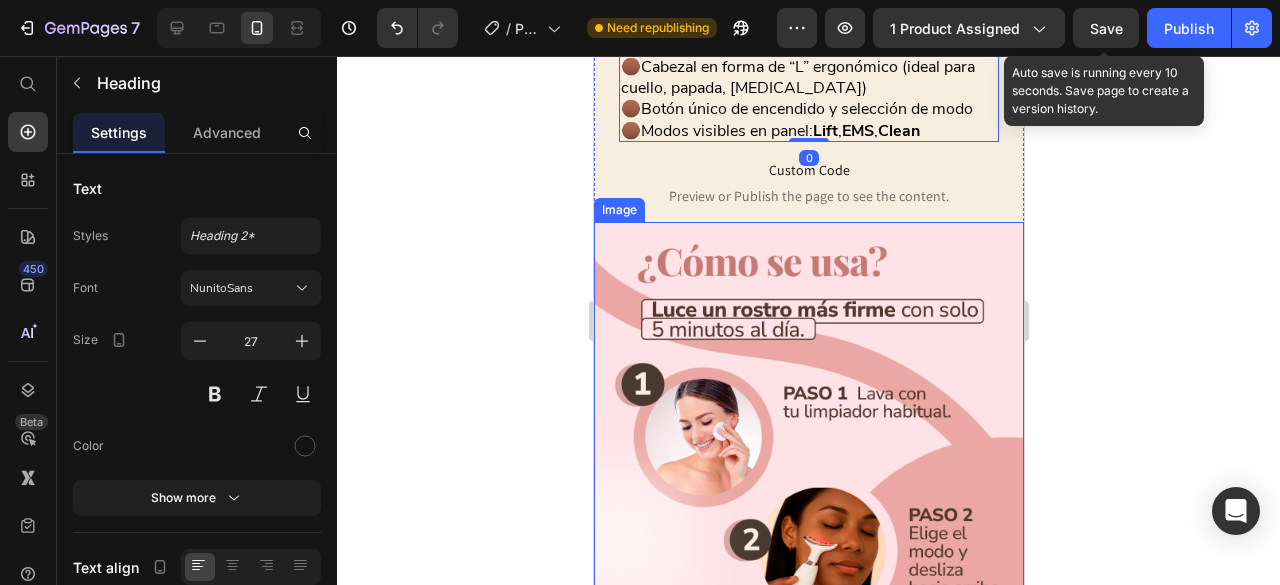 scroll, scrollTop: 3138, scrollLeft: 0, axis: vertical 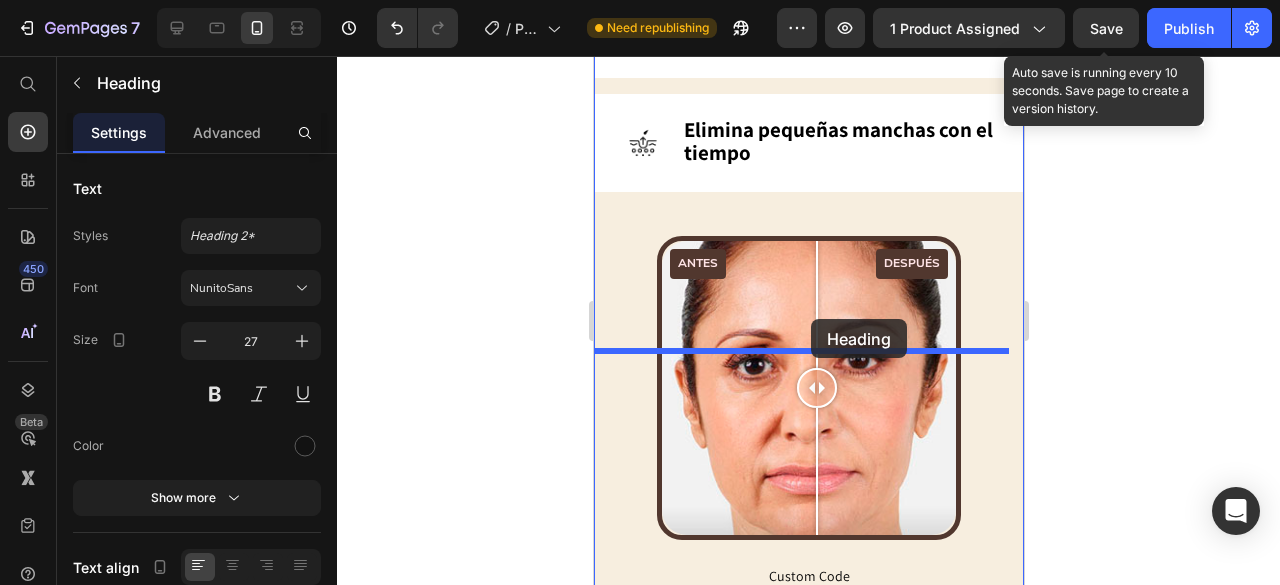 drag, startPoint x: 682, startPoint y: 325, endPoint x: 810, endPoint y: 319, distance: 128.14055 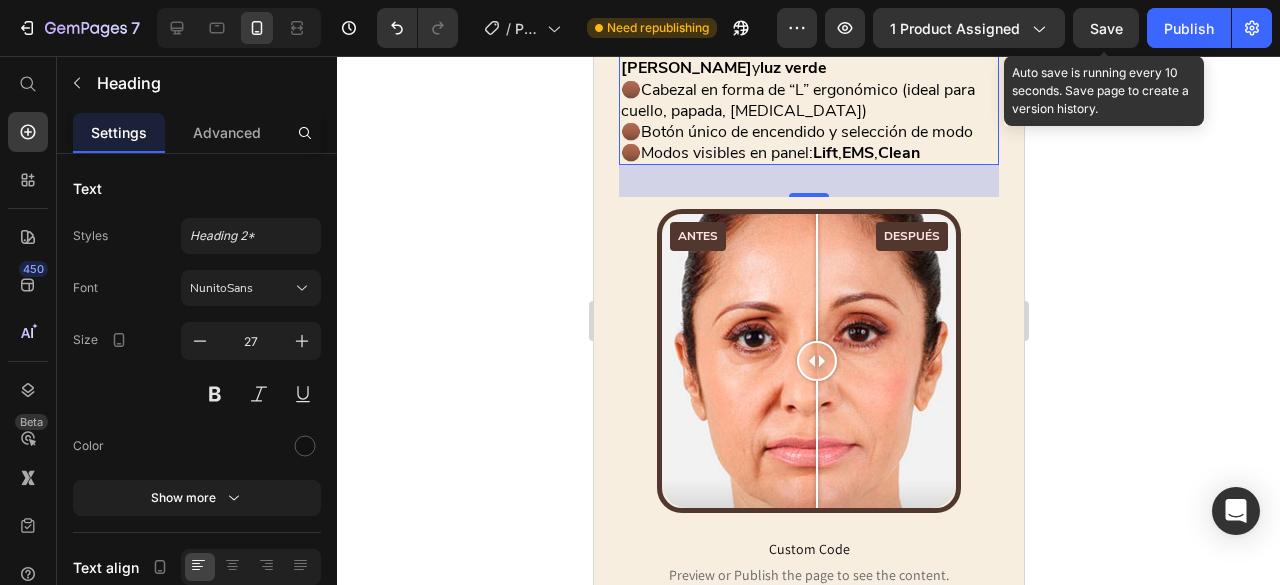 scroll, scrollTop: 2112, scrollLeft: 0, axis: vertical 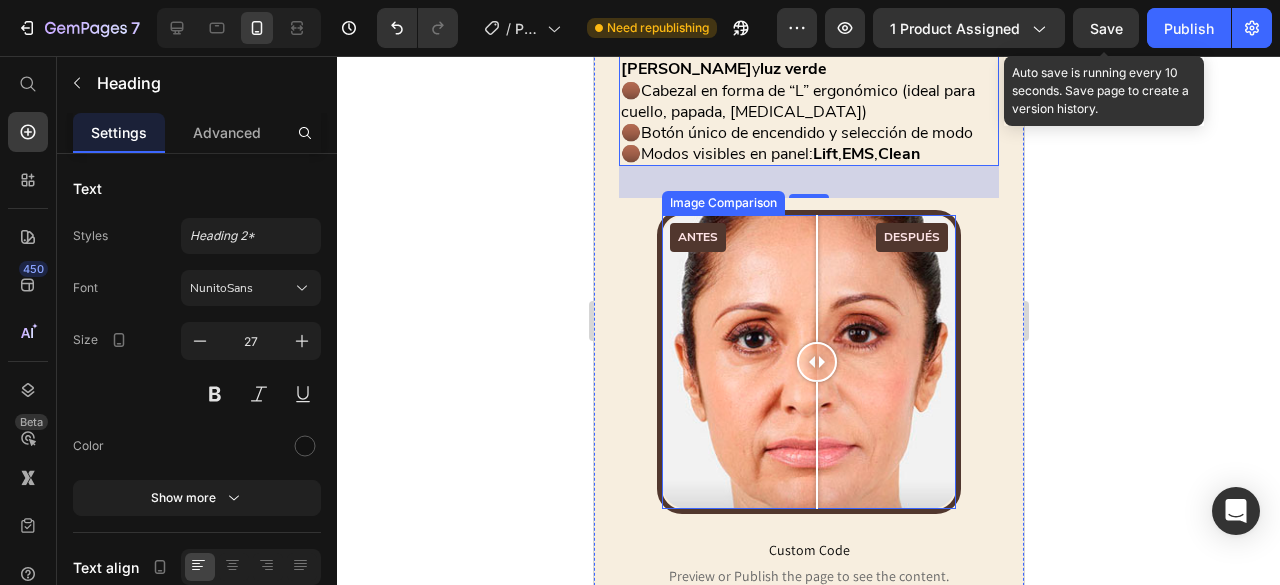 click on "ANTES DESPUÉS" at bounding box center [808, 362] 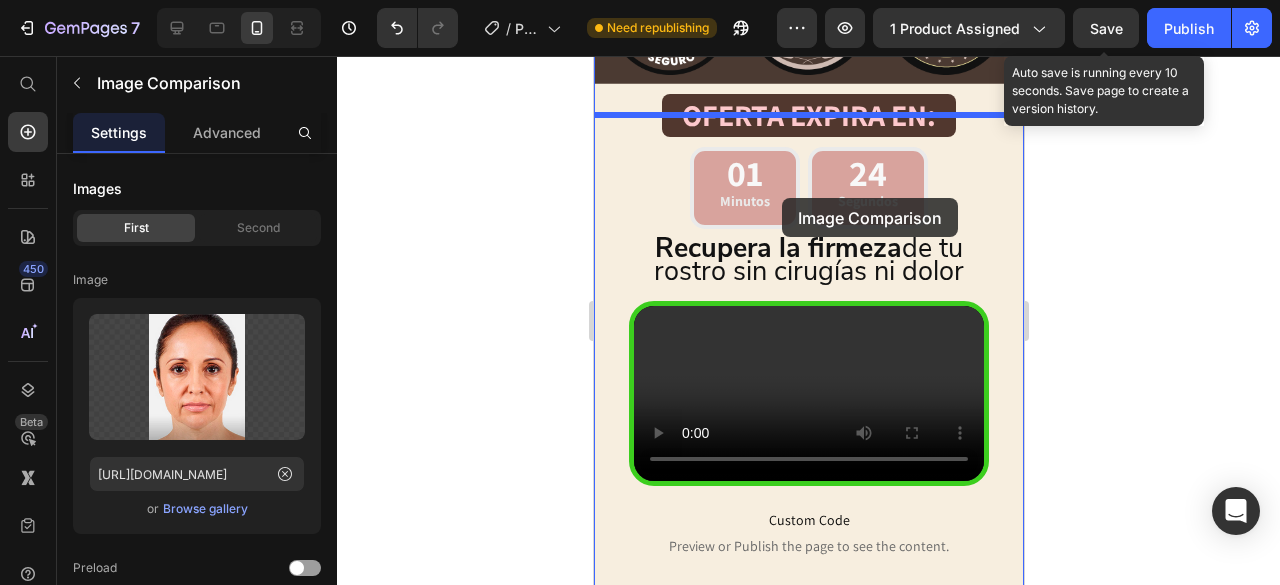 scroll, scrollTop: 920, scrollLeft: 0, axis: vertical 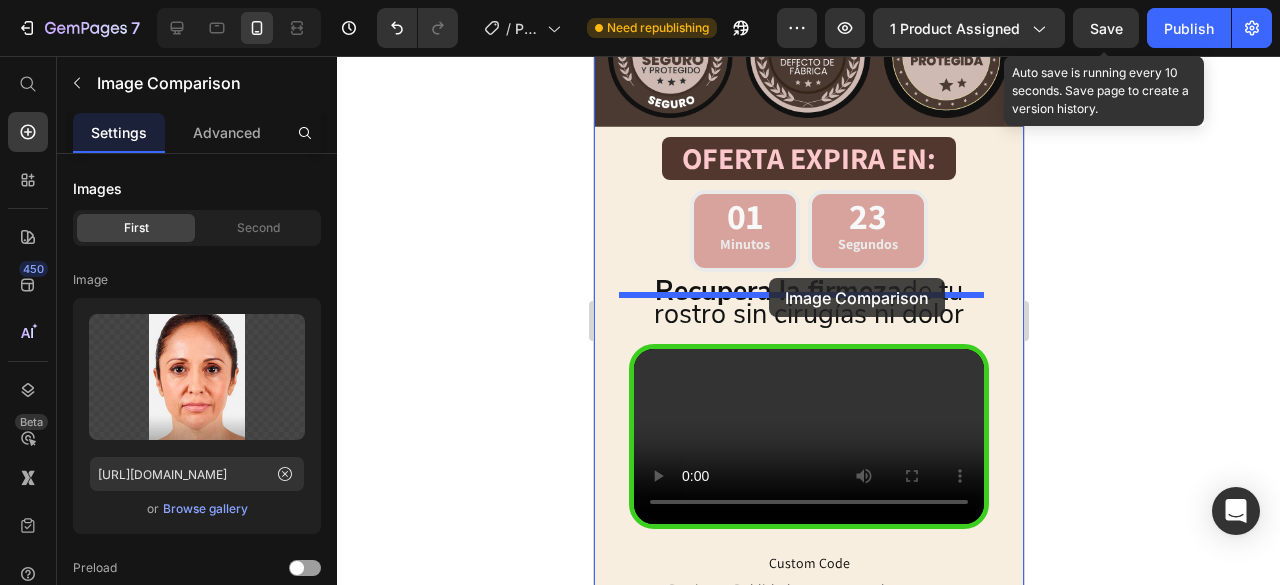drag, startPoint x: 688, startPoint y: 325, endPoint x: 768, endPoint y: 278, distance: 92.7847 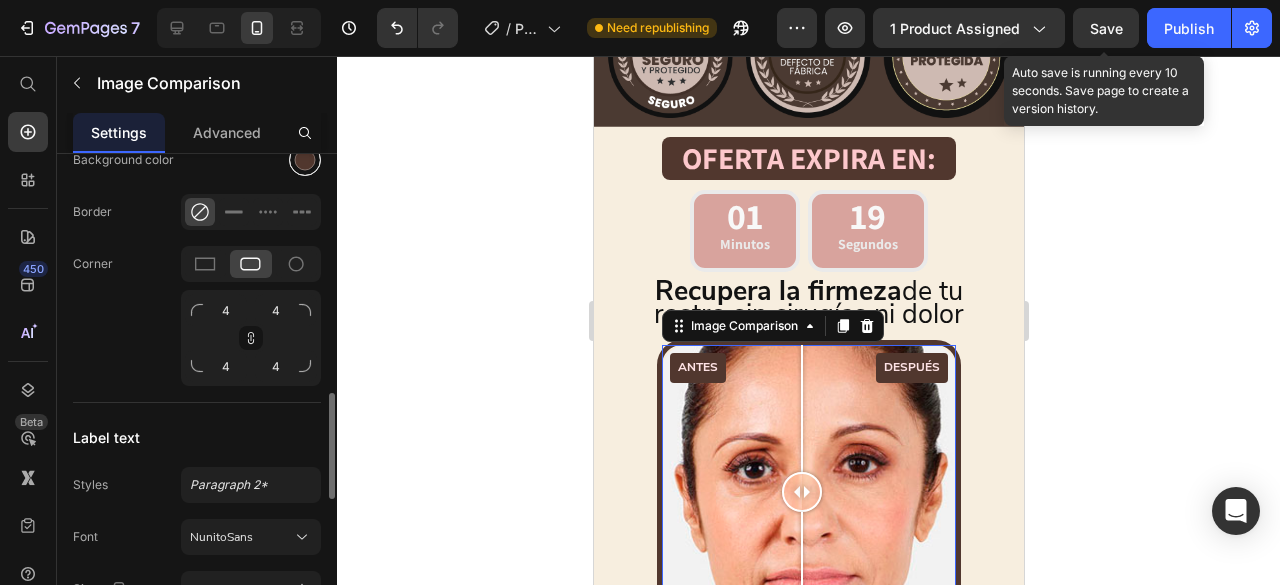 scroll, scrollTop: 1000, scrollLeft: 0, axis: vertical 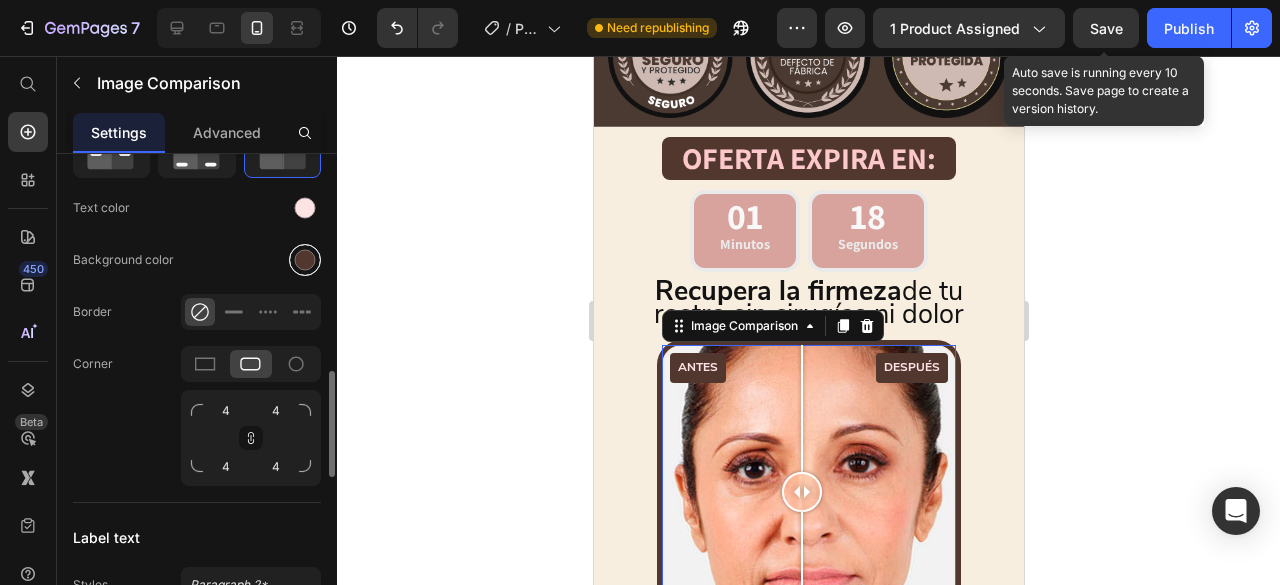 click at bounding box center [305, 260] 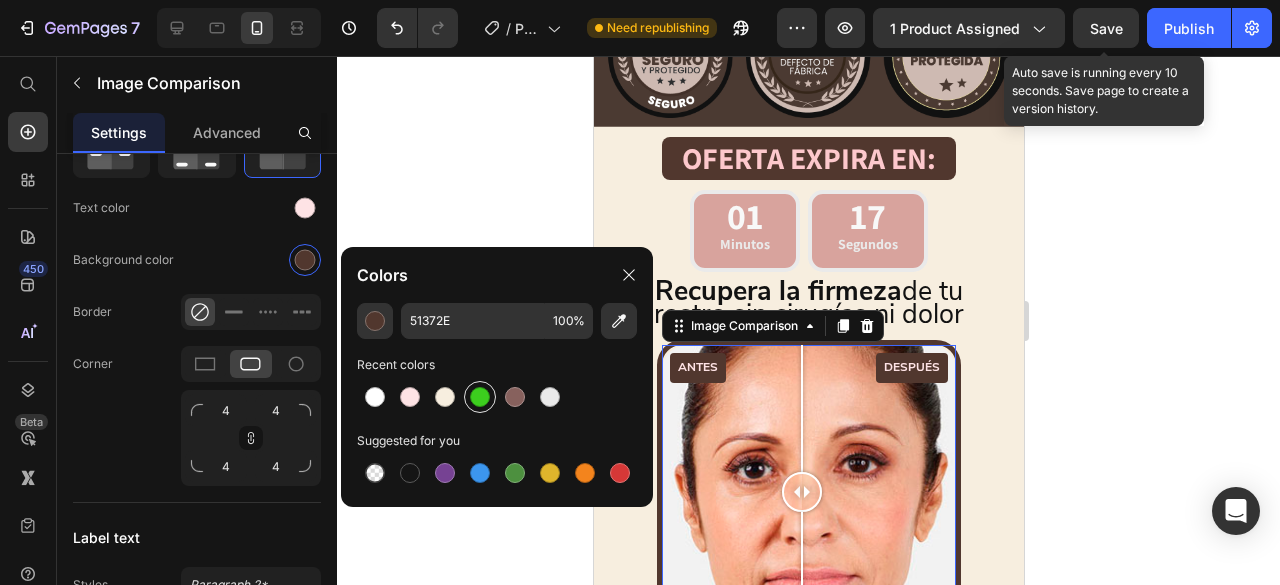 click at bounding box center (480, 397) 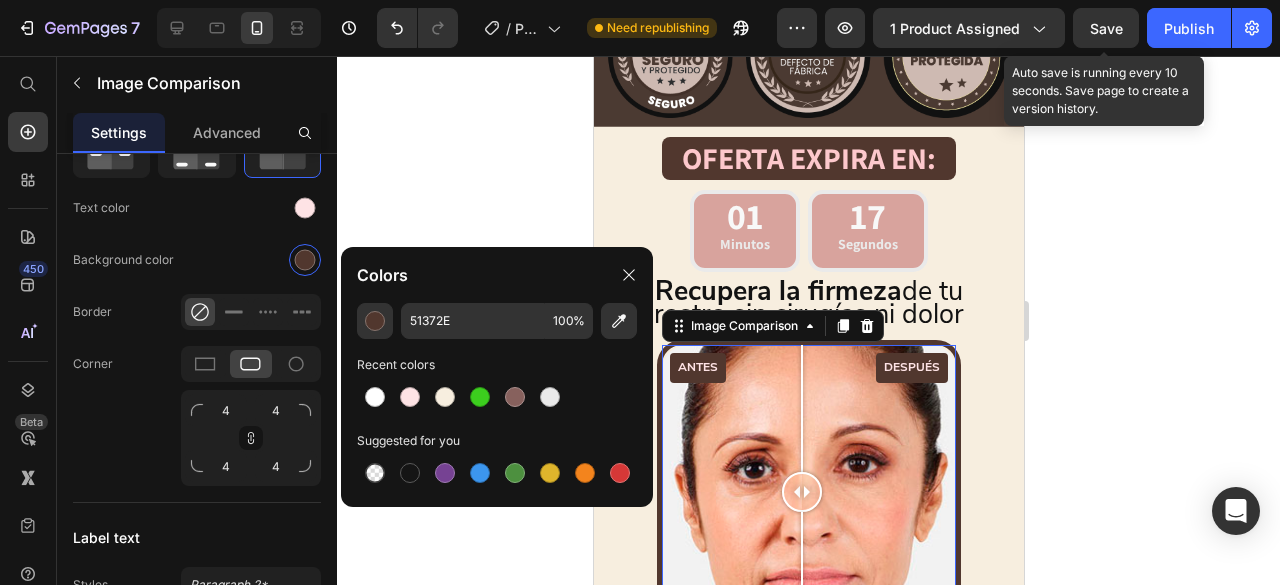 type on "3CCE1E" 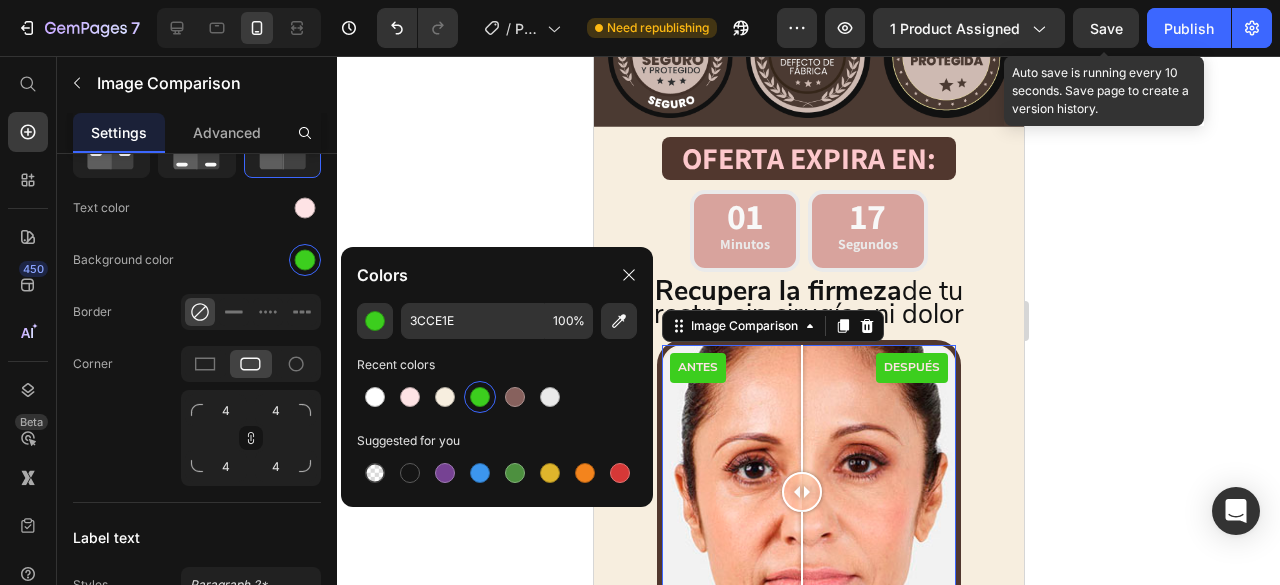 click 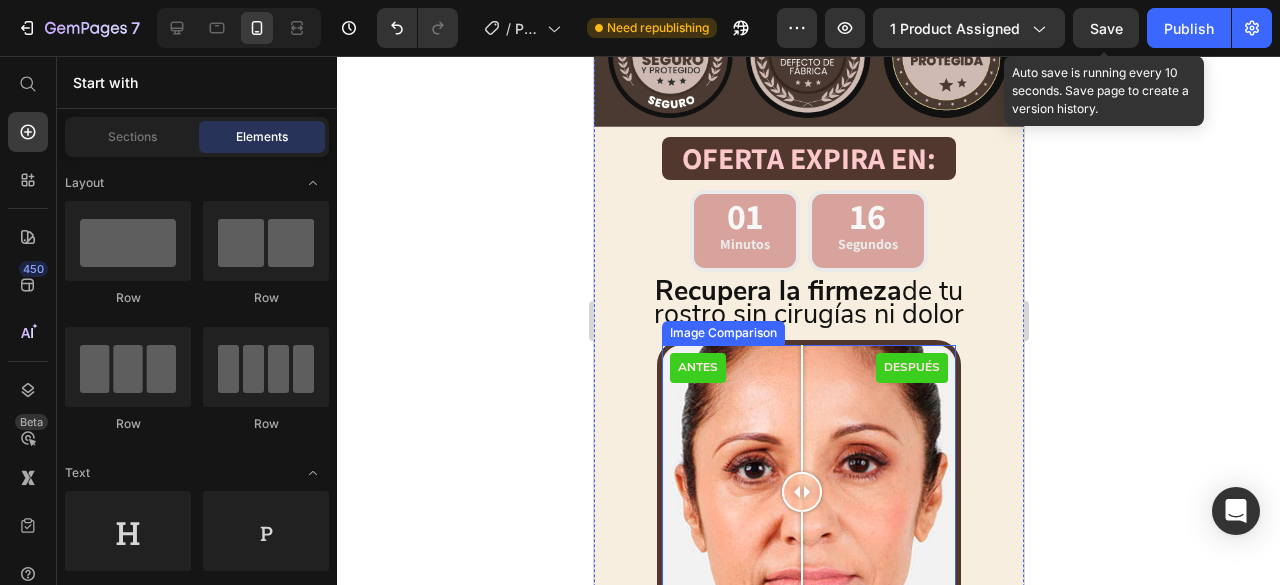 click on "ANTES DESPUÉS" at bounding box center [808, 492] 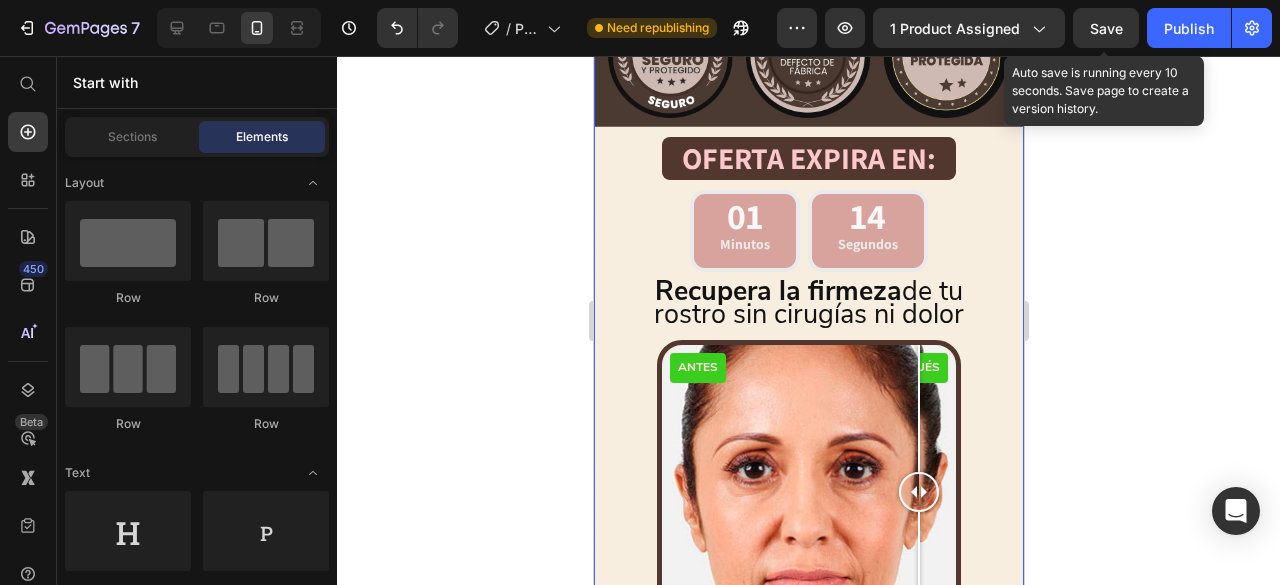 click on "Title Line Image
Custom Code
Preview or Publish the page to see the content. Custom Code Image OFERTA EXPIRA EN: Heading 01 Minutos 14 Segundos Countdown Timer Recupera la firmeza  de tu rostro sin cirugías ni dolor Heading ANTES DESPUÉS Image Comparison Video
Custom Code
Preview or Publish the page to see the content. Custom Code Image ⁠⁠⁠⁠⁠⁠⁠ Reduce líneas finas y arrugas Heading Row Image ⁠⁠⁠⁠⁠⁠⁠ Define la [MEDICAL_DATA] y el contorno facial Heading Row Image ⁠⁠⁠⁠⁠⁠⁠ Reduce la hinchazón Heading Row Image ⁠⁠⁠⁠⁠⁠⁠ Diseñado para pieles sensibles – sin riesgo de irritación Heading Row Image ⁠⁠⁠⁠⁠⁠⁠ Elimina pequeñas manchas con el tiempo Heading Row 🟤Tecnología de  microcorriente [PERSON_NAME]  y  luz verde 🟤Cabezal en forma de “L” ergonómico (ideal para cuello, papada, [MEDICAL_DATA]) 🟤Botón único de encendido y selección de modo 🟤Modos visibles en panel:  Lift ,  EMS ,  Clean ," at bounding box center (808, 2229) 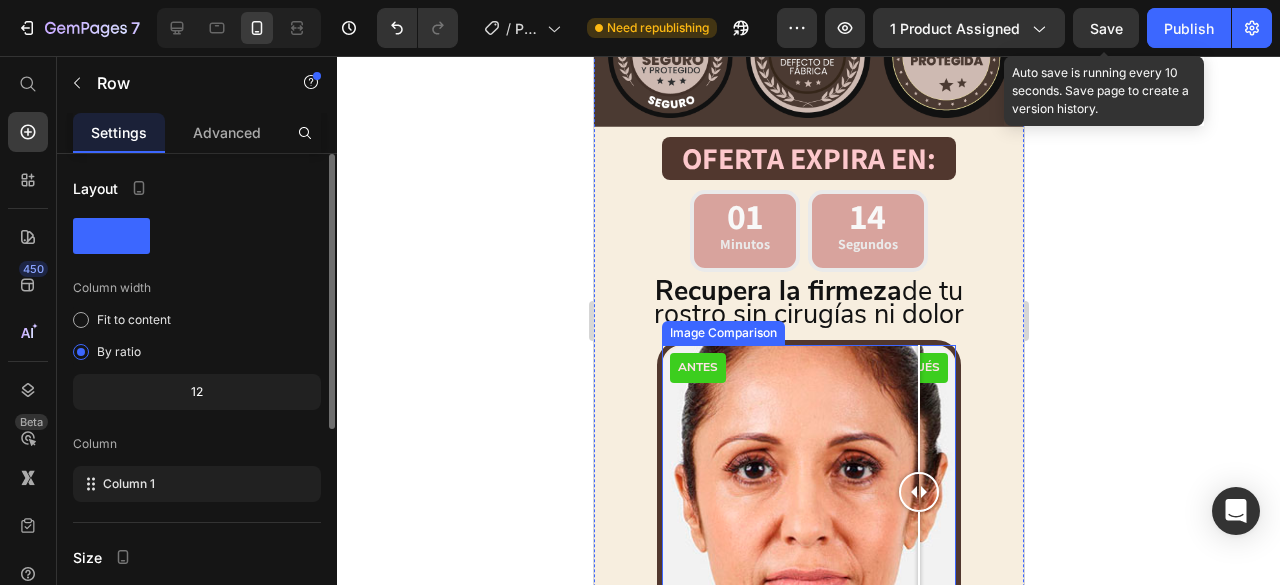 click on "ANTES DESPUÉS Image Comparison" at bounding box center (808, 492) 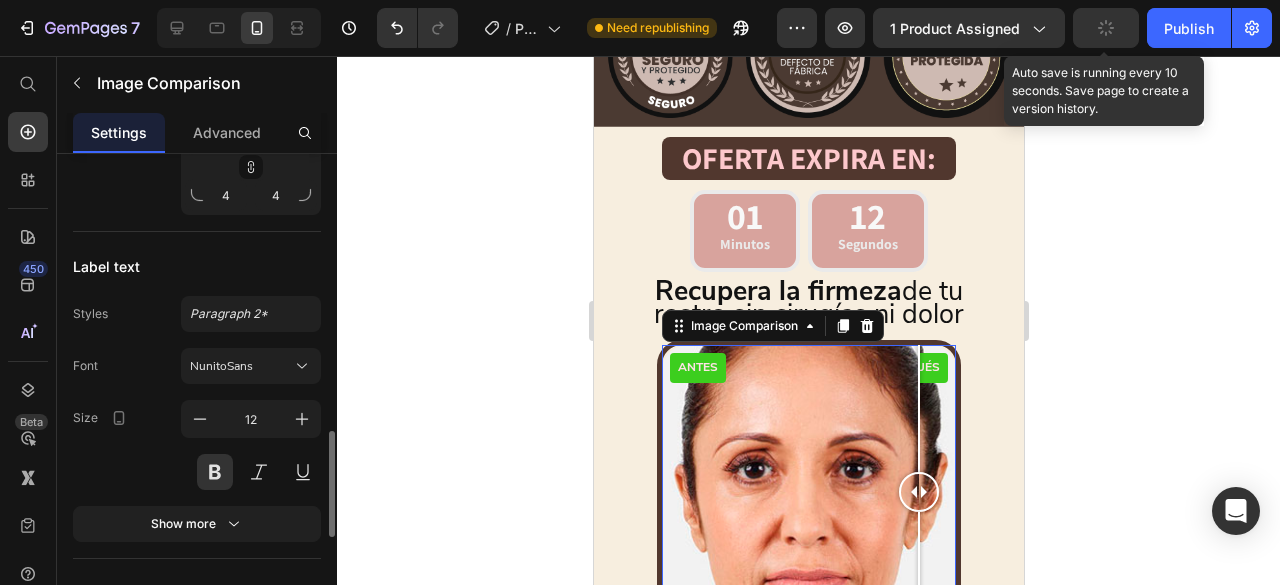 scroll, scrollTop: 1305, scrollLeft: 0, axis: vertical 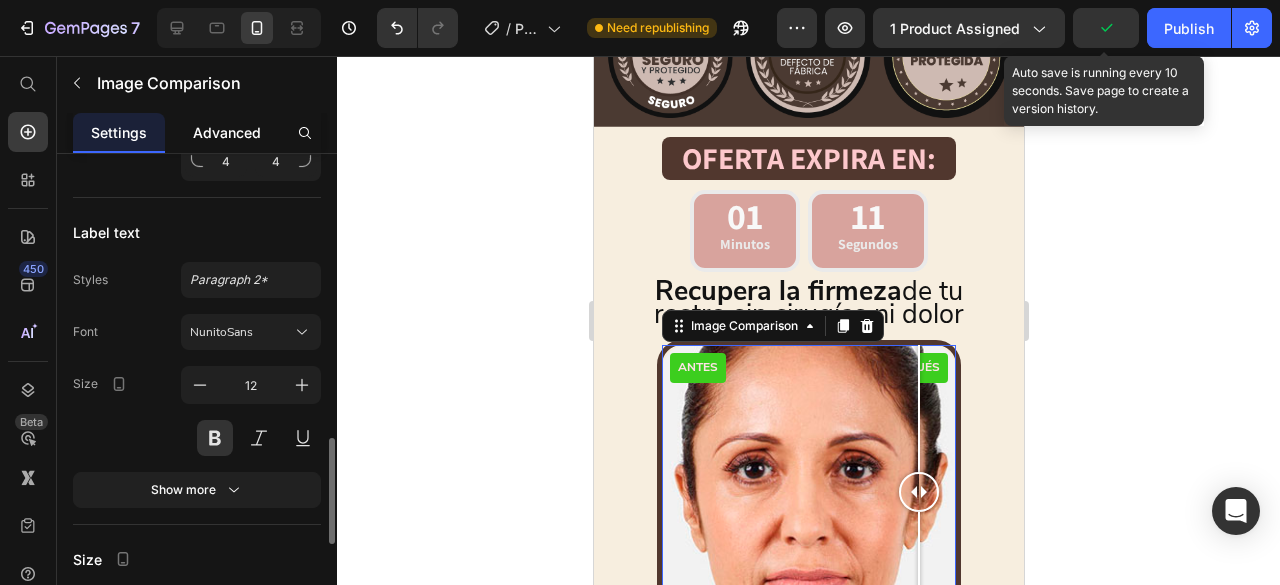 click on "Advanced" at bounding box center (227, 132) 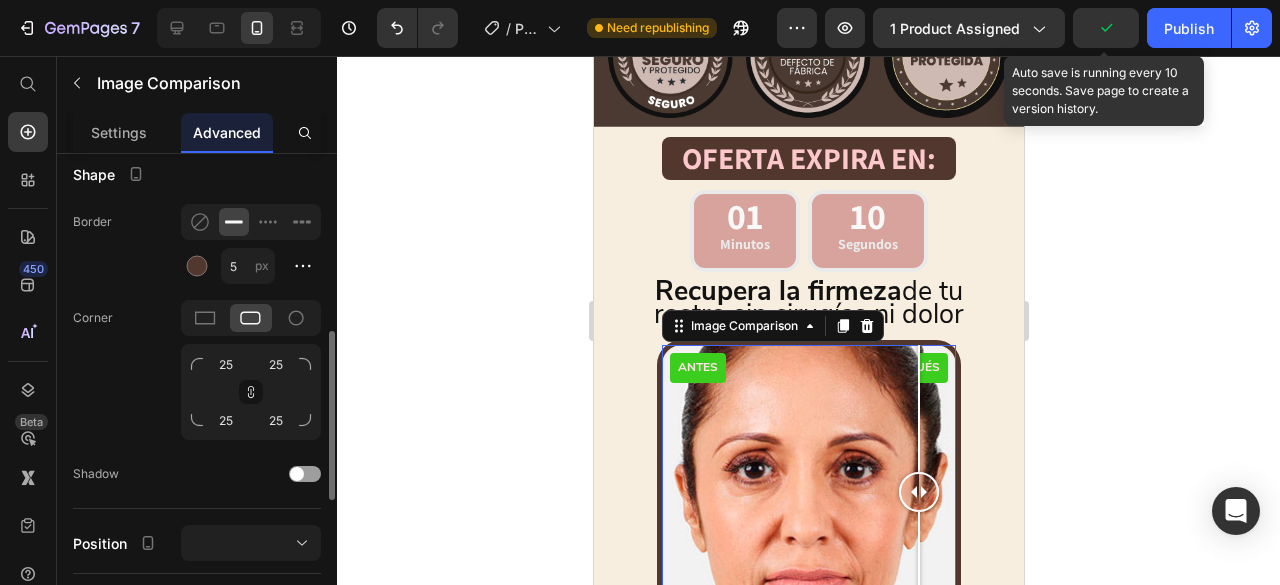 scroll, scrollTop: 513, scrollLeft: 0, axis: vertical 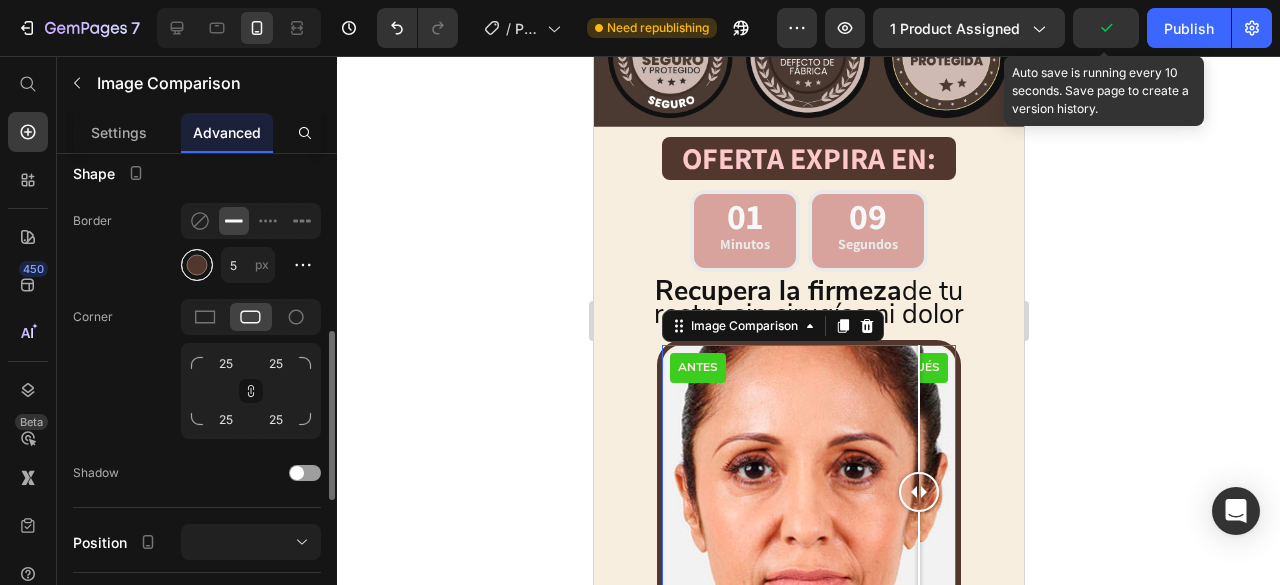 click at bounding box center (197, 265) 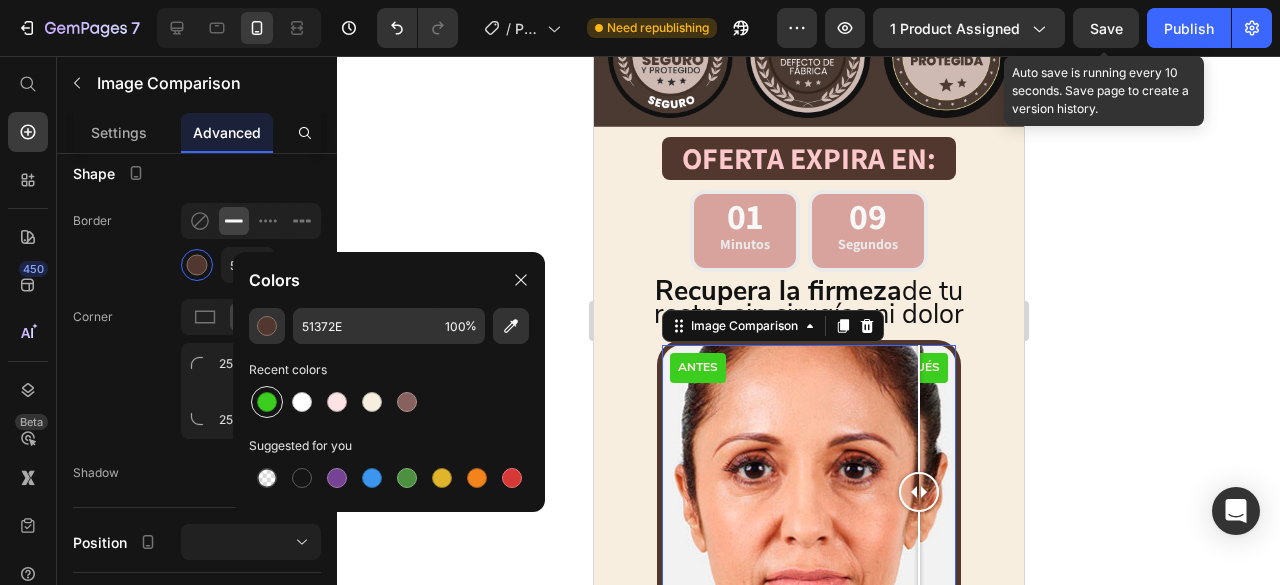 click at bounding box center (267, 402) 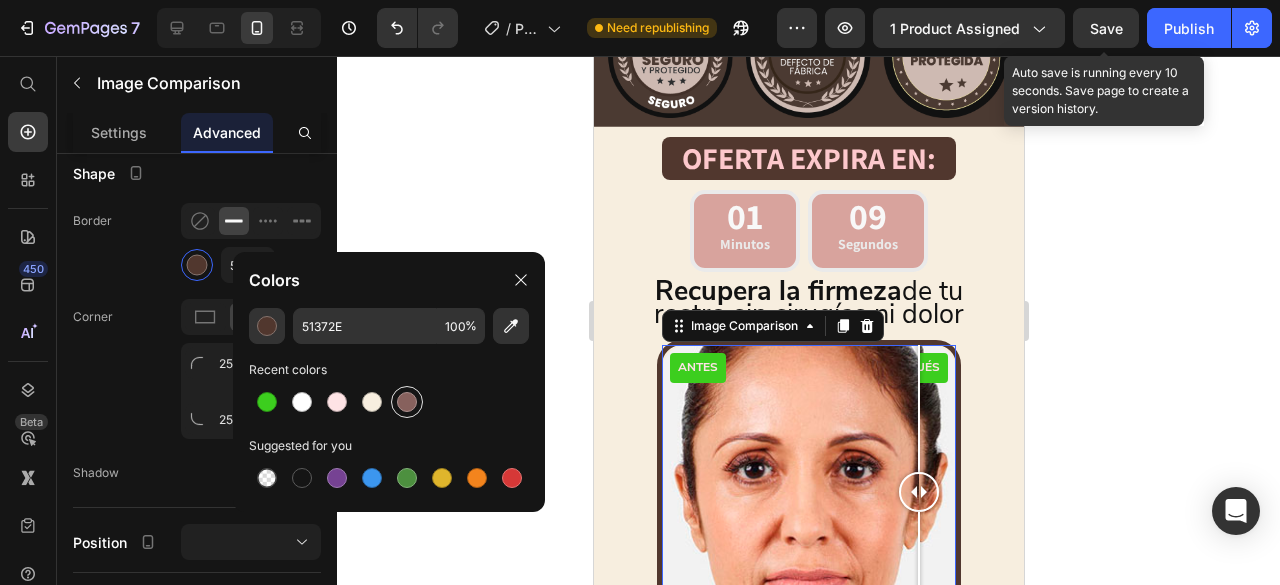 type on "3CCE1E" 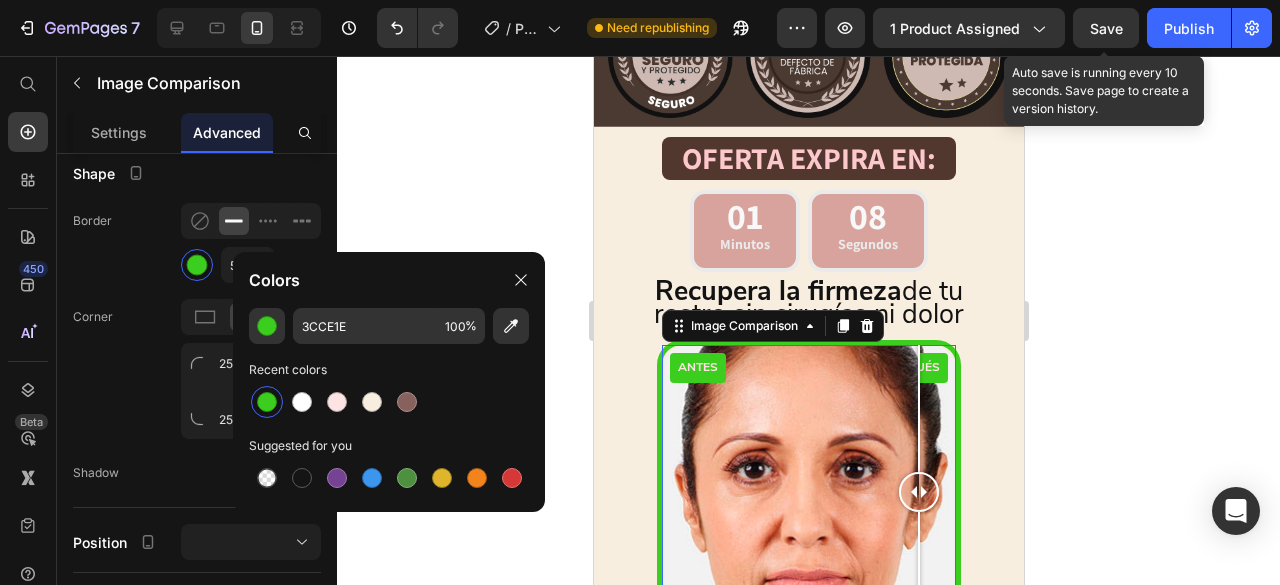 click 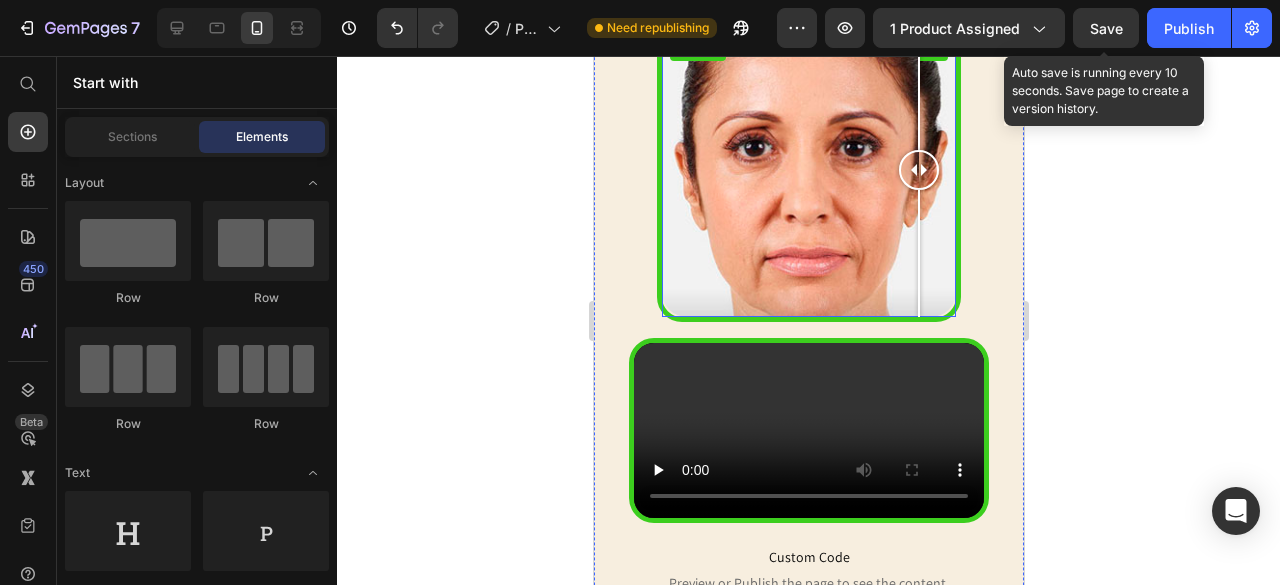 click at bounding box center (808, 430) 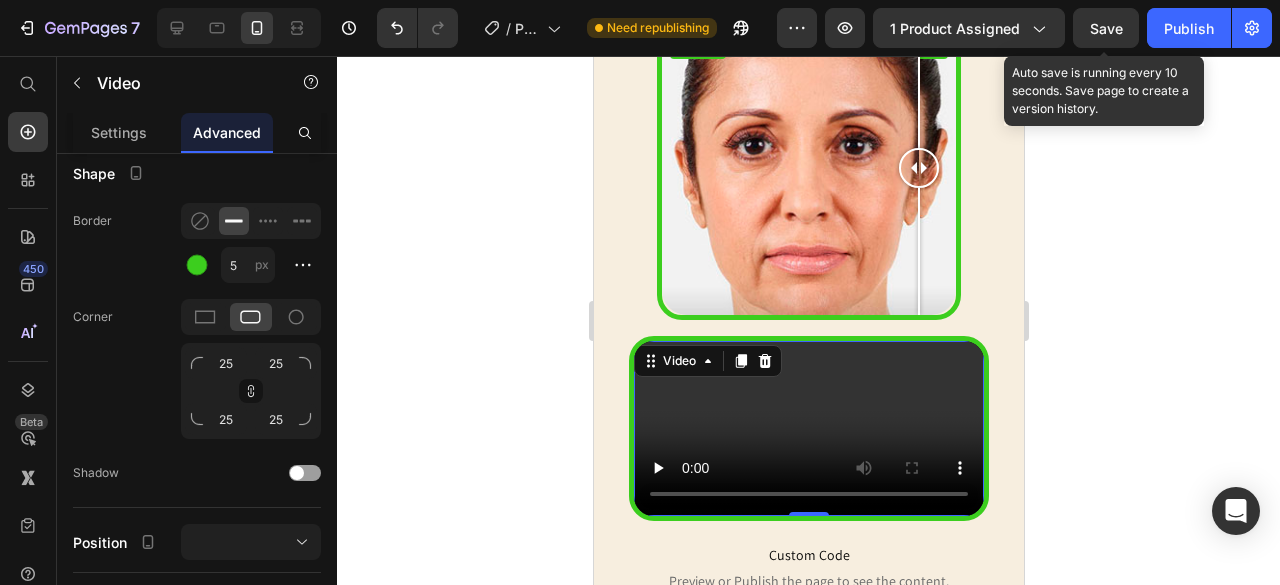 scroll, scrollTop: 0, scrollLeft: 0, axis: both 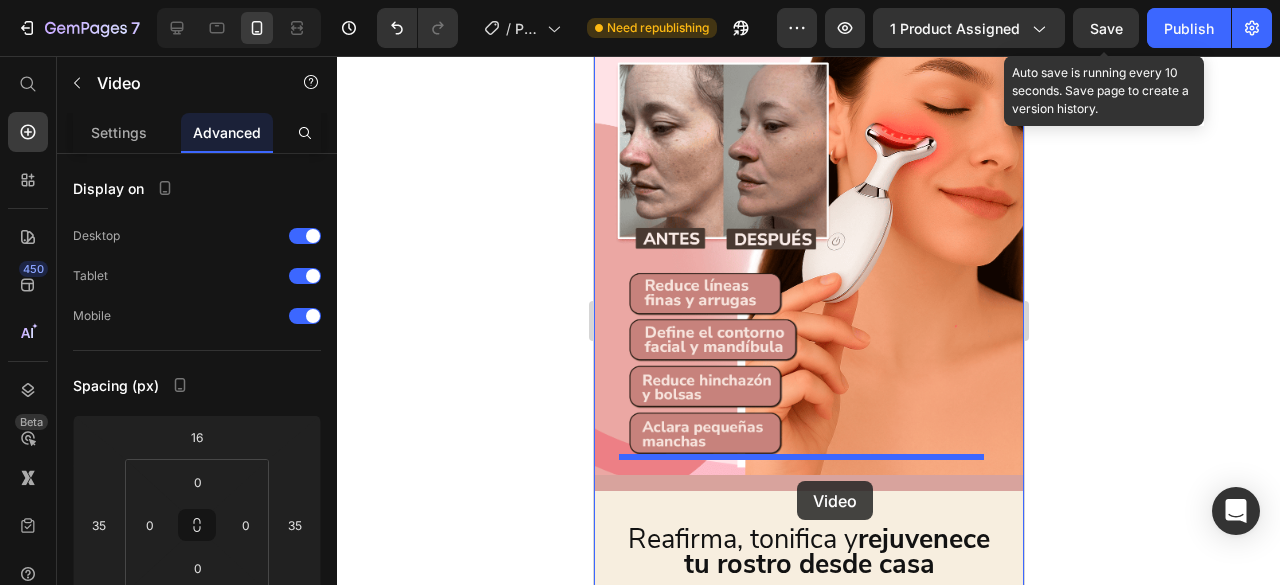 drag, startPoint x: 702, startPoint y: 317, endPoint x: 796, endPoint y: 481, distance: 189.0291 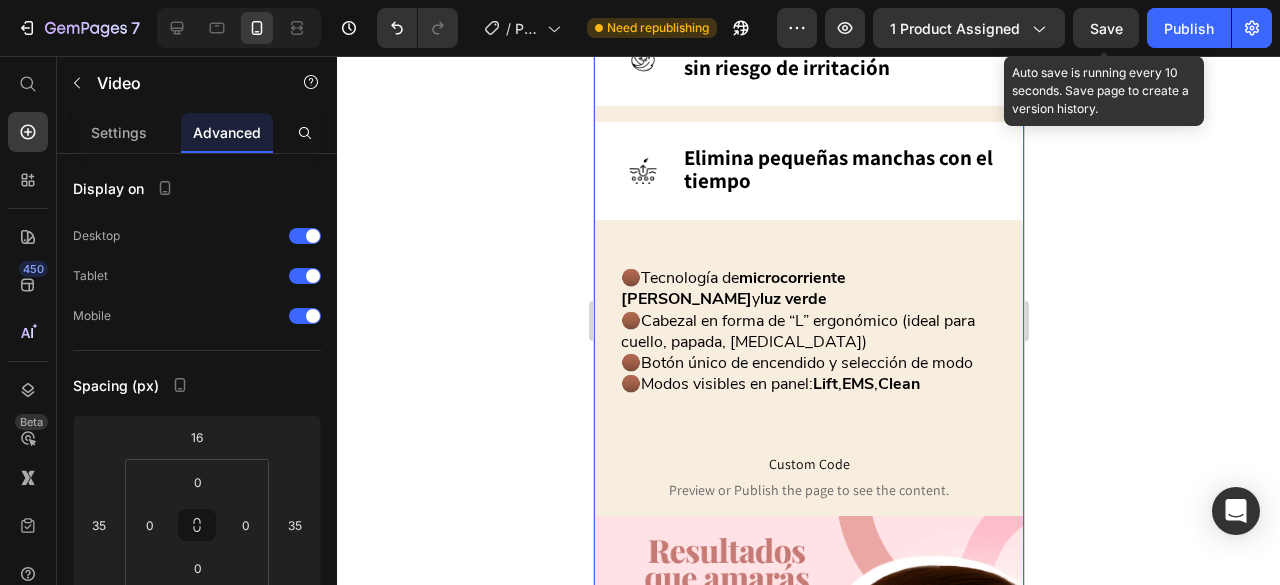 scroll, scrollTop: 2000, scrollLeft: 0, axis: vertical 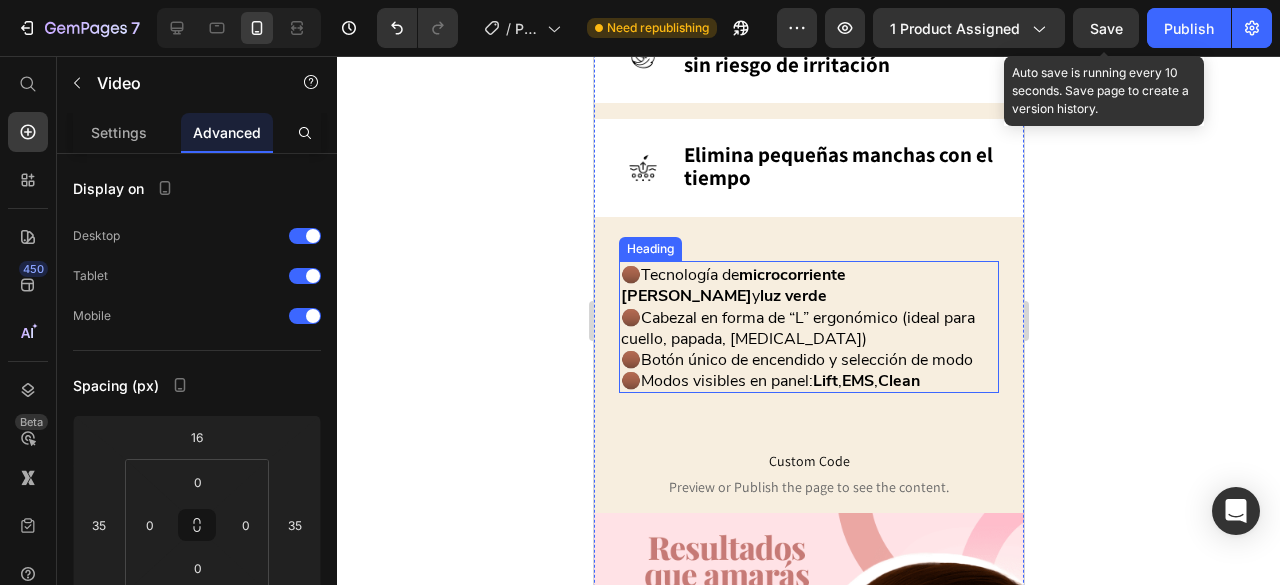 click on "🟤Cabezal en forma de “L” ergonómico (ideal para cuello, papada, [MEDICAL_DATA])" at bounding box center [797, 328] 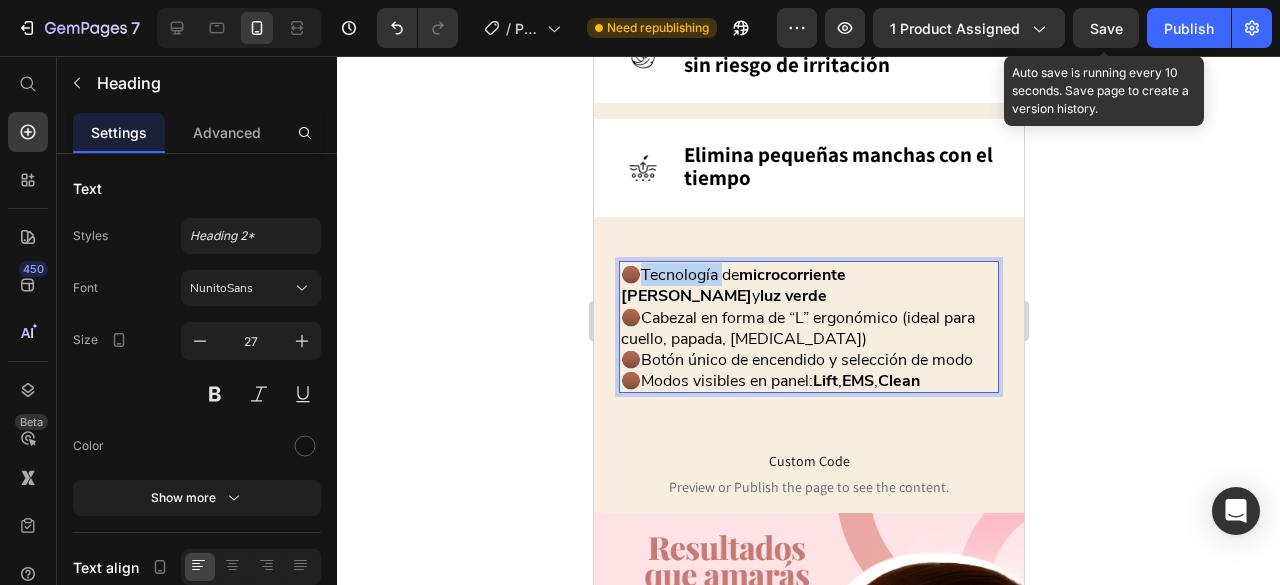 click on "🟤Tecnología de  microcorriente" at bounding box center (732, 275) 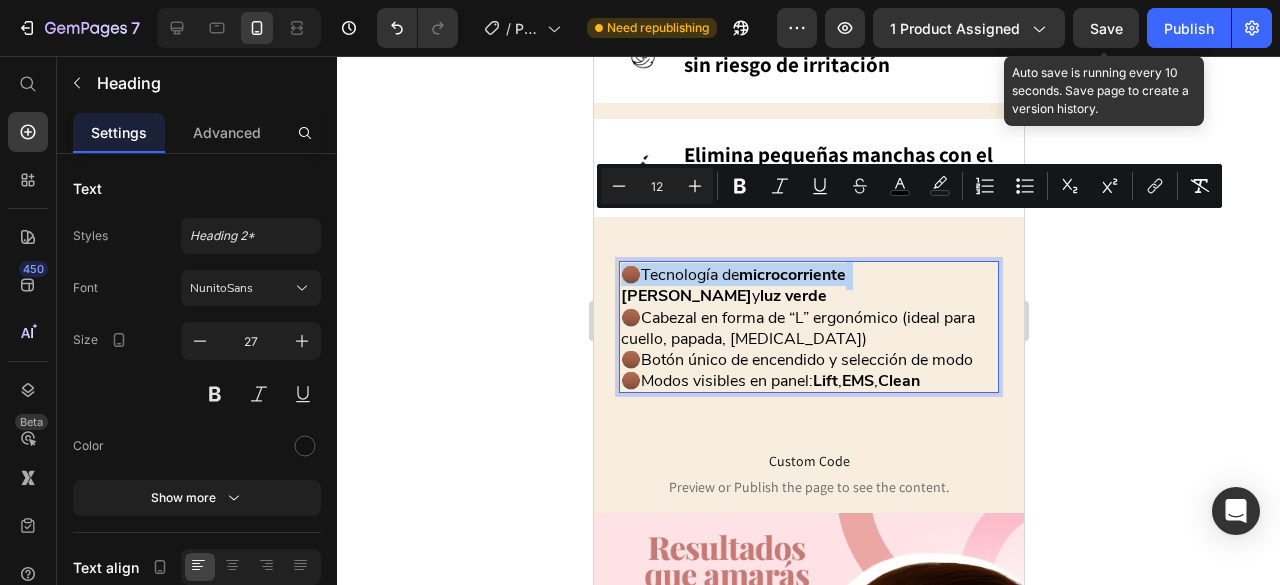 click on "🟤Tecnología de  microcorriente" at bounding box center [732, 275] 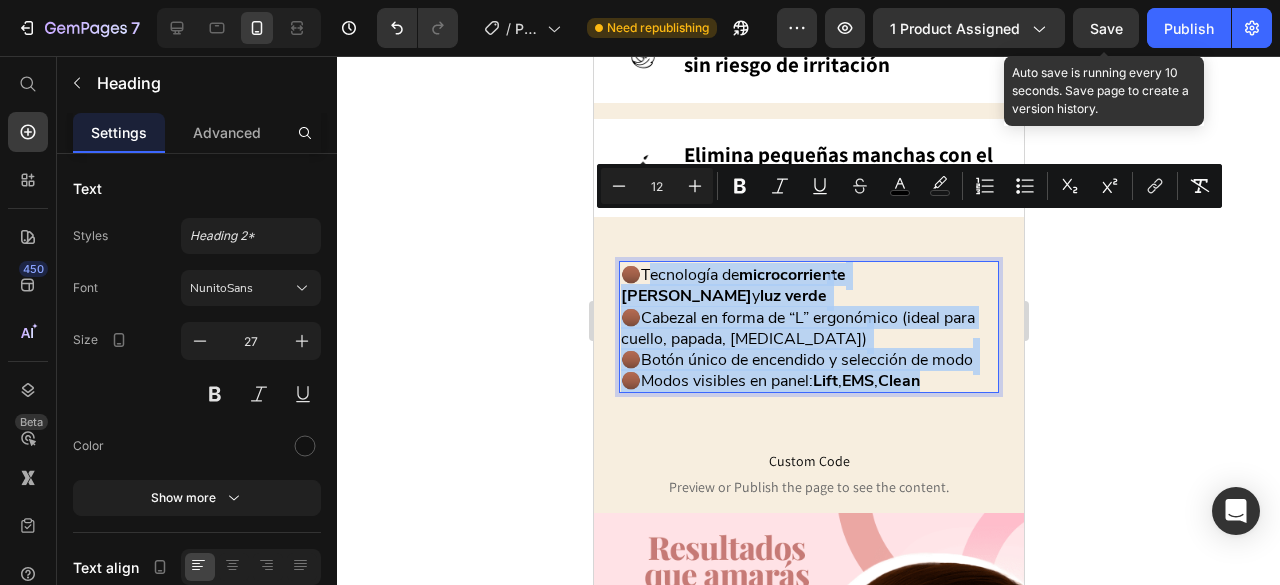 drag, startPoint x: 650, startPoint y: 231, endPoint x: 958, endPoint y: 336, distance: 325.4059 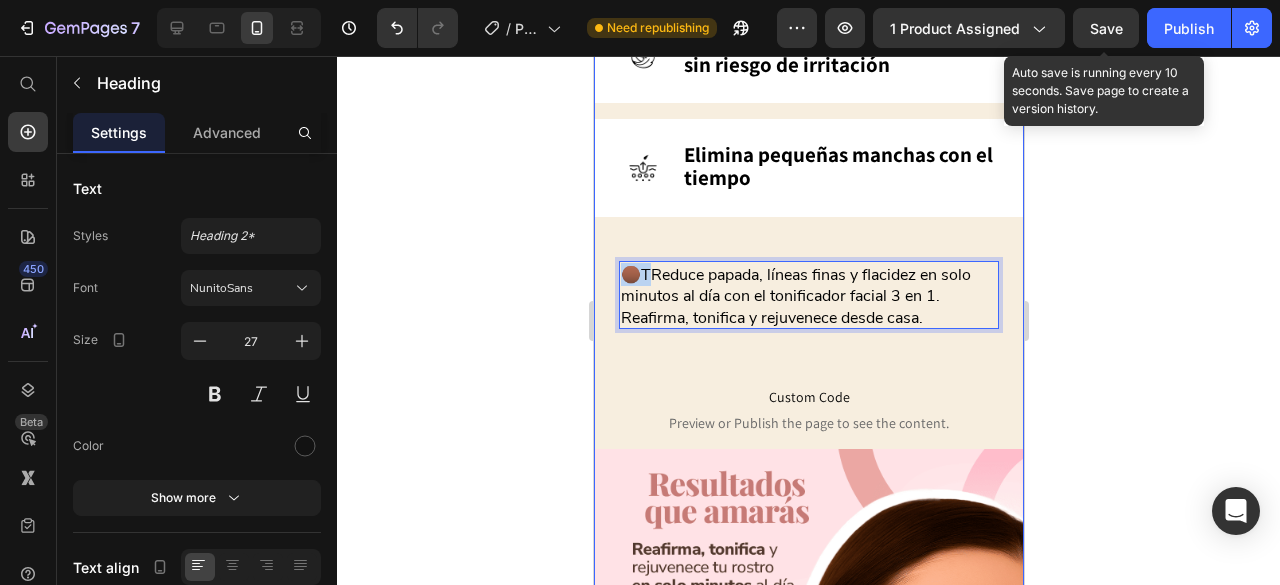drag, startPoint x: 650, startPoint y: 223, endPoint x: 600, endPoint y: 217, distance: 50.358715 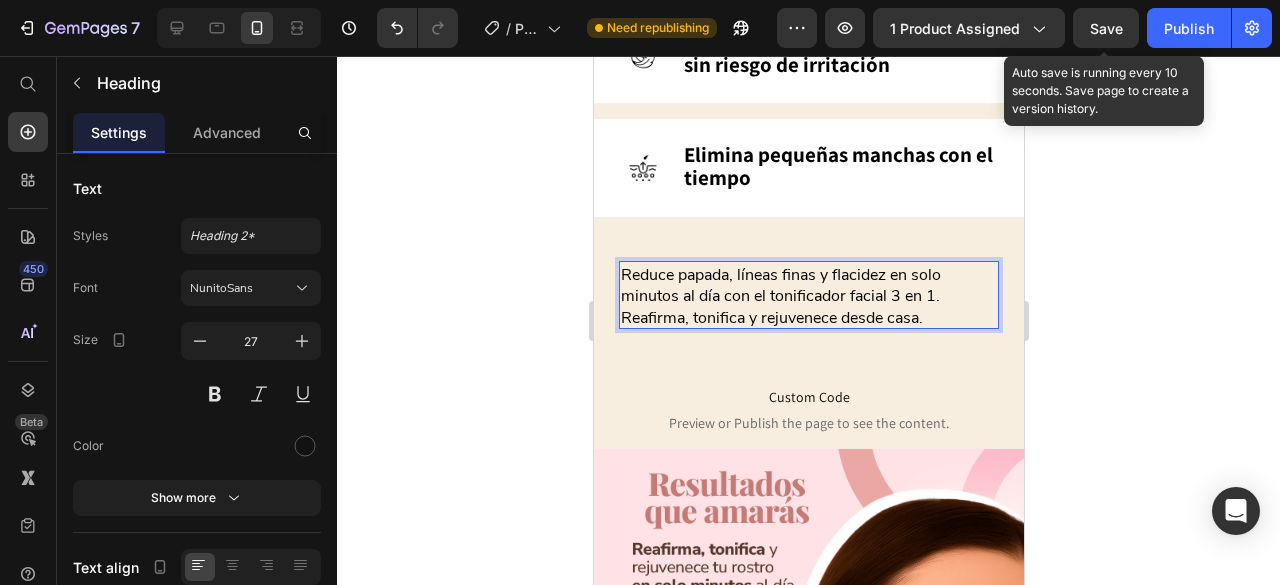 click 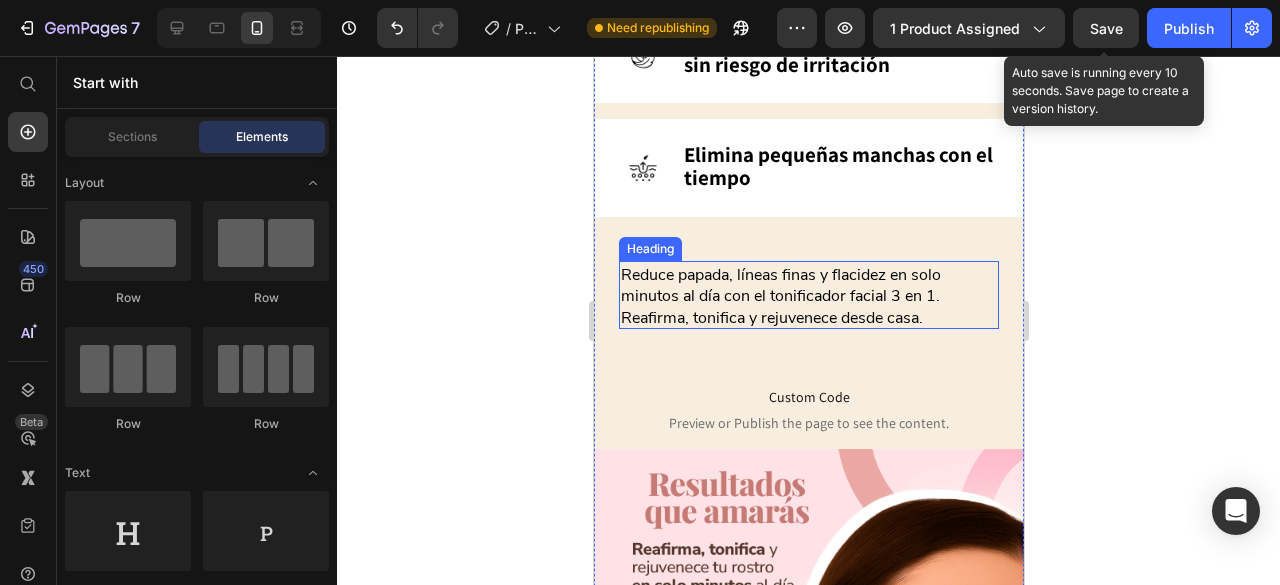 click on "Reduce papada, líneas finas y flacidez en solo minutos al día con el tonificador facial 3 en 1. Reafirma, tonifica y rejuvenece desde casa." at bounding box center [780, 296] 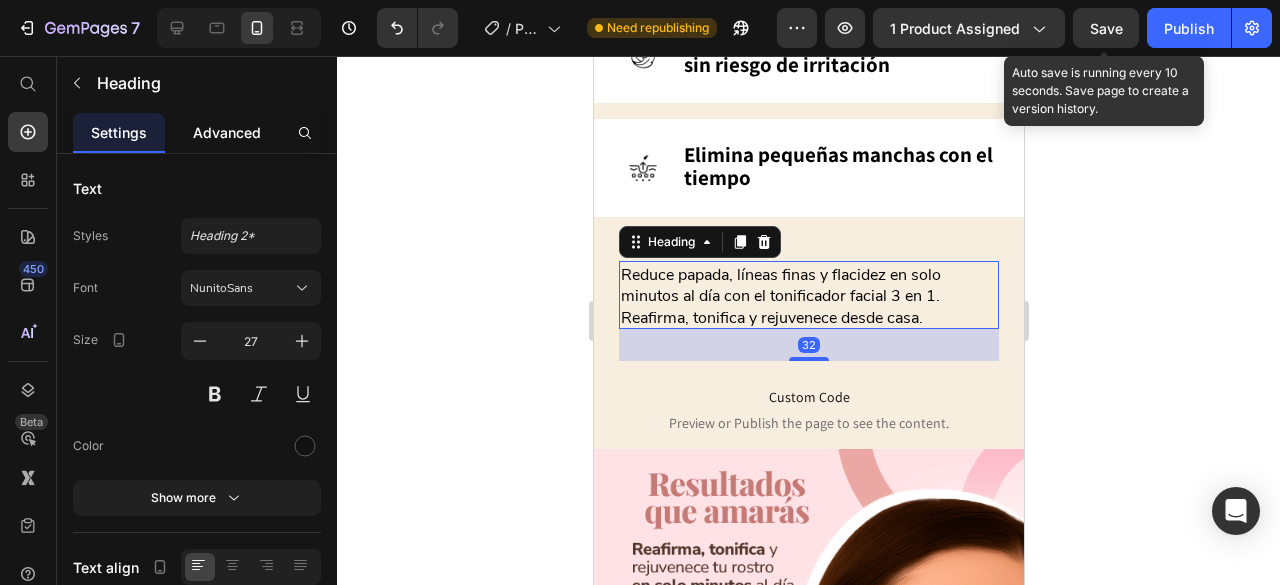 click on "Advanced" 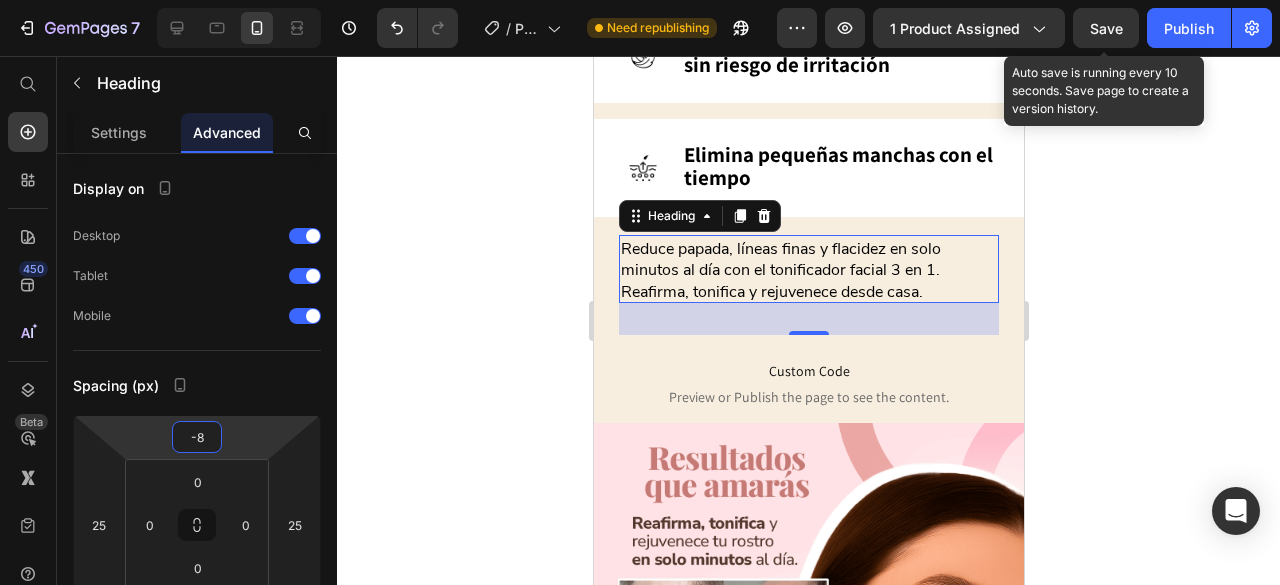 type on "-6" 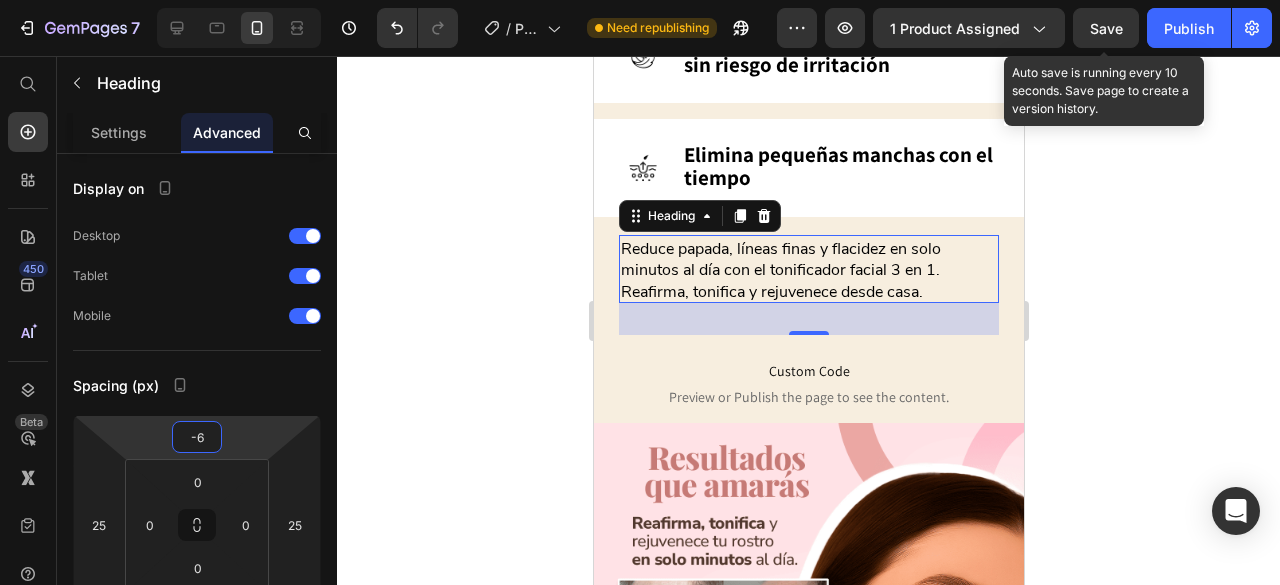 drag, startPoint x: 252, startPoint y: 429, endPoint x: 246, endPoint y: 438, distance: 10.816654 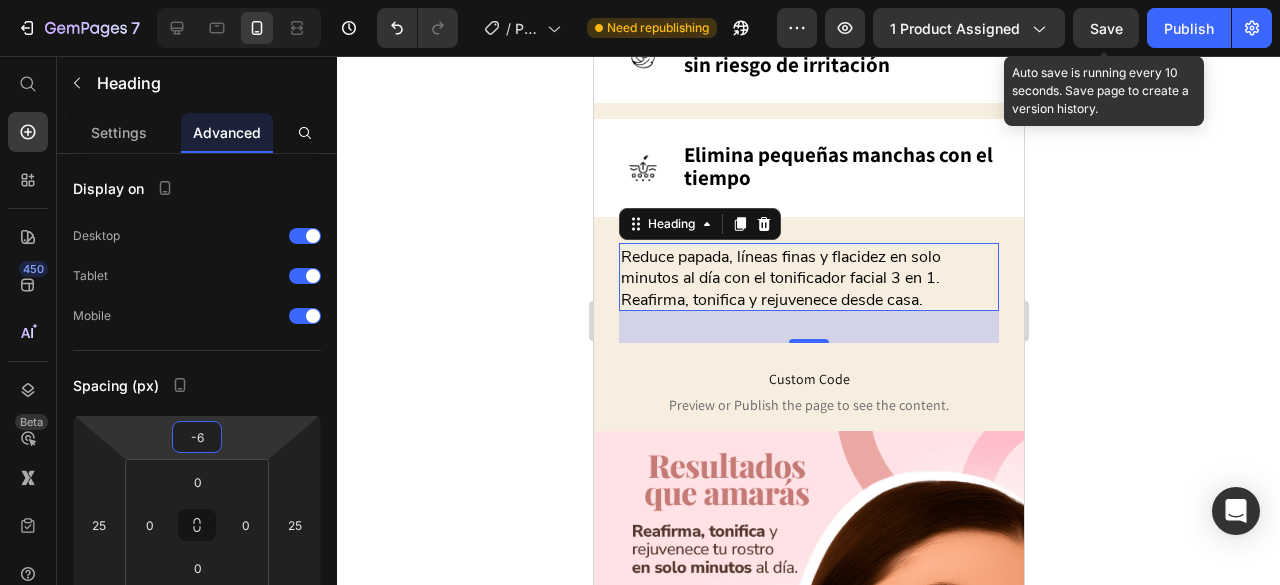 click 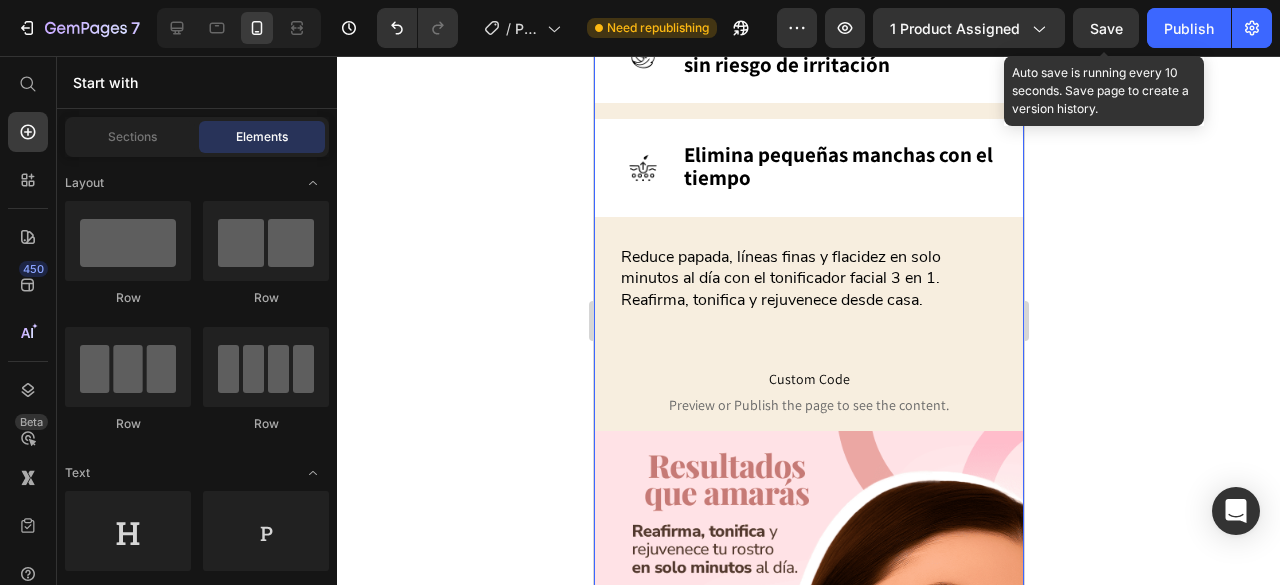 click 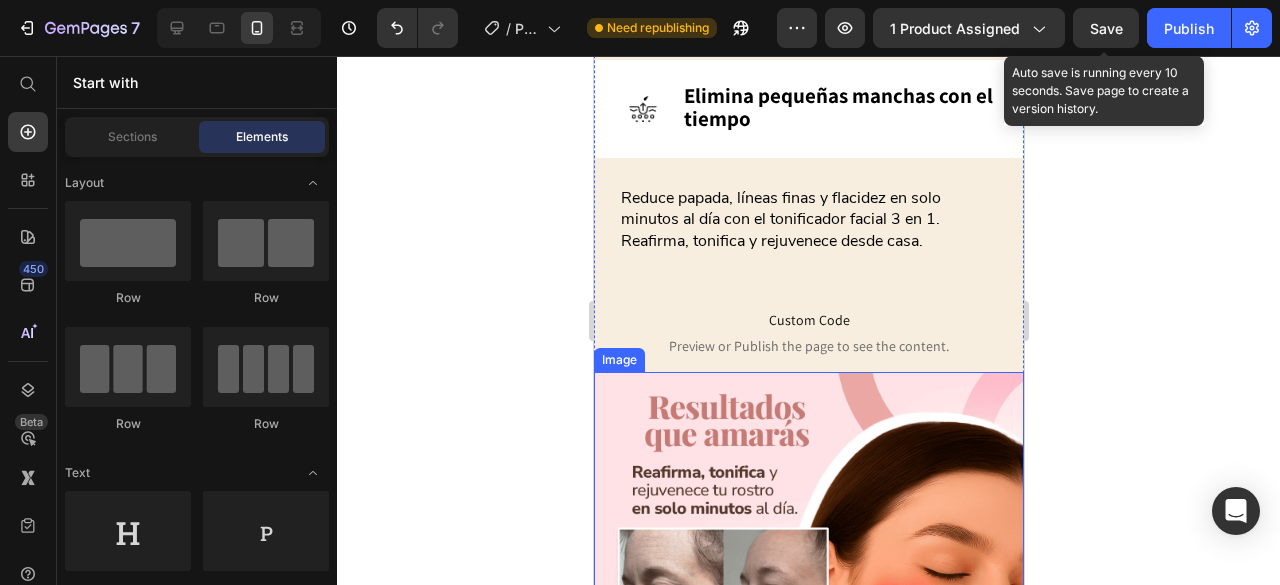 scroll, scrollTop: 2056, scrollLeft: 0, axis: vertical 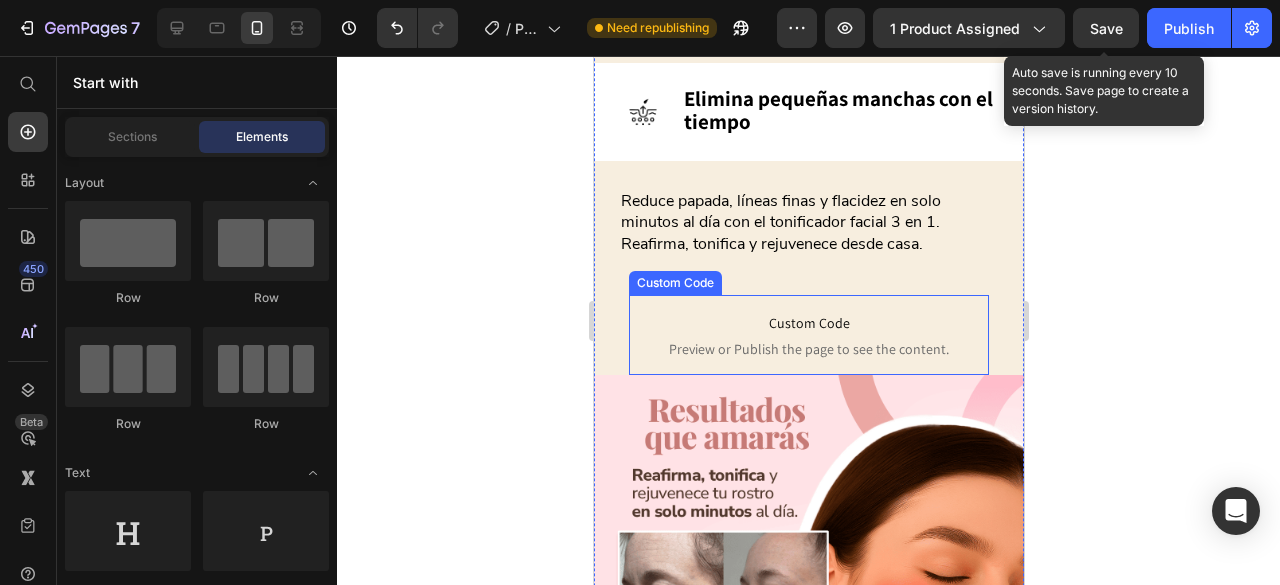 click on "Custom Code
Preview or Publish the page to see the content." at bounding box center [808, 335] 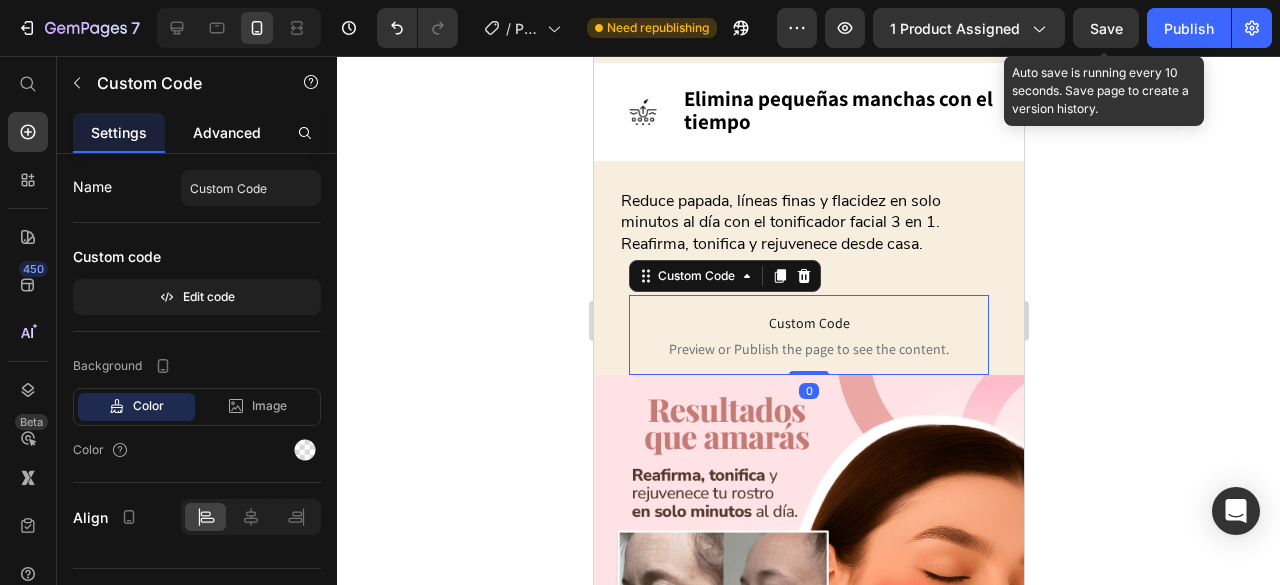 click on "Advanced" at bounding box center (227, 132) 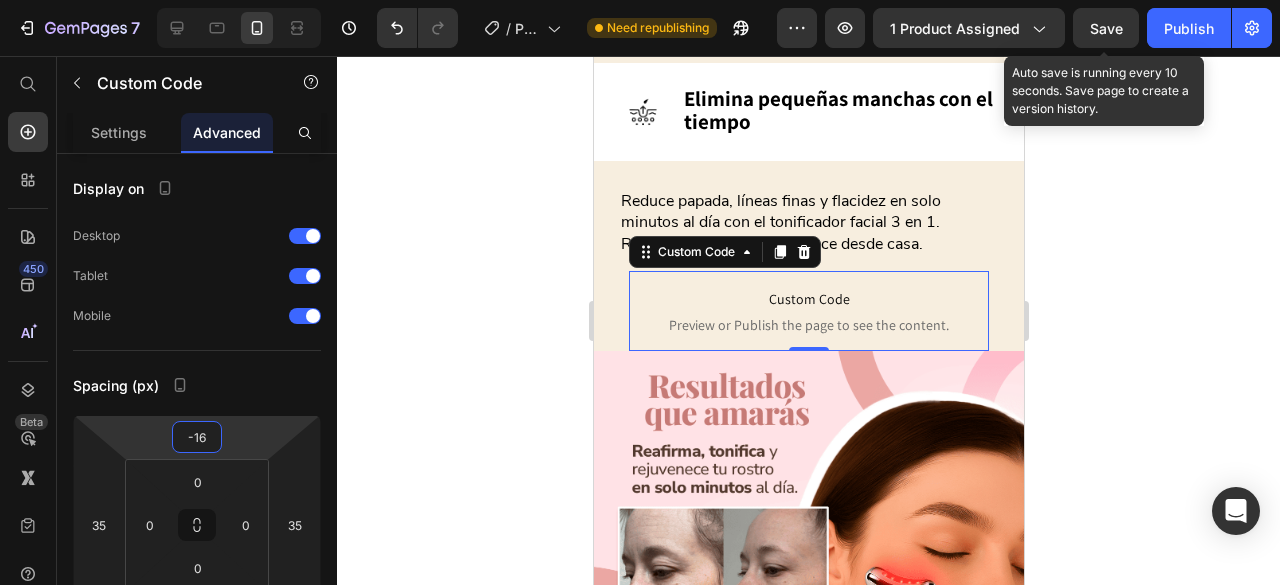 type on "-14" 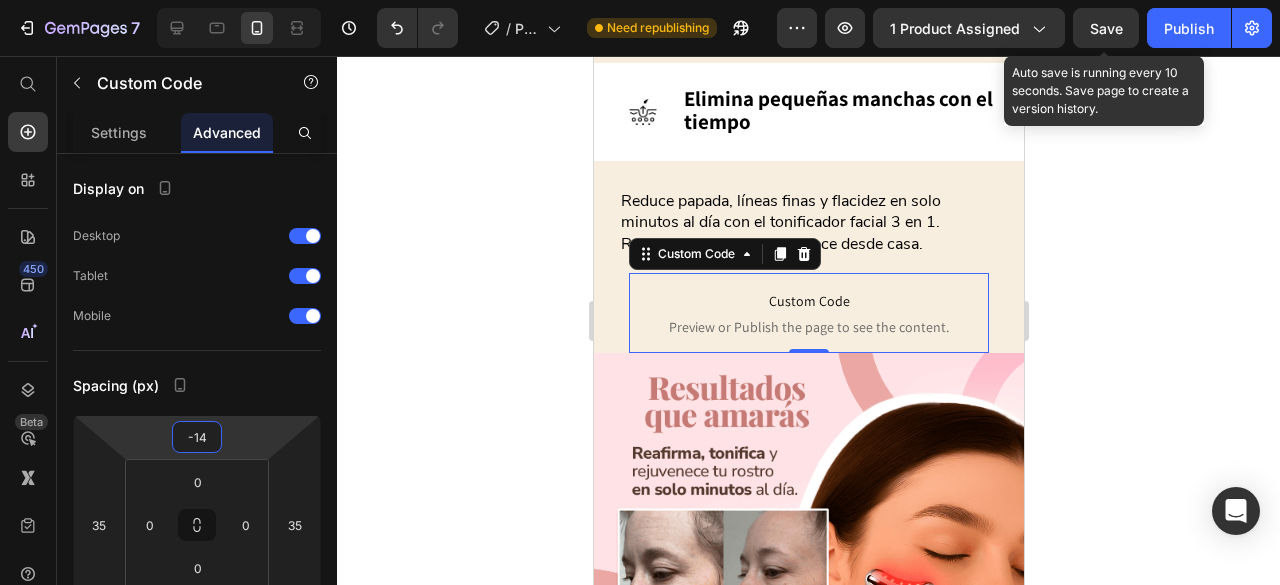 drag, startPoint x: 236, startPoint y: 435, endPoint x: 236, endPoint y: 151, distance: 284 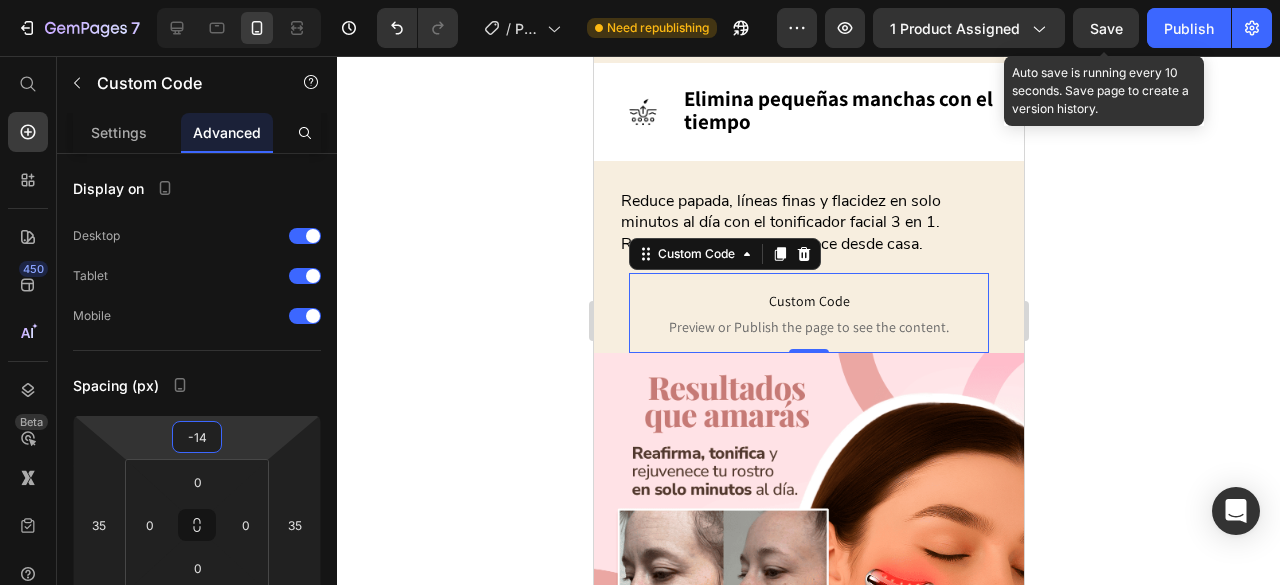 click on "7  Version history  /  Product Page - [DATE] 12:38:28 Need republishing Preview 1 product assigned  Save  Auto save is running every 10 seconds. Save page to create a version history.  Publish  450 Beta Start with Sections Elements Hero Section Product Detail Brands Trusted Badges Guarantee Product Breakdown How to use Testimonials Compare Bundle FAQs Social Proof Brand Story Product List Collection Blog List Contact Sticky Add to Cart Custom Footer Browse Library 450 Layout
Row
Row
Row
Row Text
Heading
Text Block Button
Button
Button
Media" at bounding box center (640, 0) 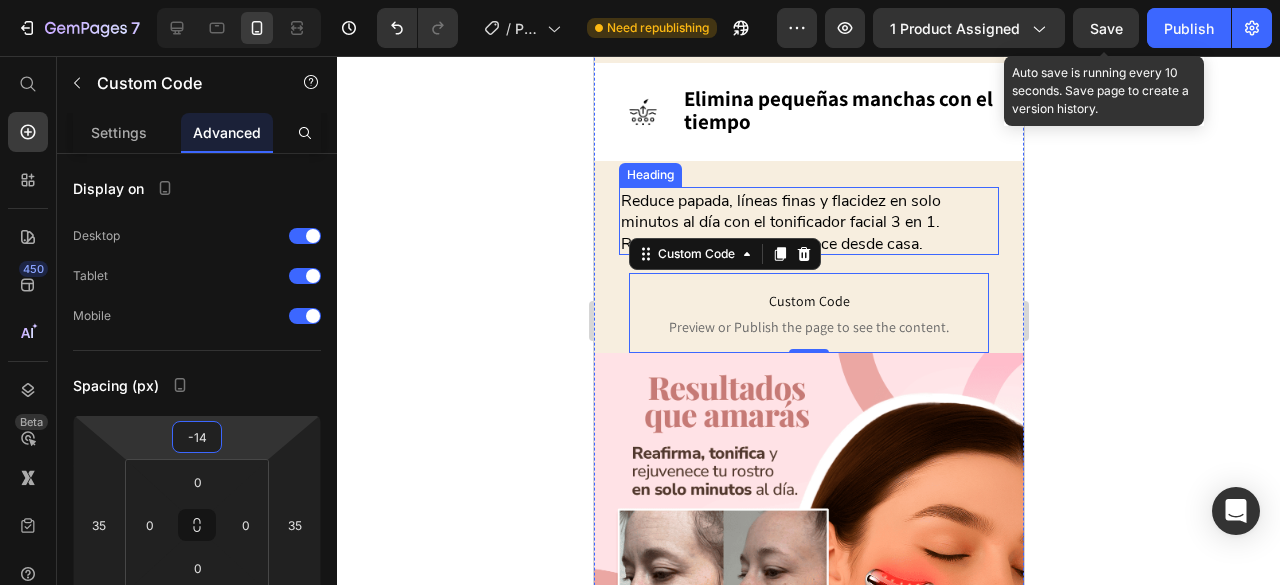 click on "Reduce papada, líneas finas y flacidez en solo minutos al día con el tonificador facial 3 en 1. Reafirma, tonifica y rejuvenece desde casa." at bounding box center (780, 222) 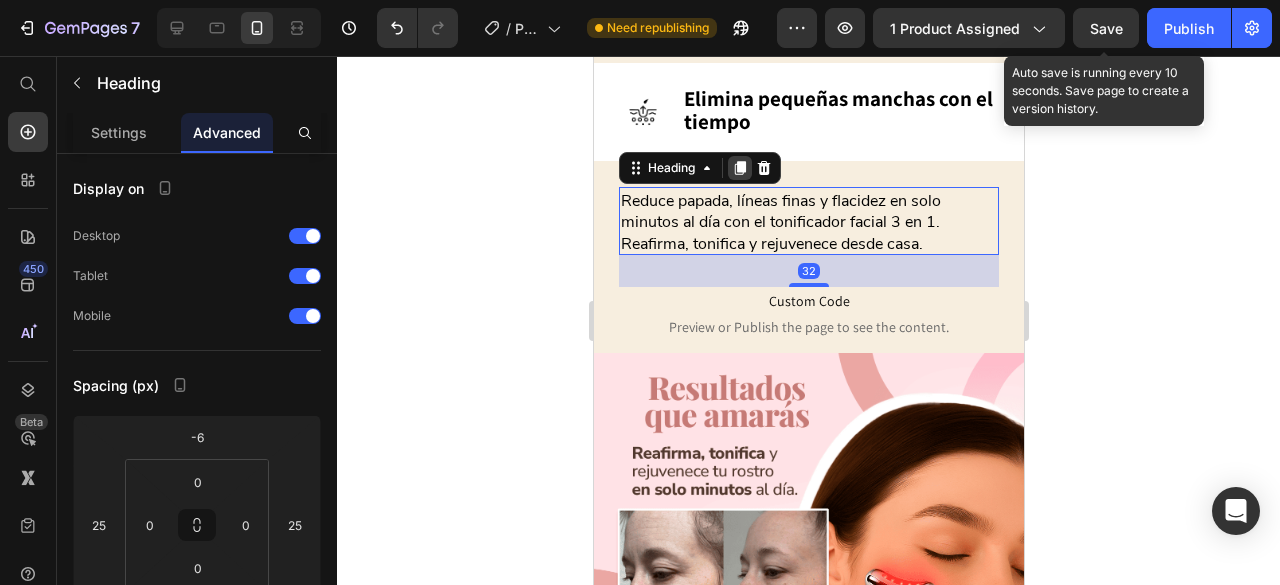 click 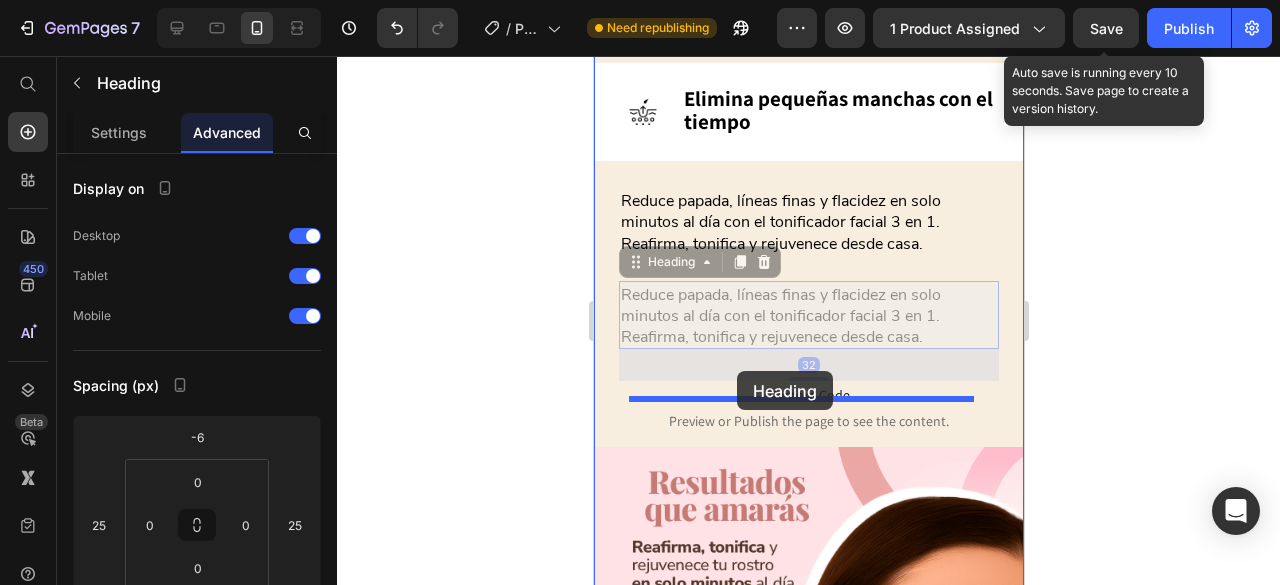 drag, startPoint x: 668, startPoint y: 214, endPoint x: 736, endPoint y: 371, distance: 171.09354 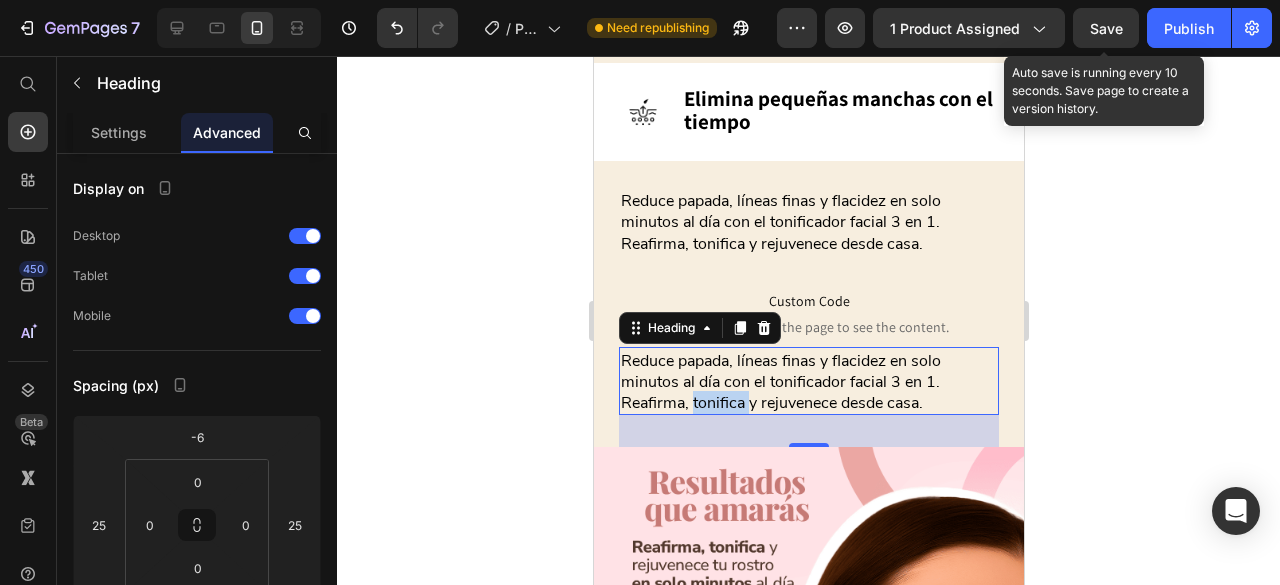 click on "Reduce papada, líneas finas y flacidez en solo minutos al día con el tonificador facial 3 en 1. Reafirma, tonifica y rejuvenece desde casa." at bounding box center (780, 382) 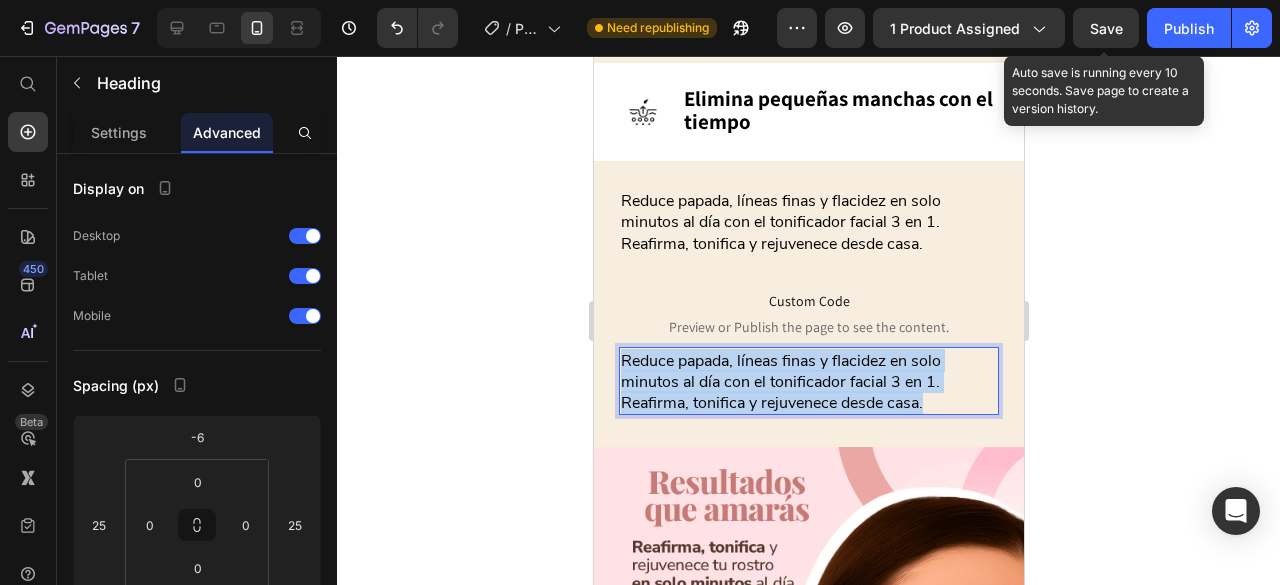 click on "Reduce papada, líneas finas y flacidez en solo minutos al día con el tonificador facial 3 en 1. Reafirma, tonifica y rejuvenece desde casa." at bounding box center (780, 382) 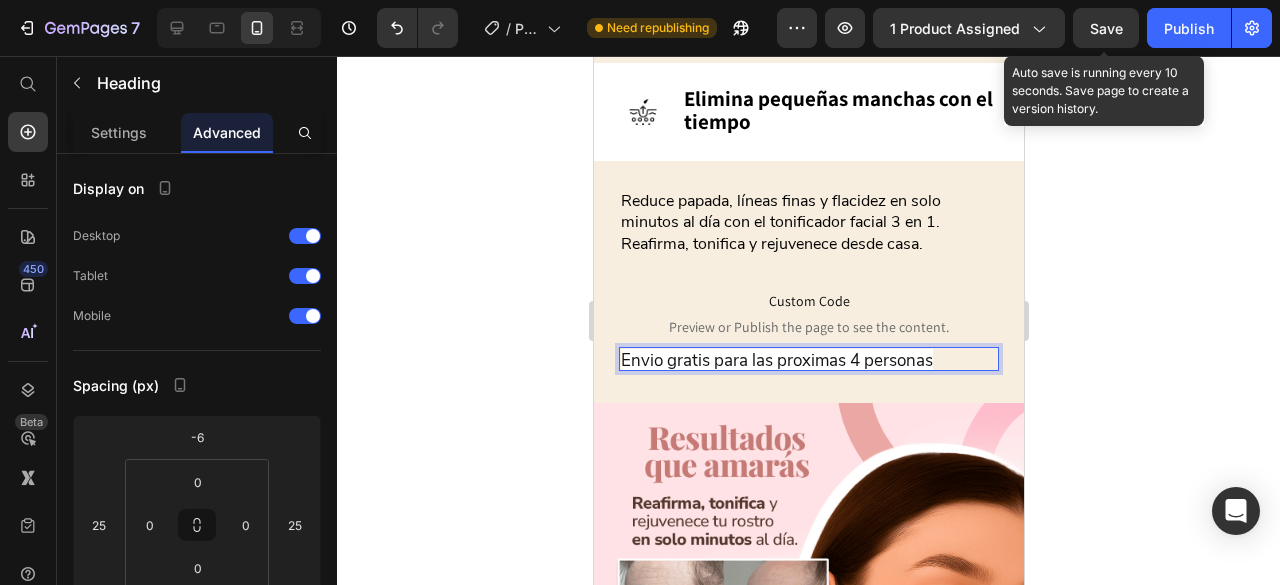 scroll, scrollTop: 0, scrollLeft: 0, axis: both 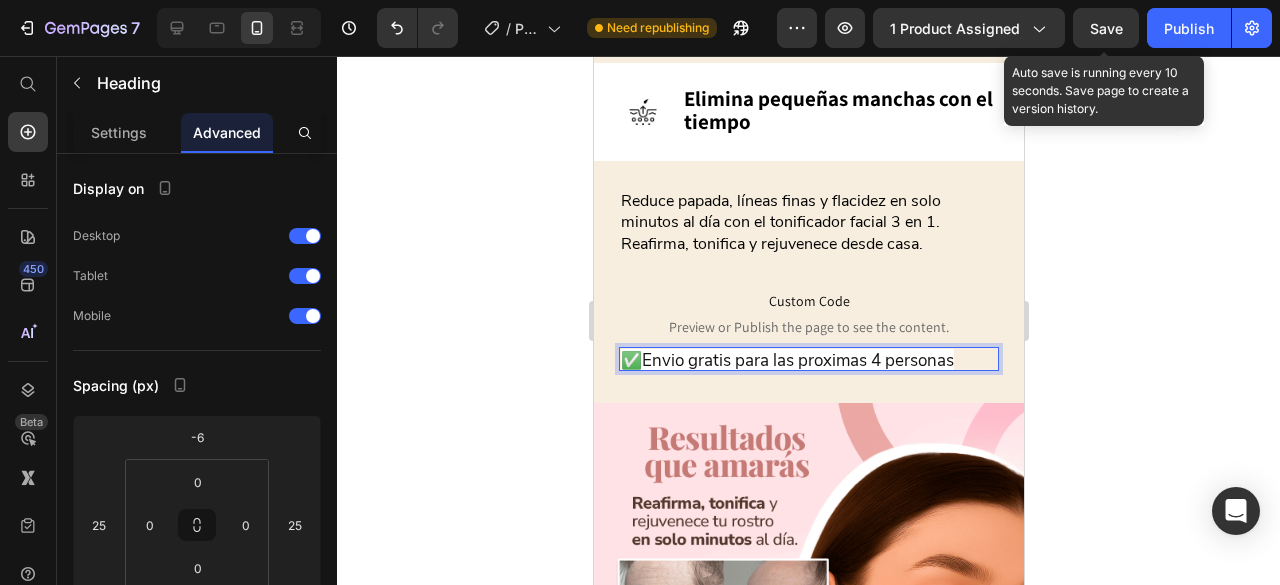 click 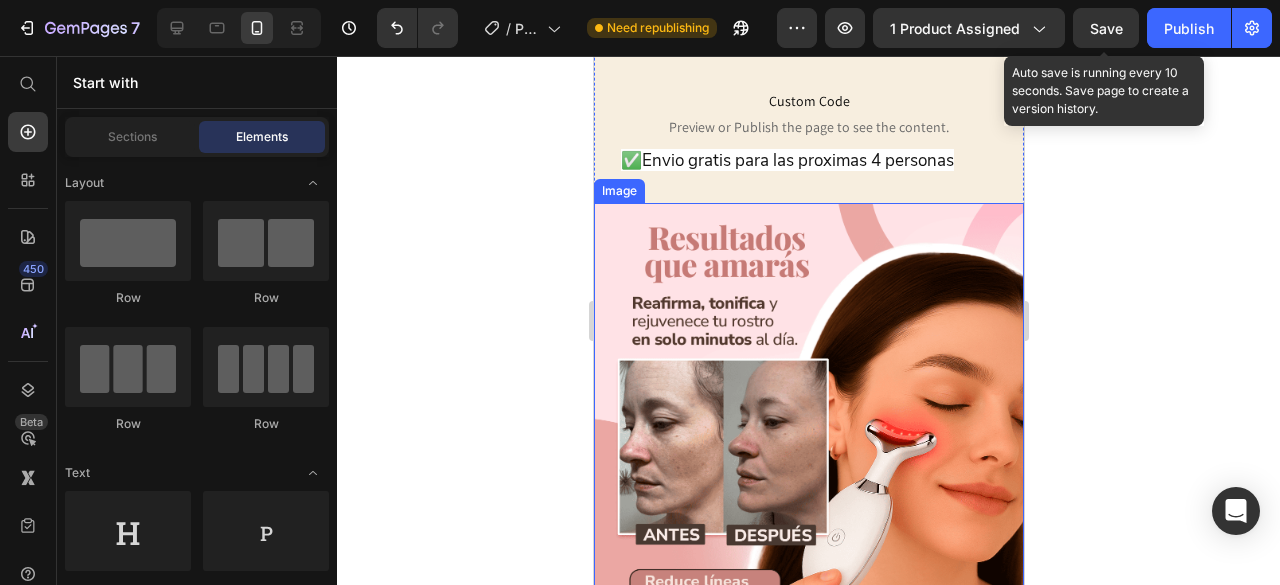 scroll, scrollTop: 2156, scrollLeft: 0, axis: vertical 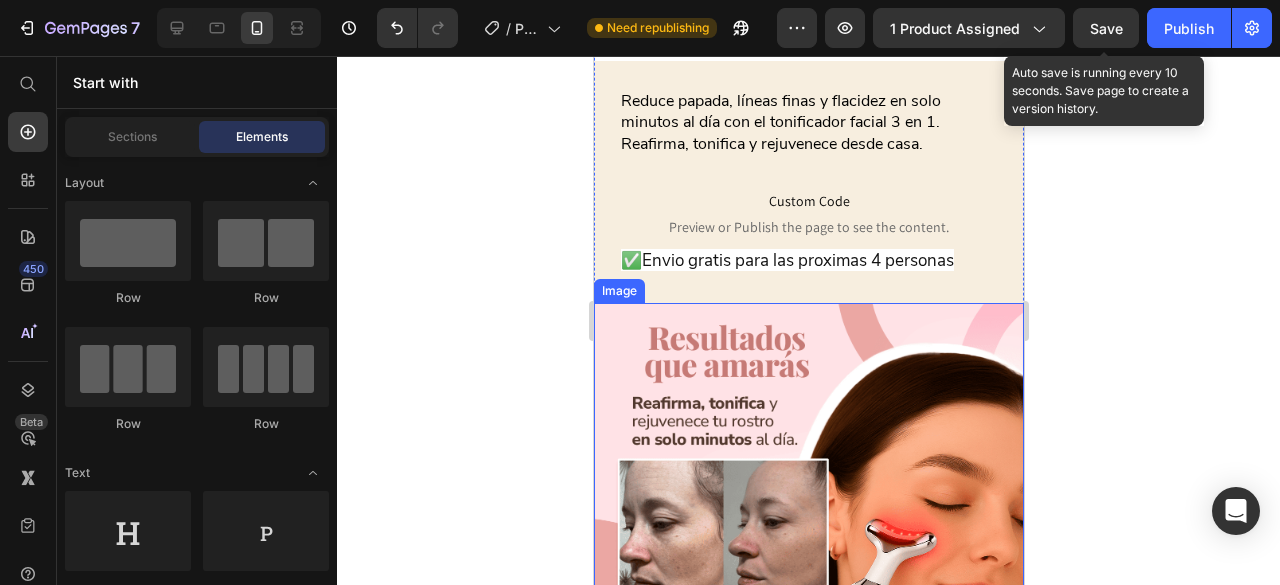click at bounding box center (808, 588) 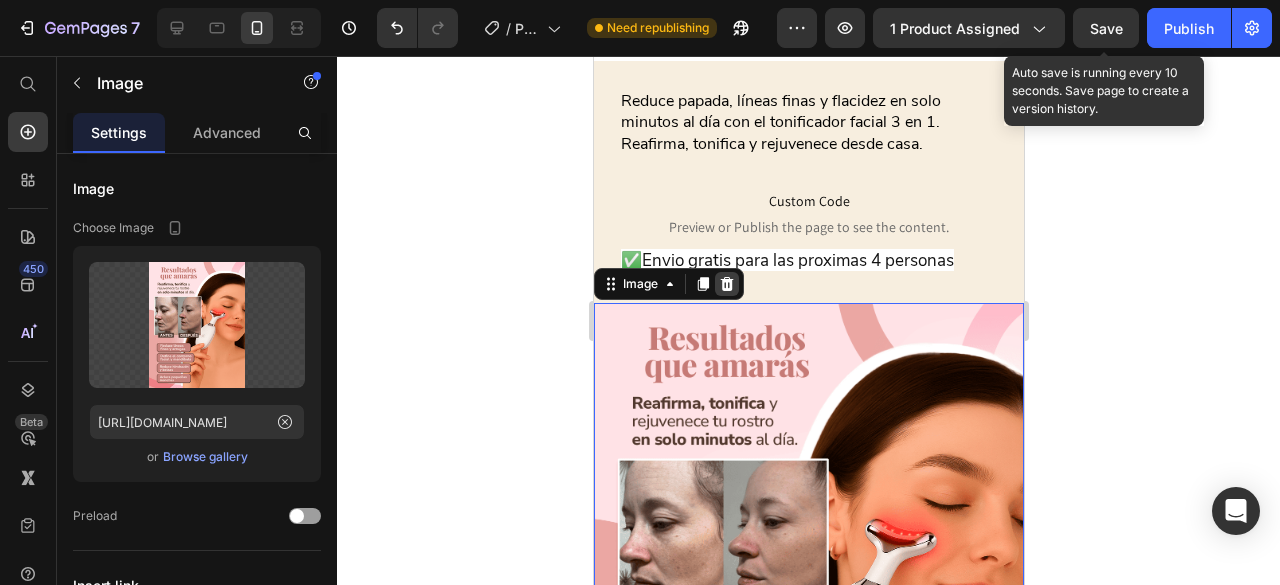 click 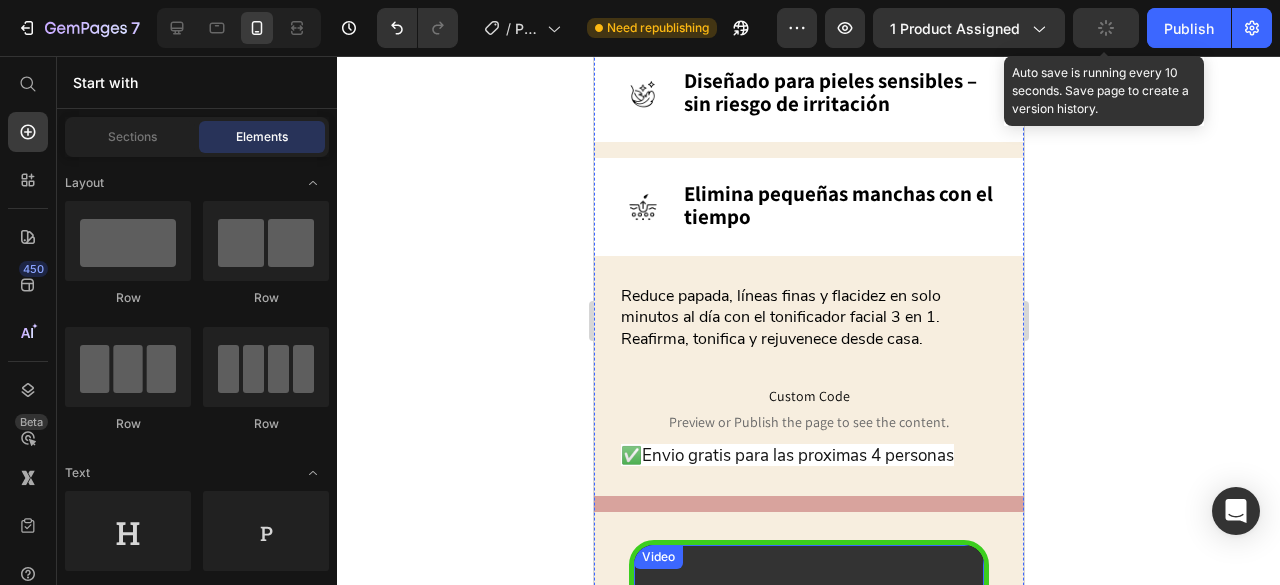 scroll, scrollTop: 1956, scrollLeft: 0, axis: vertical 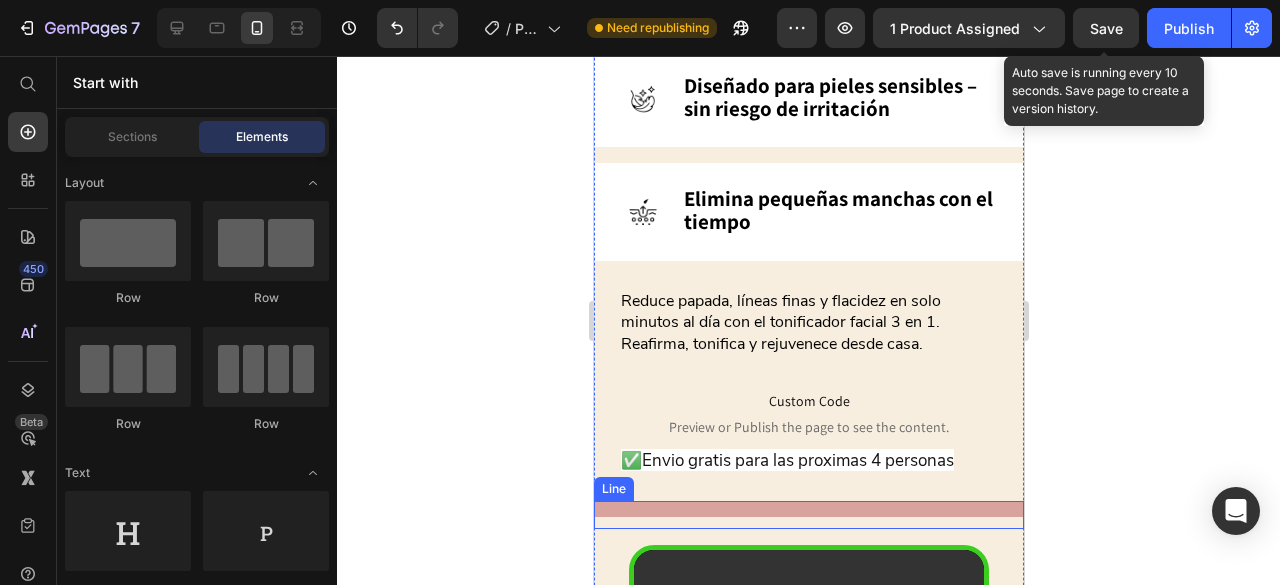 click at bounding box center [808, 509] 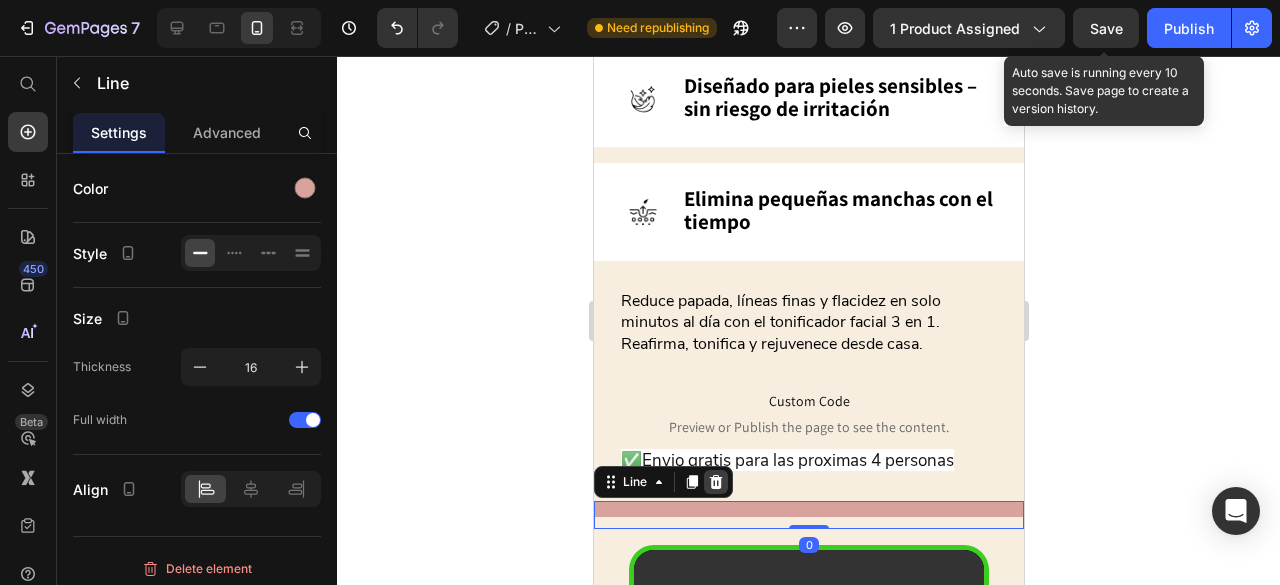 click 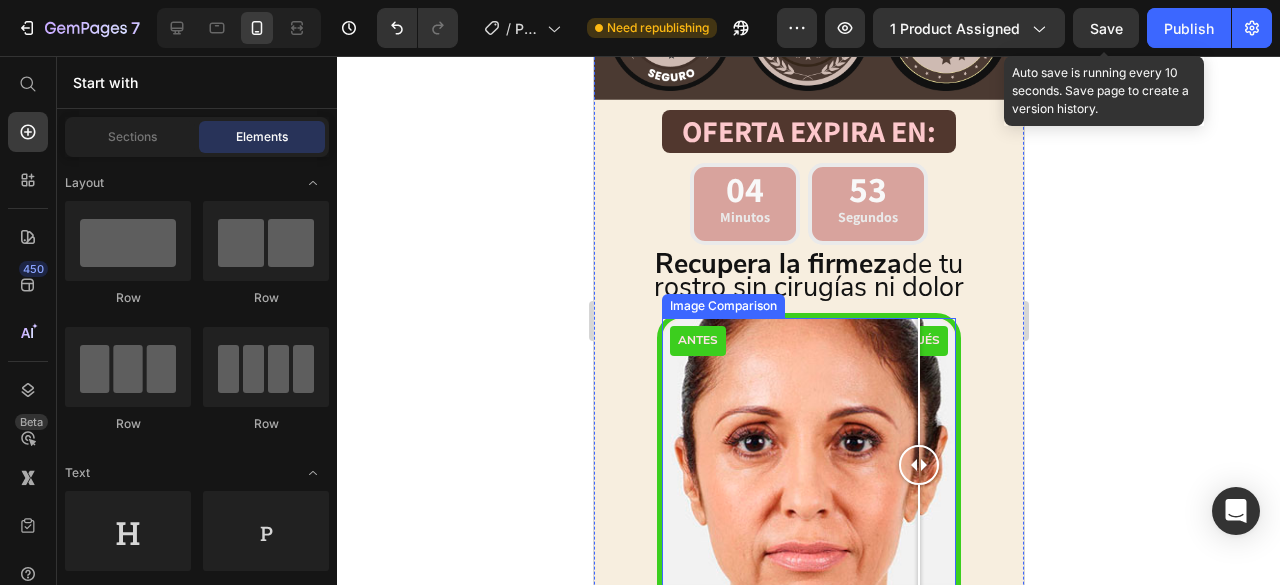 scroll, scrollTop: 952, scrollLeft: 0, axis: vertical 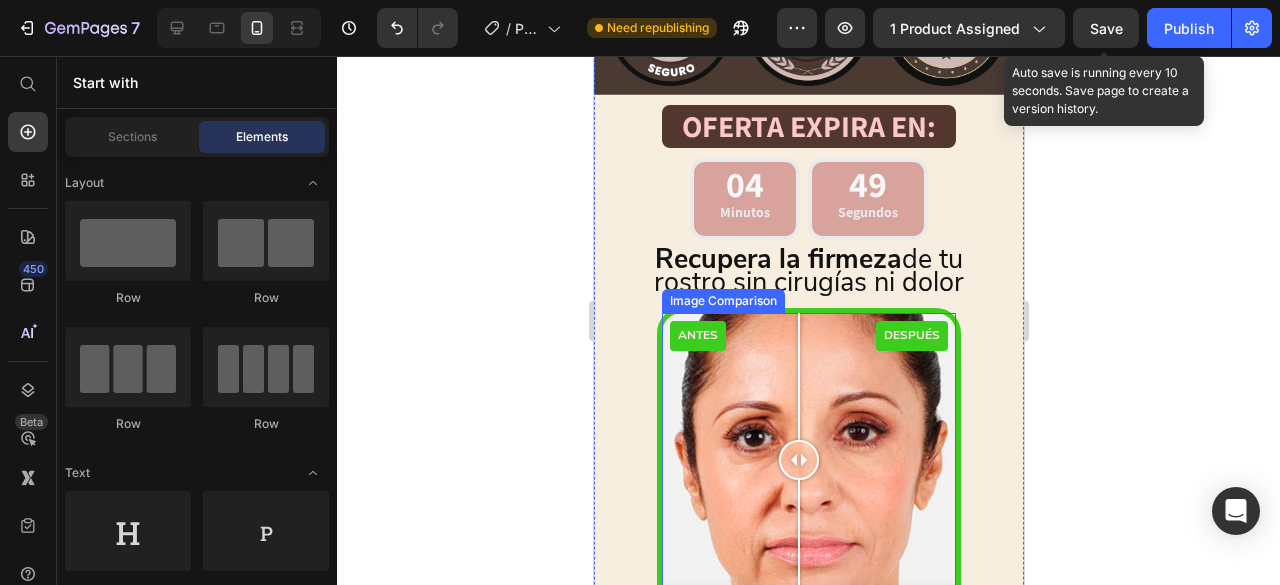 drag, startPoint x: 914, startPoint y: 421, endPoint x: 798, endPoint y: 404, distance: 117.239075 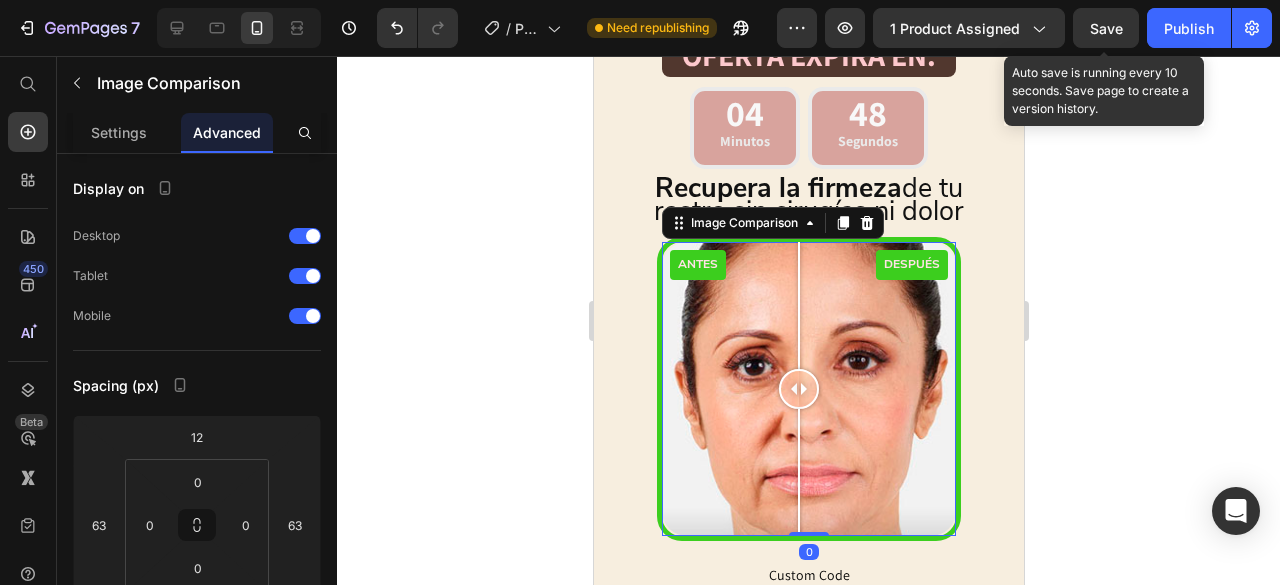 scroll, scrollTop: 1041, scrollLeft: 0, axis: vertical 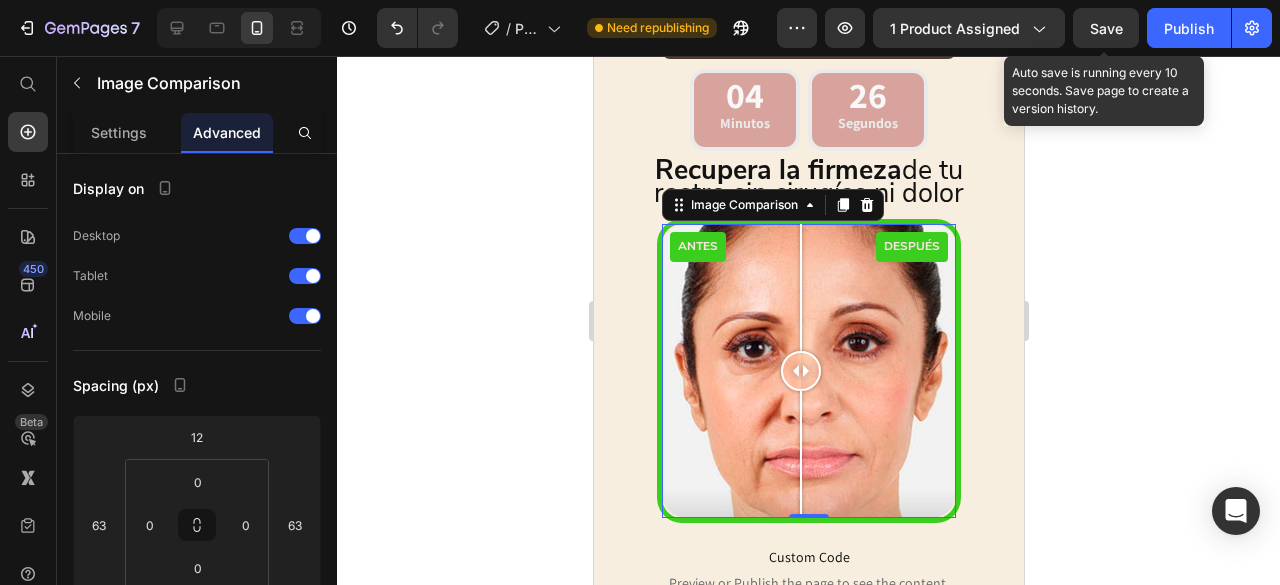 drag, startPoint x: 808, startPoint y: 337, endPoint x: 820, endPoint y: 407, distance: 71.021126 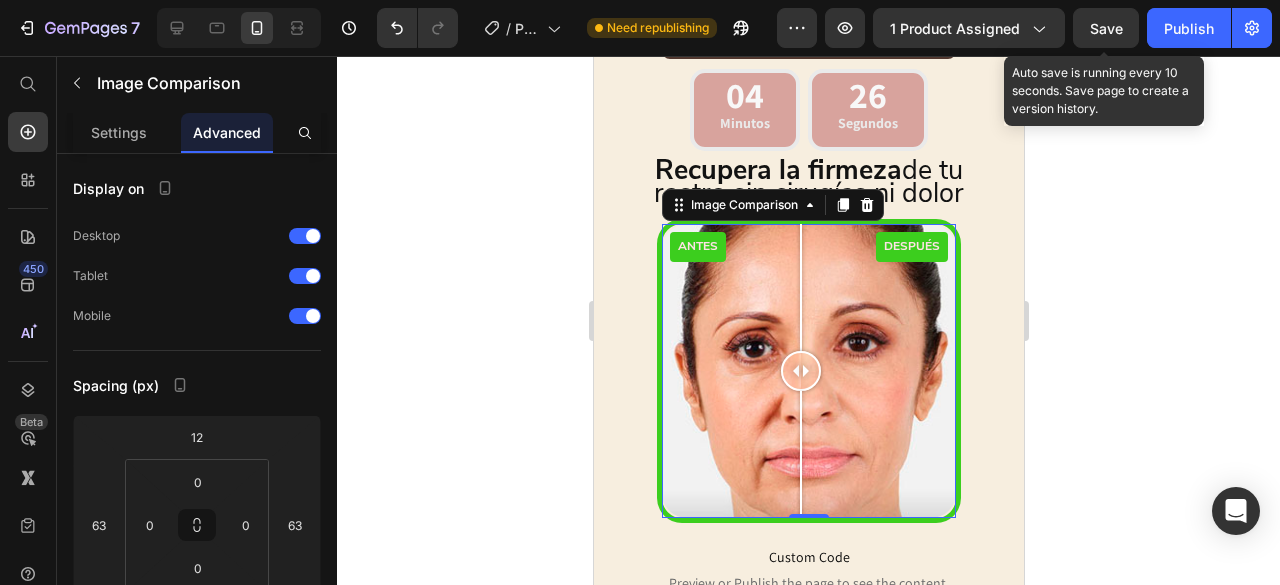 click at bounding box center [800, 371] 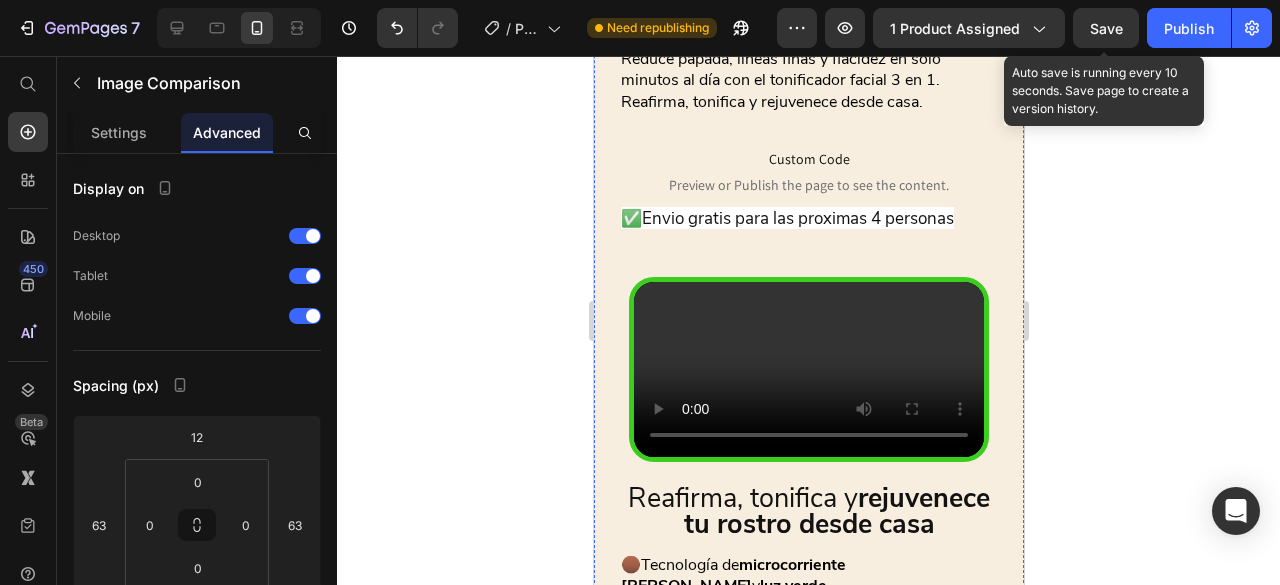 scroll, scrollTop: 2241, scrollLeft: 0, axis: vertical 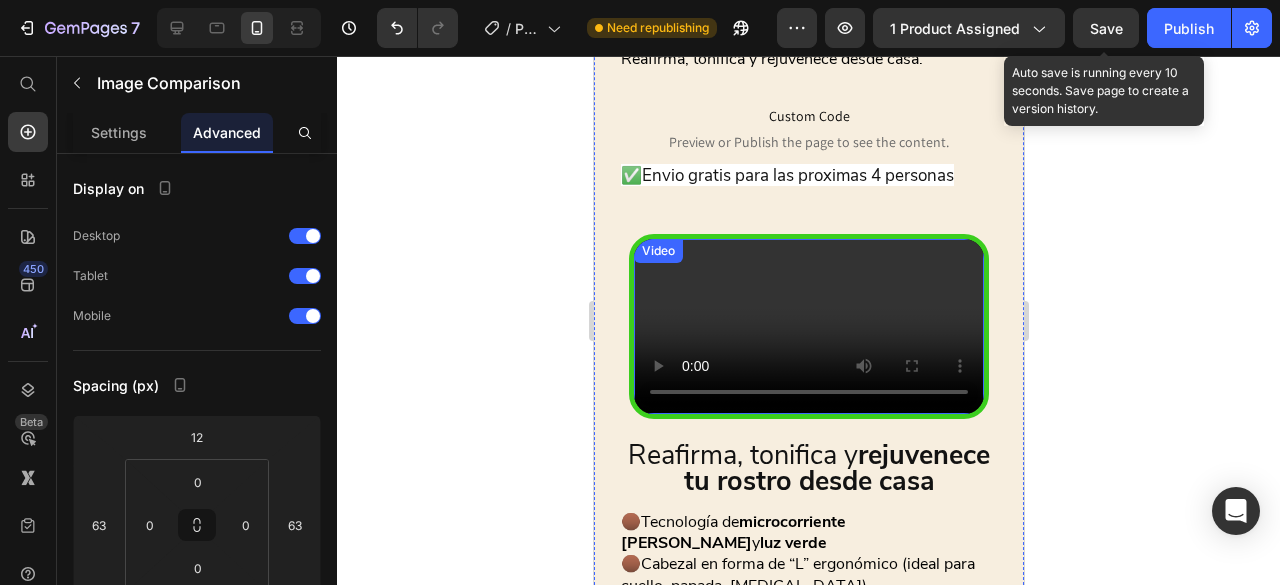 click at bounding box center [808, 326] 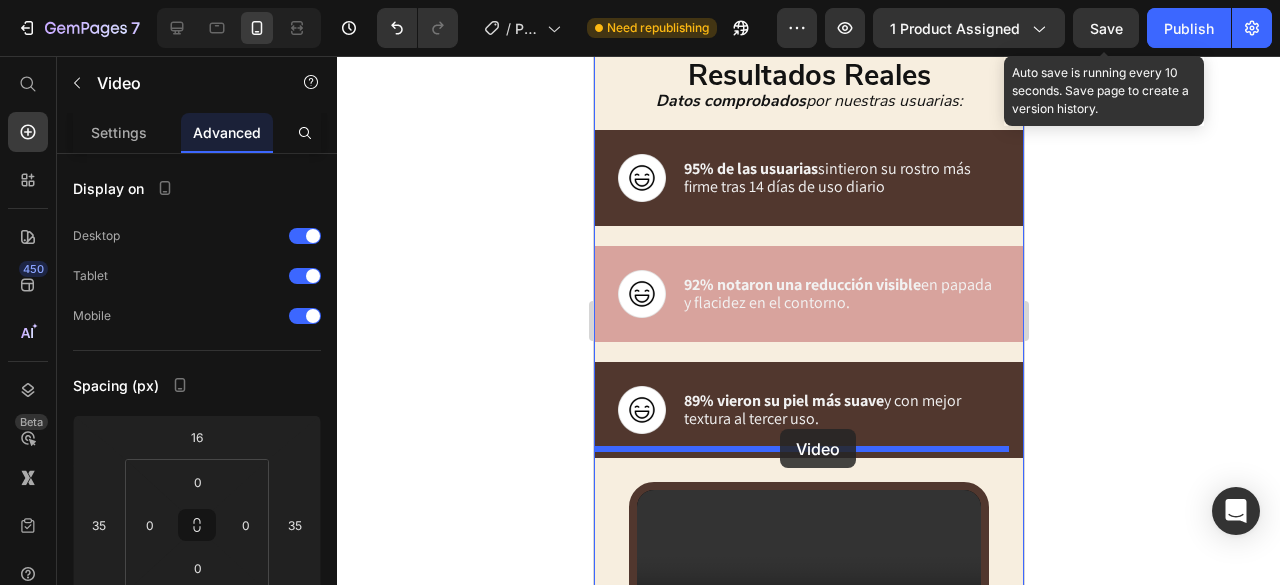 drag, startPoint x: 692, startPoint y: 211, endPoint x: 779, endPoint y: 429, distance: 234.71898 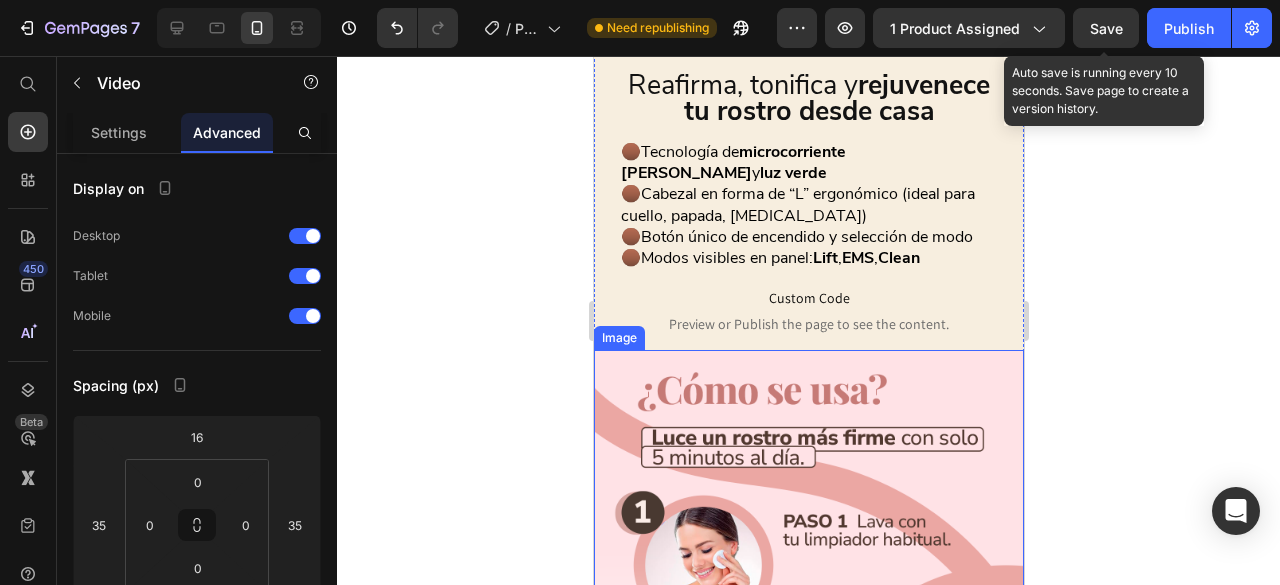 scroll, scrollTop: 2406, scrollLeft: 0, axis: vertical 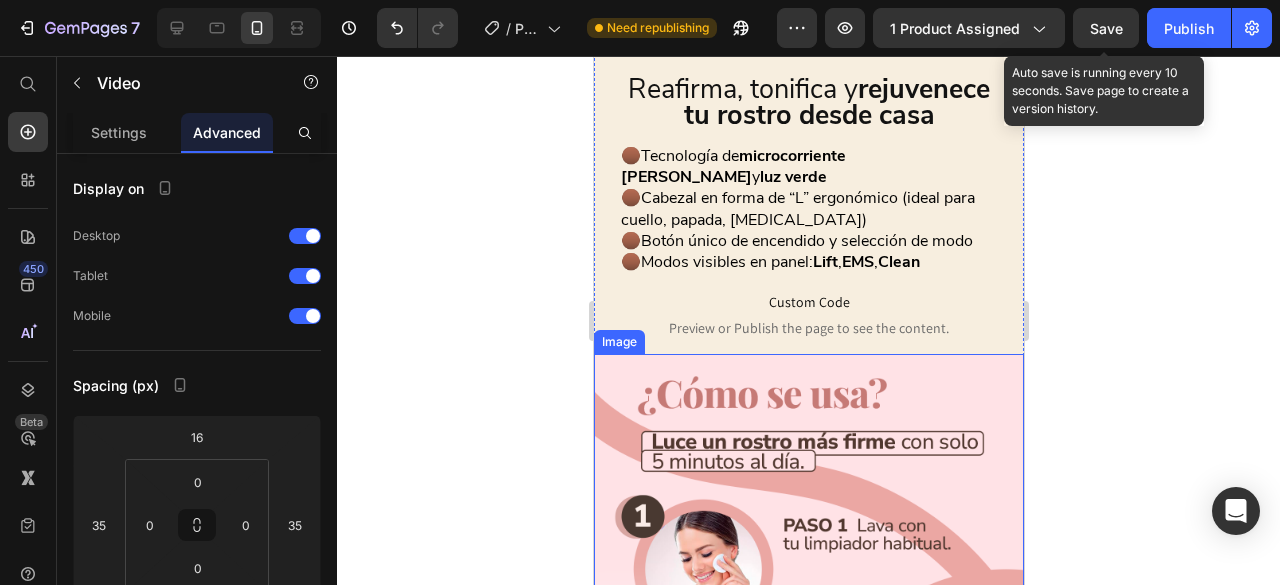 click at bounding box center [808, 624] 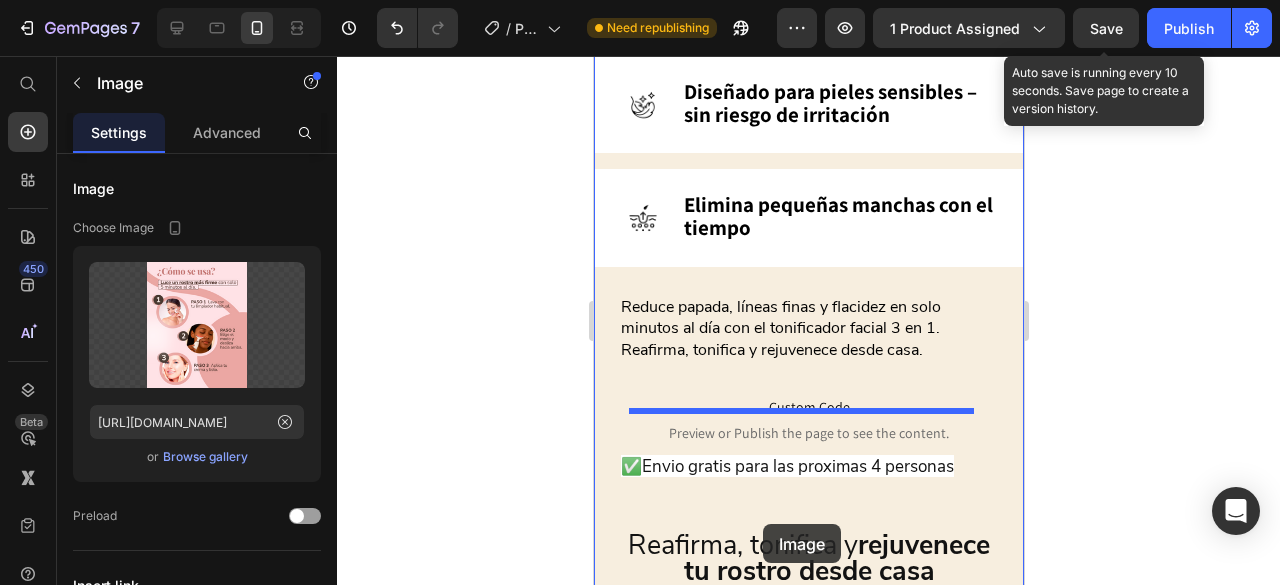 scroll, scrollTop: 1970, scrollLeft: 0, axis: vertical 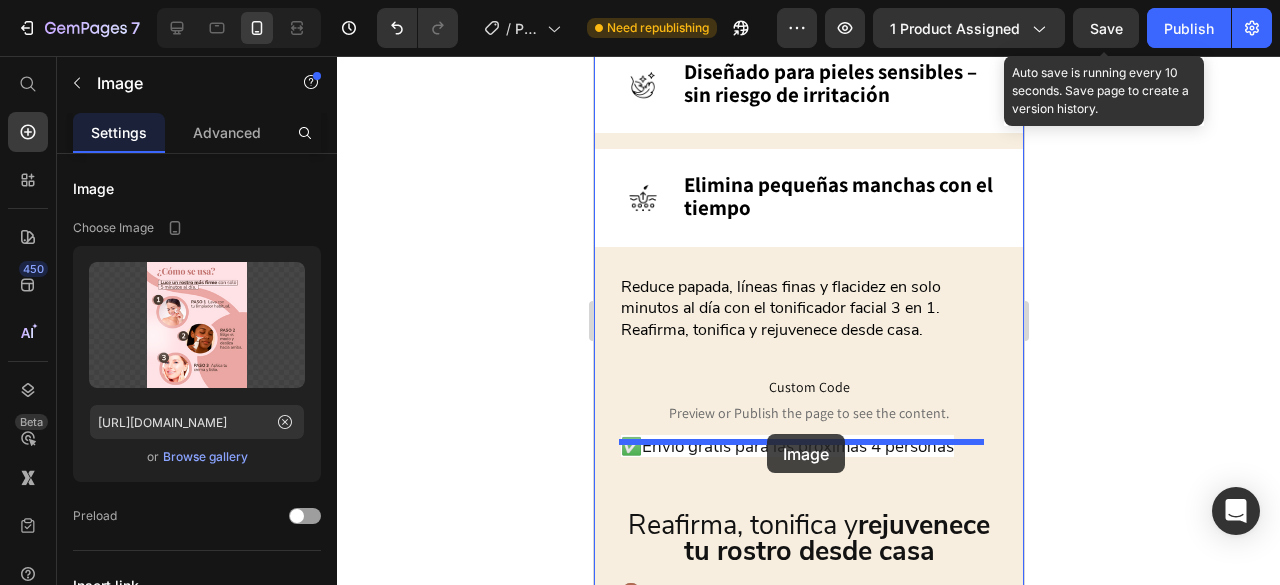 drag, startPoint x: 642, startPoint y: 310, endPoint x: 766, endPoint y: 434, distance: 175.36249 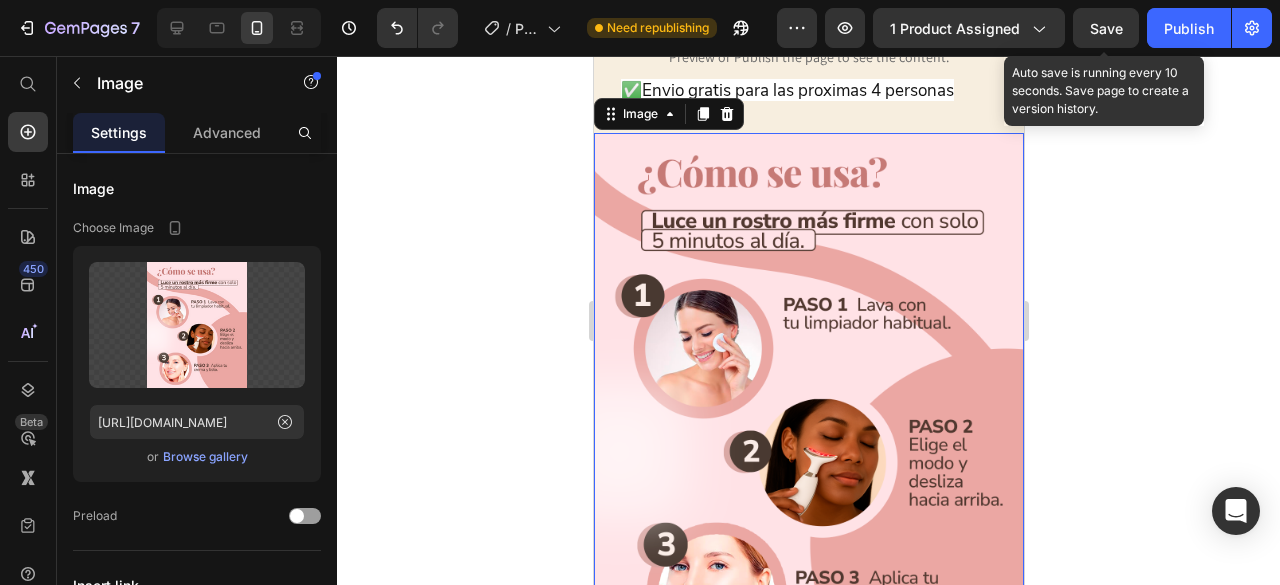 scroll, scrollTop: 2326, scrollLeft: 0, axis: vertical 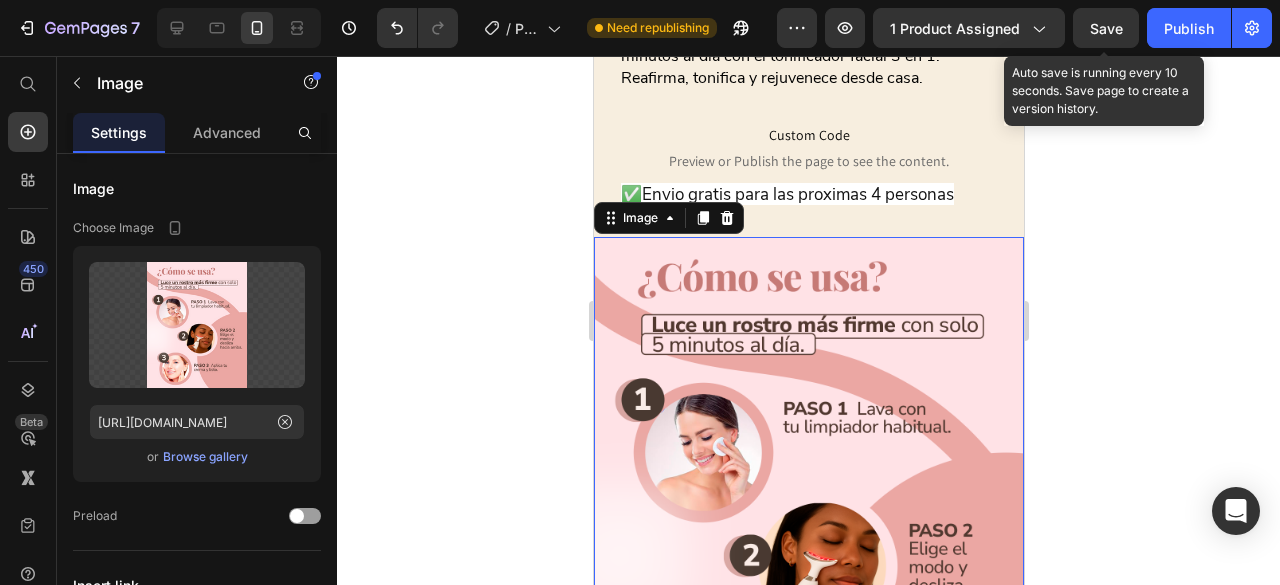 click at bounding box center [808, 507] 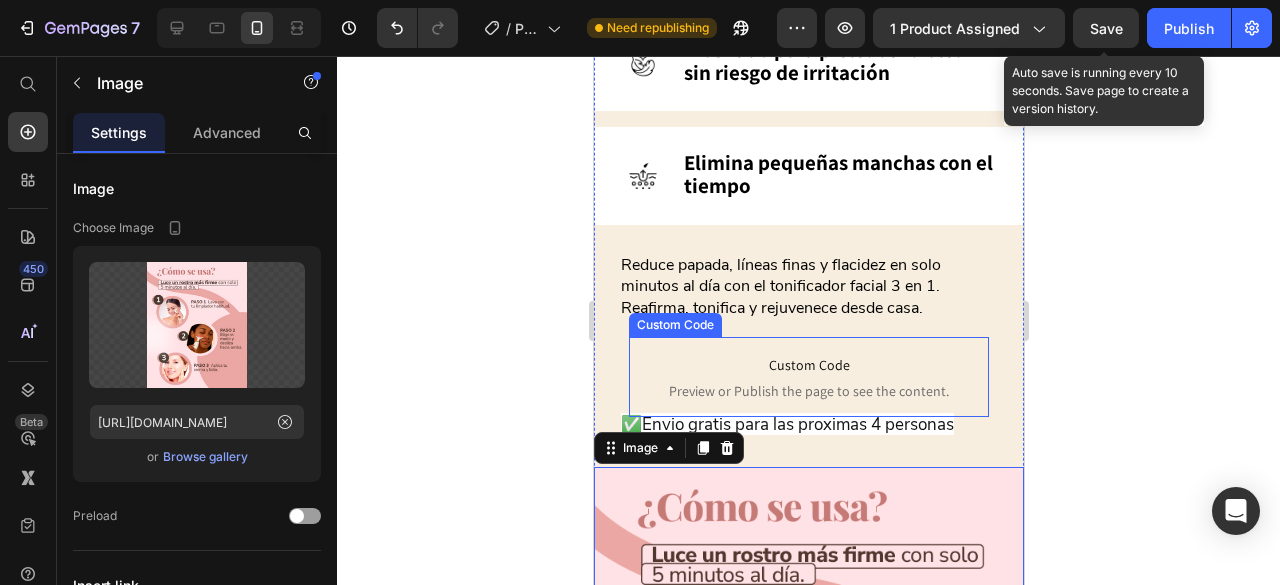 scroll, scrollTop: 1962, scrollLeft: 0, axis: vertical 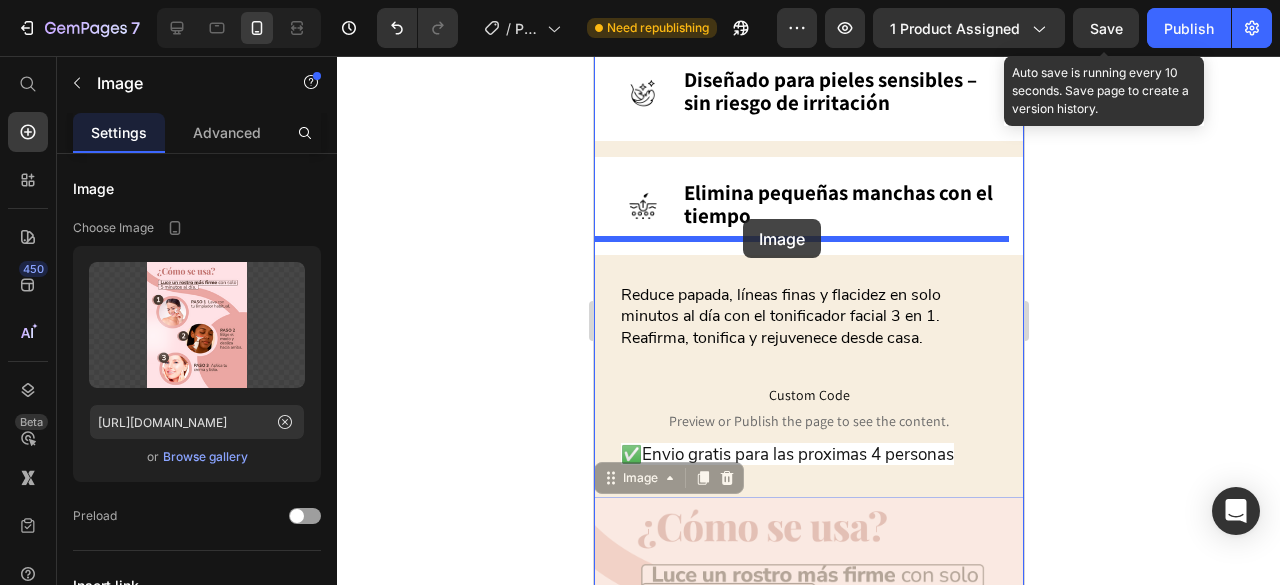 drag, startPoint x: 664, startPoint y: 433, endPoint x: 742, endPoint y: 219, distance: 227.77182 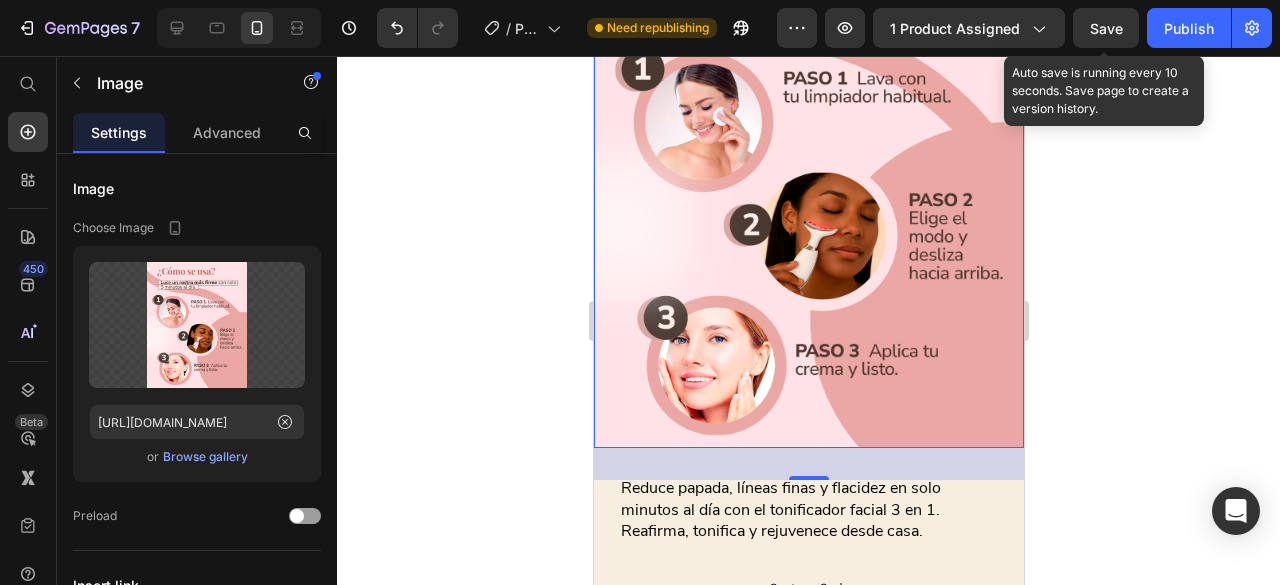 scroll, scrollTop: 2406, scrollLeft: 0, axis: vertical 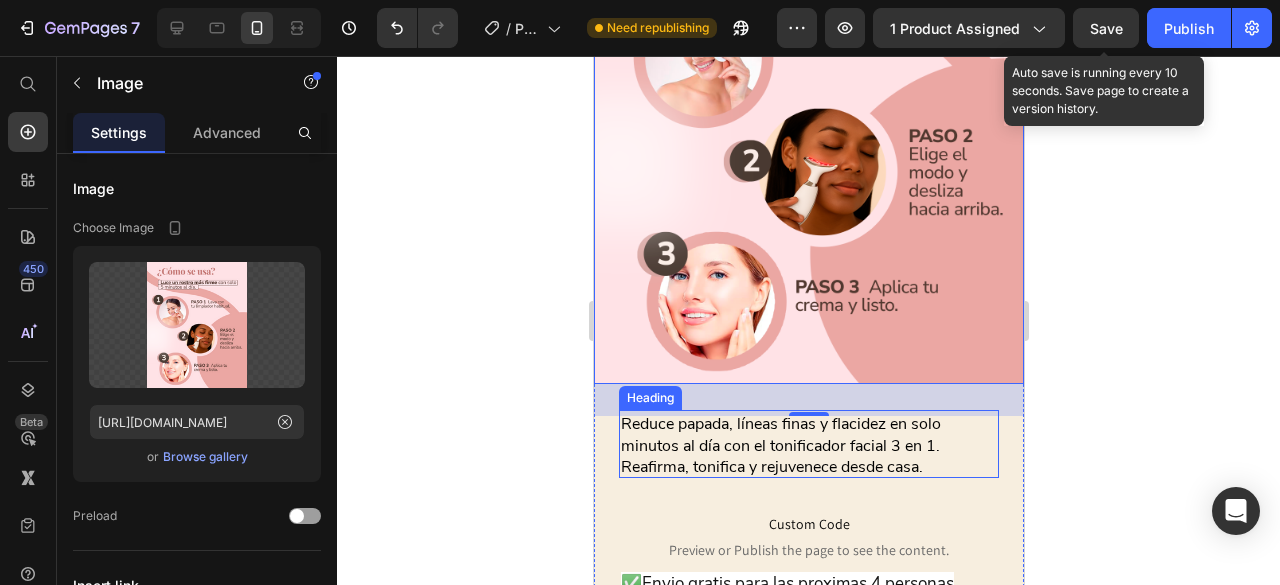 click on "⁠⁠⁠⁠⁠⁠⁠ Reduce papada, líneas finas y flacidez en solo minutos al día con el tonificador facial 3 en 1. Reafirma, tonifica y rejuvenece desde casa." at bounding box center (808, 444) 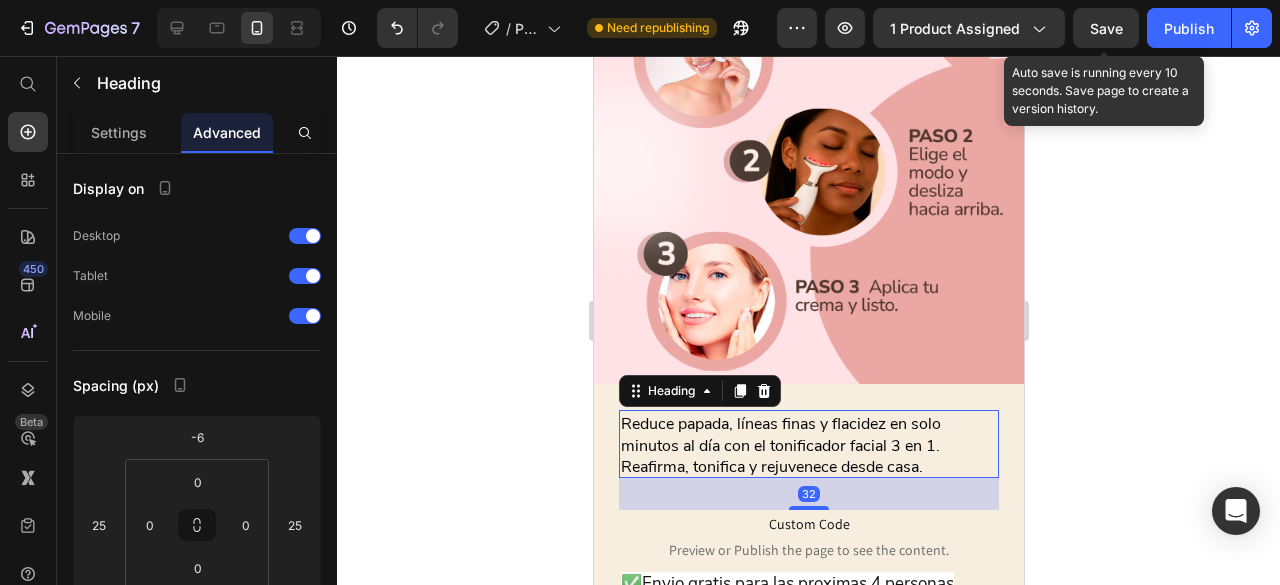 click 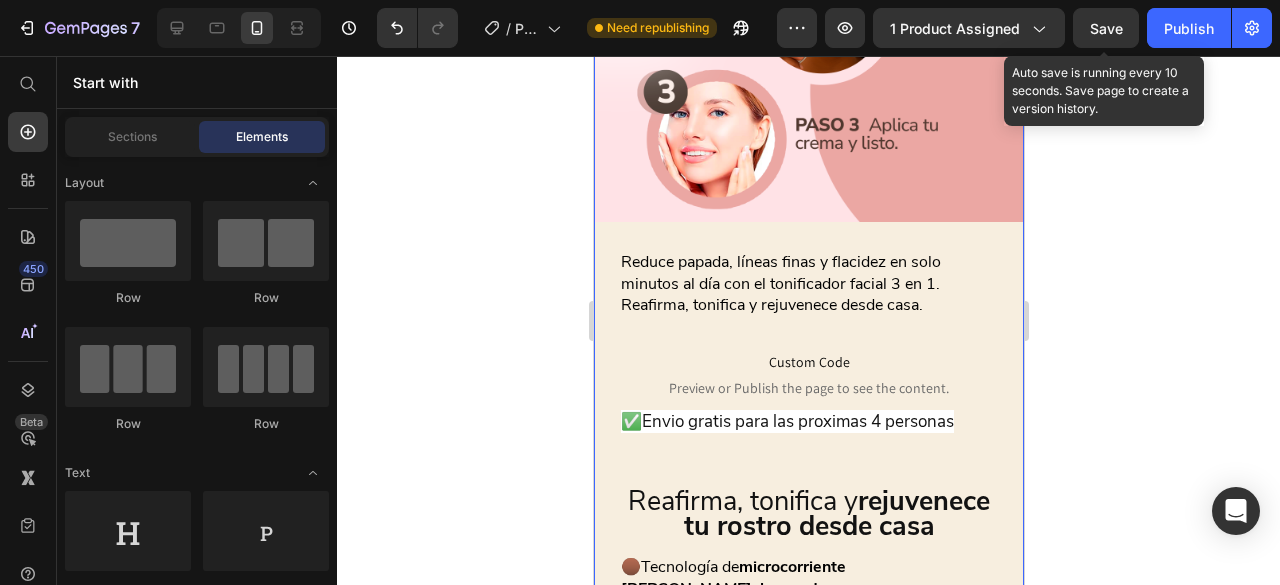 scroll, scrollTop: 2572, scrollLeft: 0, axis: vertical 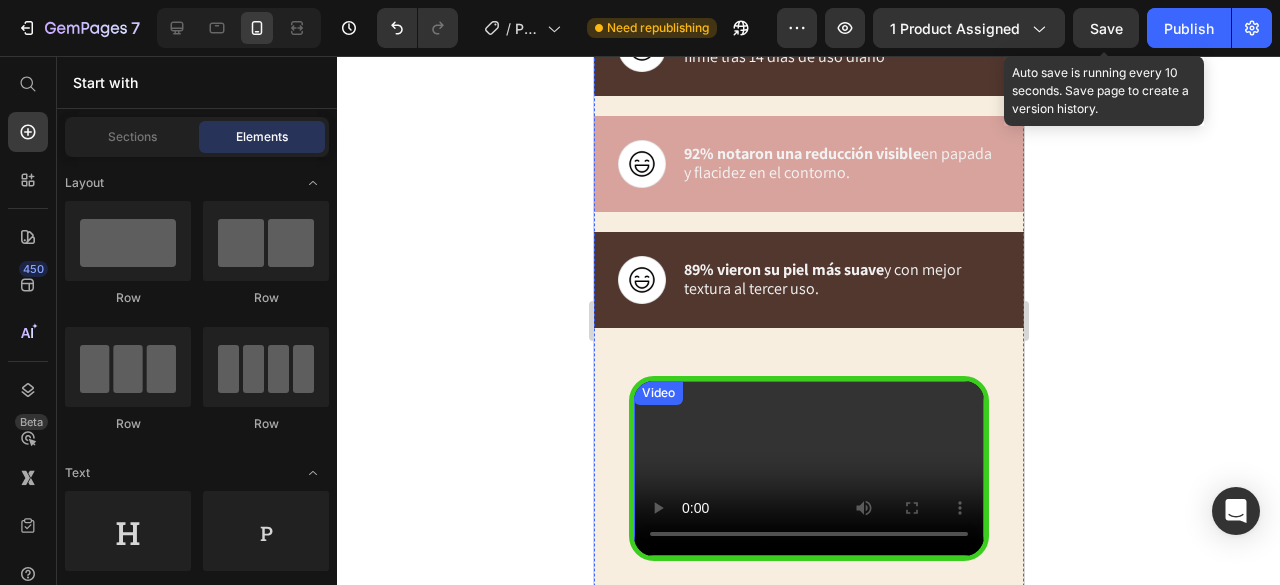 click at bounding box center (808, 468) 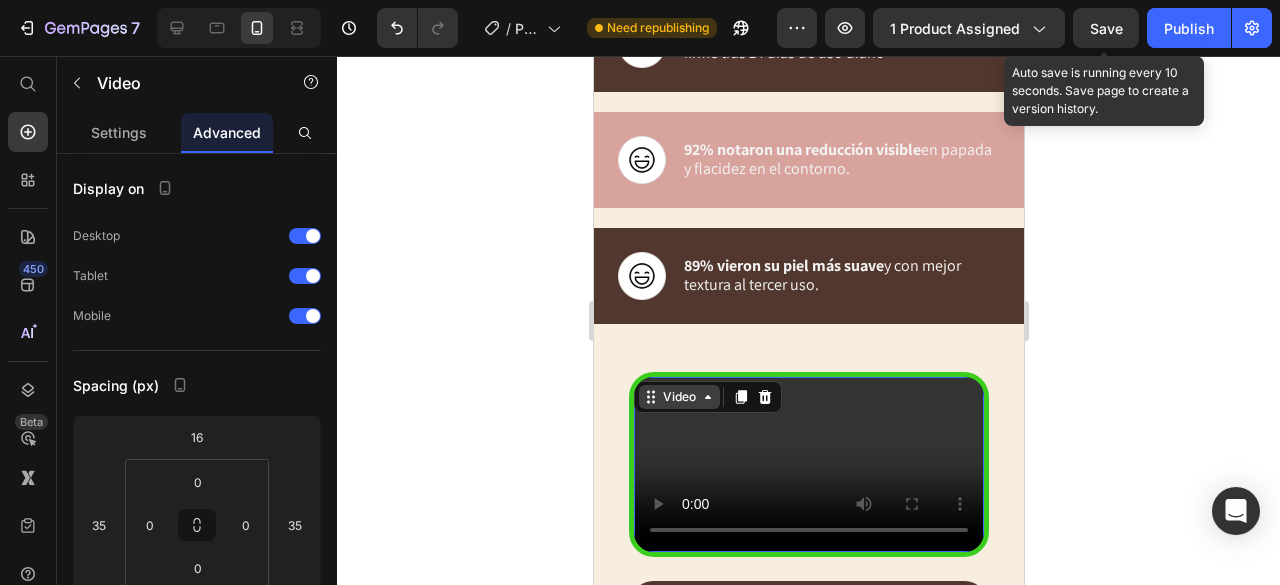 scroll, scrollTop: 3456, scrollLeft: 0, axis: vertical 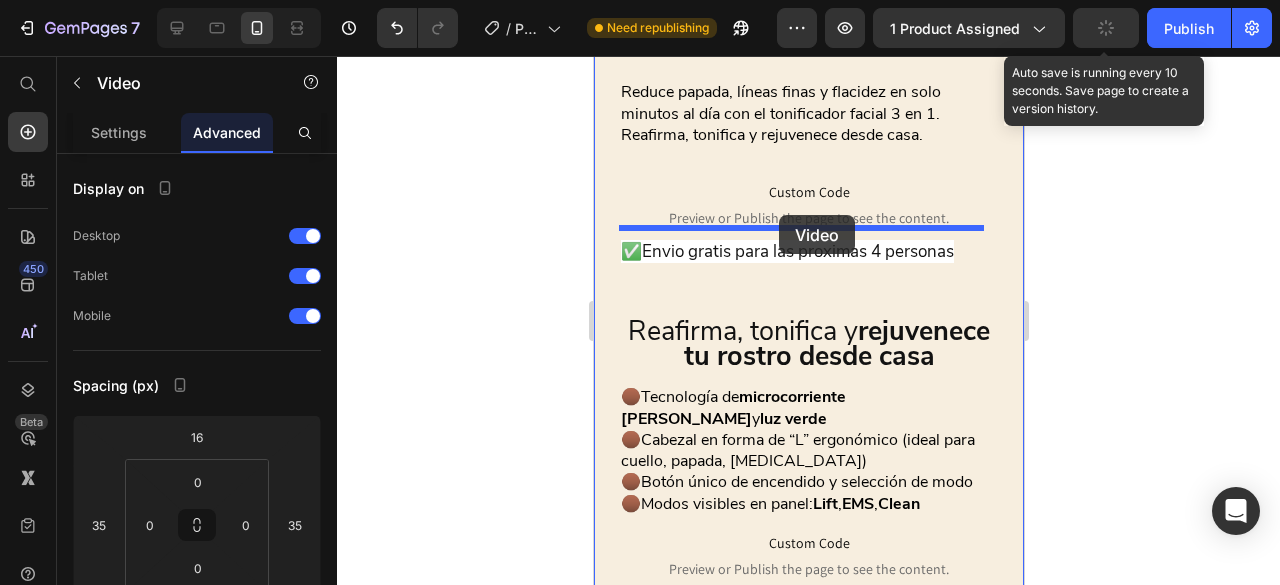 drag, startPoint x: 673, startPoint y: 350, endPoint x: 778, endPoint y: 215, distance: 171.0263 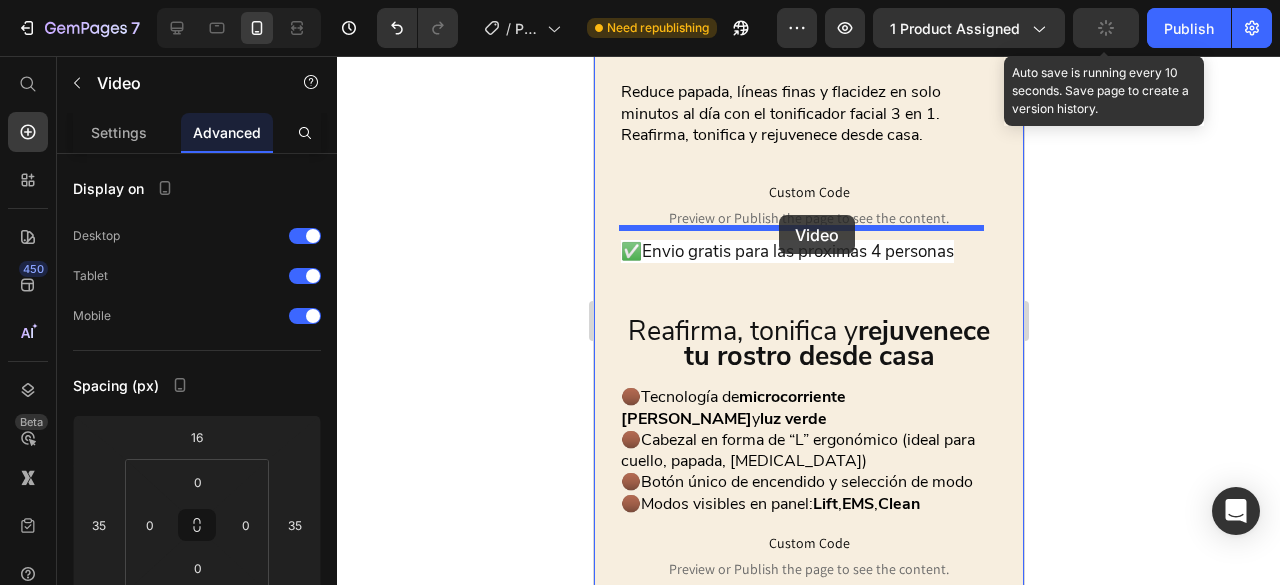 click on "iPhone 15 Pro Max  ( 430 px) iPhone 13 Mini iPhone 13 Pro iPhone 11 Pro Max iPhone 15 Pro Max Pixel 7 Galaxy S8+ Galaxy S20 Ultra iPad Mini iPad Air iPad Pro Header Image Row Image                Title Line Image
Custom Code
Preview or Publish the page to see the content. Custom Code Image OFERTA EXPIRA EN: Heading 03 Minutos 13 Segundos Countdown Timer Recupera la firmeza  de tu rostro sin cirugías ni dolor Heading ANTES DESPUÉS Image Comparison
Custom Code
Preview or Publish the page to see the content. Custom Code Image ⁠⁠⁠⁠⁠⁠⁠ Reduce líneas finas y arrugas Heading Row Image ⁠⁠⁠⁠⁠⁠⁠ Define la [MEDICAL_DATA] y el contorno facial Heading Row Image ⁠⁠⁠⁠⁠⁠⁠ Reduce la hinchazón Heading Row Image ⁠⁠⁠⁠⁠⁠⁠ Diseñado para pieles sensibles – sin riesgo de irritación Heading Row Image ⁠⁠⁠⁠⁠⁠⁠ Elimina pequeñas manchas con el tiempo Heading Row Image ⁠⁠⁠⁠⁠⁠⁠ Heading
Custom Code
Custom Code Heading" at bounding box center (808, 576) 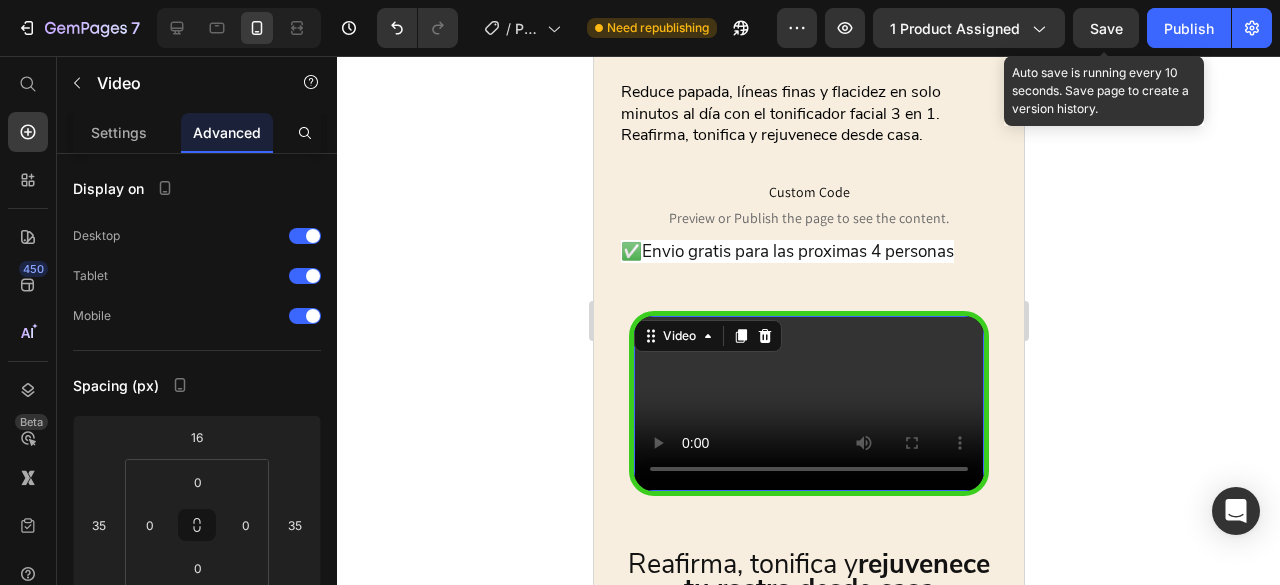 click at bounding box center [808, 403] 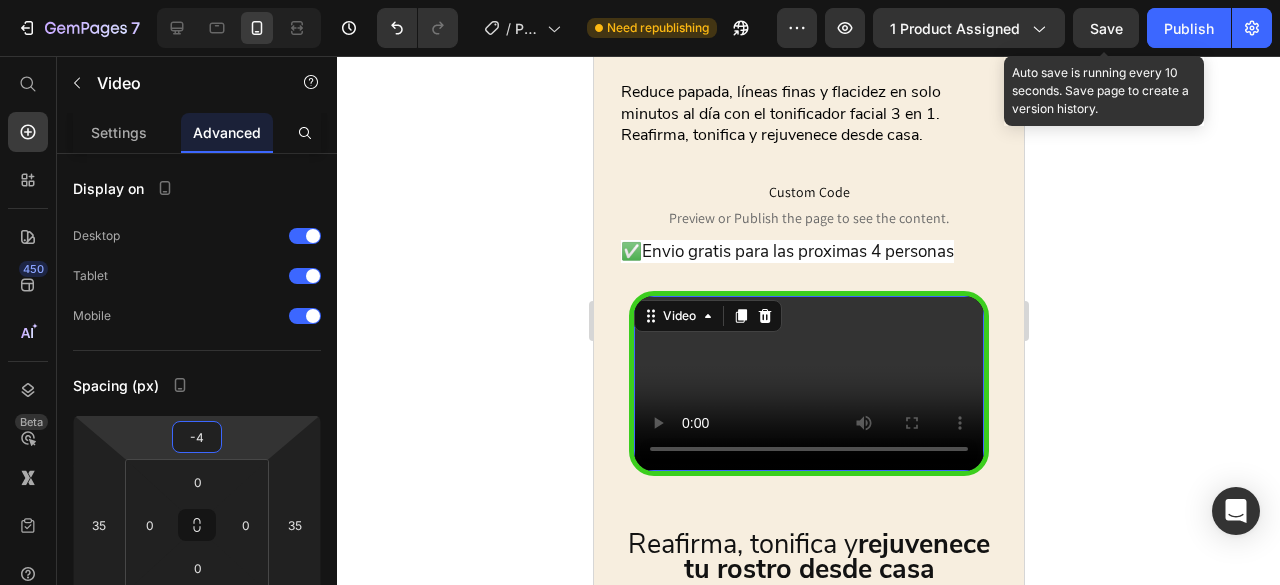 drag, startPoint x: 240, startPoint y: 443, endPoint x: 485, endPoint y: 483, distance: 248.24384 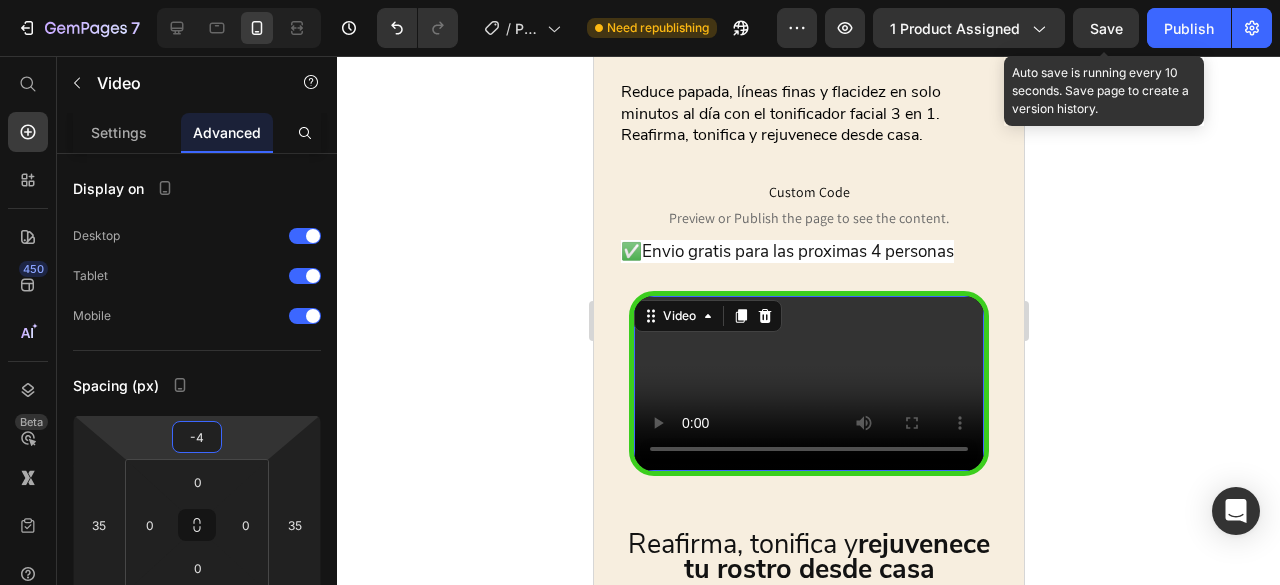 click on "7  Version history  /  Product Page - [DATE] 12:38:28 Need republishing Preview 1 product assigned  Save  Auto save is running every 10 seconds. Save page to create a version history.  Publish  450 Beta Start with Sections Elements Hero Section Product Detail Brands Trusted Badges Guarantee Product Breakdown How to use Testimonials Compare Bundle FAQs Social Proof Brand Story Product List Collection Blog List Contact Sticky Add to Cart Custom Footer Browse Library 450 Layout
Row
Row
Row
Row Text
Heading
Text Block Button
Button
Button
Media" at bounding box center (640, 0) 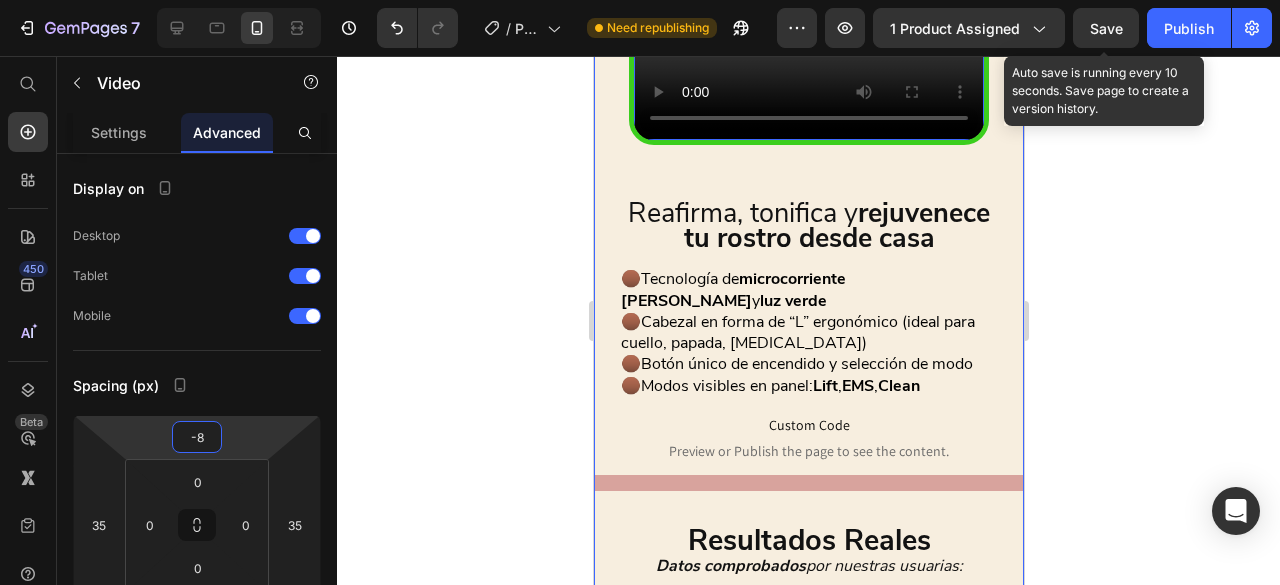 scroll, scrollTop: 3071, scrollLeft: 0, axis: vertical 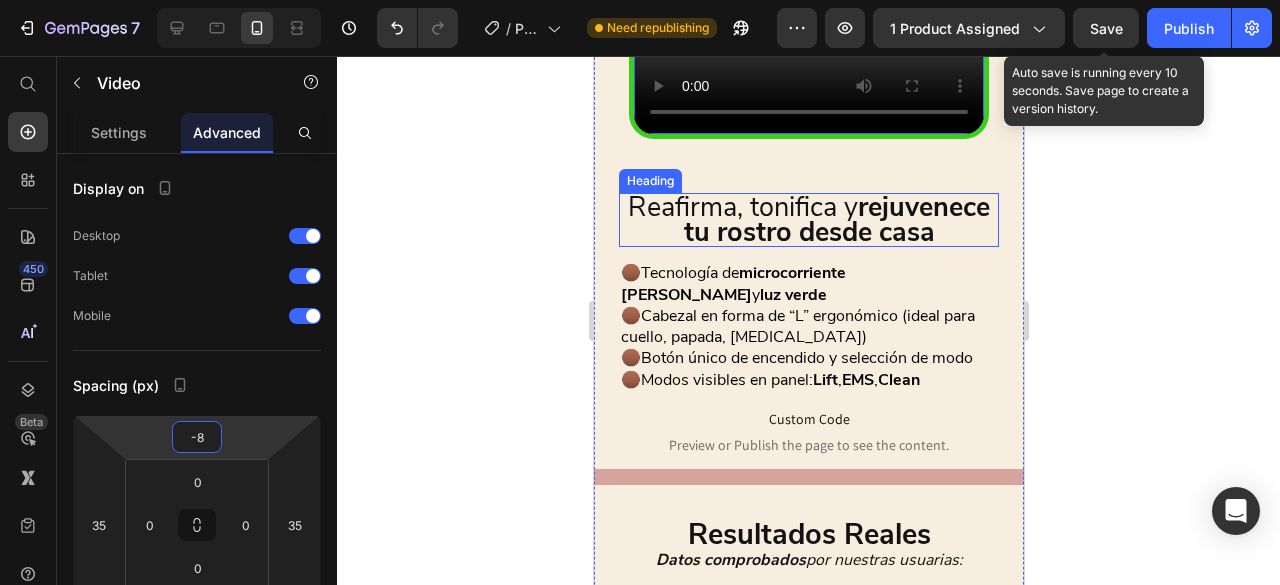 click on "rejuvenece tu rostro desde casa" at bounding box center (836, 220) 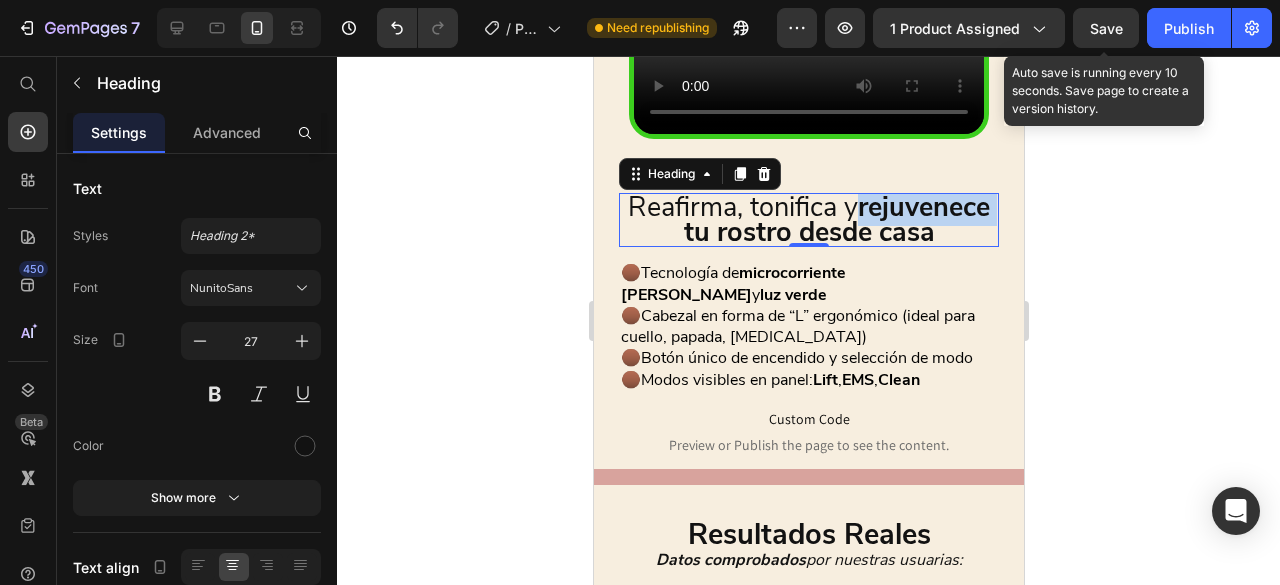 click on "rejuvenece tu rostro desde casa" at bounding box center [836, 220] 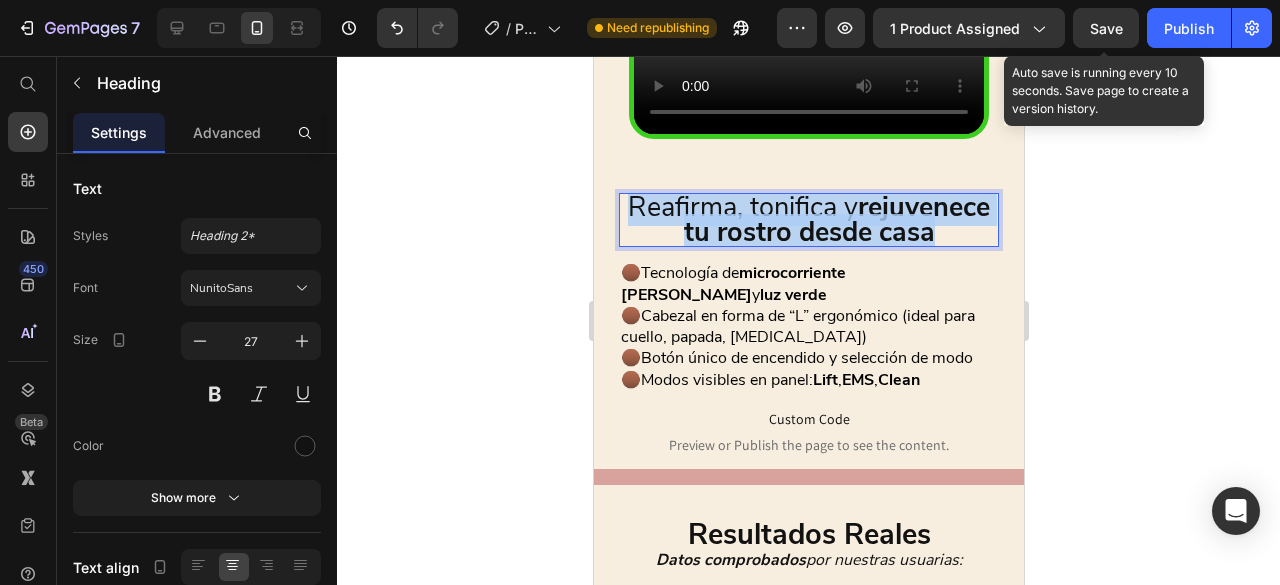 click on "rejuvenece tu rostro desde casa" at bounding box center (836, 220) 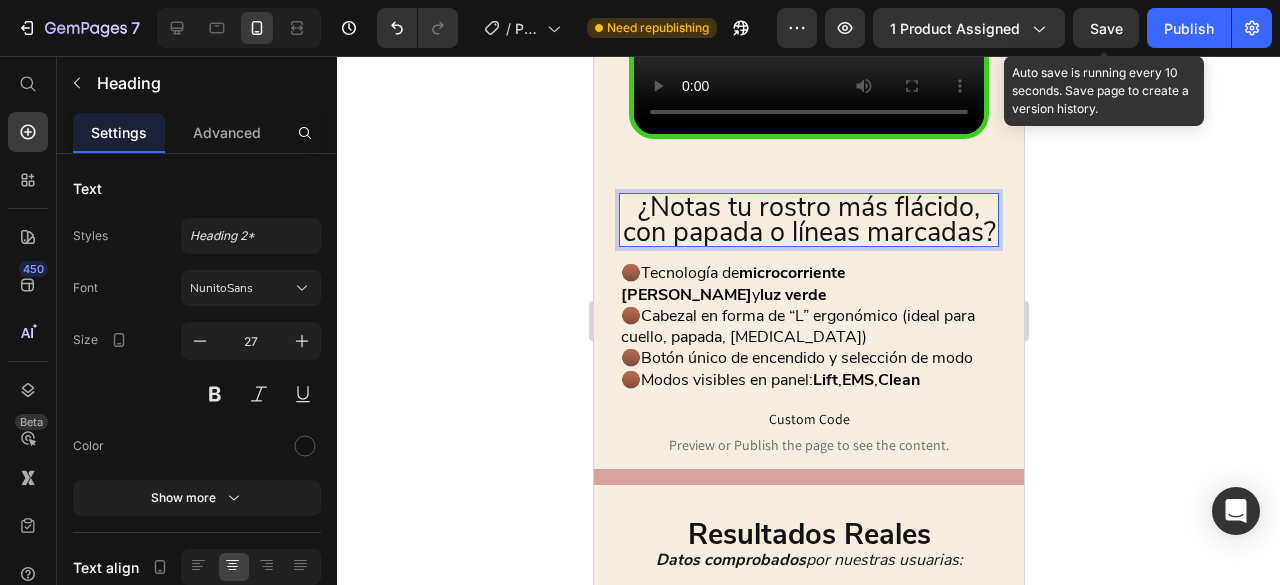 scroll, scrollTop: 3, scrollLeft: 0, axis: vertical 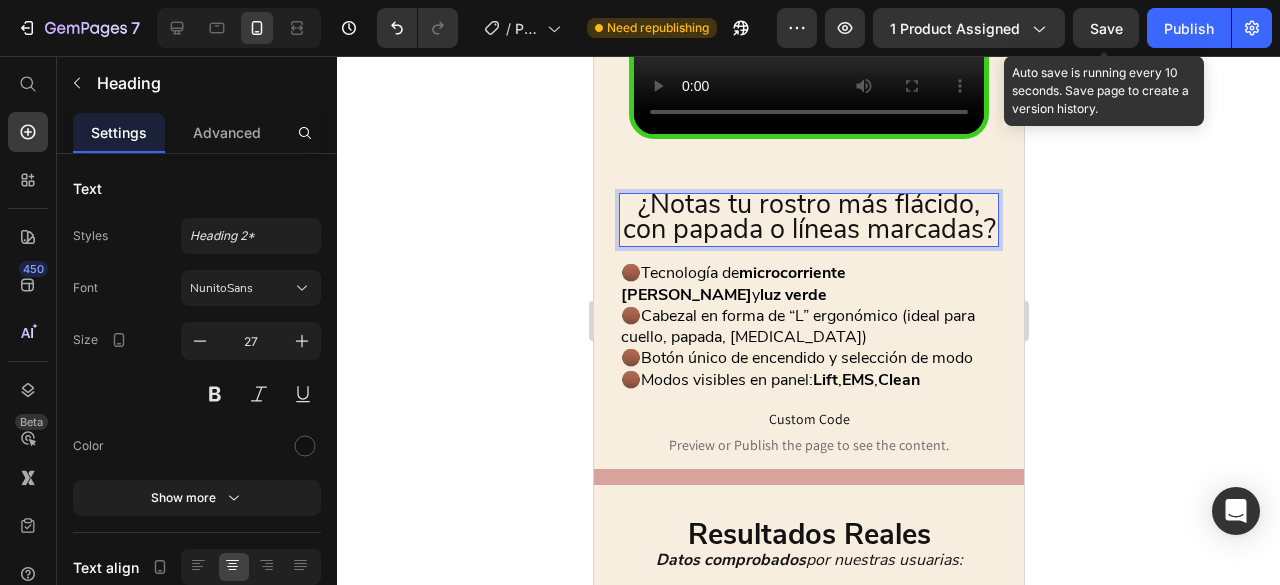 click on "¿Notas tu rostro más flácido, con papada o líneas marcadas?" at bounding box center (808, 217) 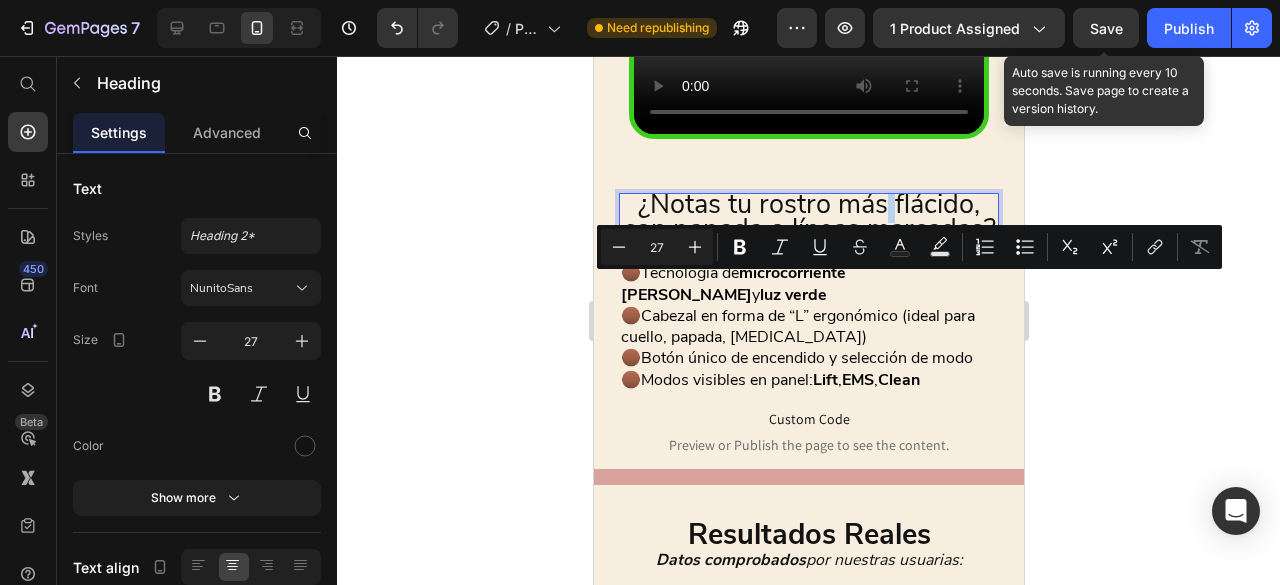 drag, startPoint x: 884, startPoint y: 289, endPoint x: 879, endPoint y: 307, distance: 18.681541 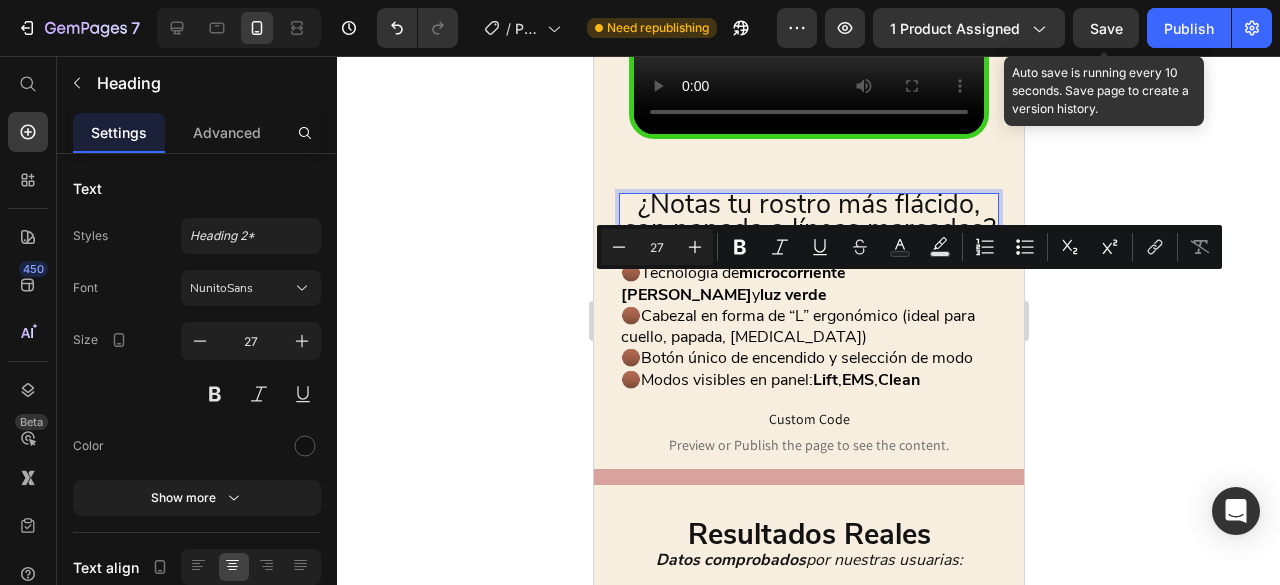 click on "¿Notas tu rostro más flácido, con papada o líneas marcadas?" at bounding box center [808, 217] 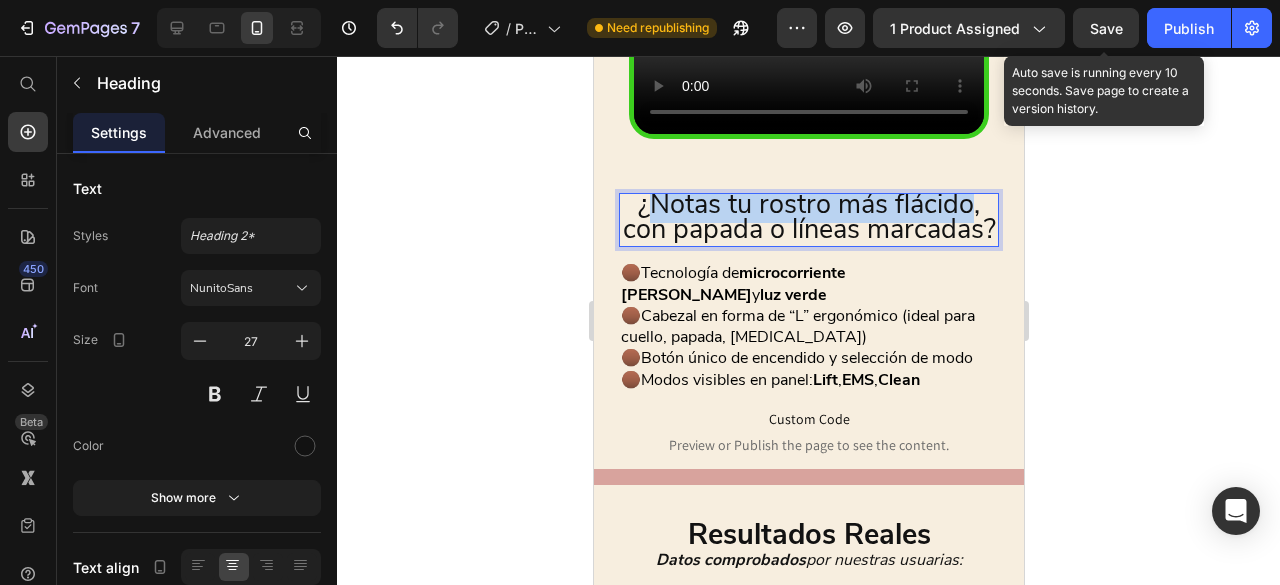 drag, startPoint x: 642, startPoint y: 297, endPoint x: 960, endPoint y: 288, distance: 318.12732 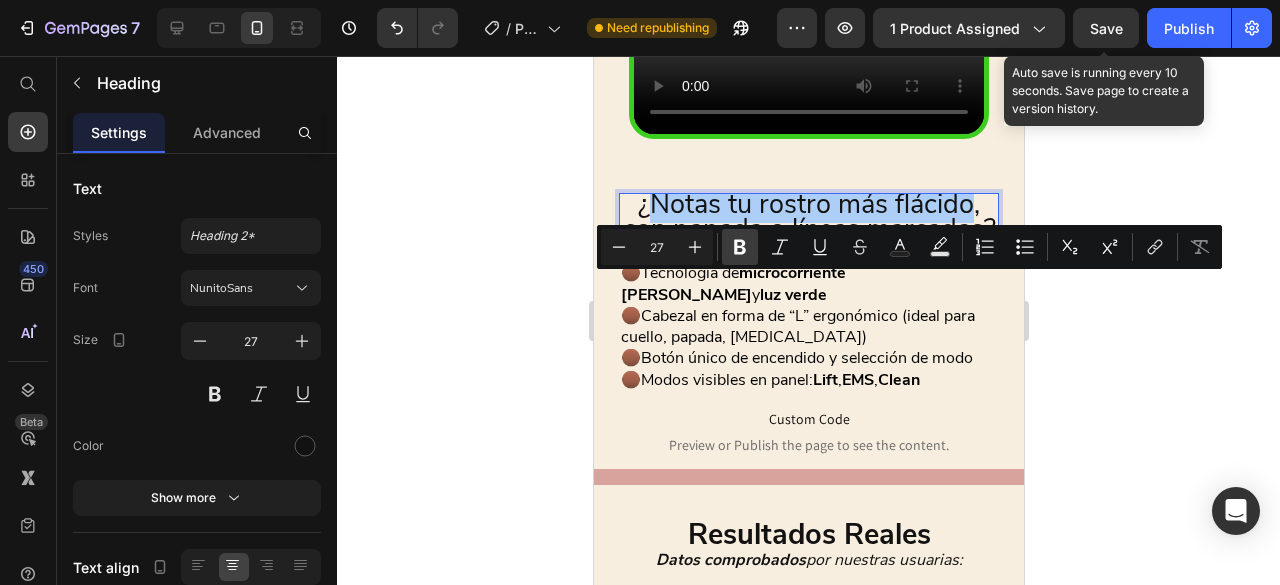 click 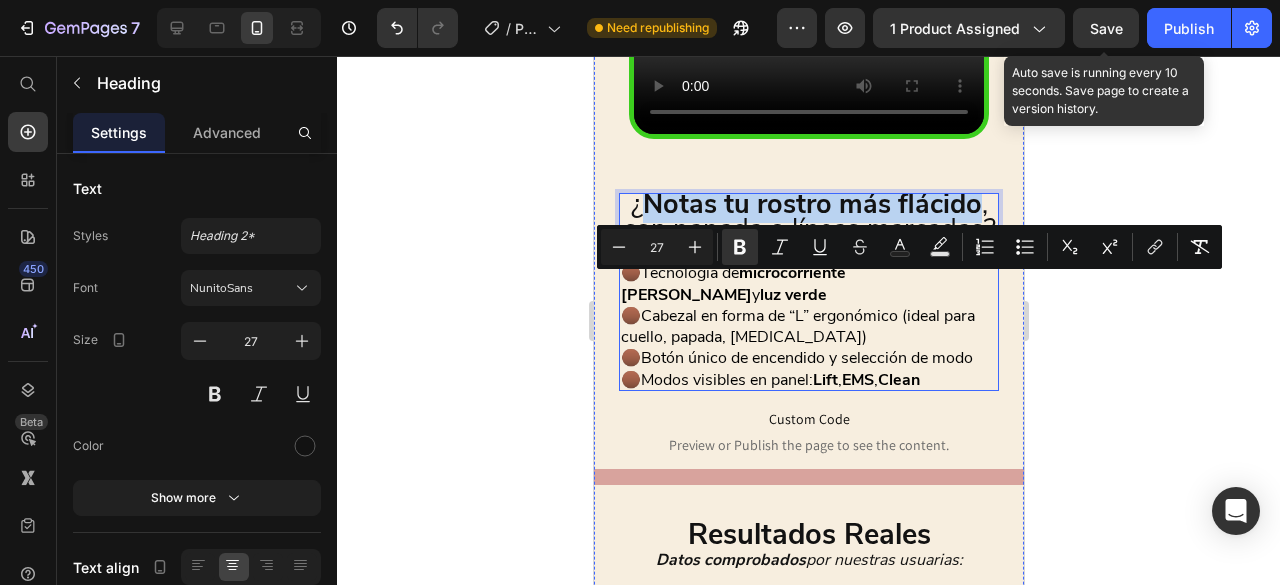 click on "[PERSON_NAME]" at bounding box center [685, 295] 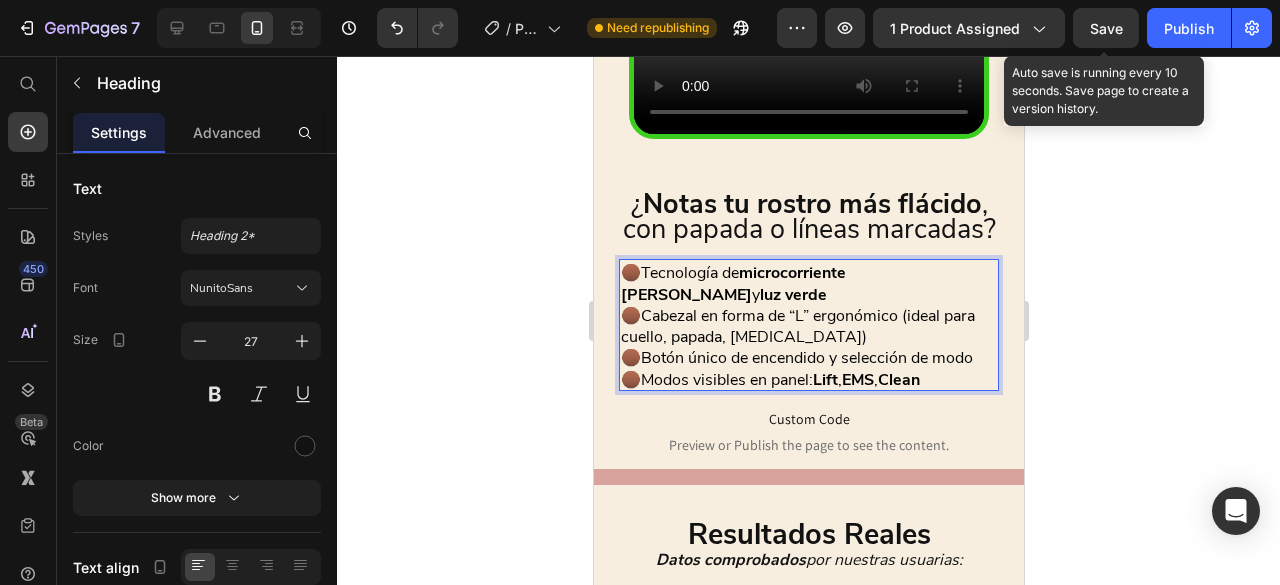 click on "🟤Cabezal en forma de “L” ergonómico (ideal para cuello, papada, [MEDICAL_DATA])" at bounding box center (797, 326) 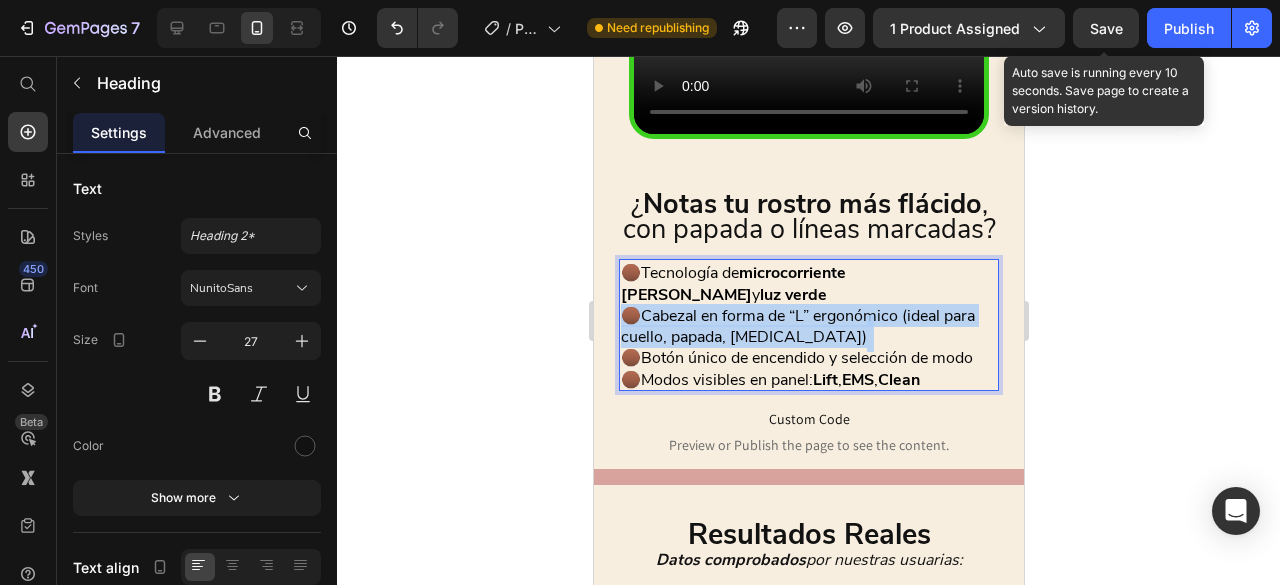 click on "🟤Cabezal en forma de “L” ergonómico (ideal para cuello, papada, [MEDICAL_DATA])" at bounding box center [797, 326] 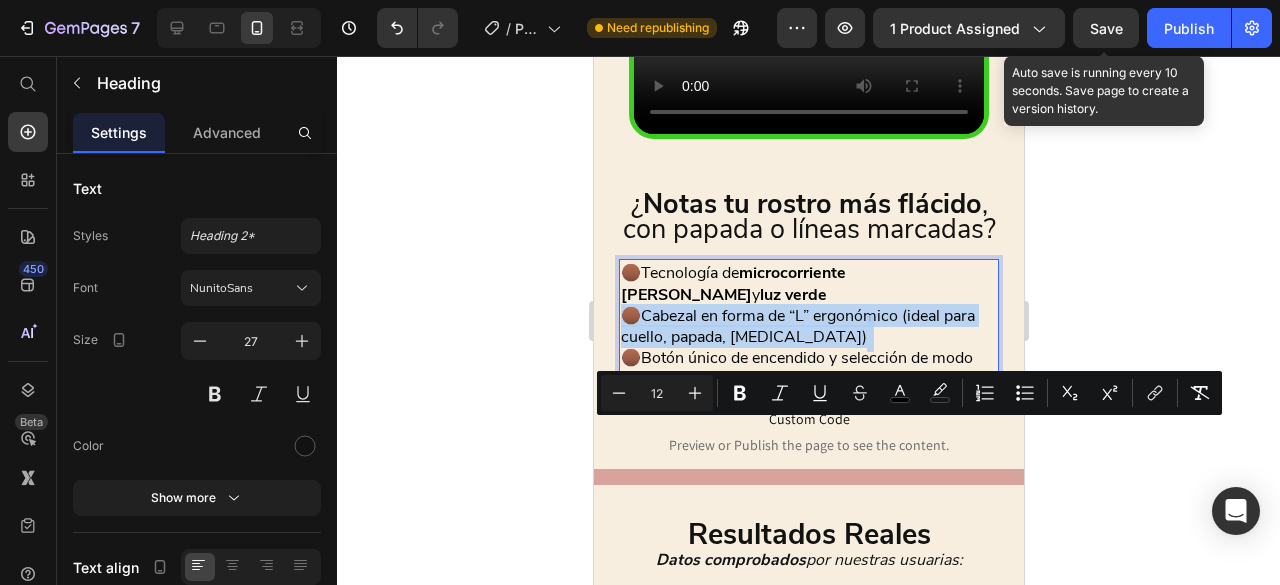 click on "🟤Cabezal en forma de “L” ergonómico (ideal para cuello, papada, [MEDICAL_DATA])" at bounding box center [797, 326] 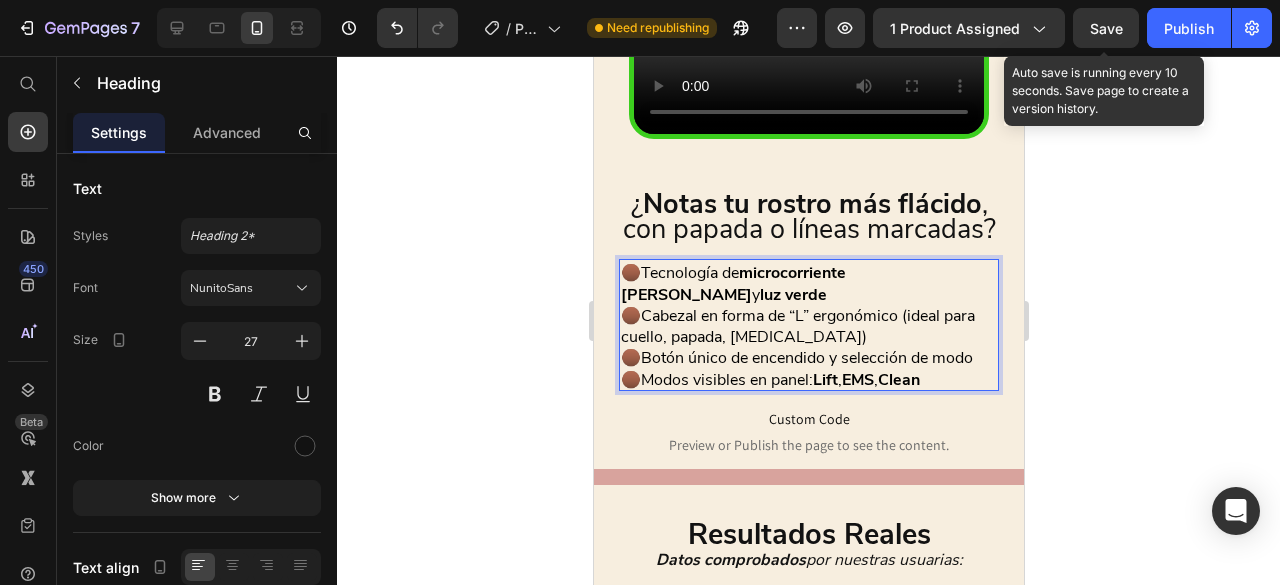 click on "🟤Tecnología de  microcorriente" at bounding box center [732, 273] 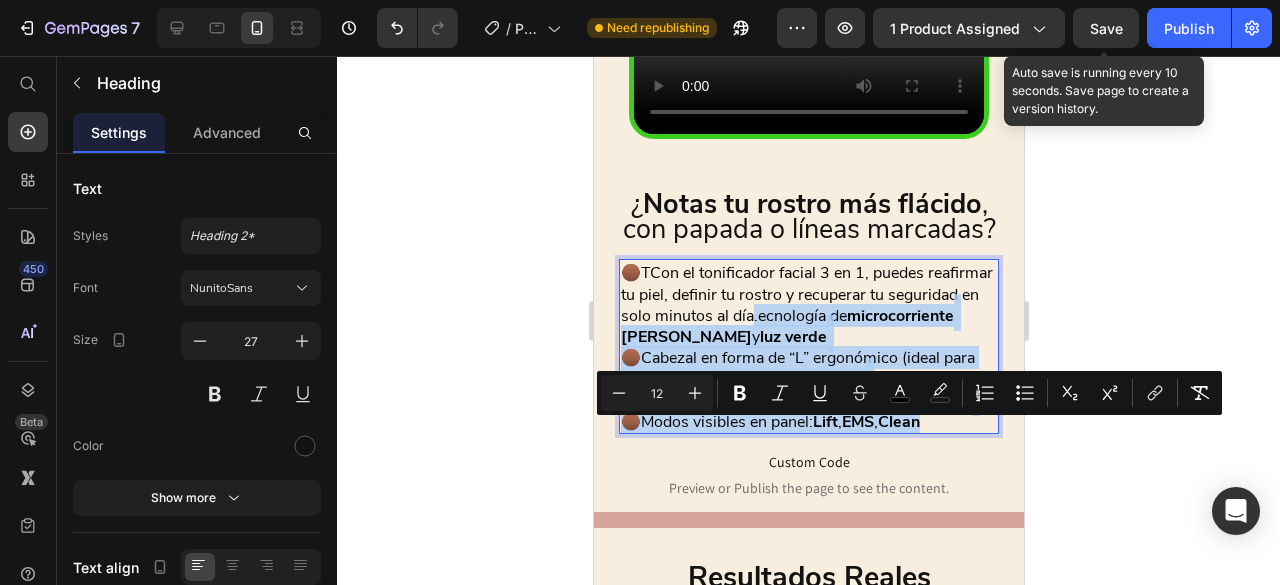 drag, startPoint x: 850, startPoint y: 433, endPoint x: 954, endPoint y: 561, distance: 164.92422 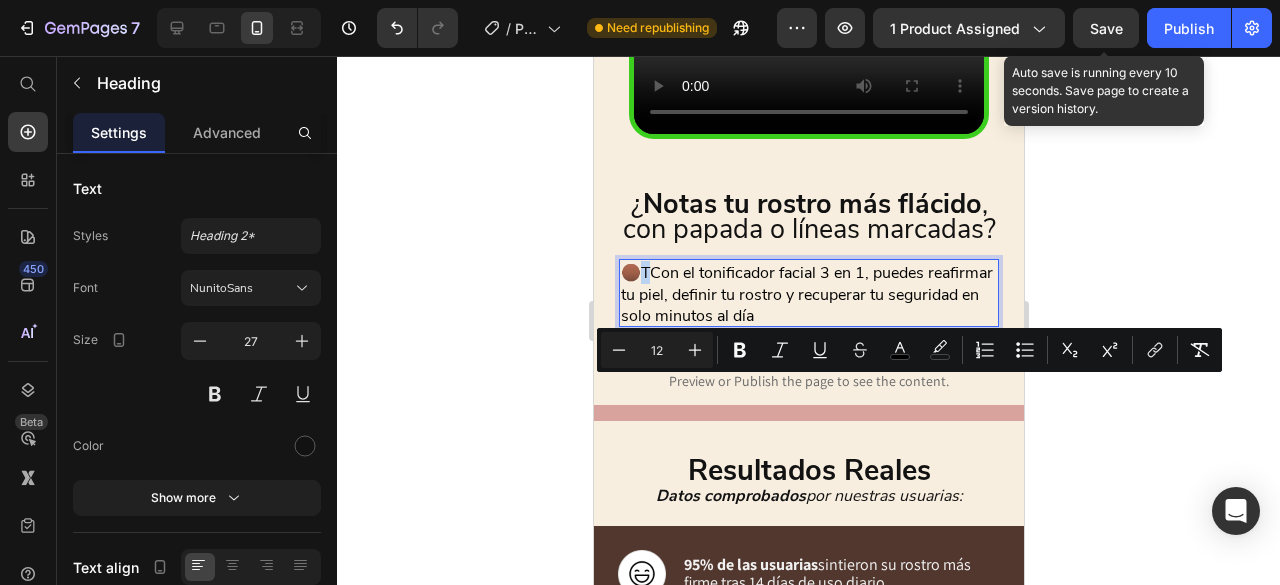 drag, startPoint x: 648, startPoint y: 392, endPoint x: 631, endPoint y: 393, distance: 17.029387 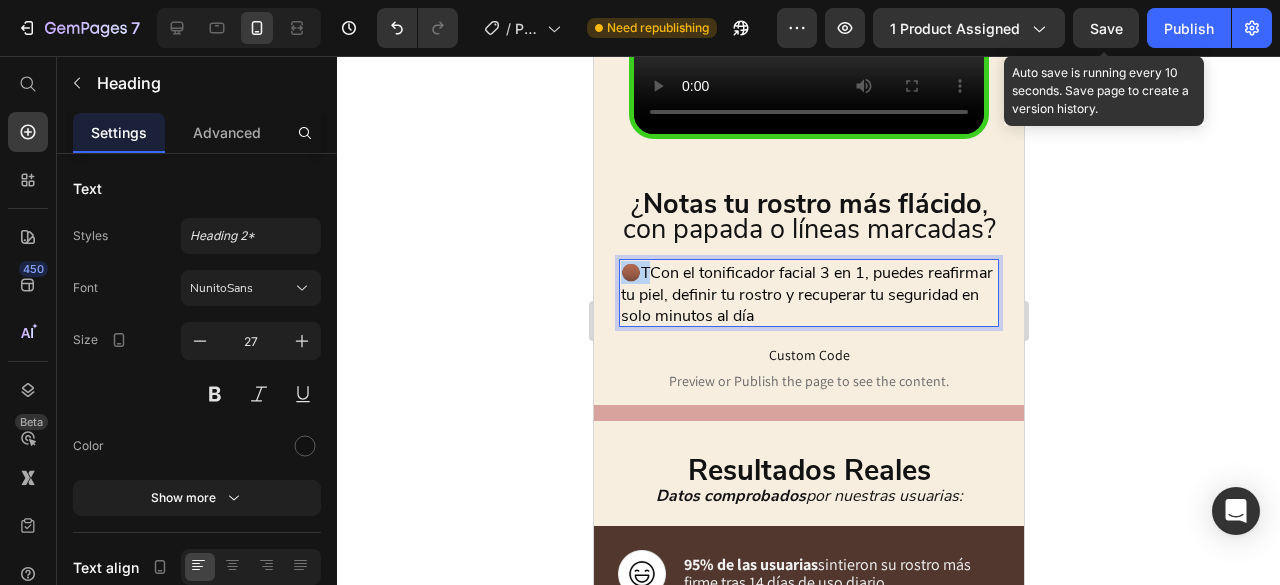 drag, startPoint x: 624, startPoint y: 393, endPoint x: 650, endPoint y: 393, distance: 26 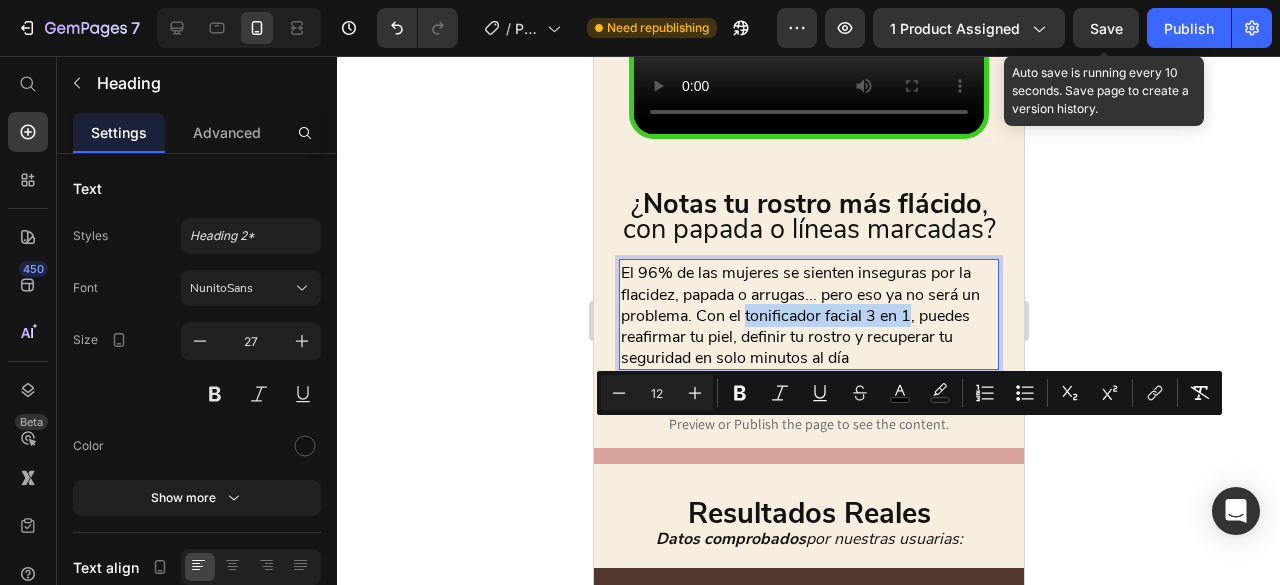 drag, startPoint x: 766, startPoint y: 434, endPoint x: 930, endPoint y: 436, distance: 164.01219 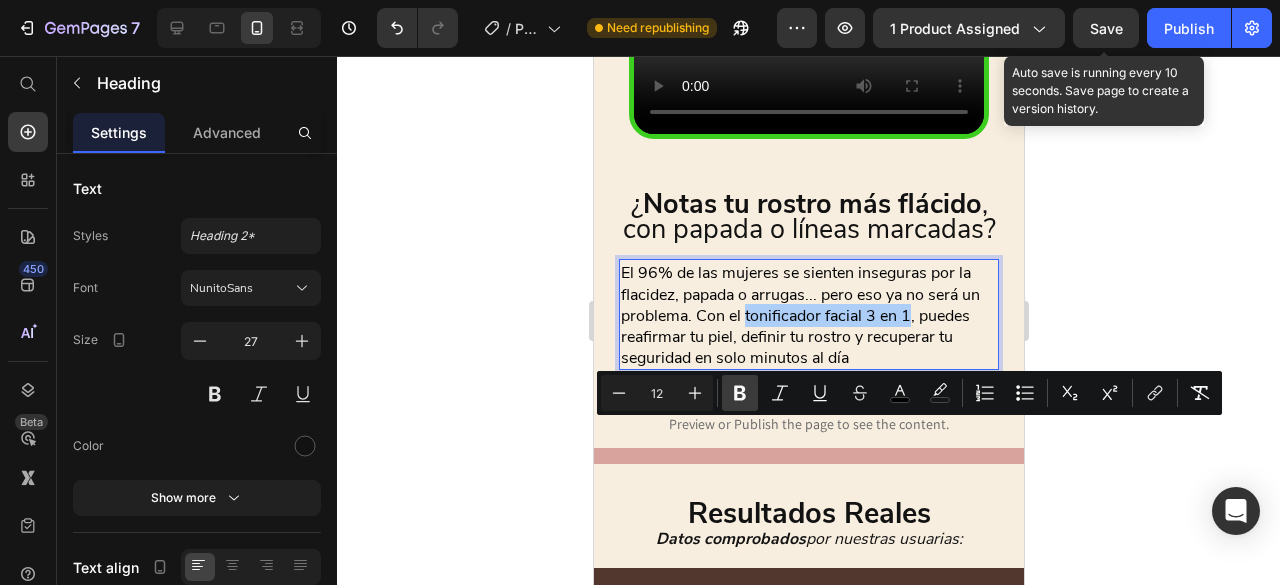 click 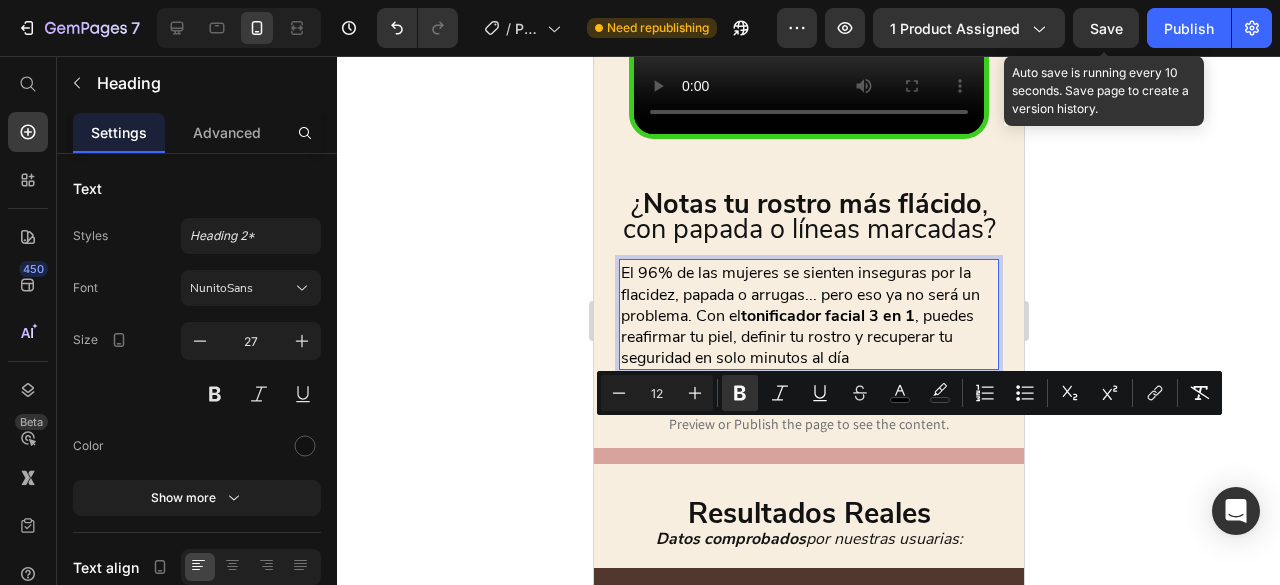 drag, startPoint x: 727, startPoint y: 437, endPoint x: 696, endPoint y: 450, distance: 33.61547 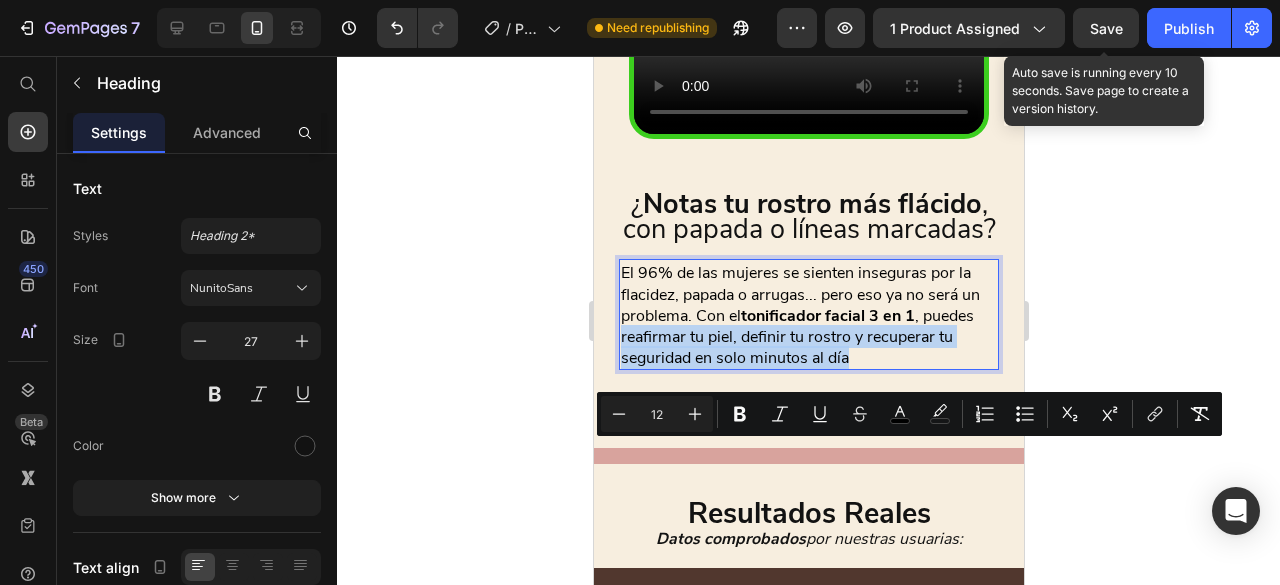 drag, startPoint x: 676, startPoint y: 452, endPoint x: 944, endPoint y: 473, distance: 268.8215 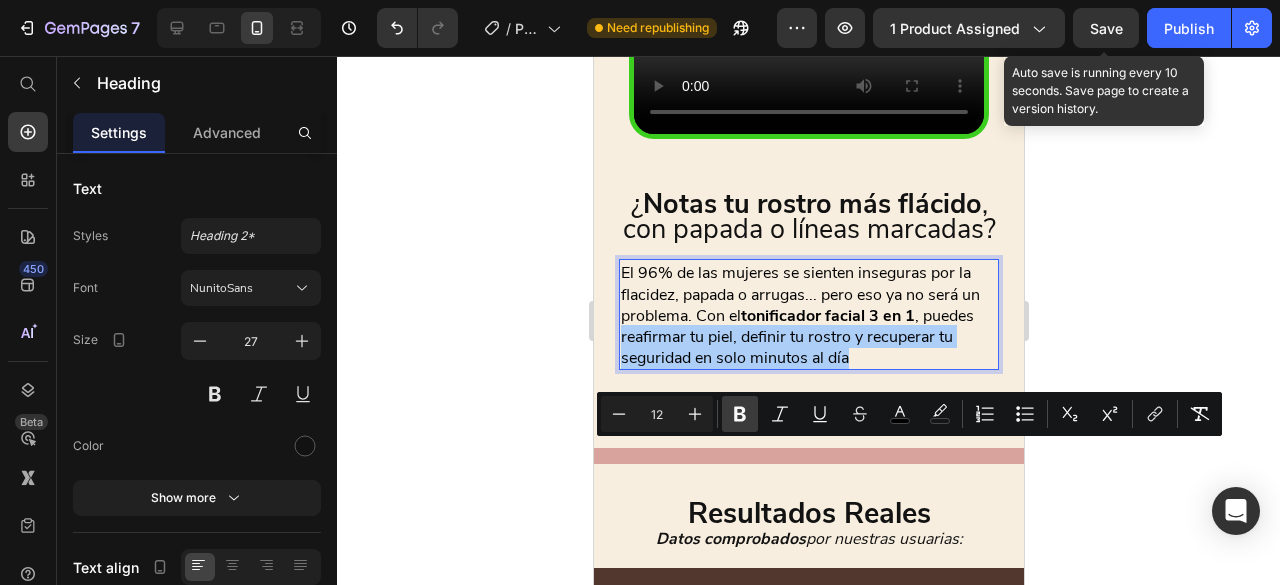 click 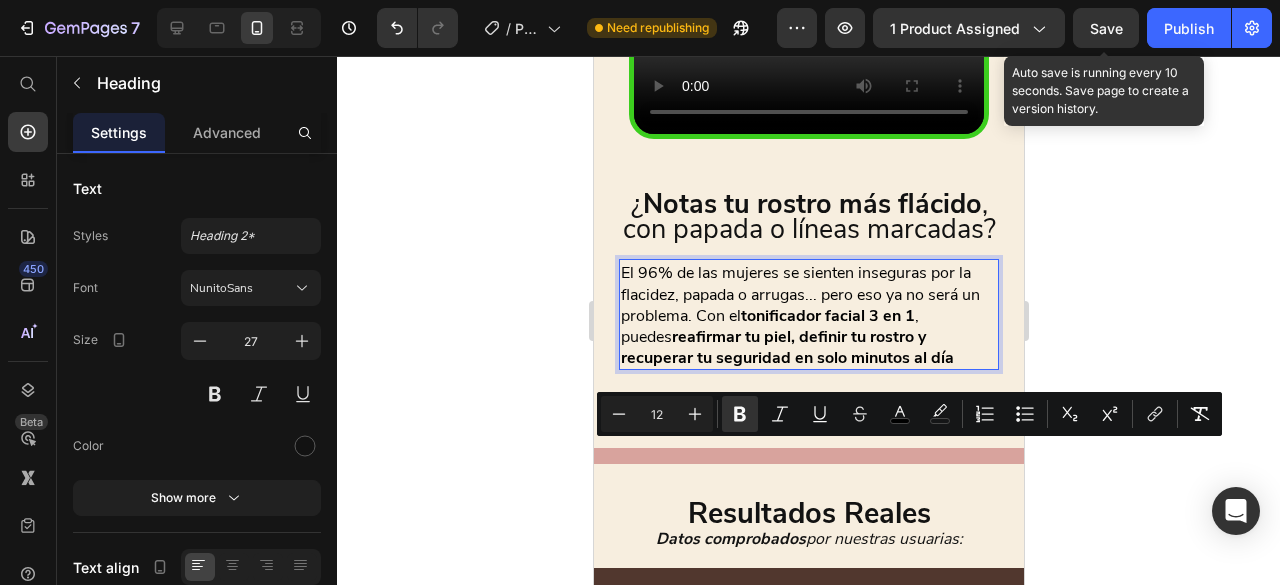 click on "El 96% de las mujeres se sienten inseguras por la flacidez, papada o arrugas... pero eso ya no será un problema. Con el  tonificador facial 3 en 1 , puedes  reafirmar tu piel, definir tu rostro y recuperar tu seguridad en solo minutos al día" at bounding box center [808, 314] 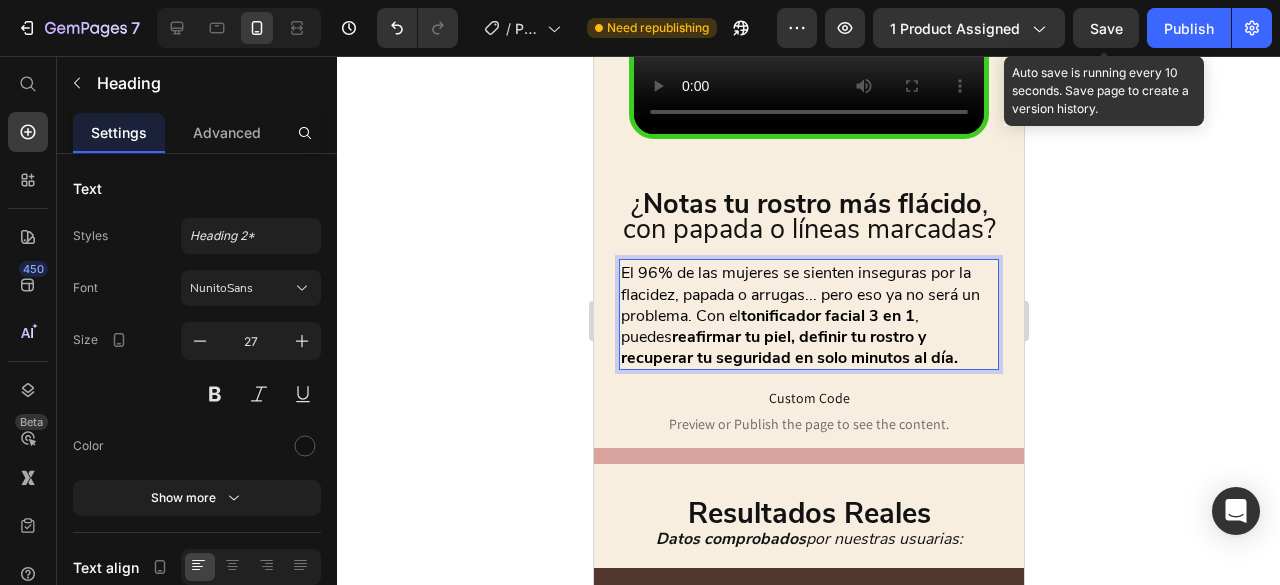 click 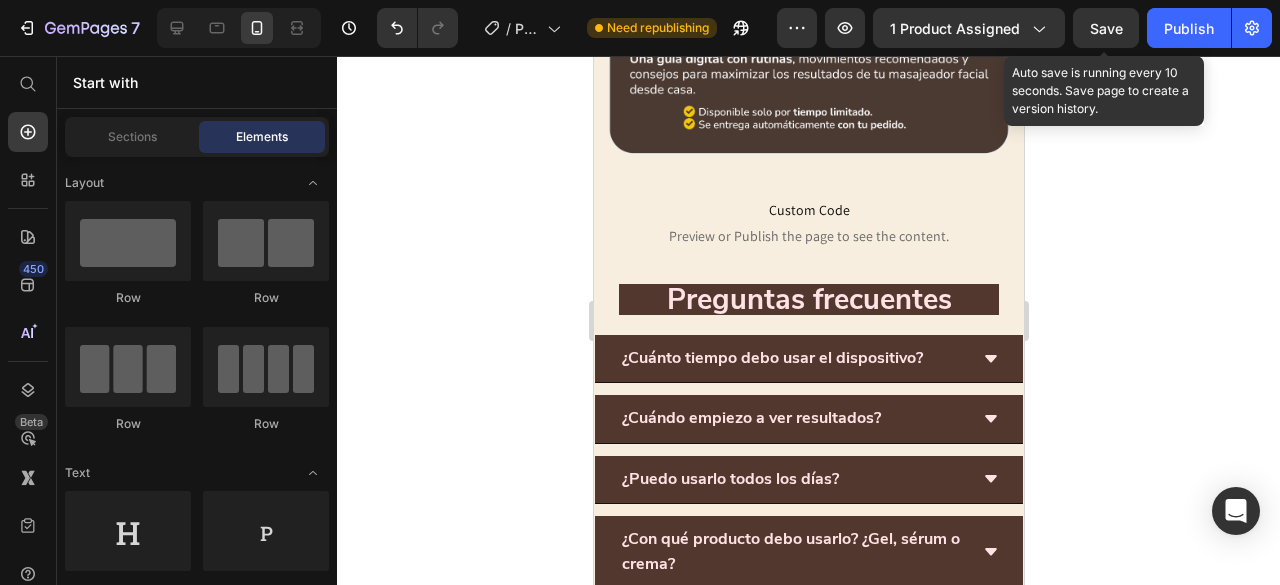 scroll, scrollTop: 4280, scrollLeft: 0, axis: vertical 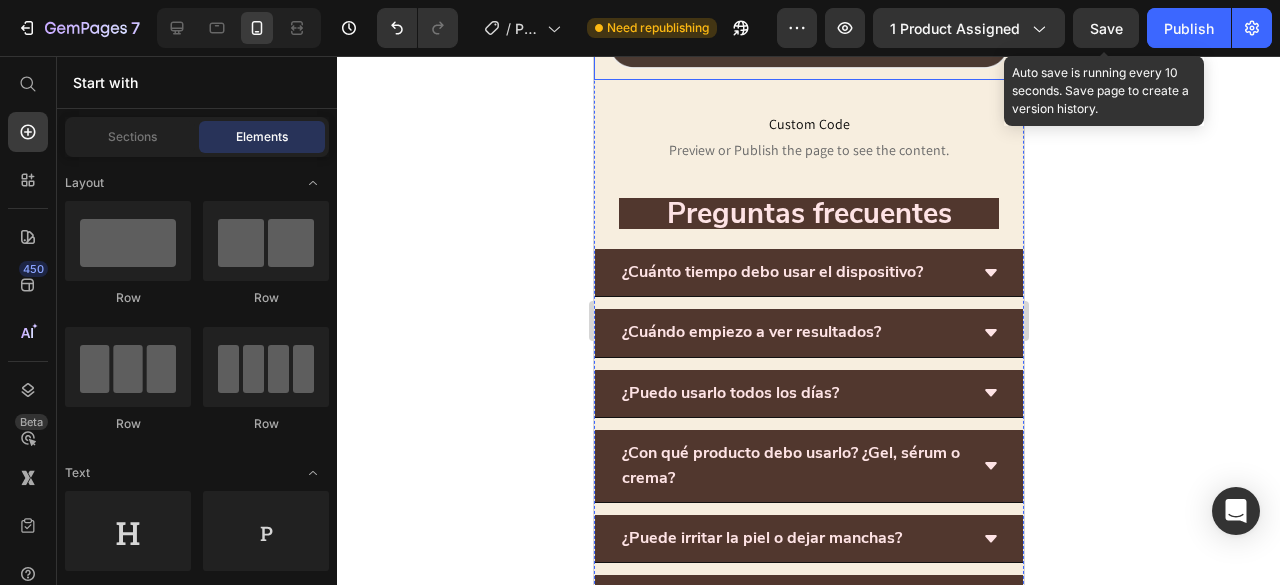 click at bounding box center [808, -11] 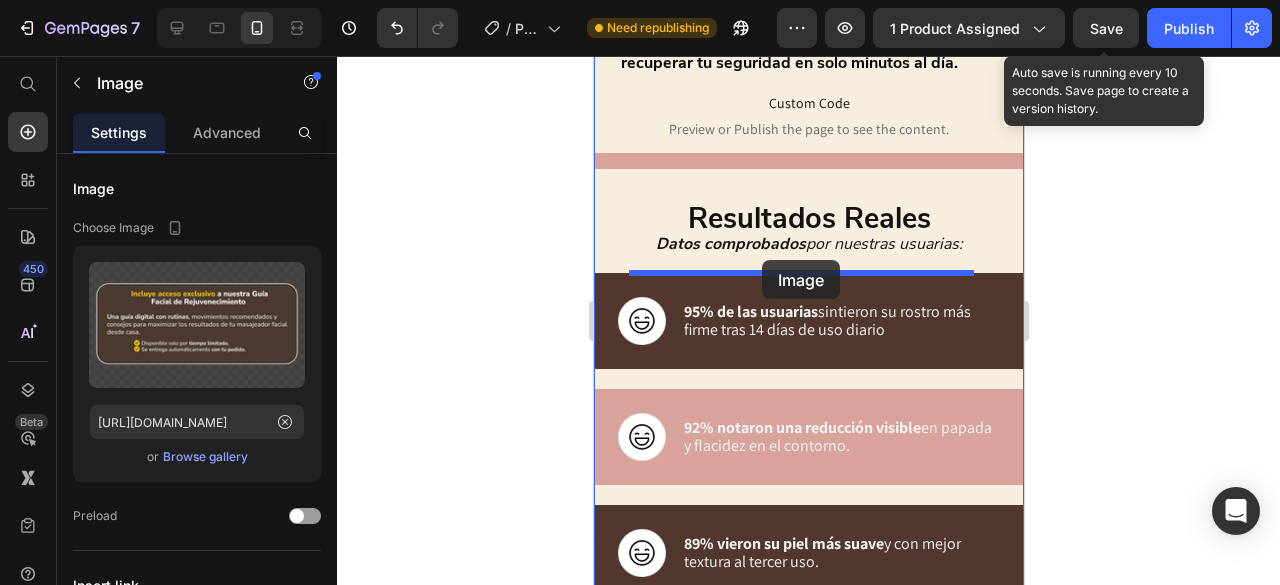 scroll, scrollTop: 3361, scrollLeft: 0, axis: vertical 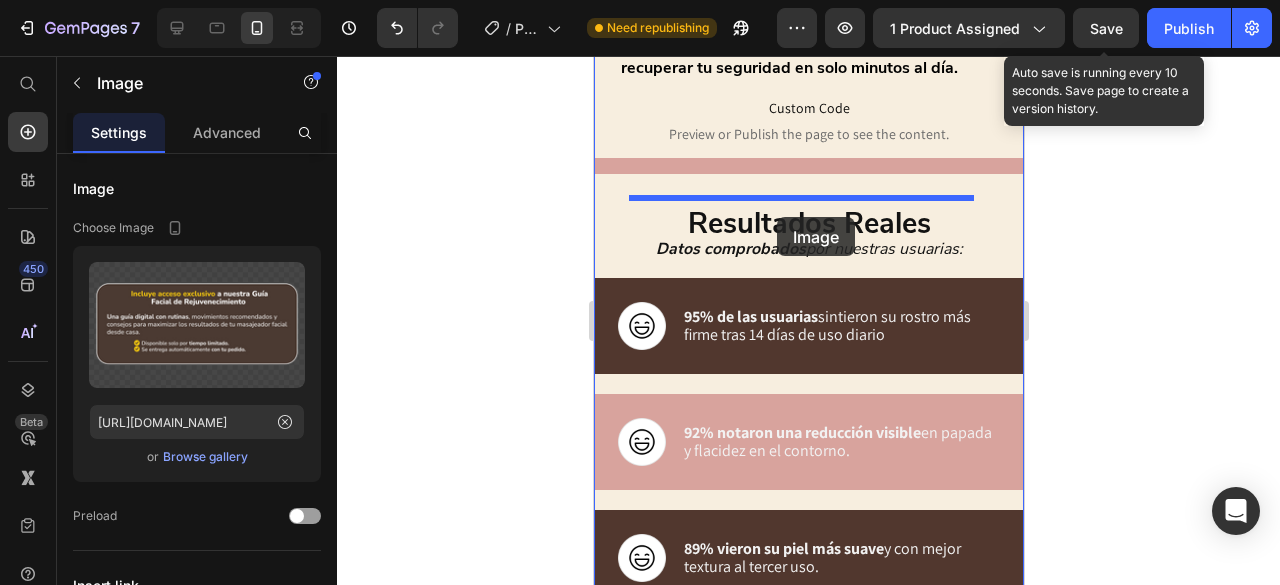 drag, startPoint x: 643, startPoint y: 161, endPoint x: 776, endPoint y: 217, distance: 144.3087 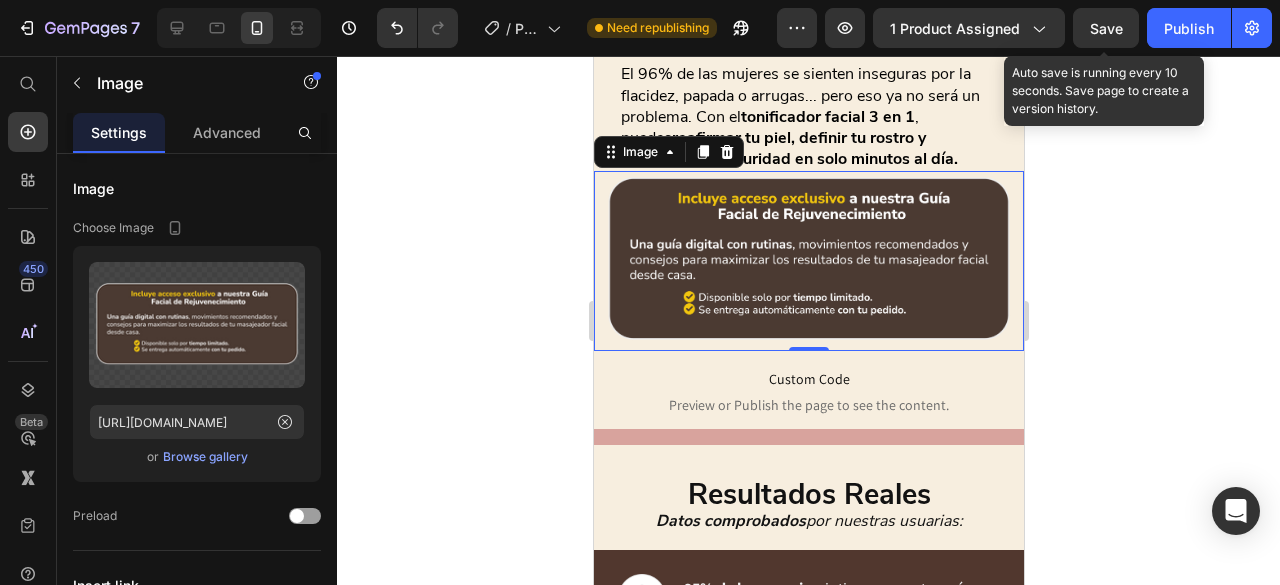 scroll, scrollTop: 3285, scrollLeft: 0, axis: vertical 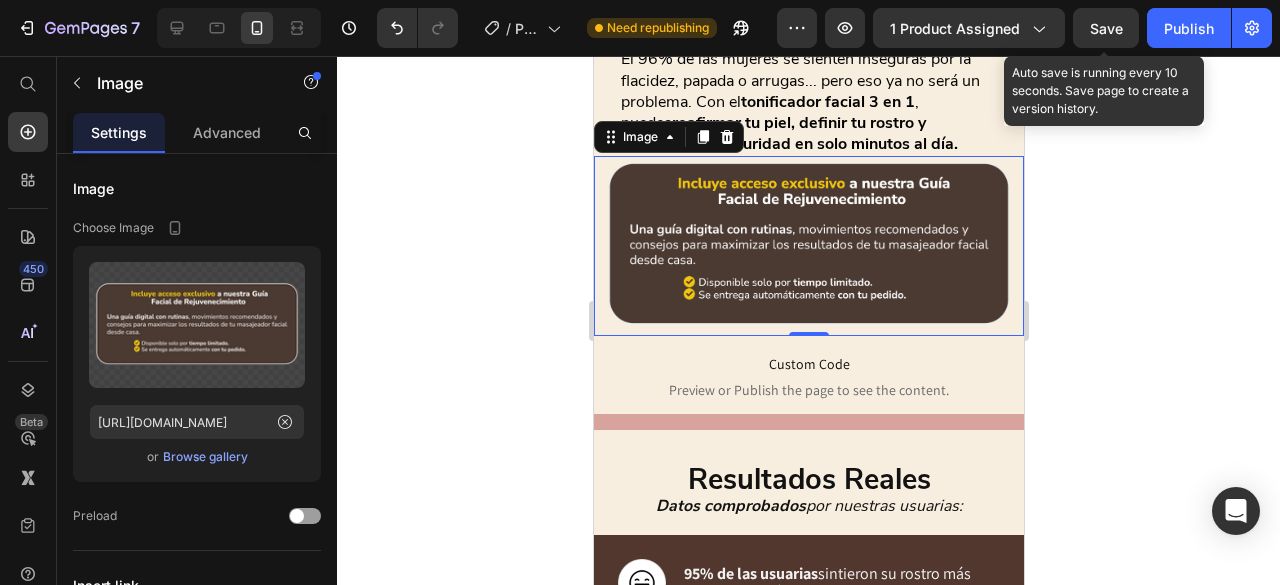 click 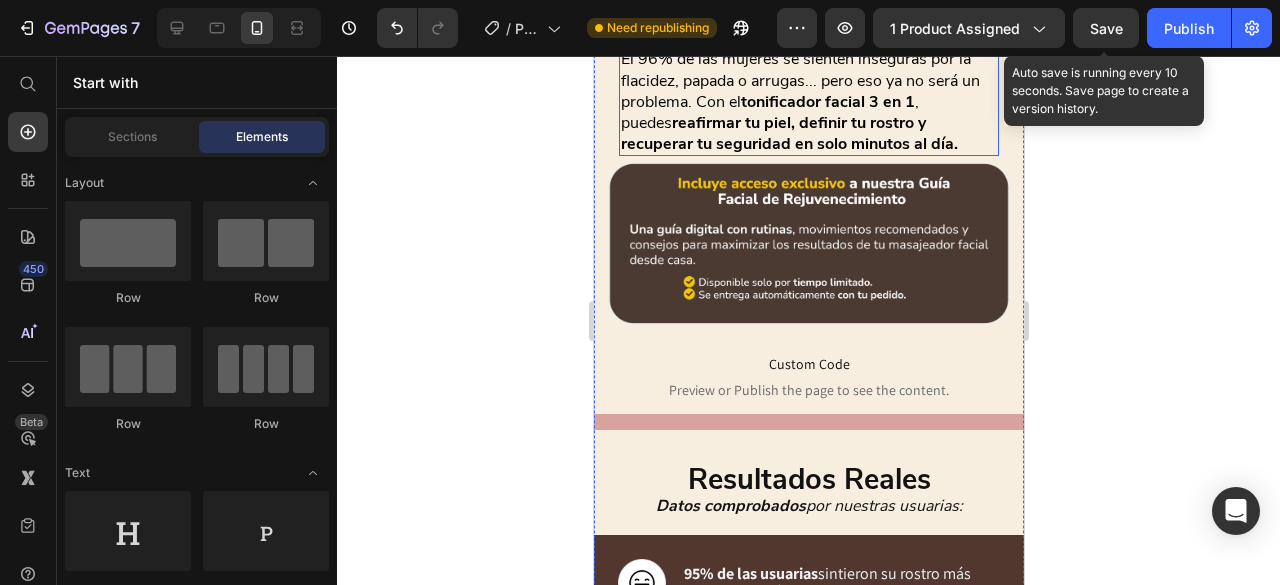 click on "reafirmar tu piel, definir tu rostro y recuperar tu seguridad en solo minutos al día." at bounding box center (788, 133) 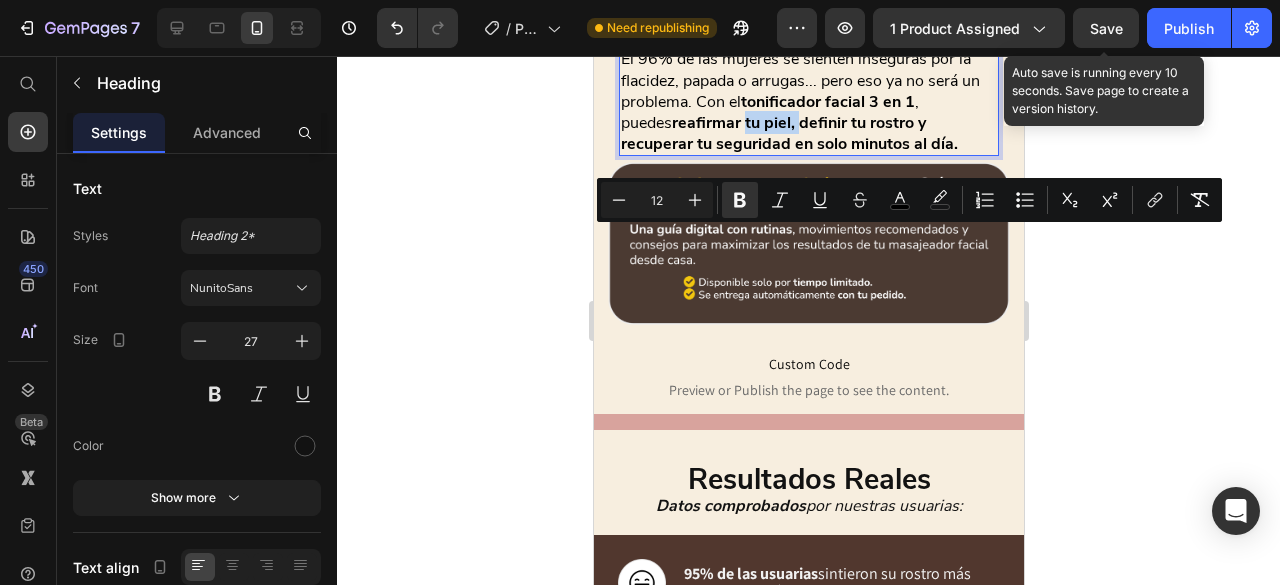 drag, startPoint x: 746, startPoint y: 240, endPoint x: 802, endPoint y: 242, distance: 56.0357 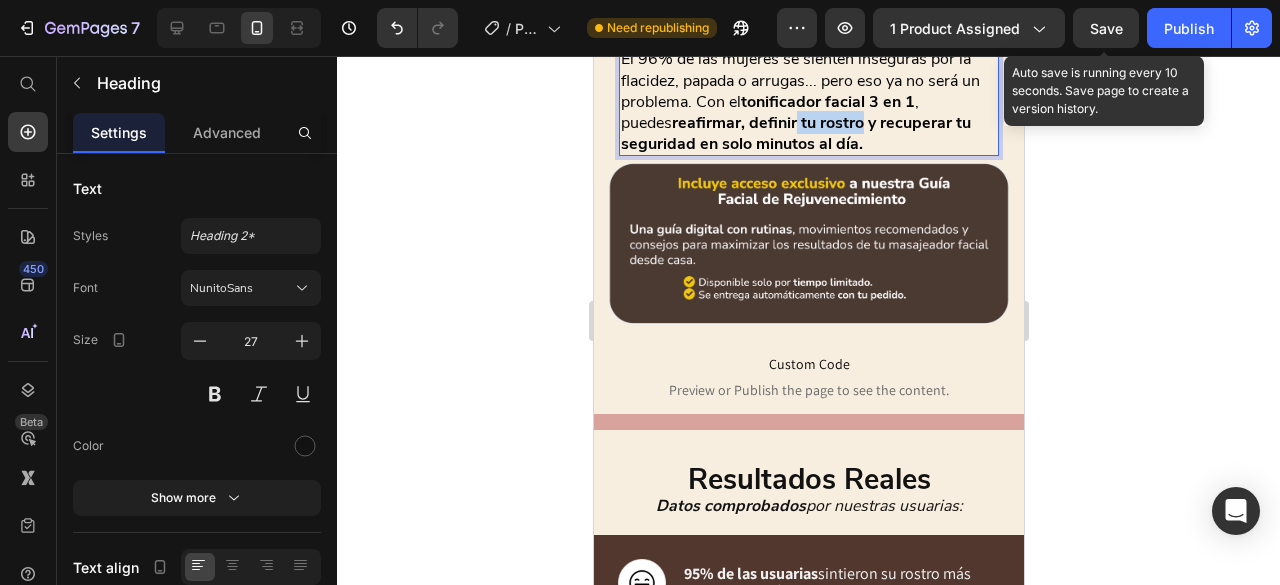 drag, startPoint x: 802, startPoint y: 237, endPoint x: 864, endPoint y: 237, distance: 62 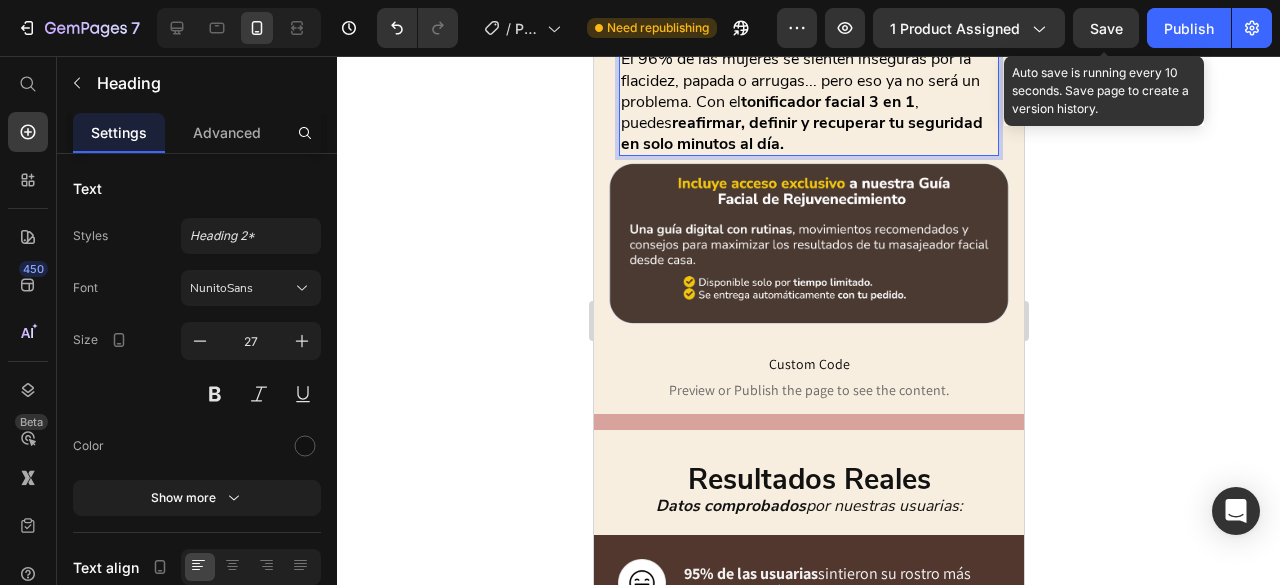 click on "El 96% de las mujeres se sienten inseguras por la flacidez, papada o arrugas... pero eso ya no será un problema. Con el  tonificador facial 3 en 1 , puedes  reafirmar, definir y recuperar tu seguridad en solo minutos al día." at bounding box center (808, 100) 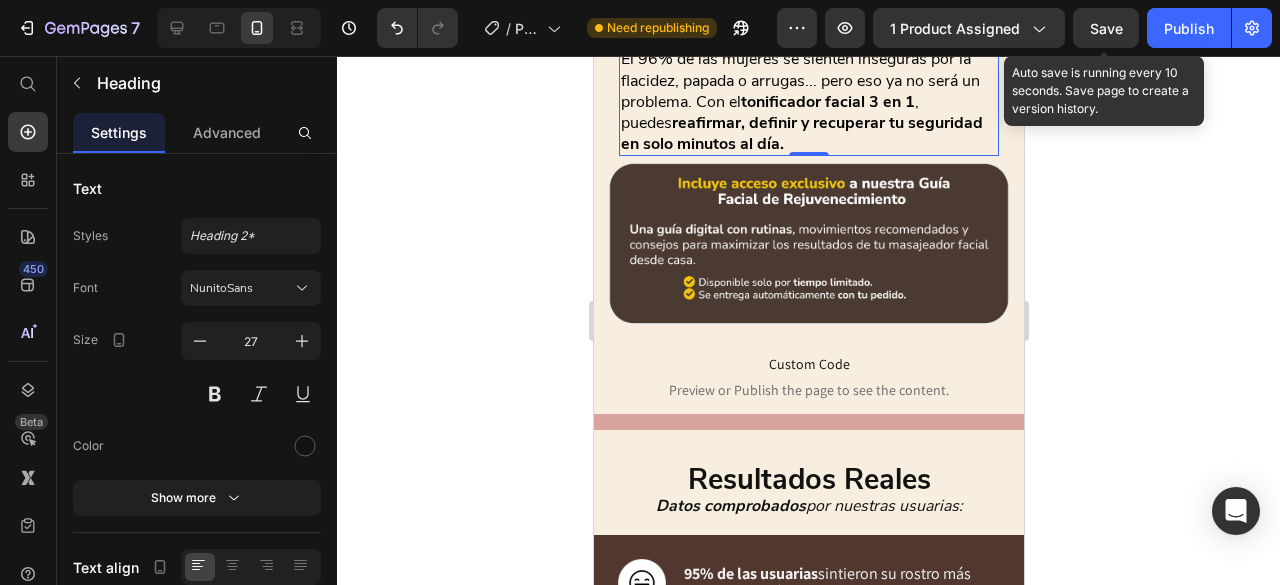 click 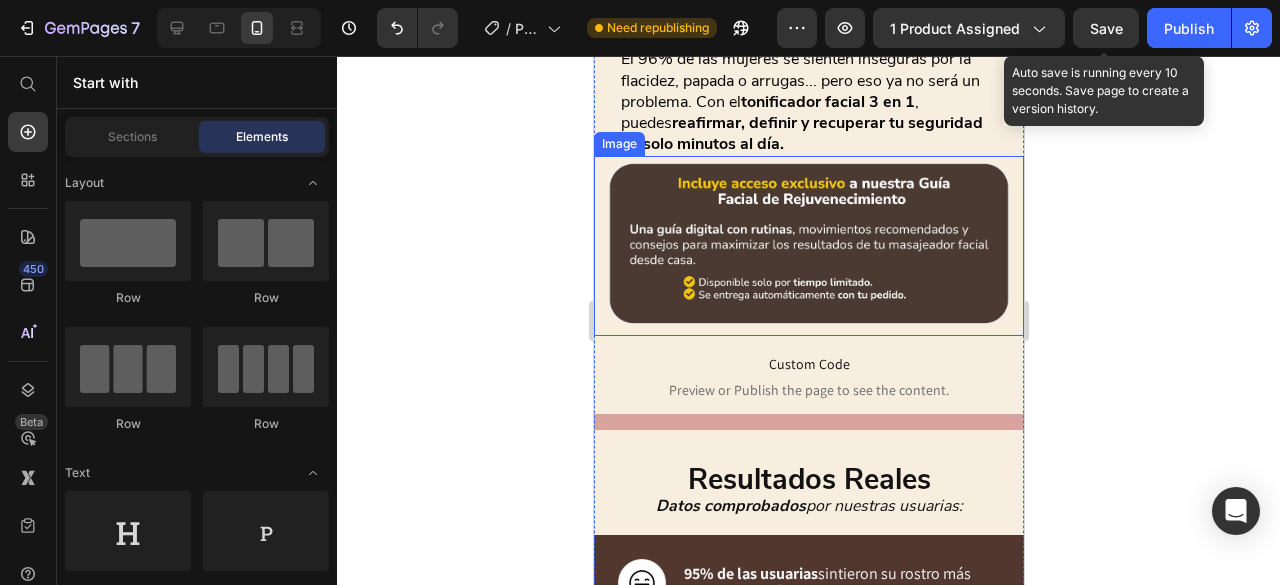 click at bounding box center [808, 246] 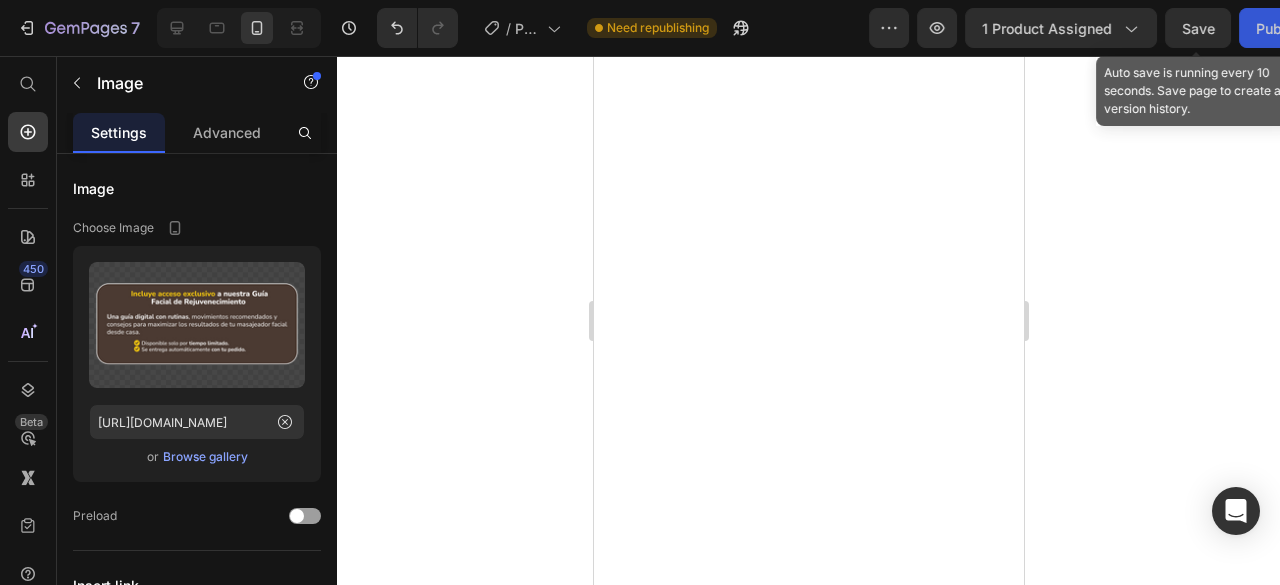 click on "Advanced" at bounding box center (227, 132) 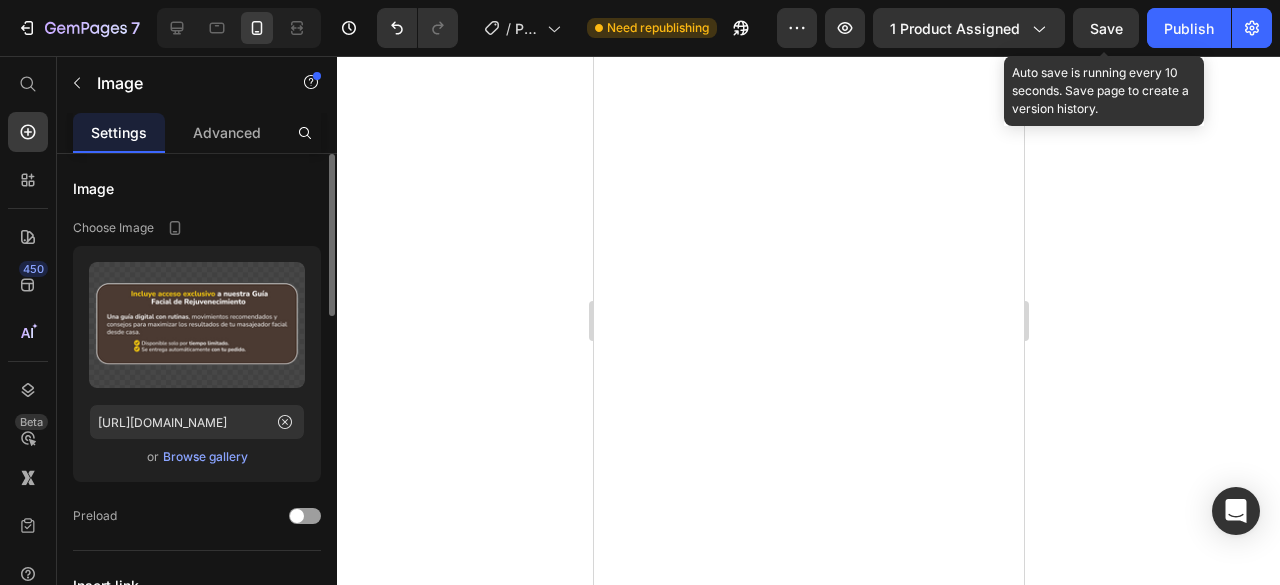 scroll, scrollTop: 0, scrollLeft: 0, axis: both 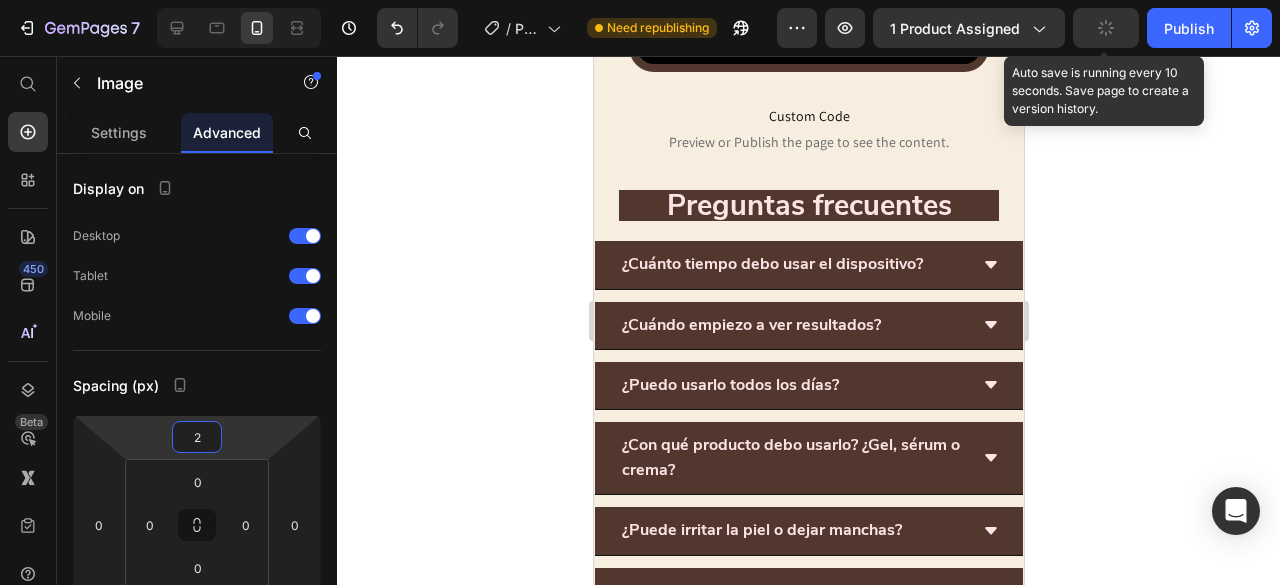 type on "4" 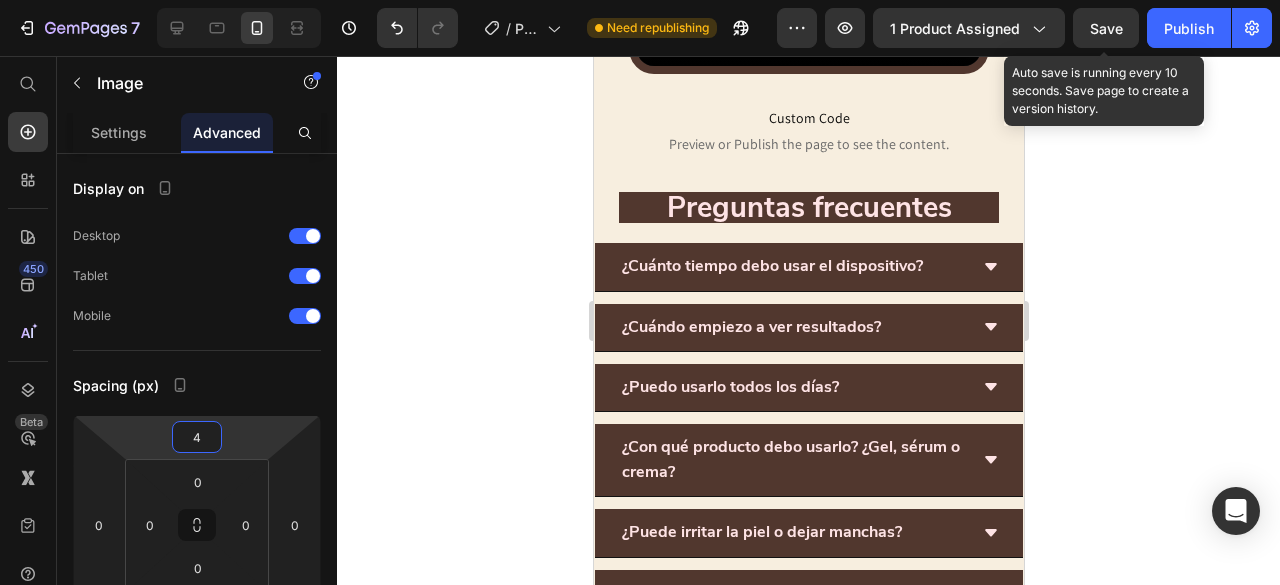 click on "7  Version history  /  Product Page - [DATE] 12:38:28 Need republishing Preview 1 product assigned  Save  Auto save is running every 10 seconds. Save page to create a version history.  Publish  450 Beta Start with Sections Elements Hero Section Product Detail Brands Trusted Badges Guarantee Product Breakdown How to use Testimonials Compare Bundle FAQs Social Proof Brand Story Product List Collection Blog List Contact Sticky Add to Cart Custom Footer Browse Library 450 Layout
Row
Row
Row
Row Text
Heading
Text Block Button
Button
Button
Media" at bounding box center (640, 0) 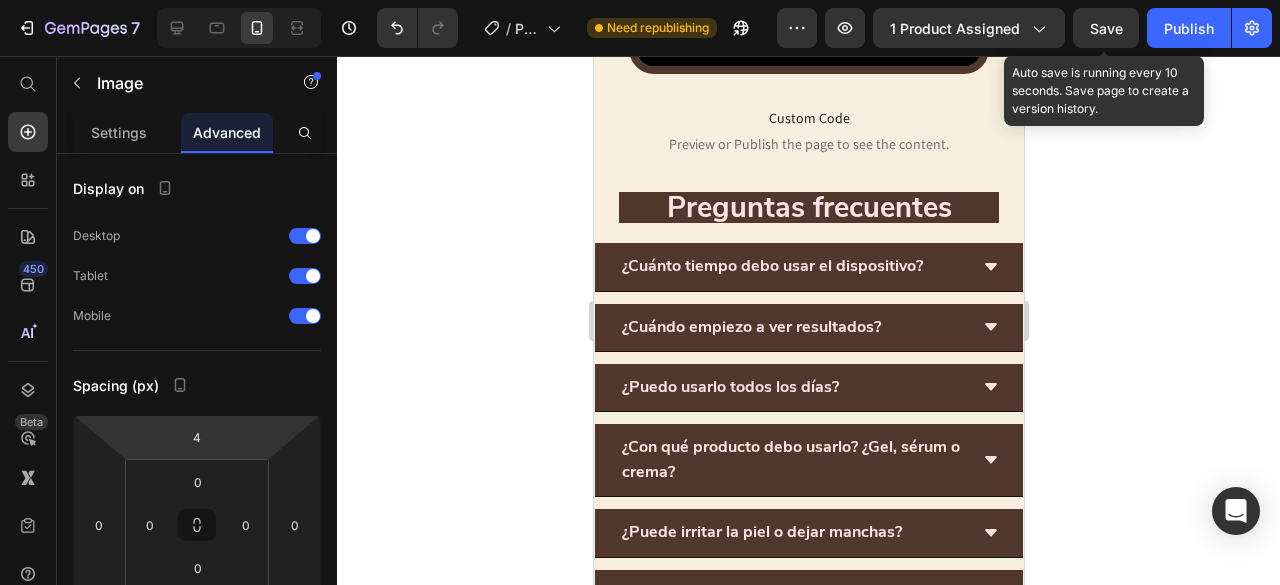 click 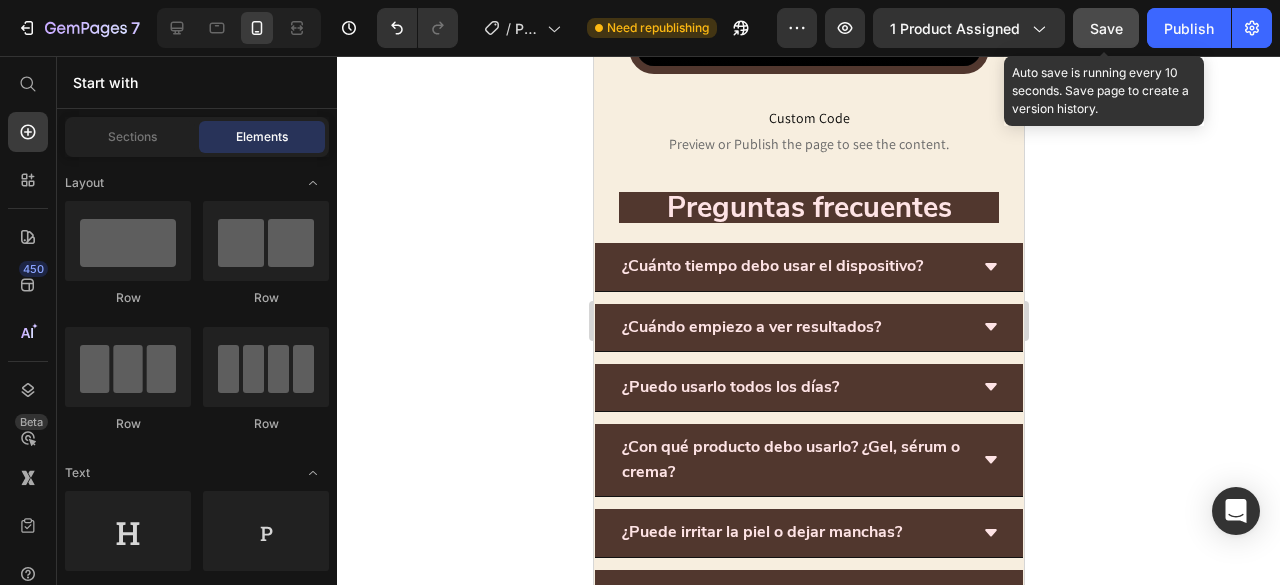 click on "Save" 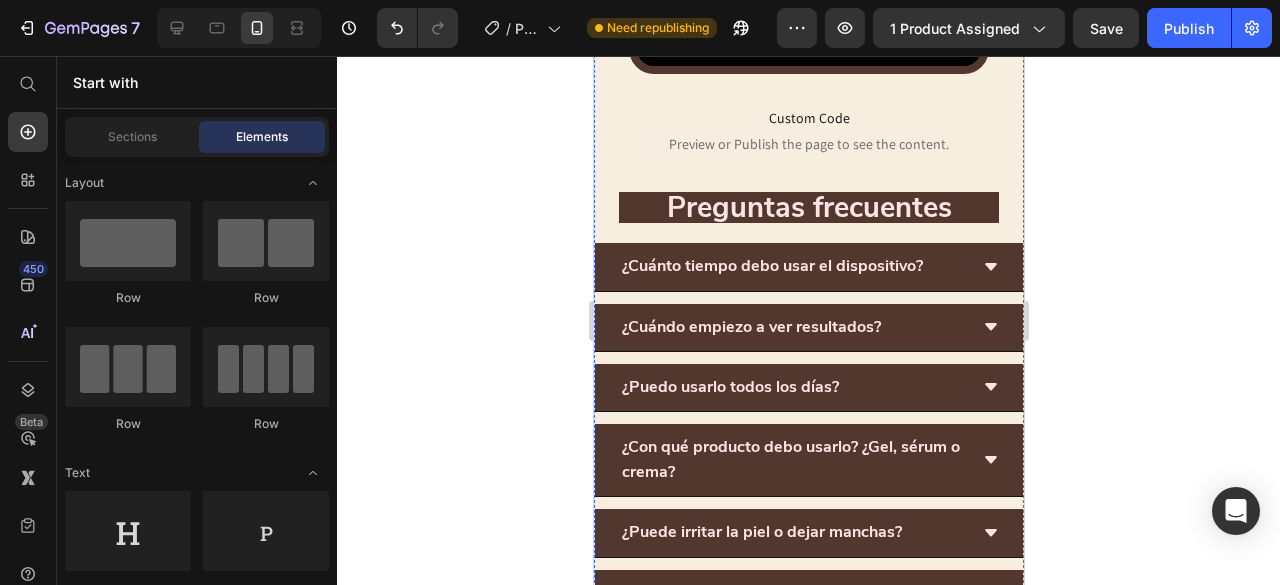 scroll, scrollTop: 3385, scrollLeft: 0, axis: vertical 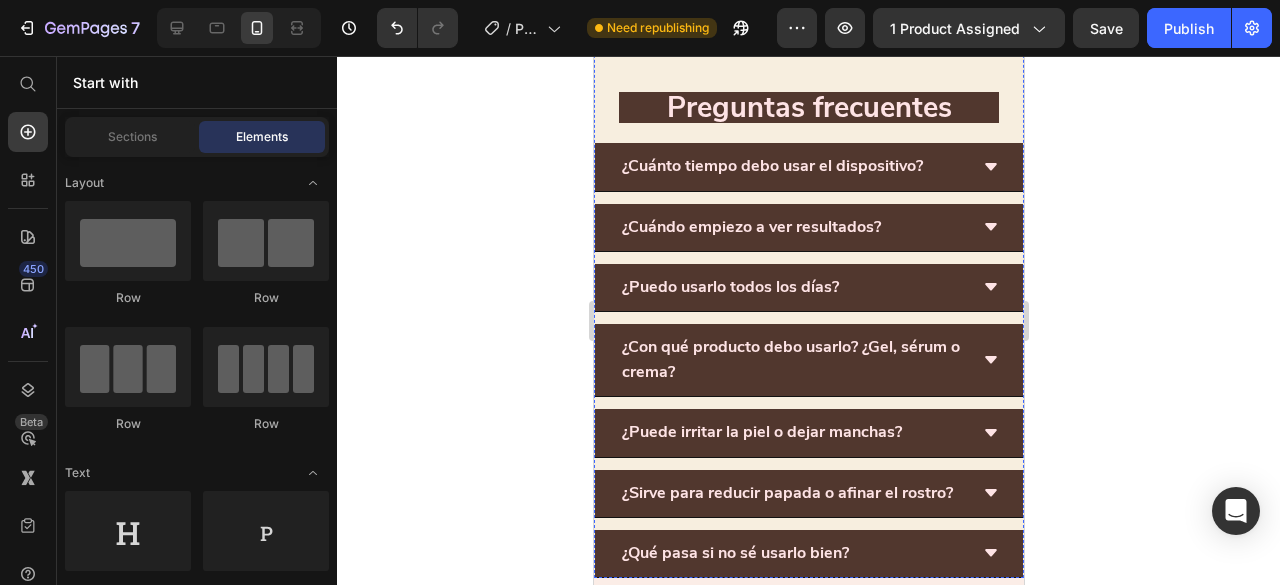 click at bounding box center [808, -742] 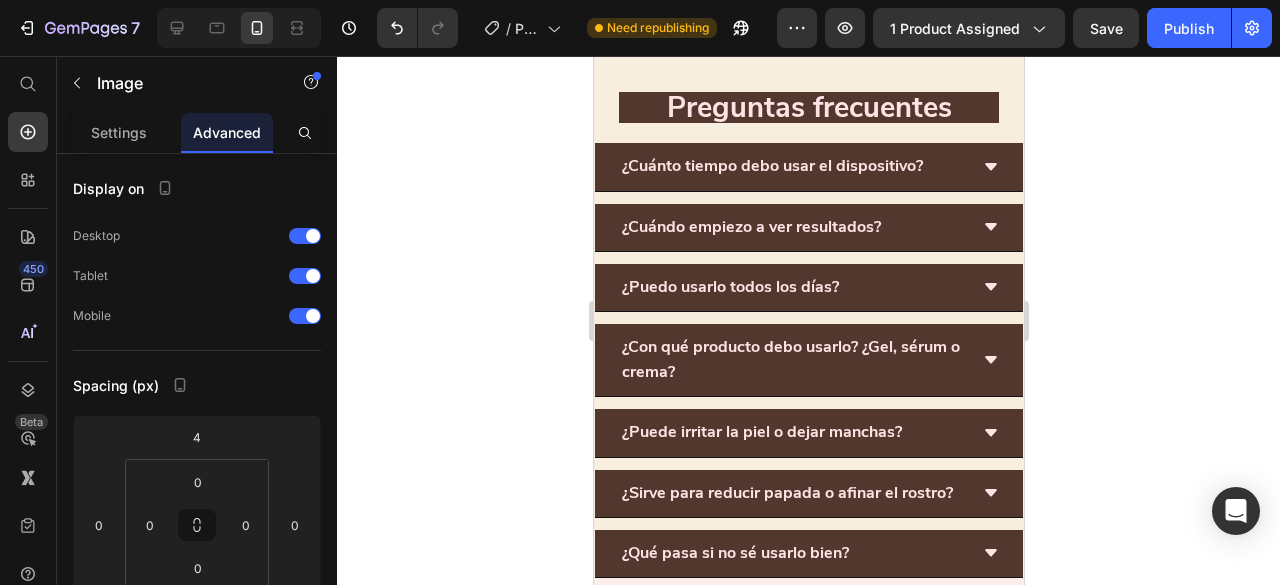 click 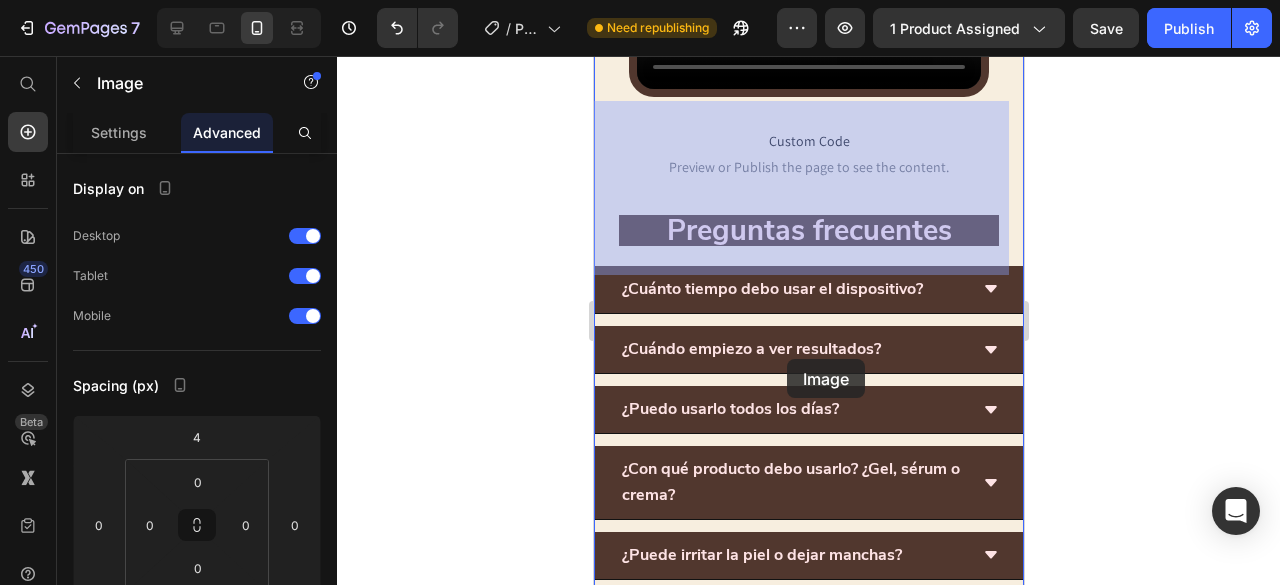 scroll, scrollTop: 3685, scrollLeft: 0, axis: vertical 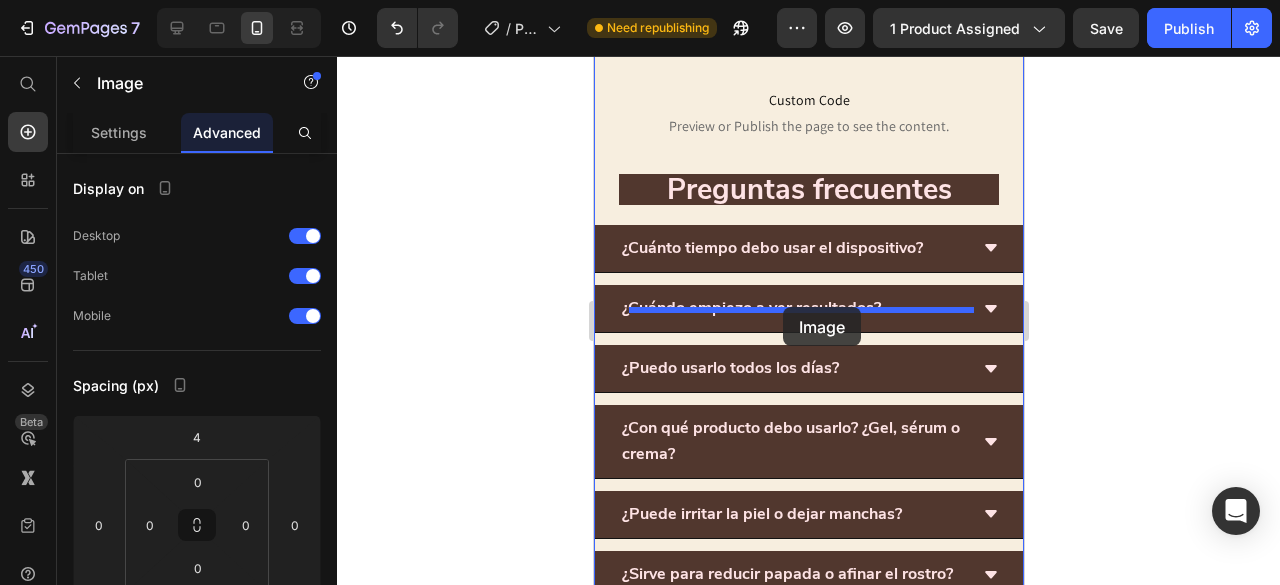 drag, startPoint x: 636, startPoint y: 336, endPoint x: 782, endPoint y: 307, distance: 148.85228 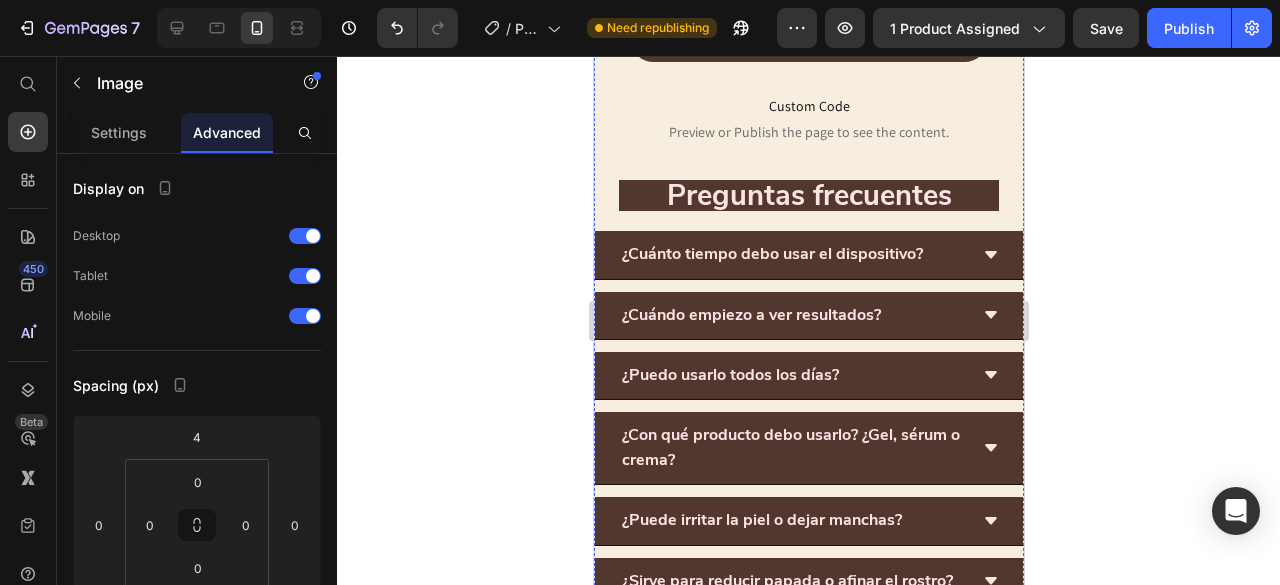 scroll, scrollTop: 3507, scrollLeft: 0, axis: vertical 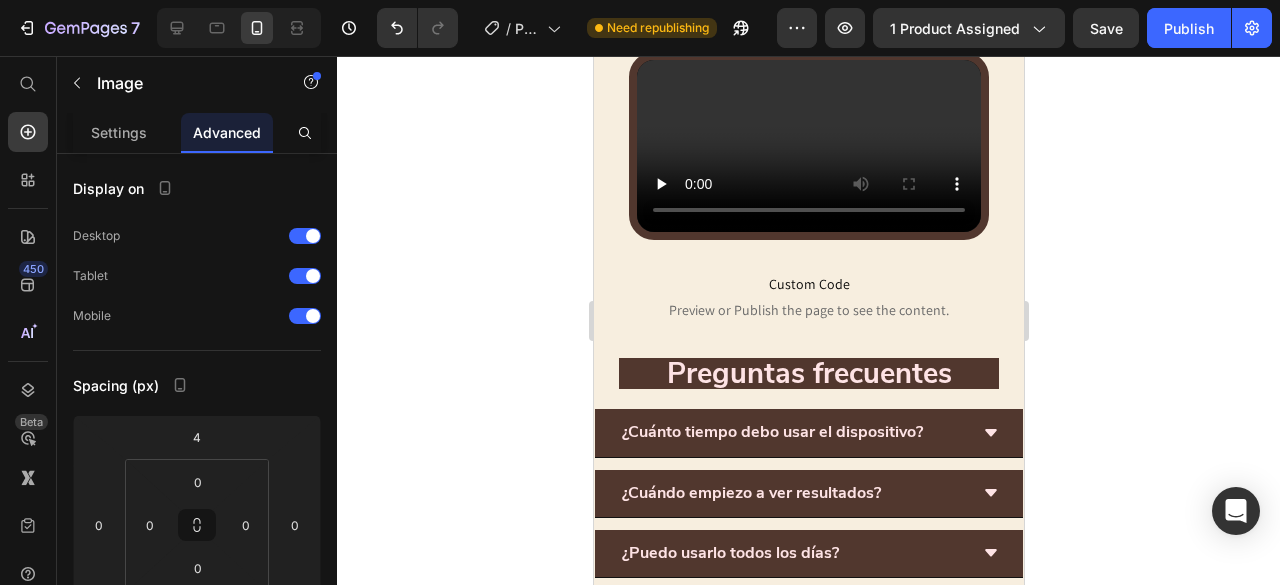 click at bounding box center [808, -509] 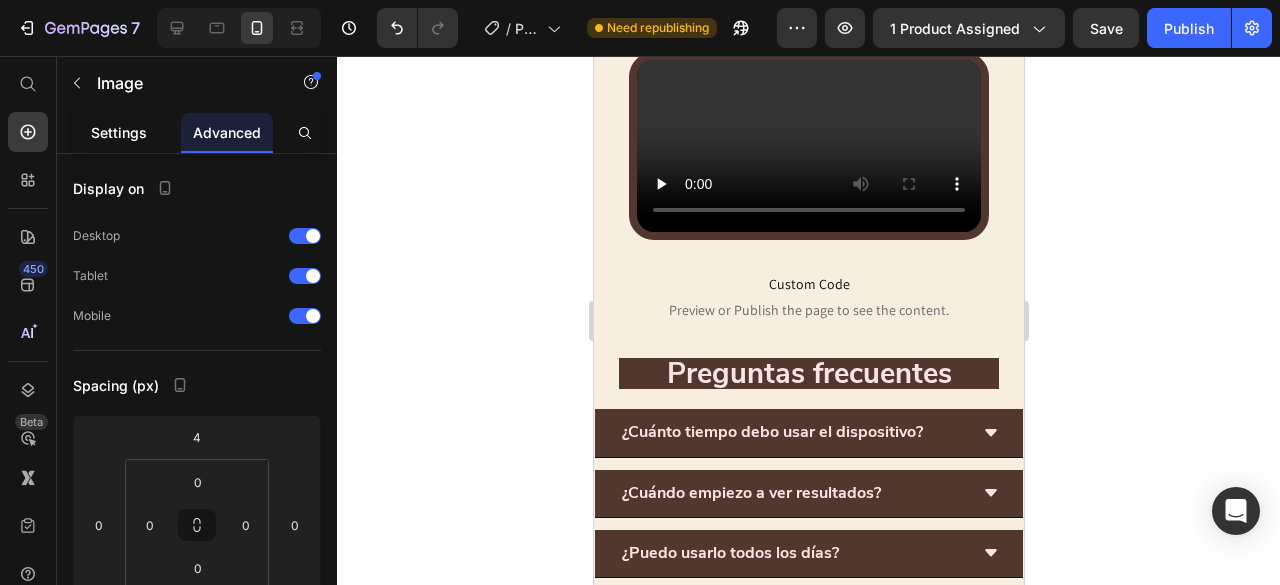 click on "Settings" at bounding box center (119, 132) 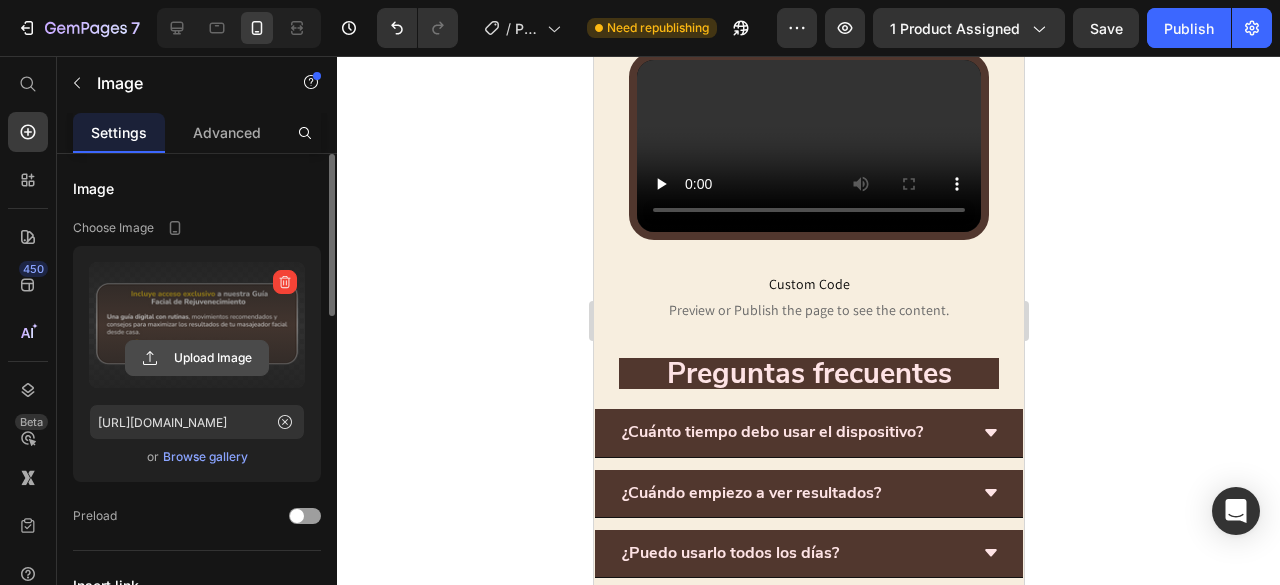 click 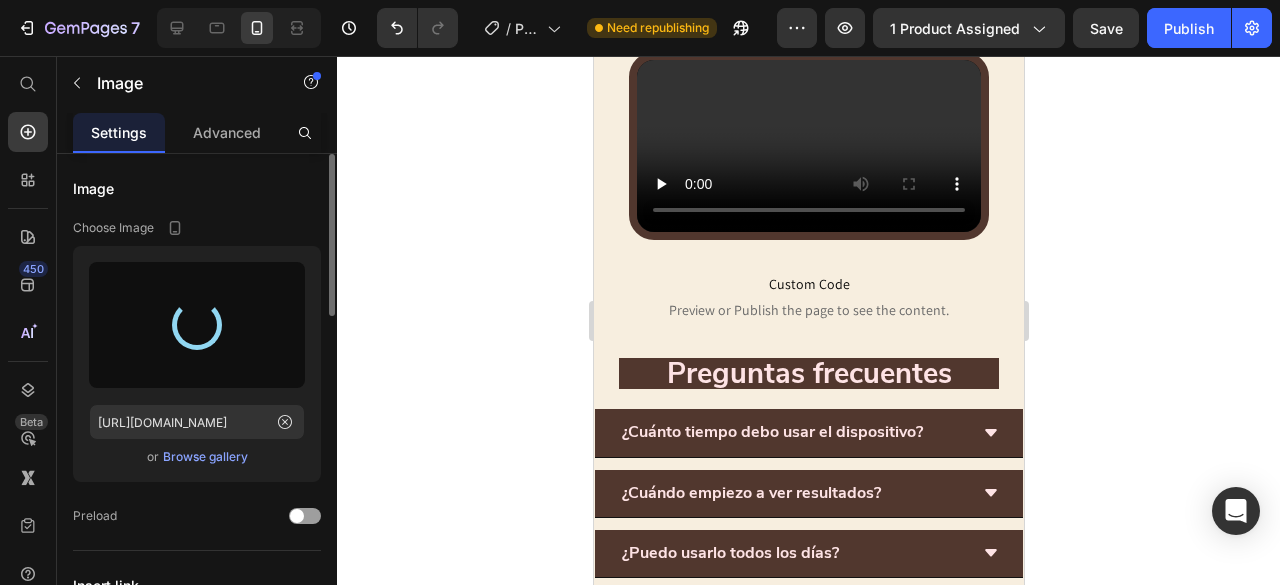 type on "https://cdn.shopify.com/s/files/1/0860/9421/7527/files/gempages_499786262215918822-a95c1e99-e8af-4432-bc69-4efb1e867db8.png" 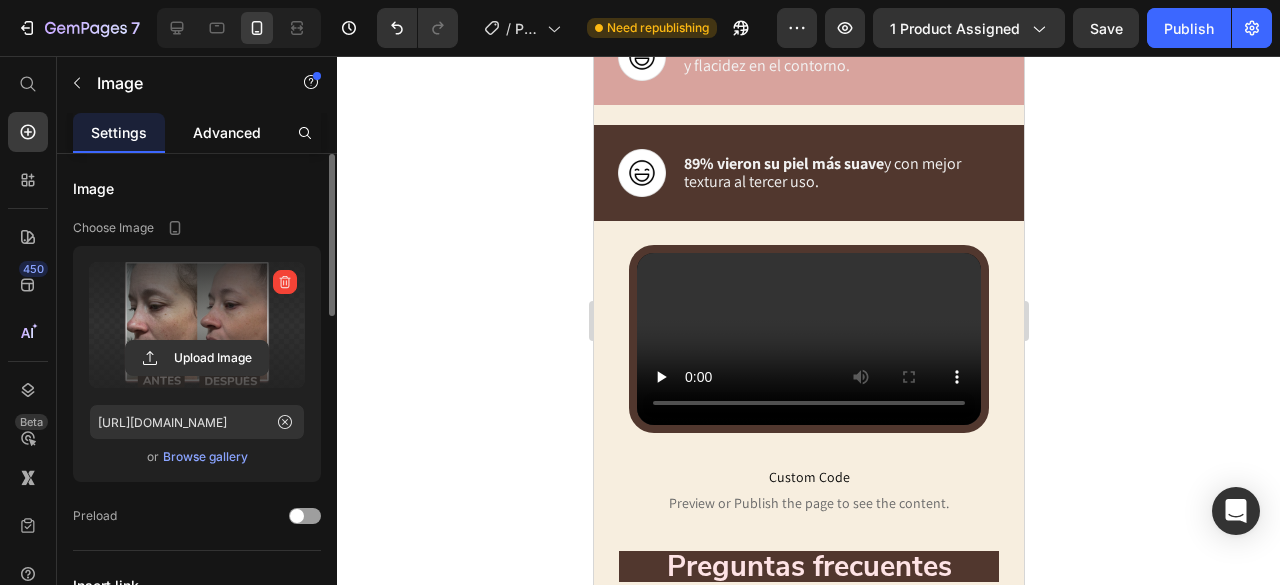 click on "Advanced" at bounding box center [227, 132] 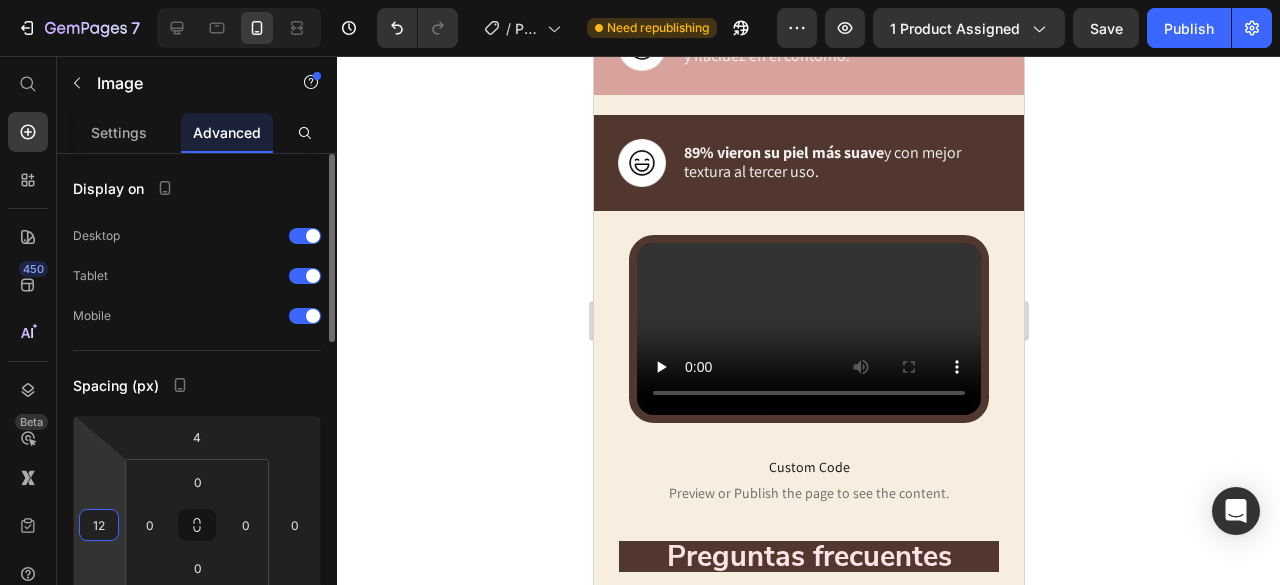 drag, startPoint x: 104, startPoint y: 499, endPoint x: 108, endPoint y: 538, distance: 39.20459 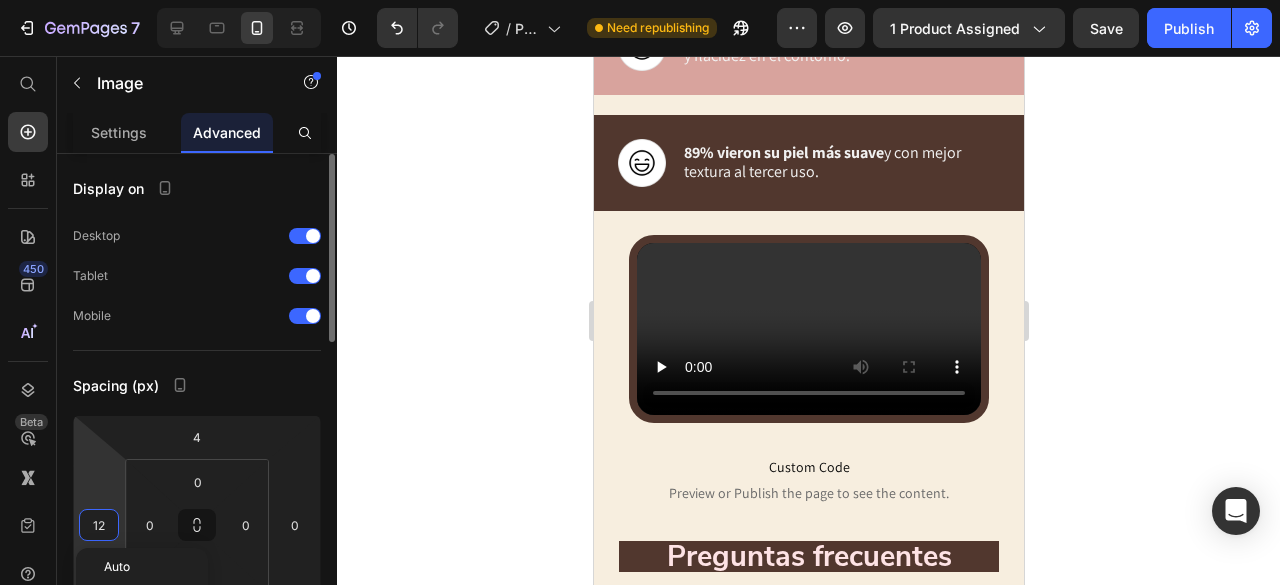 click on "12" at bounding box center [99, 525] 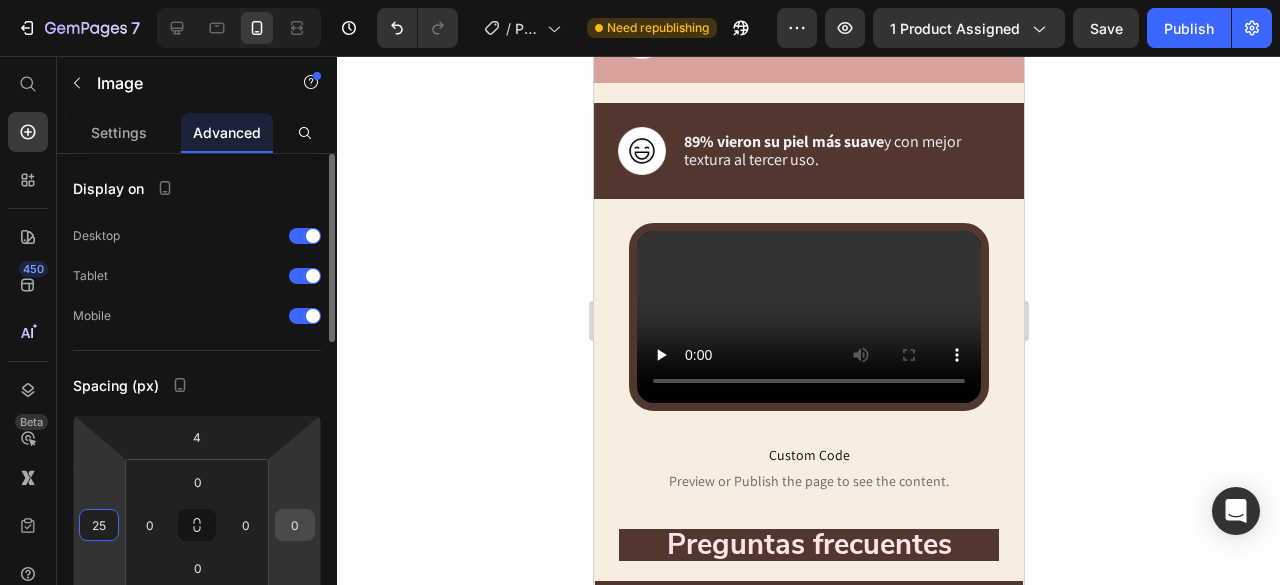 type on "25" 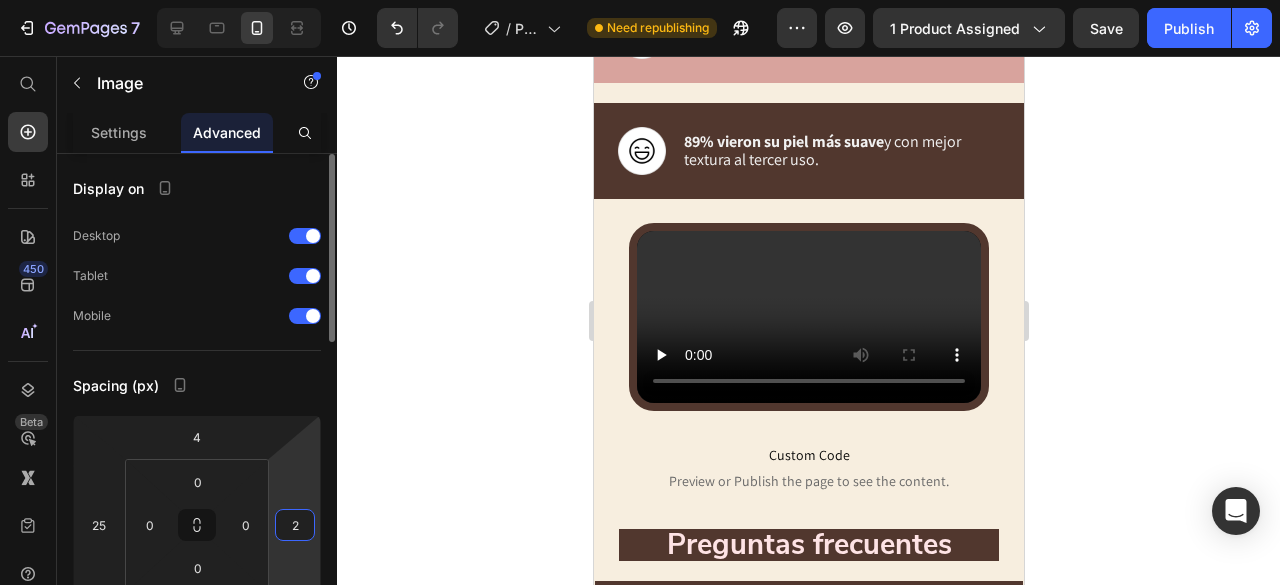 type on "25" 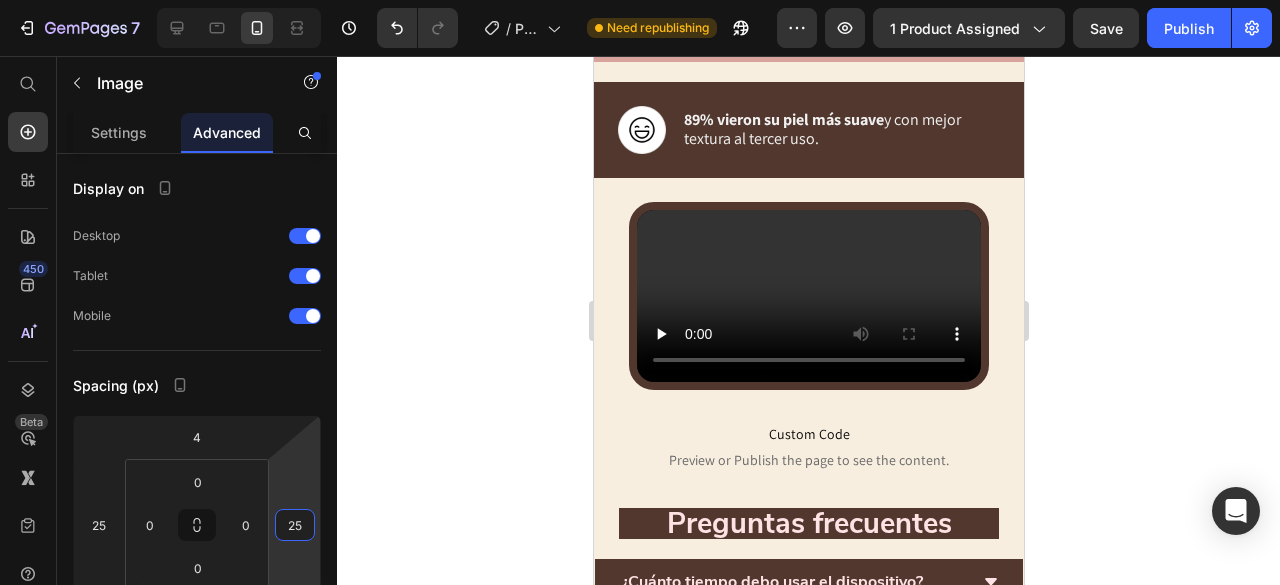 click 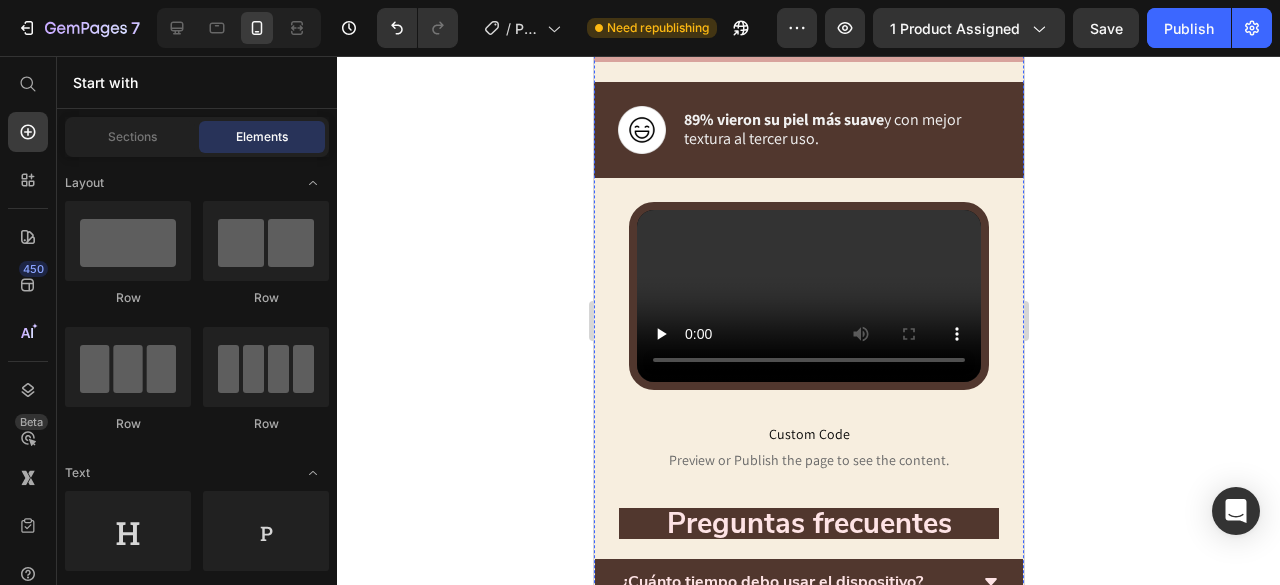 click at bounding box center [808, -434] 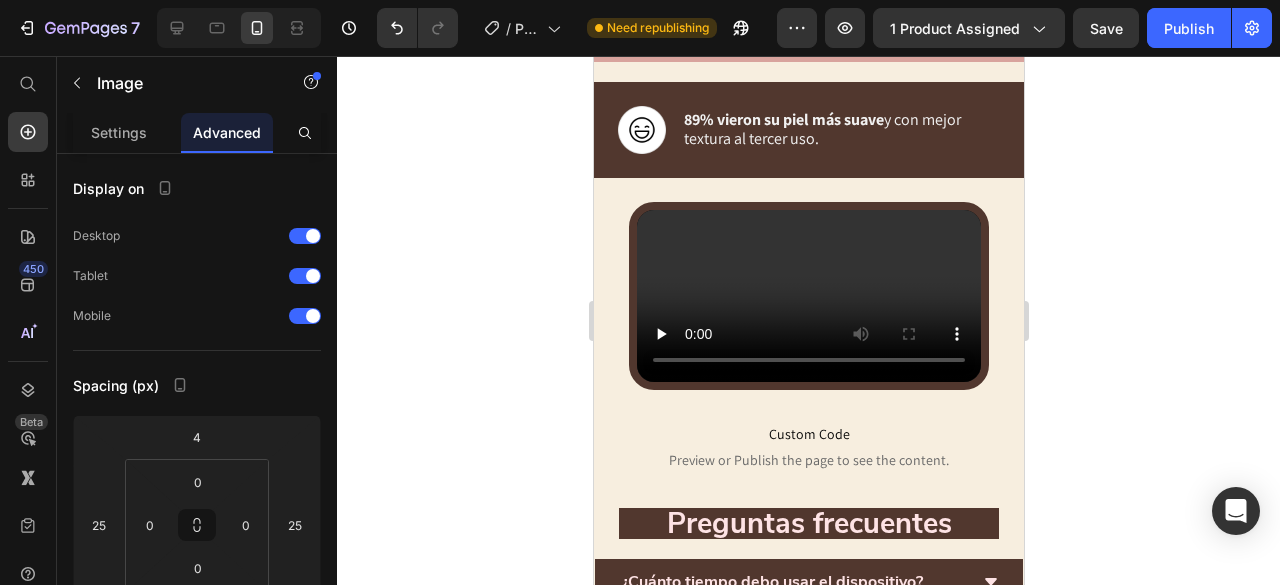 click 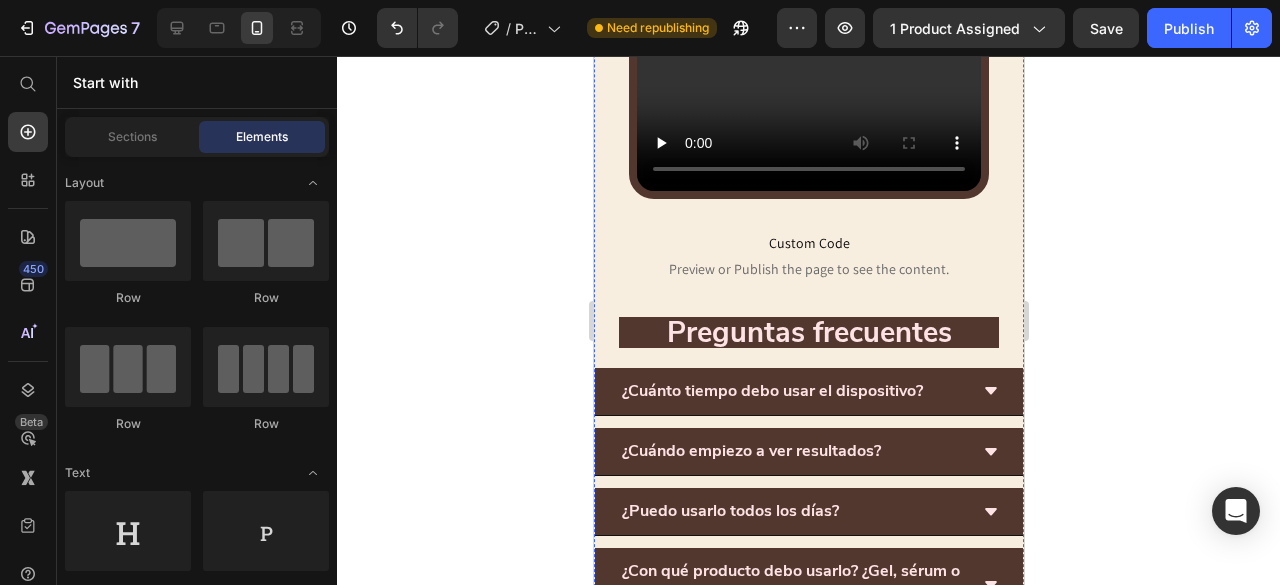 scroll, scrollTop: 3731, scrollLeft: 0, axis: vertical 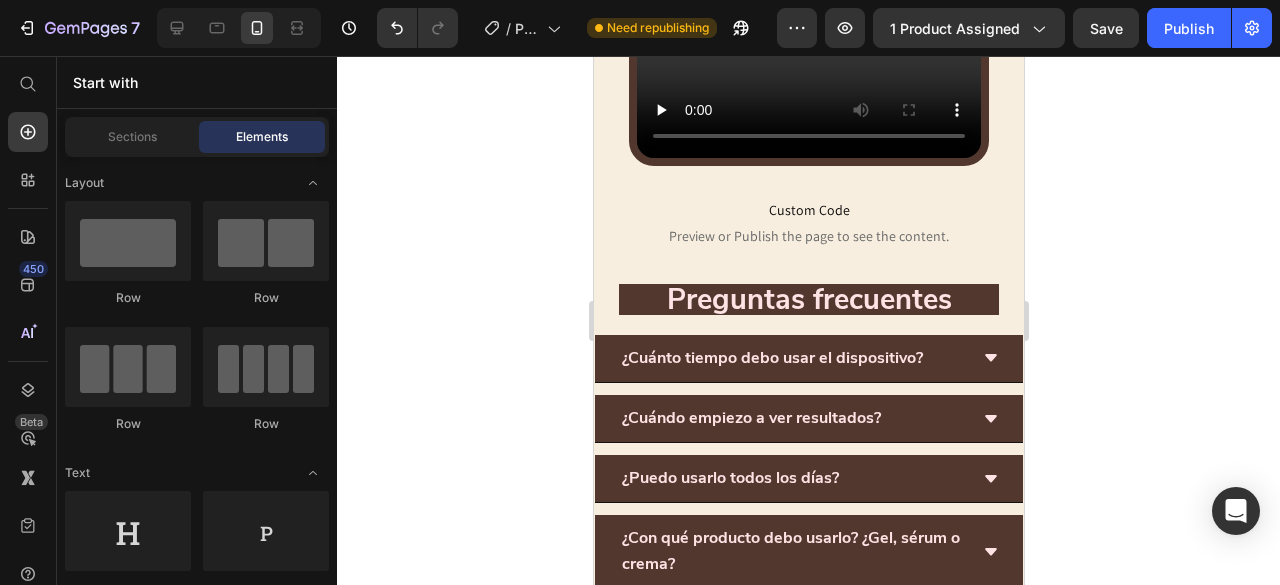 click 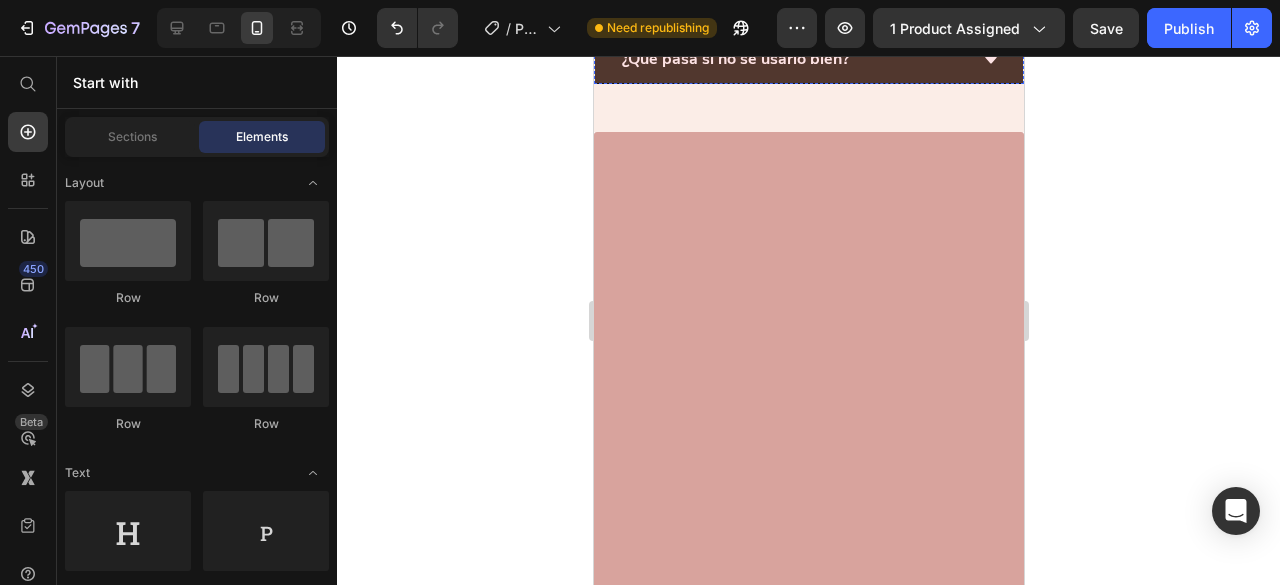 scroll, scrollTop: 4418, scrollLeft: 0, axis: vertical 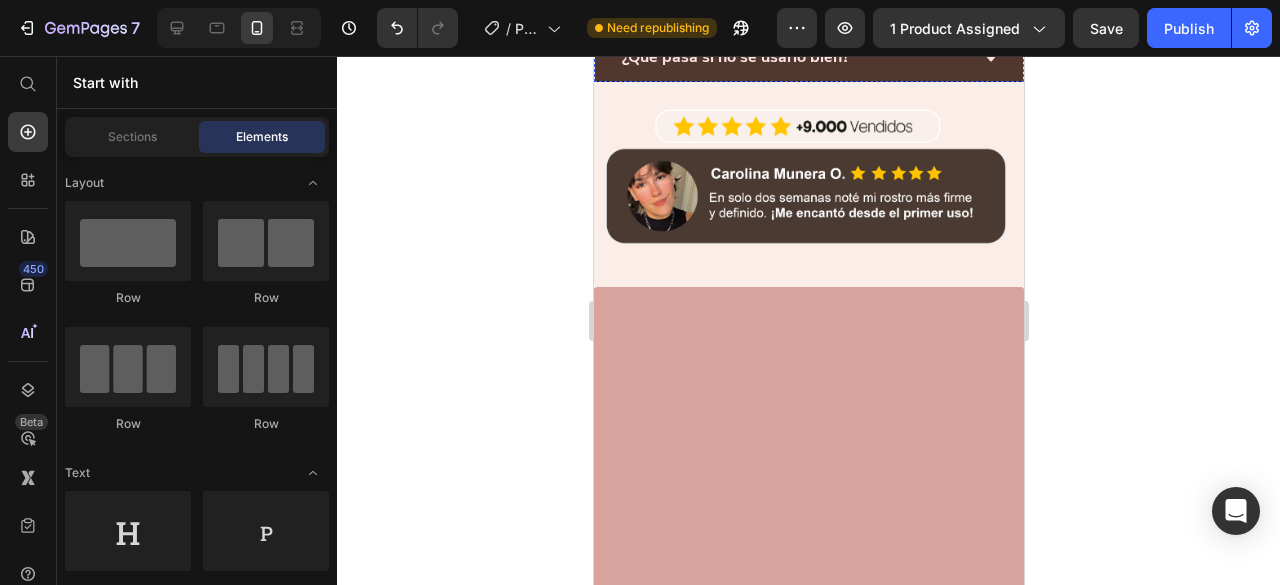 click at bounding box center (808, -615) 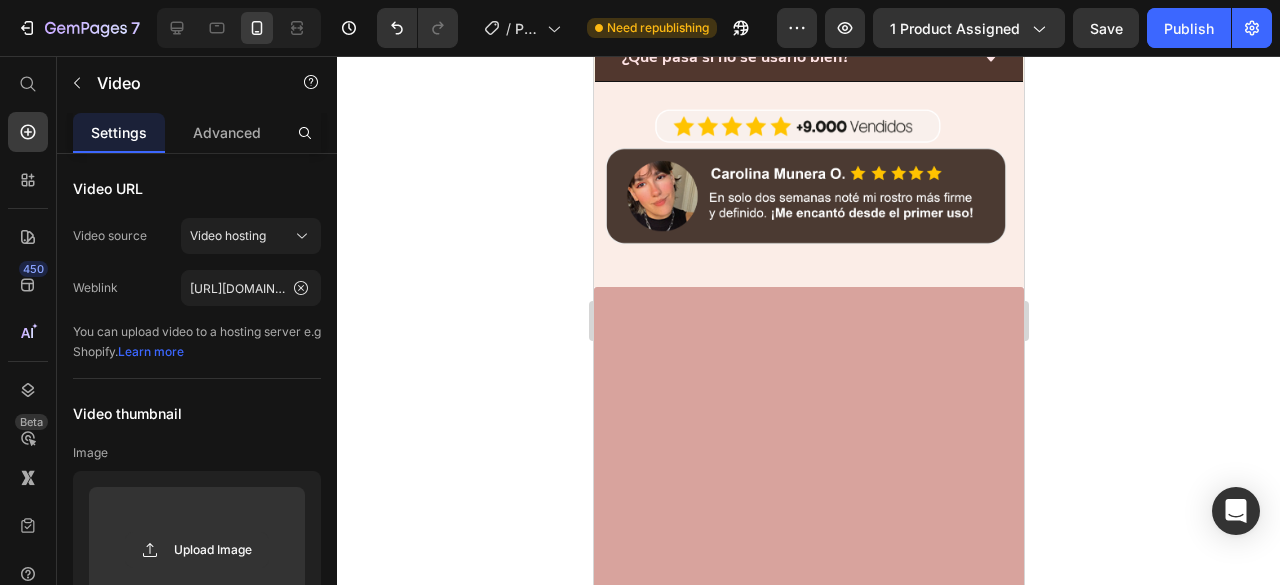 click 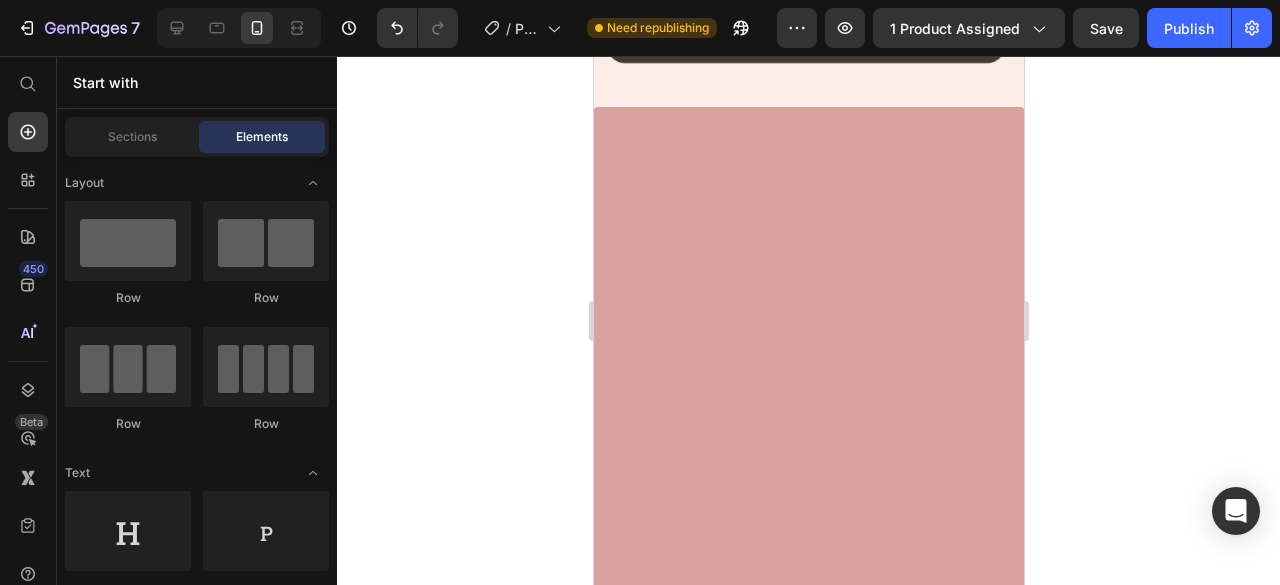 click on "Custom Code" at bounding box center [808, -657] 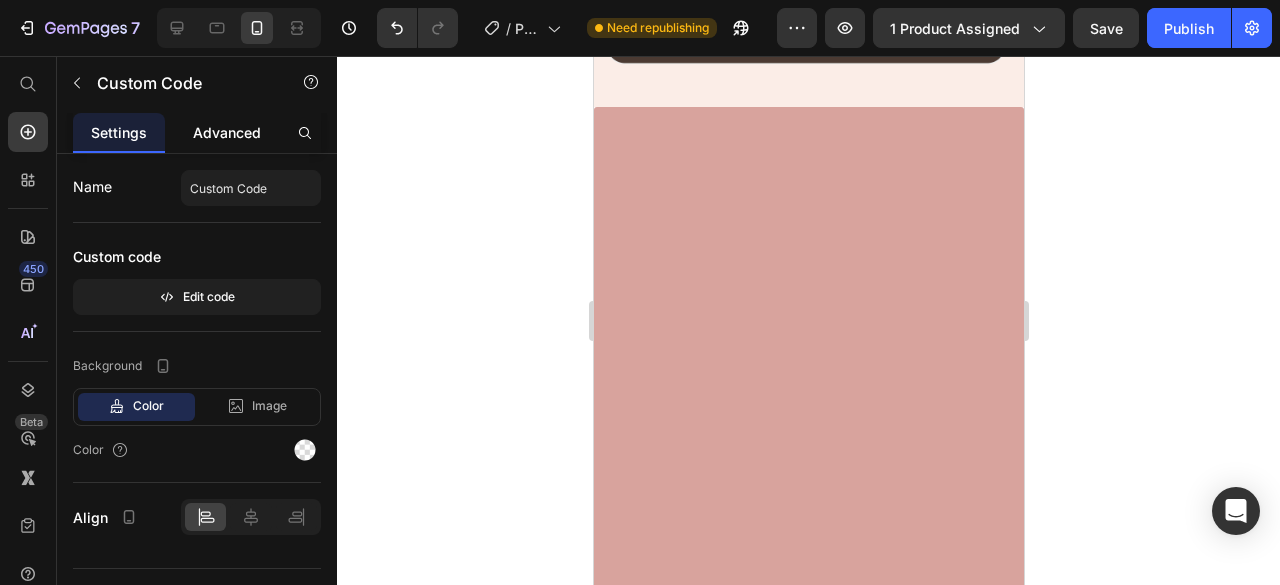 click on "Advanced" at bounding box center (227, 132) 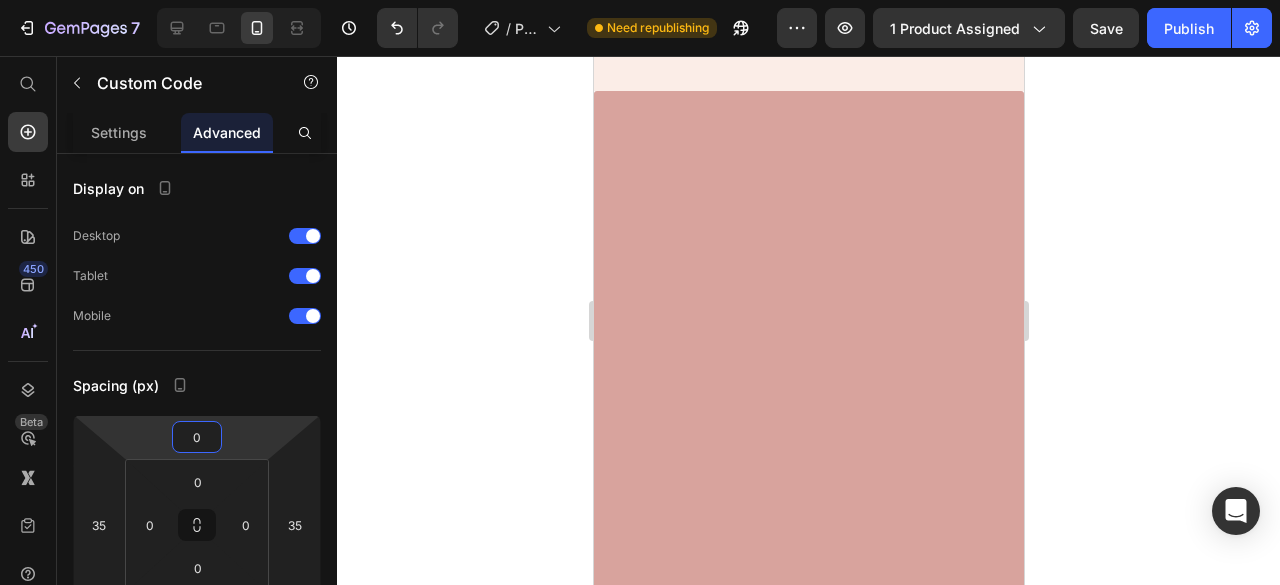 type on "-4" 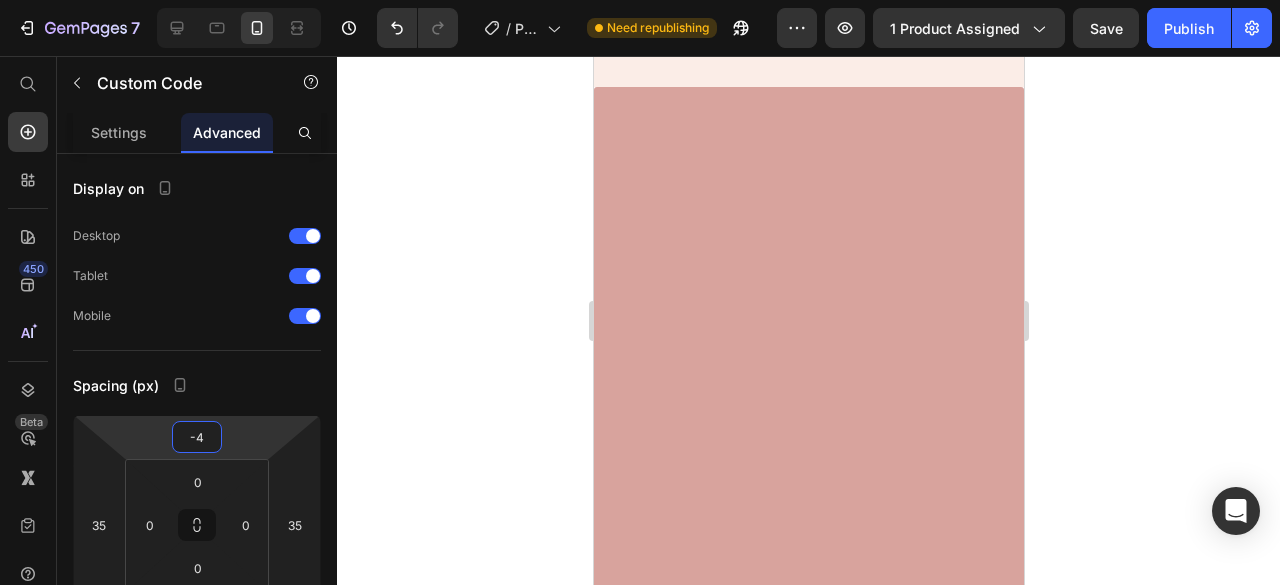 drag, startPoint x: 239, startPoint y: 433, endPoint x: 232, endPoint y: 443, distance: 12.206555 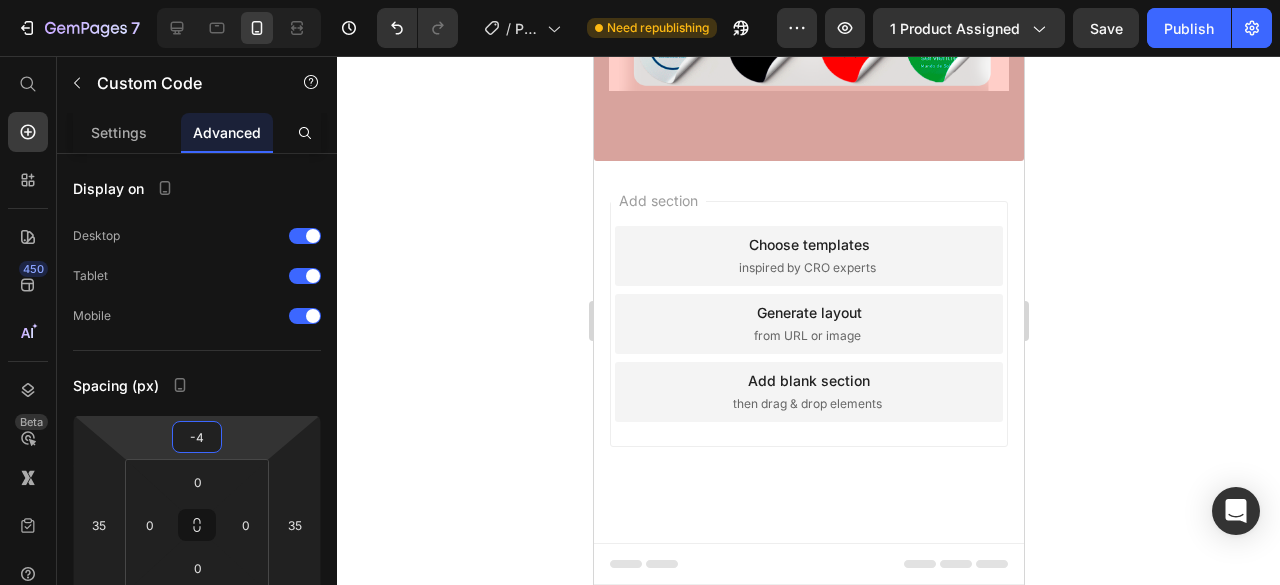 scroll, scrollTop: 5722, scrollLeft: 0, axis: vertical 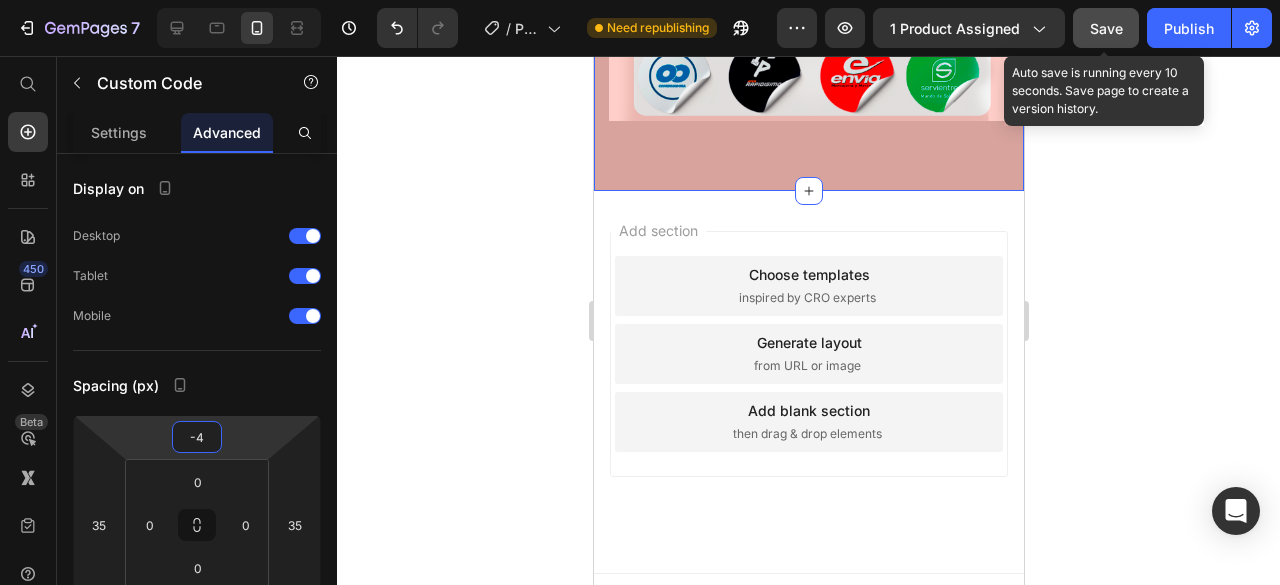 click on "Save" 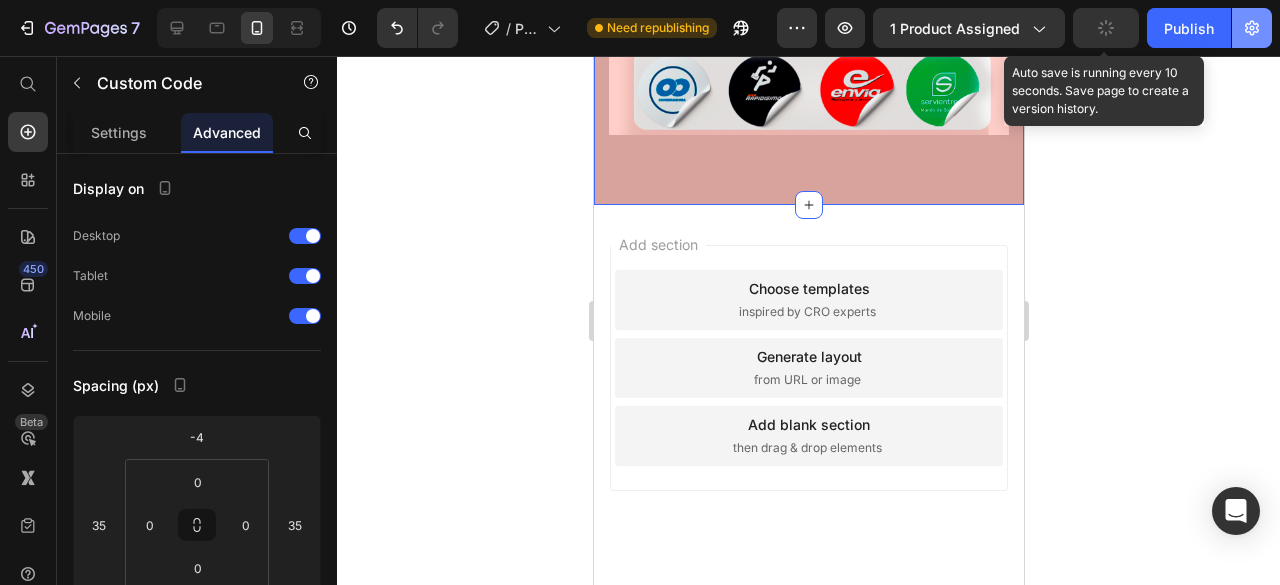 scroll, scrollTop: 5076, scrollLeft: 0, axis: vertical 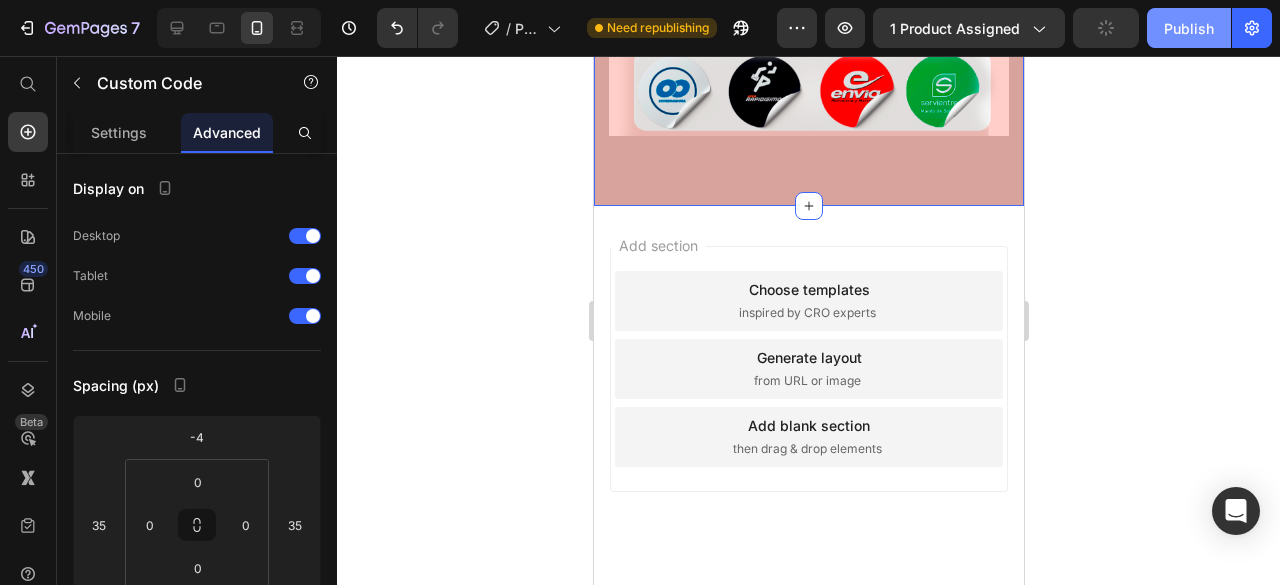 click on "Publish" at bounding box center (1189, 28) 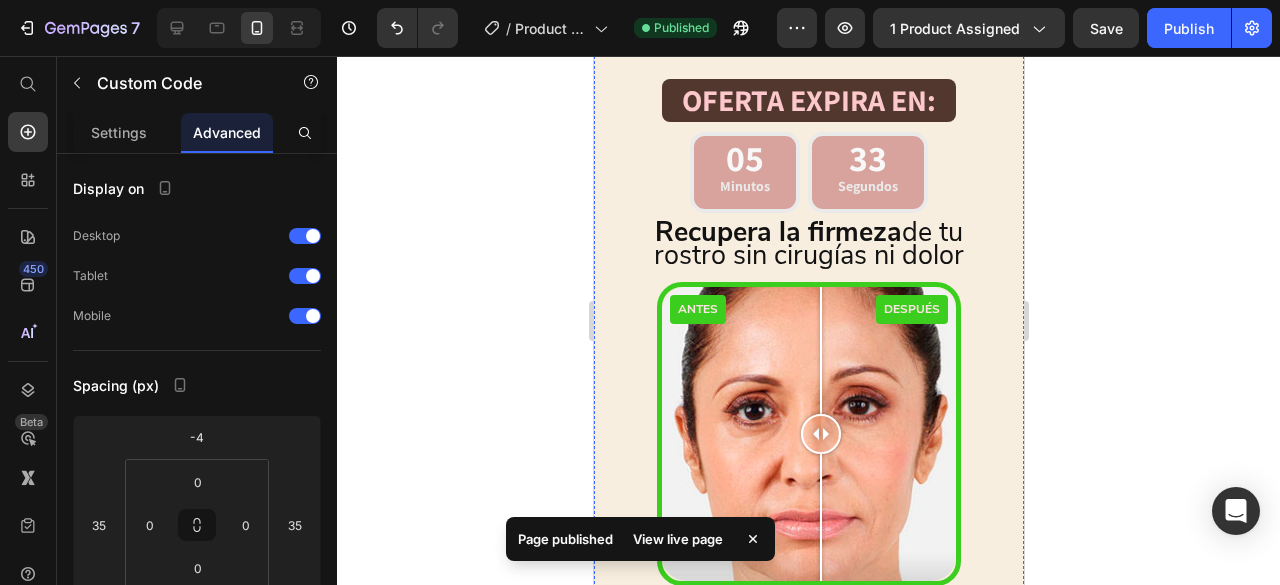 scroll, scrollTop: 771, scrollLeft: 0, axis: vertical 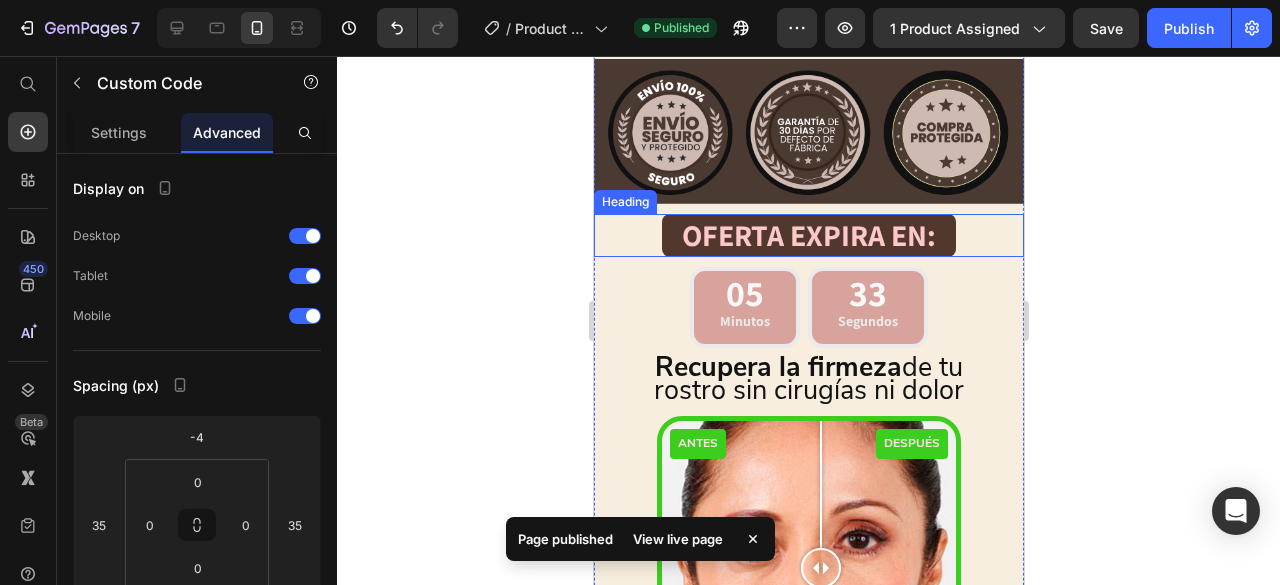 click on "OFERTA EXPIRA EN: Heading" at bounding box center (808, 235) 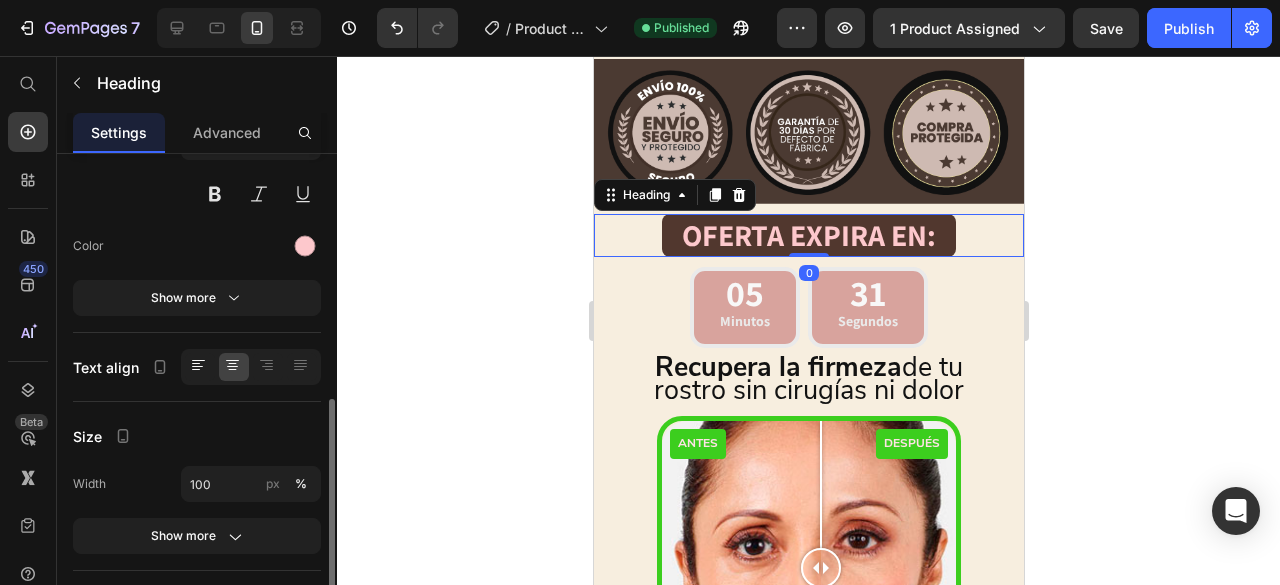 scroll, scrollTop: 300, scrollLeft: 0, axis: vertical 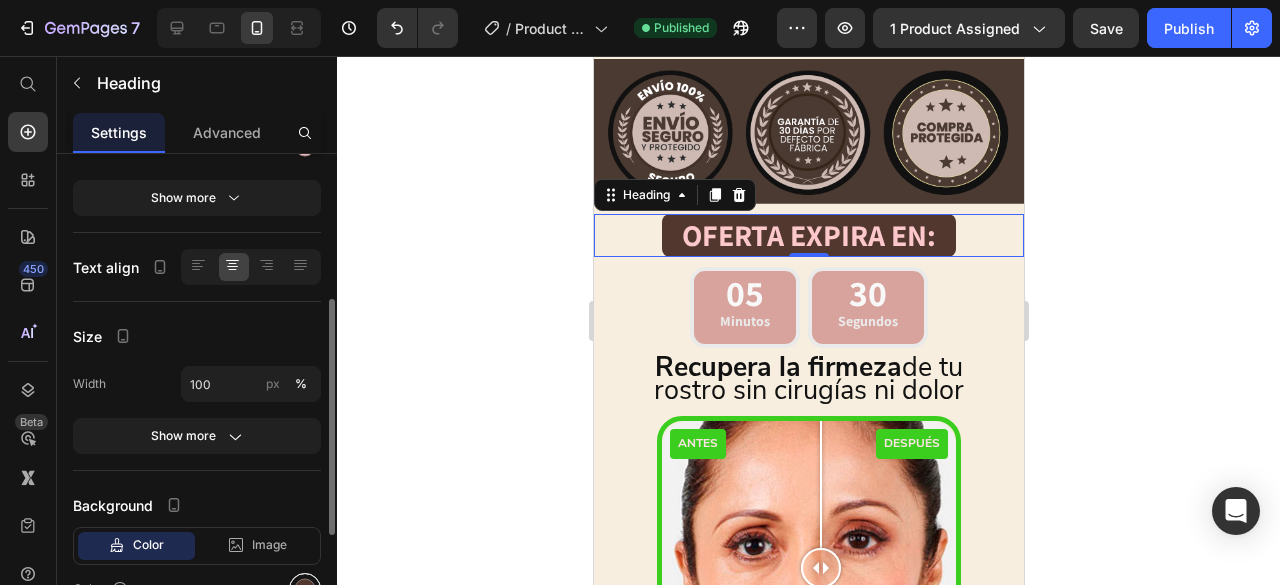 click at bounding box center [305, 589] 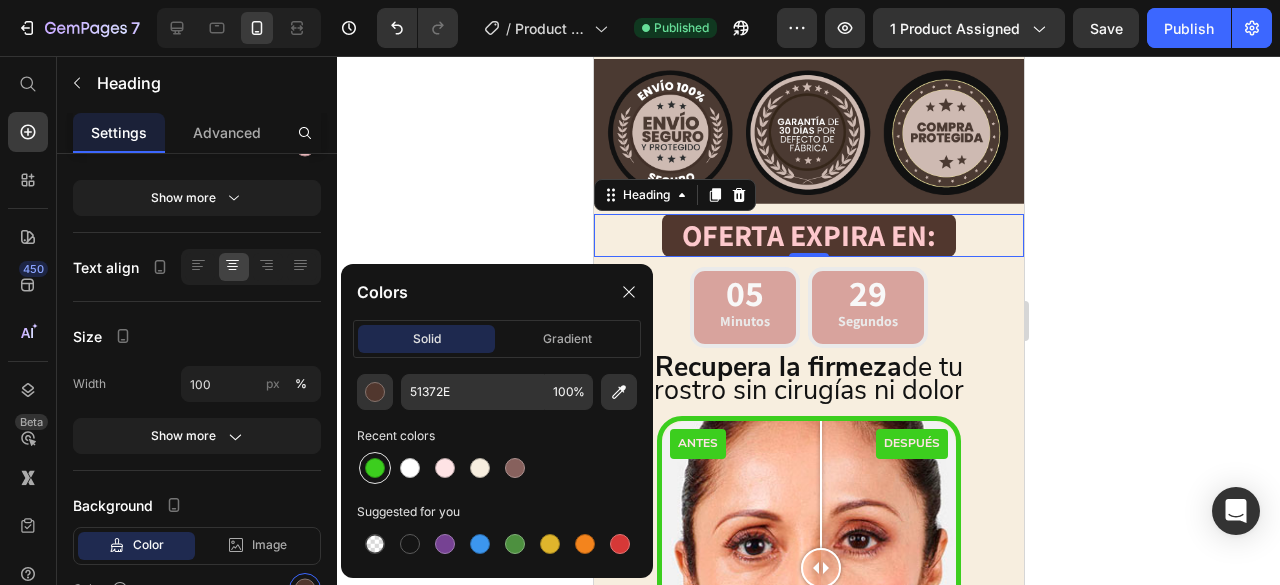 click at bounding box center [375, 468] 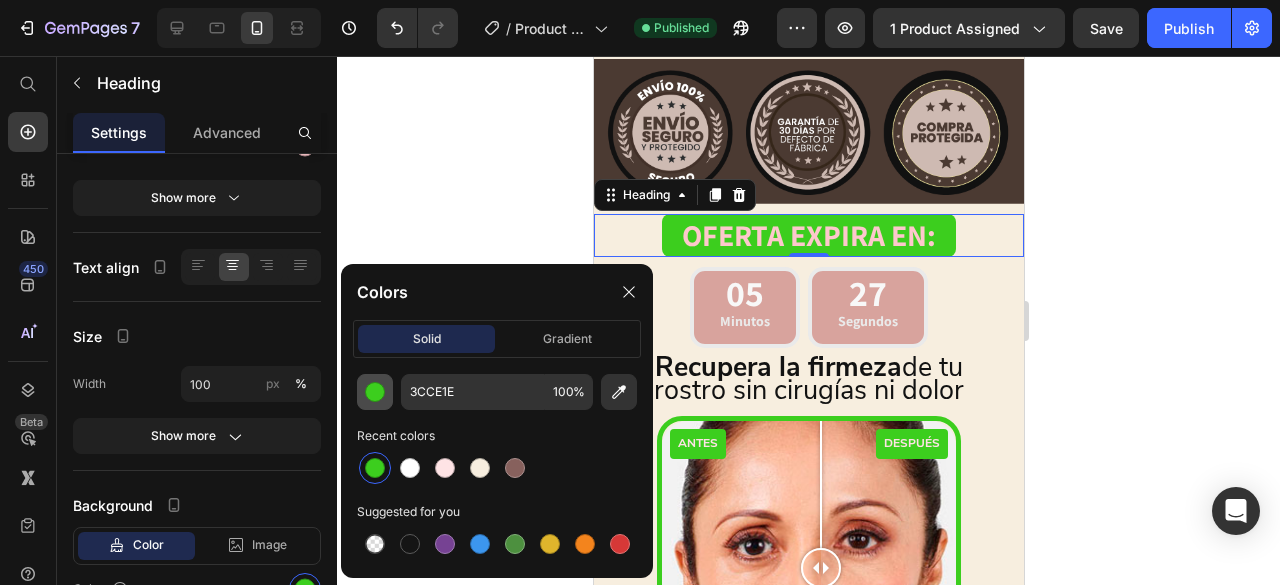 click at bounding box center [375, 392] 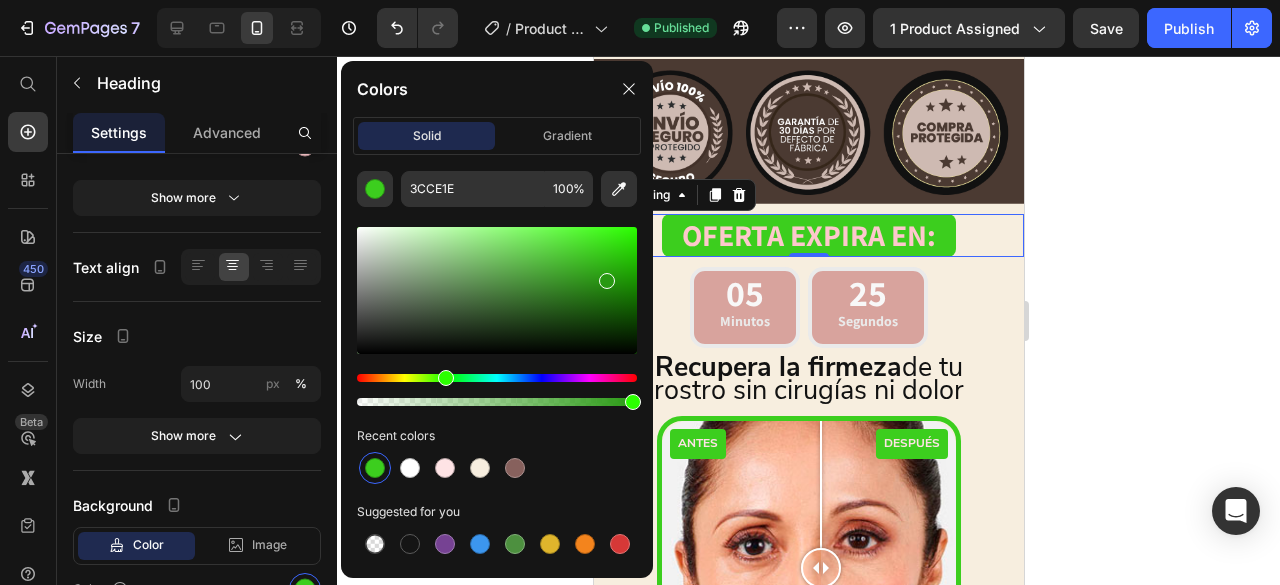 click at bounding box center [497, 290] 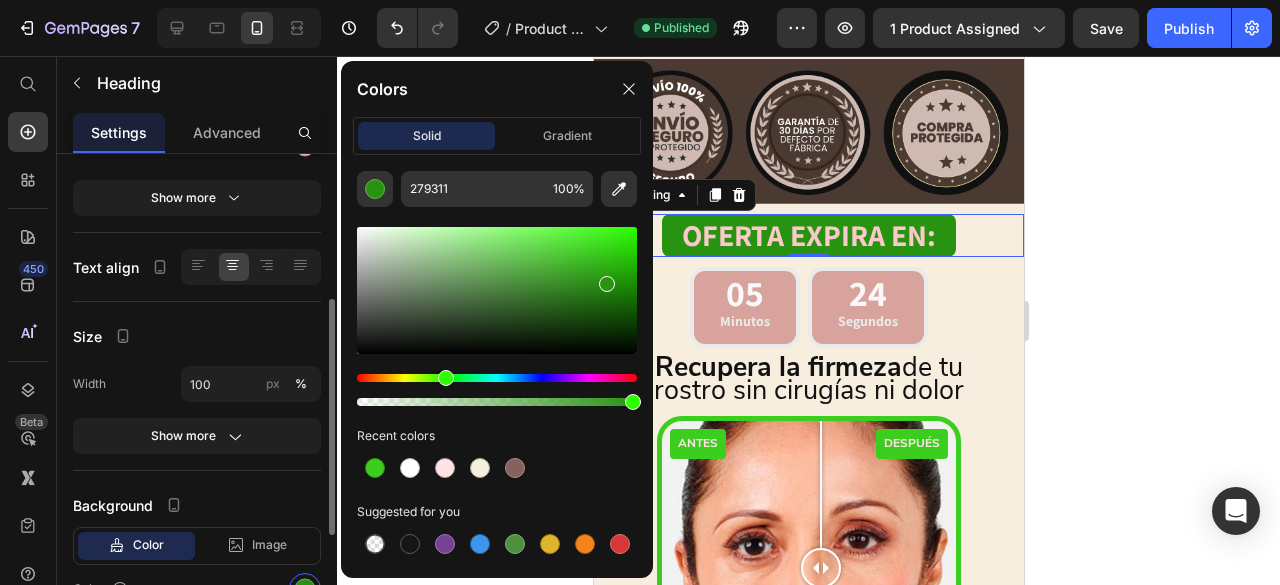 click on "Size" at bounding box center [197, 336] 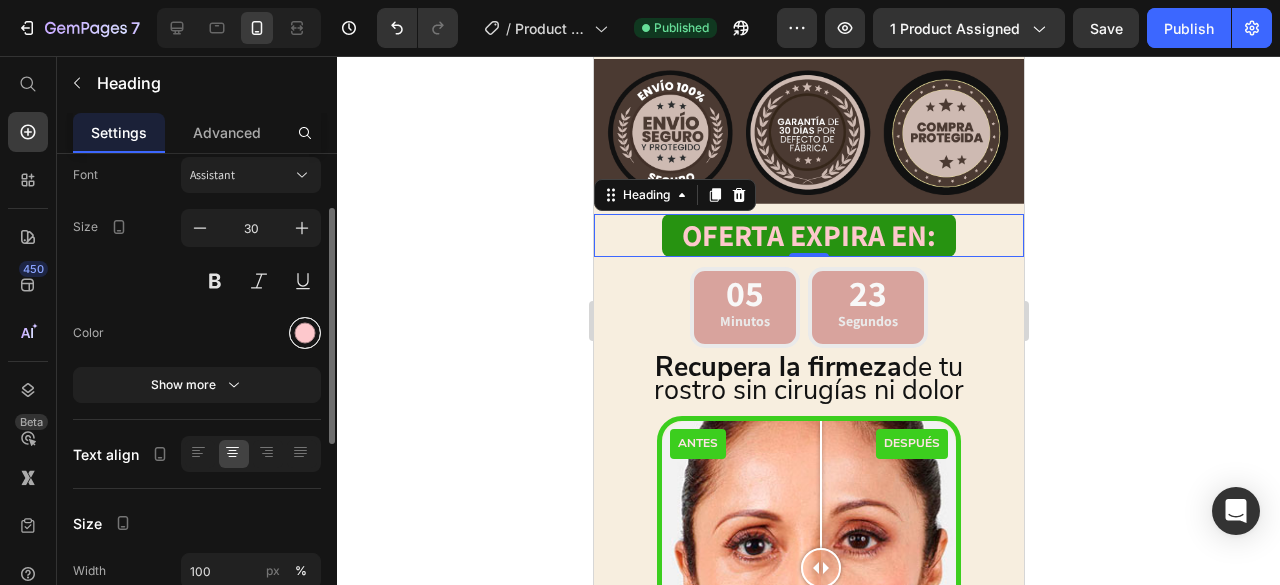 scroll, scrollTop: 92, scrollLeft: 0, axis: vertical 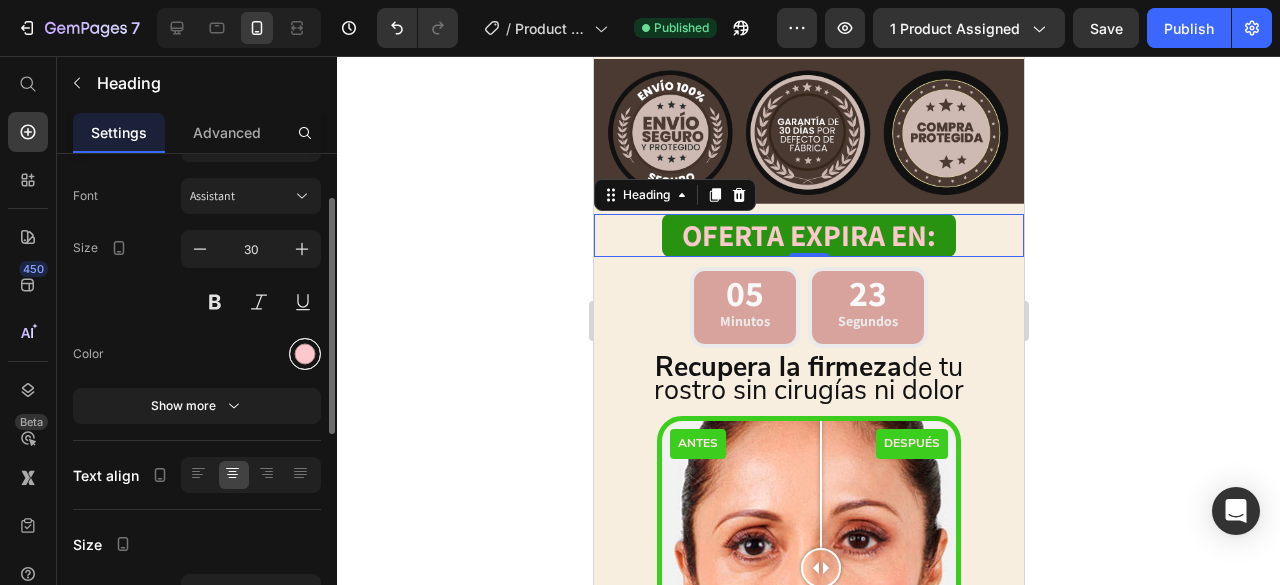 click at bounding box center (305, 354) 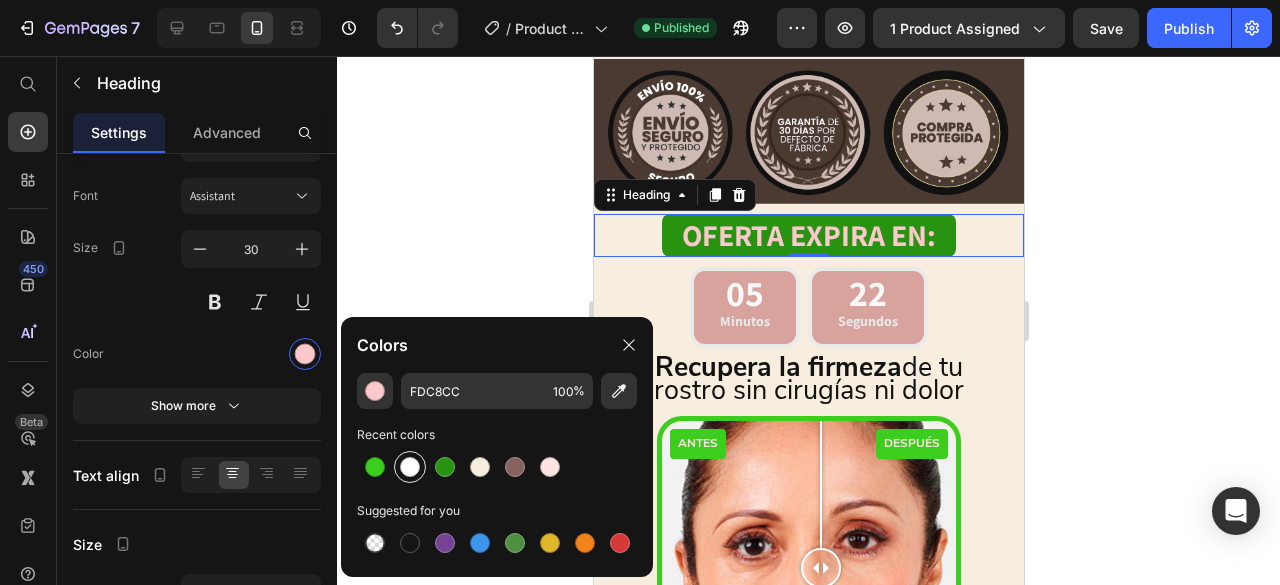 click at bounding box center (410, 467) 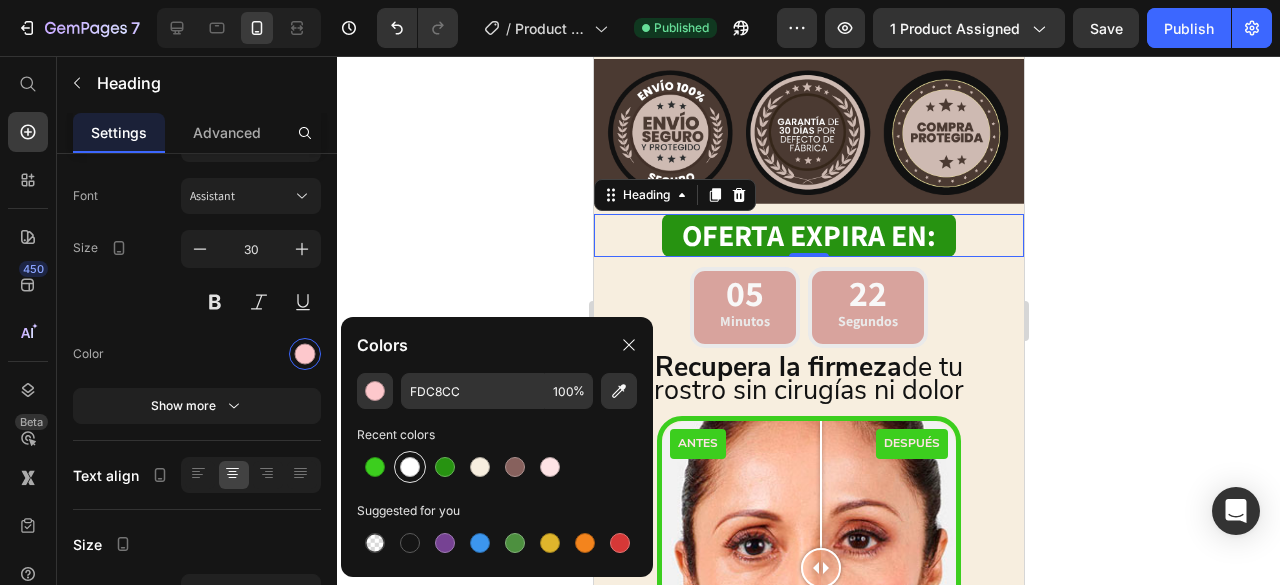 type on "FFFFFF" 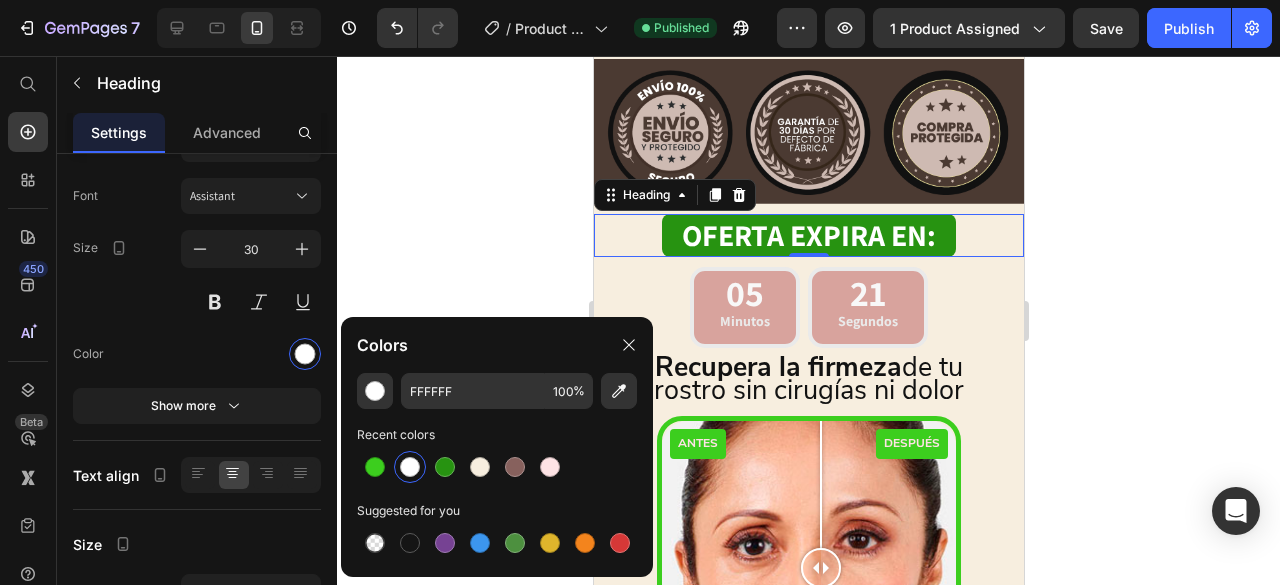 click 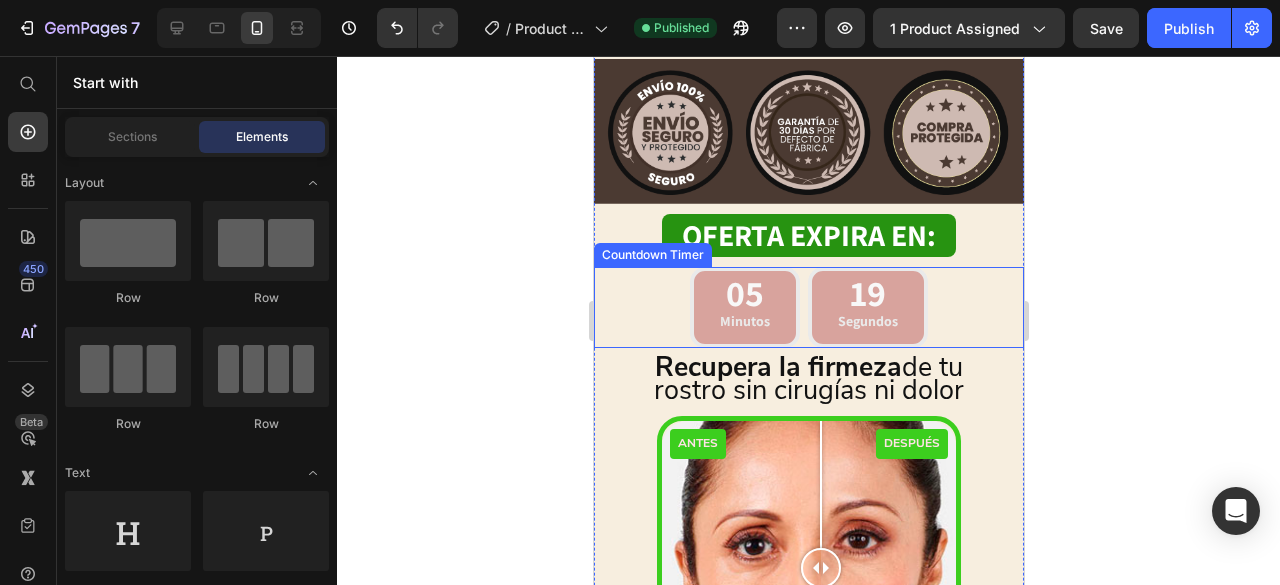 click on "19 Segundos" at bounding box center (867, 307) 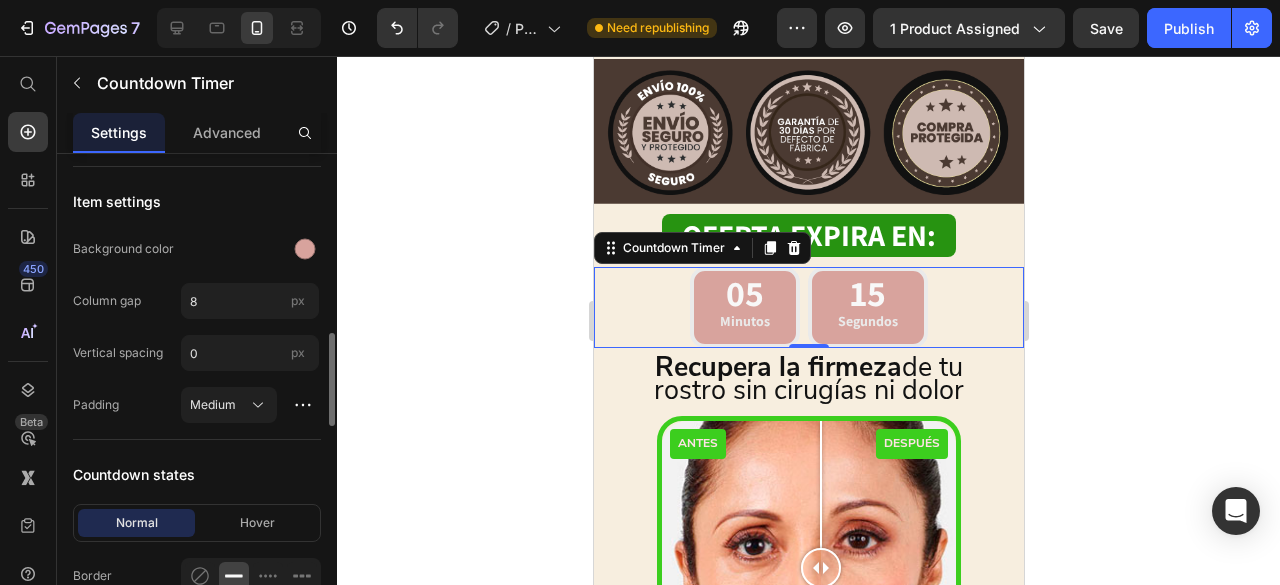 scroll, scrollTop: 907, scrollLeft: 0, axis: vertical 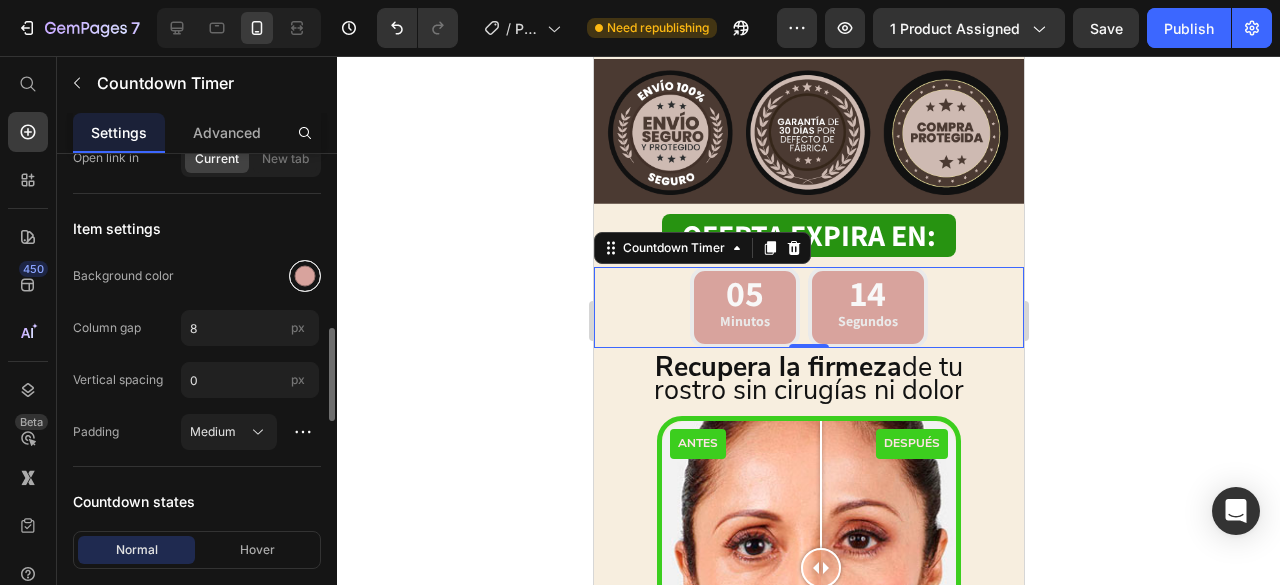 click at bounding box center (305, 276) 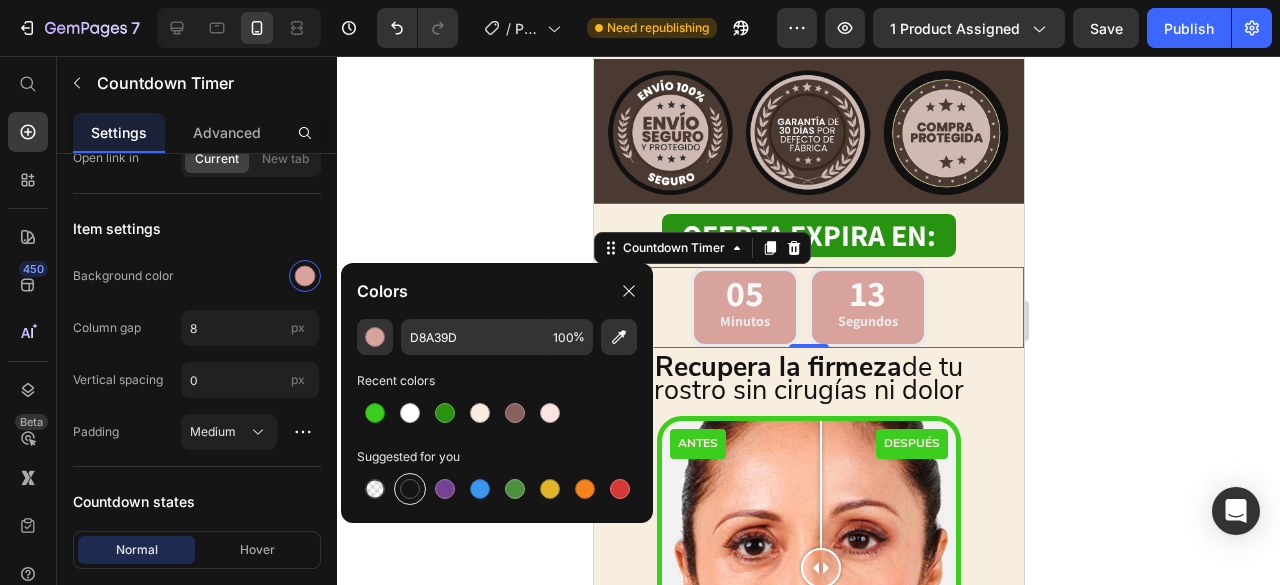 click at bounding box center [410, 489] 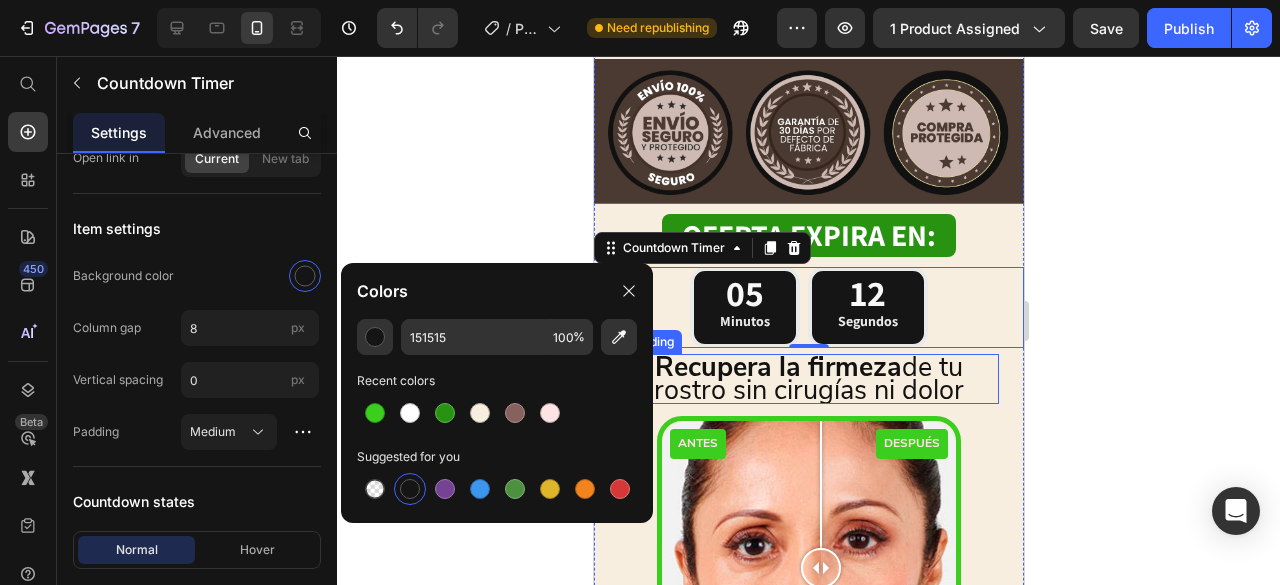 click 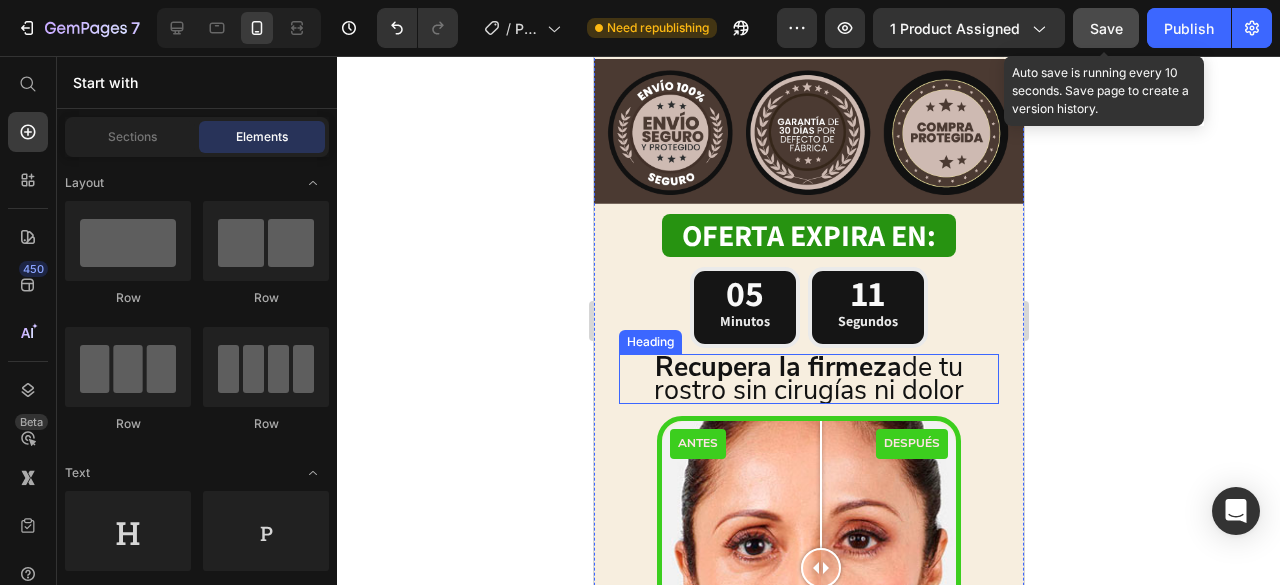 click on "Save" 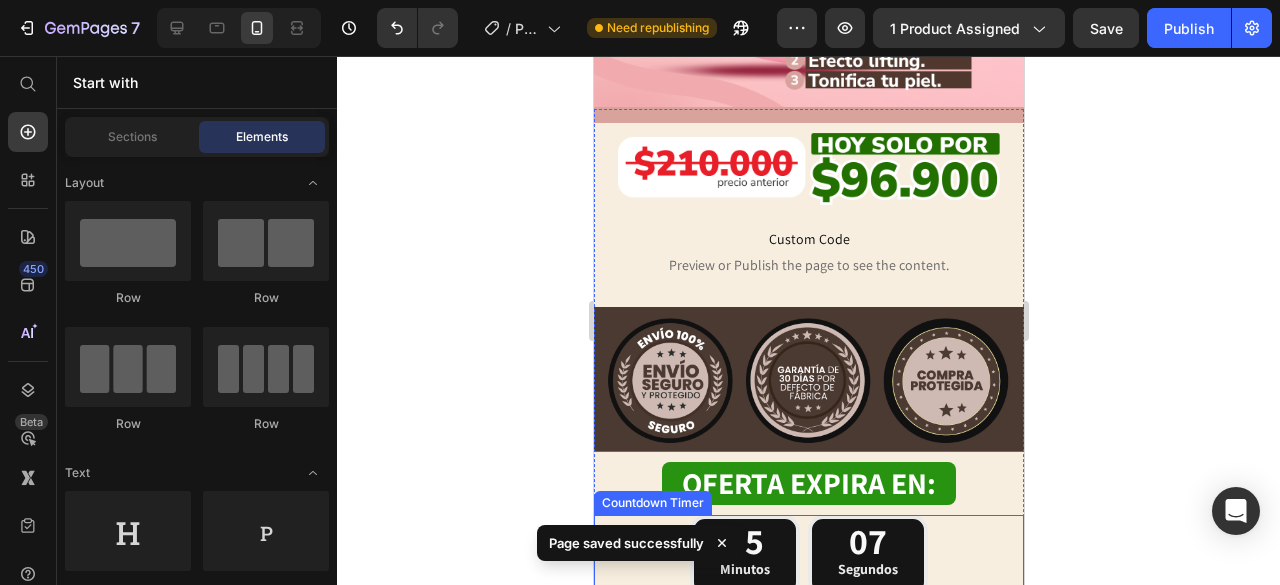 scroll, scrollTop: 594, scrollLeft: 0, axis: vertical 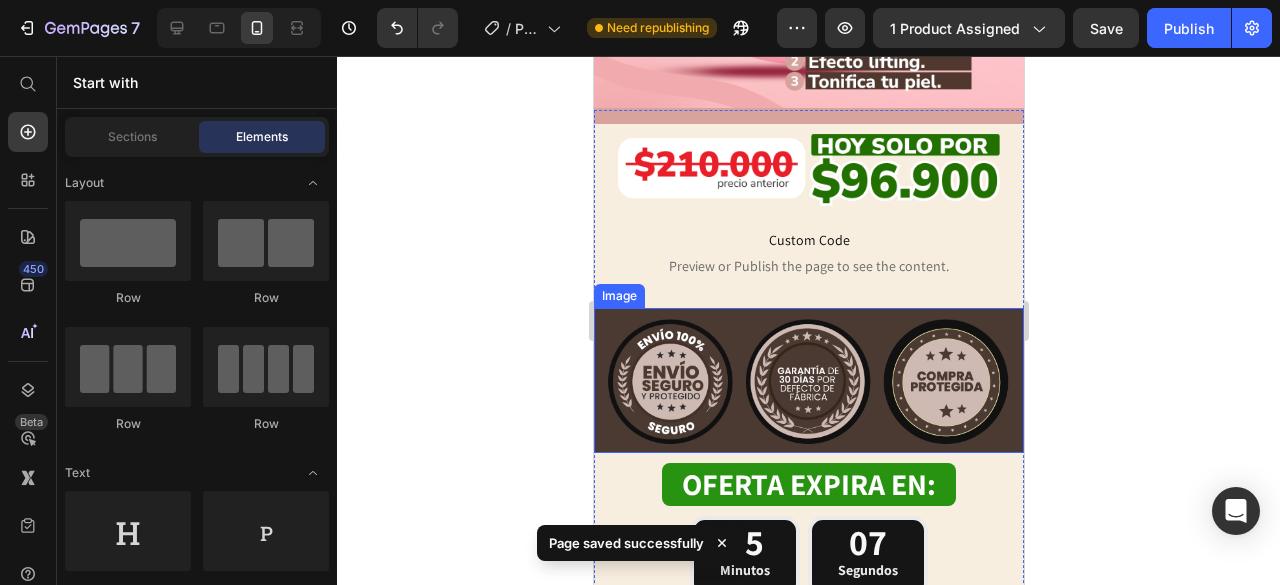 click at bounding box center (808, 380) 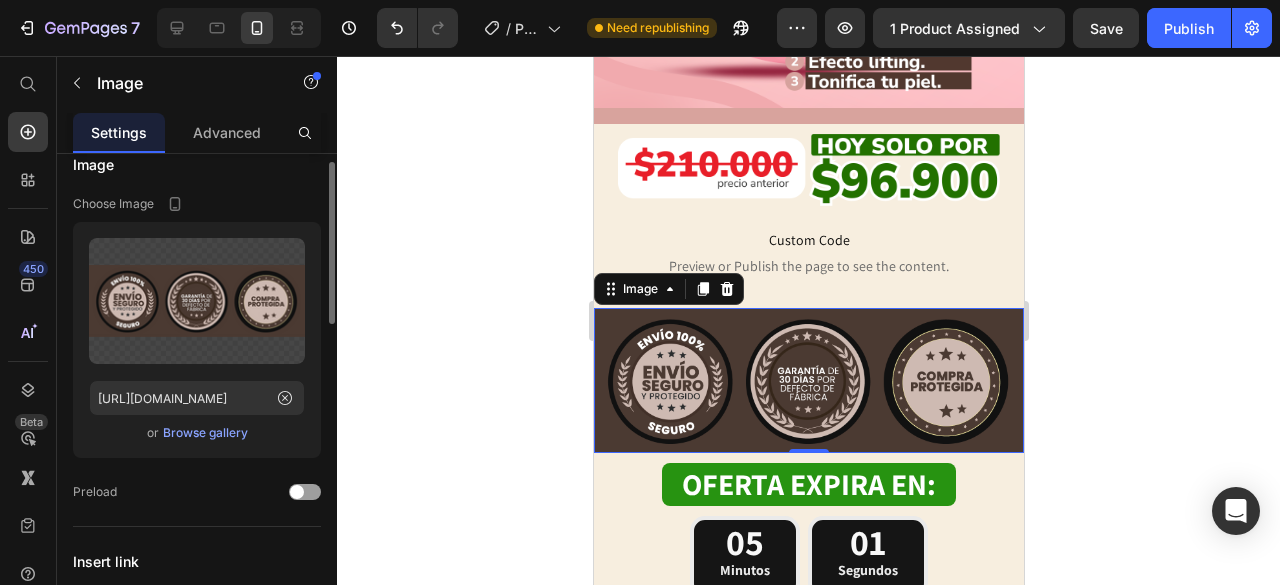scroll, scrollTop: 0, scrollLeft: 0, axis: both 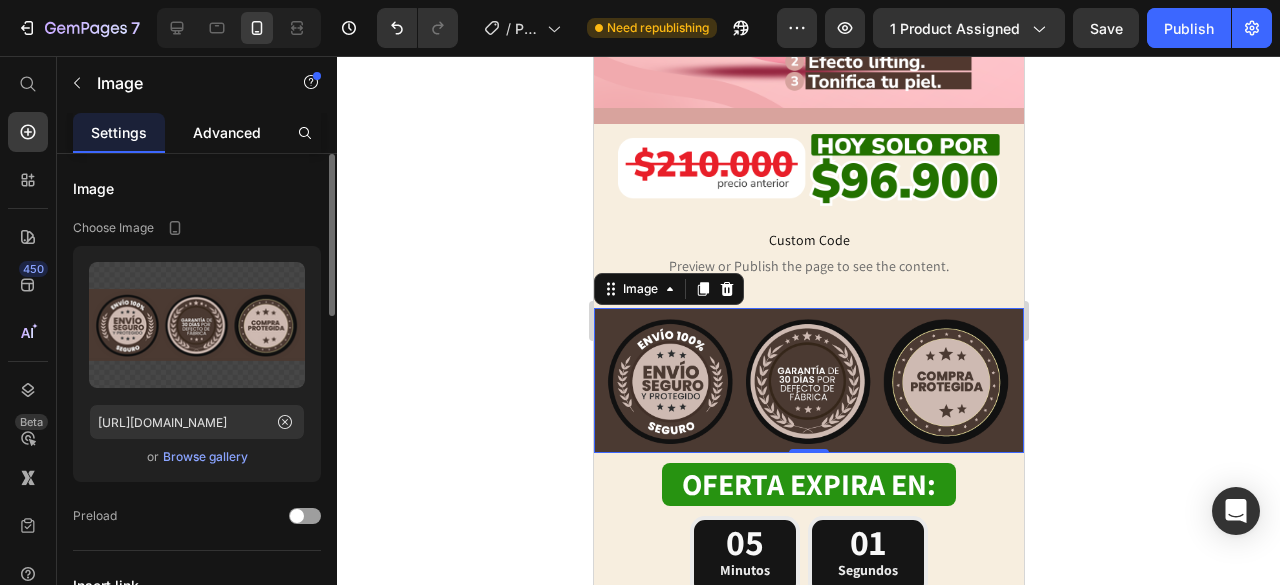 click on "Advanced" at bounding box center [227, 132] 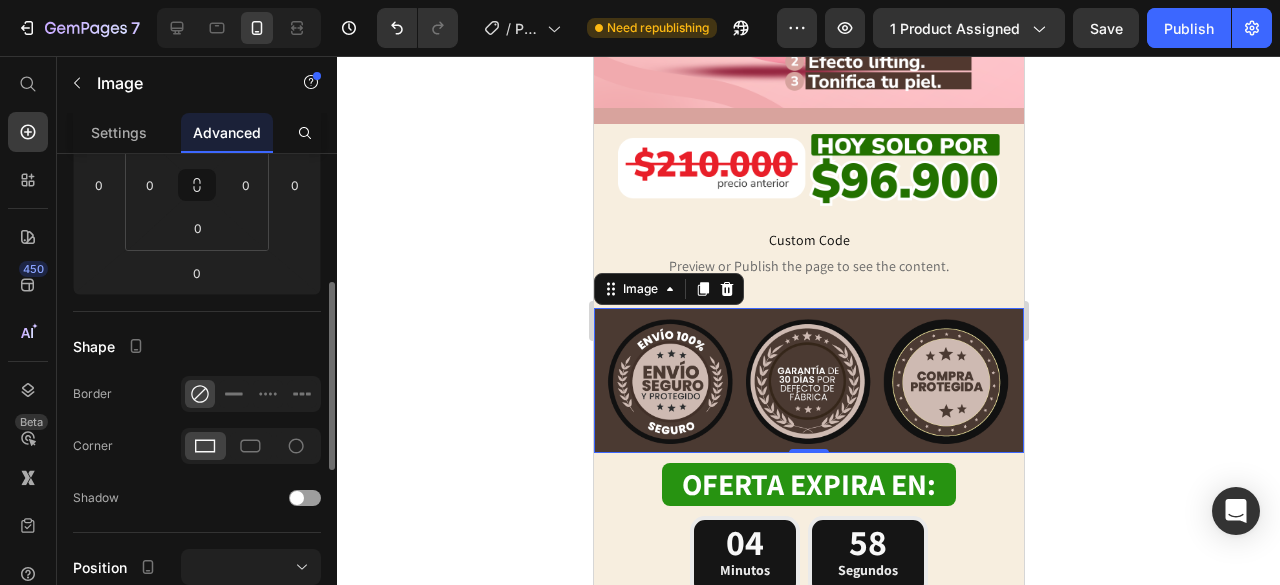 scroll, scrollTop: 0, scrollLeft: 0, axis: both 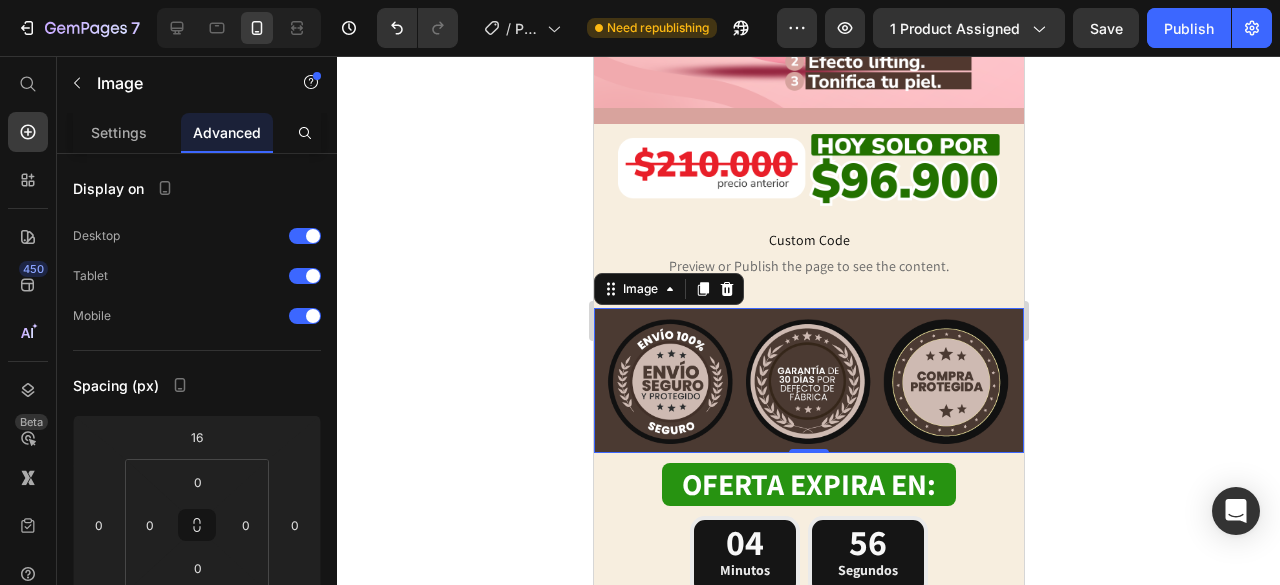 click 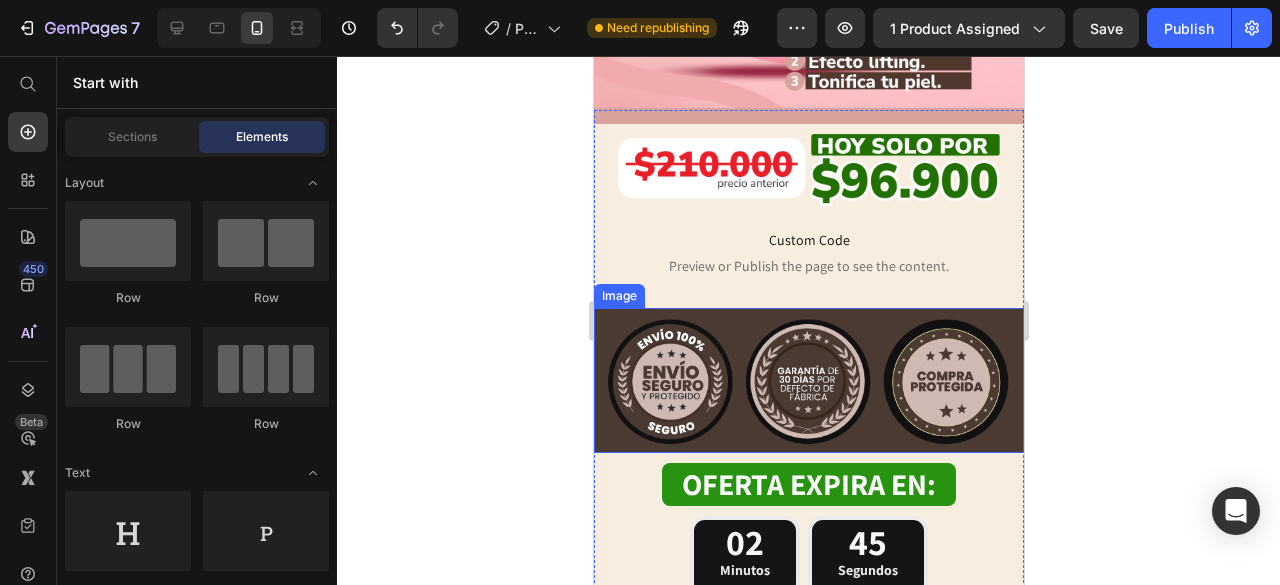 click at bounding box center [808, 380] 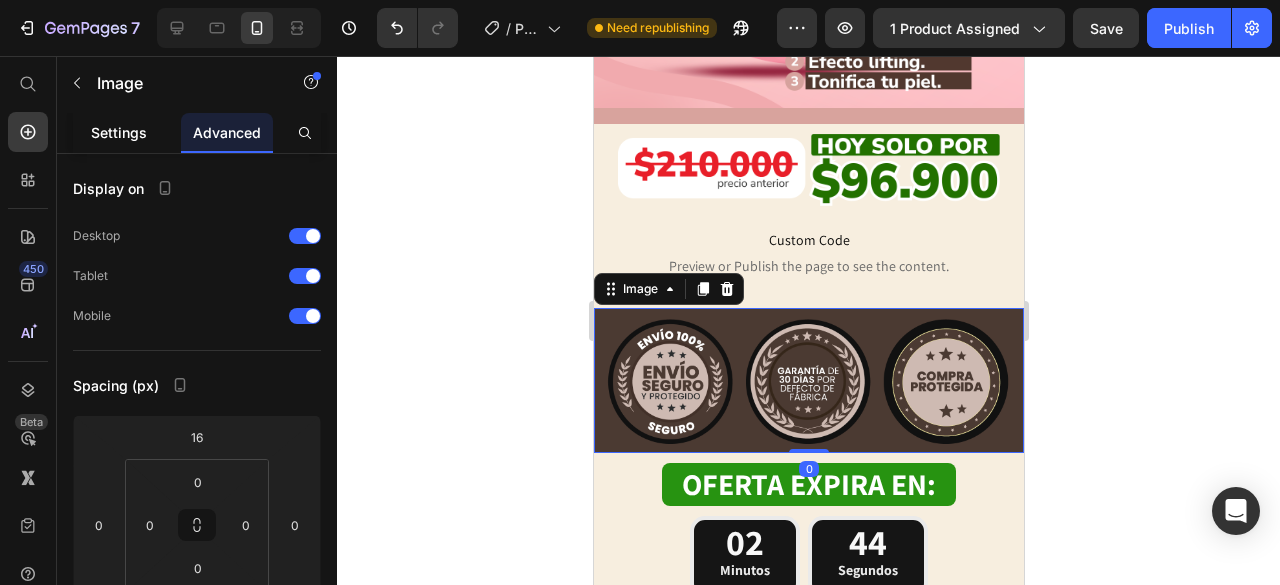 click on "Settings" at bounding box center [119, 132] 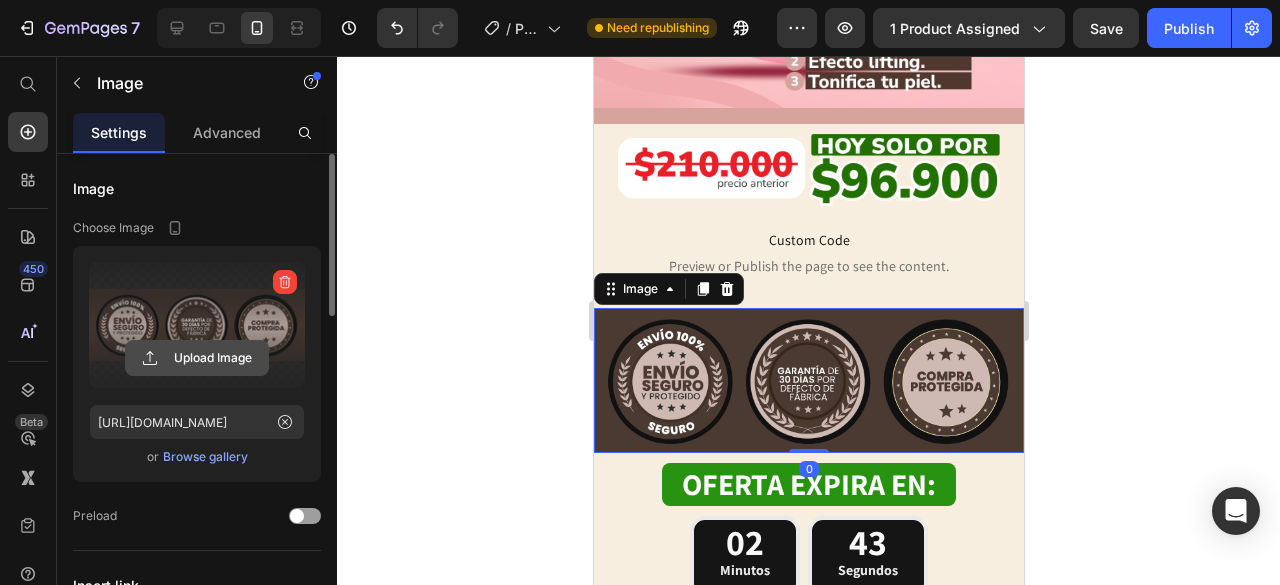 click 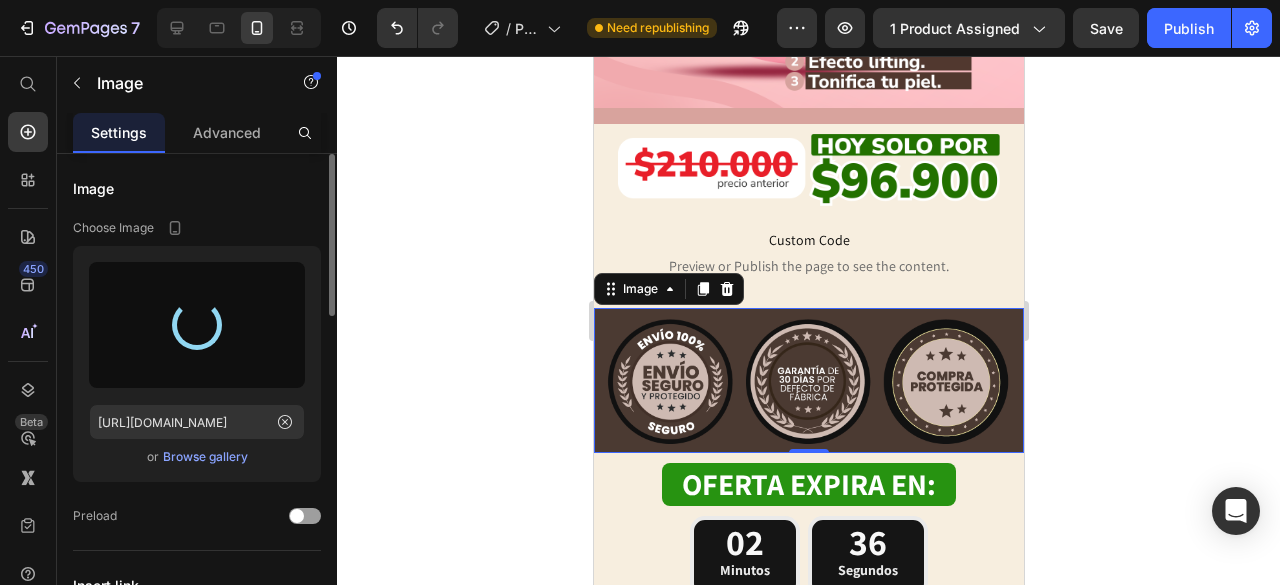 type on "https://cdn.shopify.com/s/files/1/0860/9421/7527/files/gempages_499786262215918822-ecae2144-fe5b-4430-afdb-8fb59b10d6a0.png" 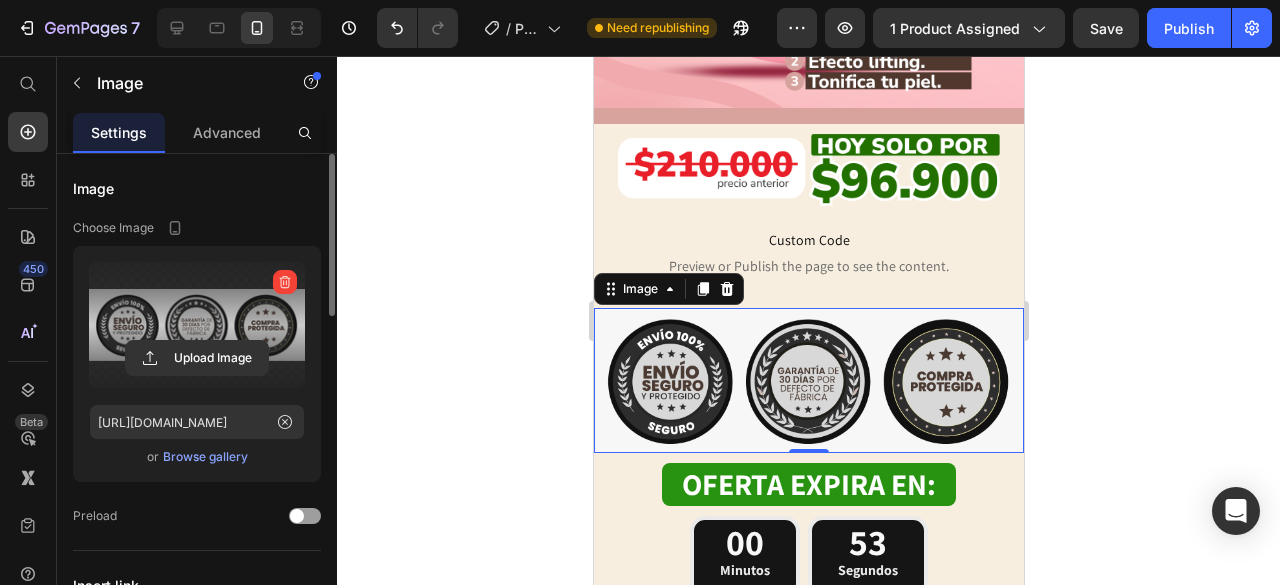 click 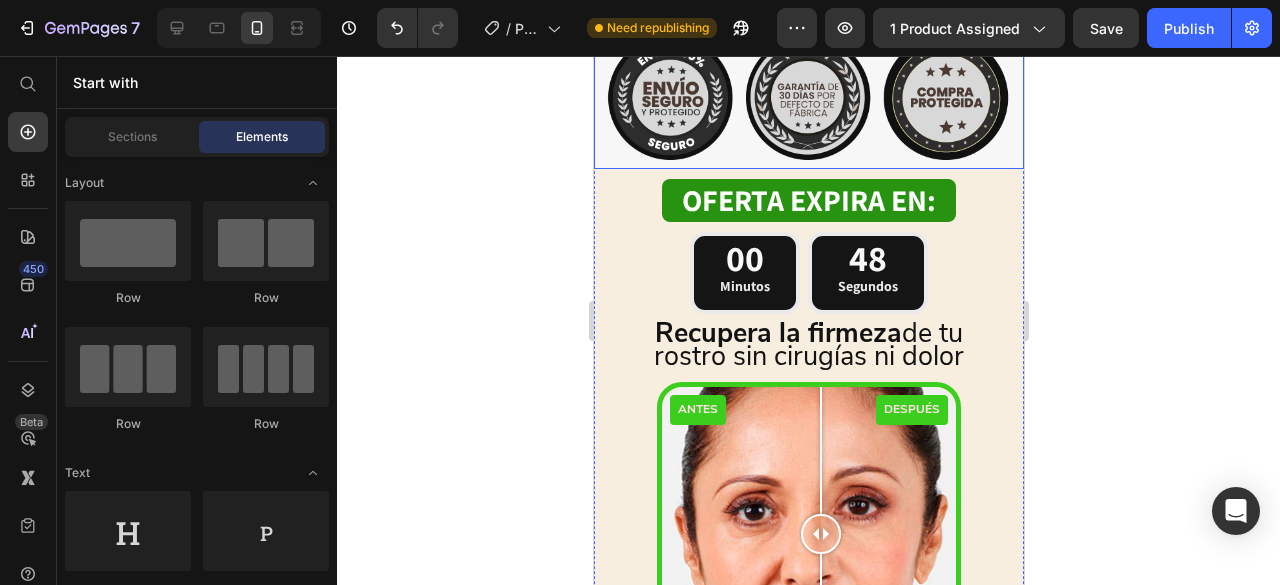 scroll, scrollTop: 894, scrollLeft: 0, axis: vertical 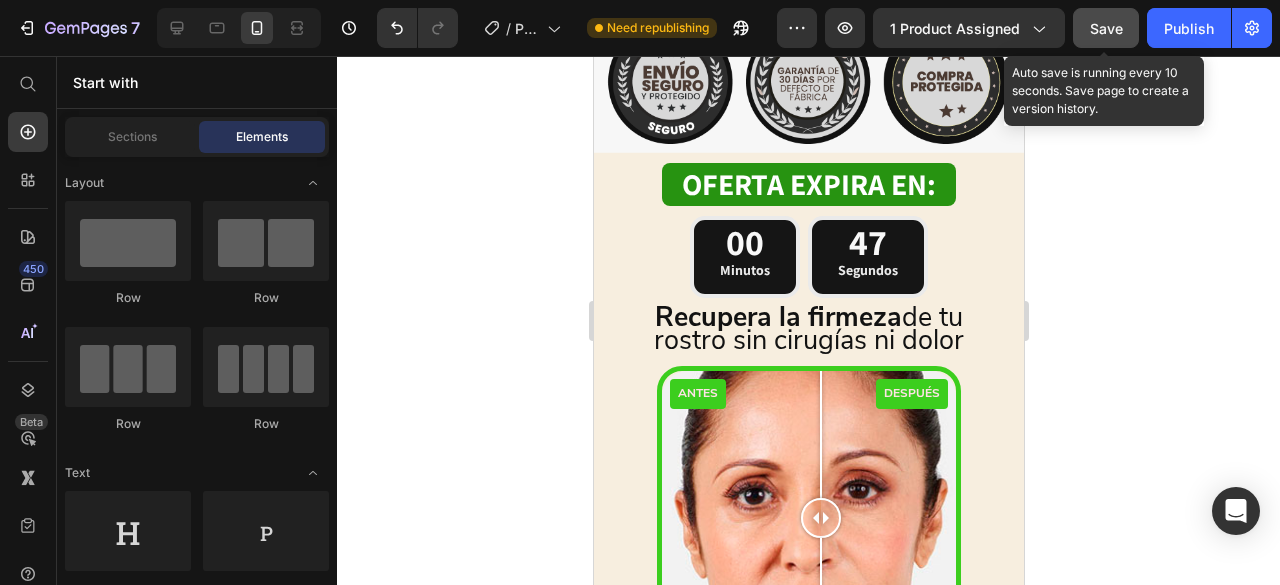 click on "Save" at bounding box center (1106, 28) 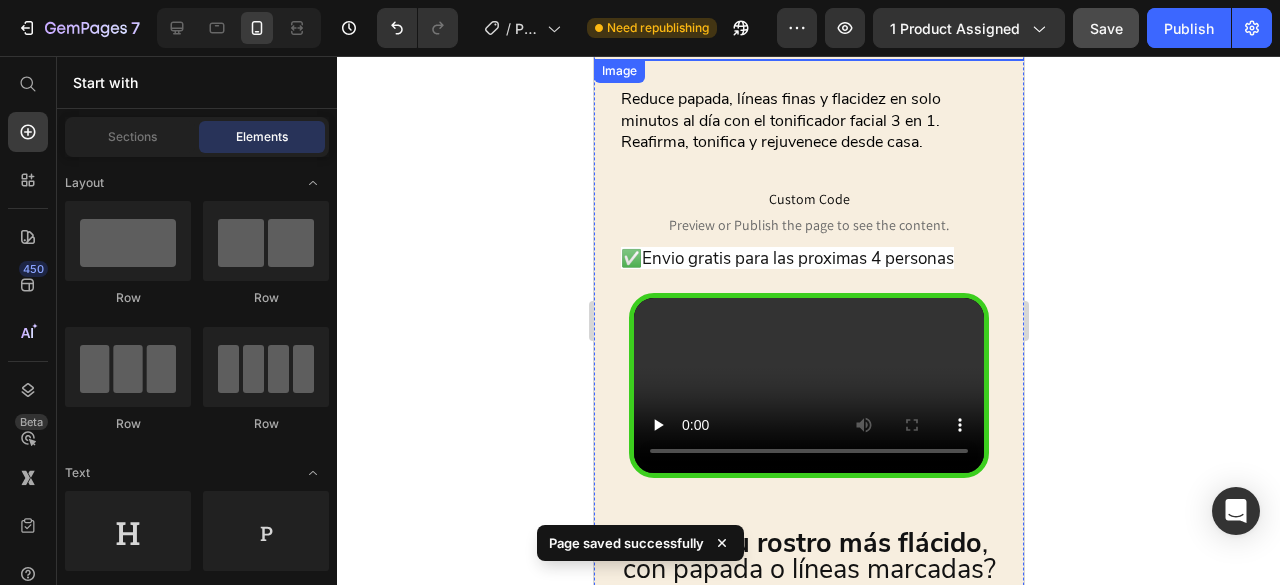 scroll, scrollTop: 2148, scrollLeft: 0, axis: vertical 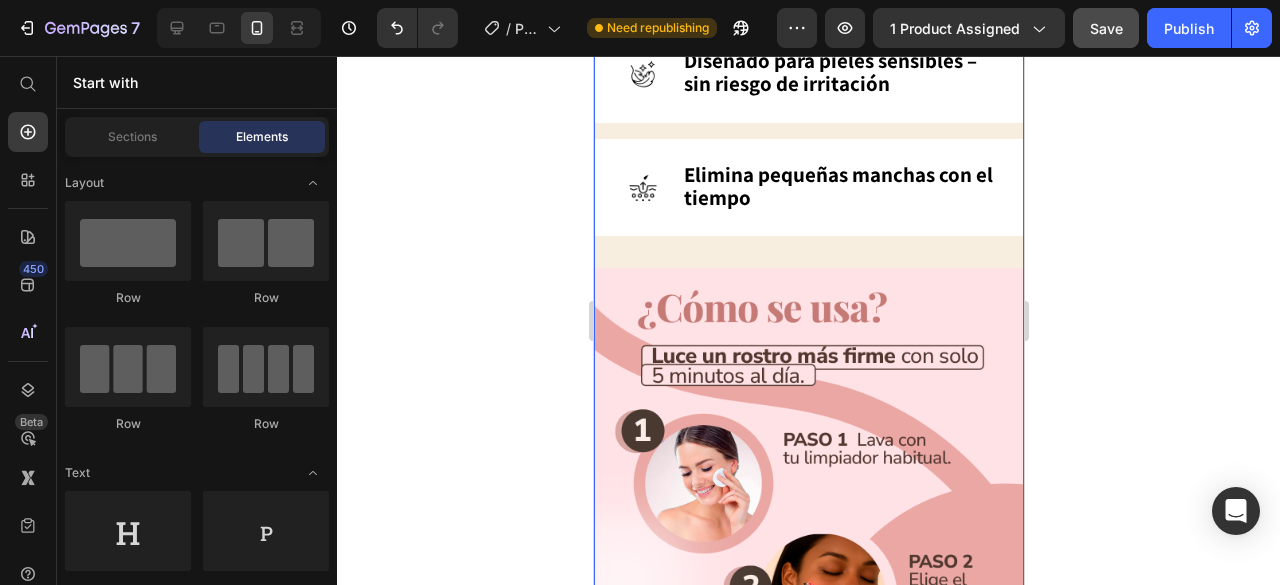 click on "Title Line Image
Custom Code
Preview or Publish the page to see the content. Custom Code Image OFERTA EXPIRA EN: Heading 08 Minutos 34 Segundos Countdown Timer Recupera la firmeza  de tu rostro sin cirugías ni dolor Heading ANTES DESPUÉS Image Comparison
Custom Code
Preview or Publish the page to see the content. Custom Code Image ⁠⁠⁠⁠⁠⁠⁠ Reduce líneas finas y arrugas Heading Row Image ⁠⁠⁠⁠⁠⁠⁠ Define la mandíbula y el contorno facial Heading Row Image ⁠⁠⁠⁠⁠⁠⁠ Reduce la hinchazón Heading Row Image ⁠⁠⁠⁠⁠⁠⁠ Diseñado para pieles sensibles – sin riesgo de irritación Heading Row Image ⁠⁠⁠⁠⁠⁠⁠ Elimina pequeñas manchas con el tiempo Heading Row Image ⁠⁠⁠⁠⁠⁠⁠ Reduce papada, líneas finas y flacidez en solo minutos al día con el tonificador facial 3 en 1. Reafirma, tonifica y rejuvenece desde casa. Heading
Custom Code
Preview or Publish the page to see the content. Heading ¿" at bounding box center [808, 943] 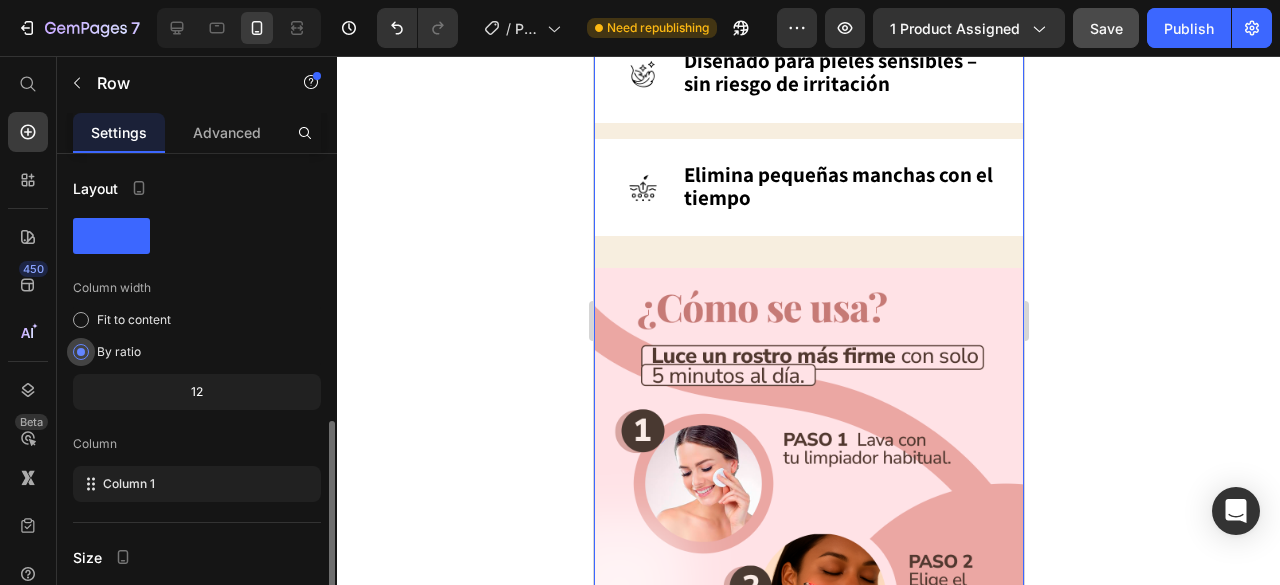scroll, scrollTop: 378, scrollLeft: 0, axis: vertical 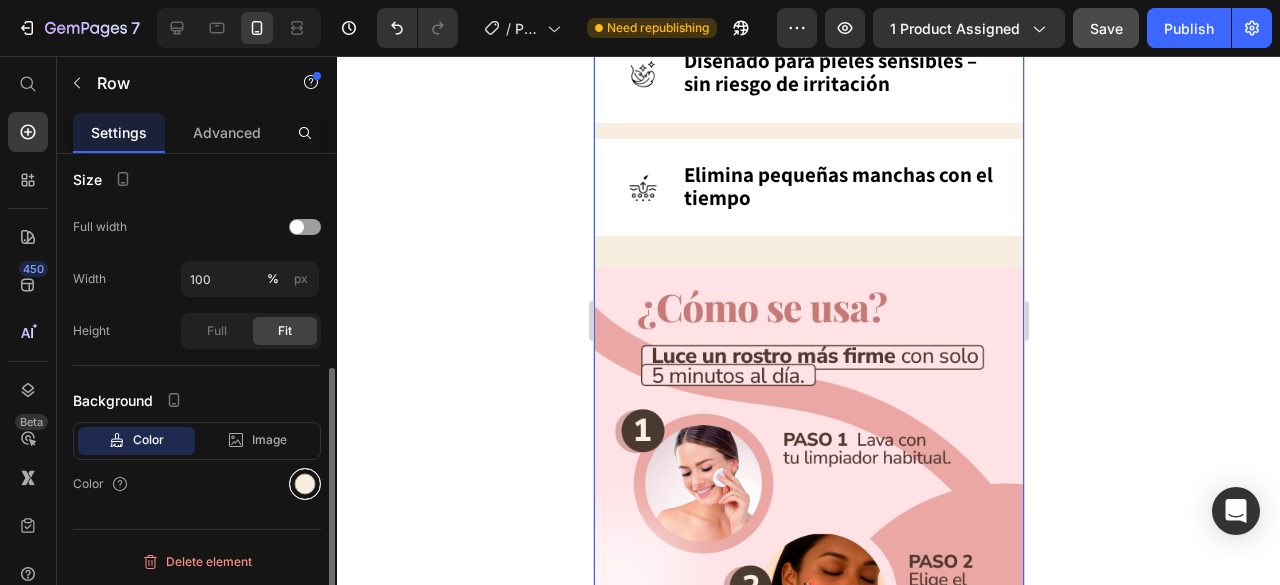 click at bounding box center (305, 484) 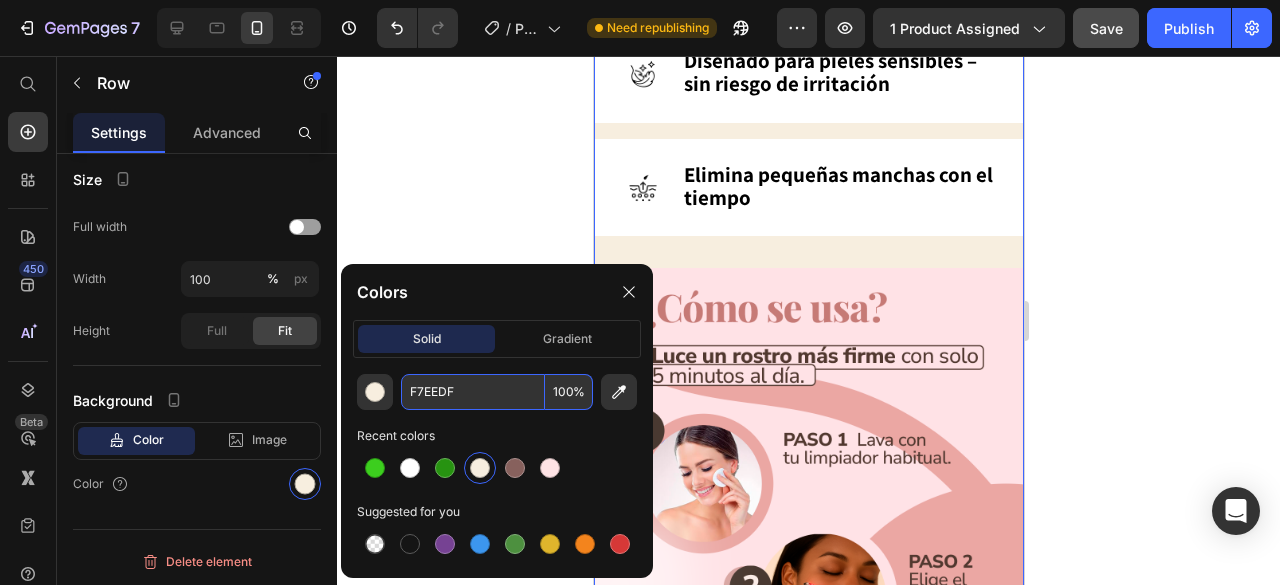 click on "F7EEDF" at bounding box center [473, 392] 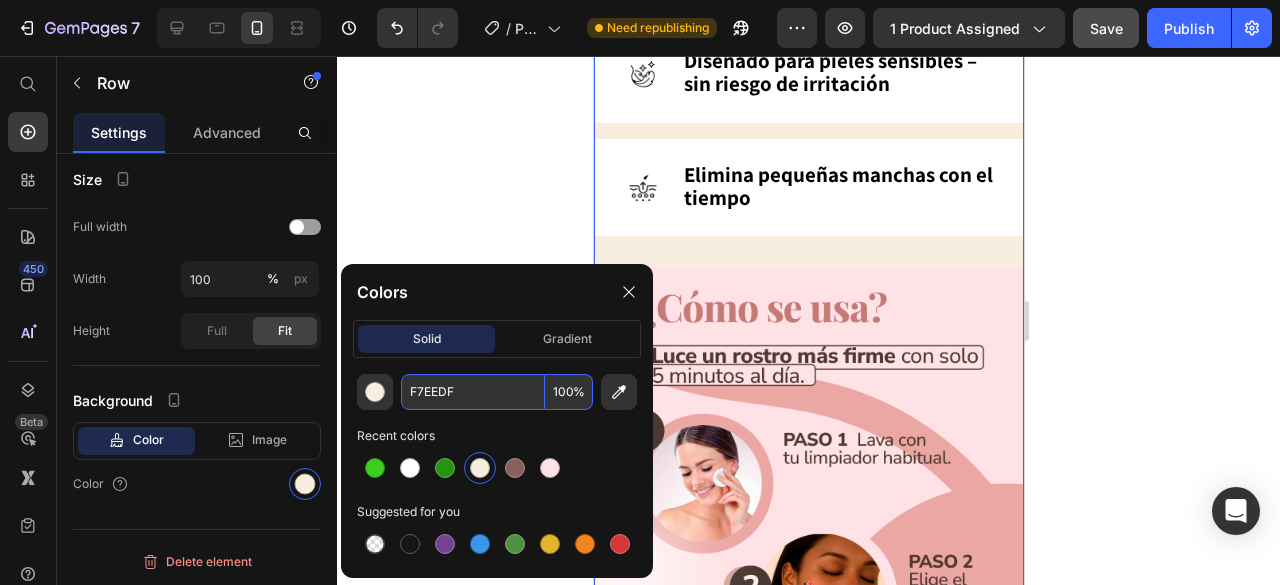 scroll, scrollTop: 378, scrollLeft: 0, axis: vertical 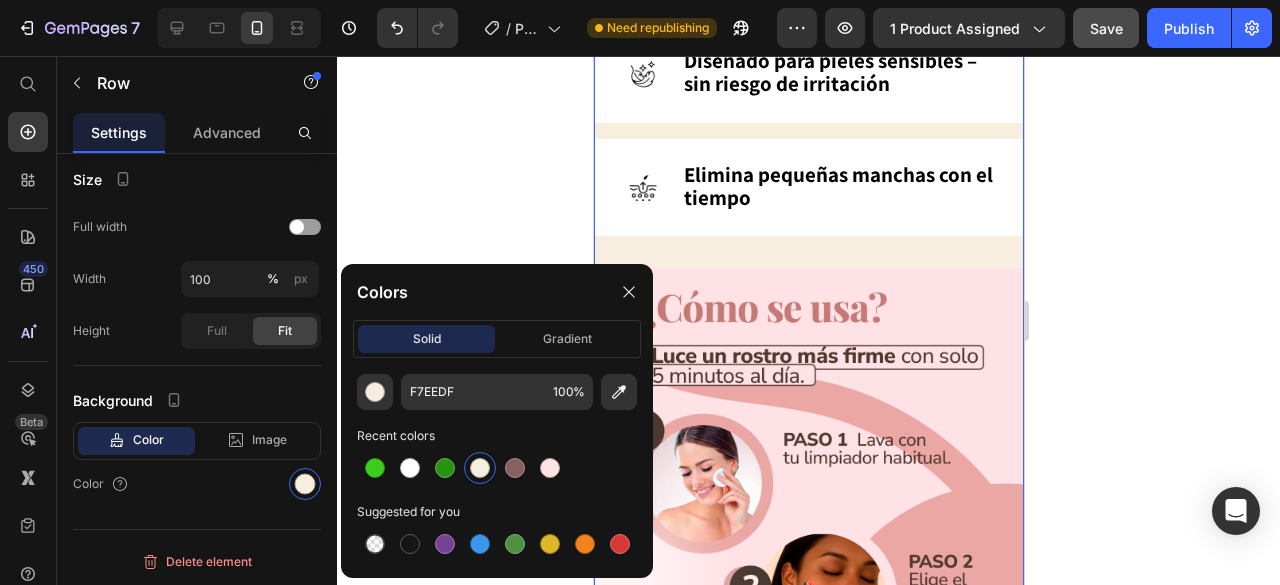 click 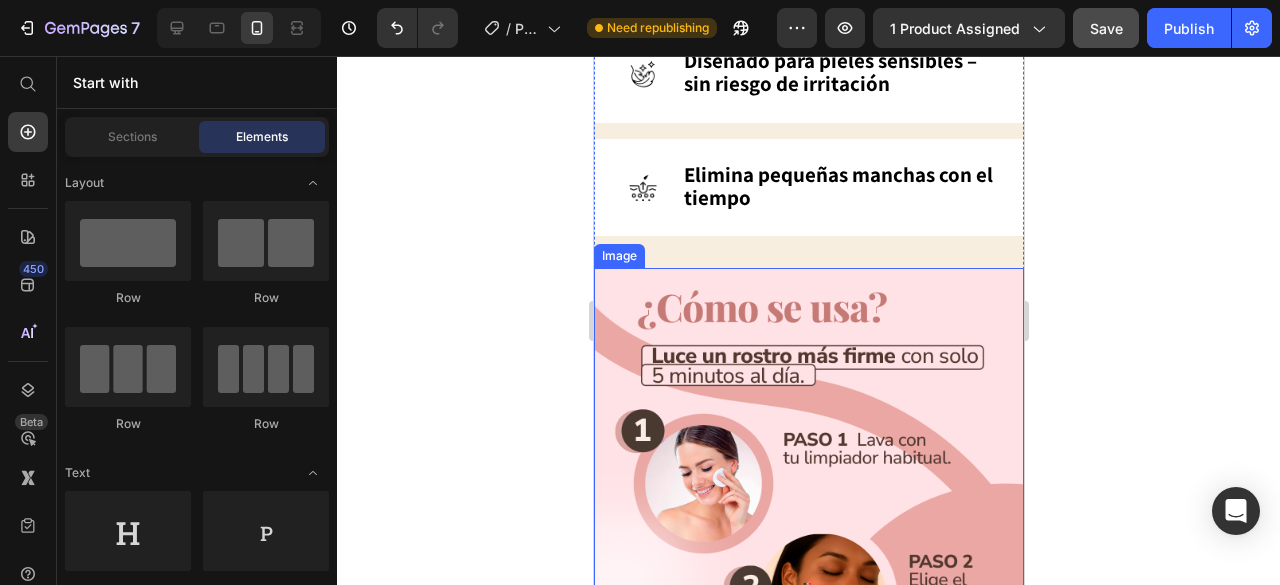 click at bounding box center (808, 538) 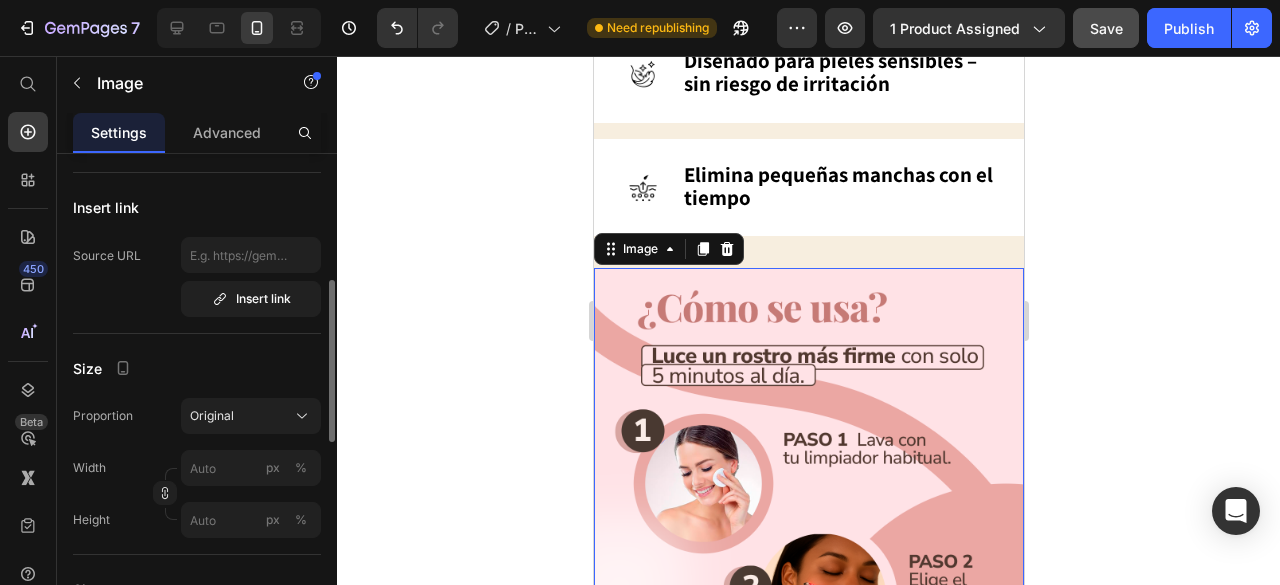 scroll, scrollTop: 0, scrollLeft: 0, axis: both 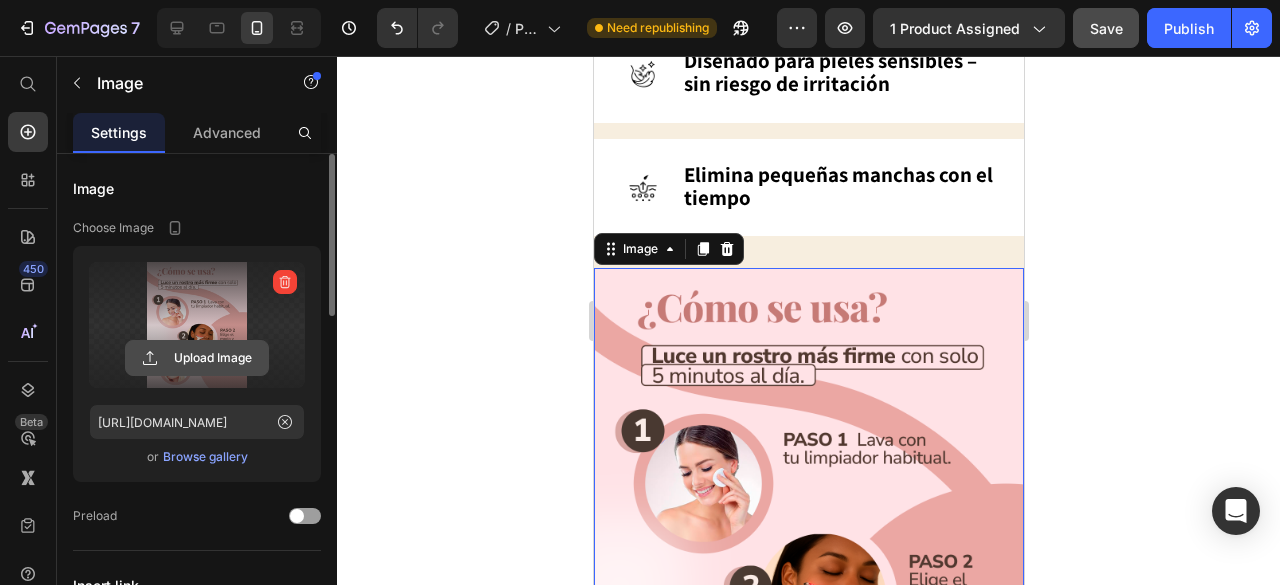click 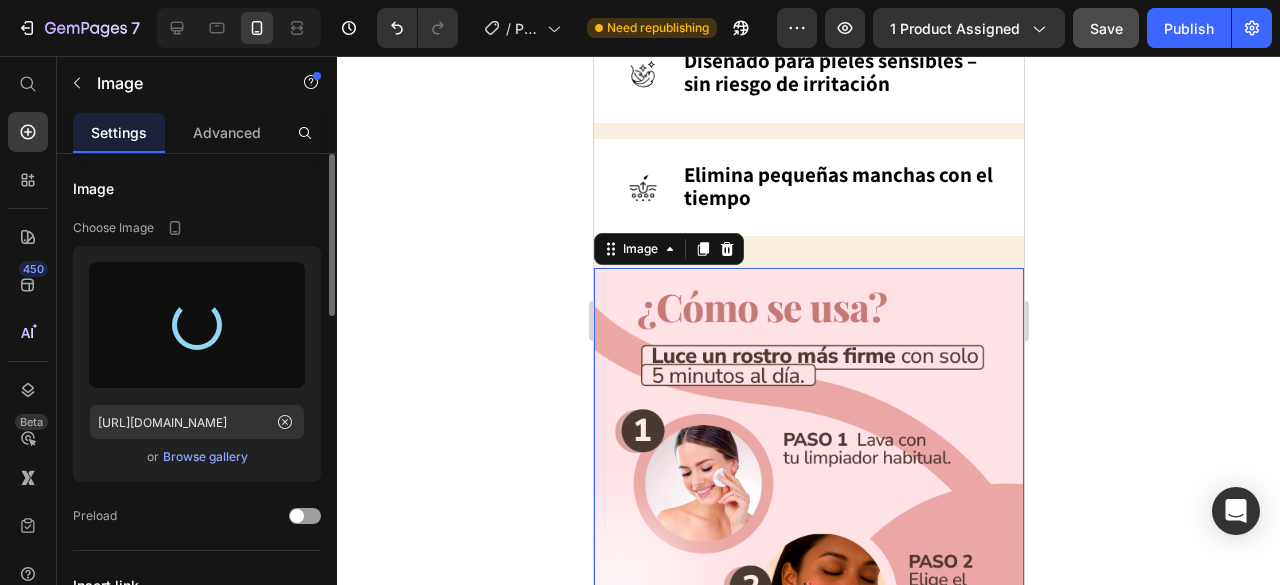type on "https://cdn.shopify.com/s/files/1/0860/9421/7527/files/gempages_499786262215918822-625de765-fd41-4d91-a320-2a1b48565444.png" 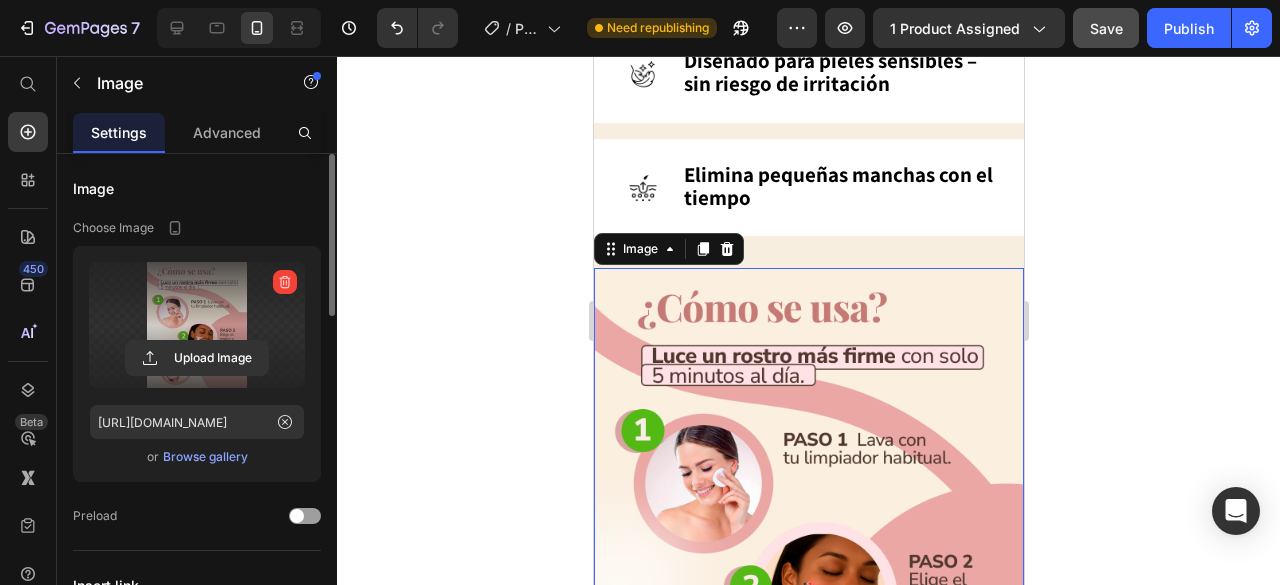 click 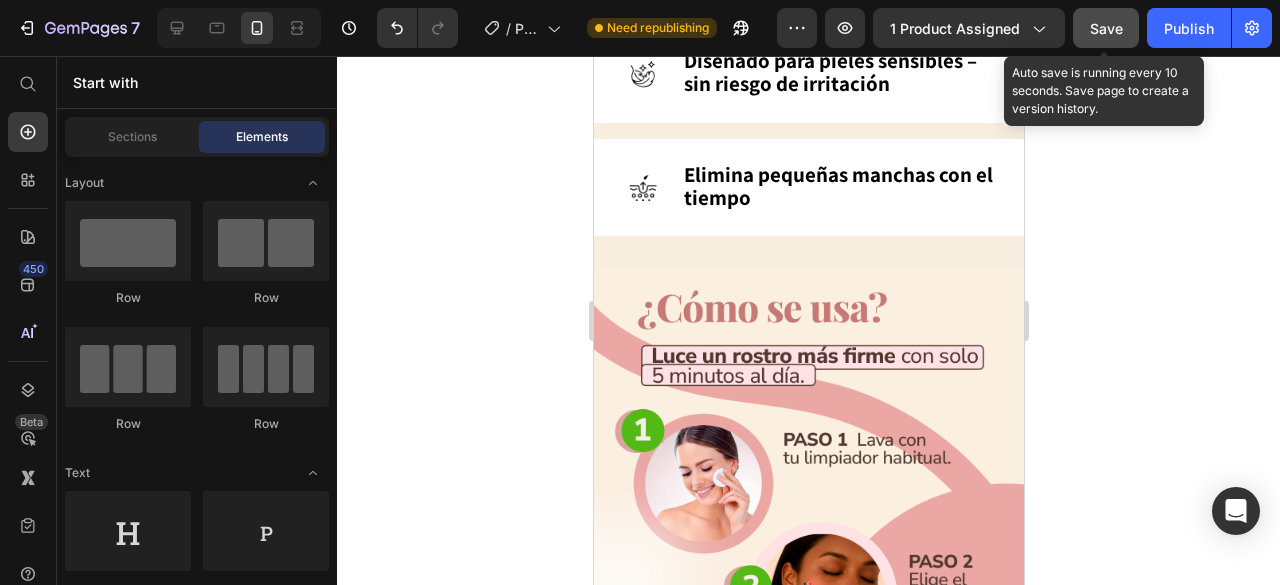 click on "Save" 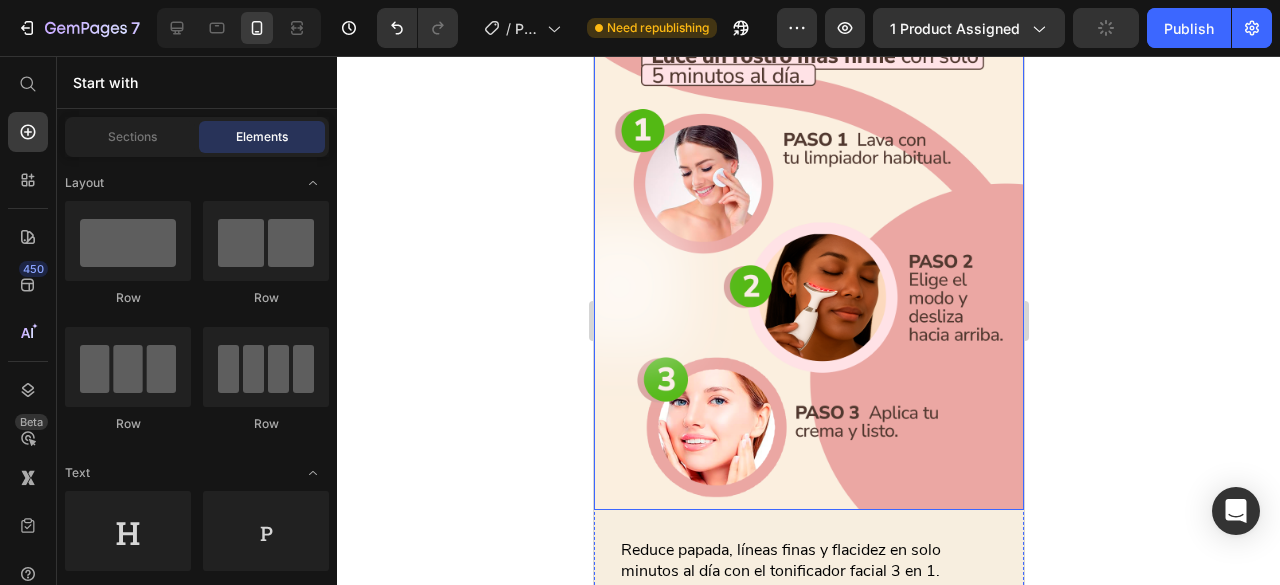 scroll, scrollTop: 2238, scrollLeft: 0, axis: vertical 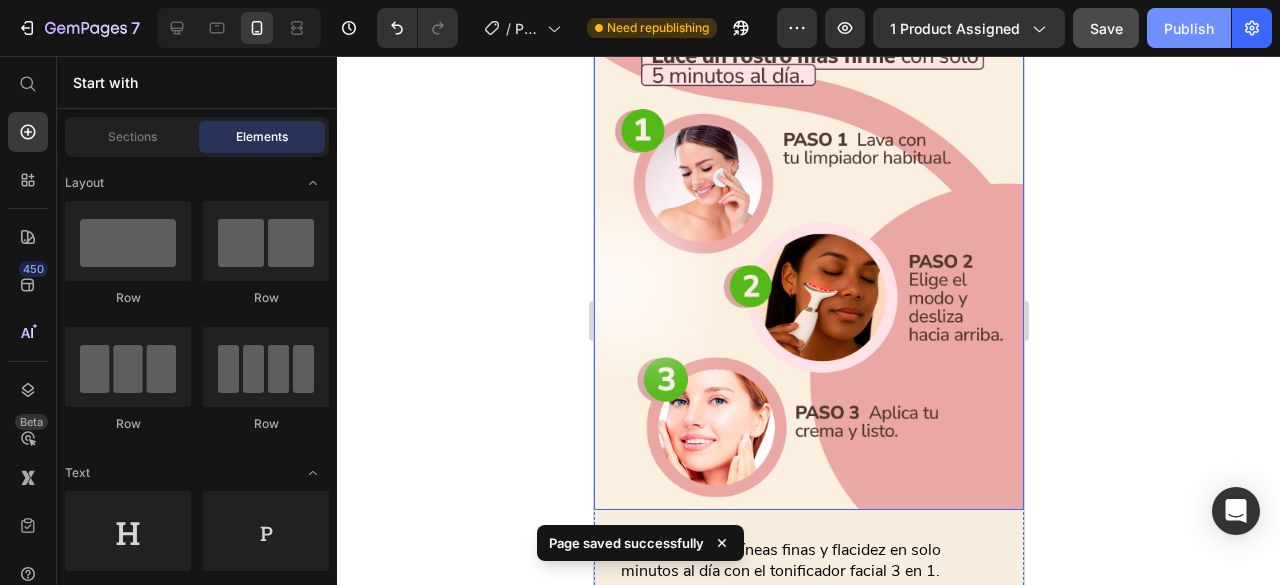 click on "Publish" 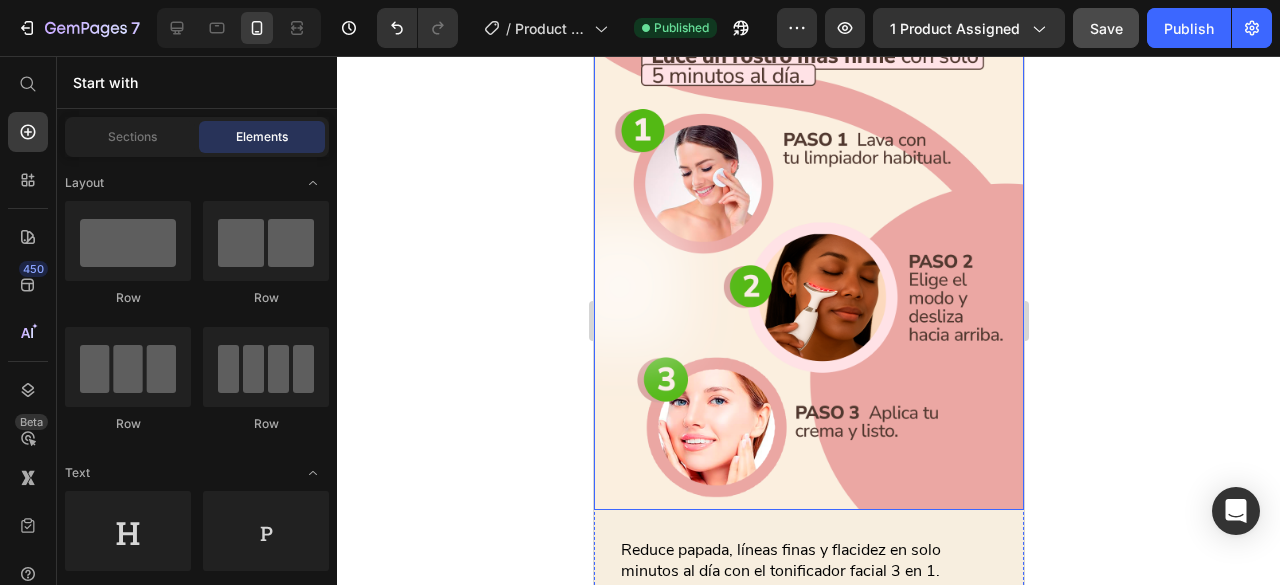 click 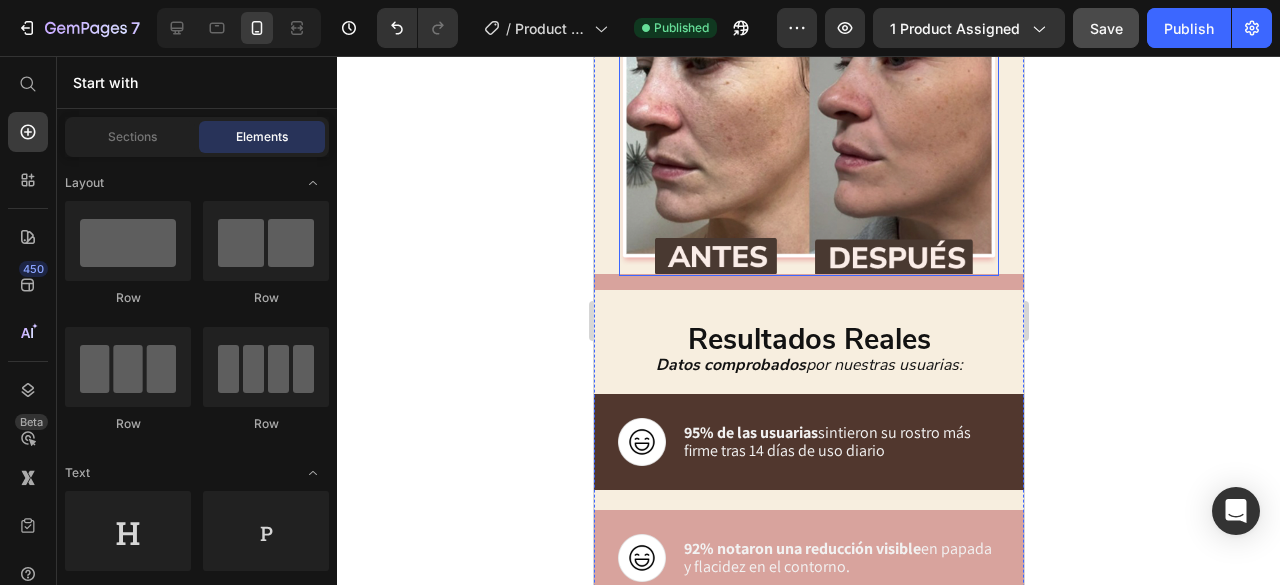 scroll, scrollTop: 3724, scrollLeft: 0, axis: vertical 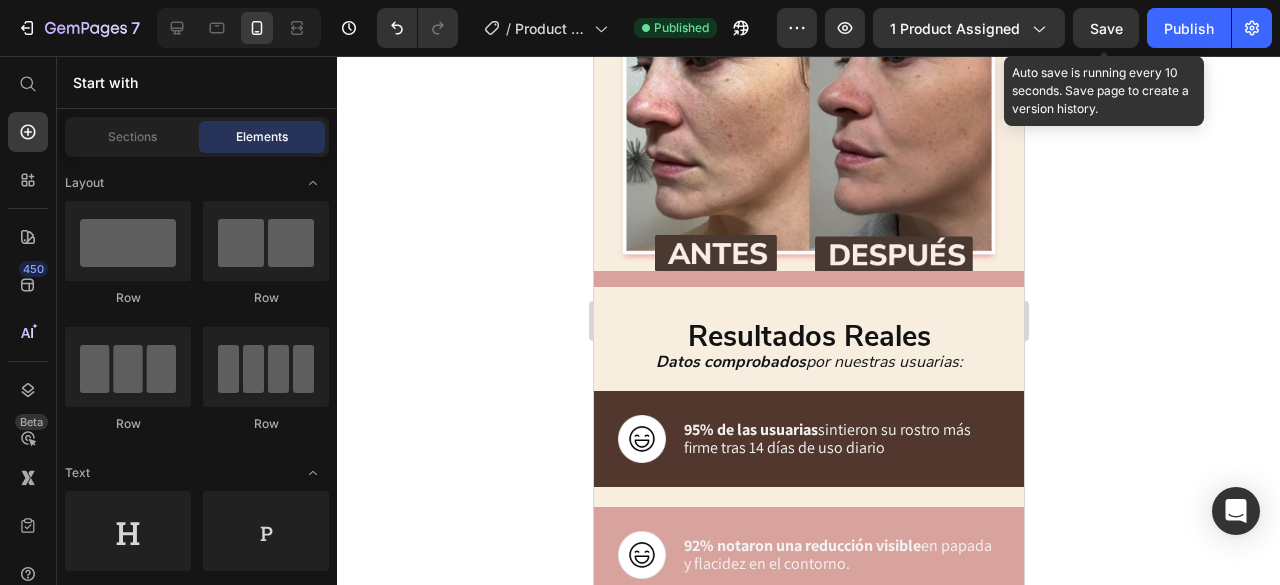 click on "Save" at bounding box center (1106, 28) 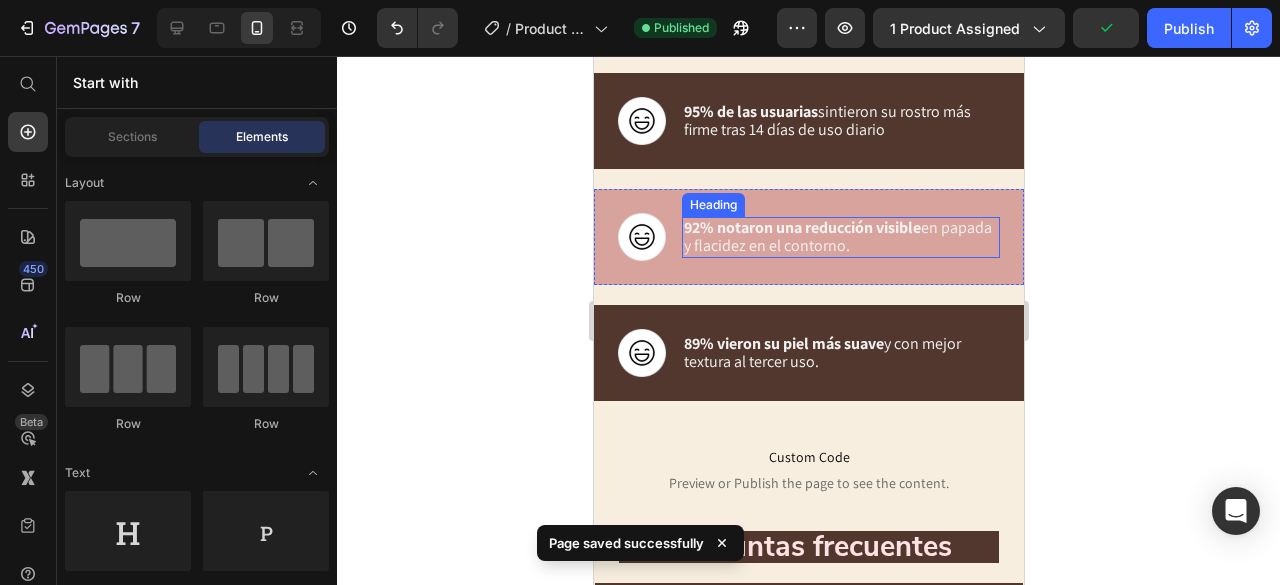 scroll, scrollTop: 4043, scrollLeft: 0, axis: vertical 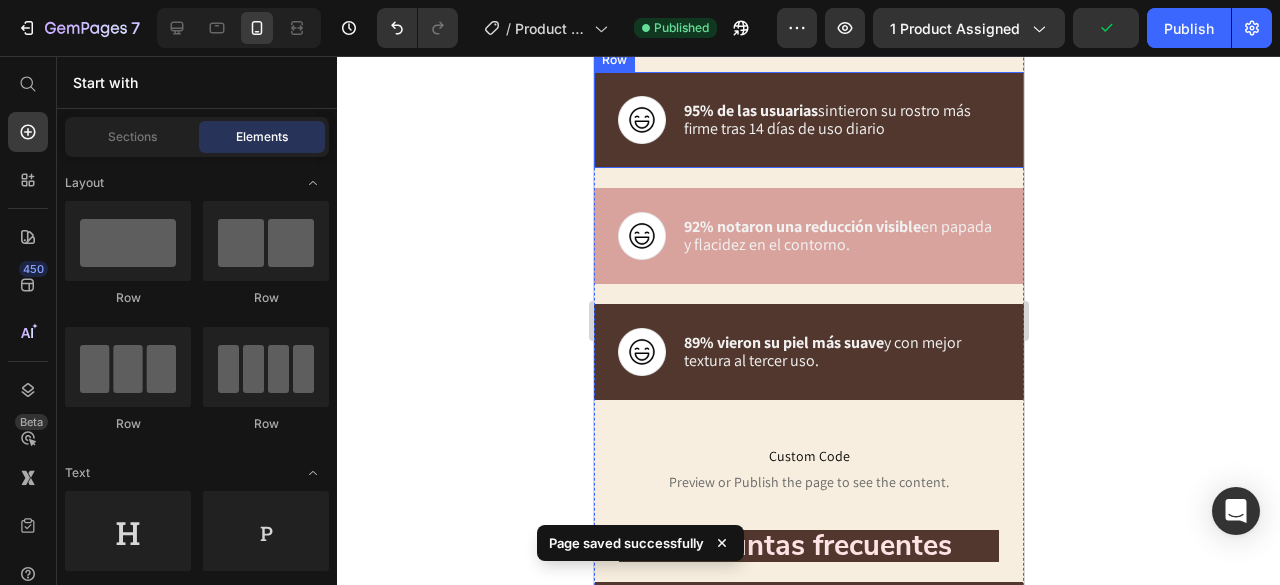click on "95% de las usuarias  sintieron su rostro más firme tras 14 días de uso diario Heading" at bounding box center (840, 120) 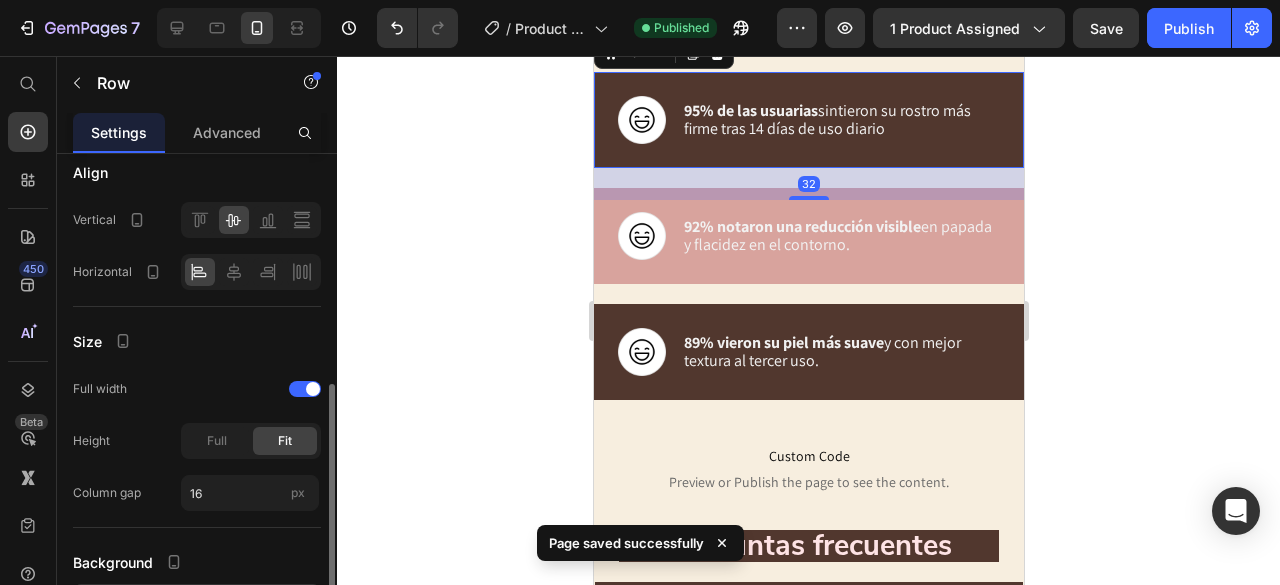 scroll, scrollTop: 542, scrollLeft: 0, axis: vertical 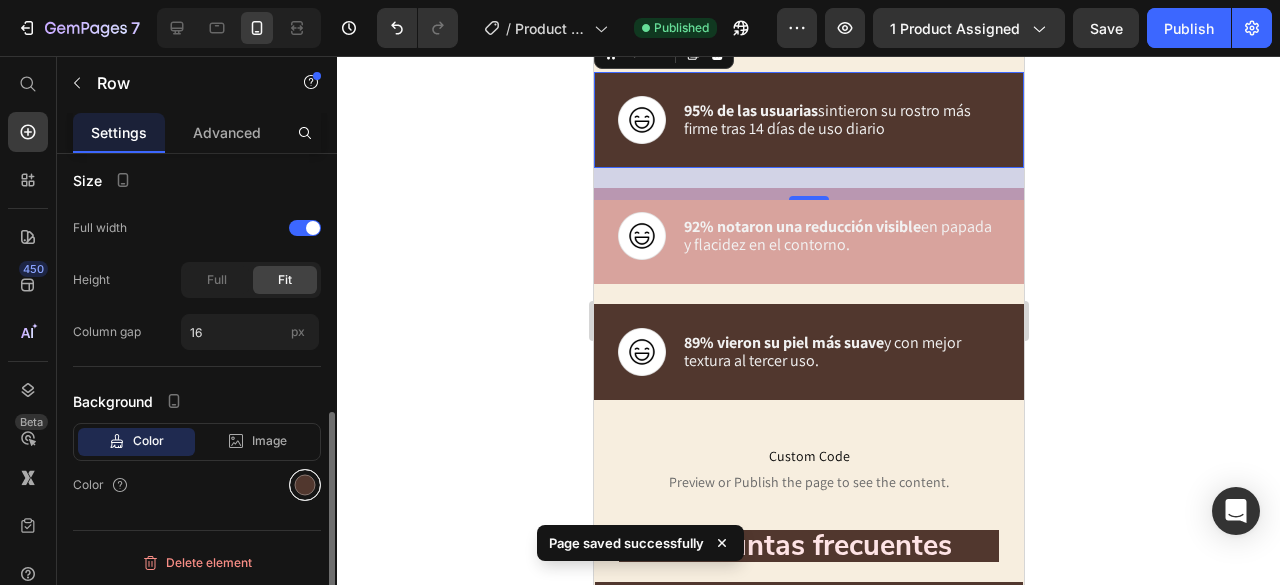 click at bounding box center (305, 485) 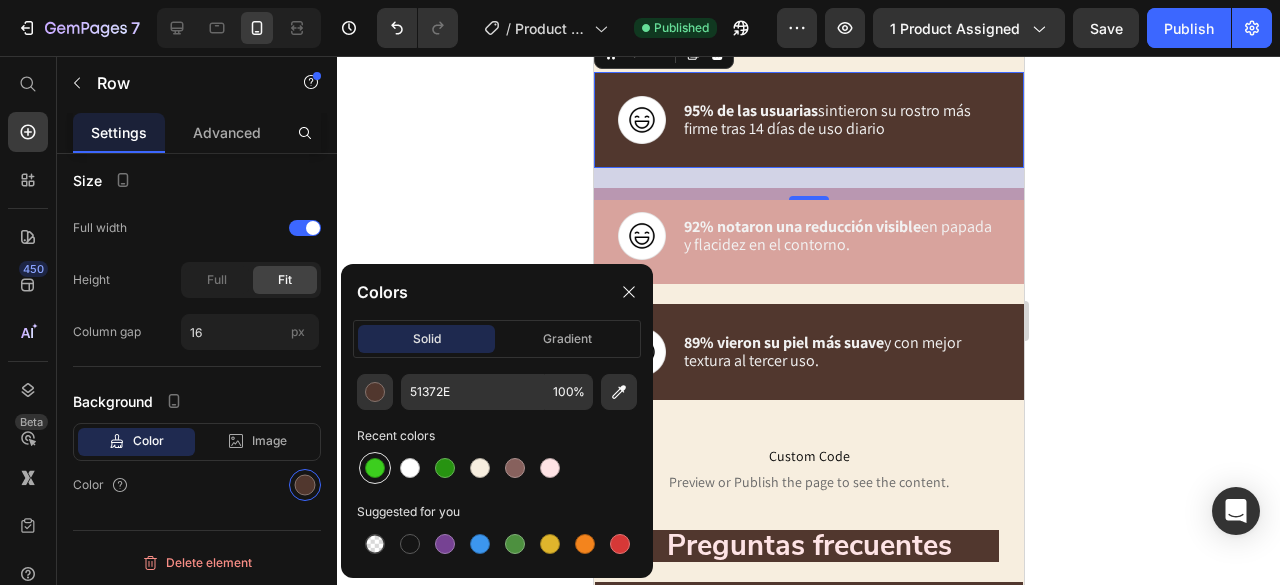 click at bounding box center (375, 468) 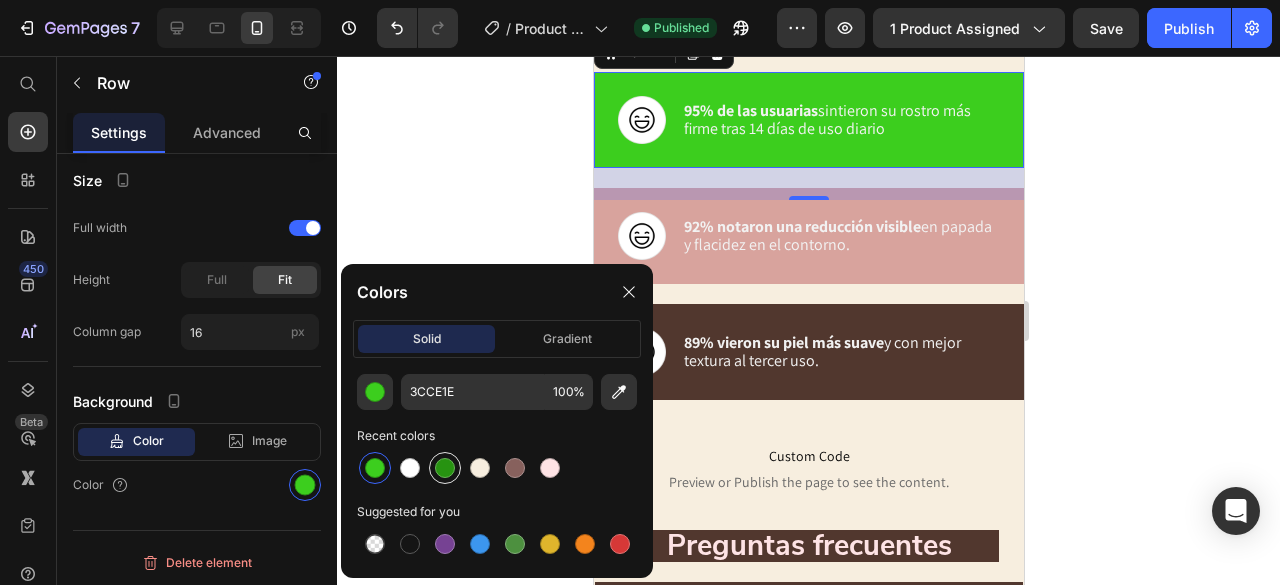 click at bounding box center [445, 468] 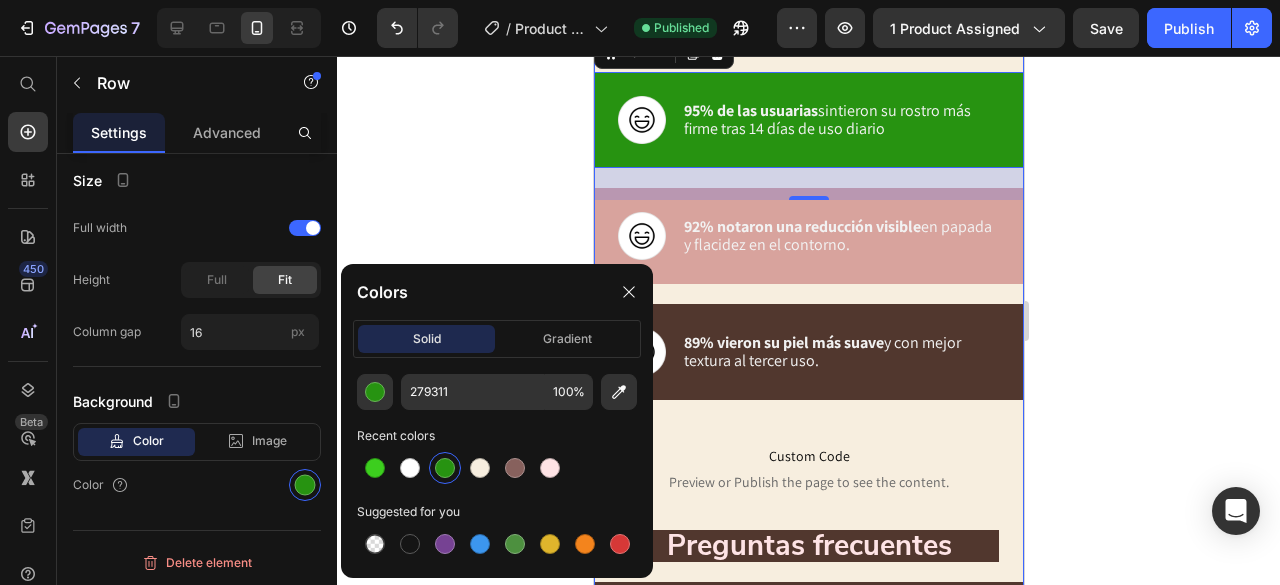 click on "Title Line Image
Custom Code
Preview or Publish the page to see the content. Custom Code Image OFERTA EXPIRA EN: Heading 03 Minutos 21 Segundos Countdown Timer Recupera la firmeza  de tu rostro sin cirugías ni dolor Heading ANTES DESPUÉS Image Comparison
Custom Code
Preview or Publish the page to see the content. Custom Code Image ⁠⁠⁠⁠⁠⁠⁠ Reduce líneas finas y arrugas Heading Row Image ⁠⁠⁠⁠⁠⁠⁠ Define la mandíbula y el contorno facial Heading Row Image ⁠⁠⁠⁠⁠⁠⁠ Reduce la hinchazón Heading Row Image ⁠⁠⁠⁠⁠⁠⁠ Diseñado para pieles sensibles – sin riesgo de irritación Heading Row Image ⁠⁠⁠⁠⁠⁠⁠ Elimina pequeñas manchas con el tiempo Heading Row Image ⁠⁠⁠⁠⁠⁠⁠ Reduce papada, líneas finas y flacidez en solo minutos al día con el tonificador facial 3 en 1. Reafirma, tonifica y rejuvenece desde casa. Heading
Custom Code
Preview or Publish the page to see the content. Heading ¿" at bounding box center (808, -1162) 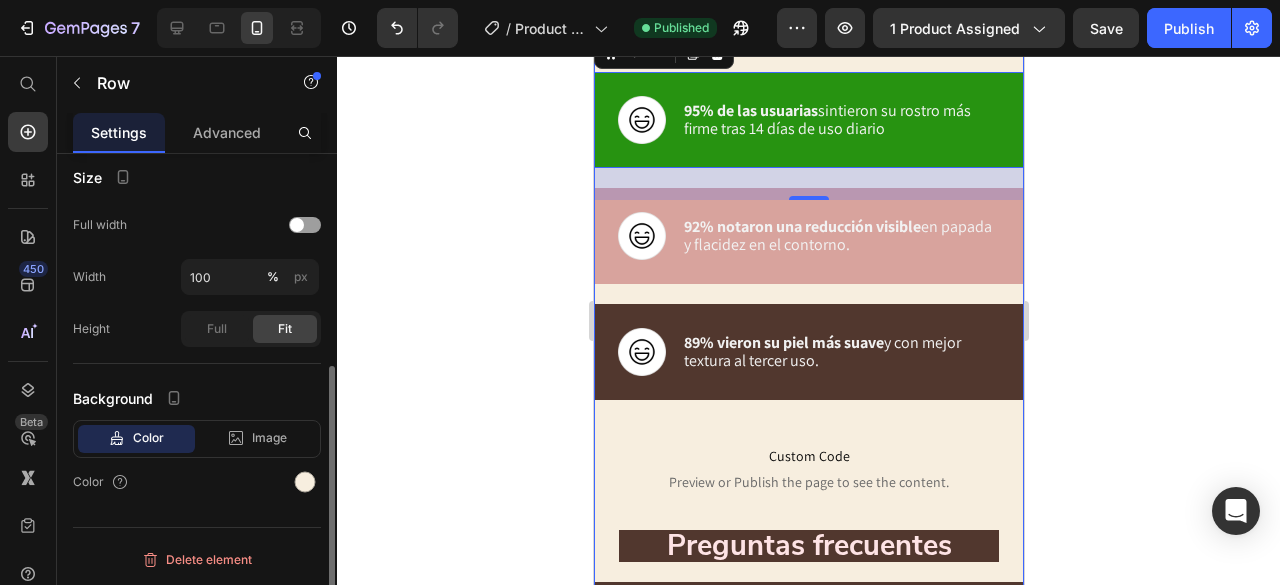 scroll, scrollTop: 378, scrollLeft: 0, axis: vertical 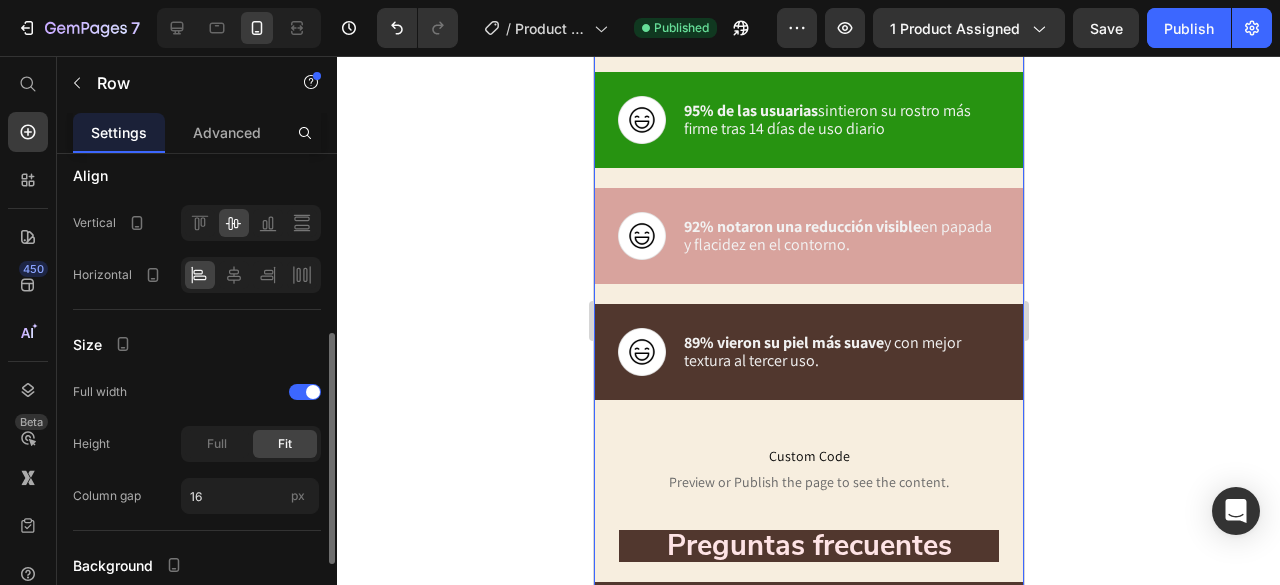 click on "Image 92% notaron una reducción visible  en papada y flacidez en el contorno. Heading Row" at bounding box center [808, 236] 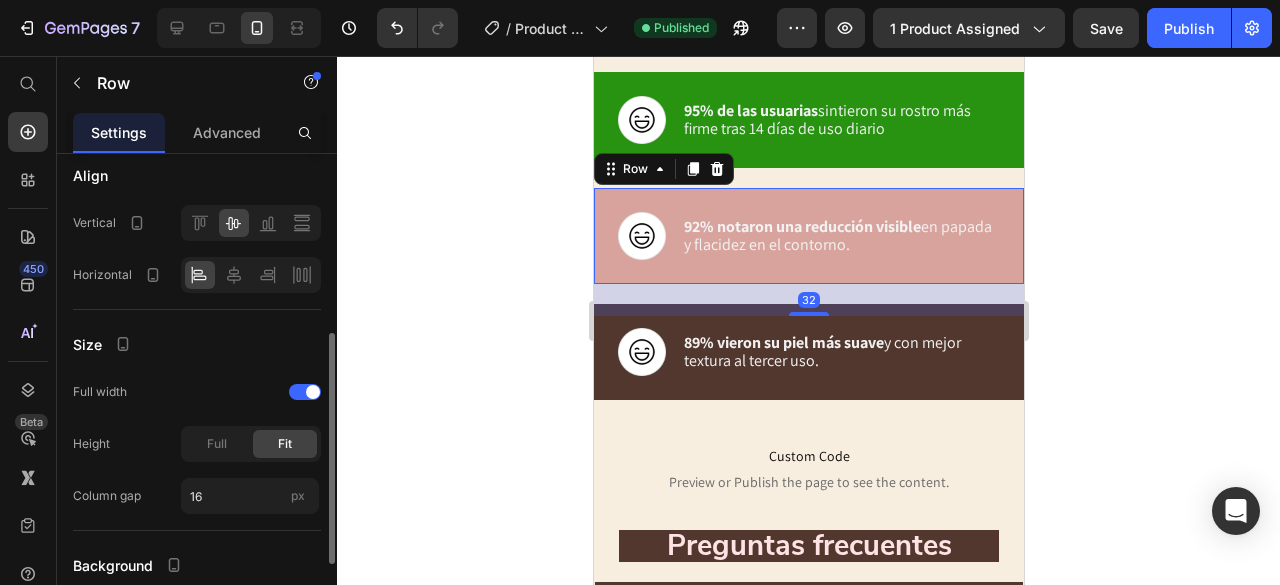 scroll, scrollTop: 542, scrollLeft: 0, axis: vertical 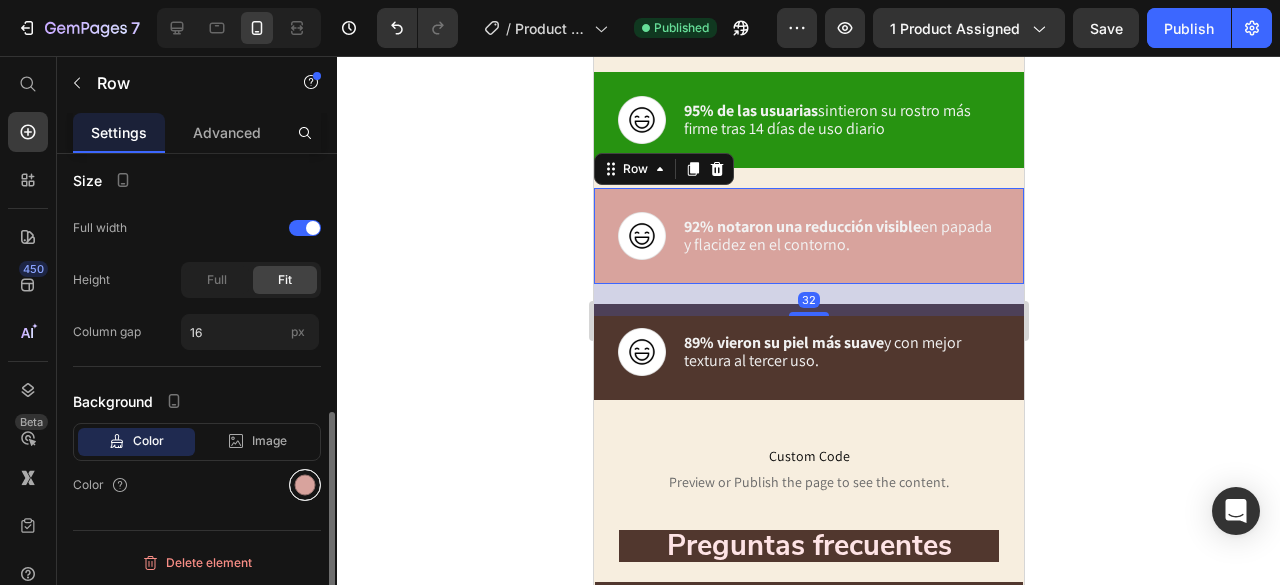 click at bounding box center [305, 485] 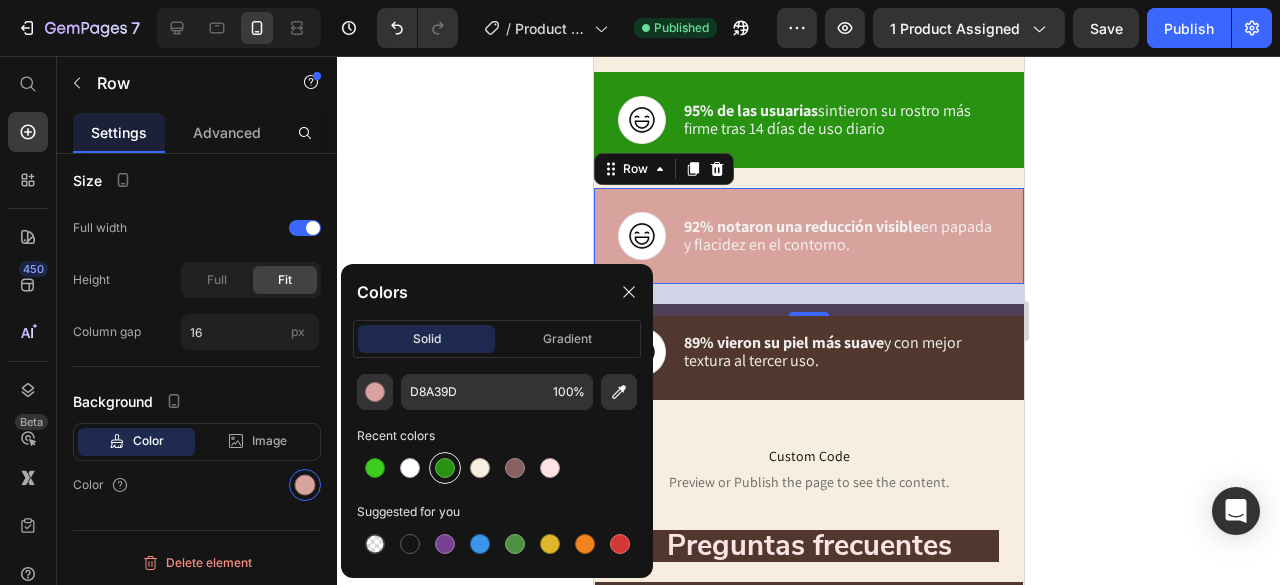 click at bounding box center (445, 468) 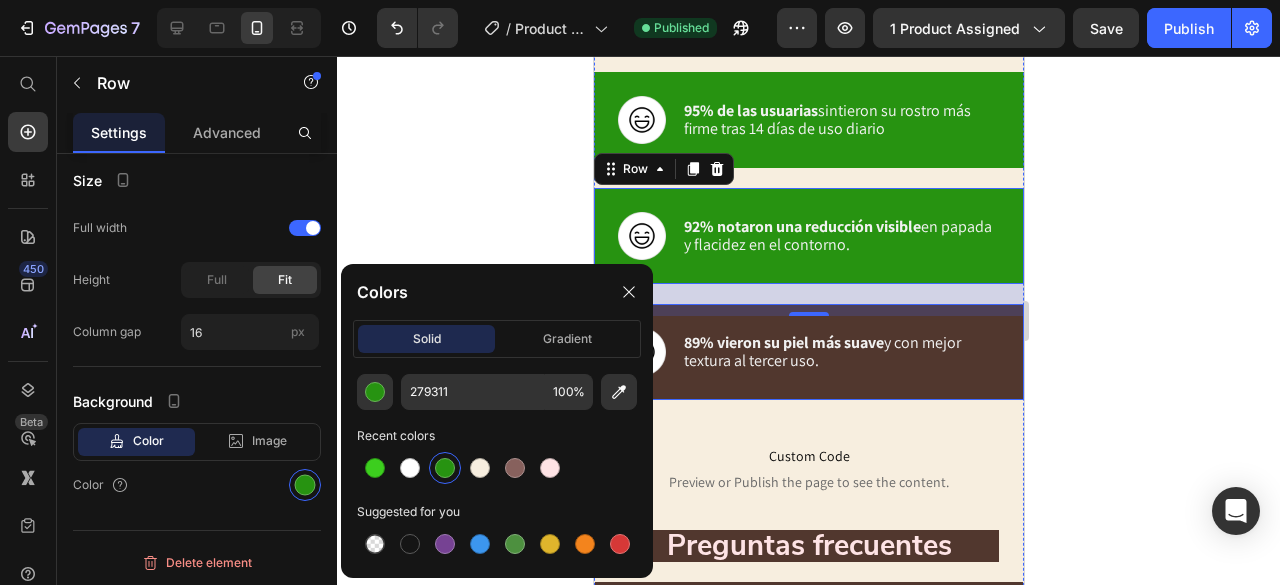 click on "Image 89% vieron su piel más suave  y con mejor textura al tercer uso. Heading Row" at bounding box center [808, 352] 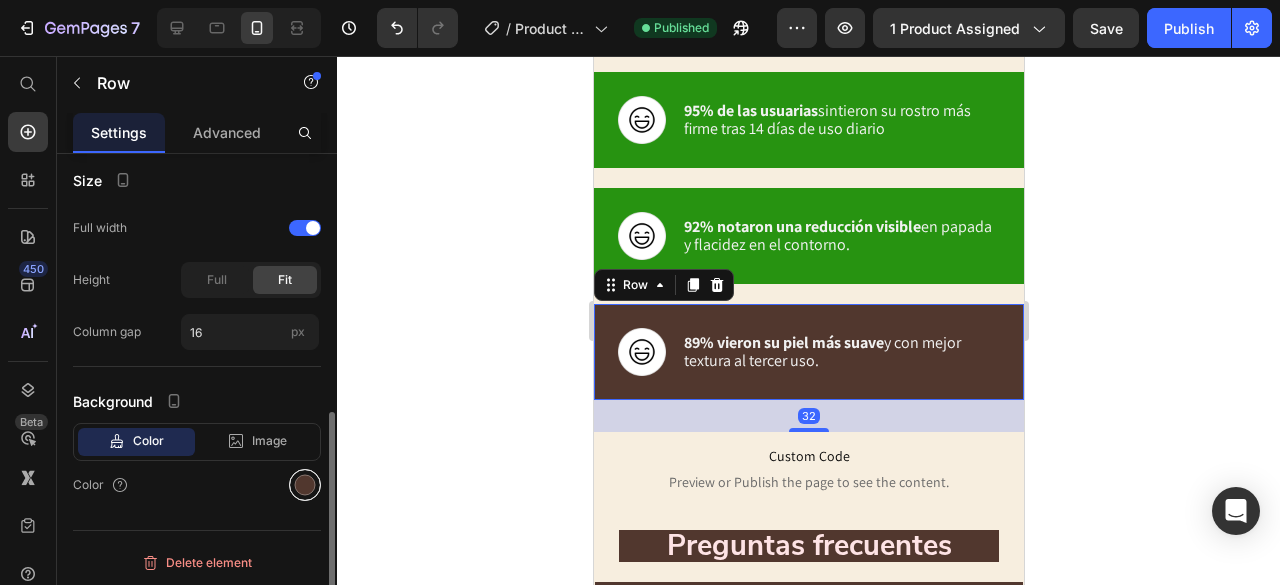 click at bounding box center [305, 485] 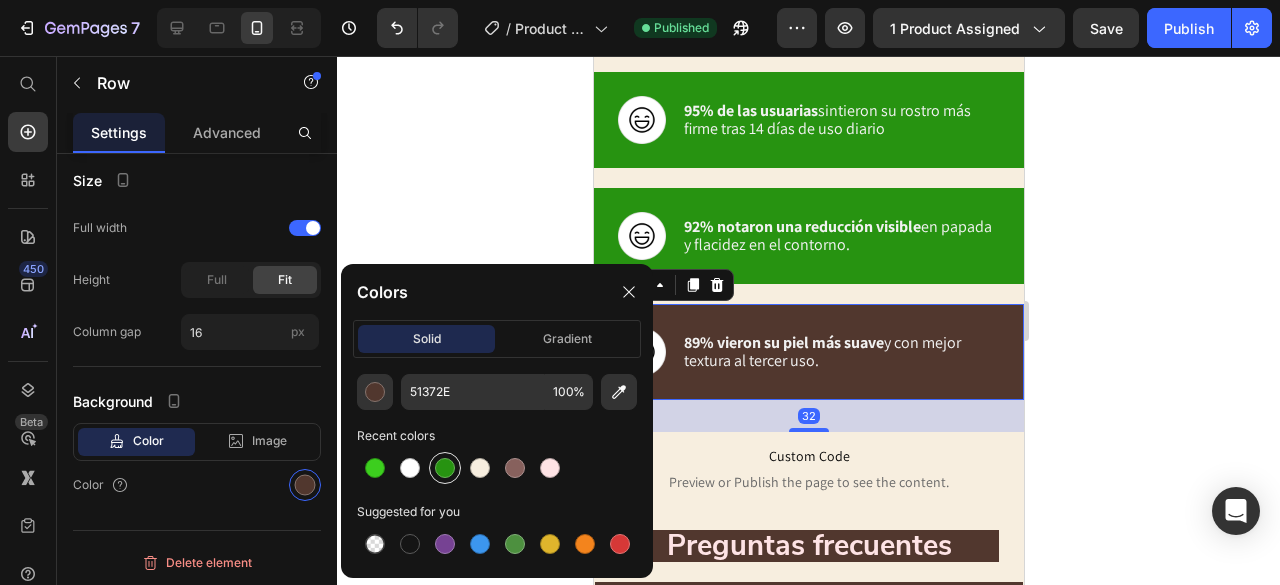 click at bounding box center (445, 468) 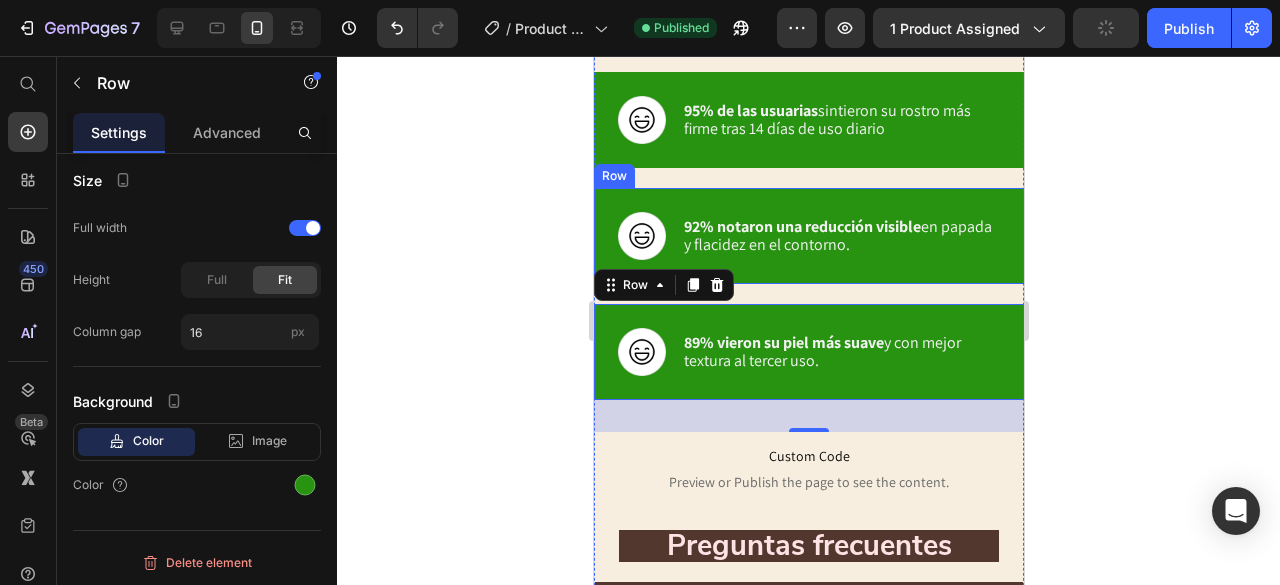 click on "Image 92% notaron una reducción visible  en papada y flacidez en el contorno. Heading Row" at bounding box center [808, 236] 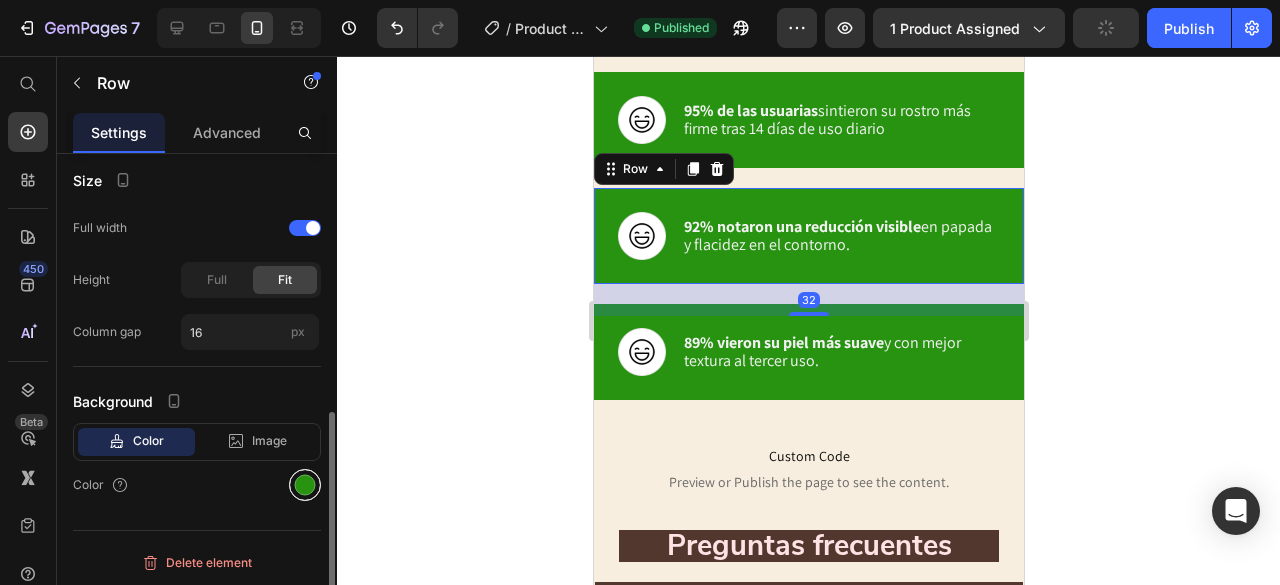 click at bounding box center [305, 485] 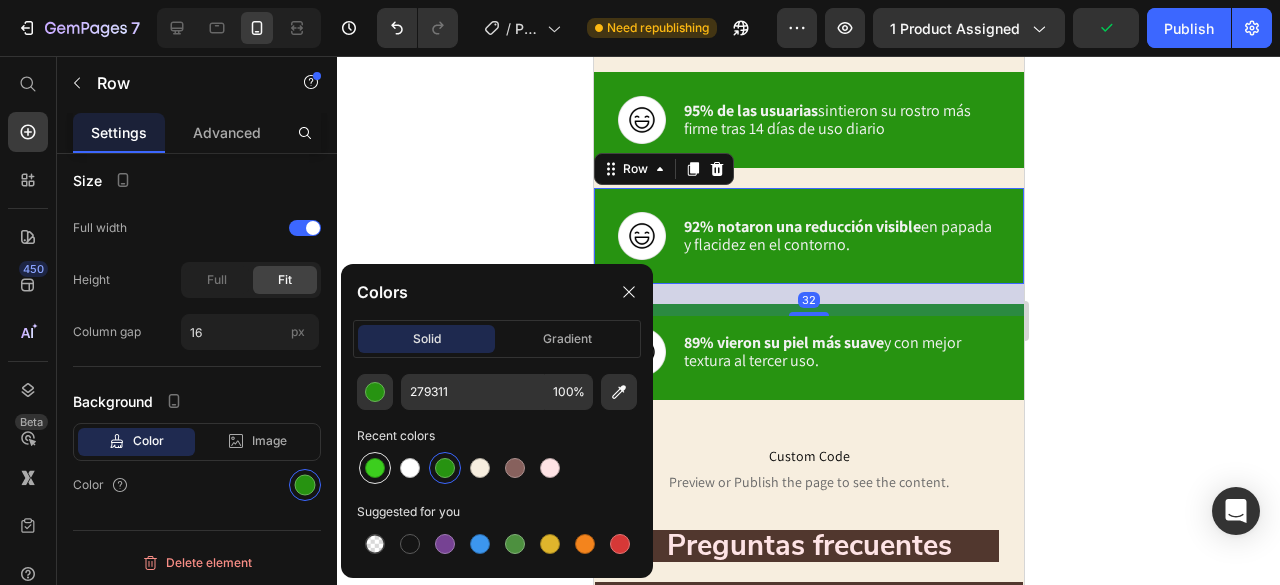 click at bounding box center (375, 468) 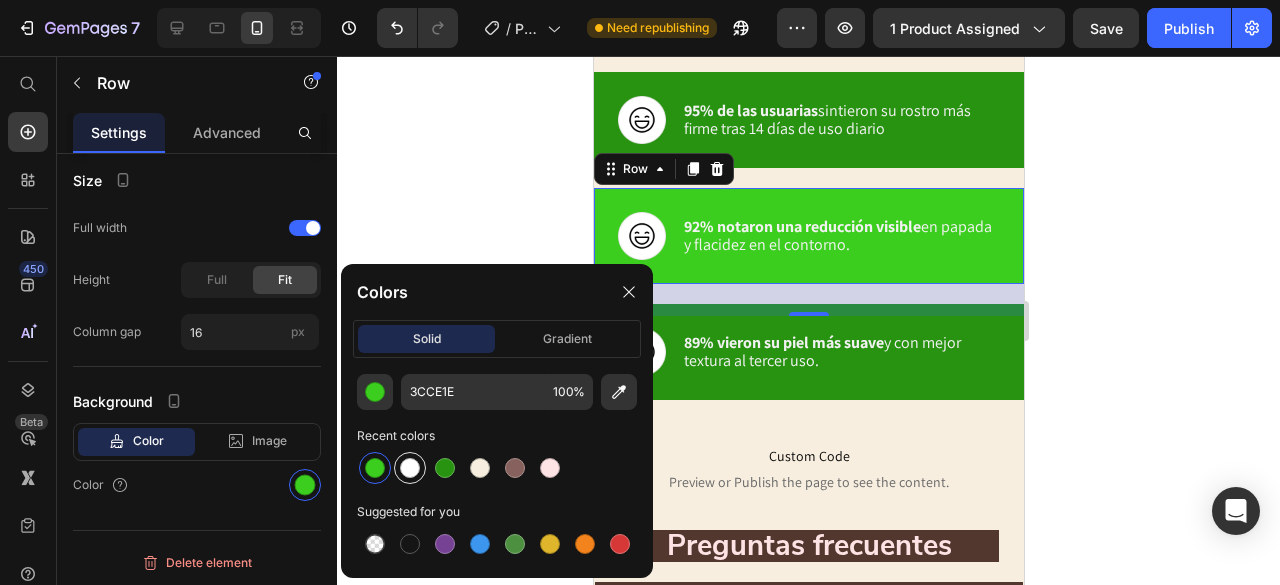 click at bounding box center [410, 468] 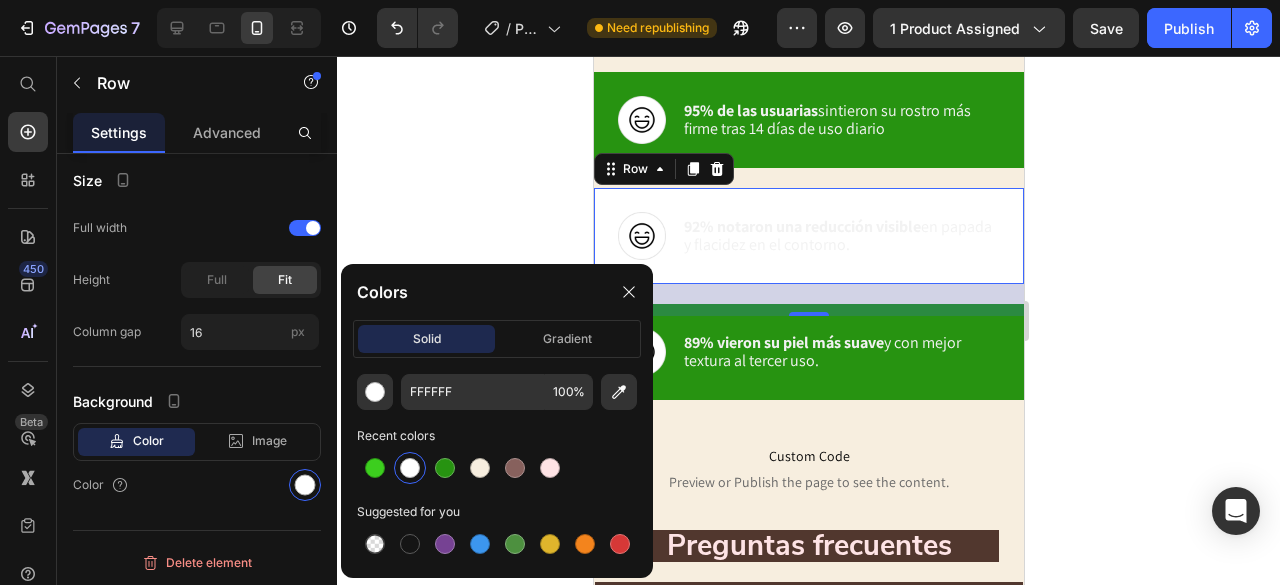 click 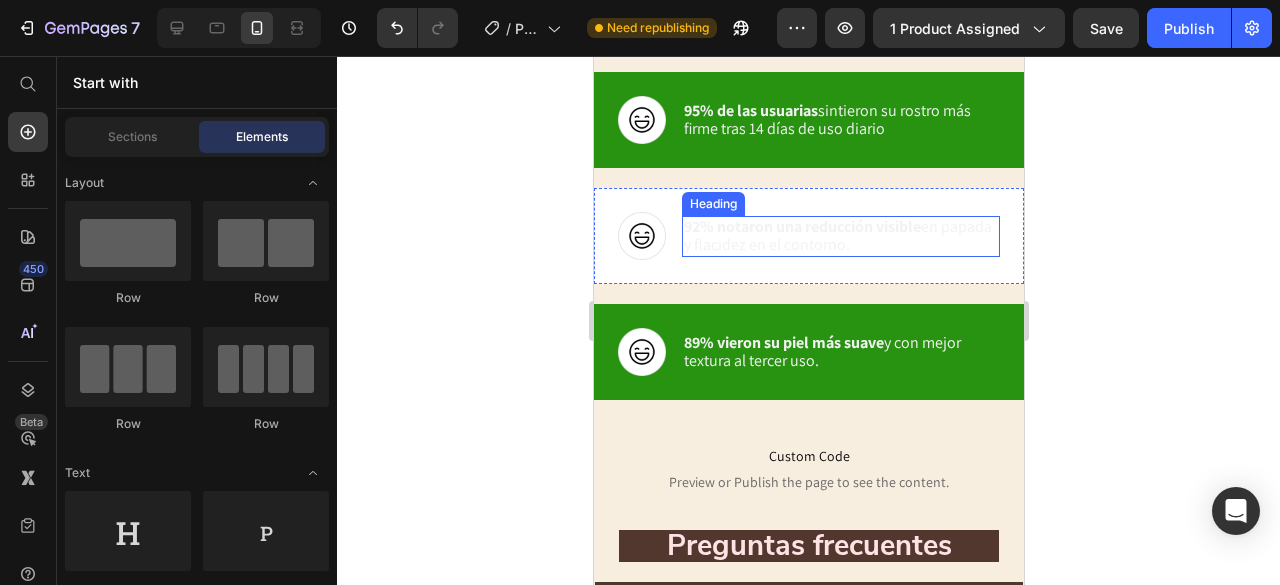 click on "92% notaron una reducción visible  en papada y flacidez en el contorno." at bounding box center [837, 235] 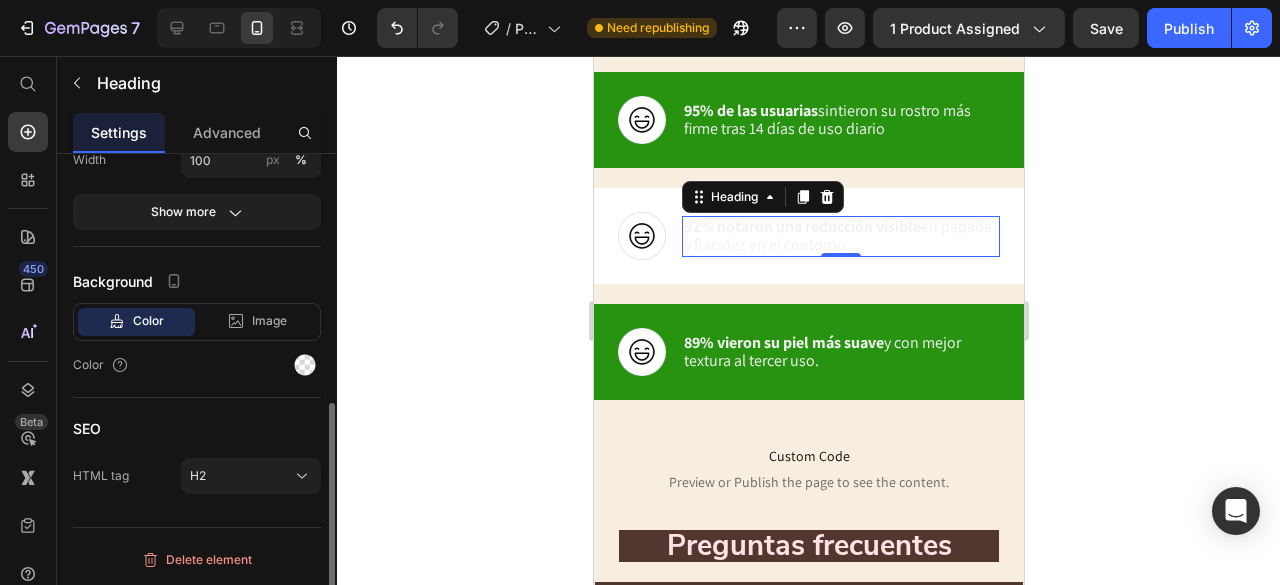 scroll, scrollTop: 0, scrollLeft: 0, axis: both 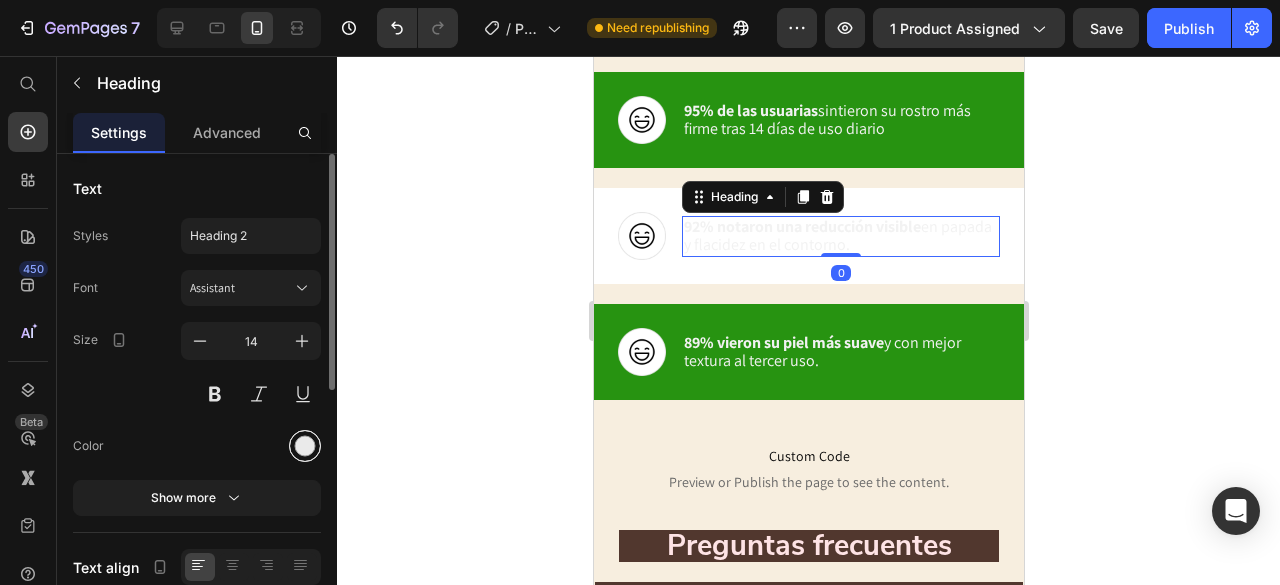 click at bounding box center [305, 446] 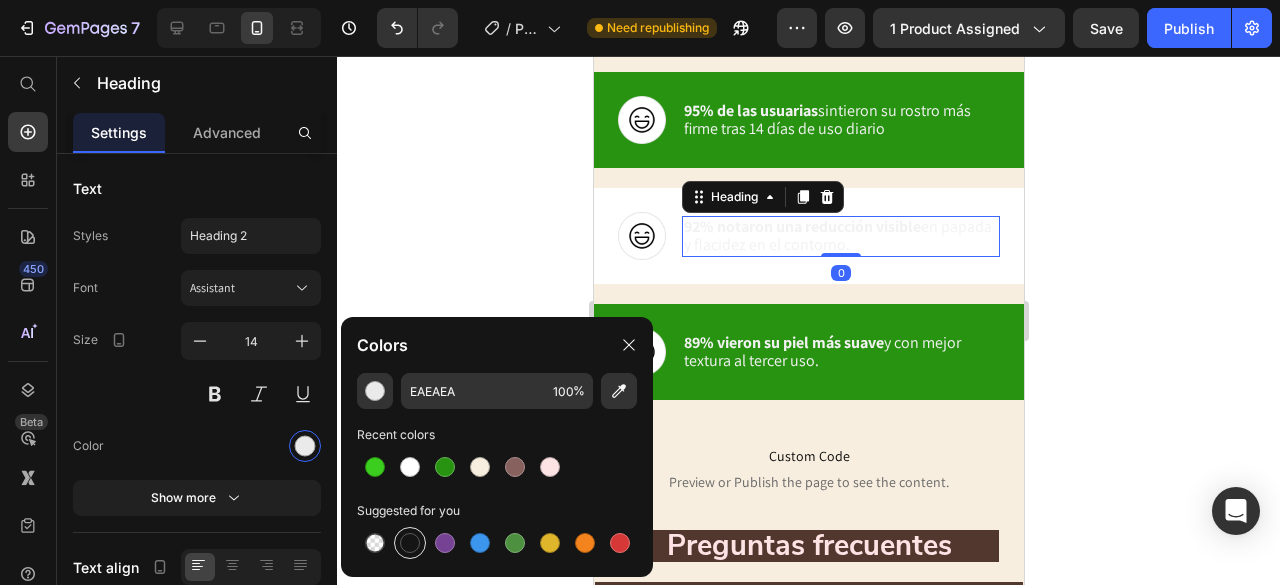 click at bounding box center [410, 543] 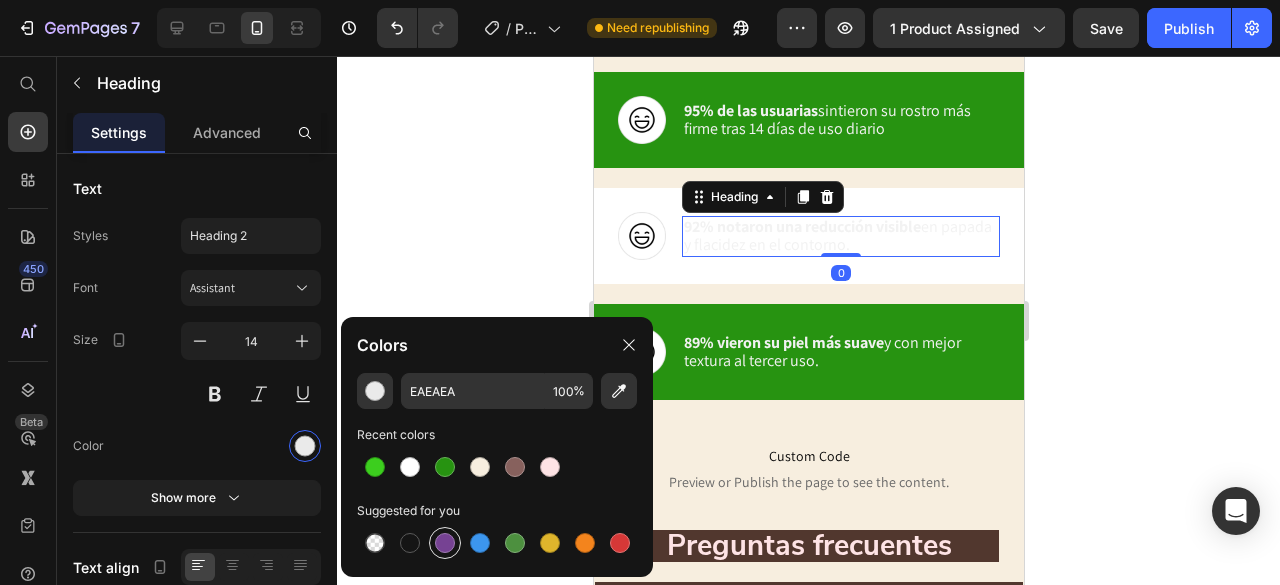 type on "151515" 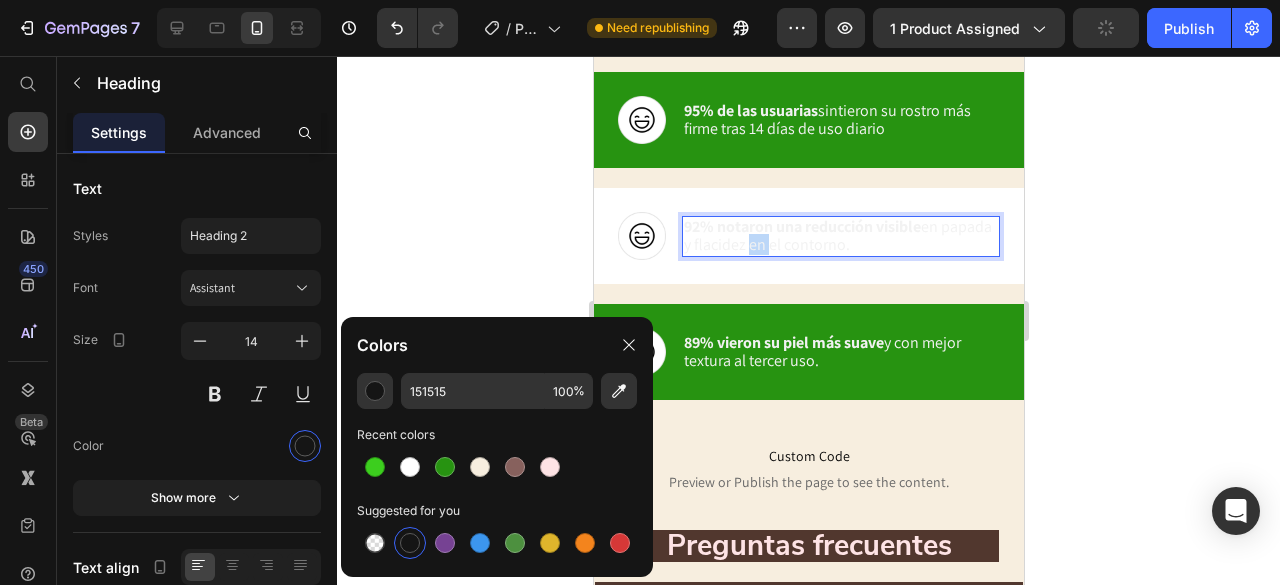 click on "92% notaron una reducción visible  en papada y flacidez en el contorno." at bounding box center [837, 235] 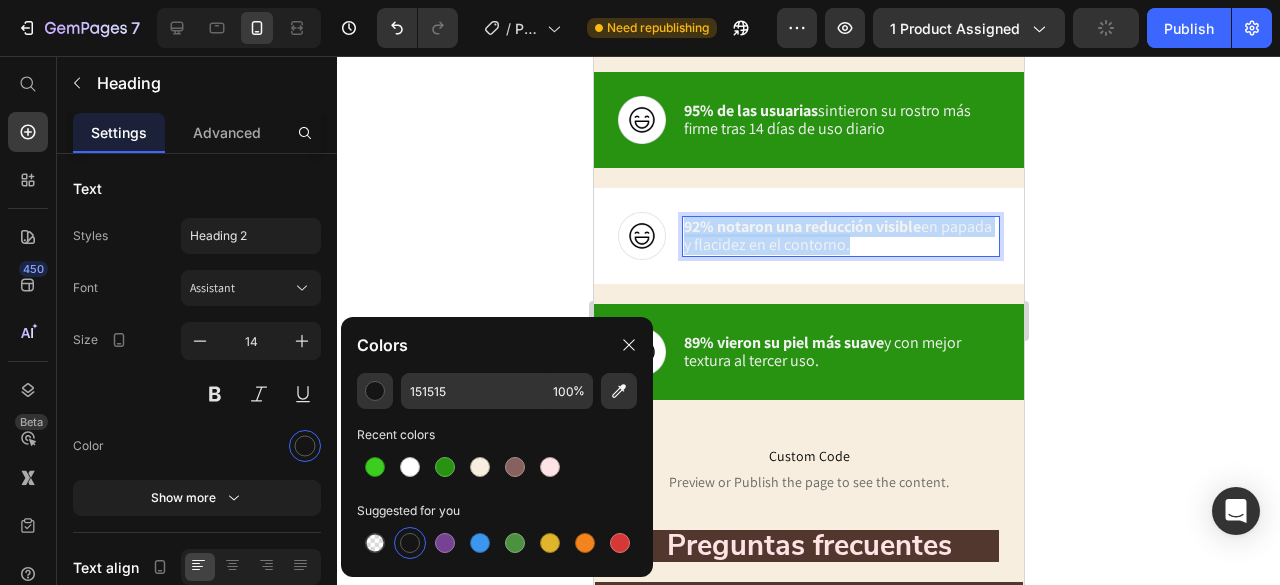 click on "92% notaron una reducción visible  en papada y flacidez en el contorno." at bounding box center (837, 235) 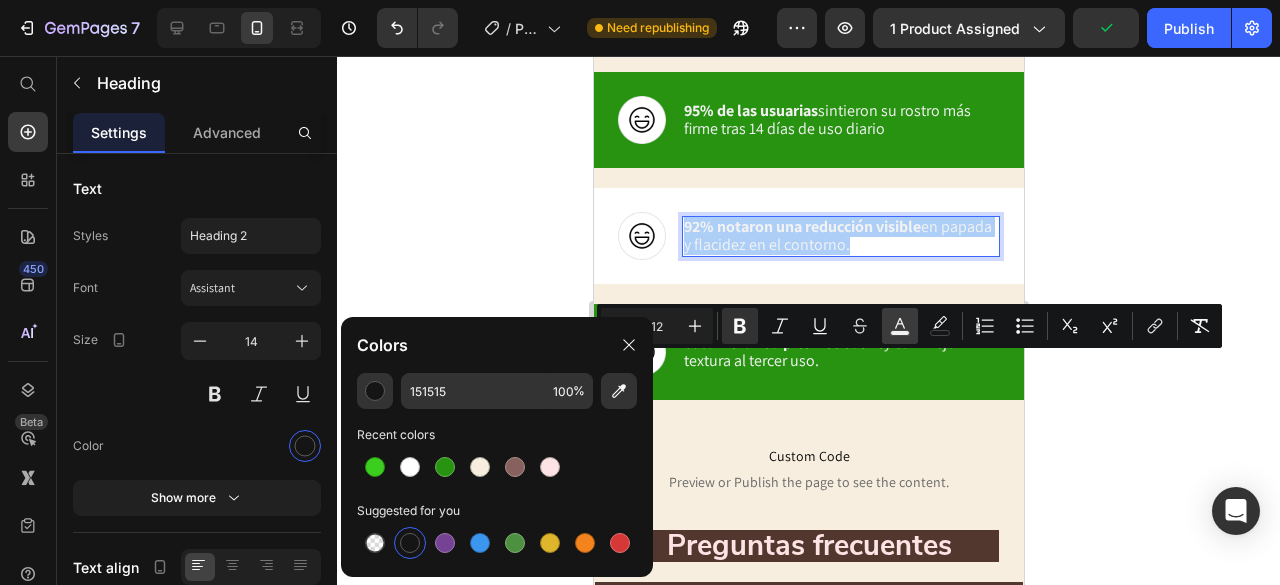 click on "color" at bounding box center [900, 326] 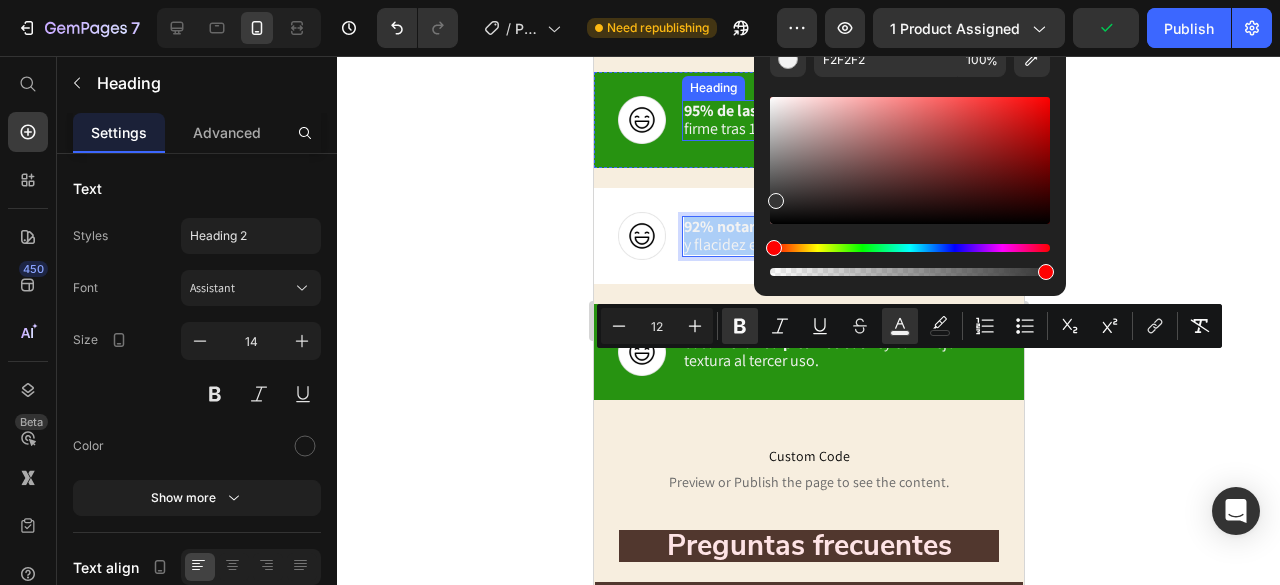 drag, startPoint x: 1383, startPoint y: 224, endPoint x: 730, endPoint y: 259, distance: 653.9373 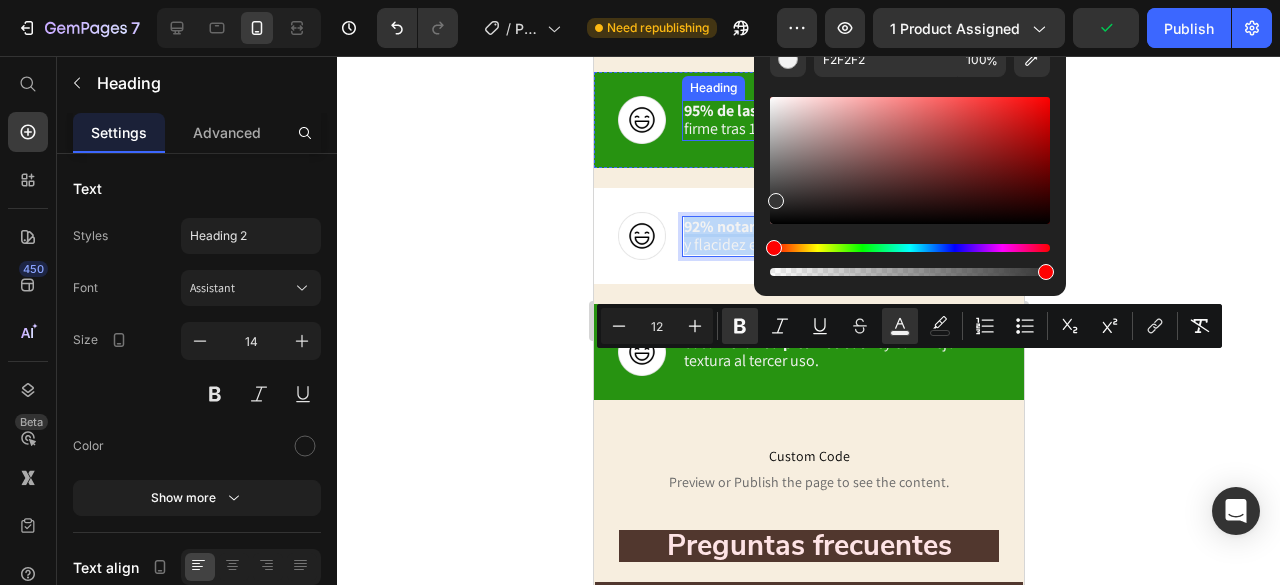 type on "161616" 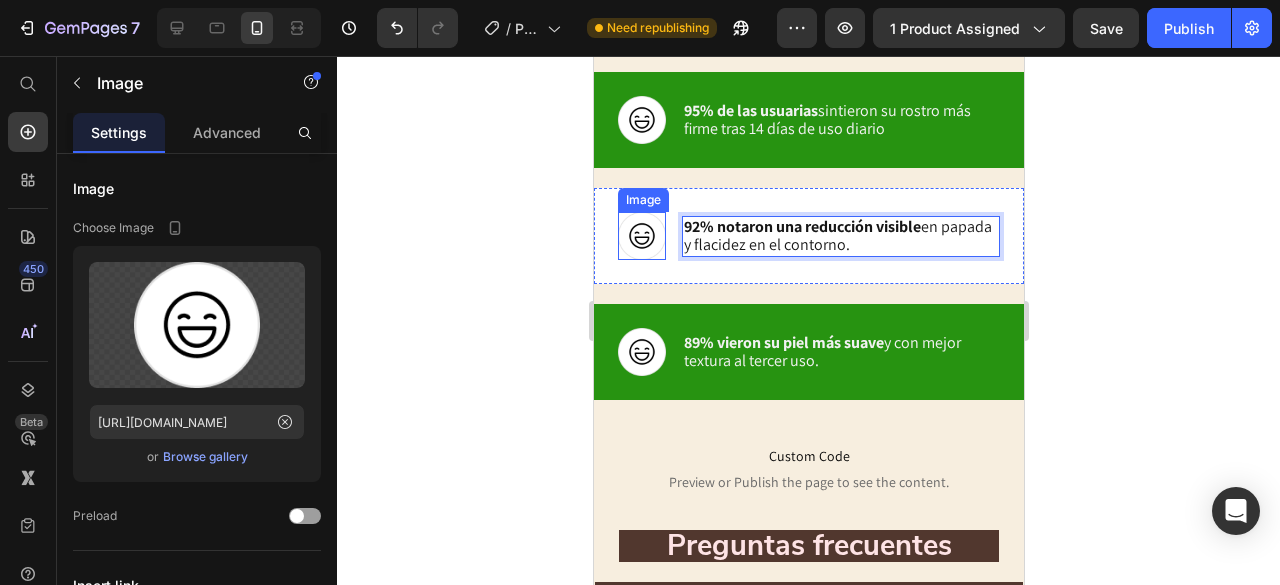 click at bounding box center [641, 236] 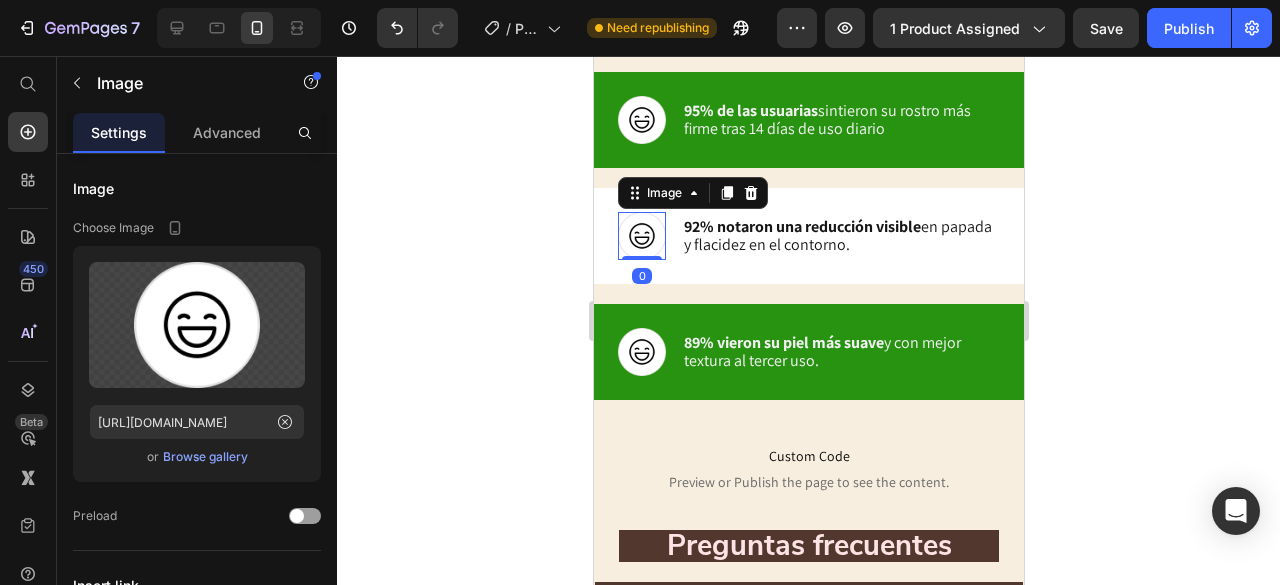 click 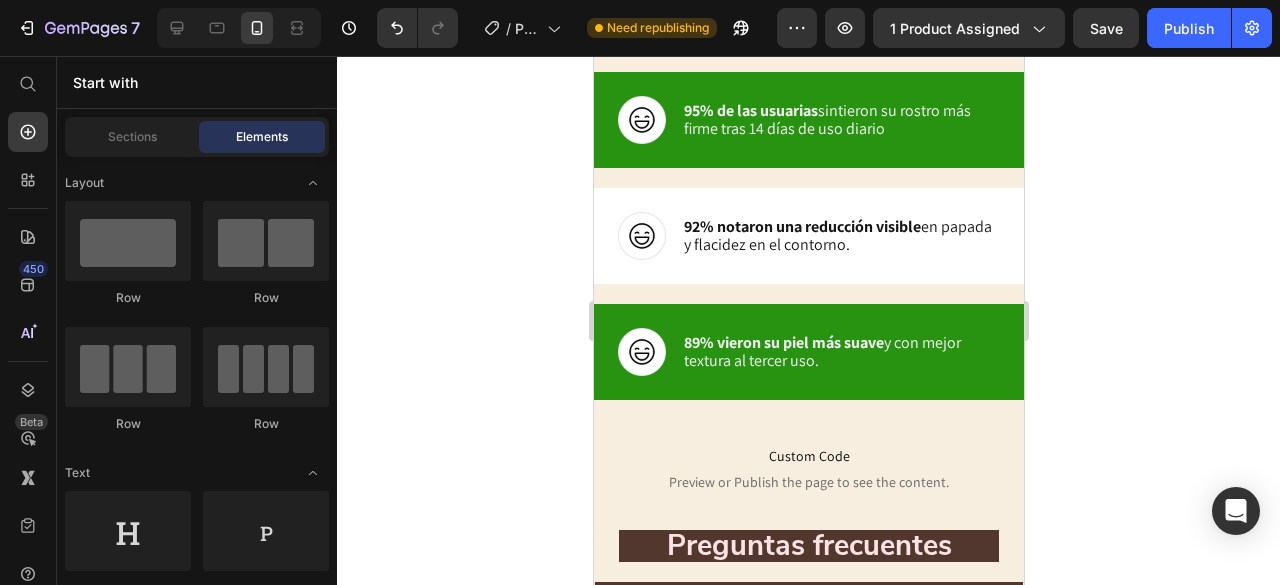 click 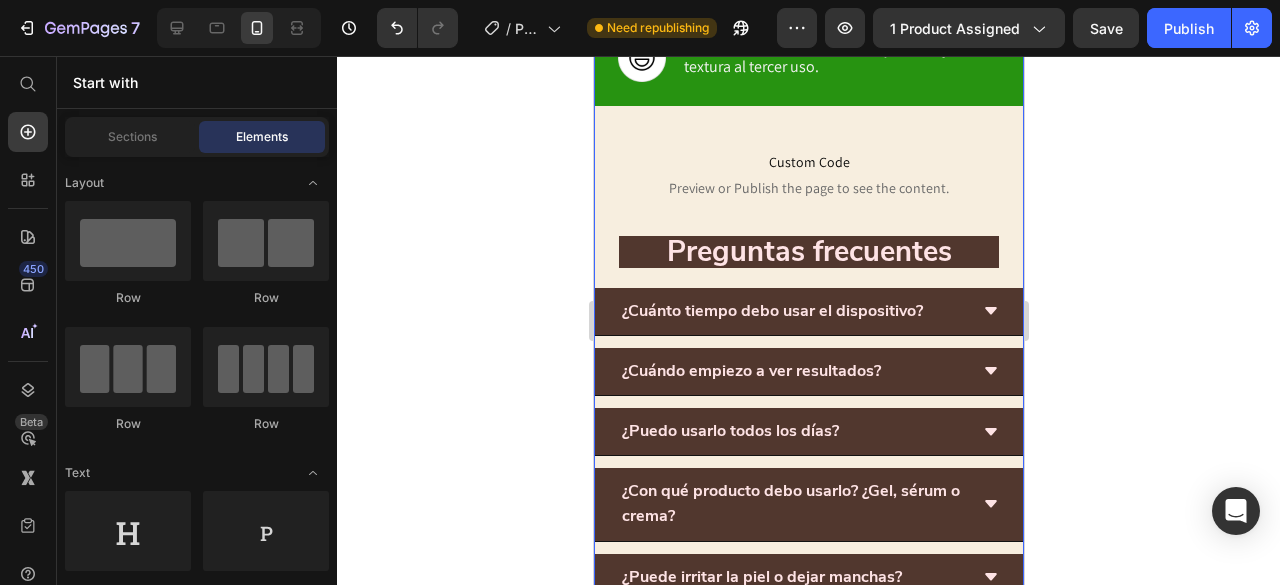 scroll, scrollTop: 4497, scrollLeft: 0, axis: vertical 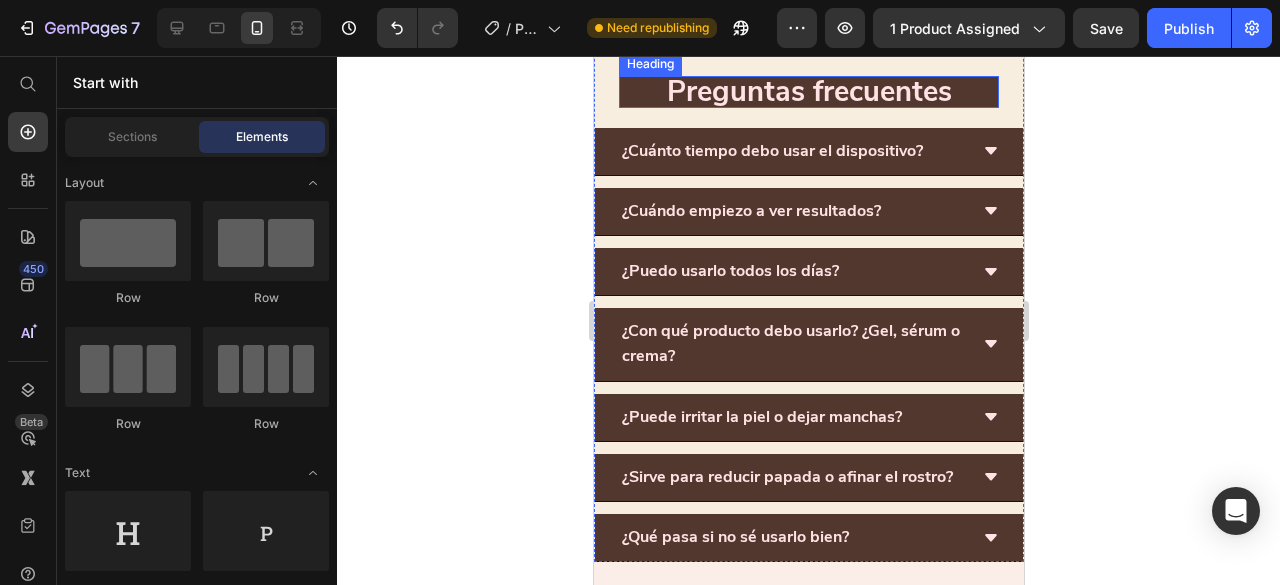 click on "Preguntas frecuentes" at bounding box center [808, 91] 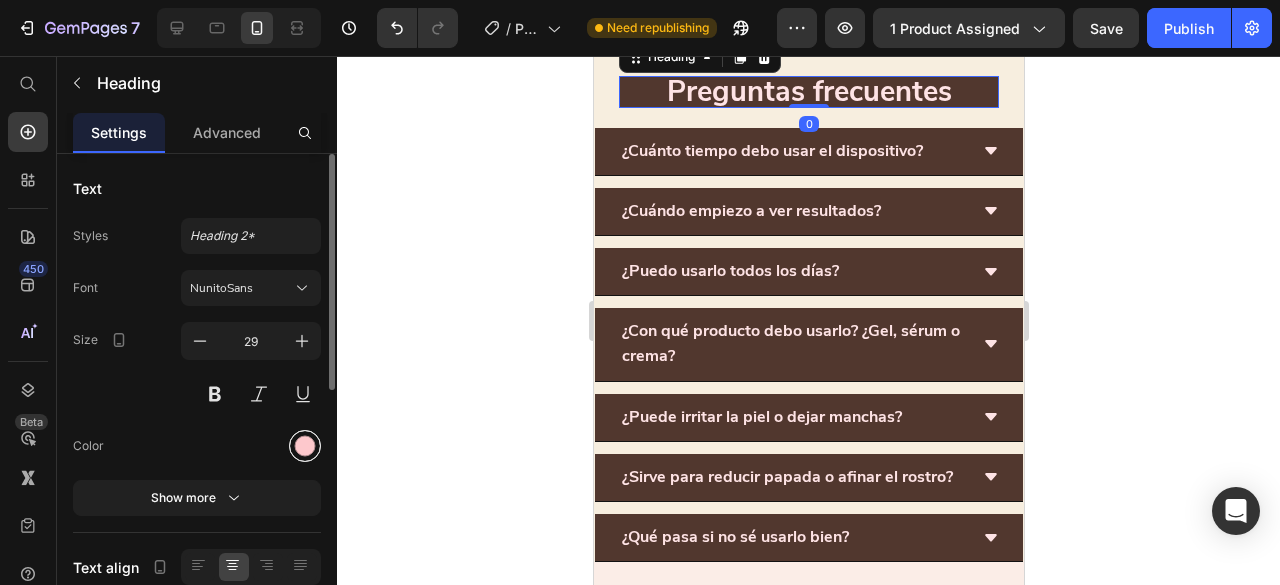 click at bounding box center (305, 446) 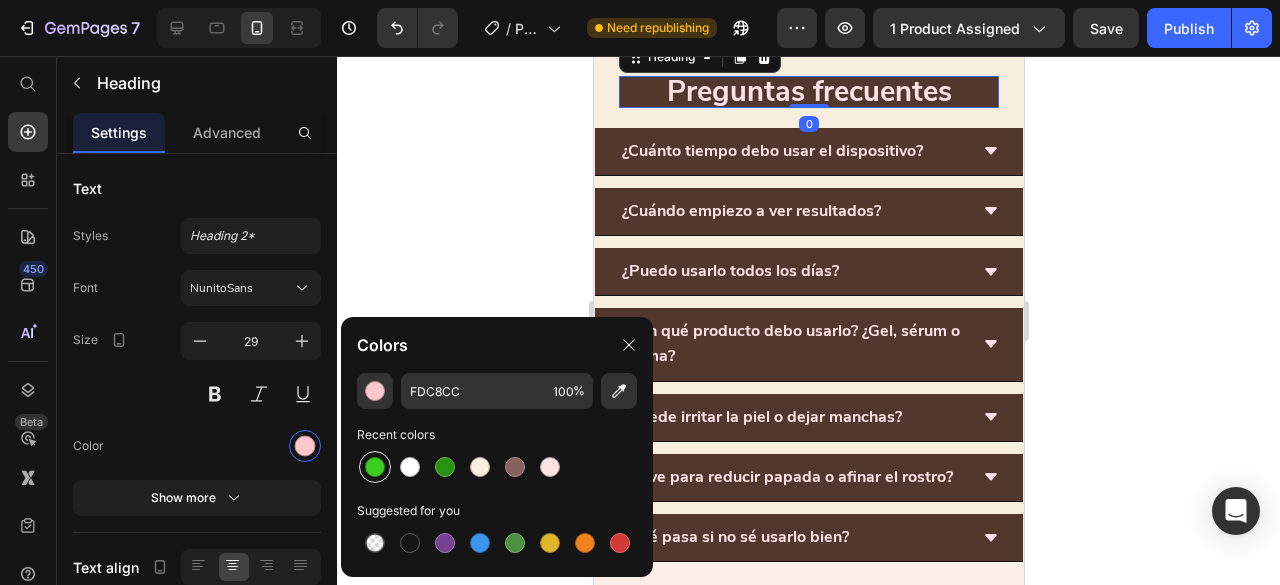 click at bounding box center [375, 467] 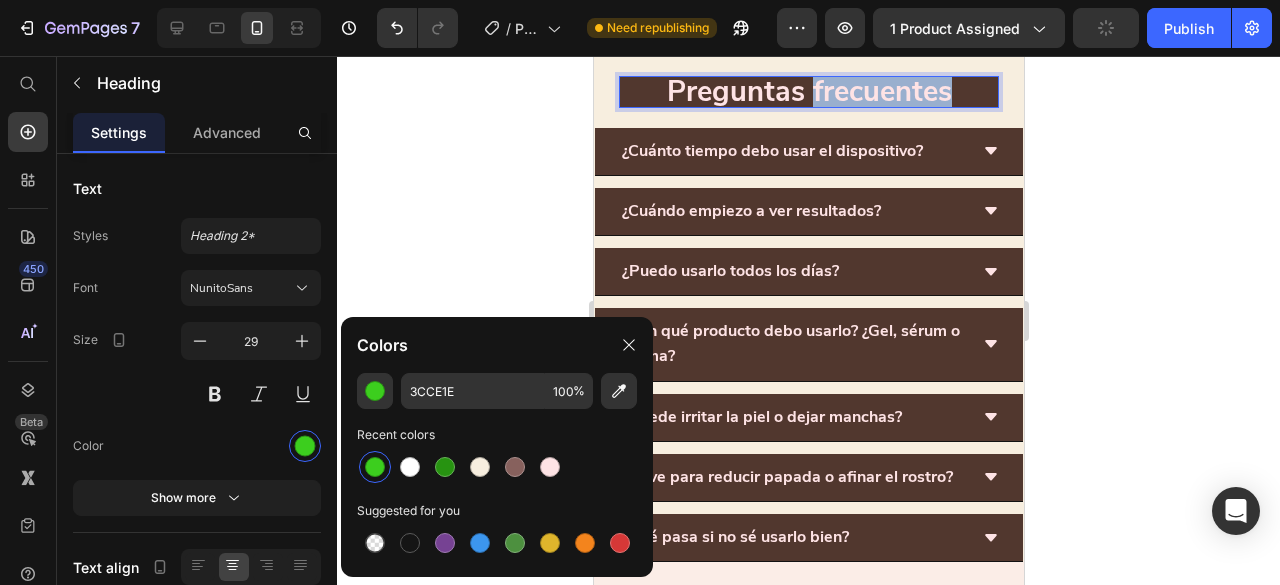 click on "Preguntas frecuentes" at bounding box center [808, 91] 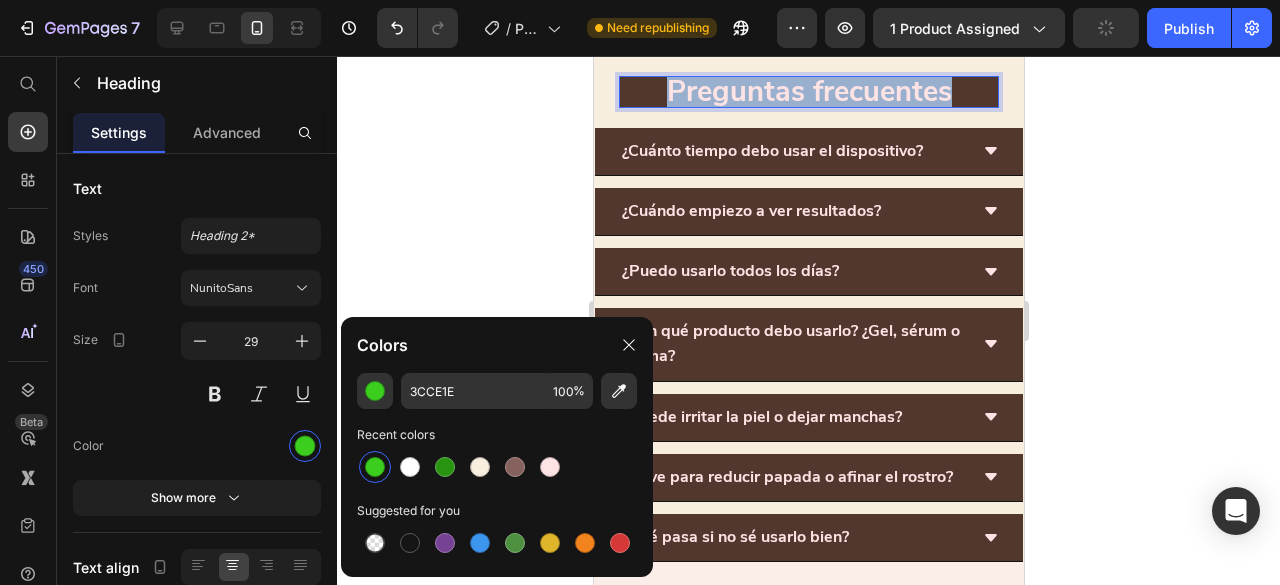 click on "Preguntas frecuentes" at bounding box center (808, 91) 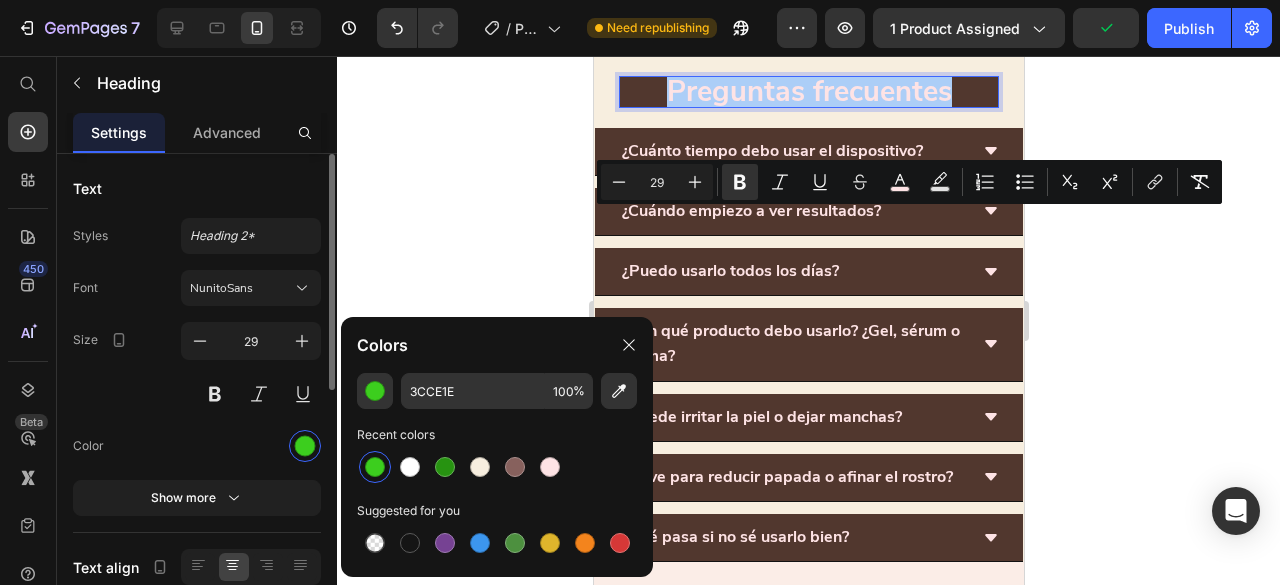 click at bounding box center [251, 446] 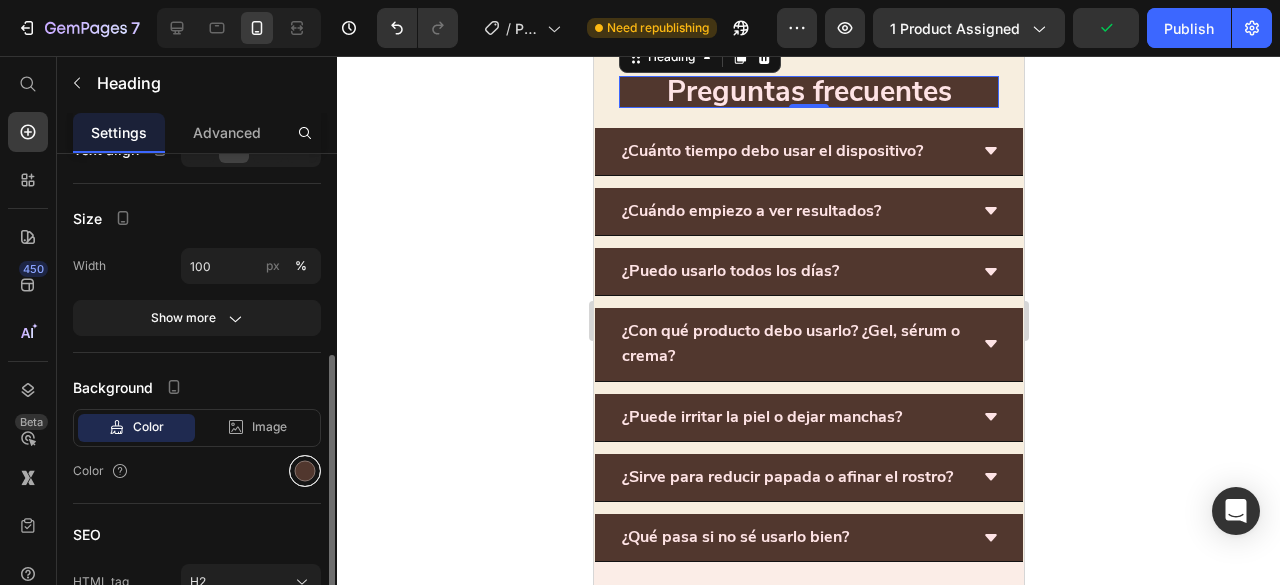 scroll, scrollTop: 421, scrollLeft: 0, axis: vertical 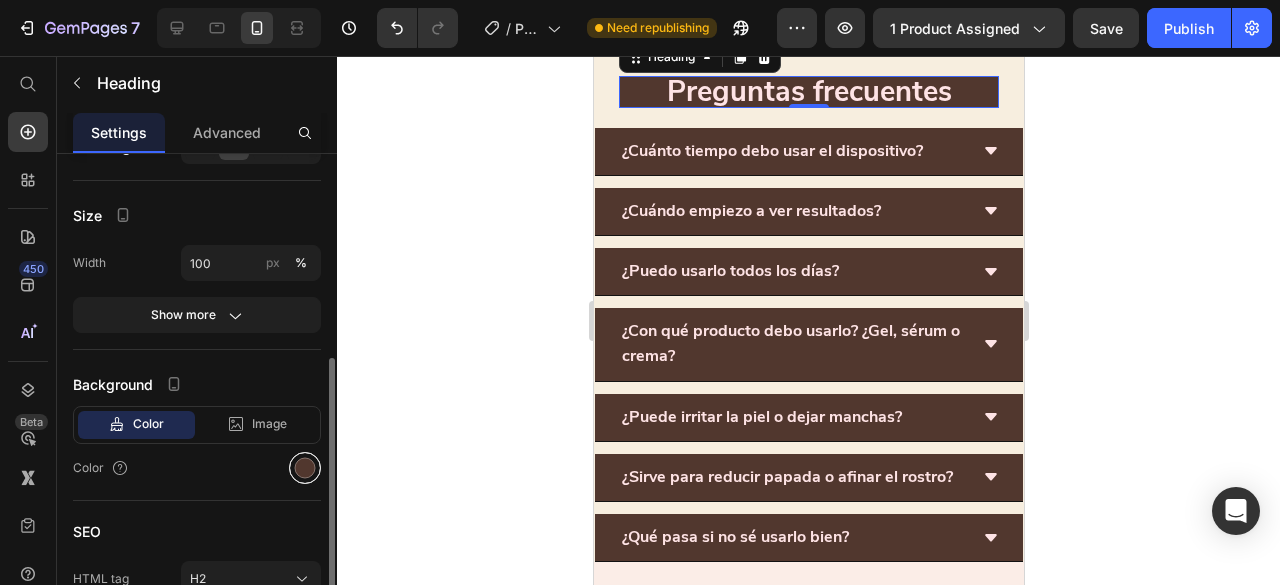 click at bounding box center [305, 468] 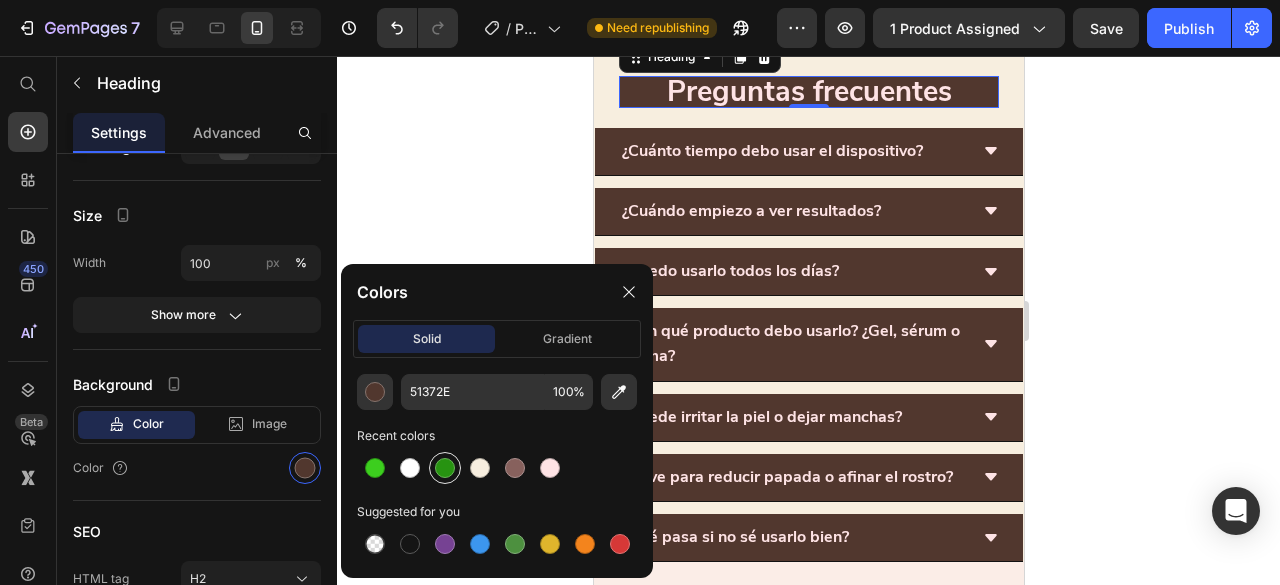 click at bounding box center (445, 468) 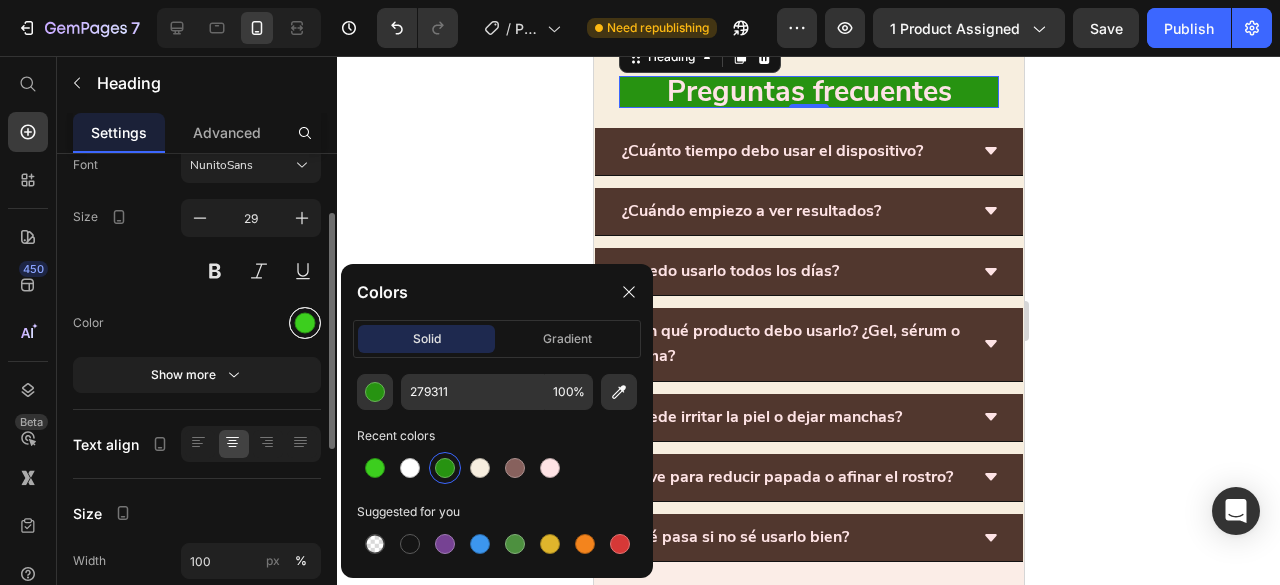 click at bounding box center [305, 323] 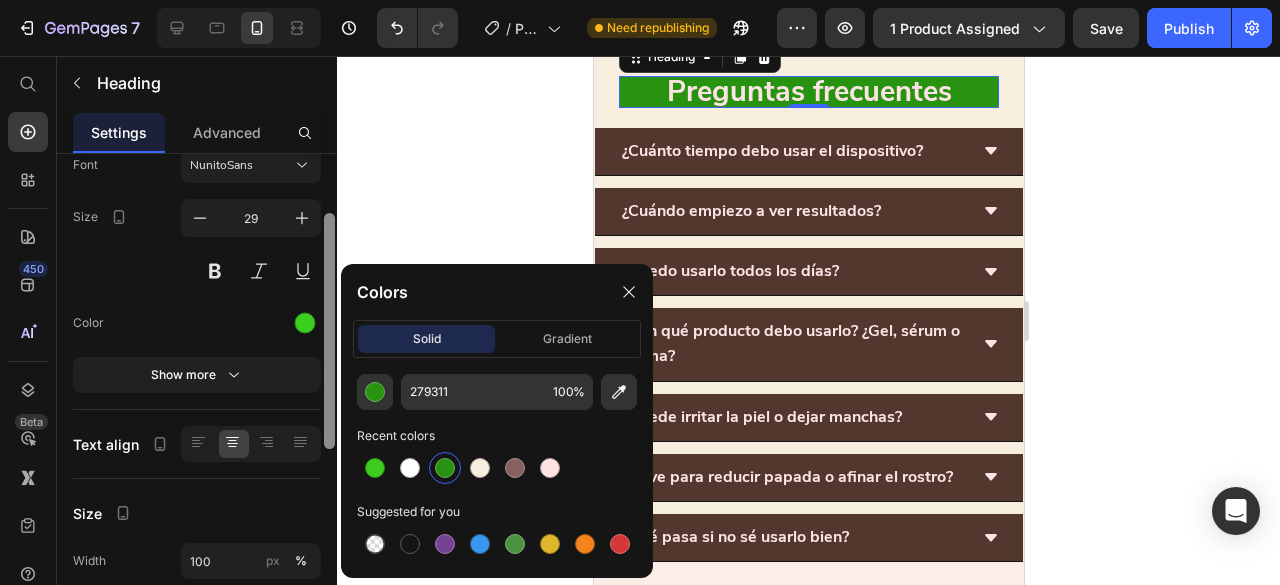 scroll, scrollTop: 122, scrollLeft: 0, axis: vertical 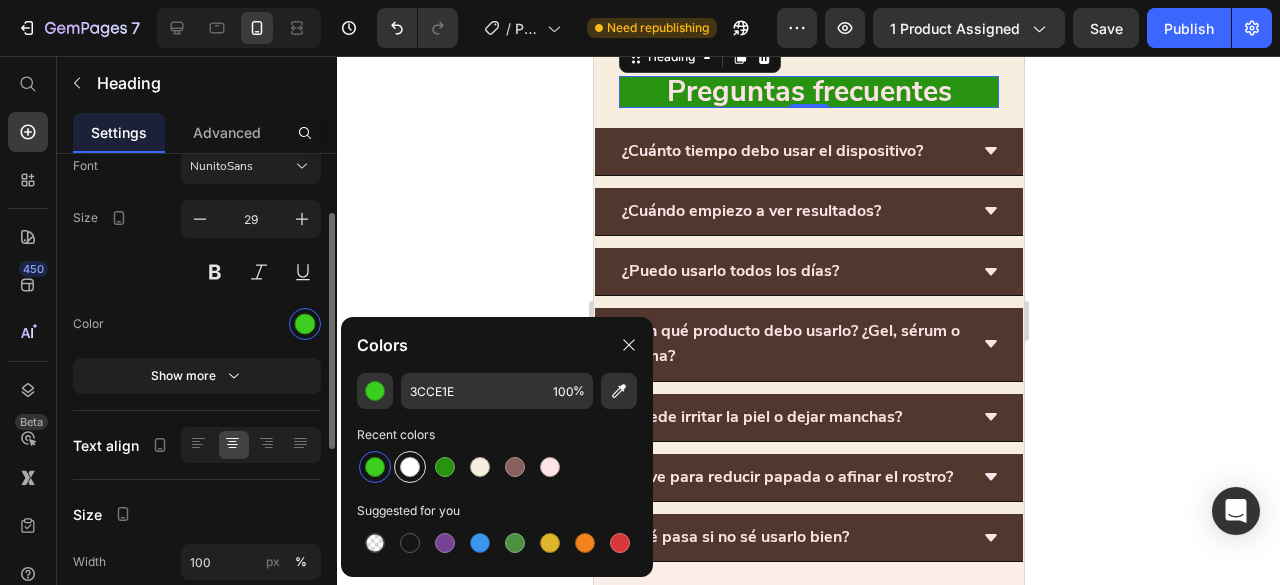 click at bounding box center [410, 467] 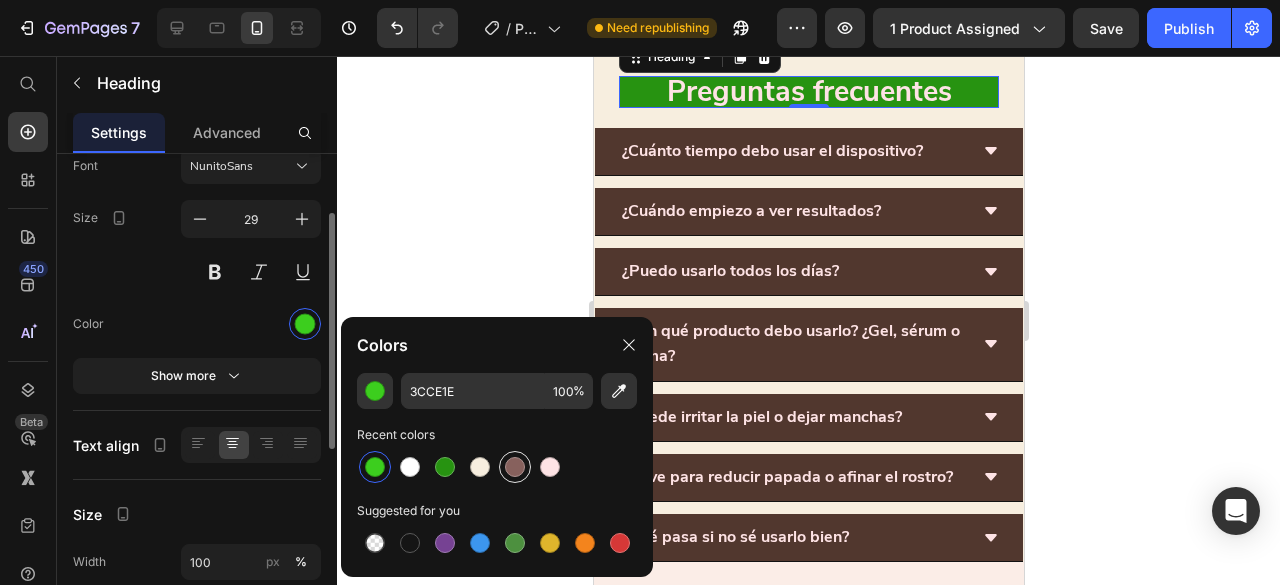 type on "FFFFFF" 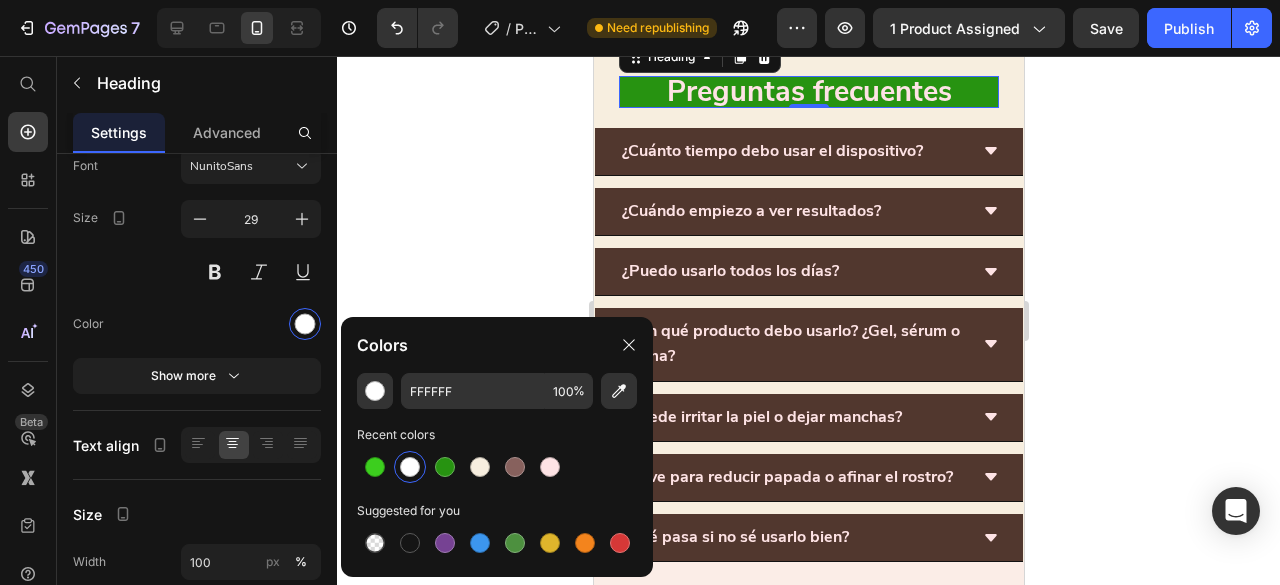 click 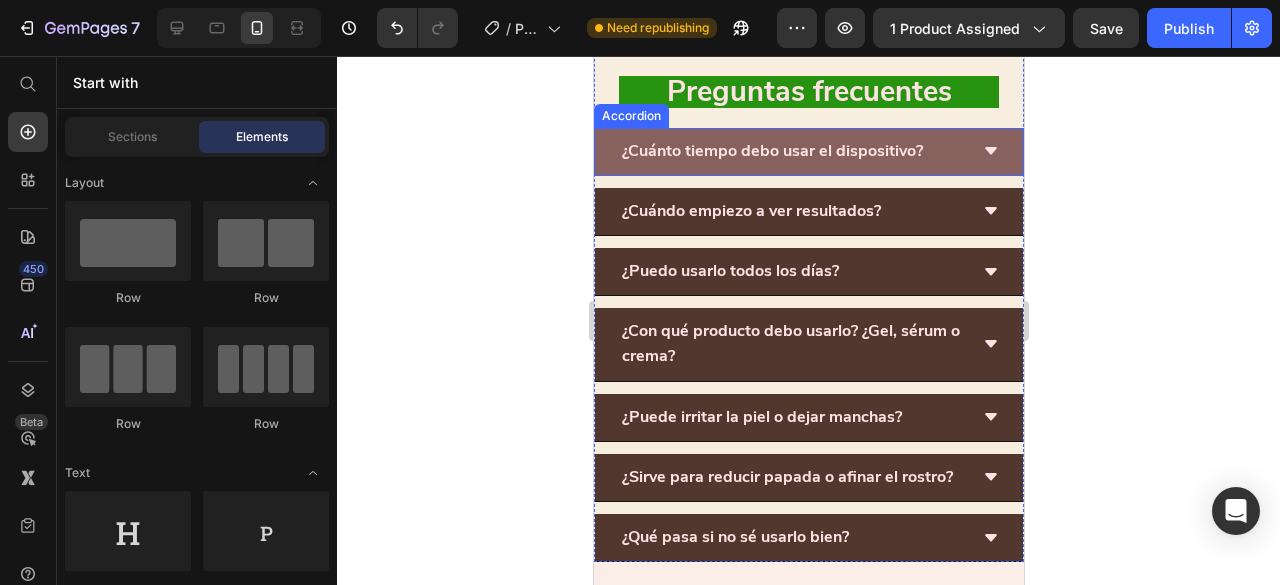 click on "¿Cuánto tiempo debo usar el dispositivo?" at bounding box center [808, 152] 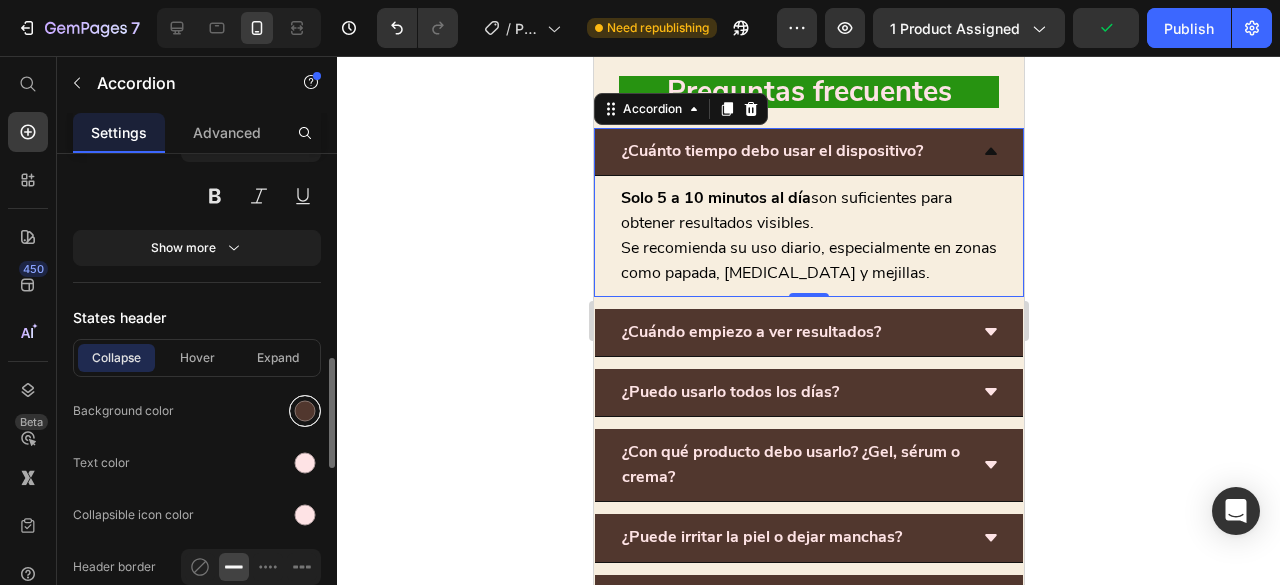 scroll, scrollTop: 997, scrollLeft: 0, axis: vertical 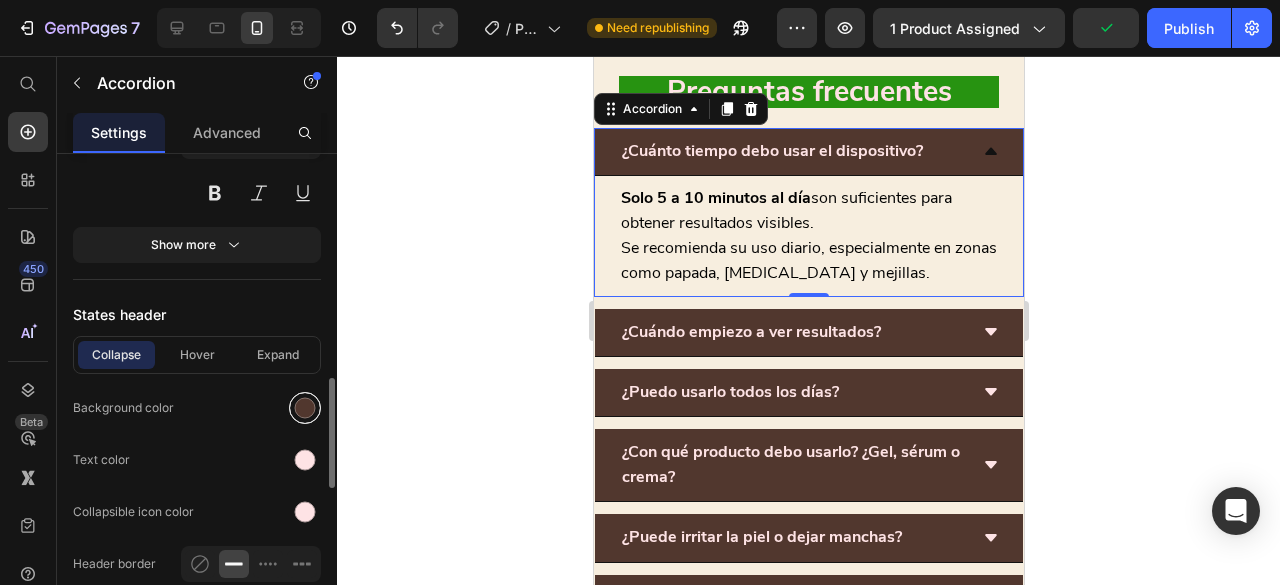 click at bounding box center [305, 408] 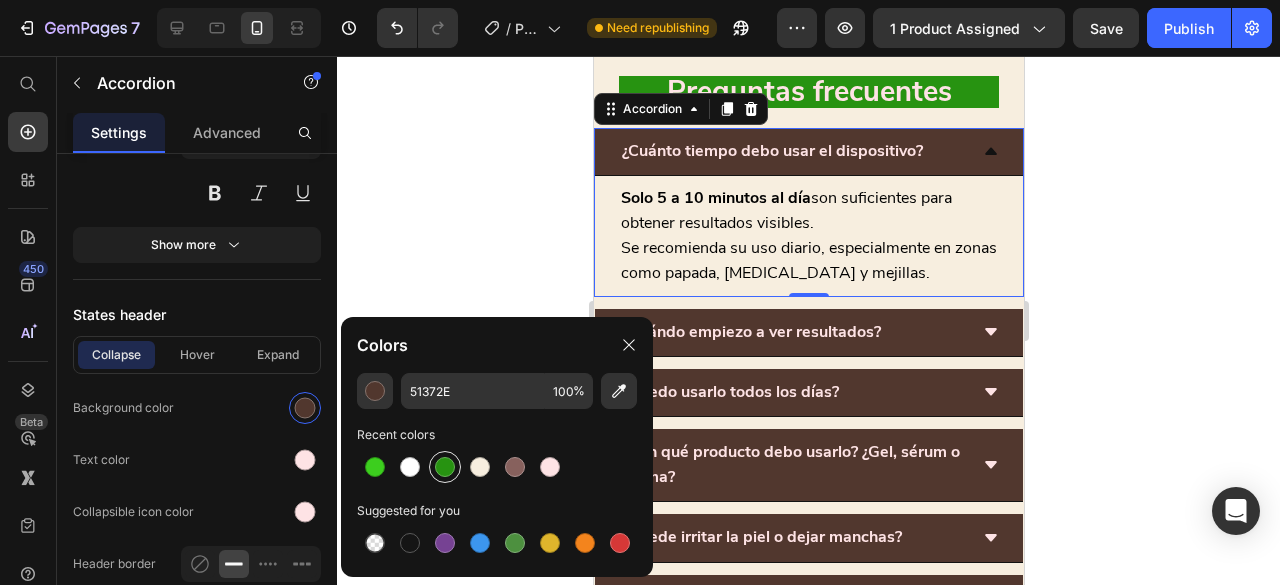 click at bounding box center [445, 467] 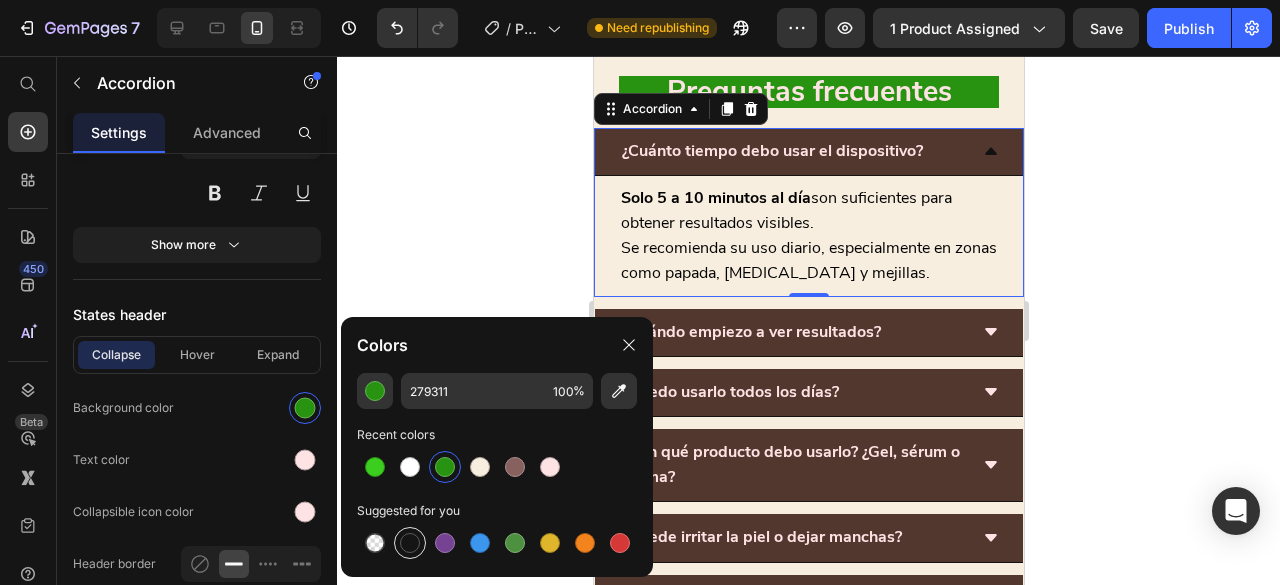 click at bounding box center [410, 543] 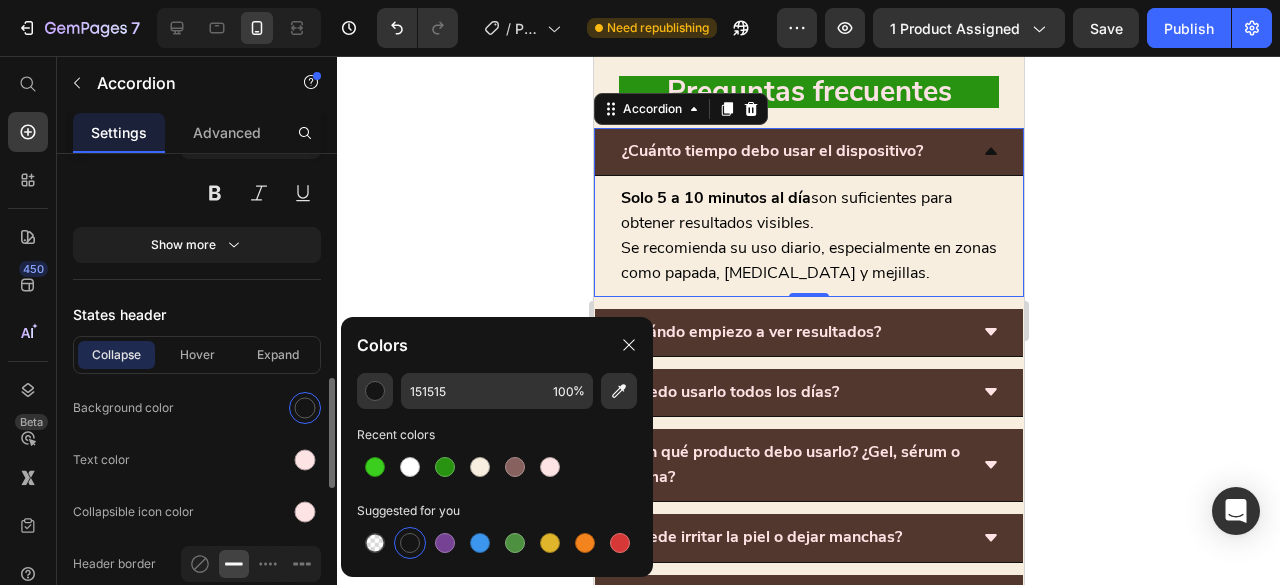 click on "Collapse Hover Expand Background color Text color Collapsible icon color Header border Mixed" 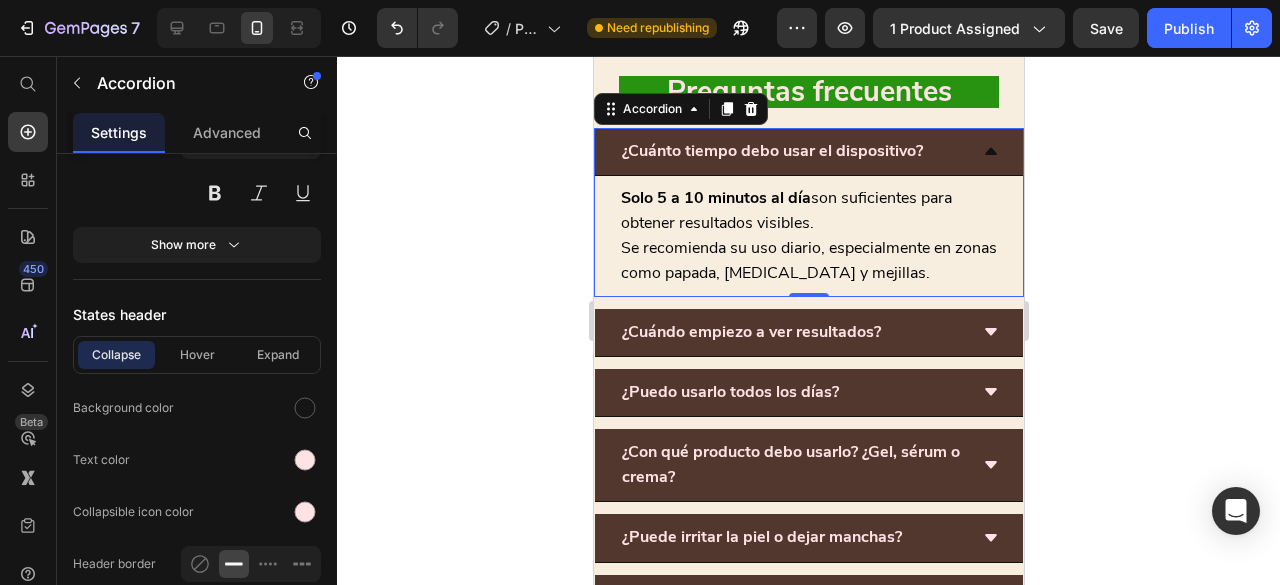 drag, startPoint x: 418, startPoint y: 236, endPoint x: 435, endPoint y: 248, distance: 20.808653 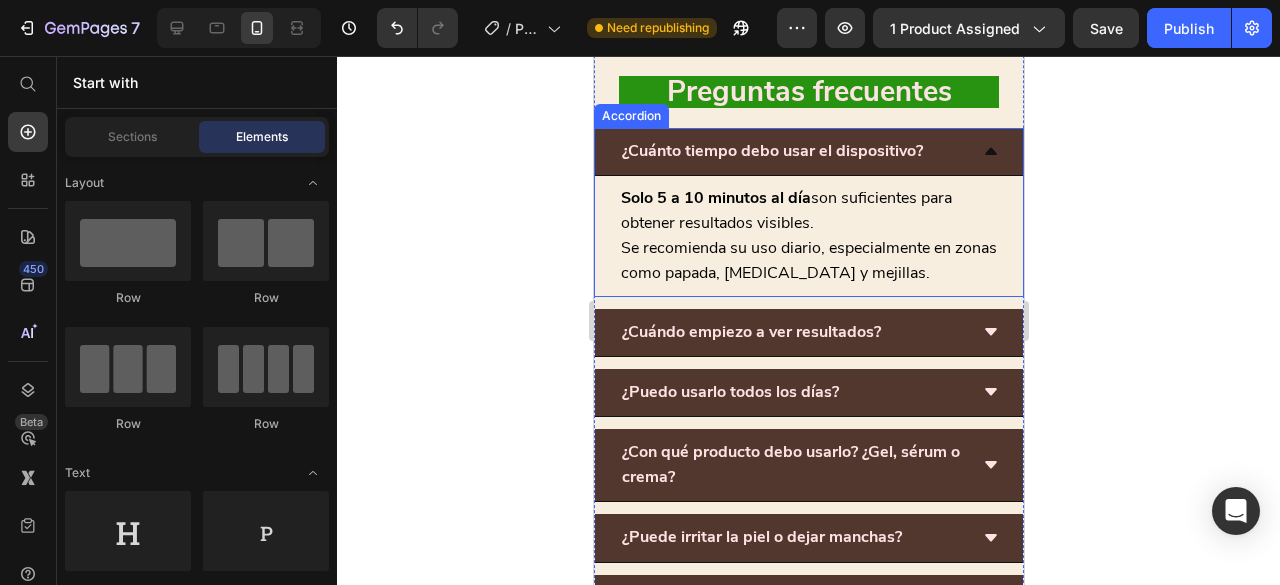click on "¿Cuánto tiempo debo usar el dispositivo?" at bounding box center (808, 152) 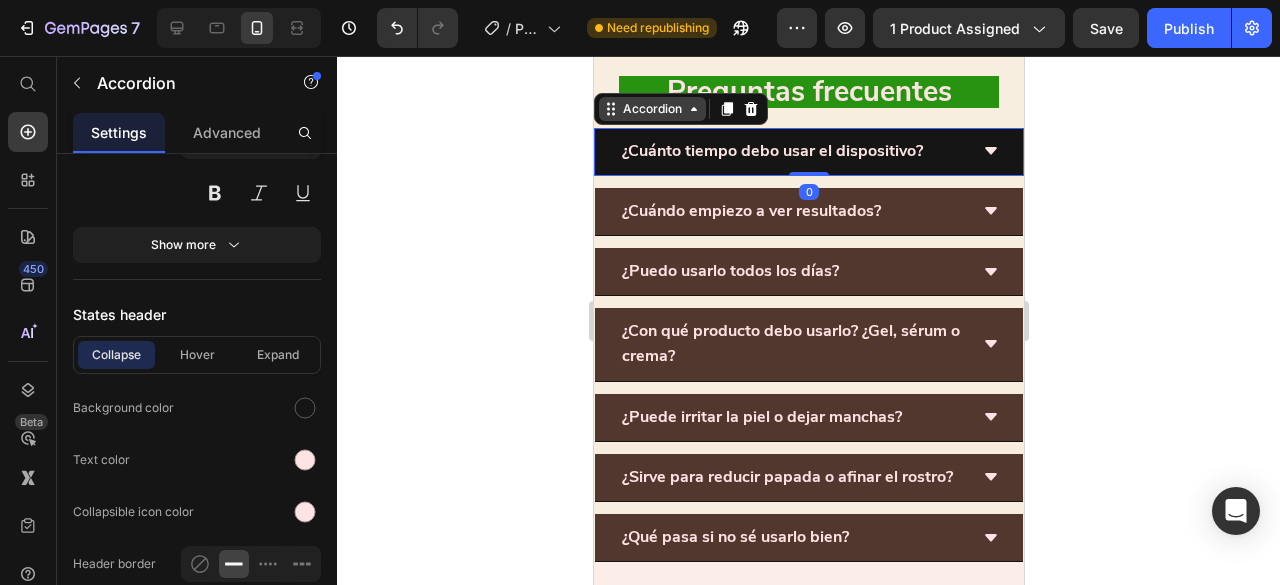 click 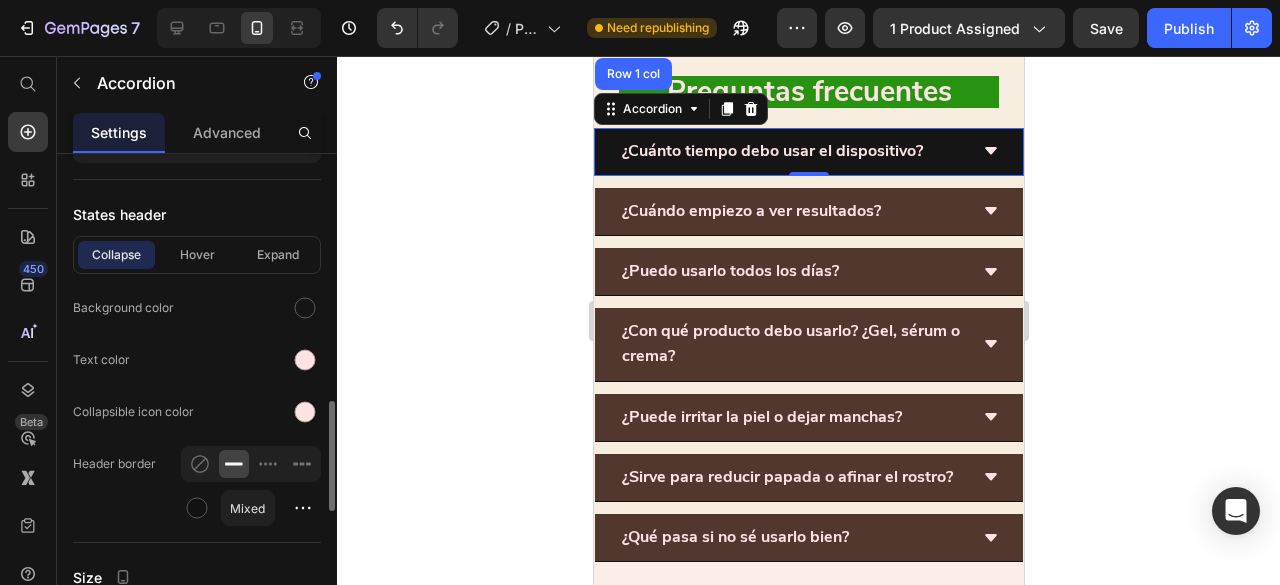 scroll, scrollTop: 797, scrollLeft: 0, axis: vertical 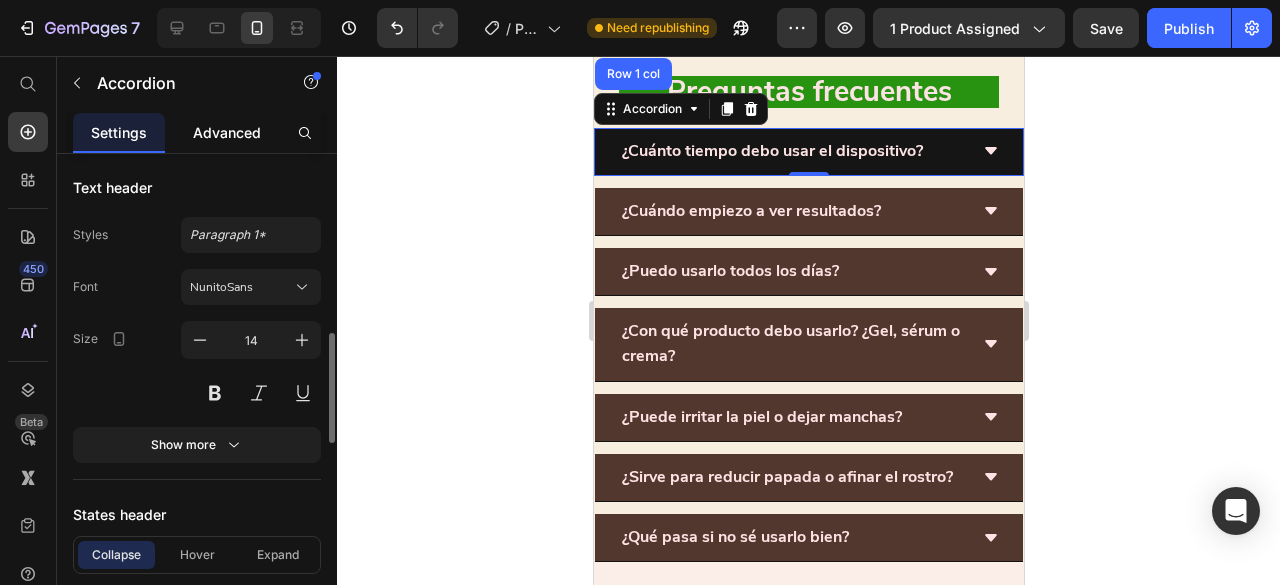 click on "Advanced" at bounding box center (227, 132) 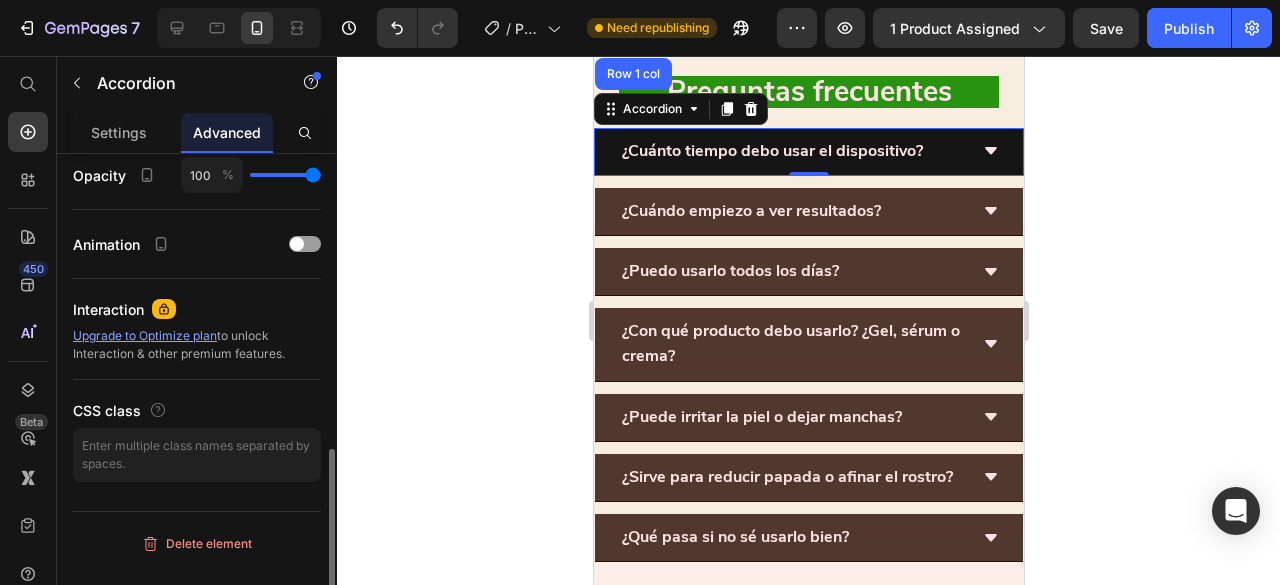 scroll, scrollTop: 0, scrollLeft: 0, axis: both 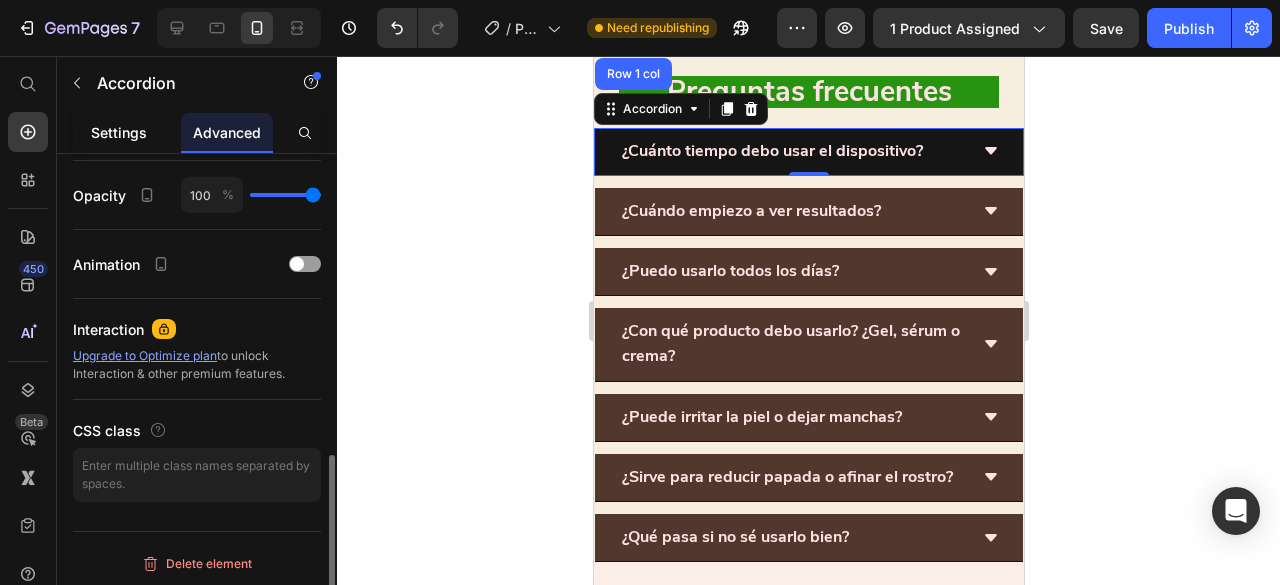 click on "Settings" at bounding box center [119, 132] 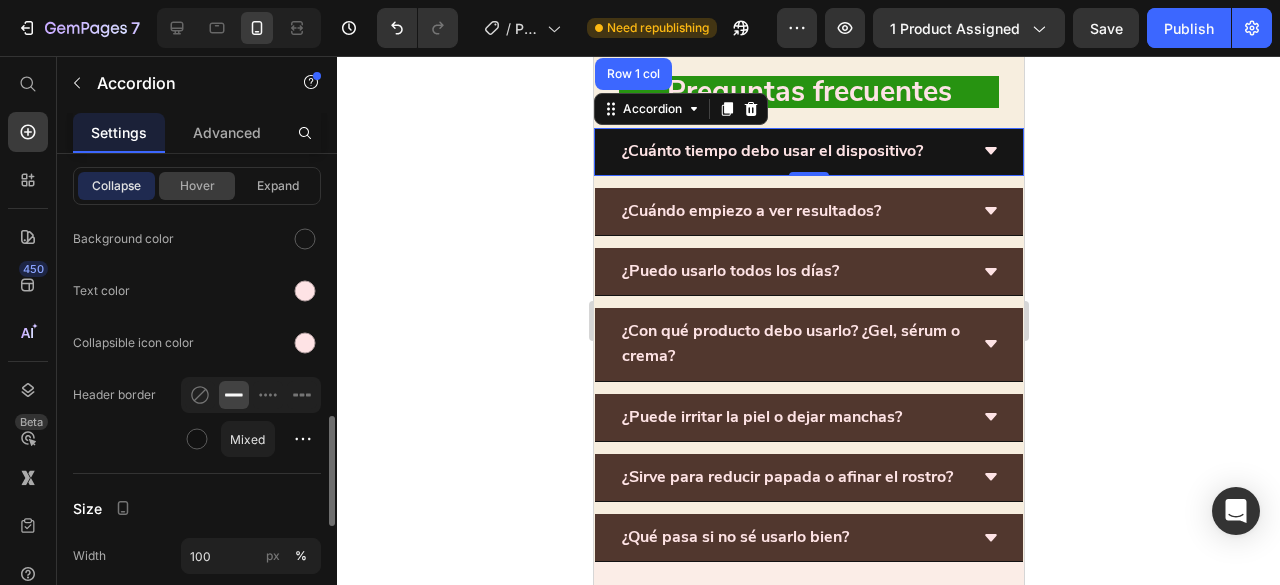 scroll, scrollTop: 1168, scrollLeft: 0, axis: vertical 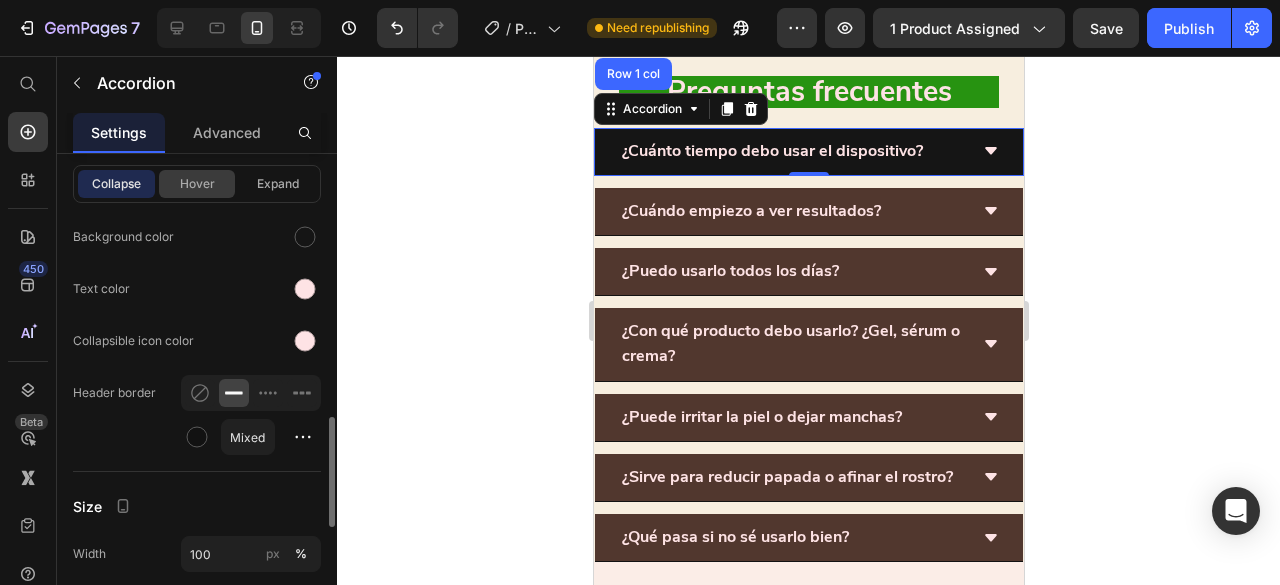 click on "Hover" at bounding box center [197, 184] 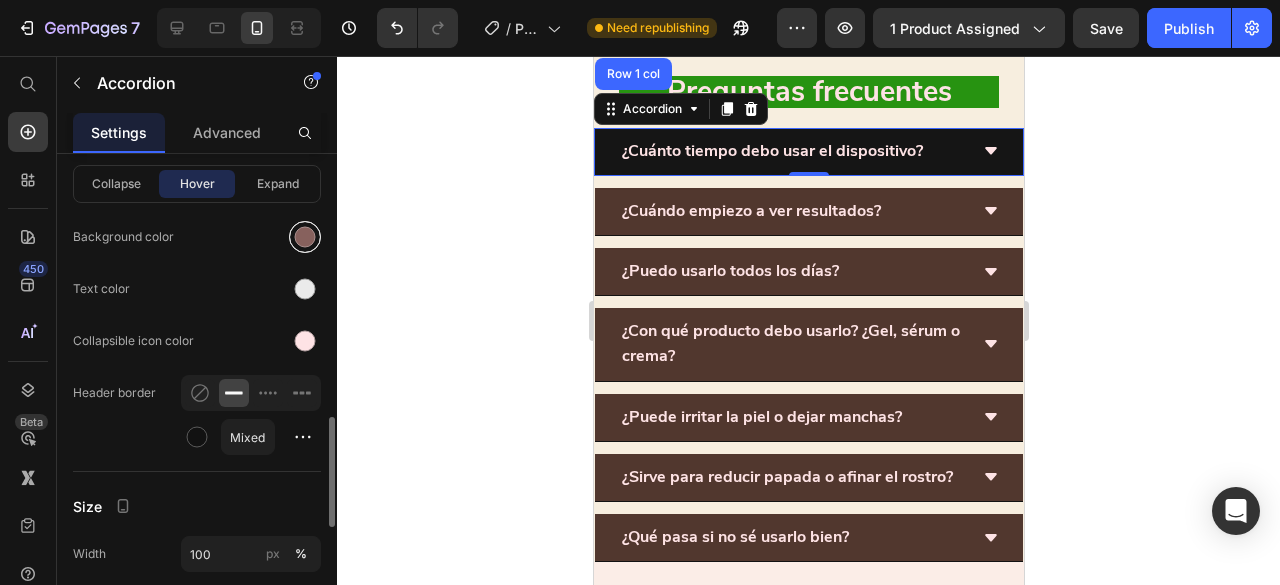 click at bounding box center [305, 237] 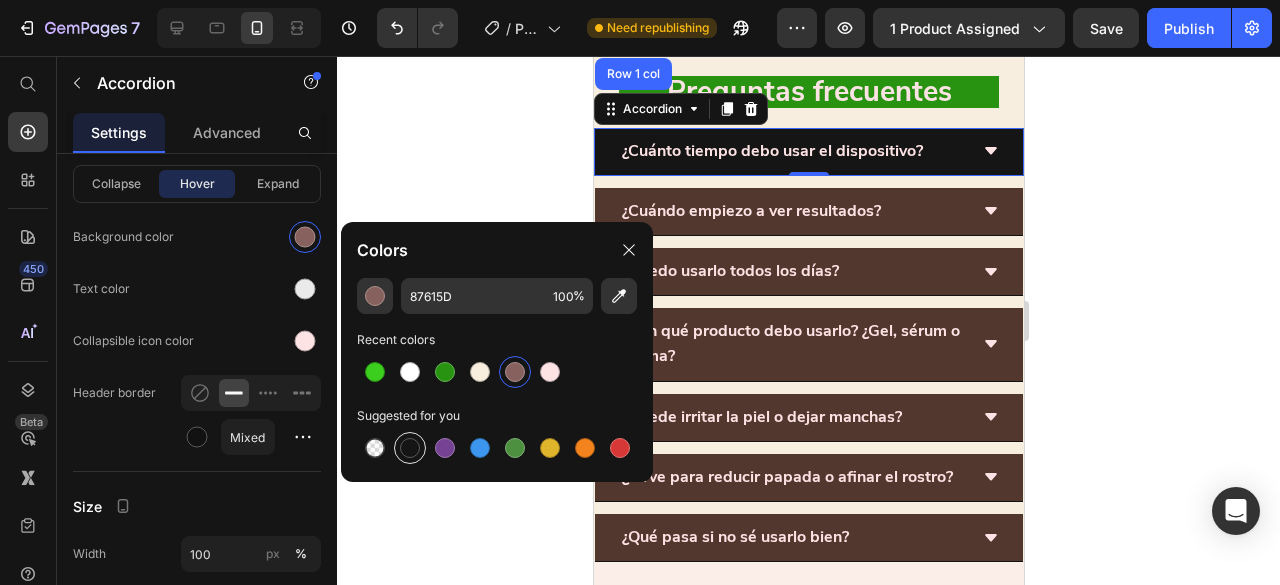 click at bounding box center [410, 448] 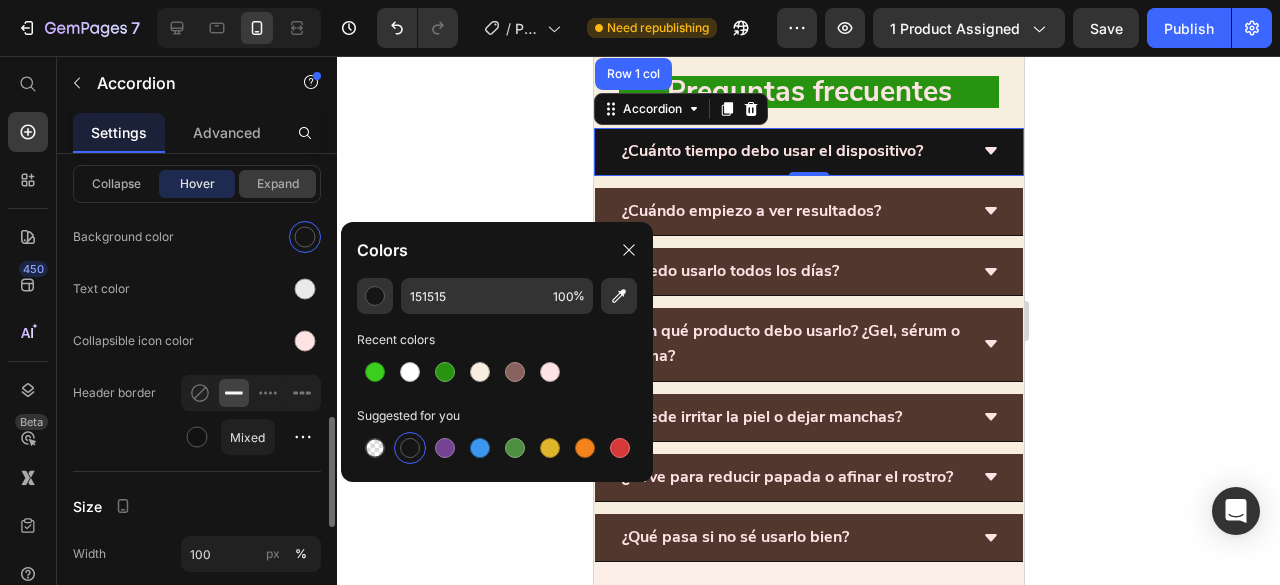 click on "Expand" at bounding box center (277, 184) 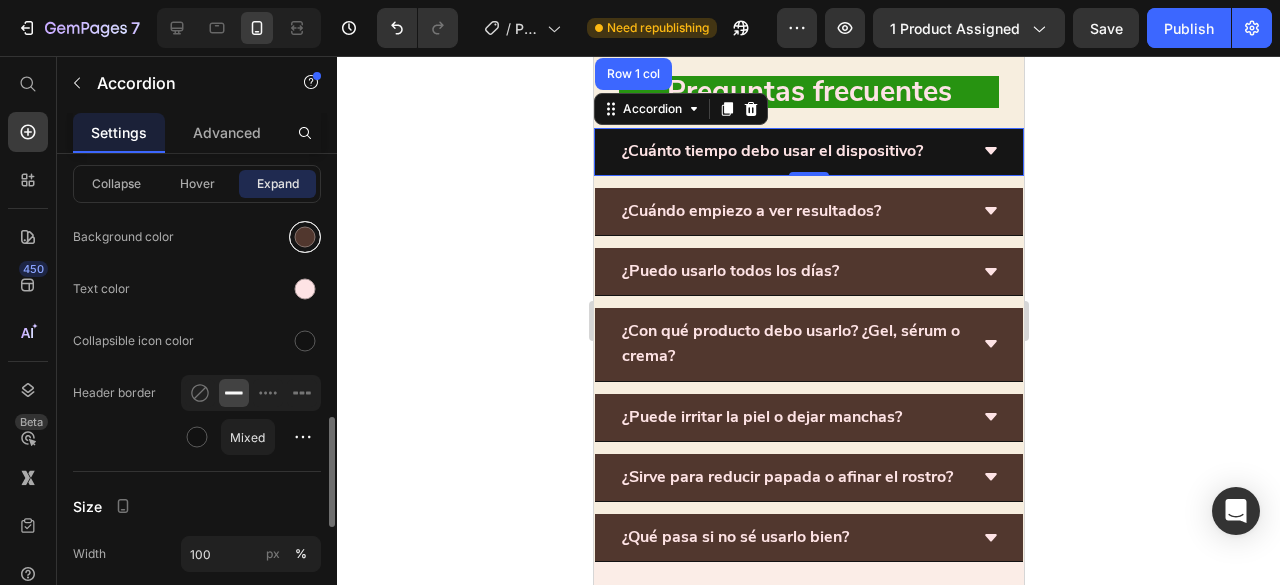click at bounding box center (305, 237) 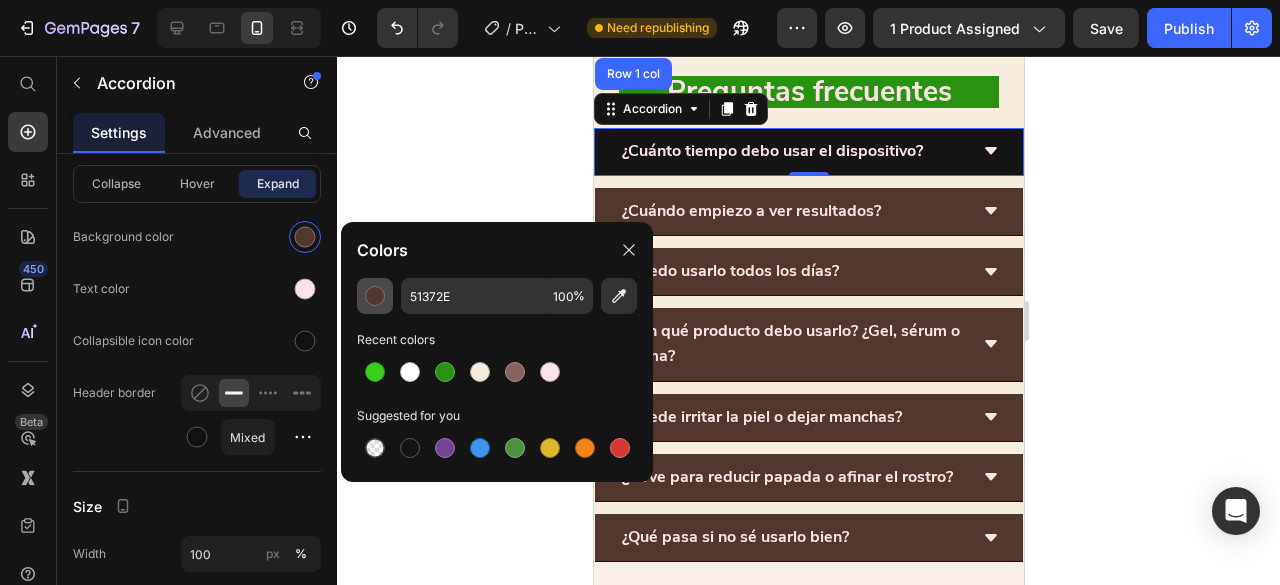click at bounding box center [375, 296] 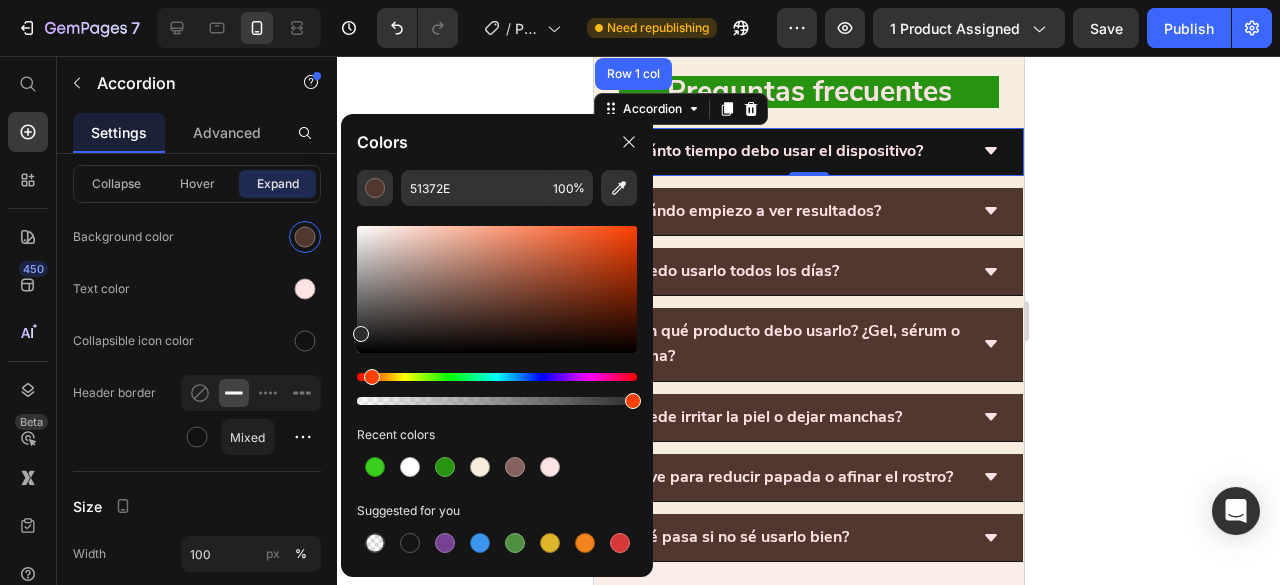 drag, startPoint x: 358, startPoint y: 299, endPoint x: 358, endPoint y: 329, distance: 30 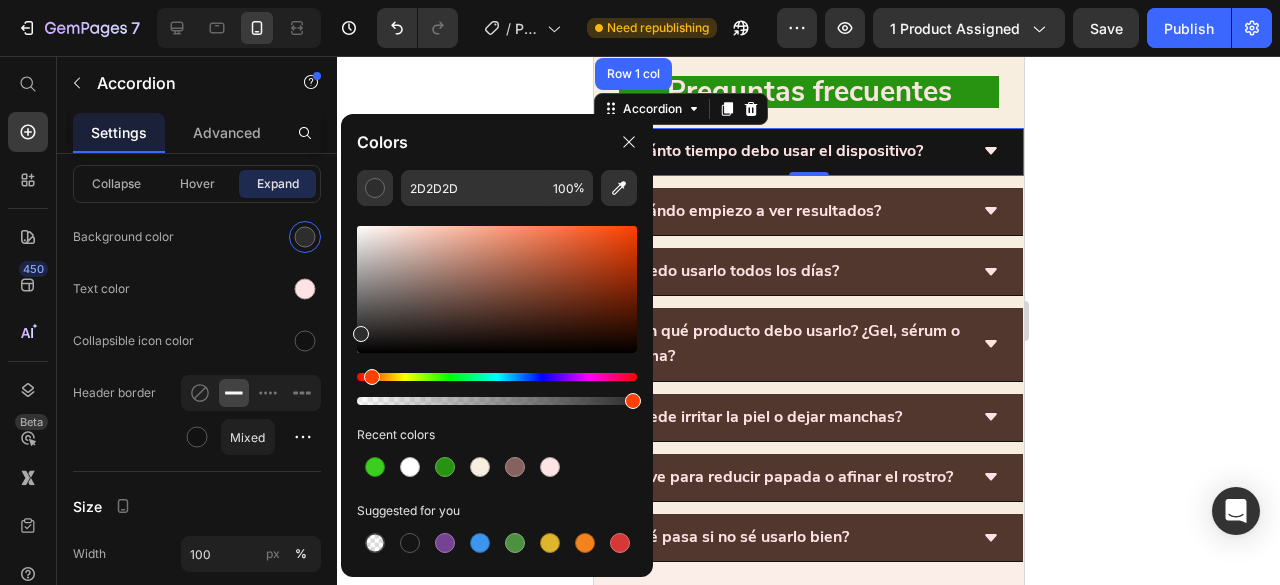 click 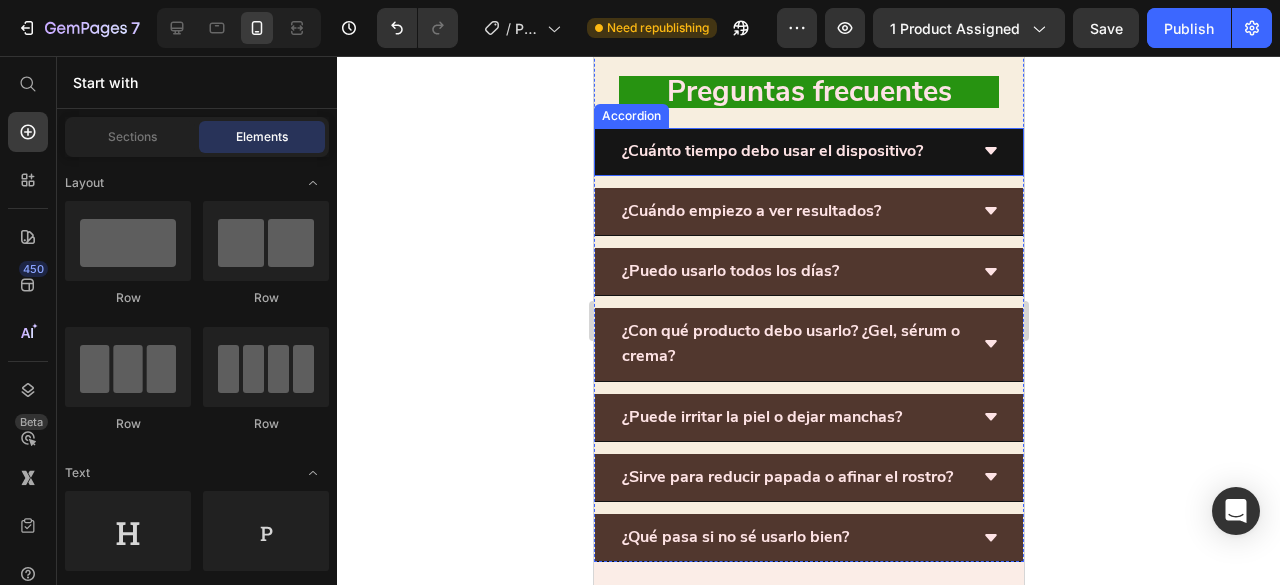 click on "¿Cuánto tiempo debo usar el dispositivo?" at bounding box center (808, 152) 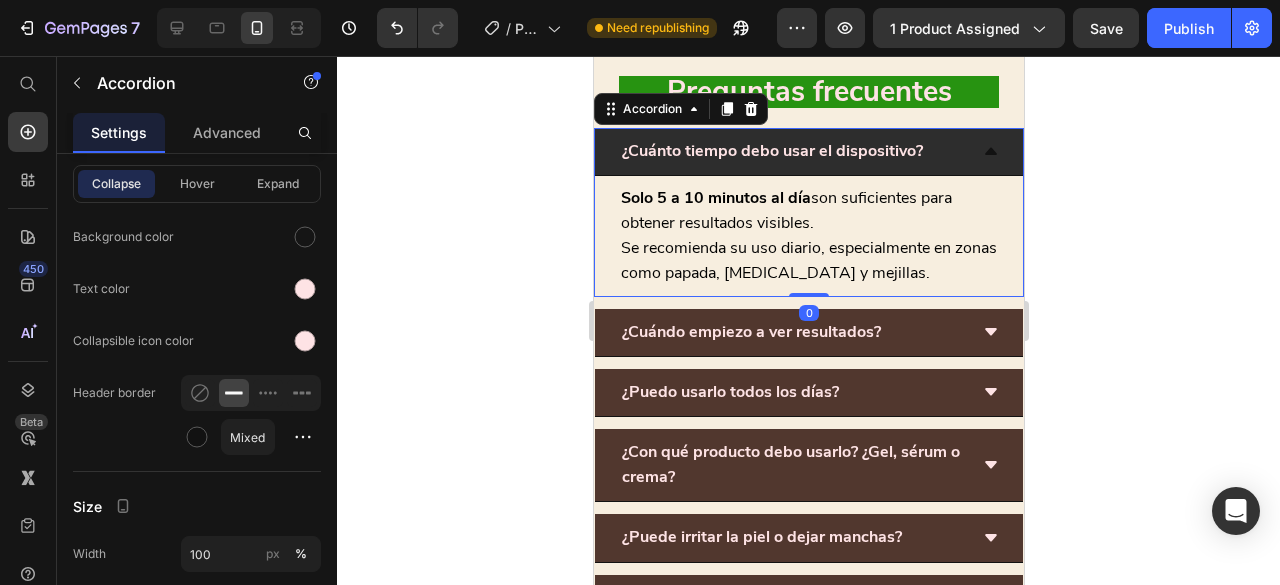 click on "¿Cuánto tiempo debo usar el dispositivo?" at bounding box center (808, 152) 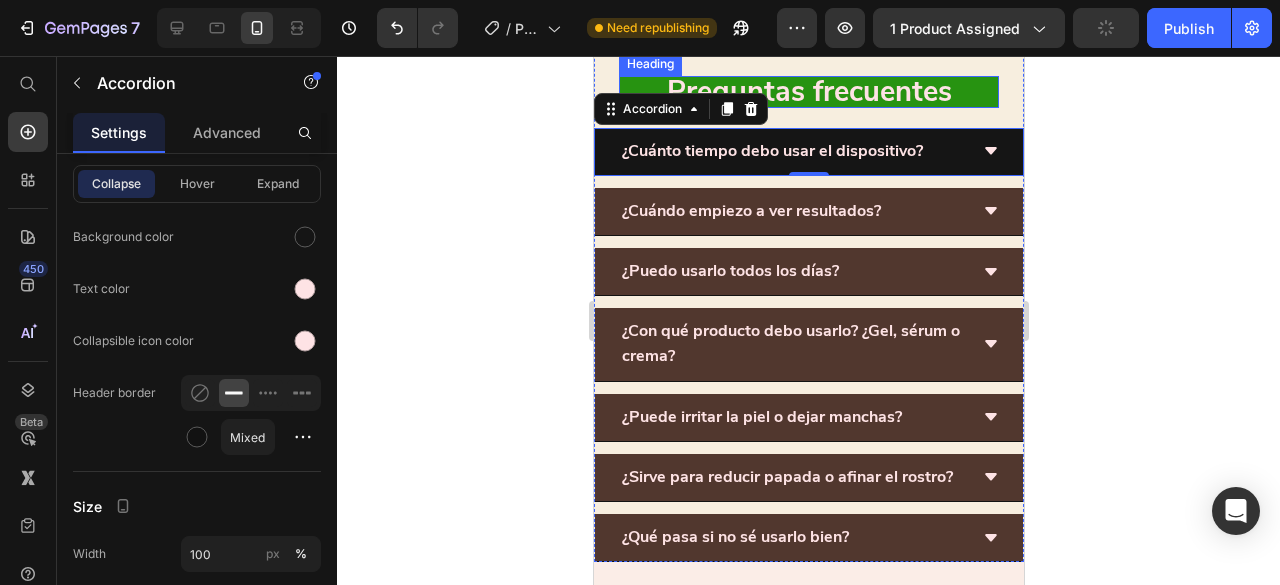 click on "⁠⁠⁠⁠⁠⁠⁠ Preguntas frecuentes" at bounding box center (808, 91) 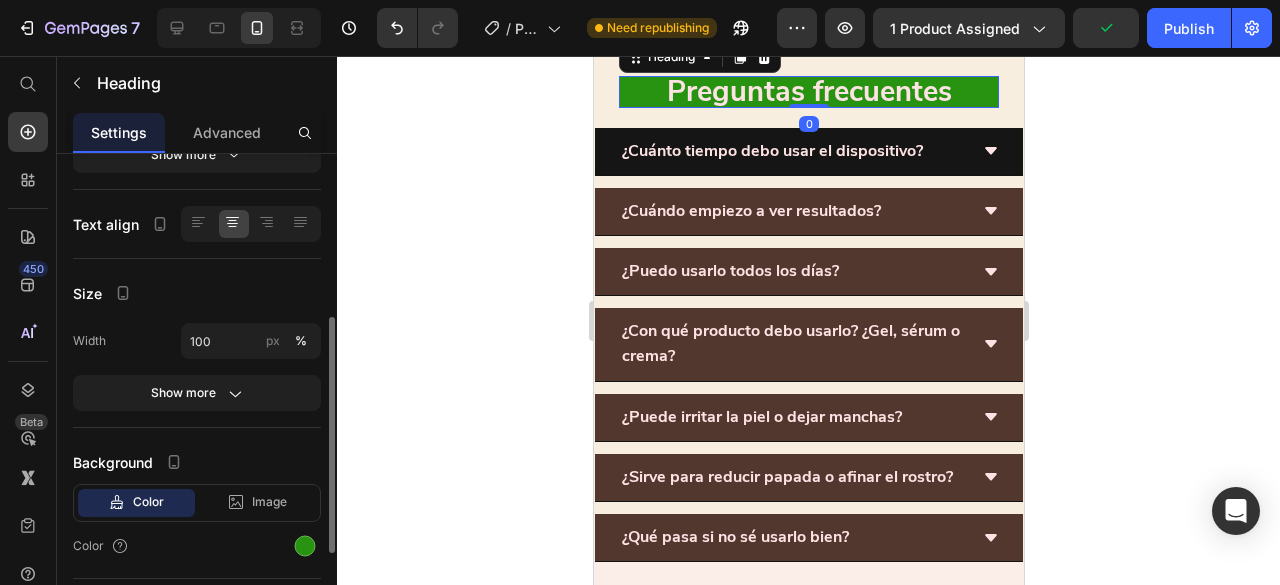 scroll, scrollTop: 350, scrollLeft: 0, axis: vertical 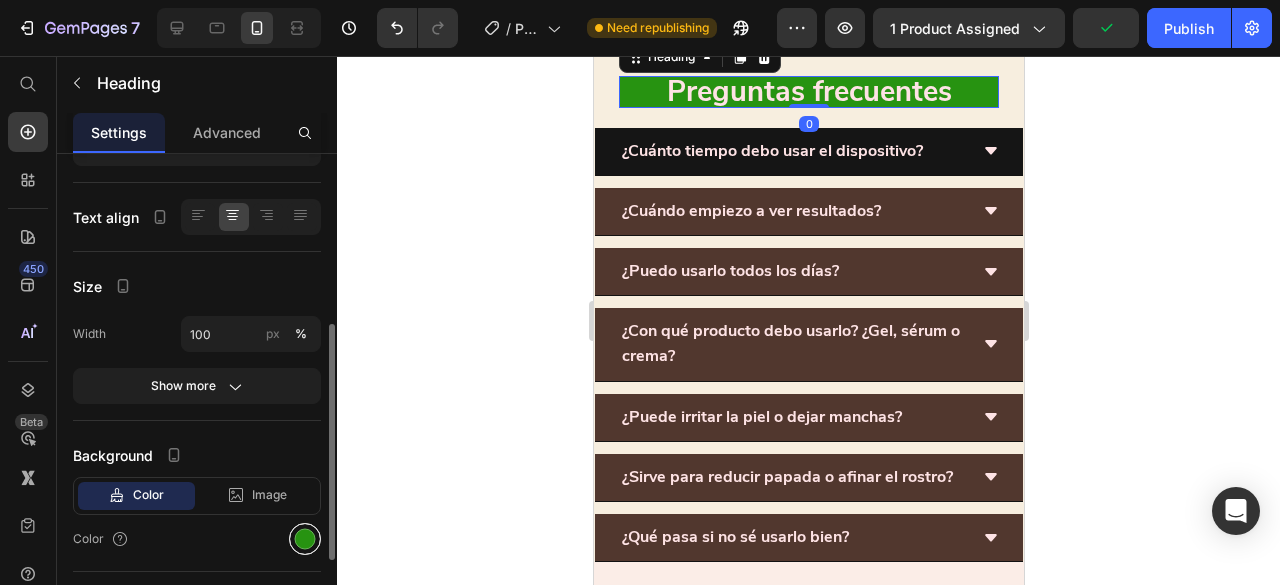 click at bounding box center (305, 539) 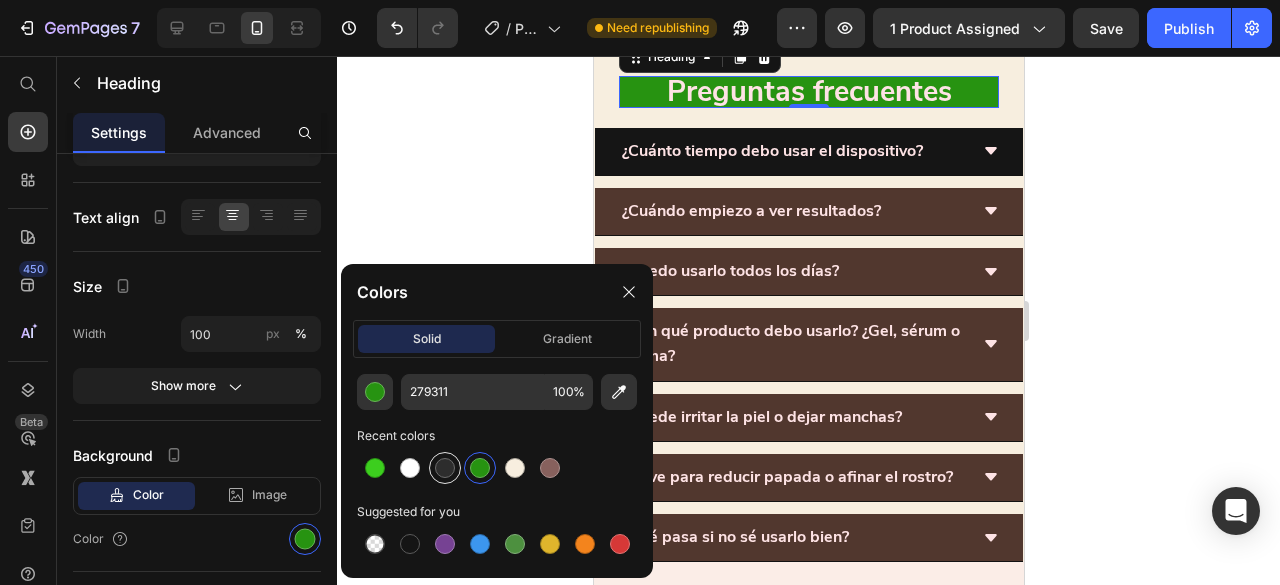click at bounding box center (445, 468) 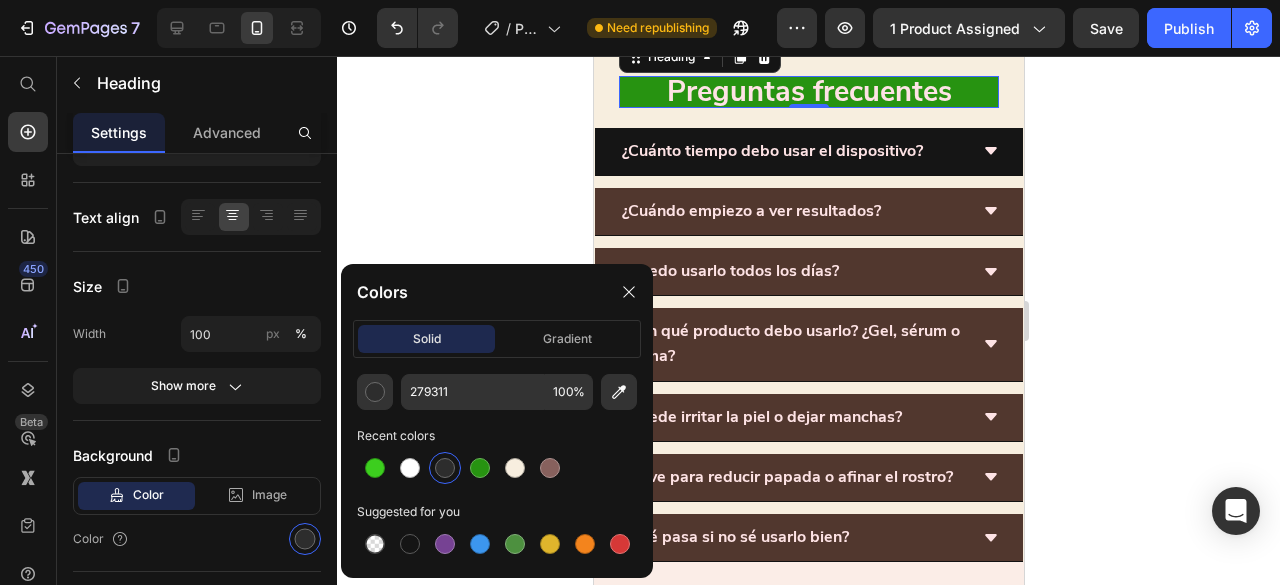 type on "2D2D2D" 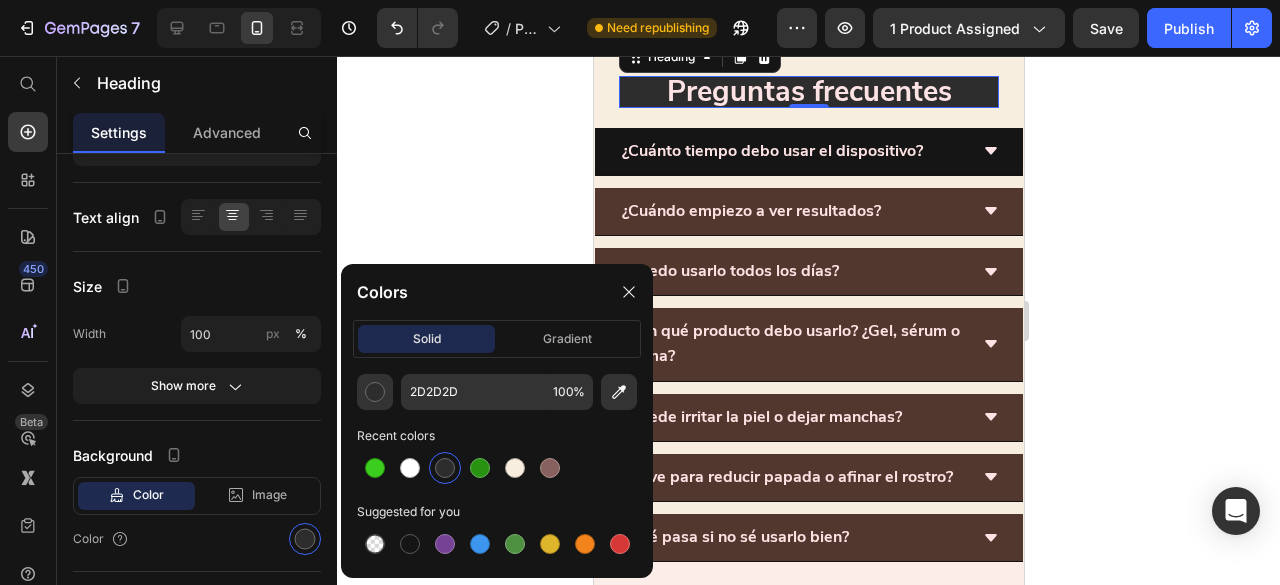 click 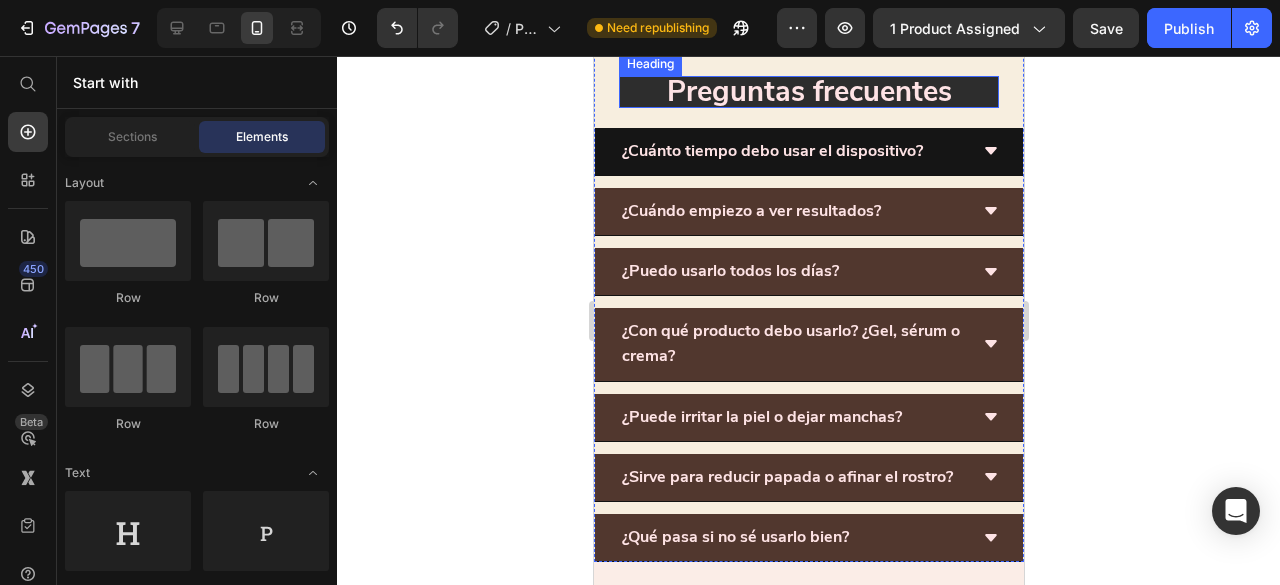 click on "Preguntas frecuentes" at bounding box center (808, 91) 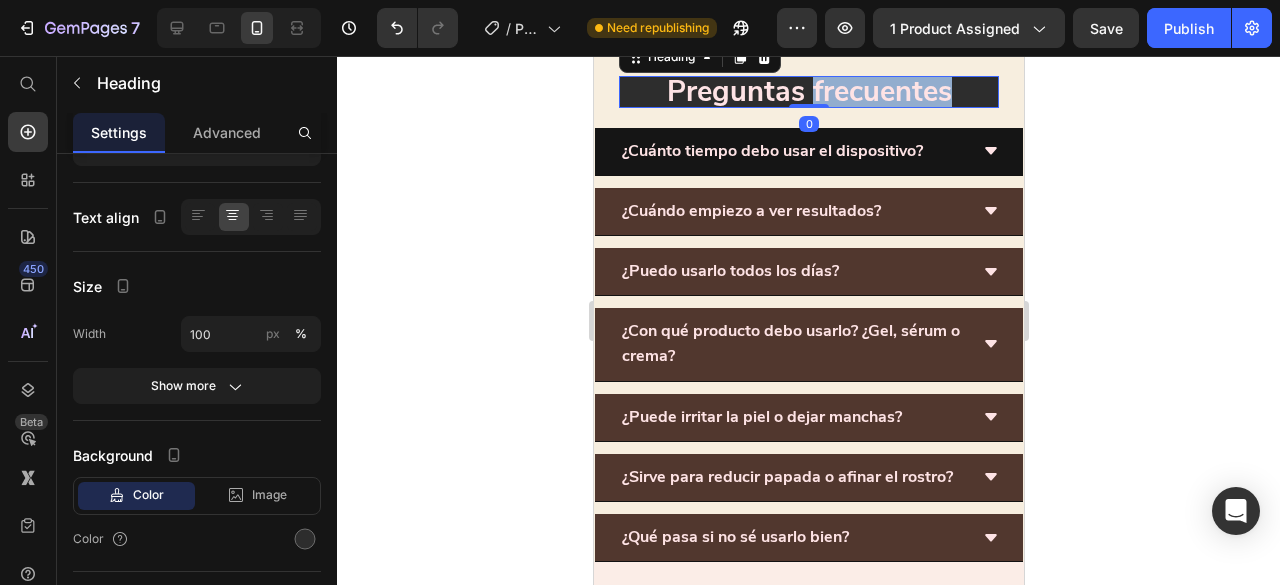 click on "Preguntas frecuentes" at bounding box center (808, 91) 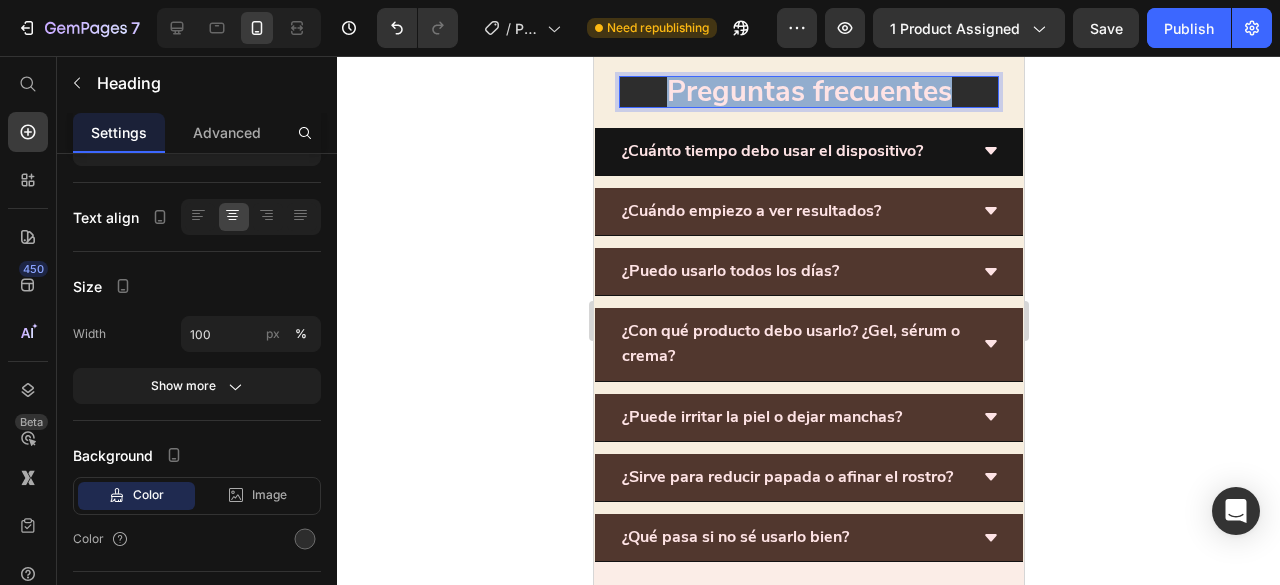 click on "Preguntas frecuentes" at bounding box center [808, 91] 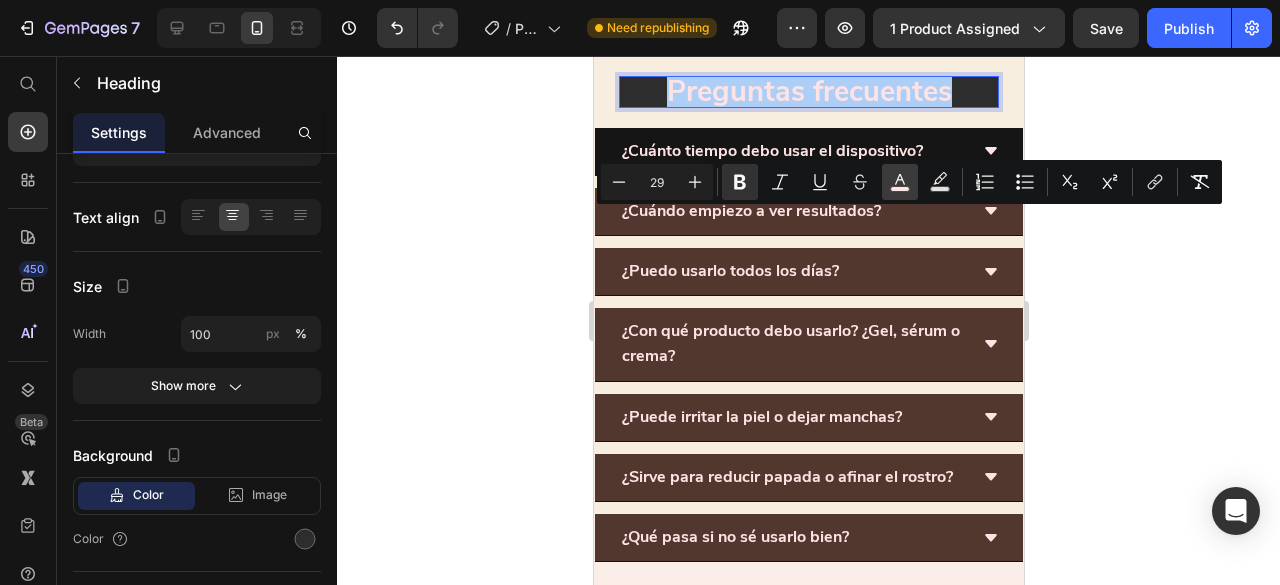click 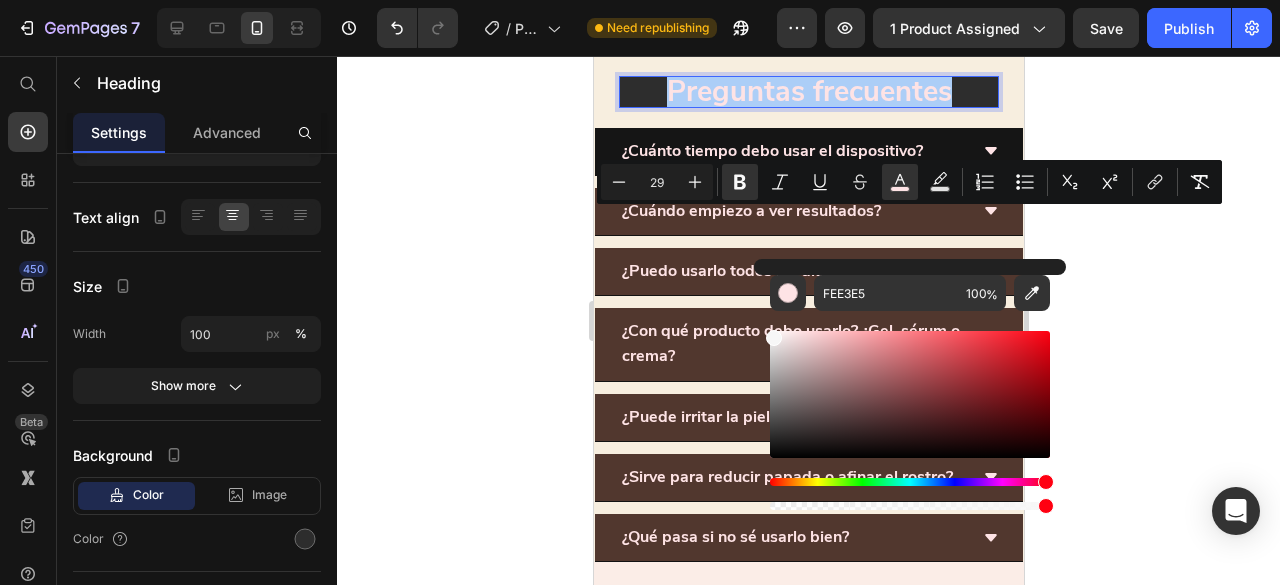 drag, startPoint x: 1422, startPoint y: 422, endPoint x: 684, endPoint y: 274, distance: 752.69385 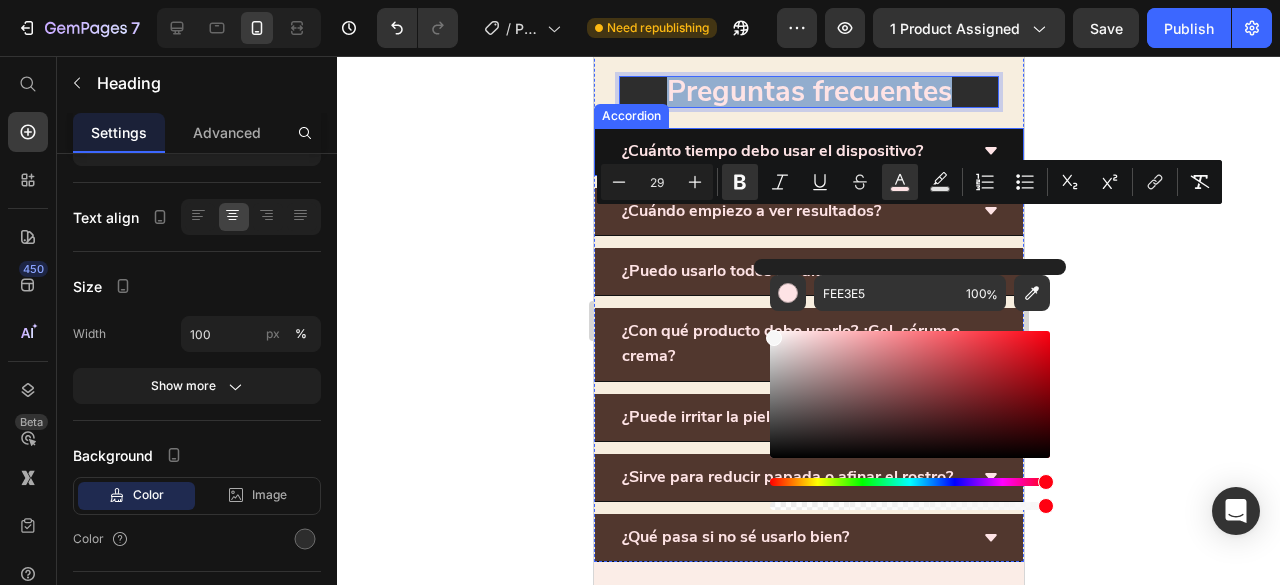 type on "F7F7F7" 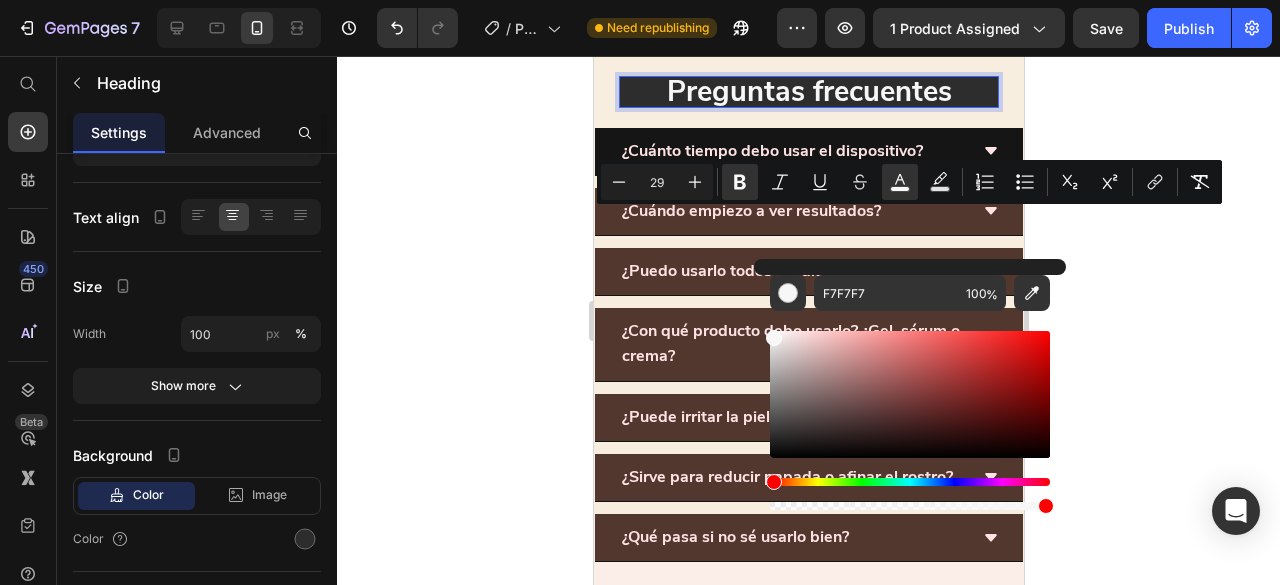 click 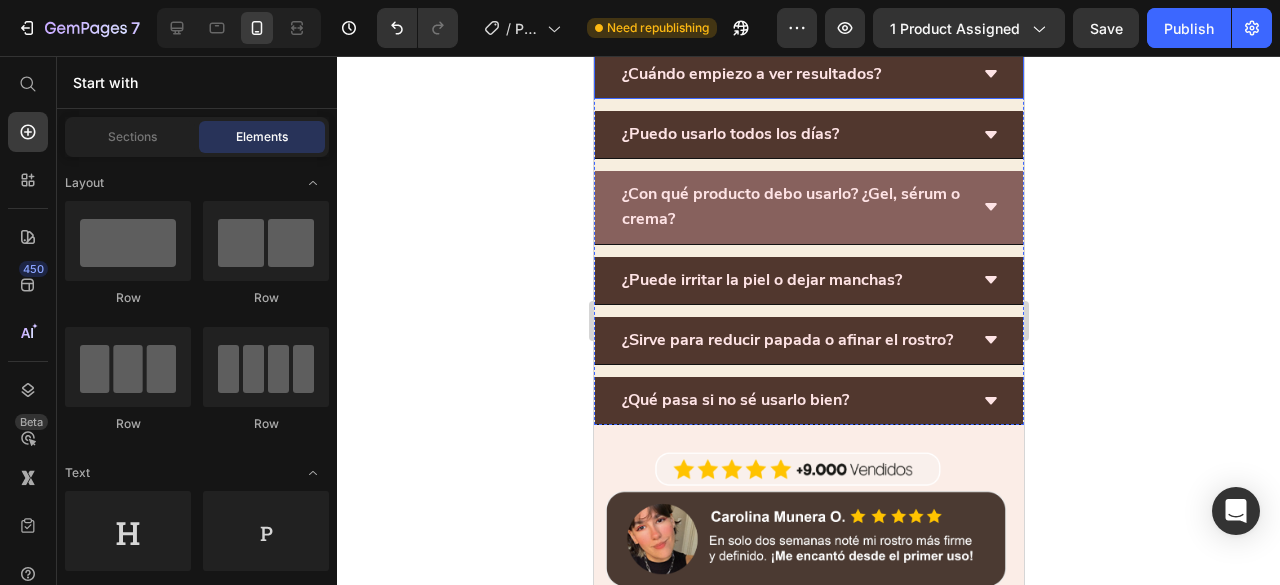 scroll, scrollTop: 4647, scrollLeft: 0, axis: vertical 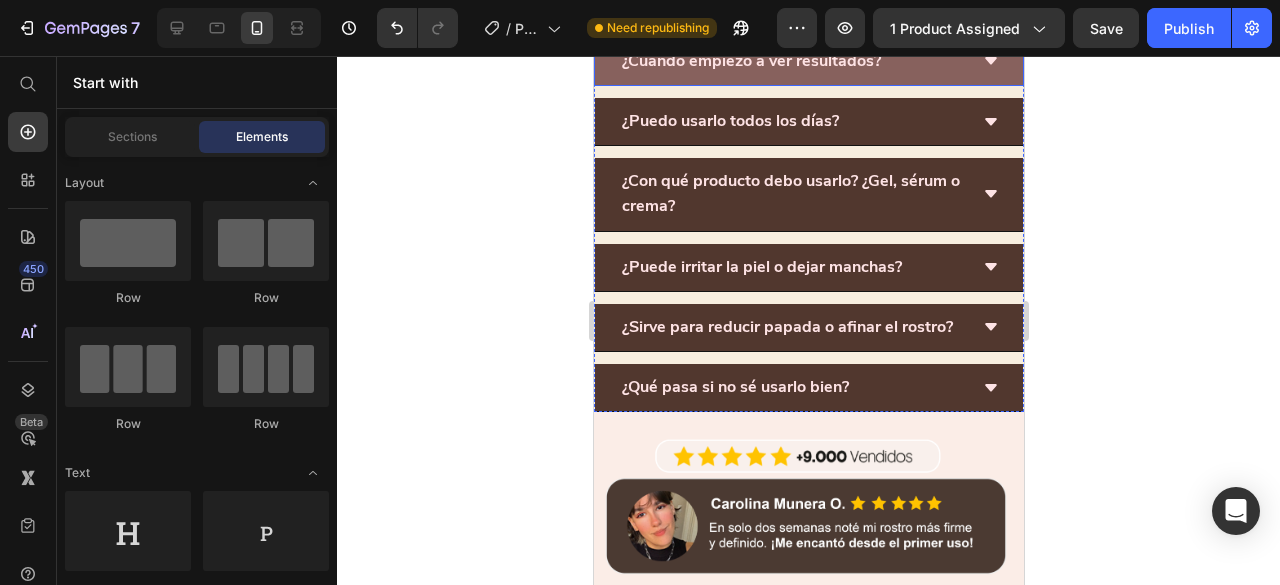 click on "¿Cuándo empiezo a ver resultados?" at bounding box center (808, 62) 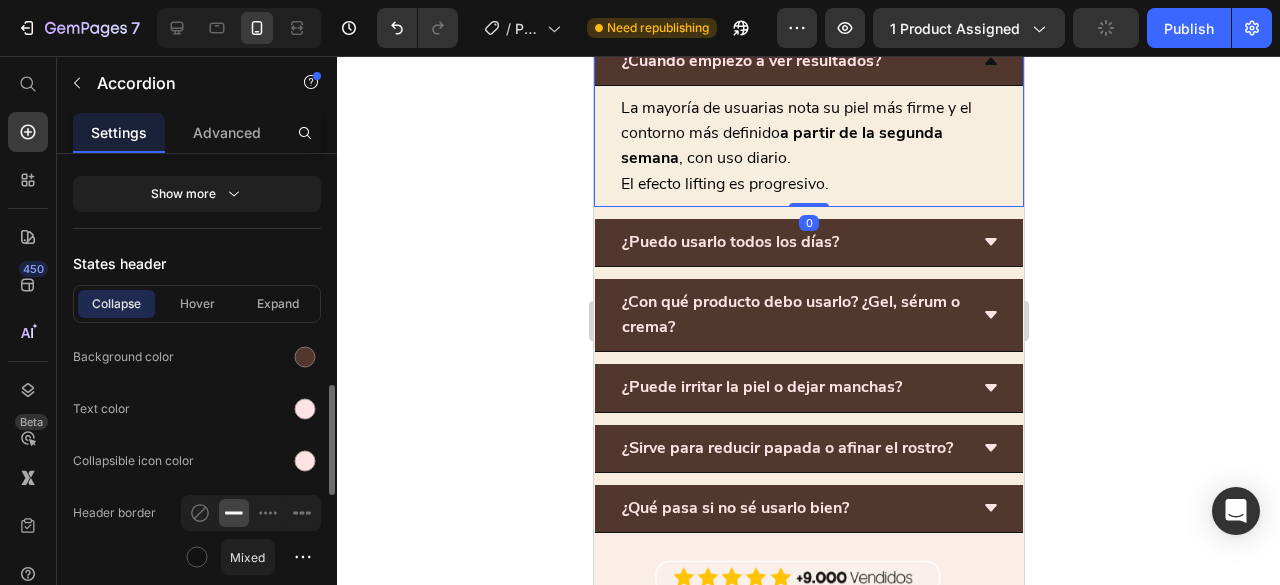 scroll, scrollTop: 1050, scrollLeft: 0, axis: vertical 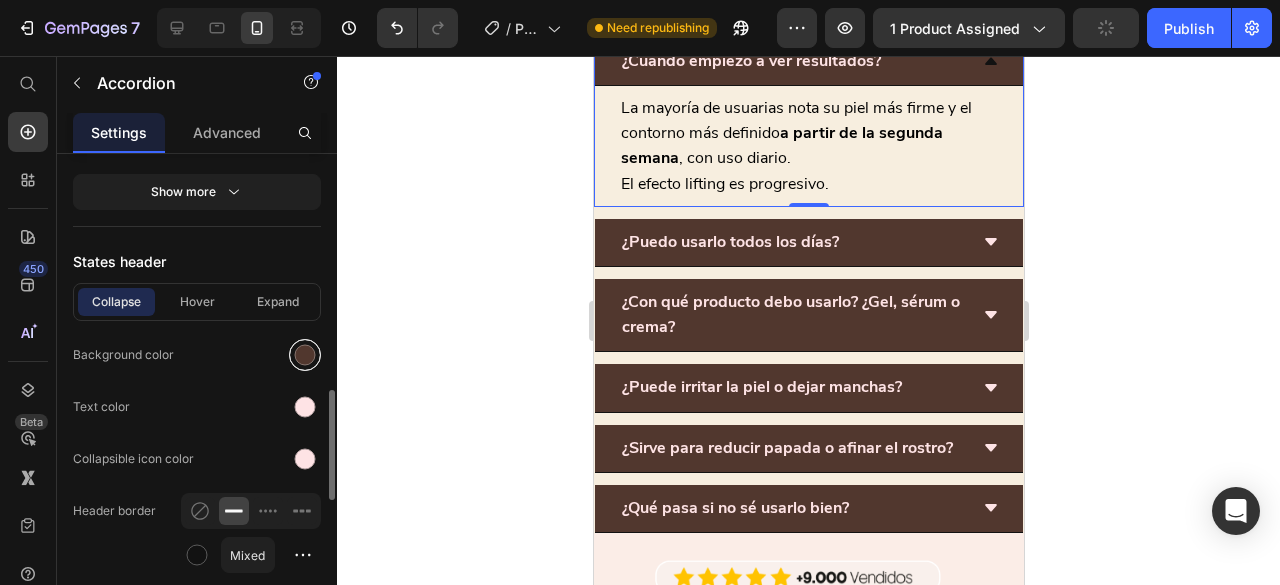 click at bounding box center [305, 355] 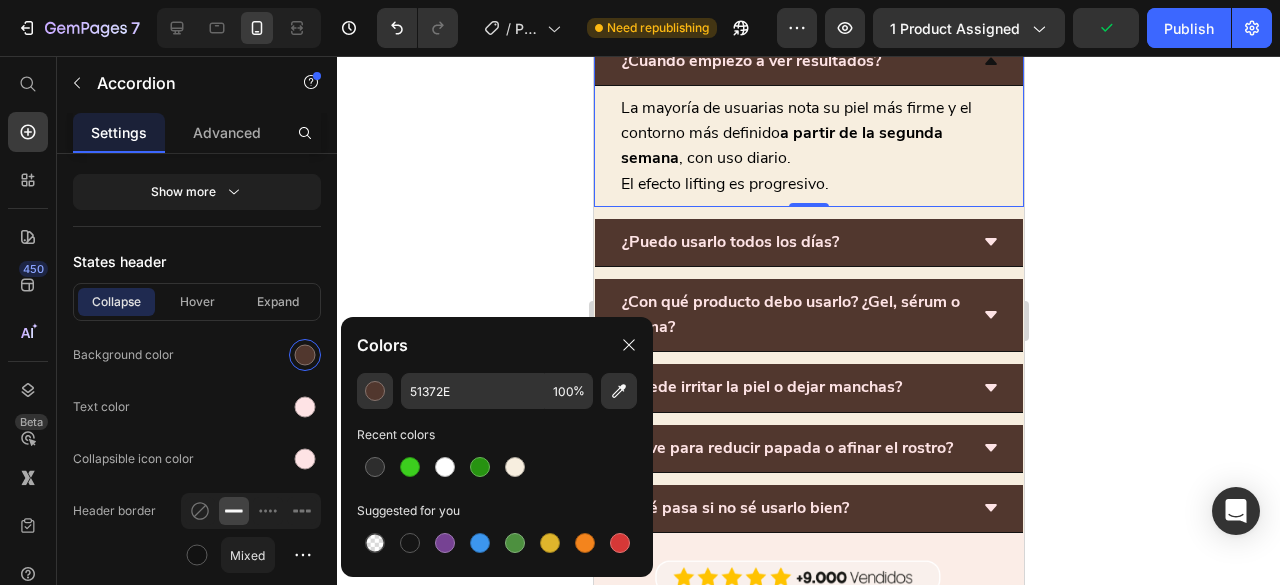 drag, startPoint x: 408, startPoint y: 535, endPoint x: 352, endPoint y: 439, distance: 111.13955 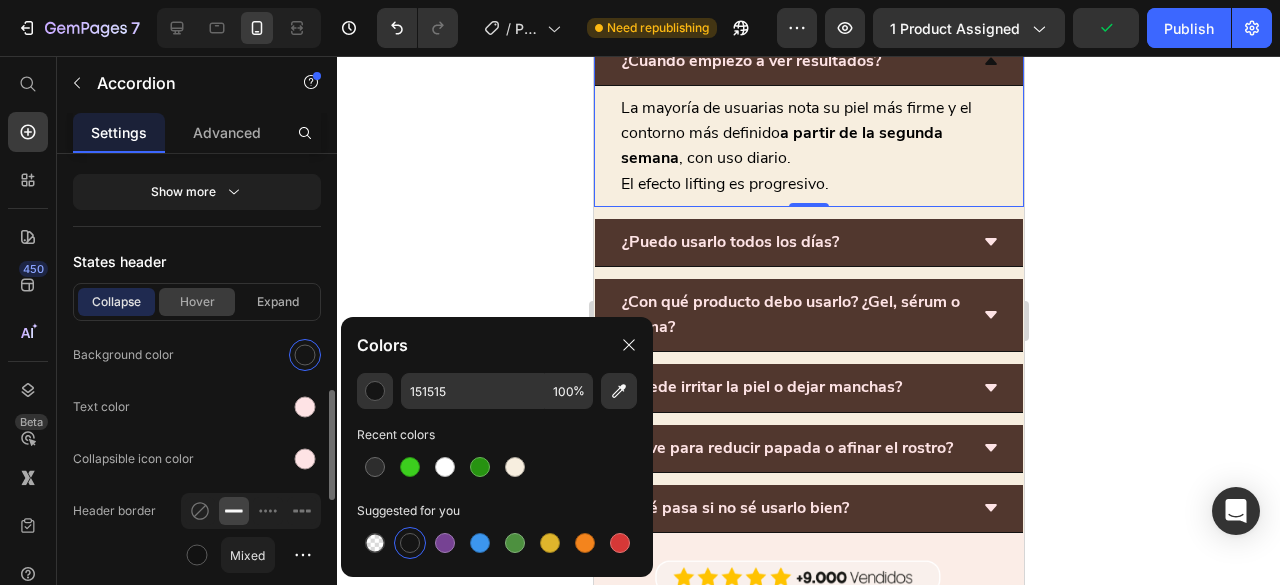 click on "Hover" at bounding box center (197, 302) 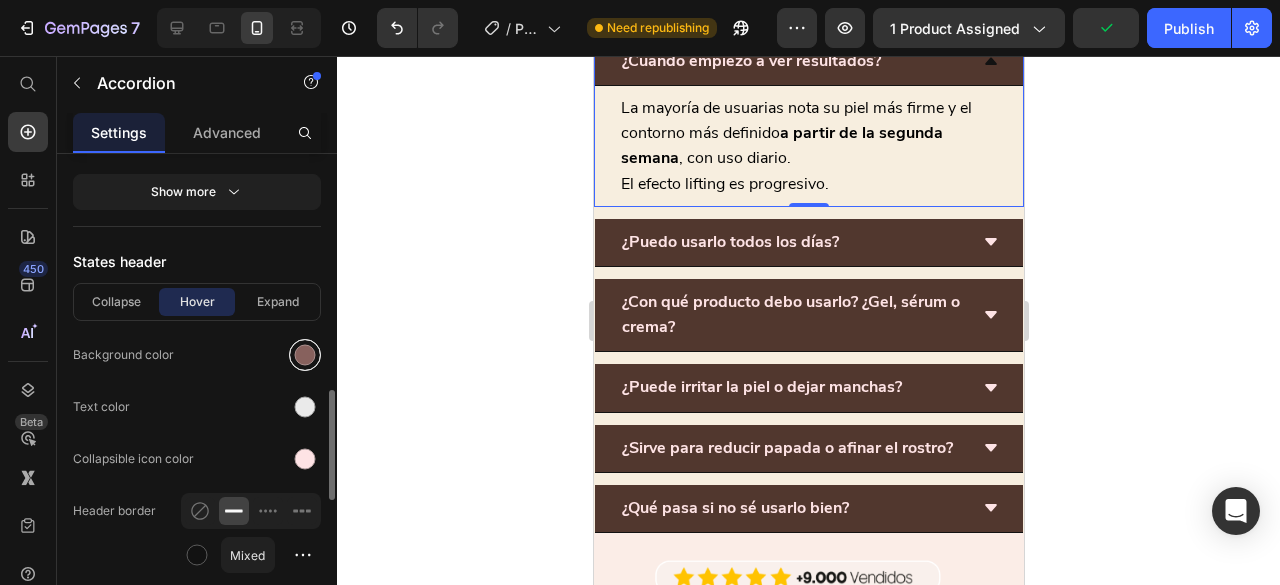 click at bounding box center [305, 355] 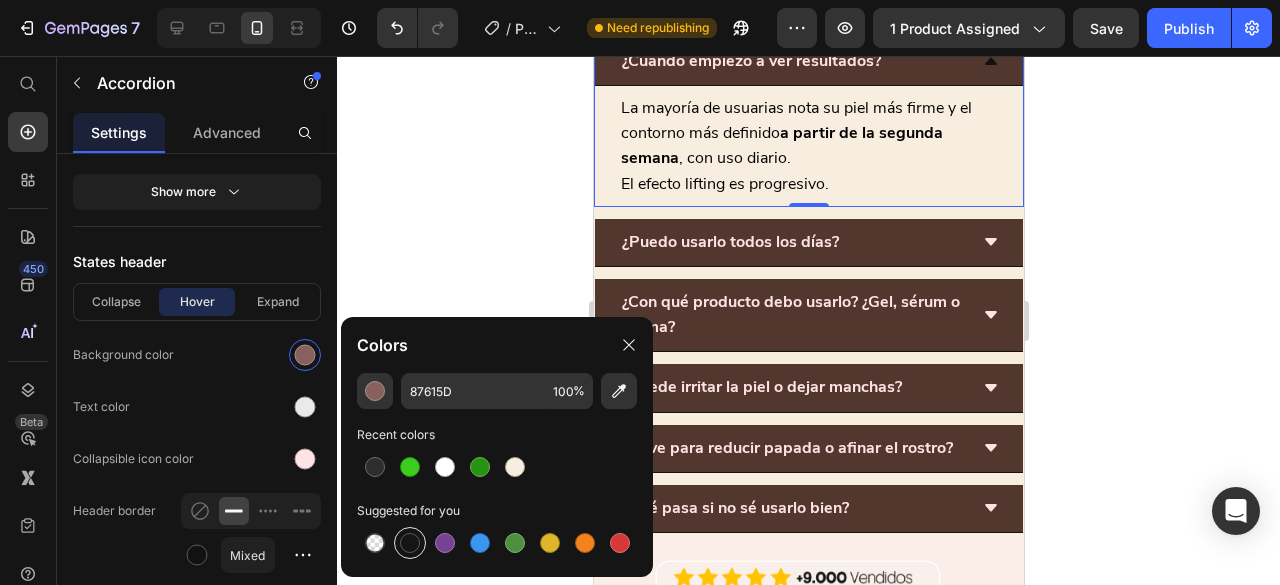 click at bounding box center [410, 543] 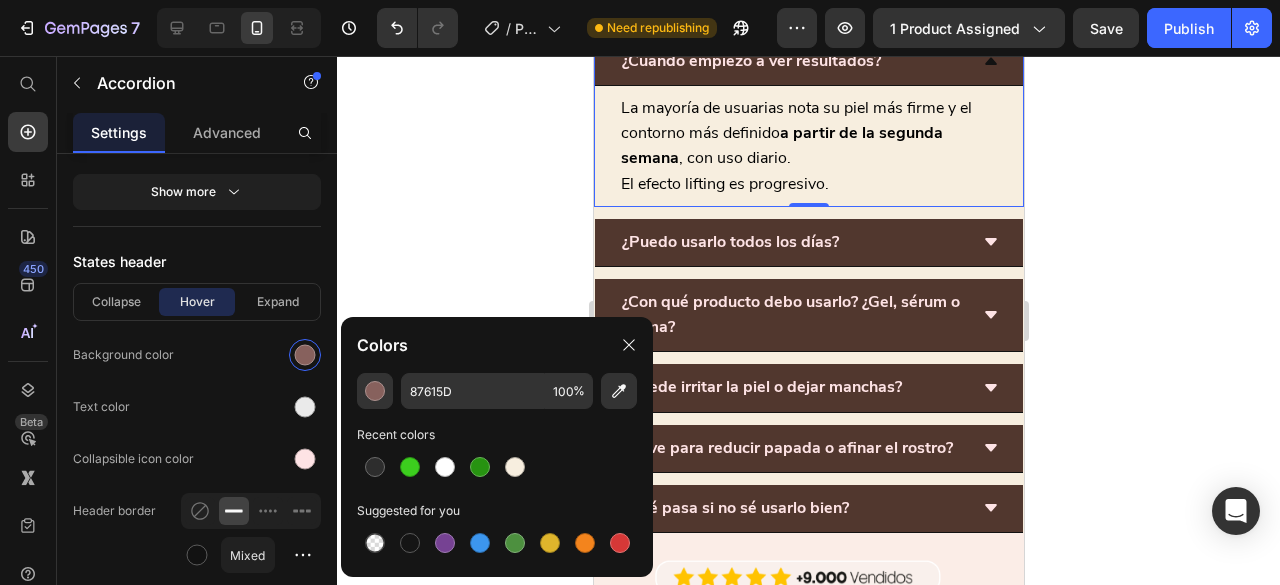 type on "151515" 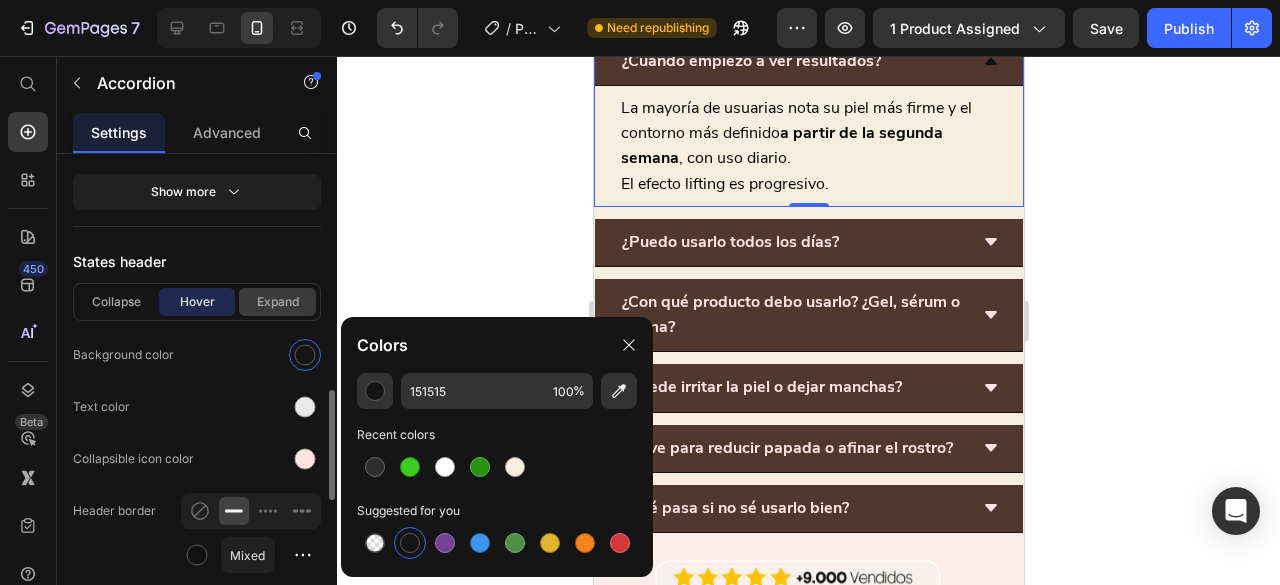 click on "Expand" at bounding box center (277, 302) 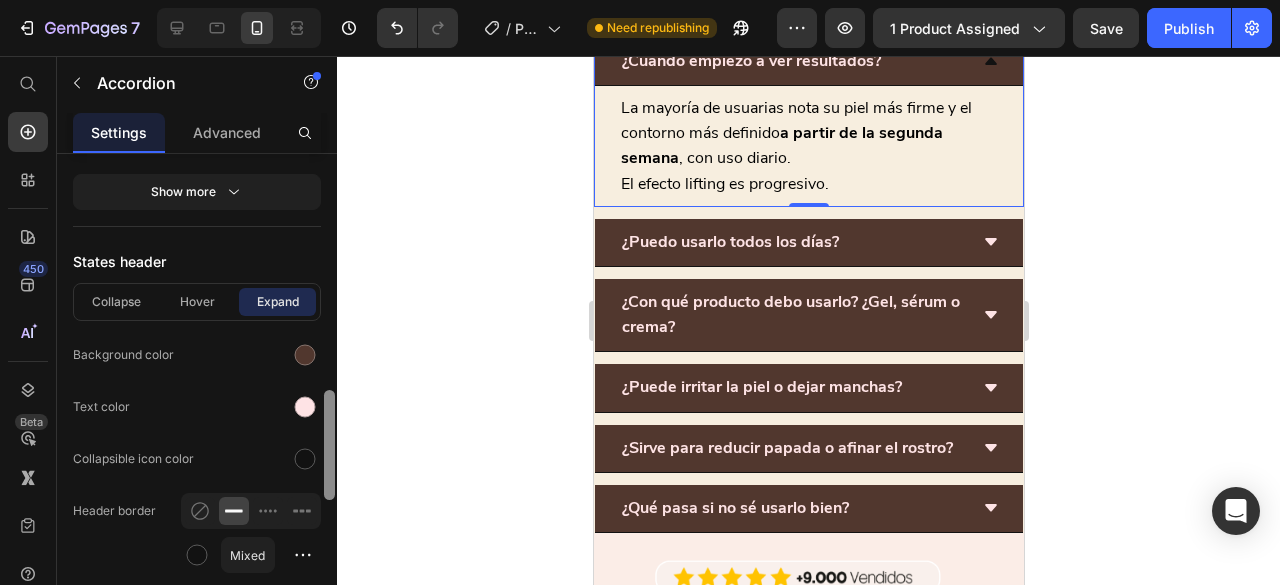 drag, startPoint x: 314, startPoint y: 345, endPoint x: 336, endPoint y: 374, distance: 36.40055 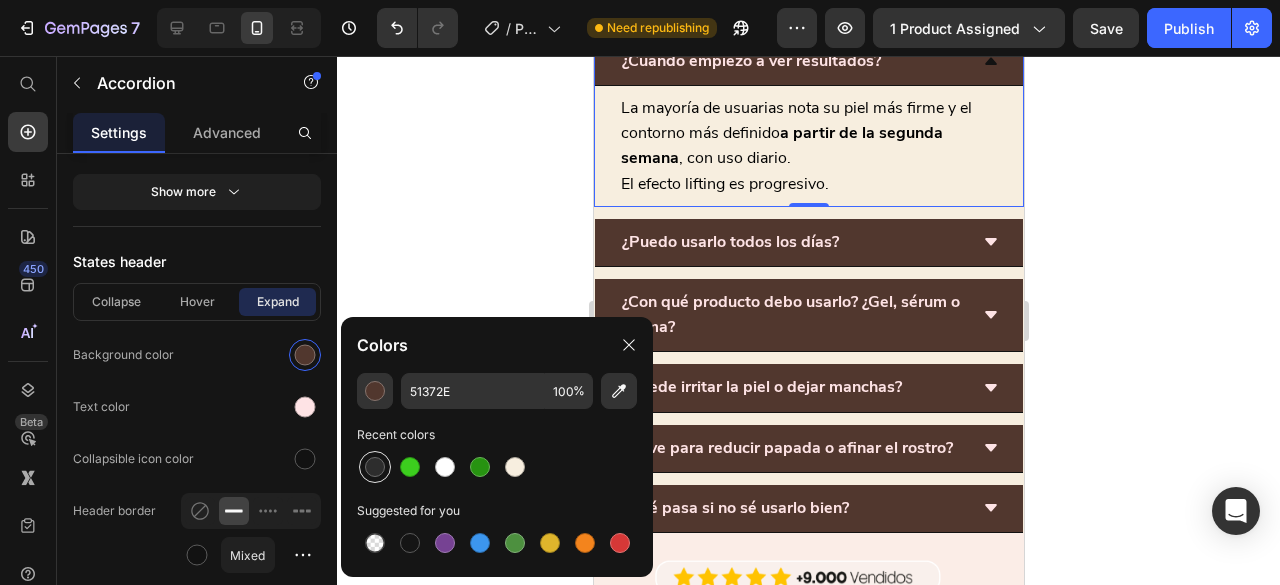 click at bounding box center [375, 467] 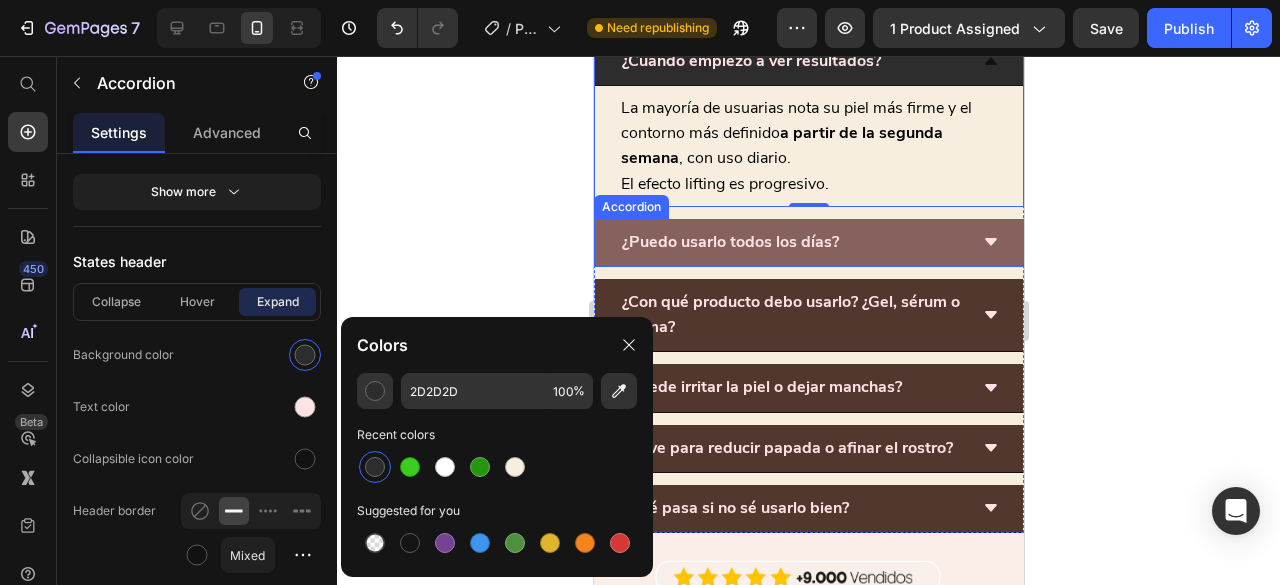 click on "¿Puedo usarlo todos los días?" at bounding box center (792, 242) 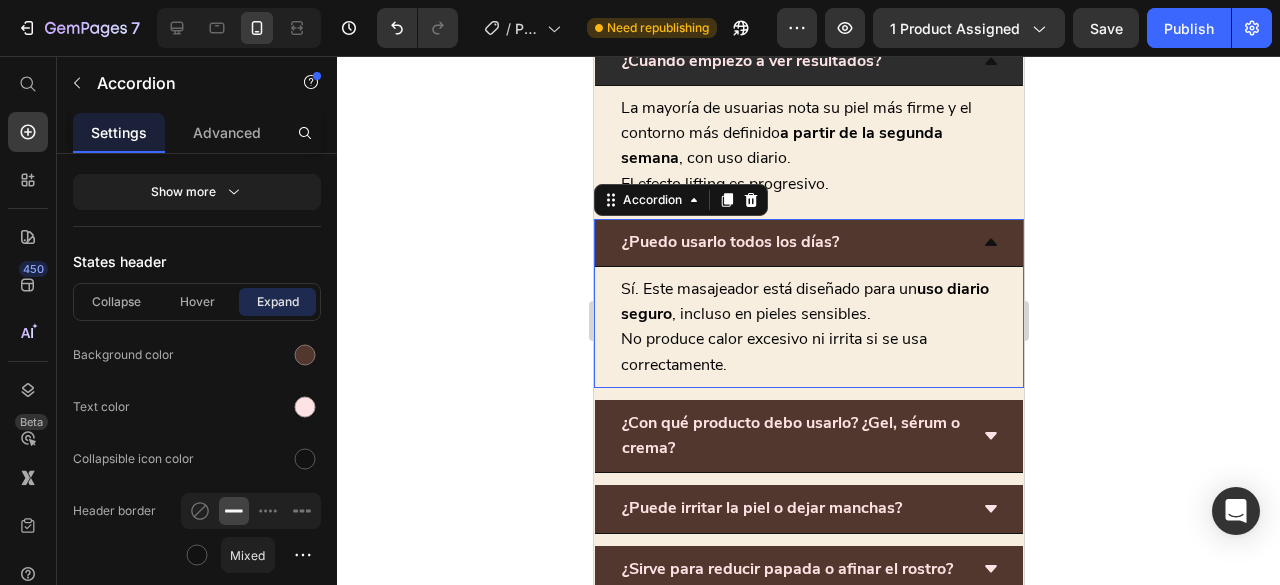 scroll, scrollTop: 1050, scrollLeft: 0, axis: vertical 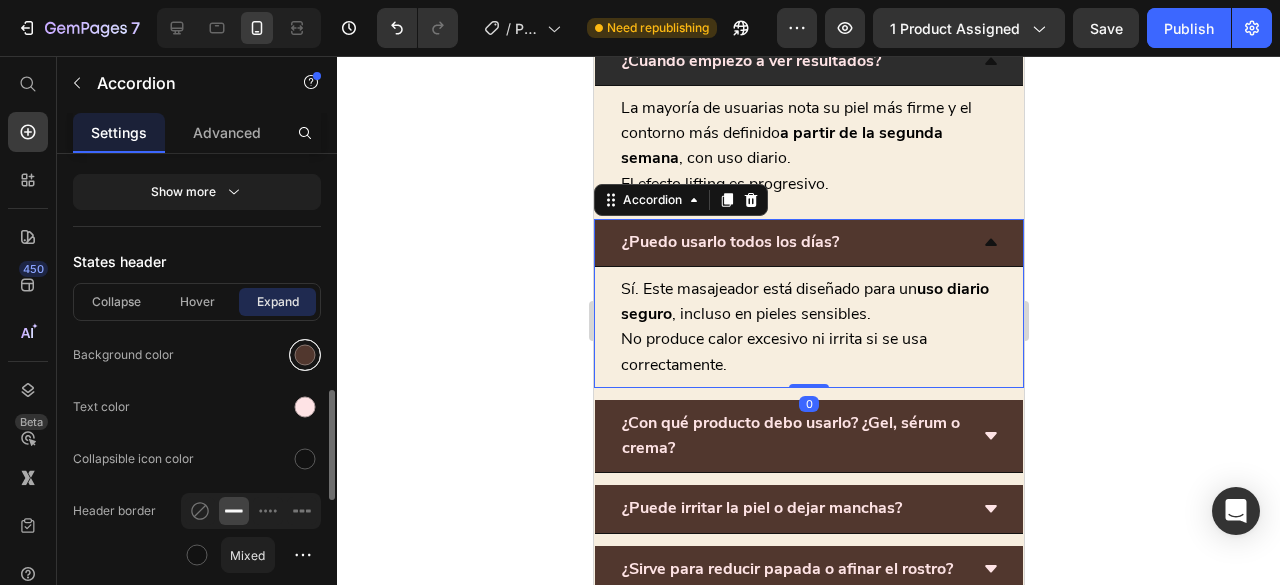 click at bounding box center (305, 355) 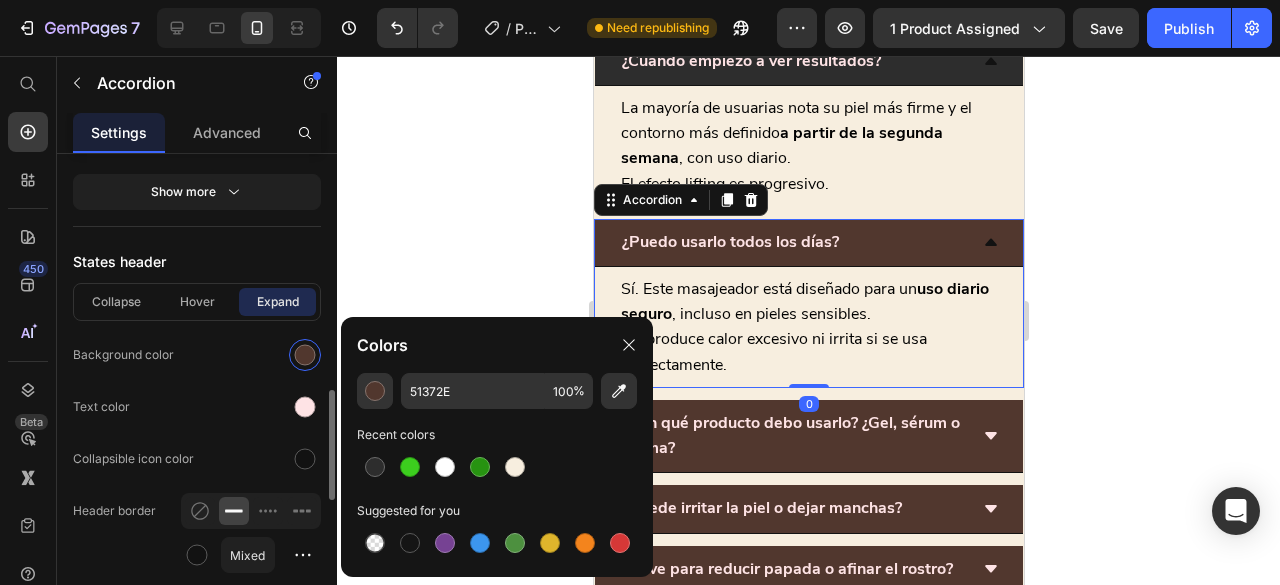 drag, startPoint x: 378, startPoint y: 463, endPoint x: 268, endPoint y: 343, distance: 162.78821 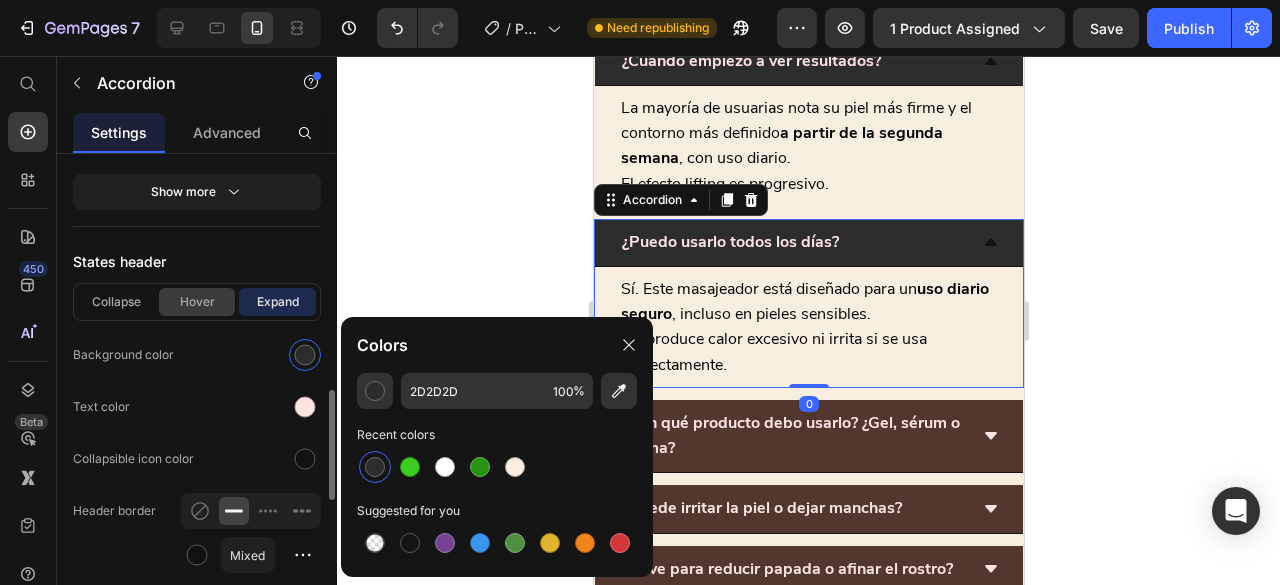 click on "Hover" at bounding box center [197, 302] 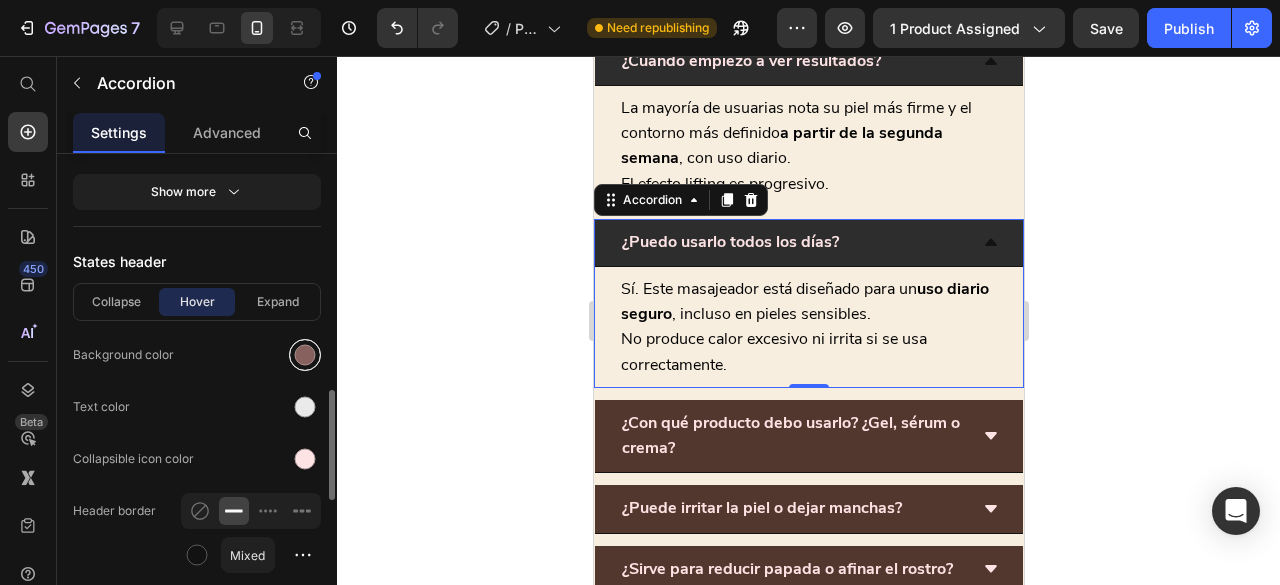click at bounding box center [305, 355] 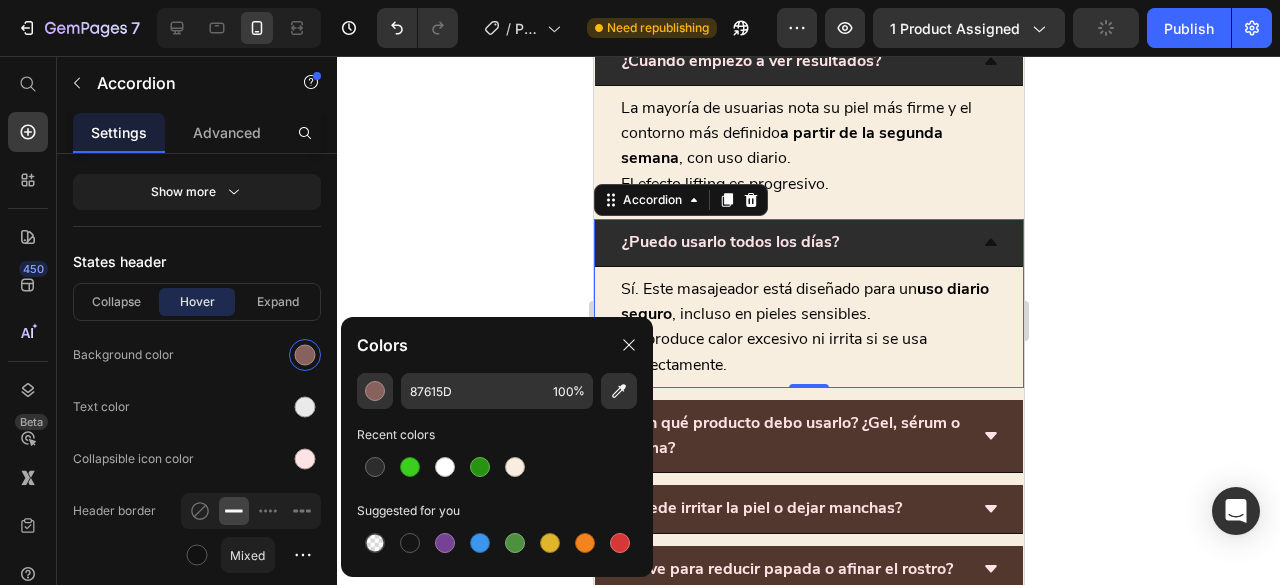 drag, startPoint x: 421, startPoint y: 545, endPoint x: 348, endPoint y: 484, distance: 95.131485 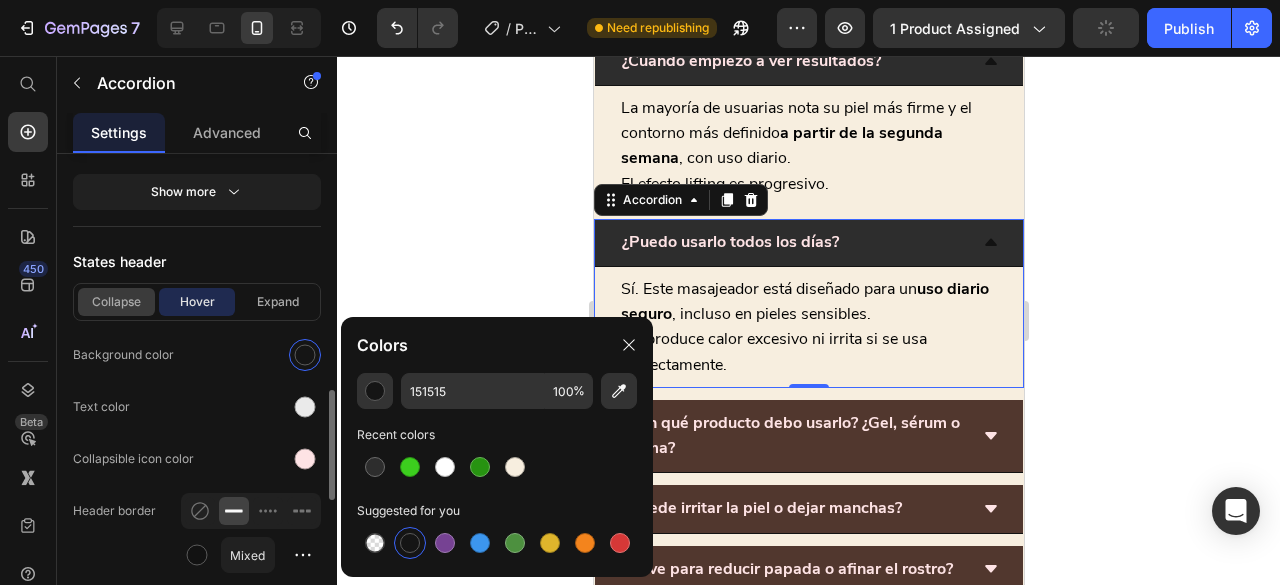click on "Collapse" at bounding box center (116, 302) 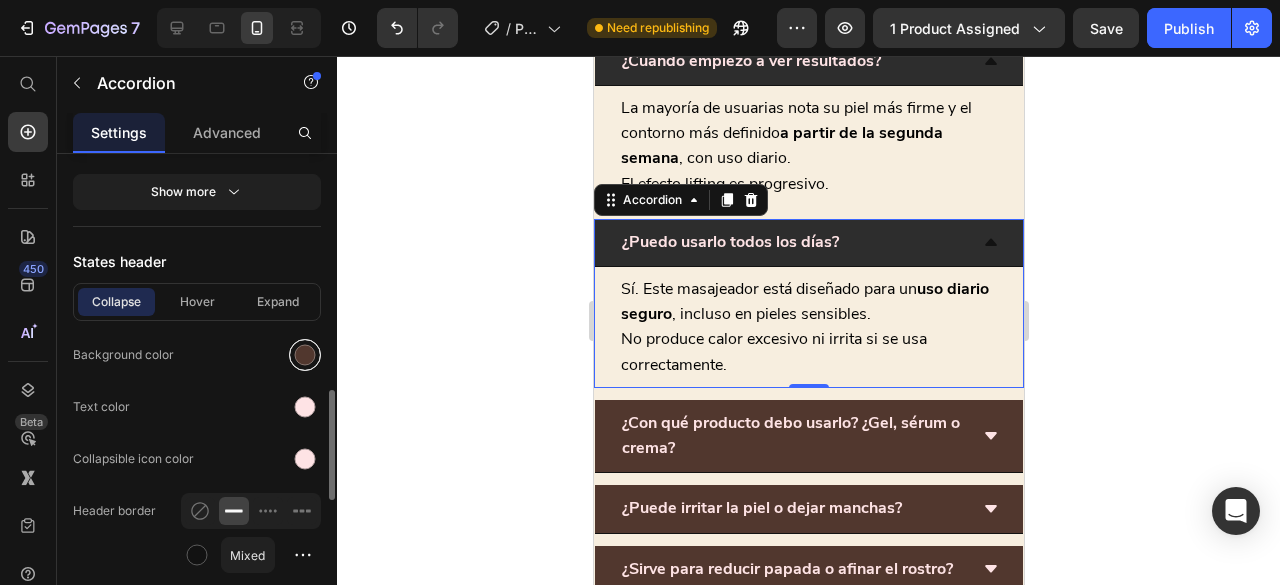 click at bounding box center (305, 355) 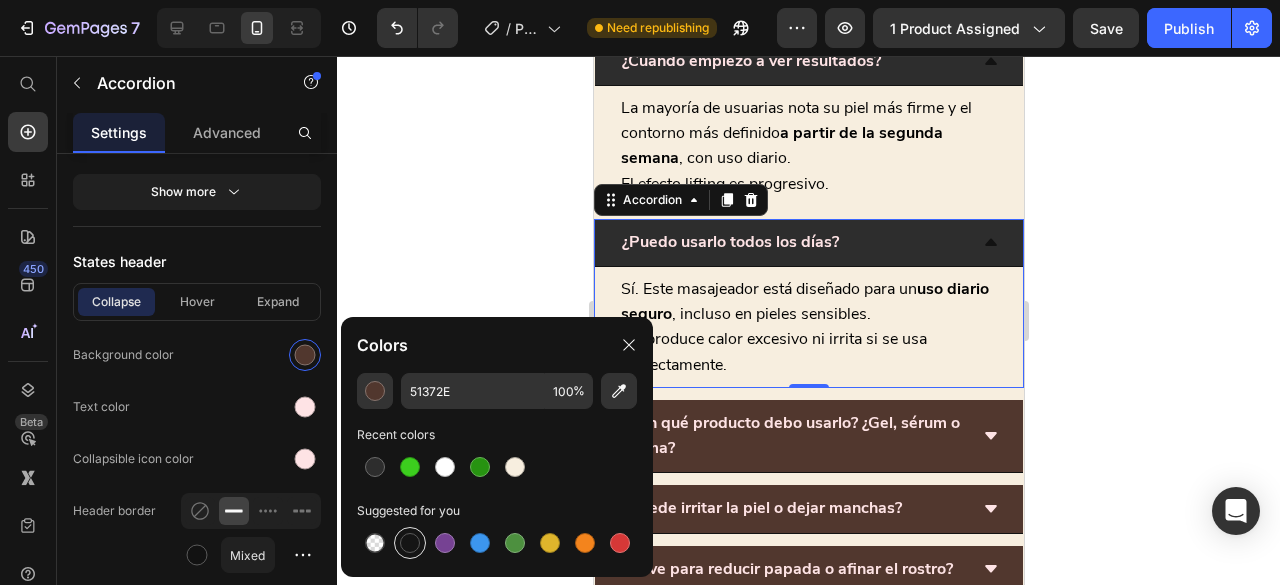 click at bounding box center [410, 543] 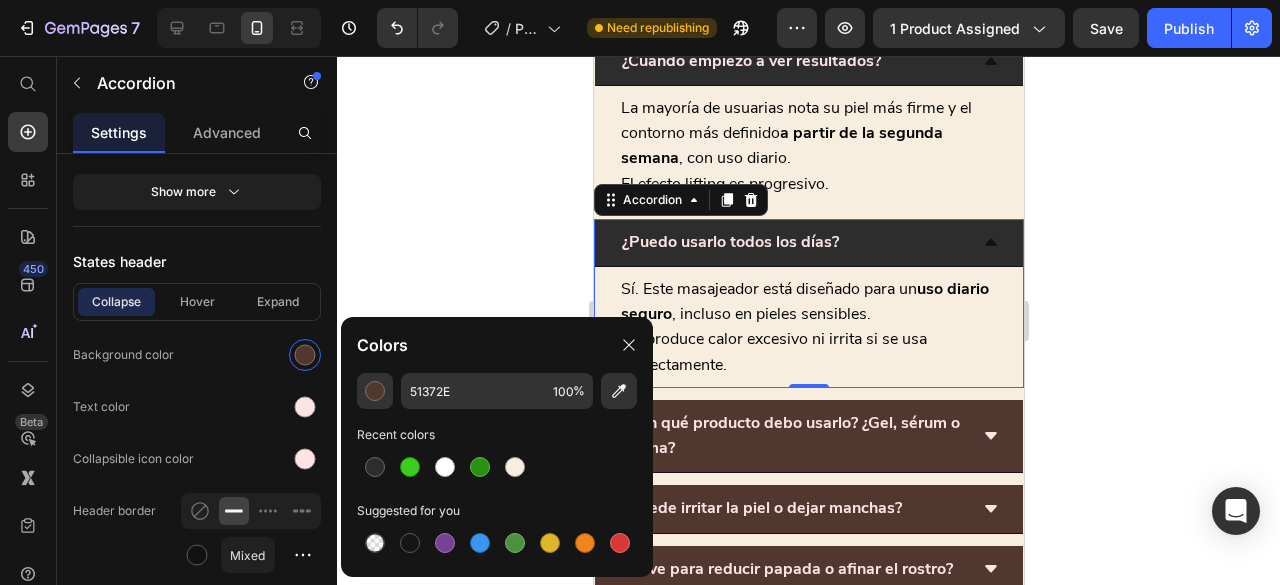 type on "151515" 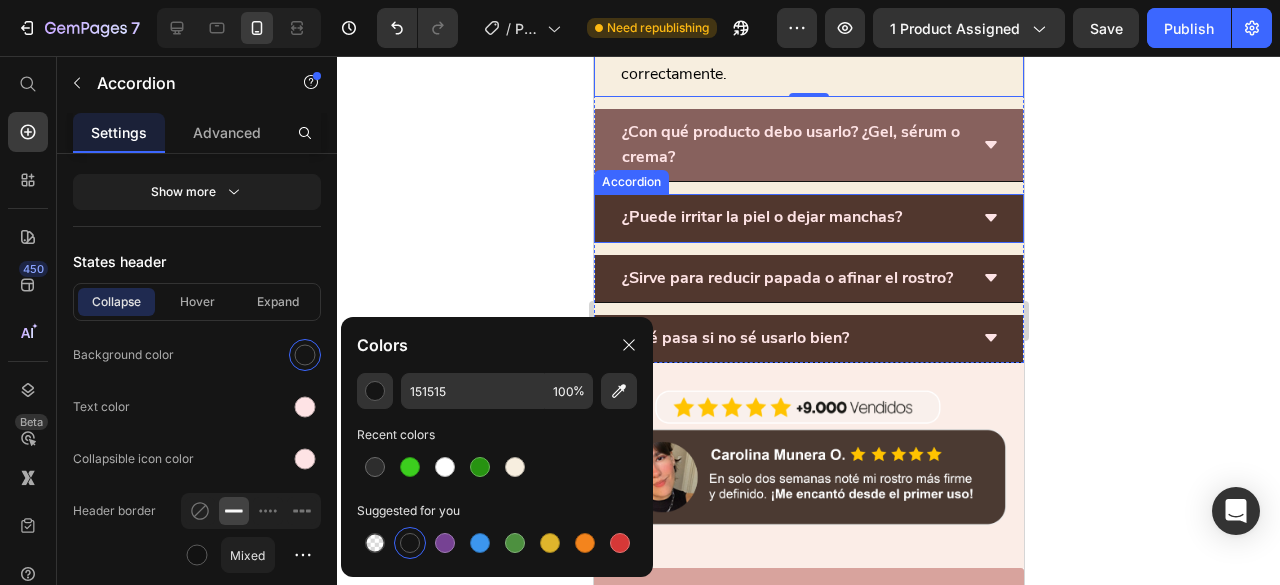 scroll, scrollTop: 4941, scrollLeft: 0, axis: vertical 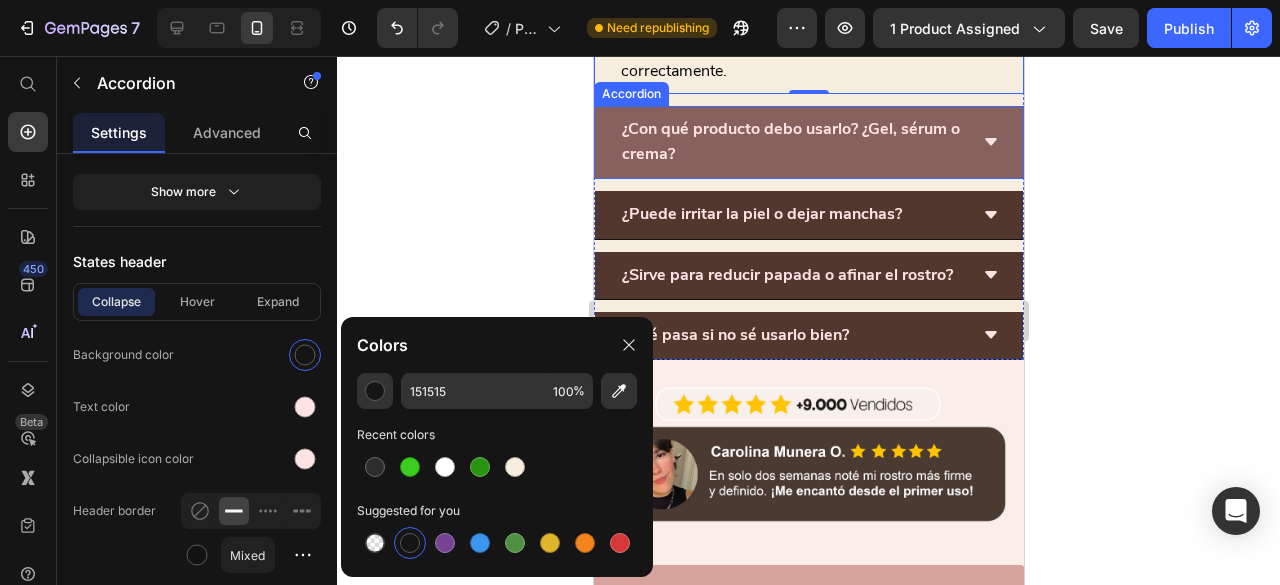 click on "¿Con qué producto debo usarlo? ¿Gel, sérum o crema?" at bounding box center (808, 142) 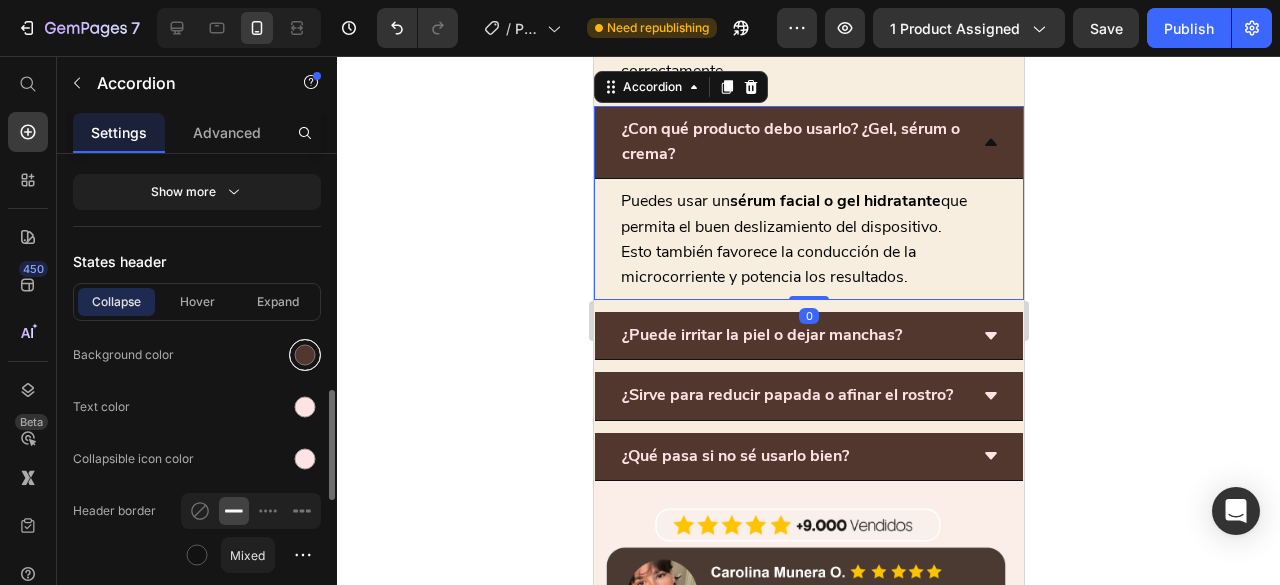 click at bounding box center [305, 355] 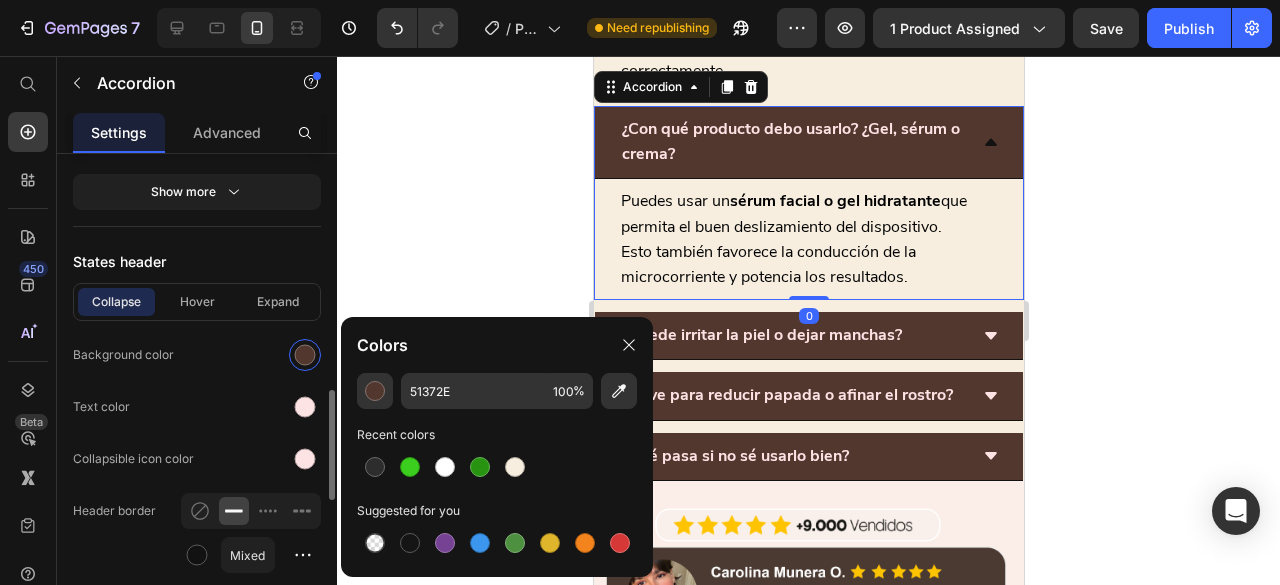 drag, startPoint x: 403, startPoint y: 545, endPoint x: 250, endPoint y: 357, distance: 242.39018 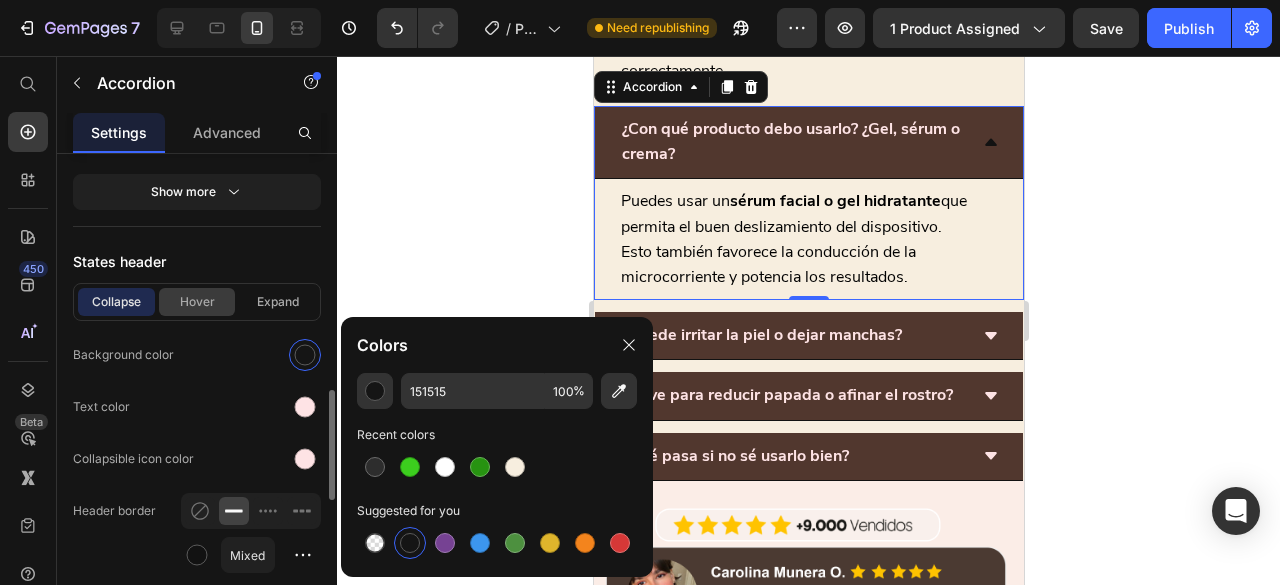 click on "Hover" at bounding box center [197, 302] 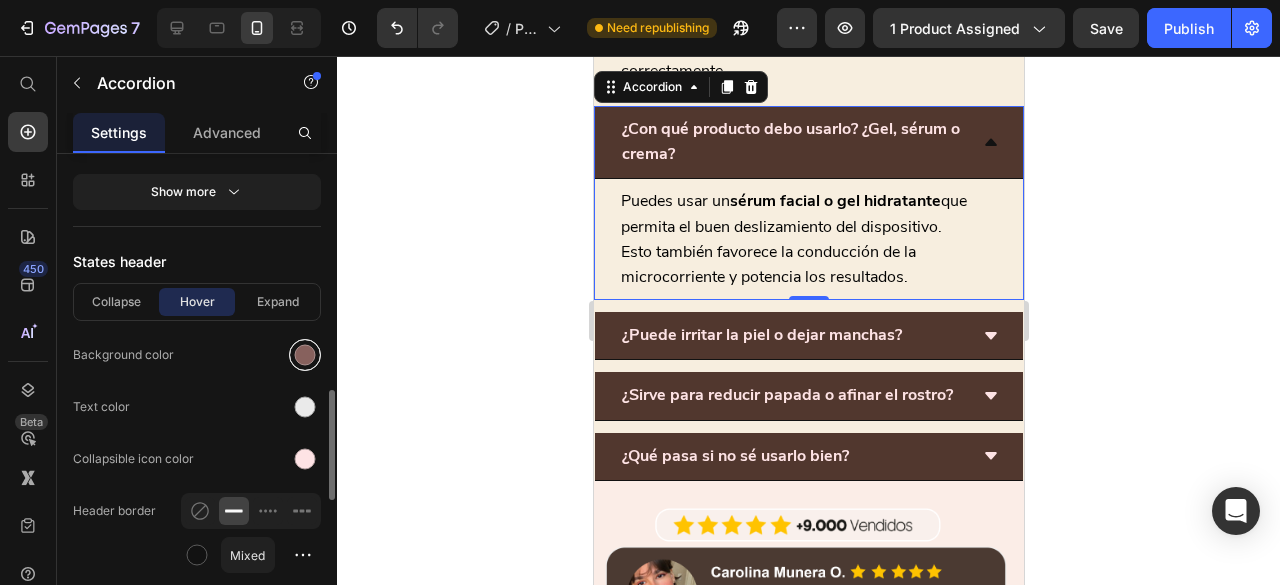 click at bounding box center [305, 355] 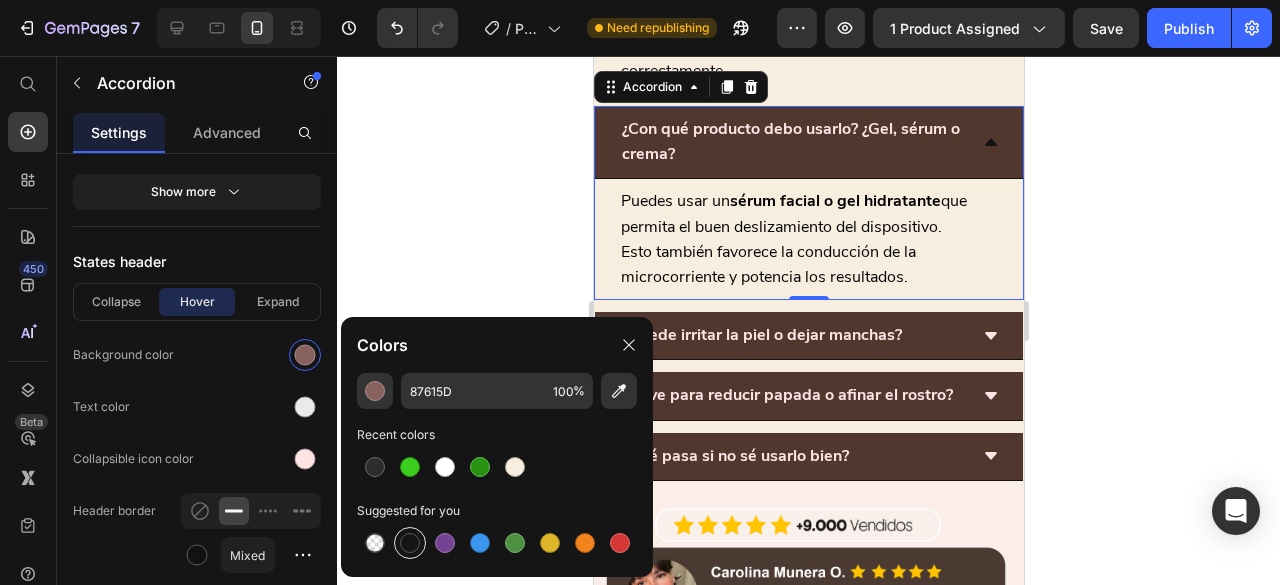 click at bounding box center (410, 543) 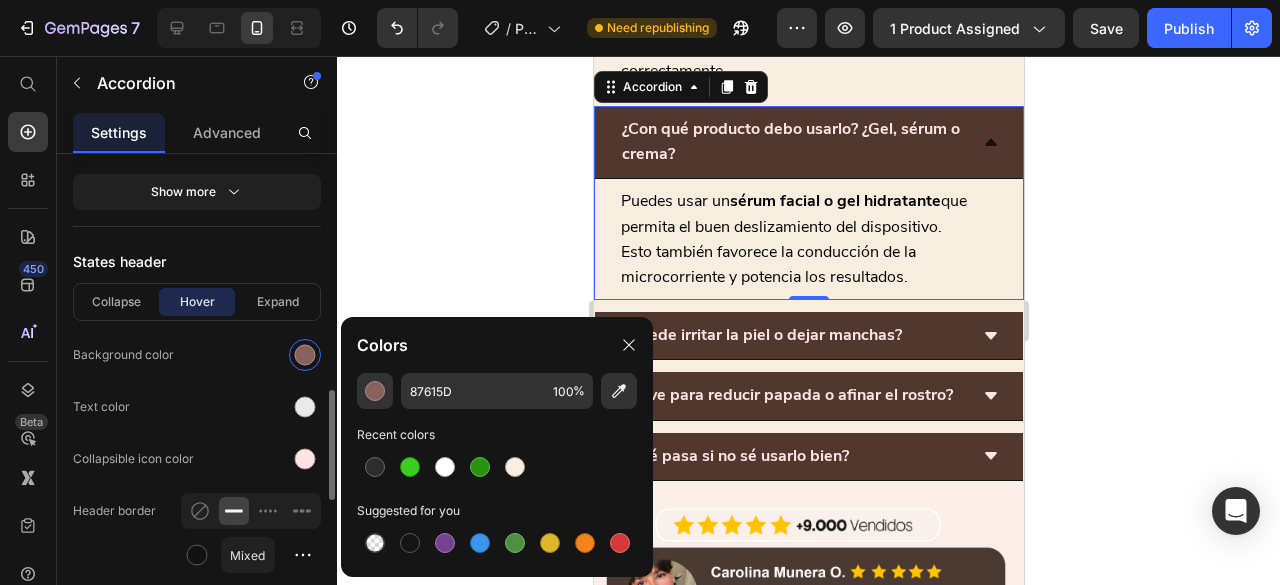 type on "151515" 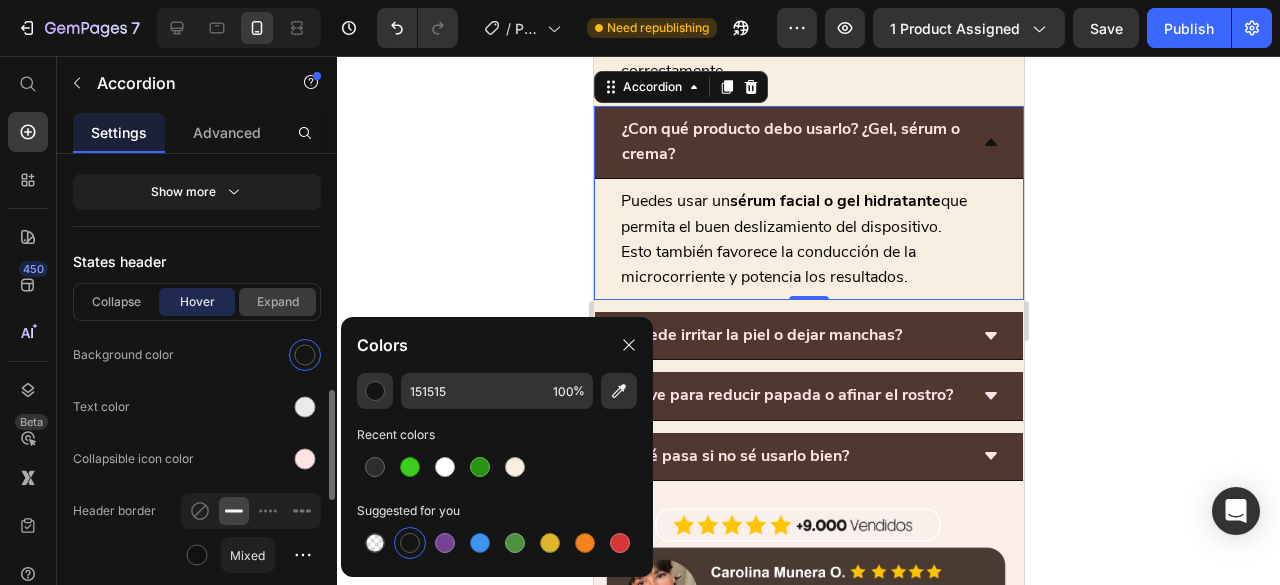 click on "Expand" at bounding box center (277, 302) 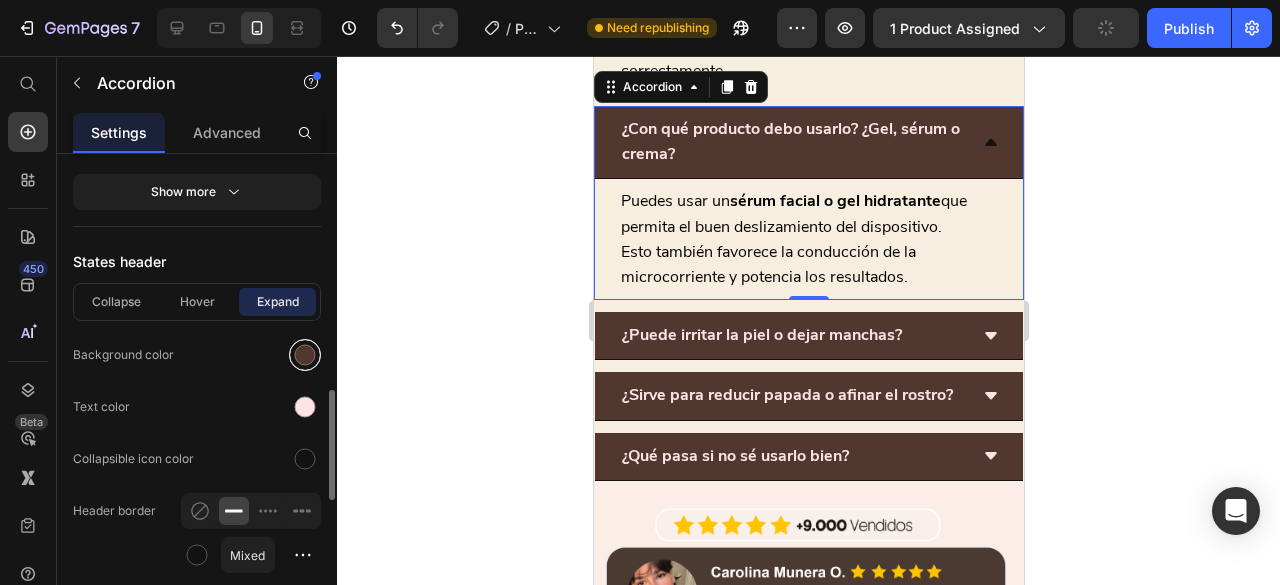 click at bounding box center [305, 355] 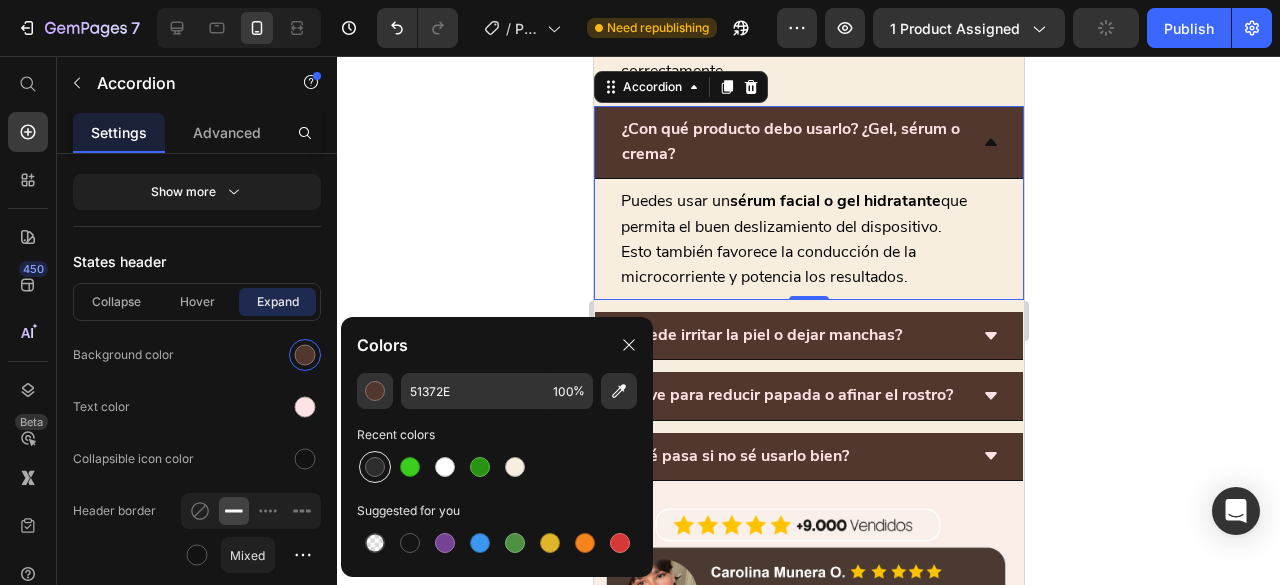 click at bounding box center (375, 467) 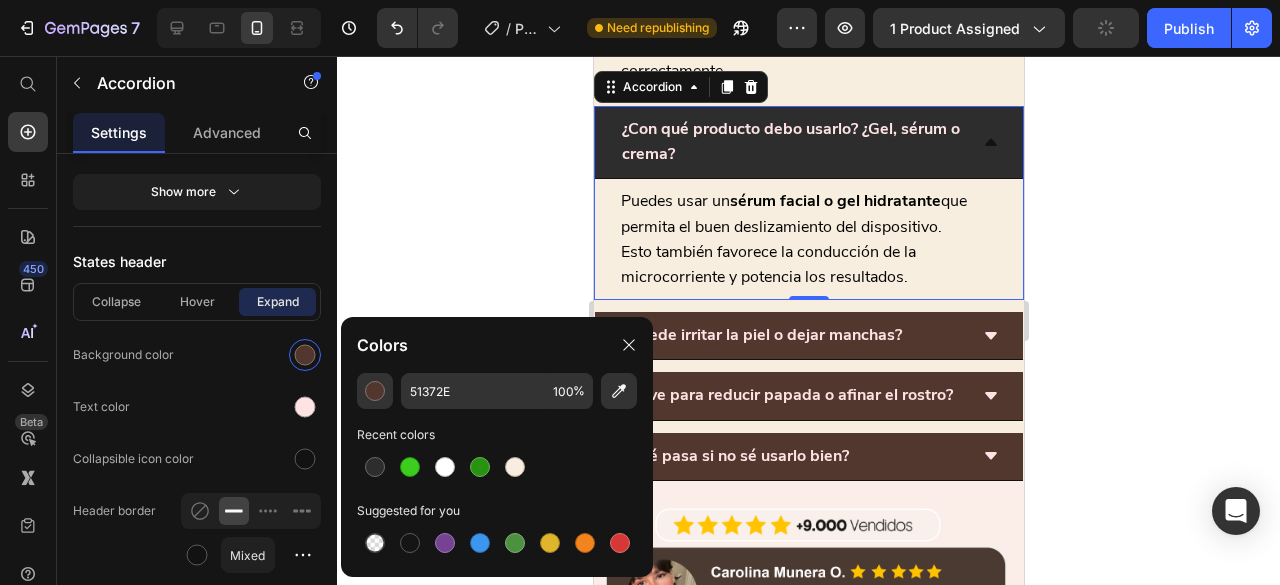 type on "2D2D2D" 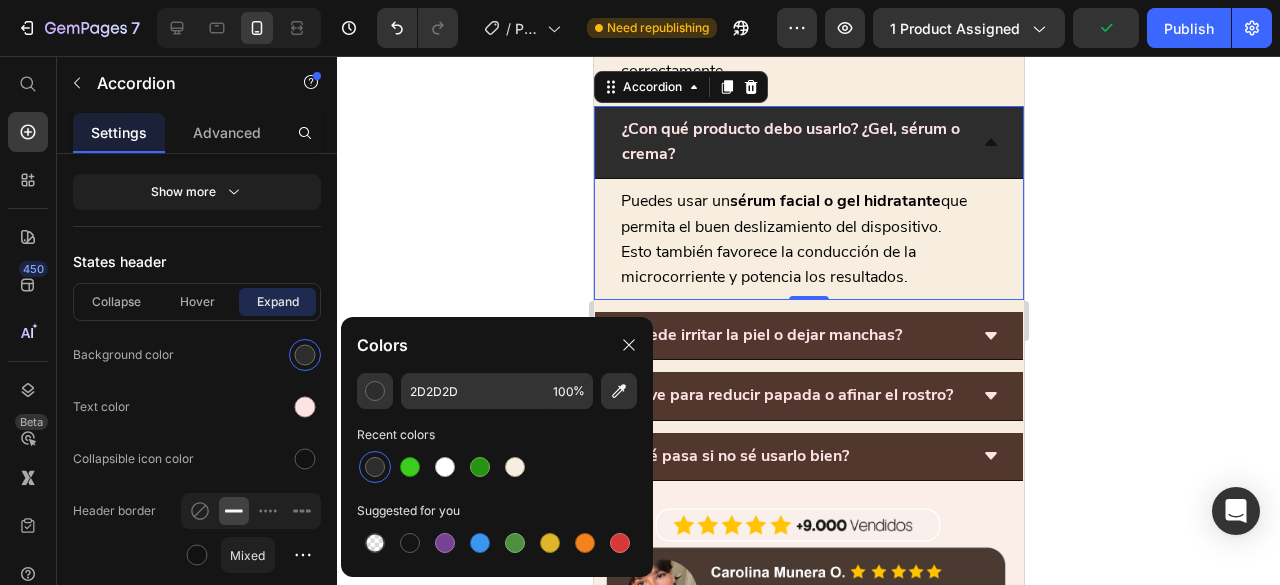 click on "¿Con qué producto debo usarlo? ¿Gel, sérum o crema?" at bounding box center [808, 142] 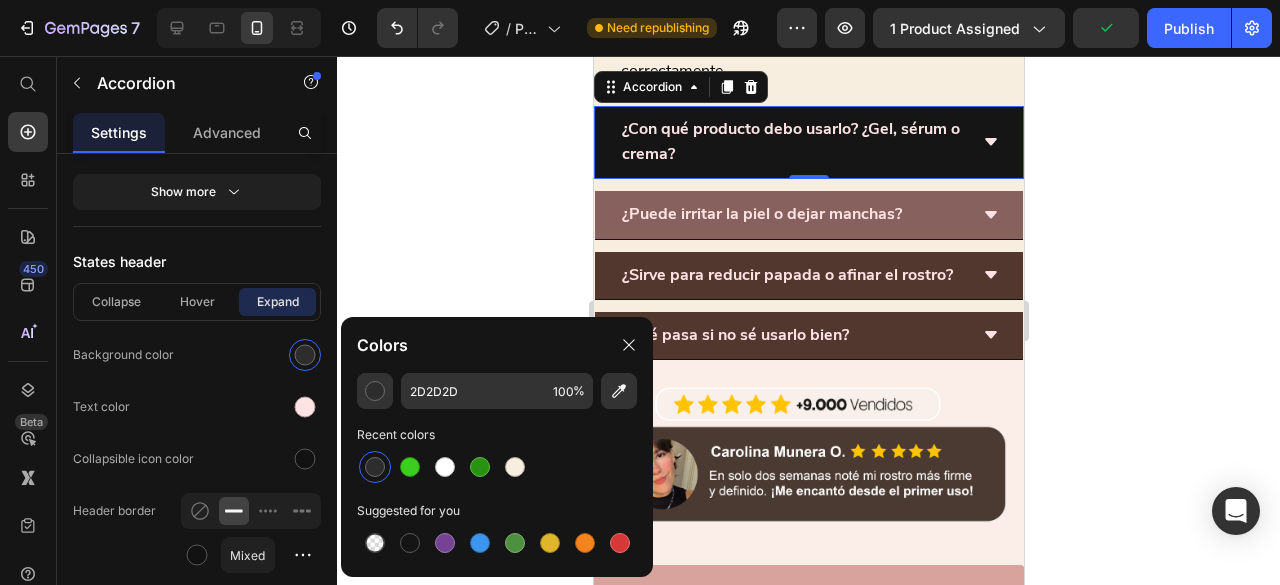 click on "¿Puede irritar la piel o dejar manchas?" at bounding box center [808, 215] 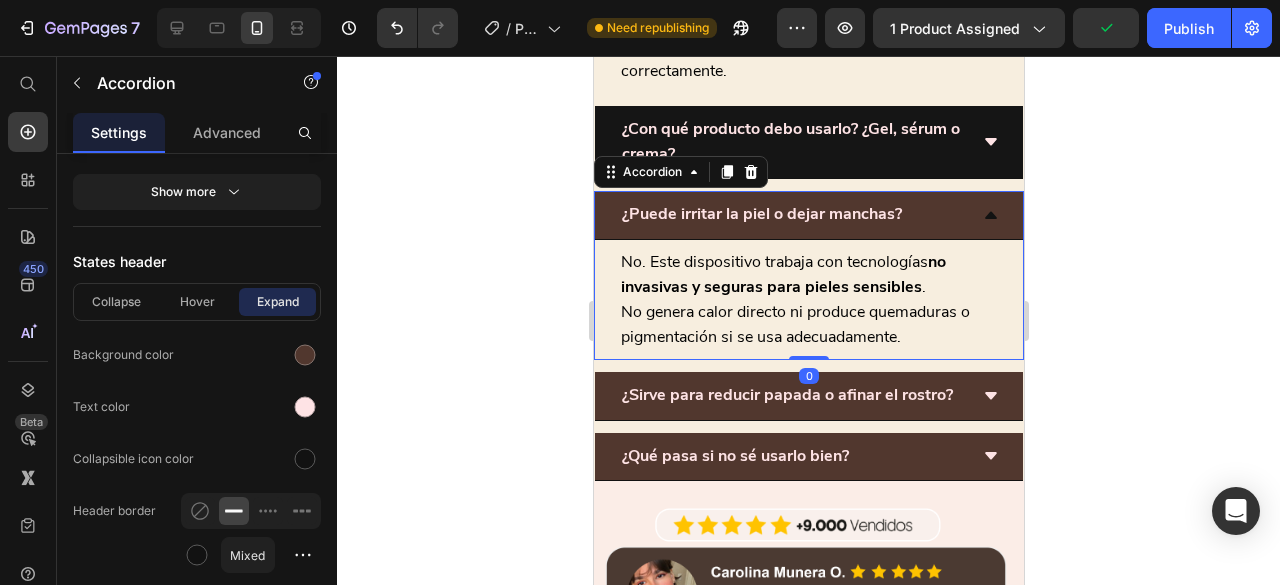 click on "¿Puede irritar la piel o dejar manchas?" at bounding box center [792, 214] 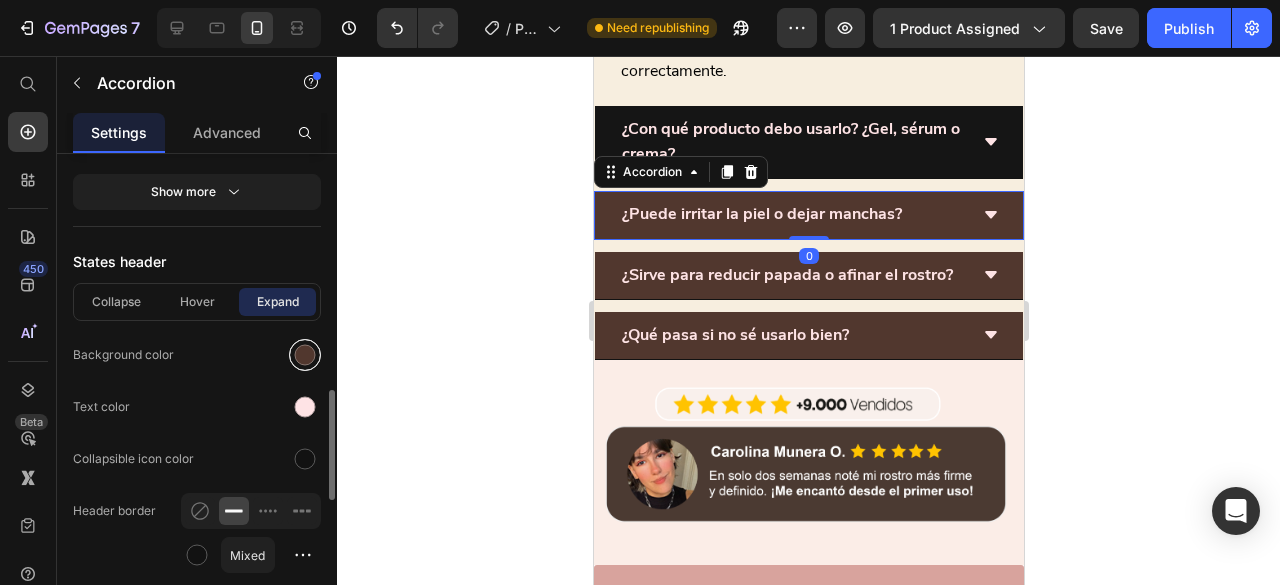 click at bounding box center [305, 355] 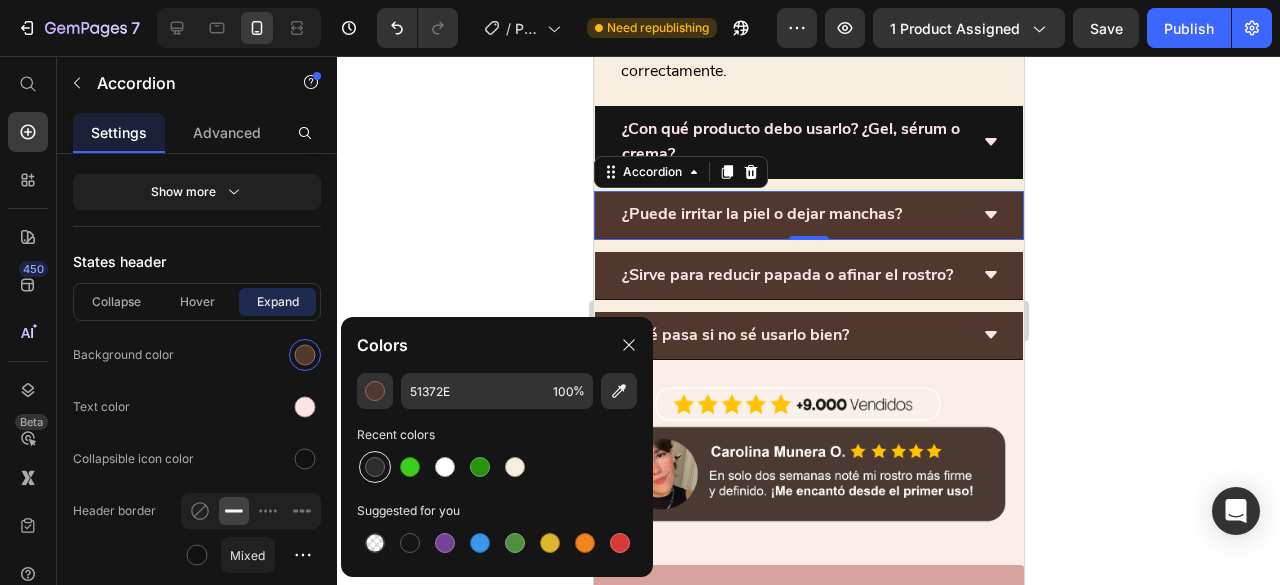 click at bounding box center (375, 467) 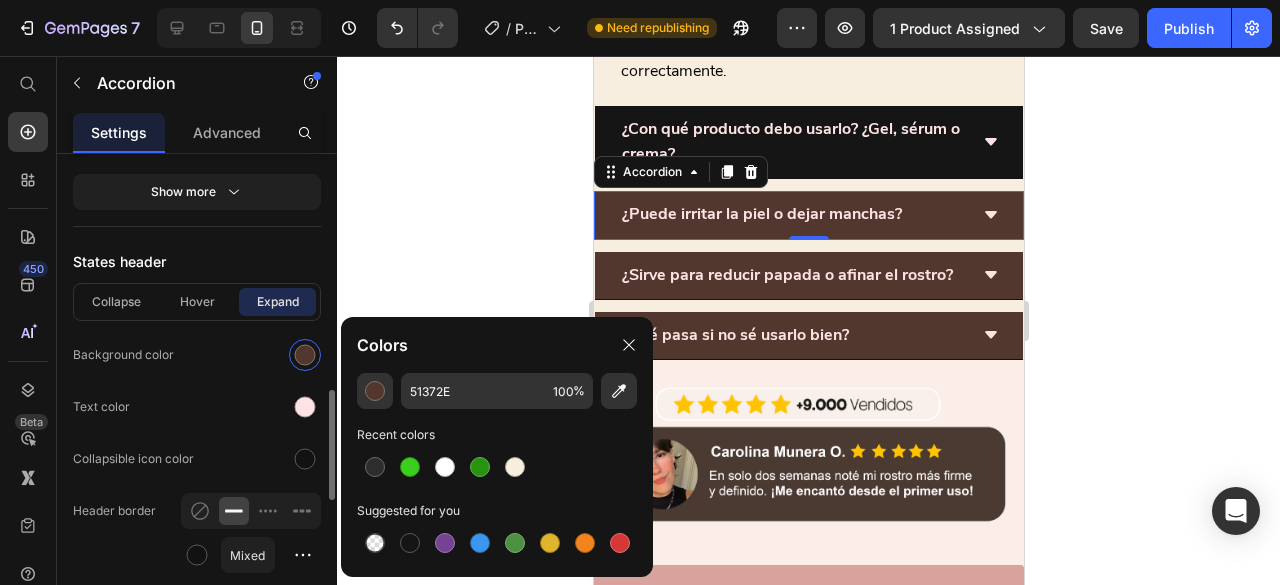 type on "2D2D2D" 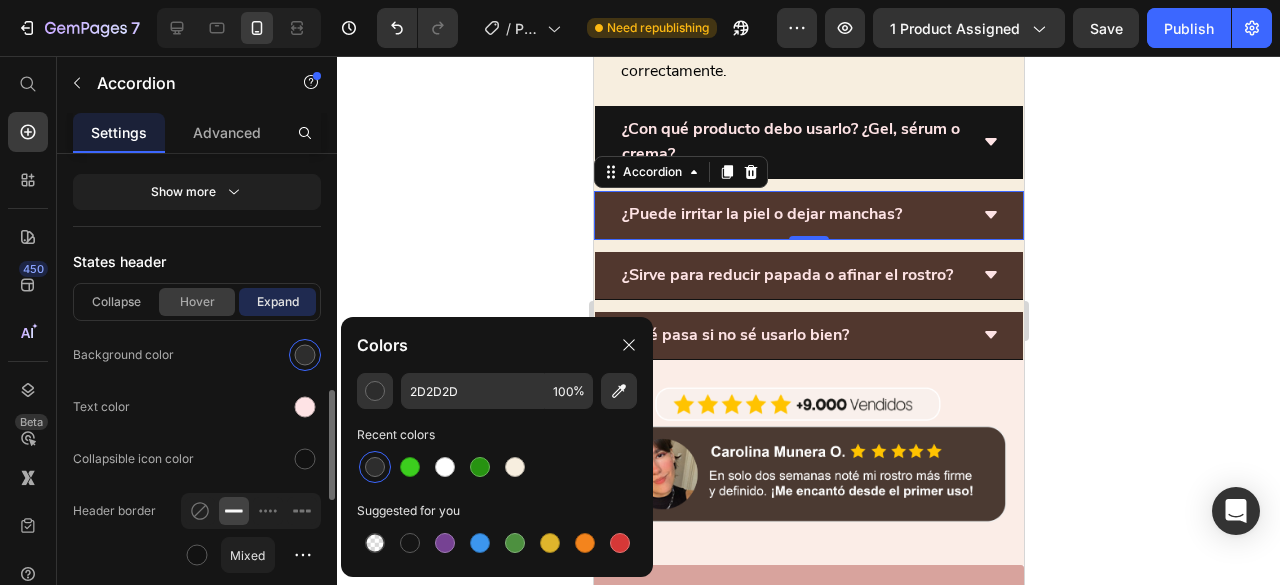 click on "Hover" at bounding box center [197, 302] 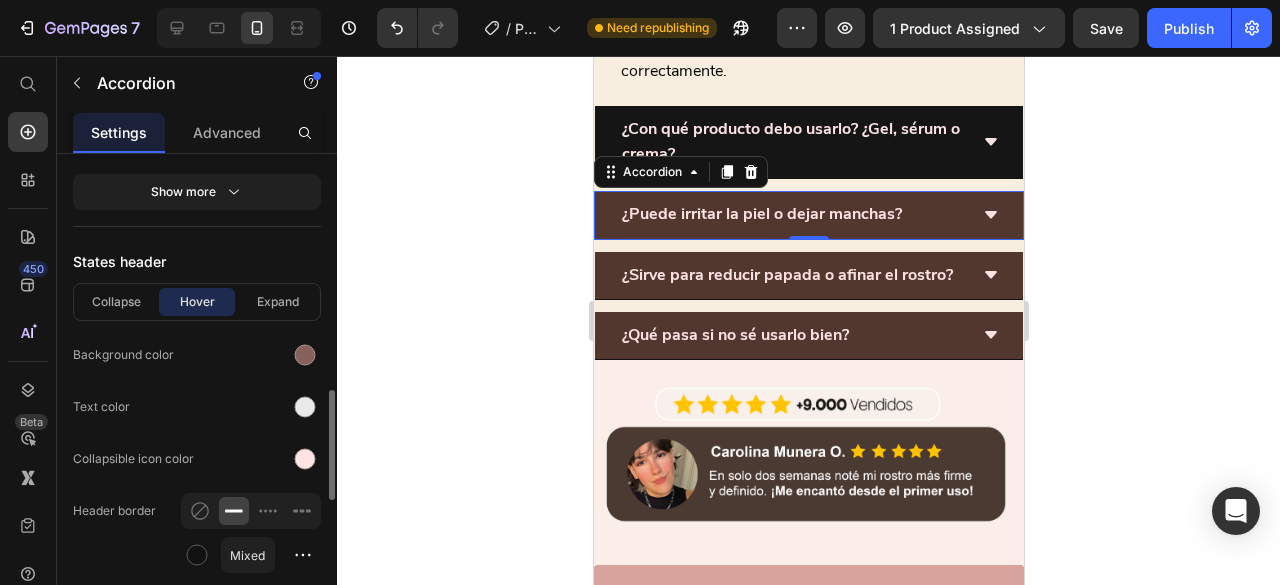 click on "Collapse Hover Expand Background color Text color Collapsible icon color Header border Mixed" 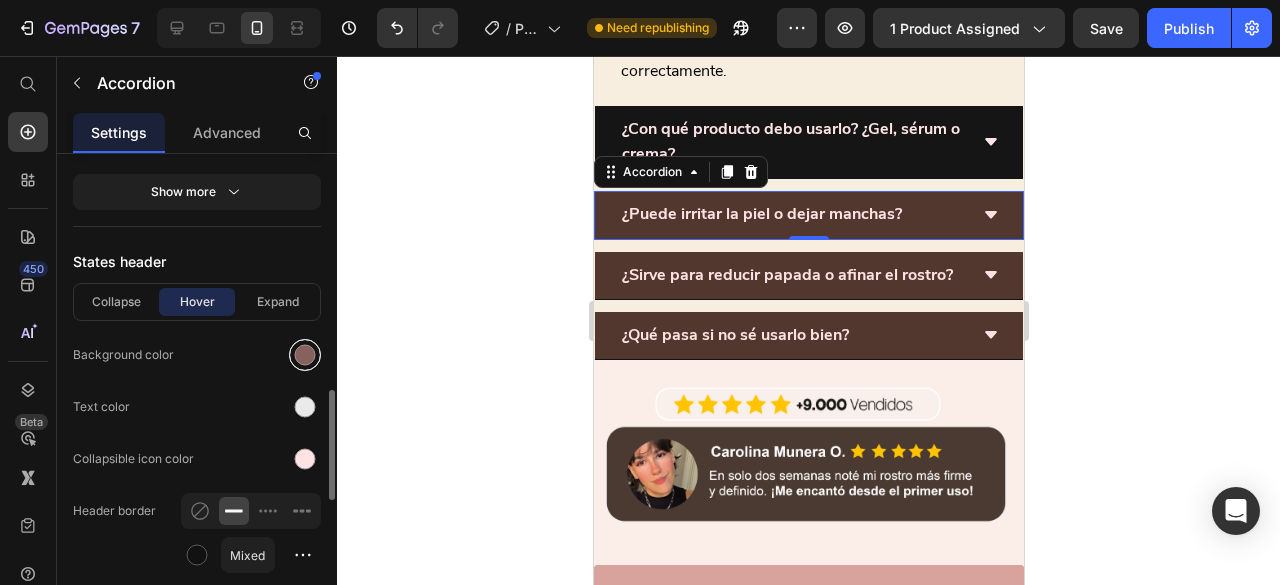 click at bounding box center [305, 355] 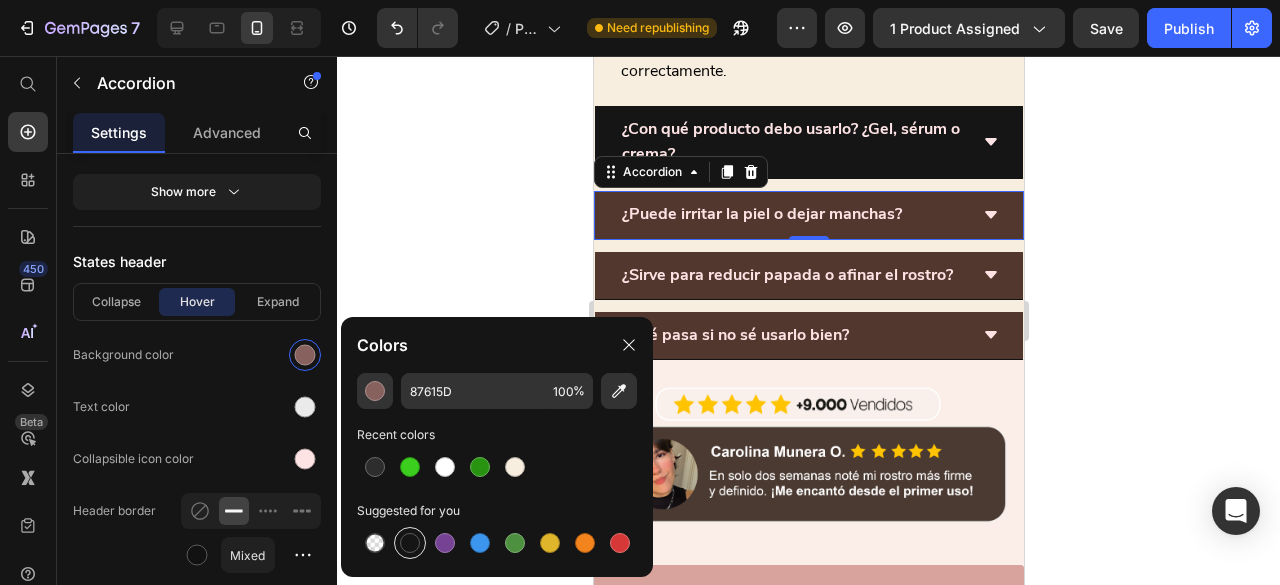 drag, startPoint x: 410, startPoint y: 537, endPoint x: 207, endPoint y: 391, distance: 250.04999 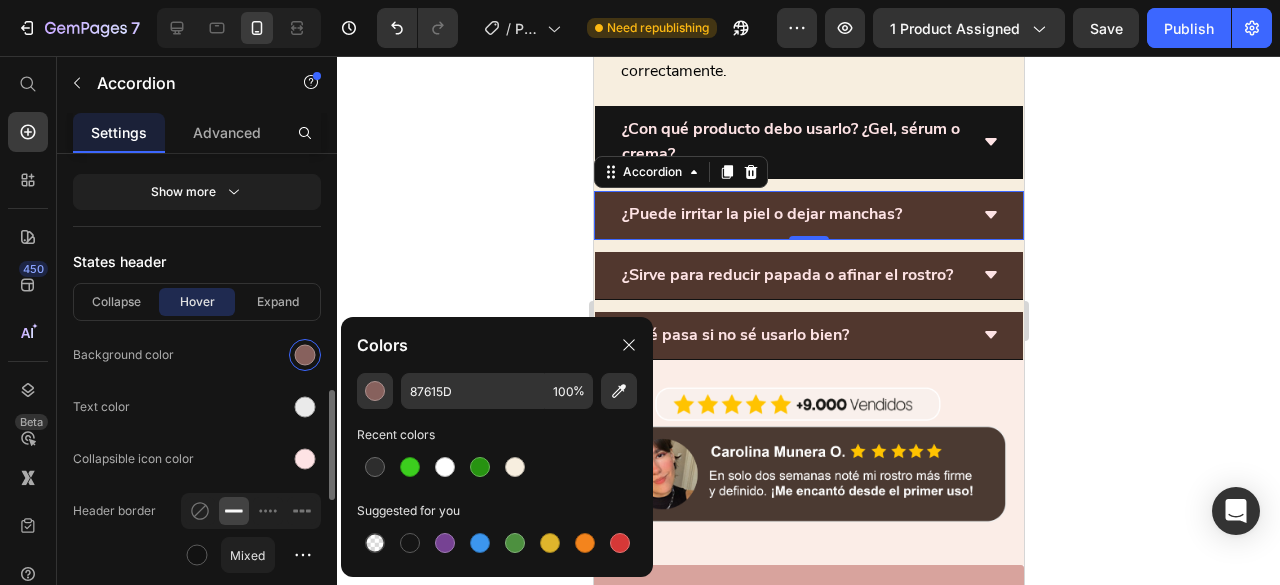 type on "151515" 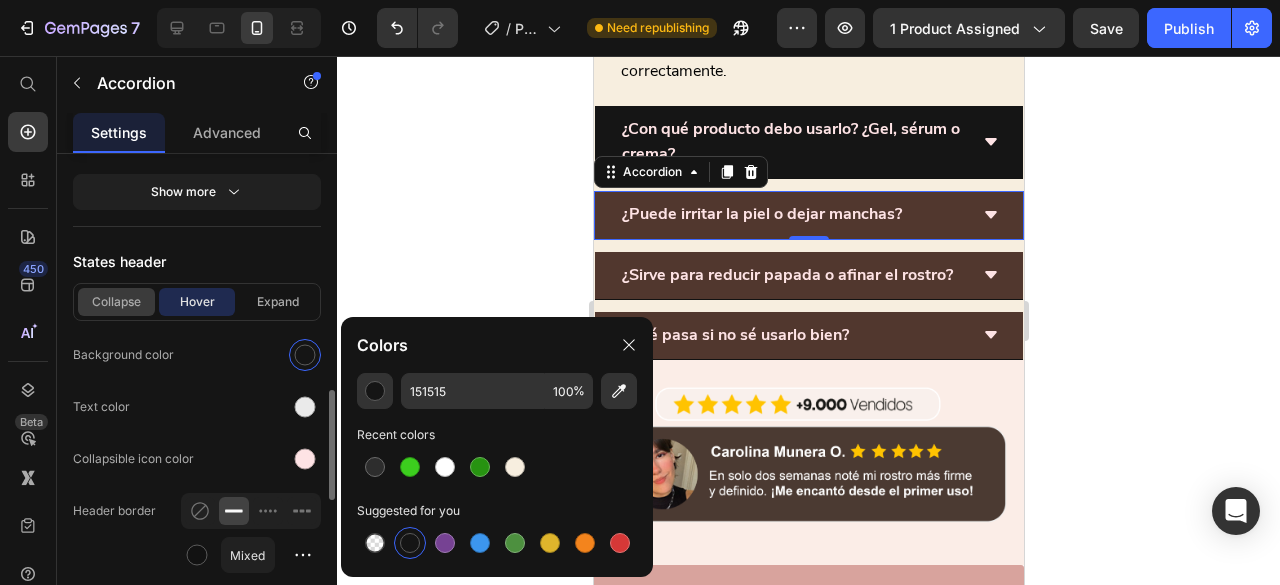 click on "Collapse" at bounding box center (116, 302) 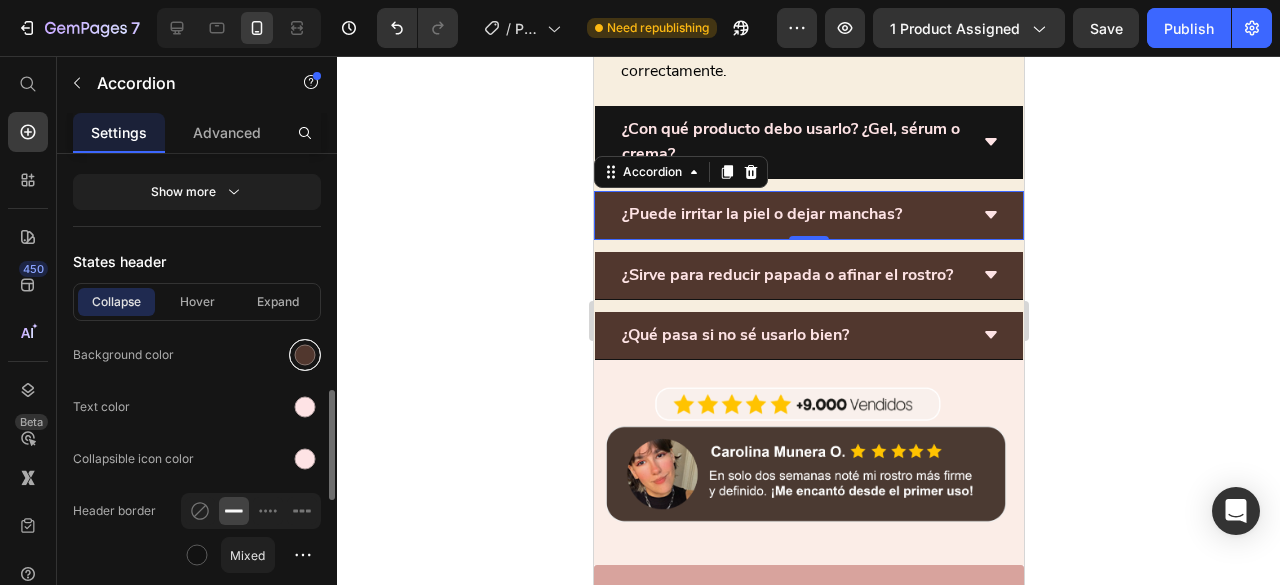 click at bounding box center (305, 355) 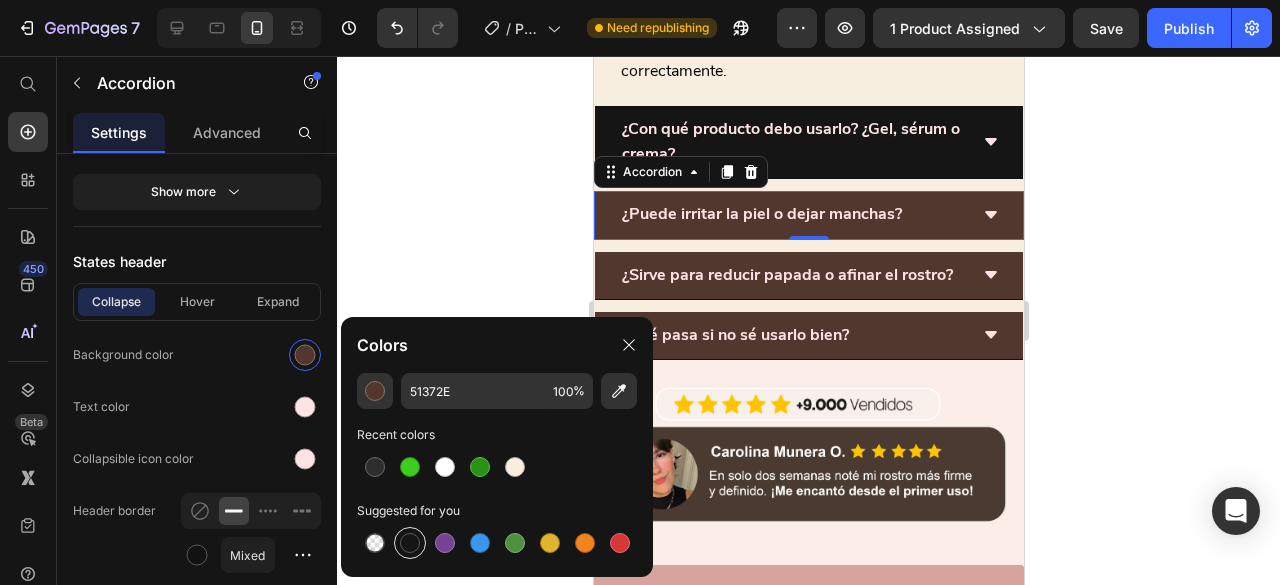 click at bounding box center [410, 543] 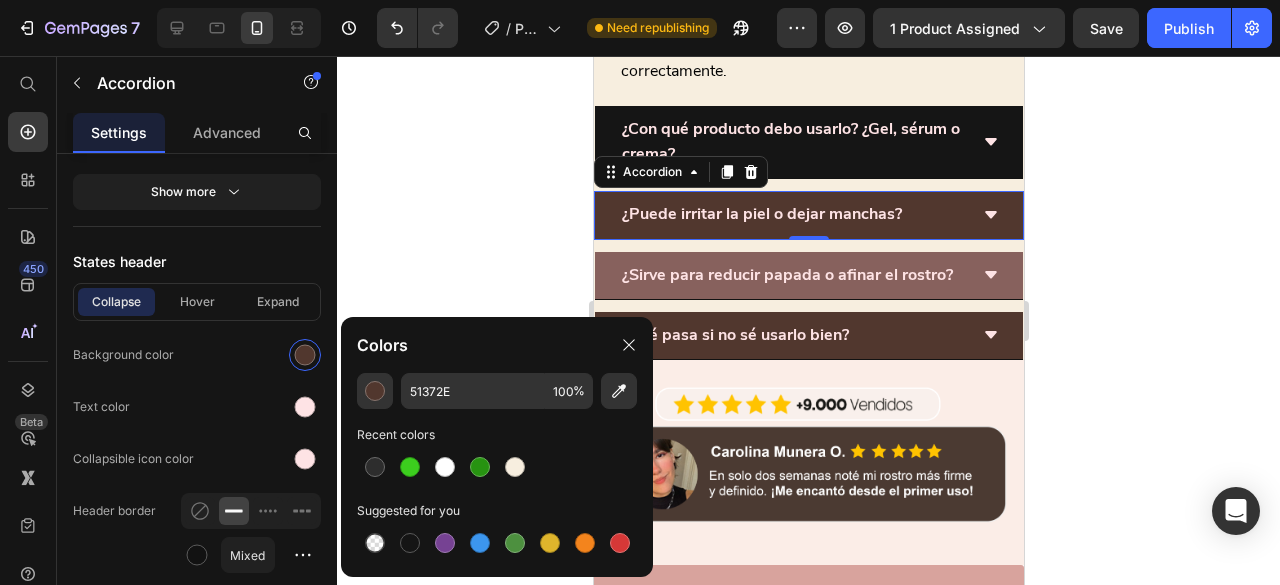 type on "151515" 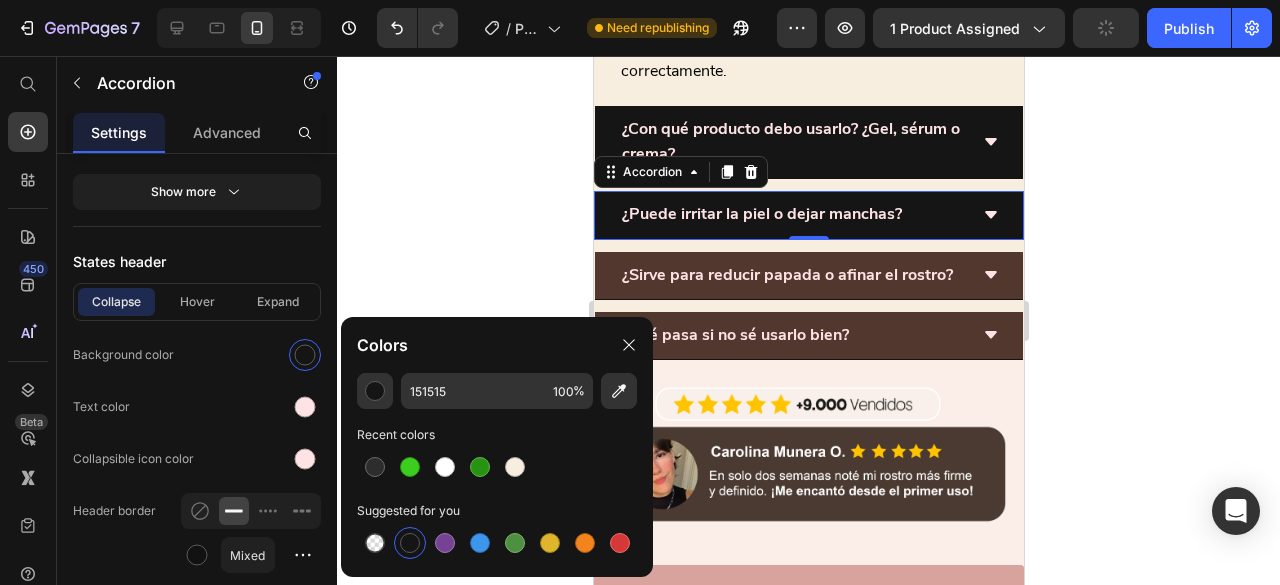 click 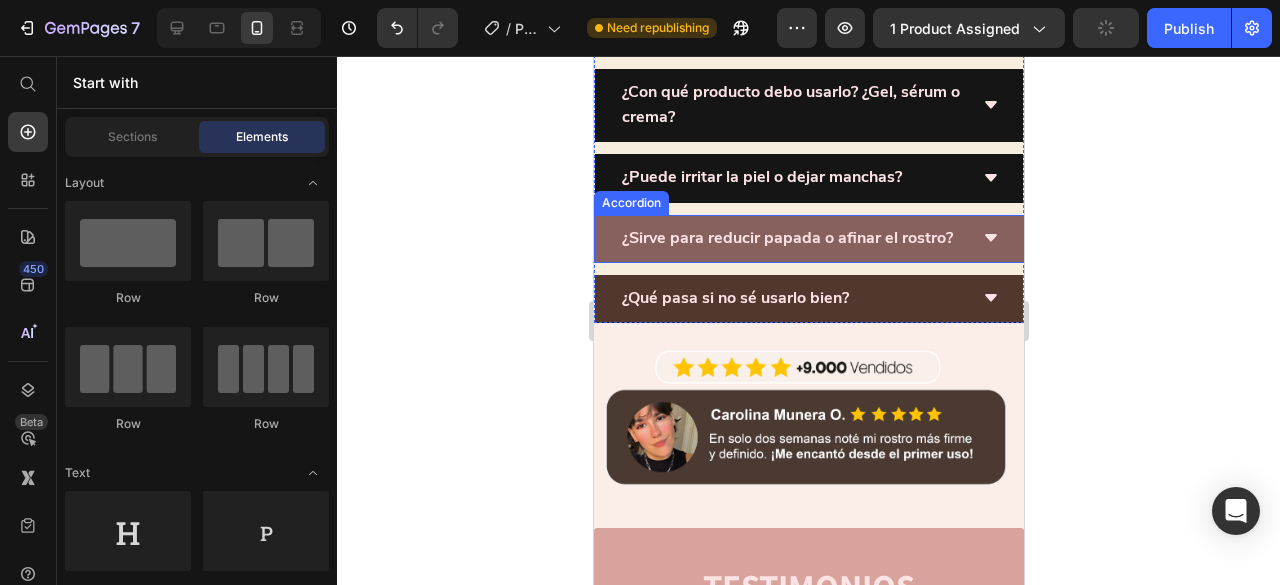 scroll, scrollTop: 4979, scrollLeft: 0, axis: vertical 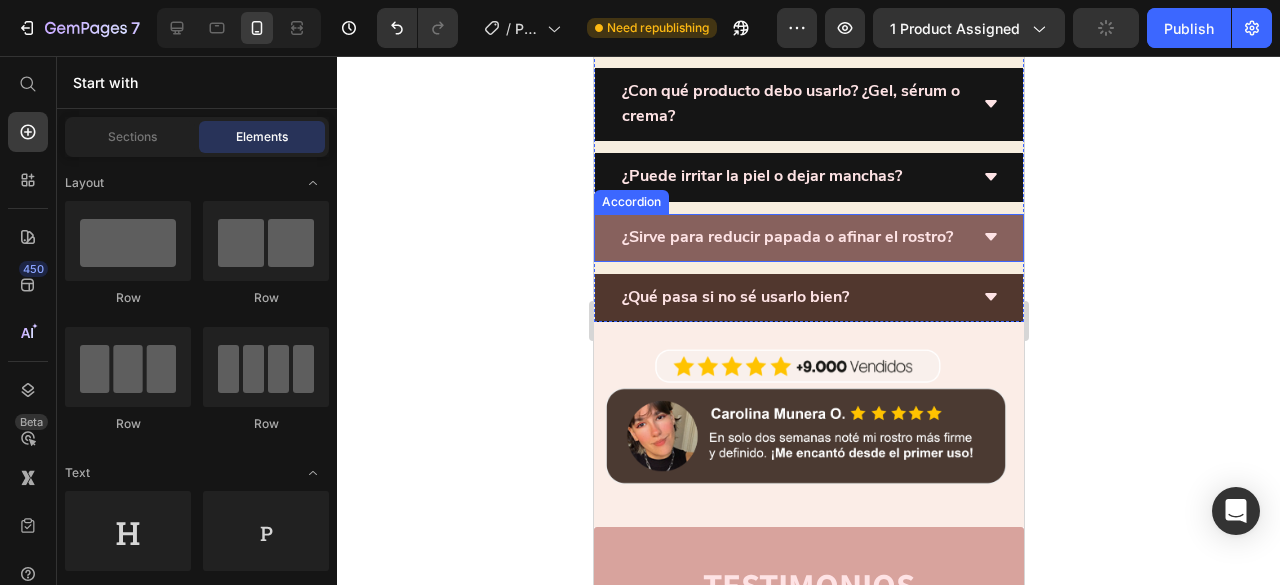 click on "¿Sirve para reducir papada o afinar el rostro?" at bounding box center [808, 238] 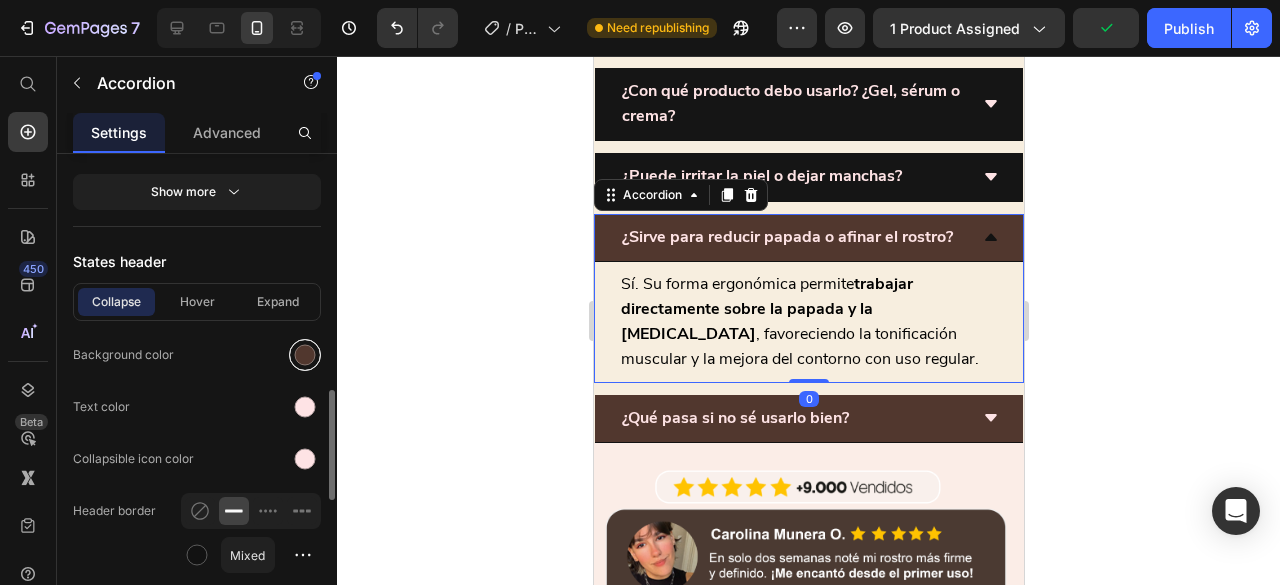 click at bounding box center (305, 355) 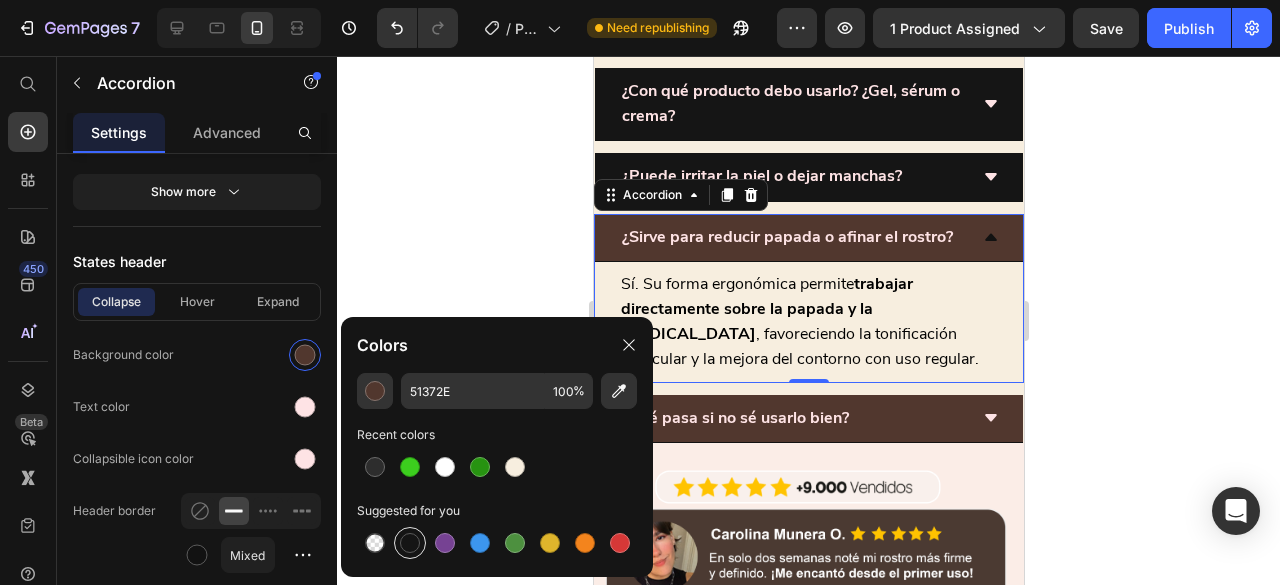 click at bounding box center [410, 543] 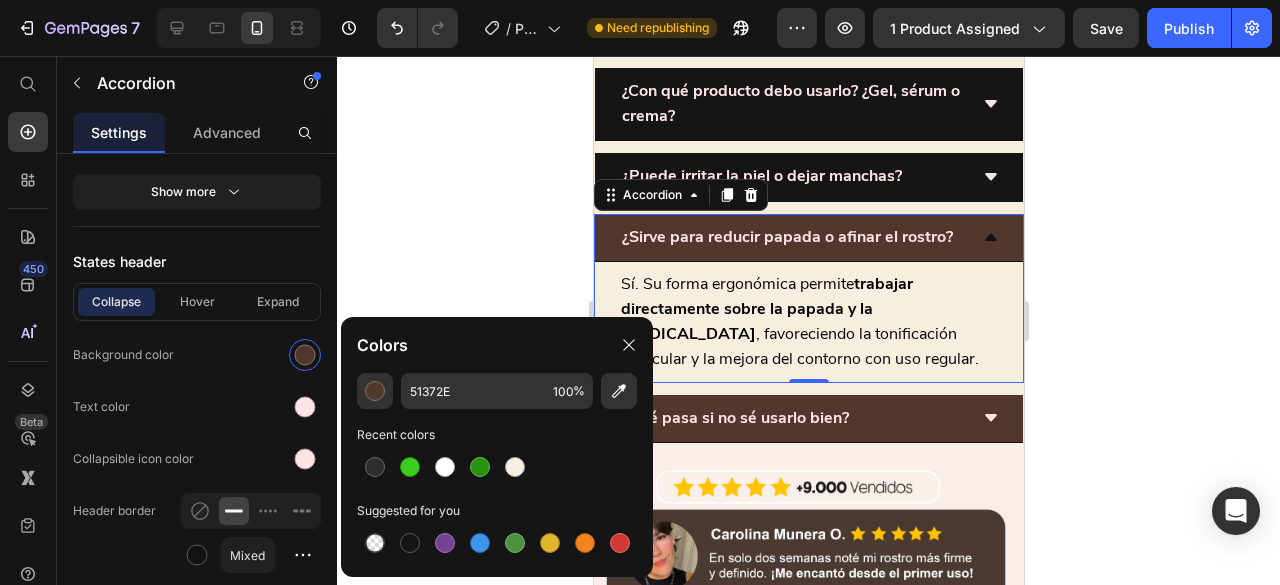 type on "151515" 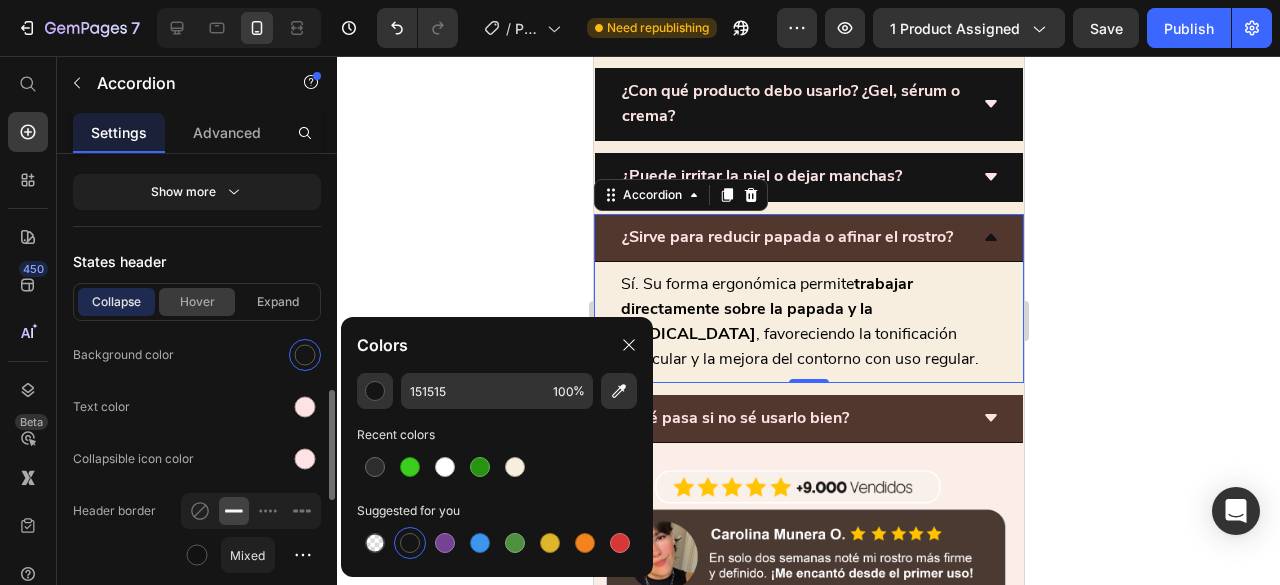 click on "Hover" at bounding box center (197, 302) 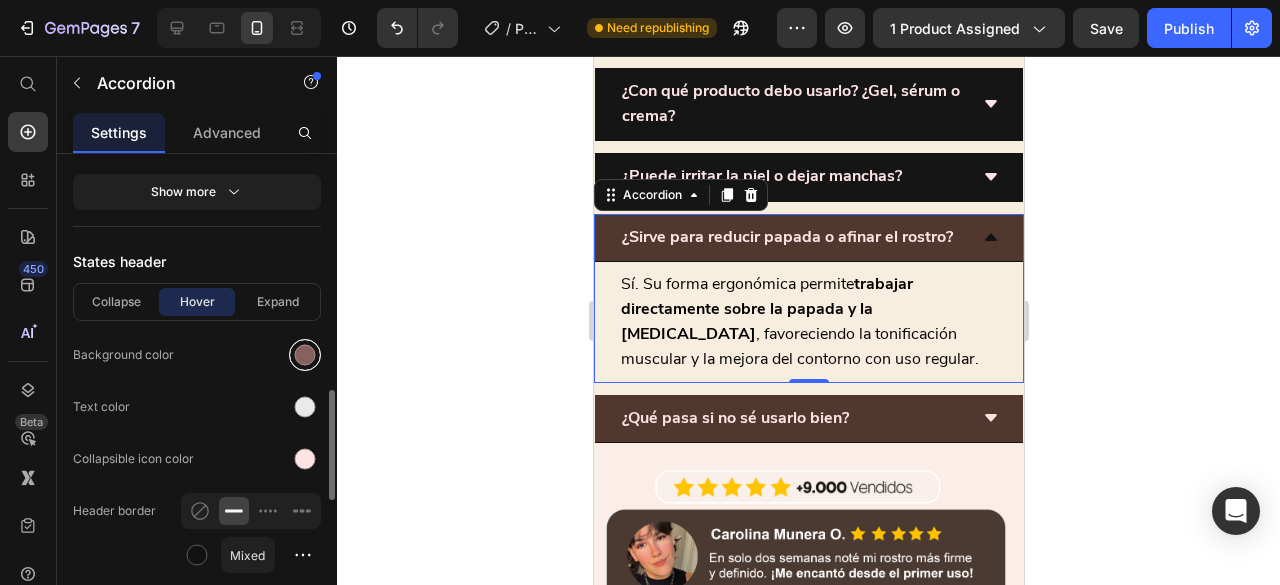 click at bounding box center (305, 355) 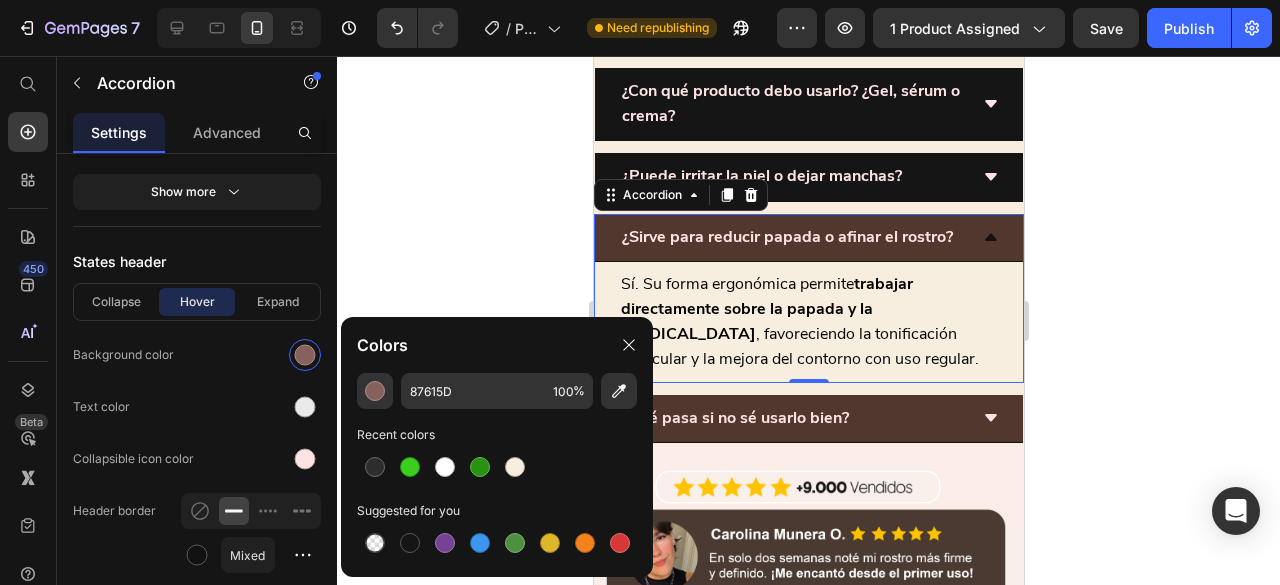 click on "Suggested for you" at bounding box center [497, 511] 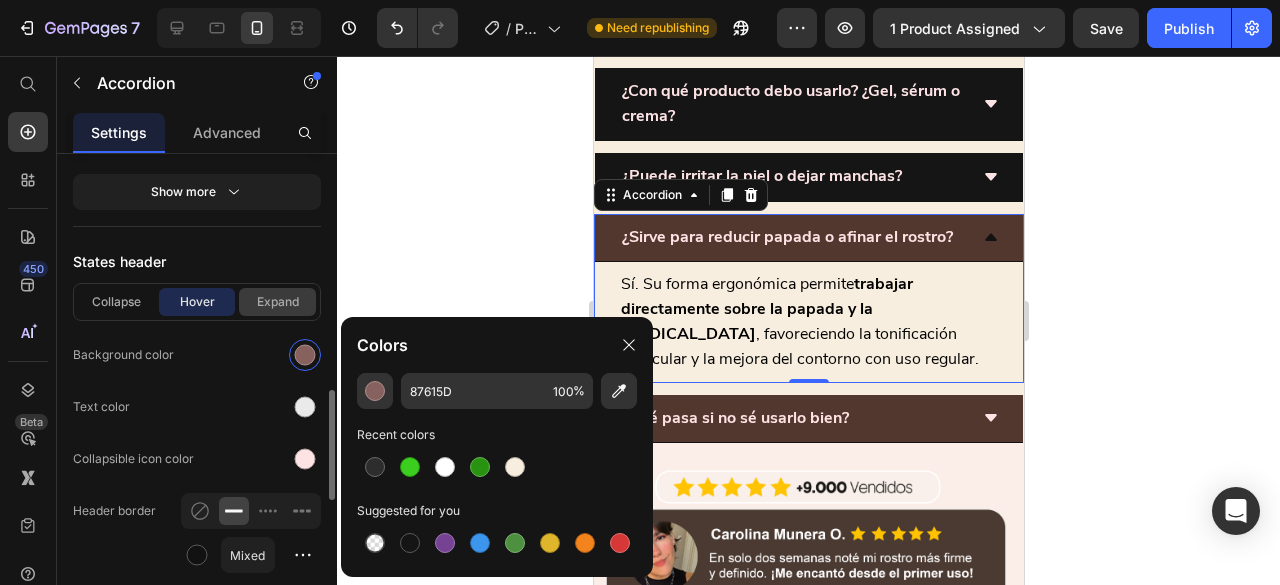 drag, startPoint x: 412, startPoint y: 535, endPoint x: 243, endPoint y: 304, distance: 286.22018 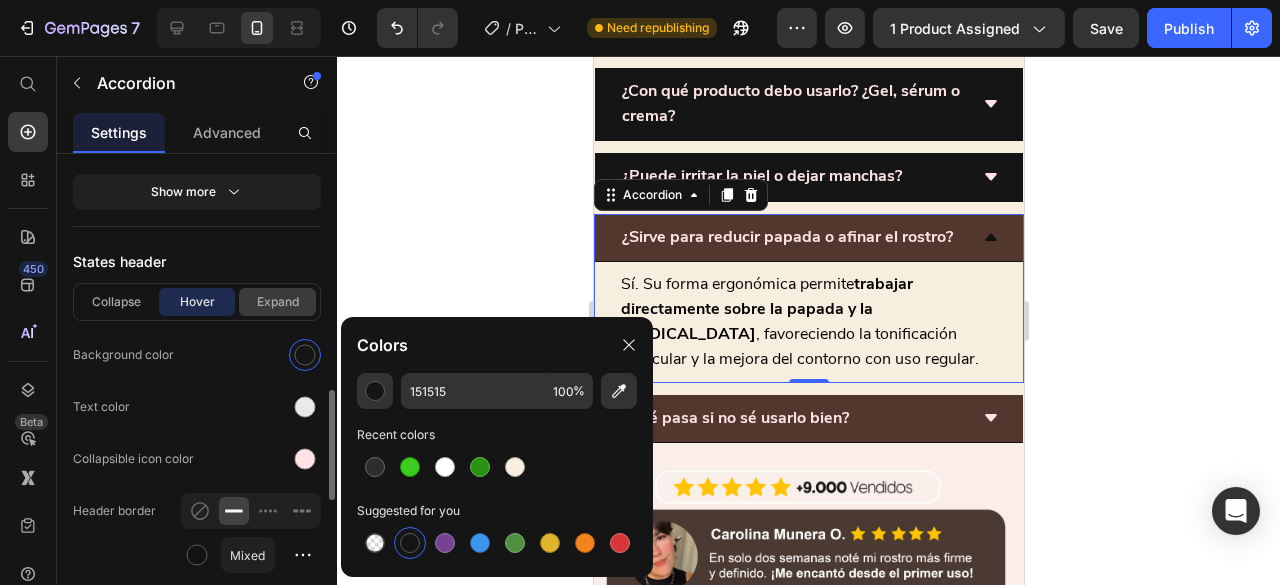 click on "Expand" at bounding box center [277, 302] 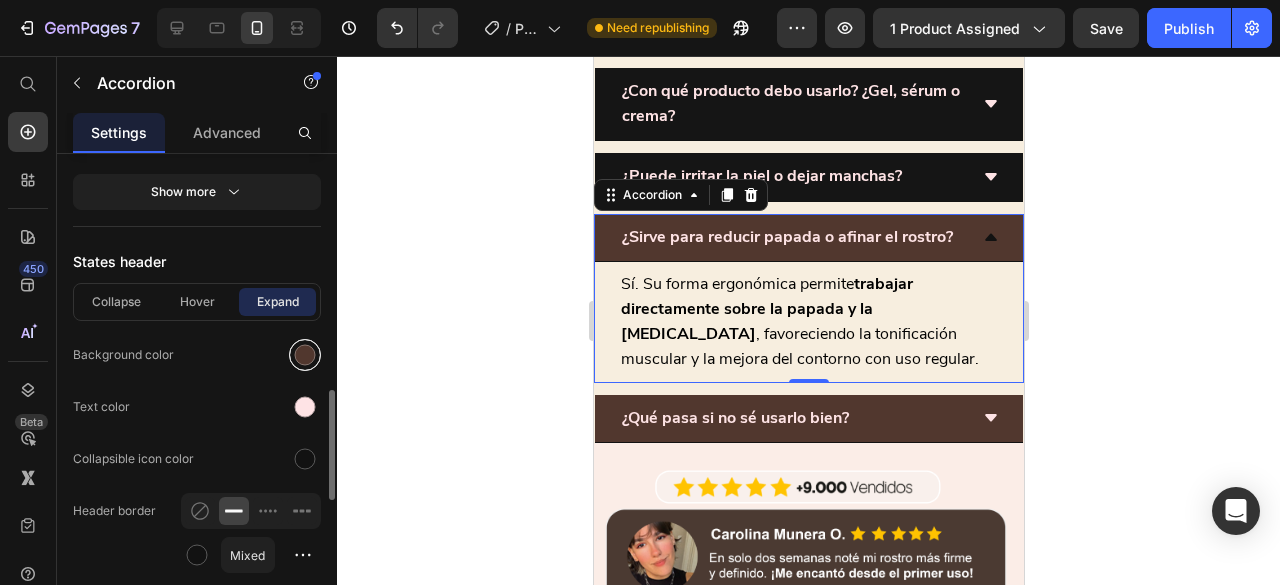 click at bounding box center (305, 355) 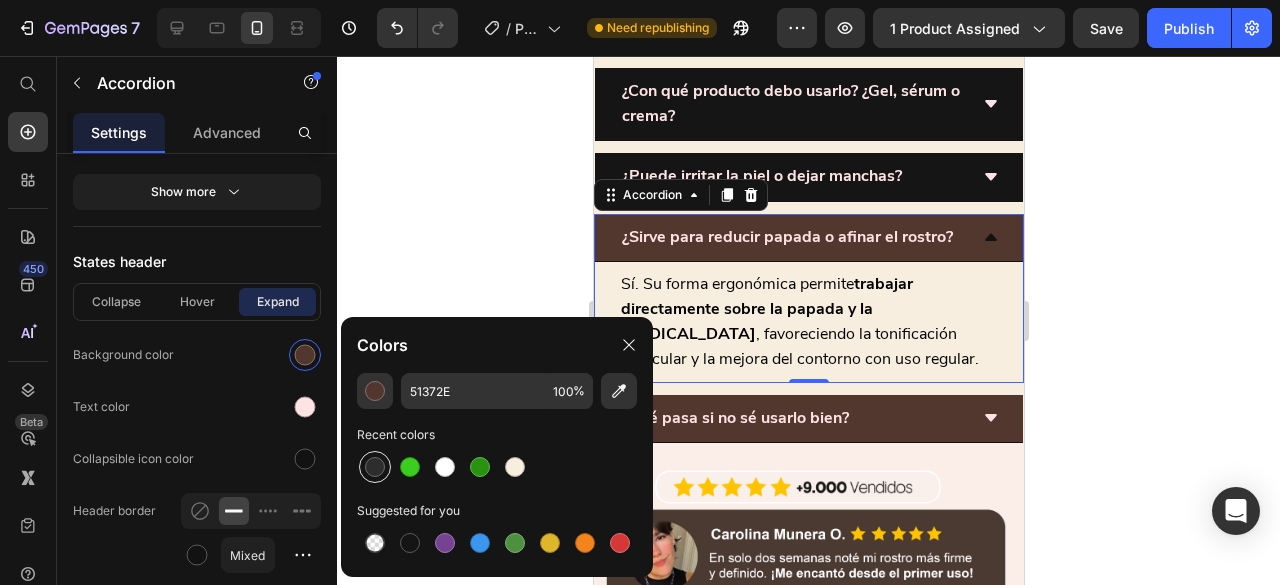 click at bounding box center (375, 467) 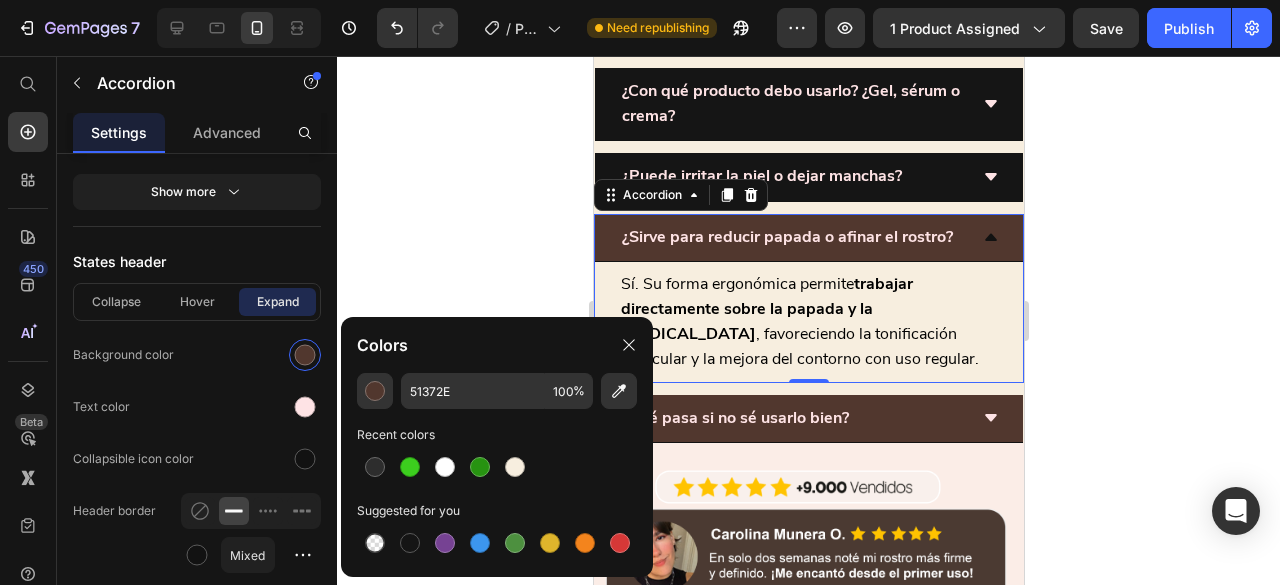 type on "2D2D2D" 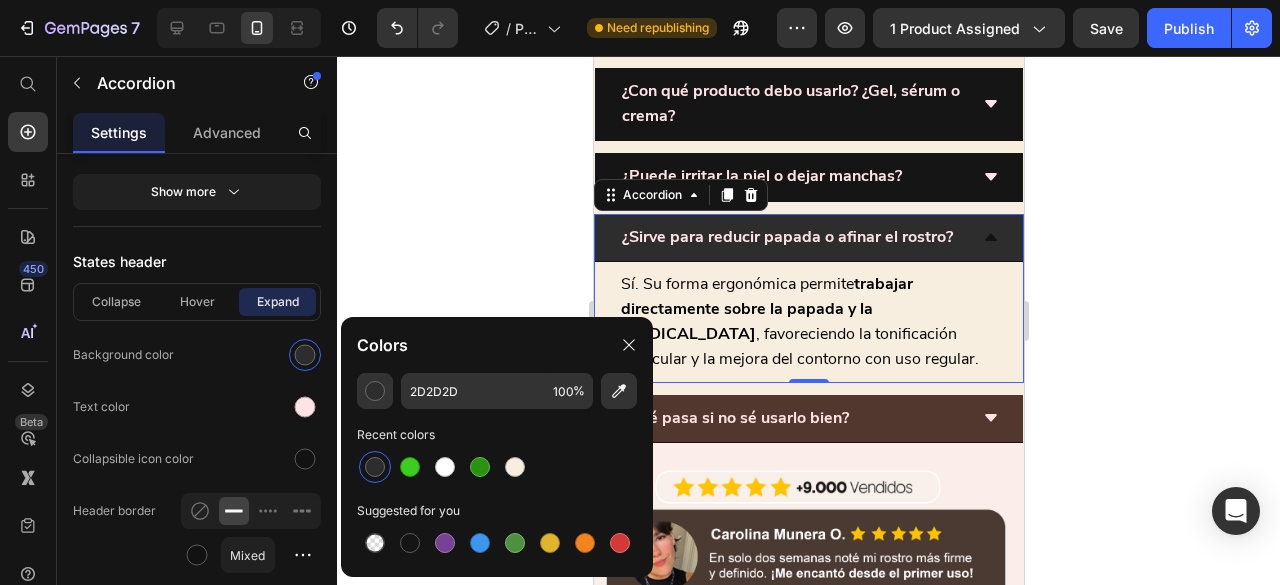 click 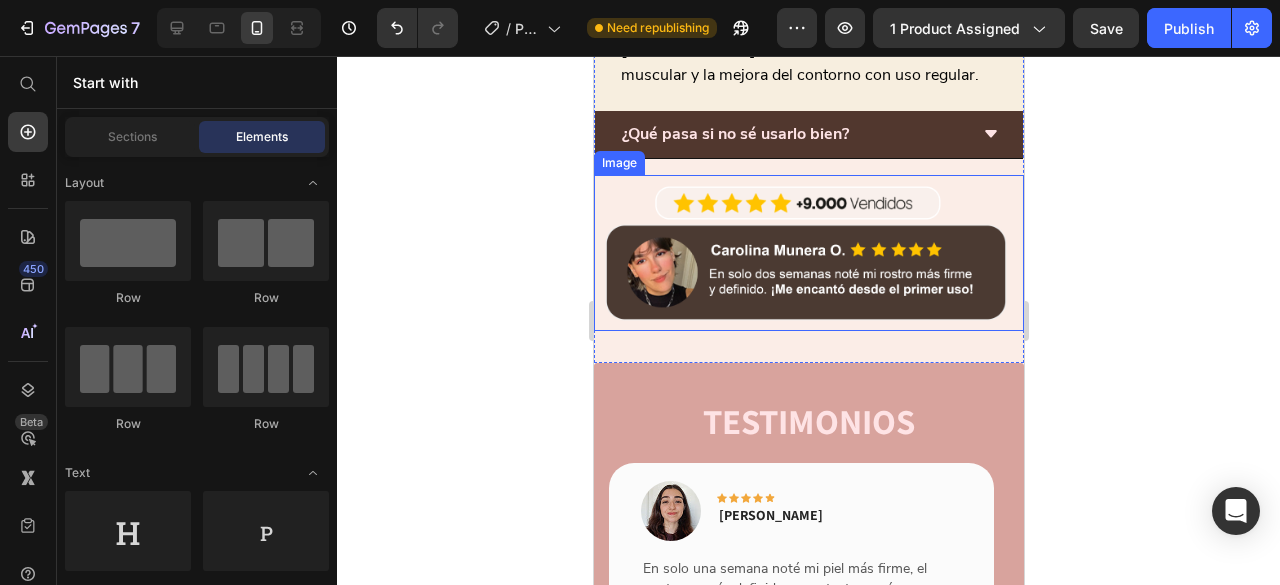 scroll, scrollTop: 5269, scrollLeft: 0, axis: vertical 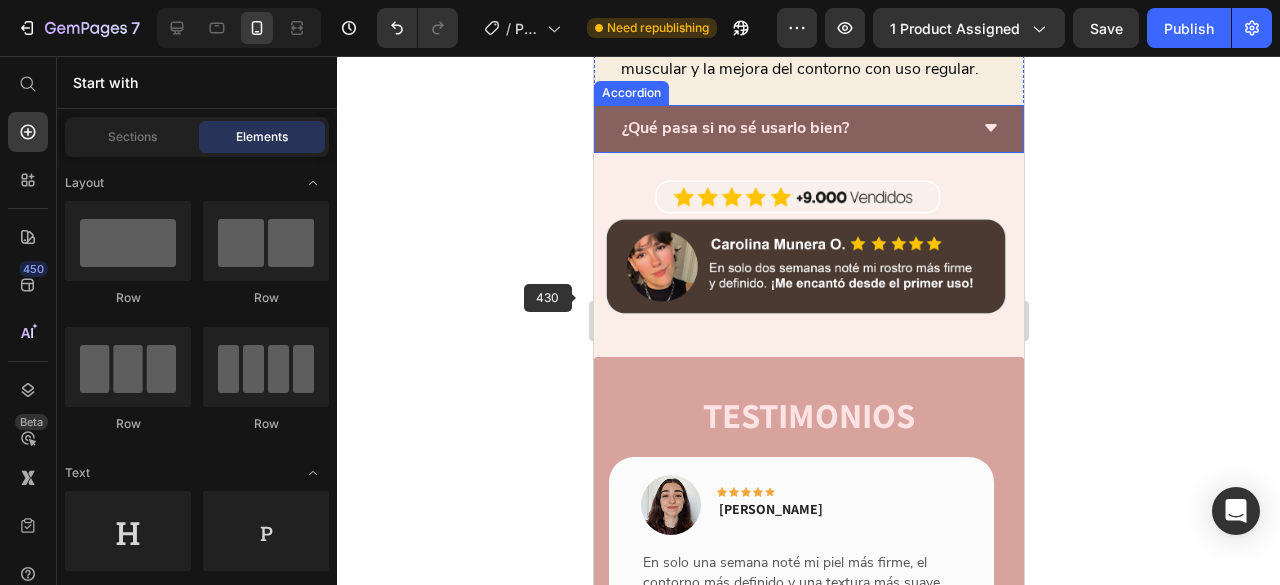 click on "¿Qué pasa si no sé usarlo bien?" at bounding box center [808, 129] 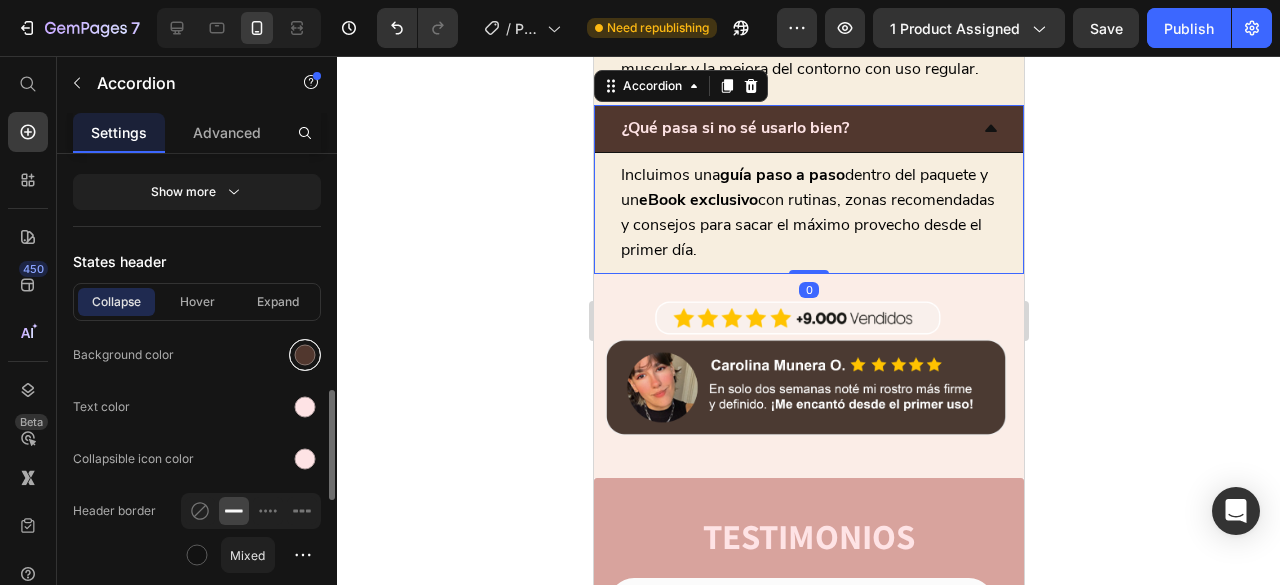 click at bounding box center [305, 355] 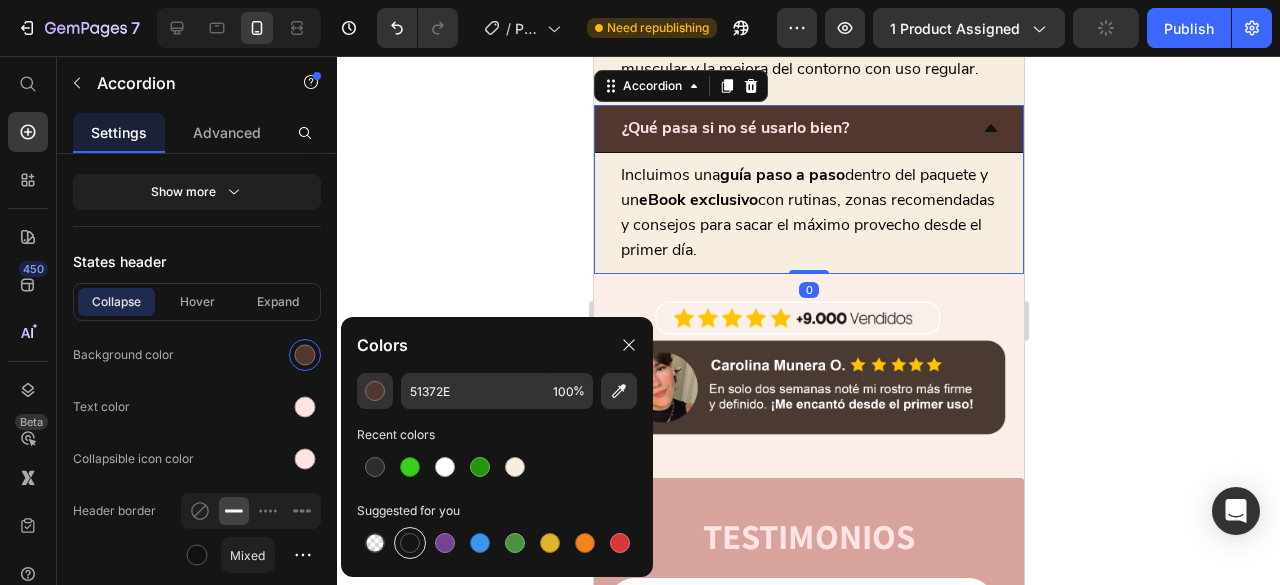 click at bounding box center (410, 543) 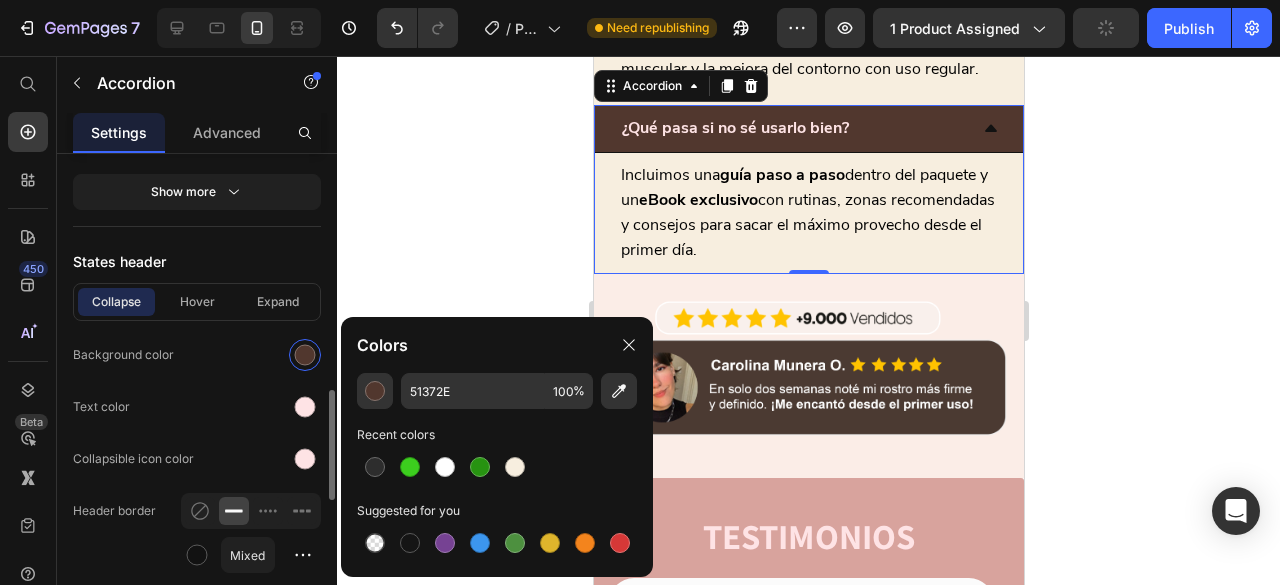 type on "151515" 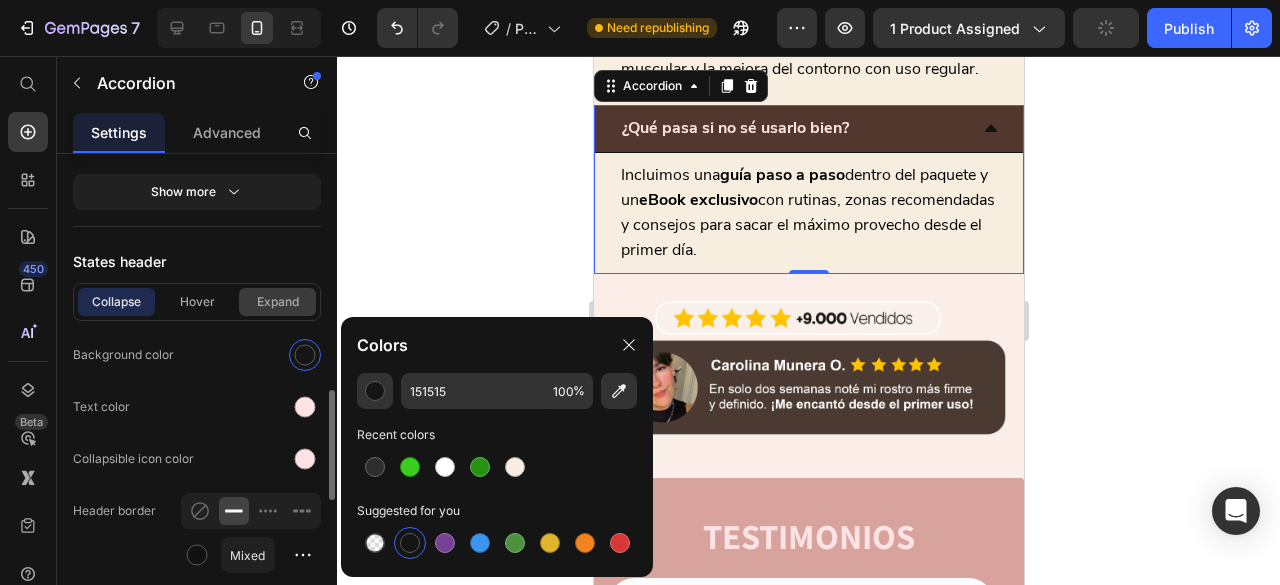 click on "Expand" at bounding box center (277, 302) 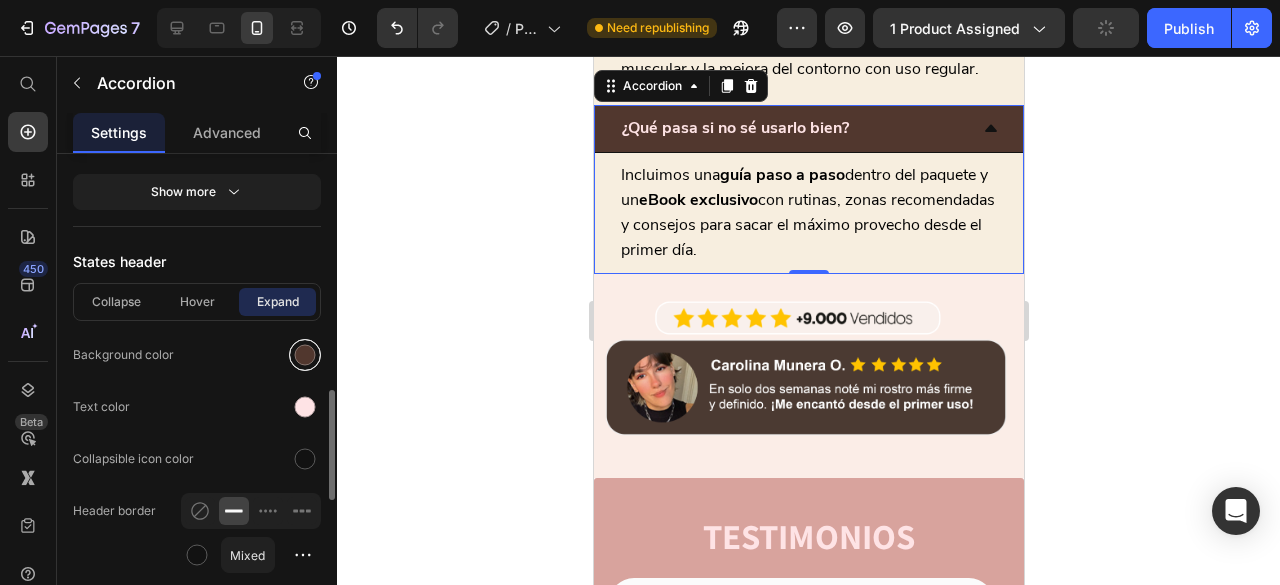 click at bounding box center [305, 355] 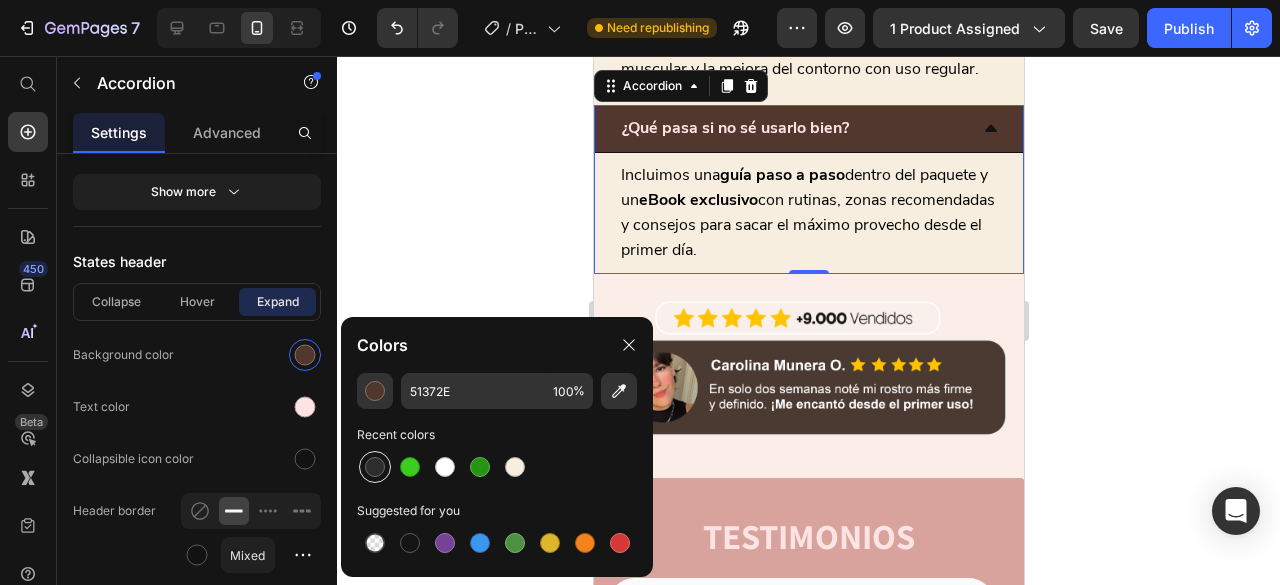 click at bounding box center (375, 467) 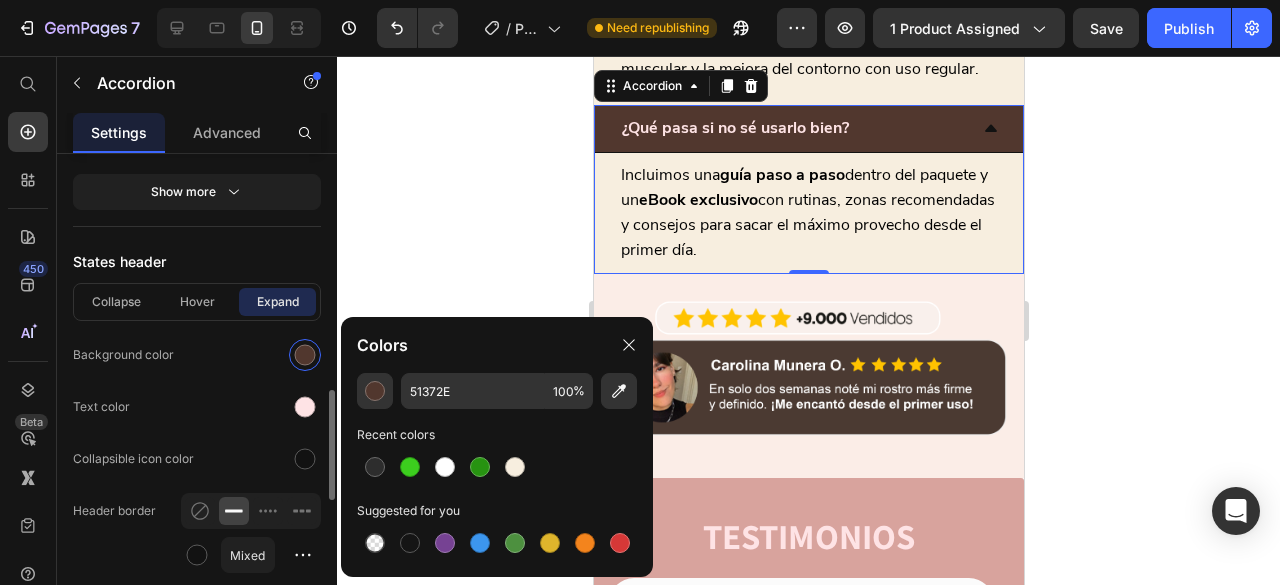type on "2D2D2D" 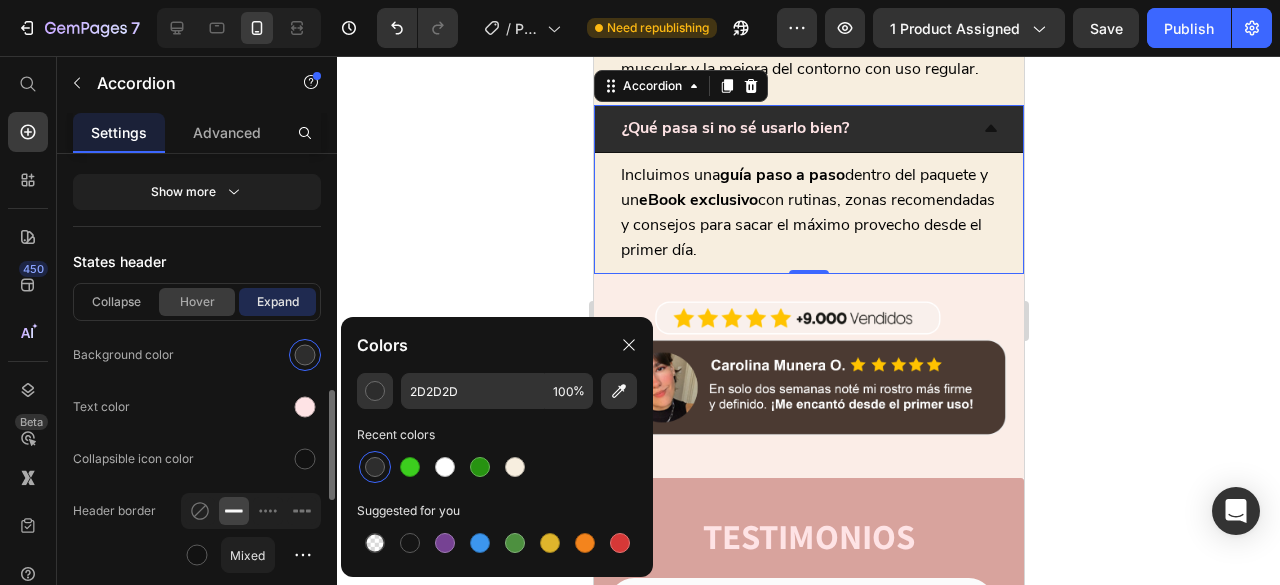 click on "Hover" at bounding box center (197, 302) 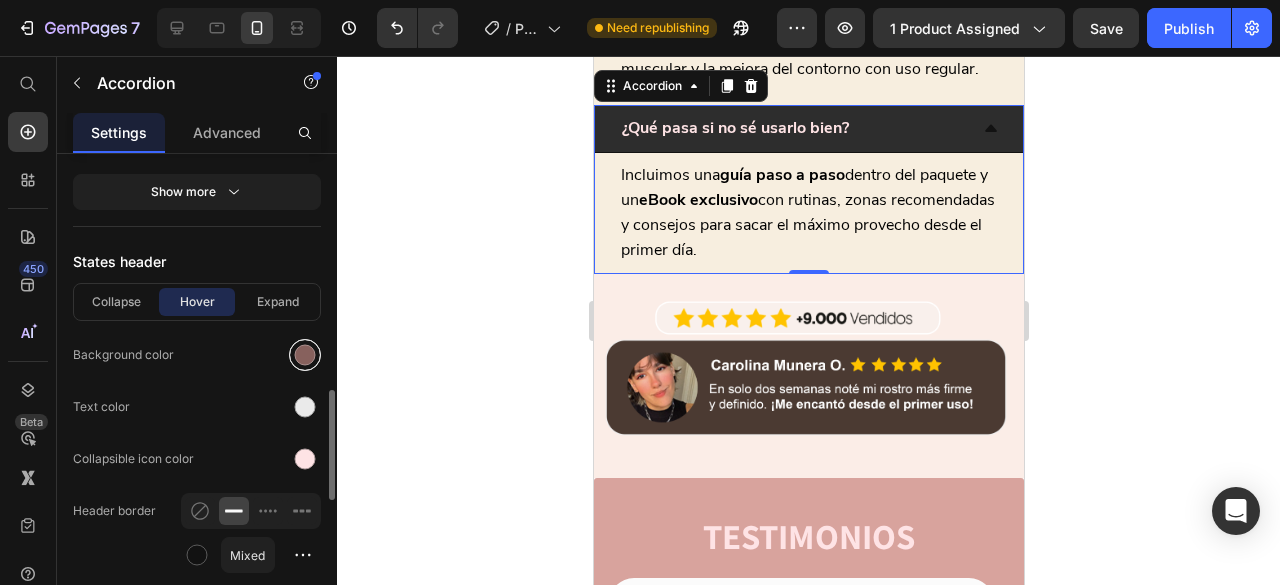 click at bounding box center (305, 355) 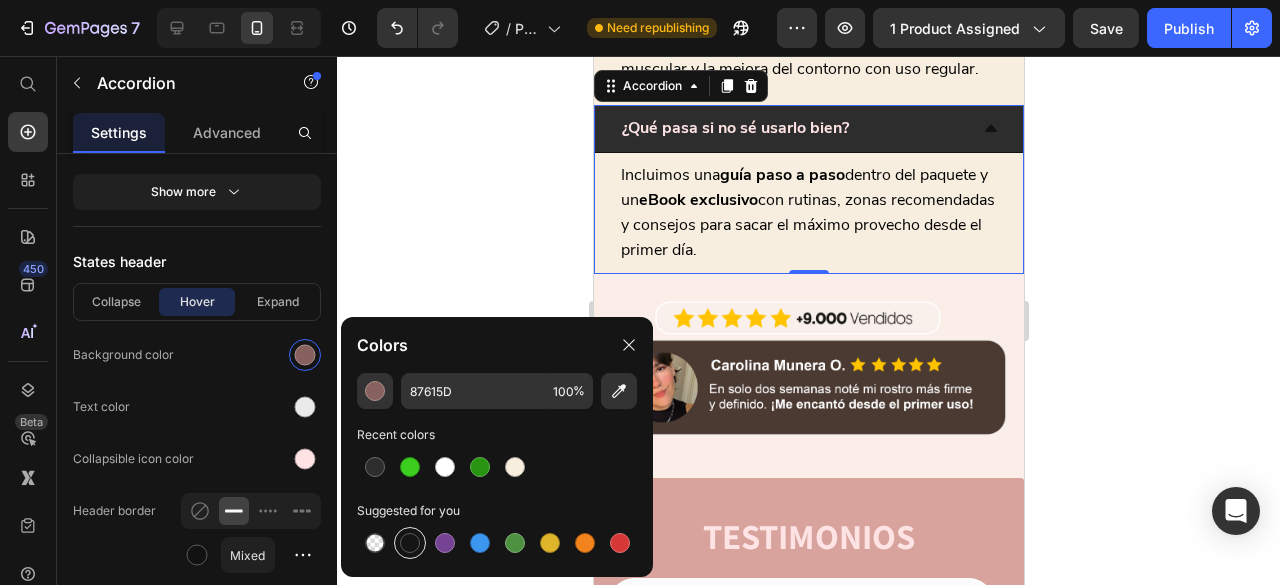 click at bounding box center [410, 543] 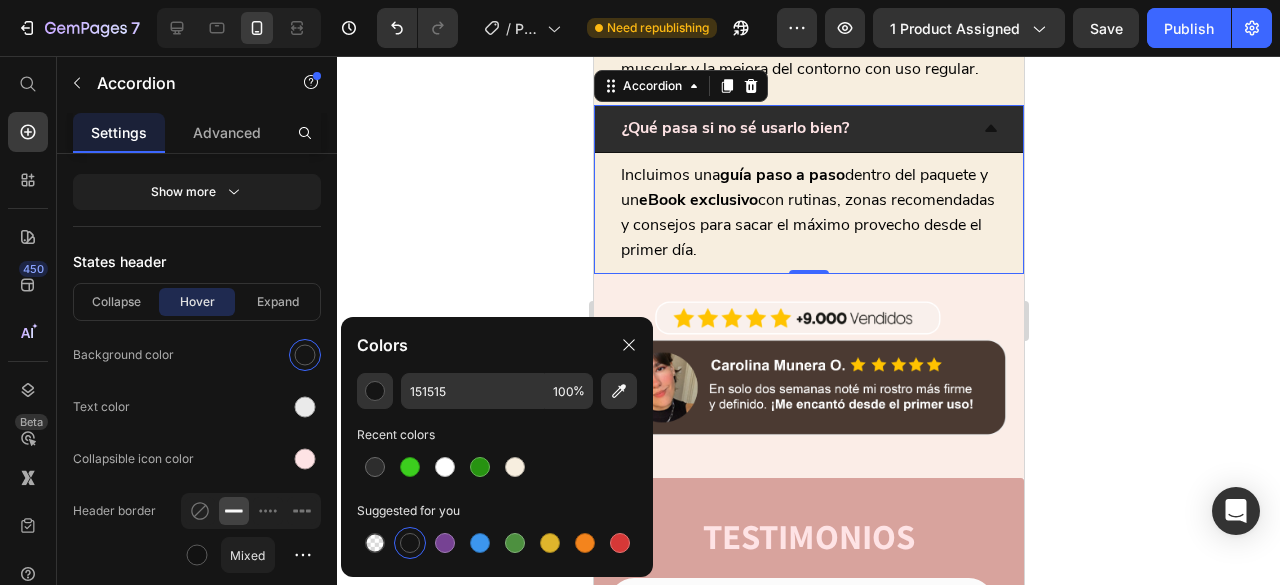 click 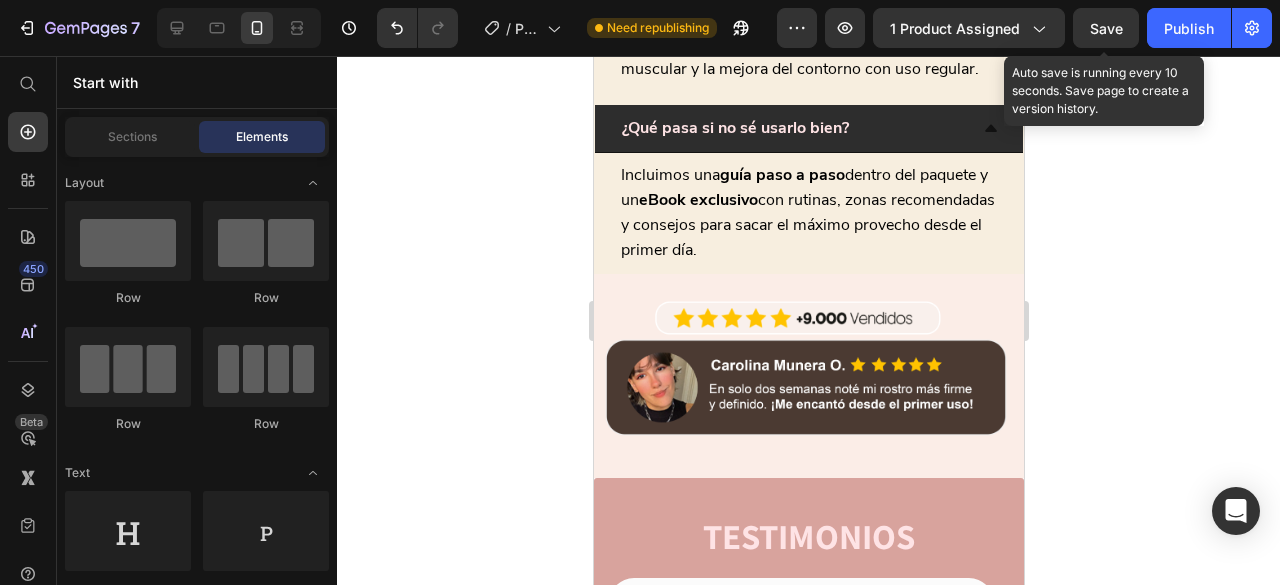 click on "Save" at bounding box center [1106, 28] 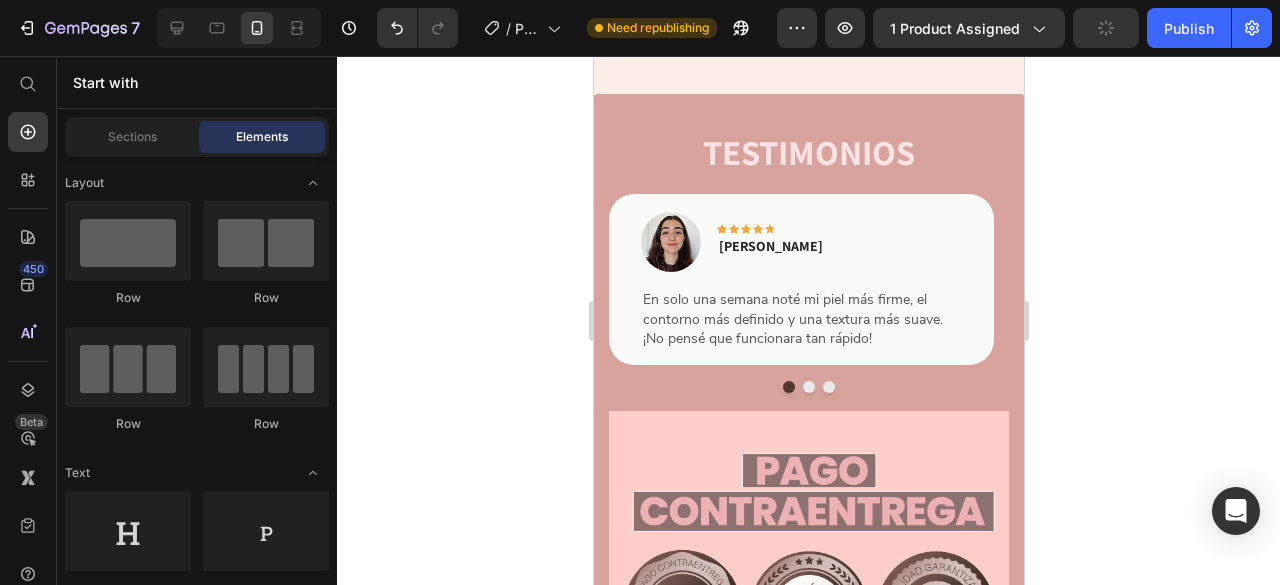 scroll, scrollTop: 5656, scrollLeft: 0, axis: vertical 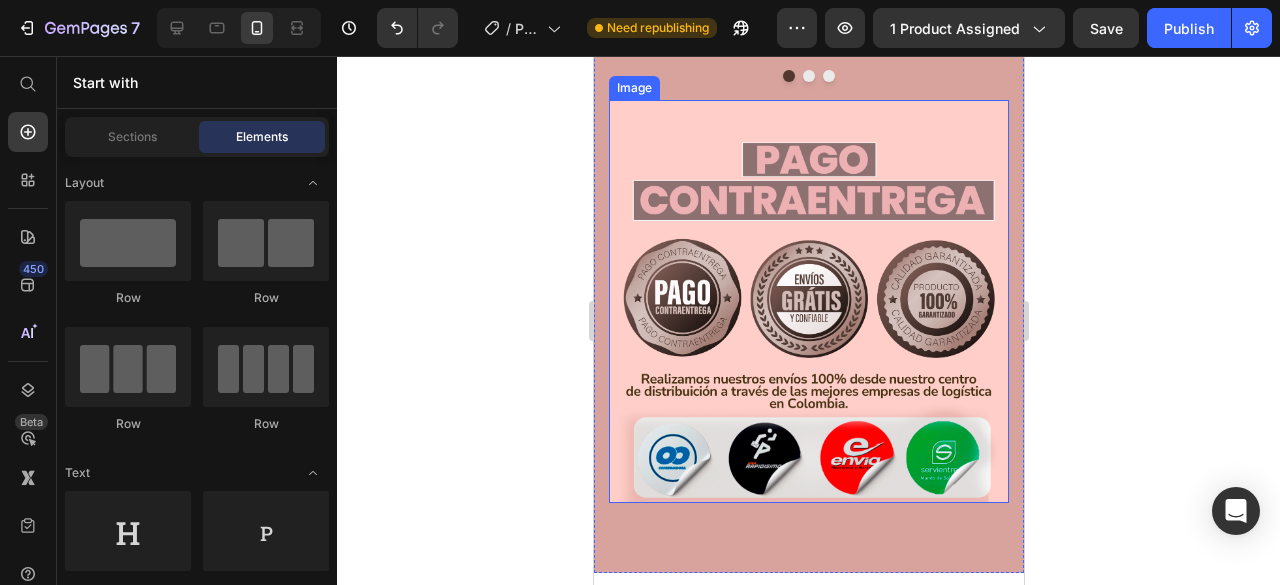 click at bounding box center (808, 301) 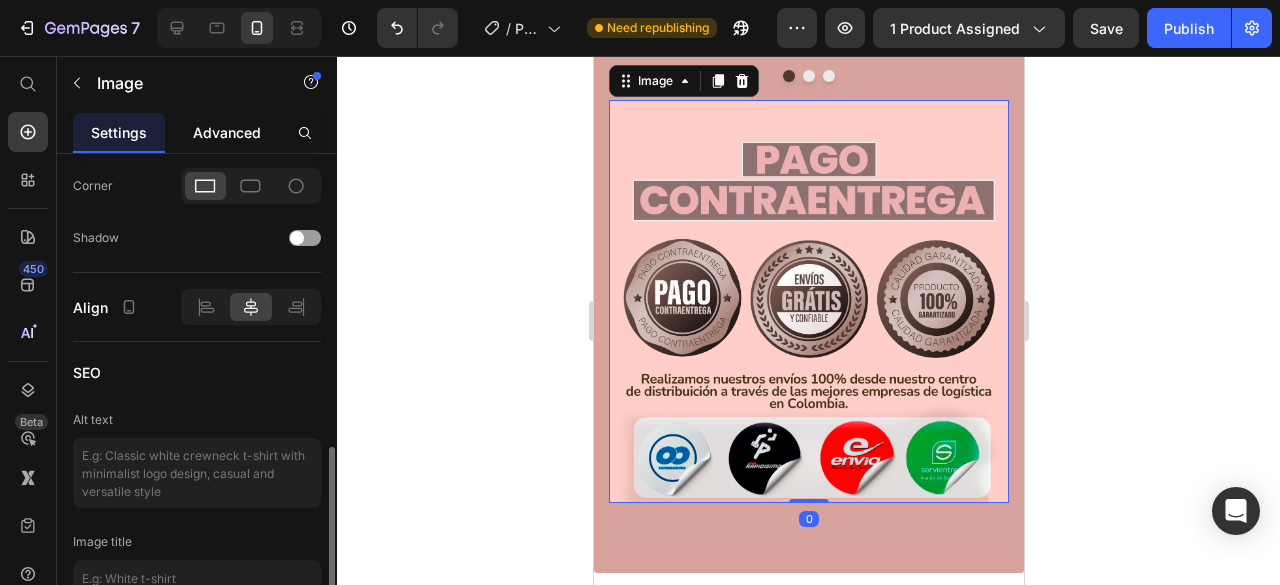 scroll, scrollTop: 882, scrollLeft: 0, axis: vertical 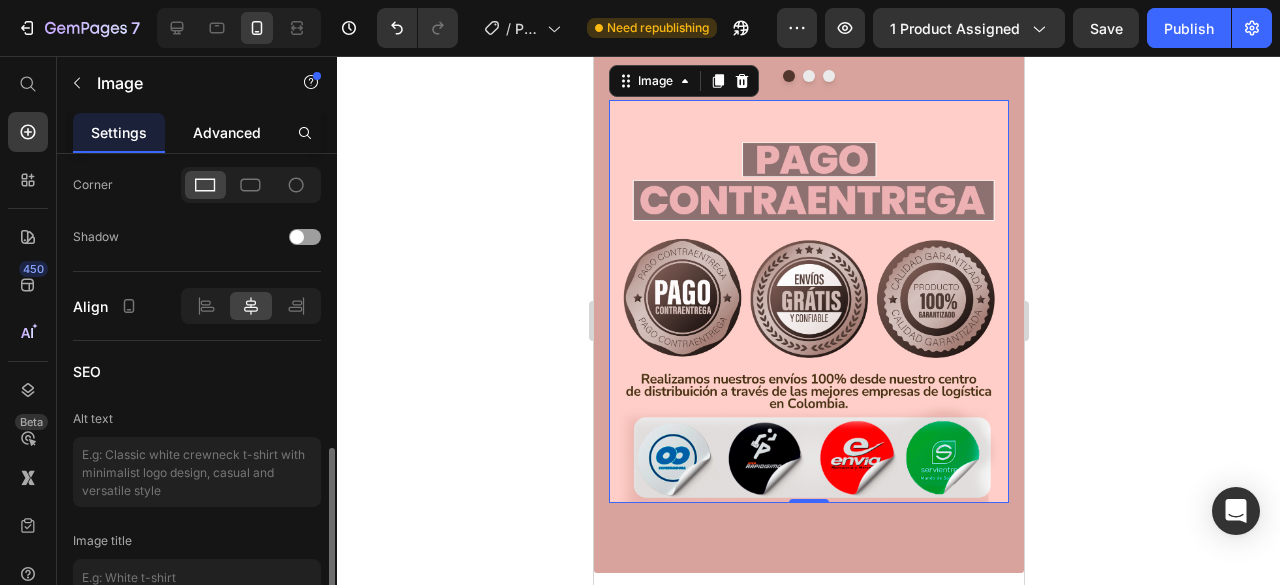 click on "Advanced" at bounding box center [227, 132] 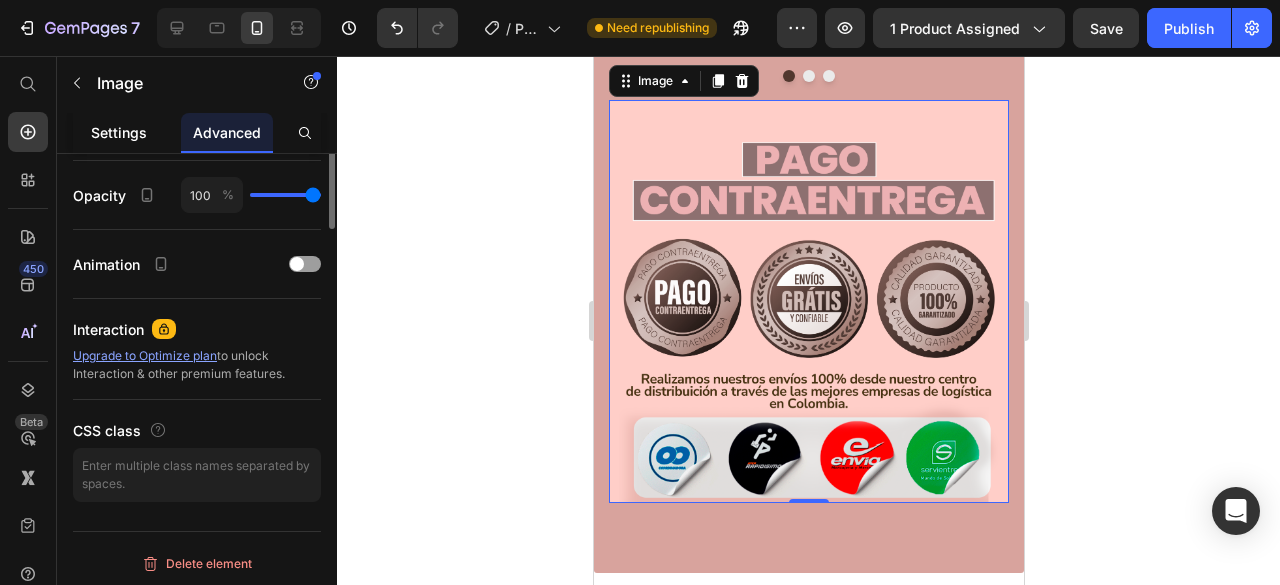 scroll, scrollTop: 479, scrollLeft: 0, axis: vertical 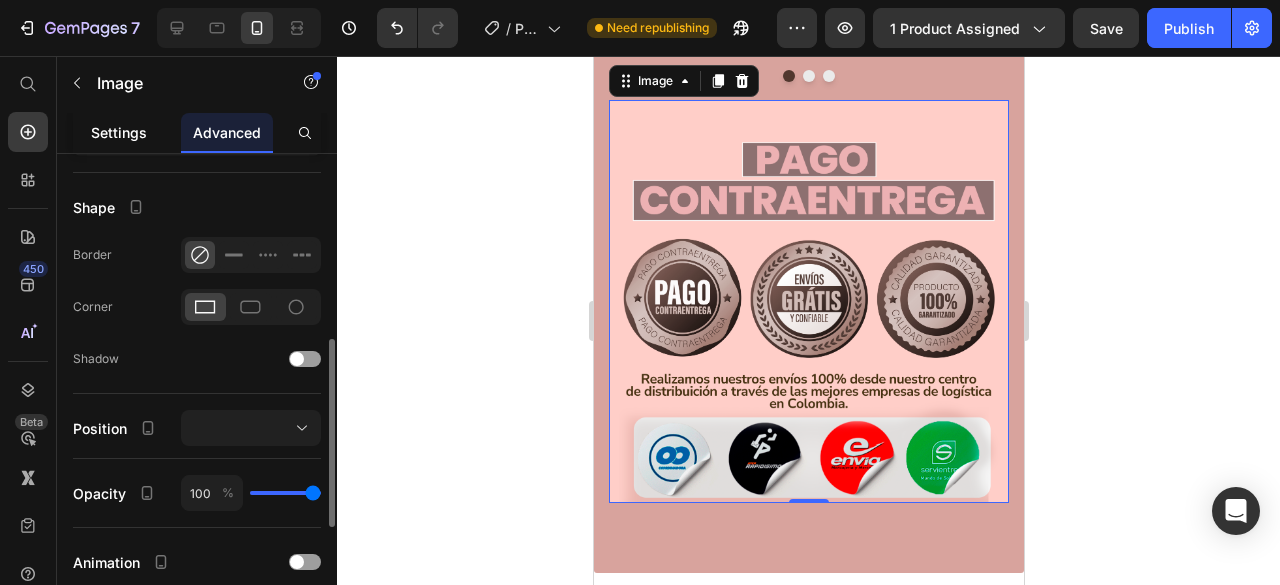 click on "Settings" 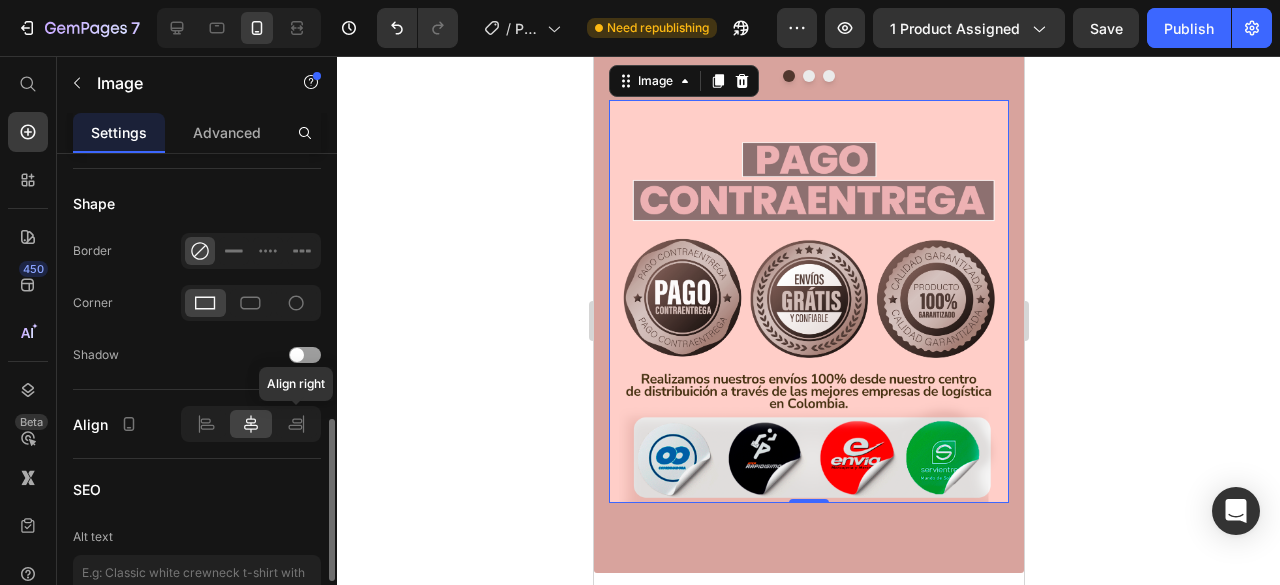 scroll, scrollTop: 776, scrollLeft: 0, axis: vertical 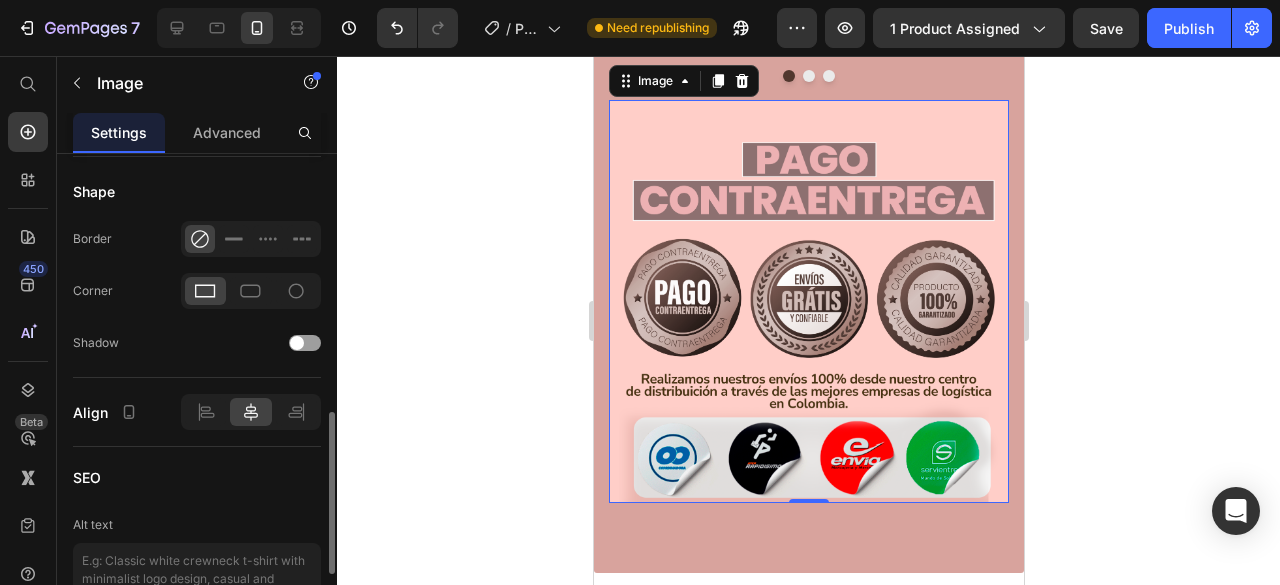 click at bounding box center [808, 301] 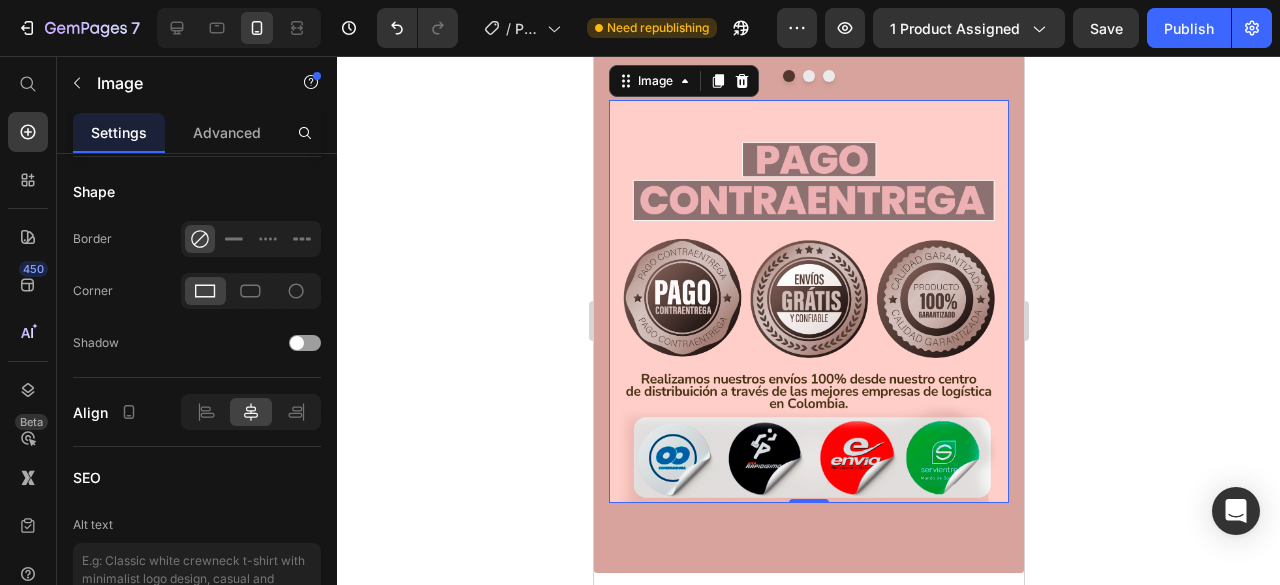 click 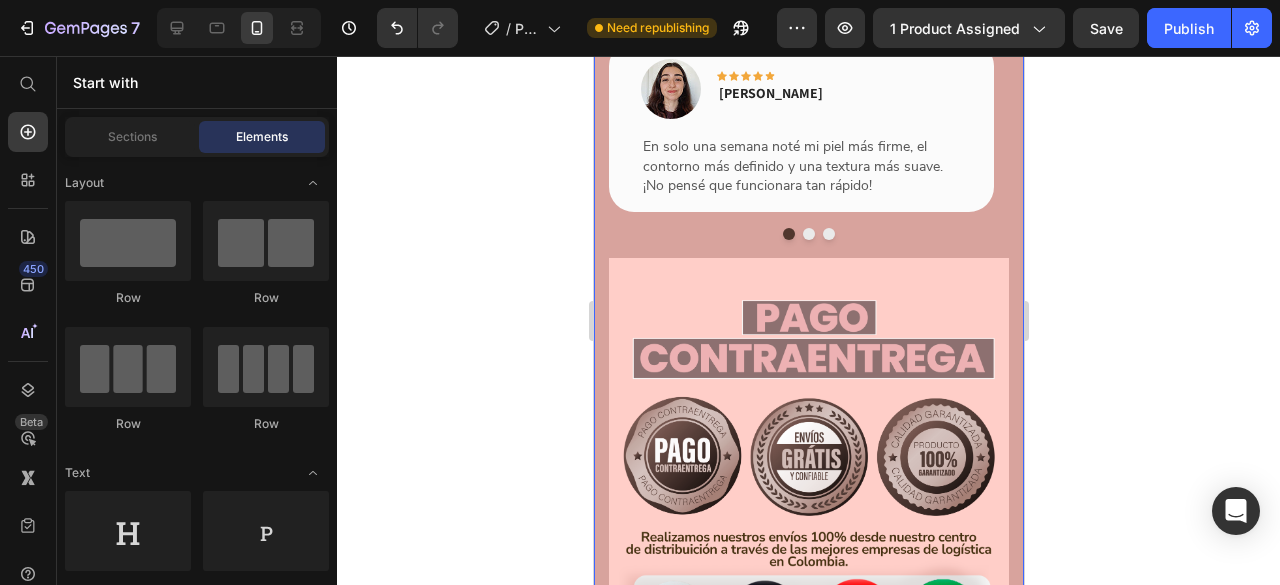 scroll, scrollTop: 5797, scrollLeft: 0, axis: vertical 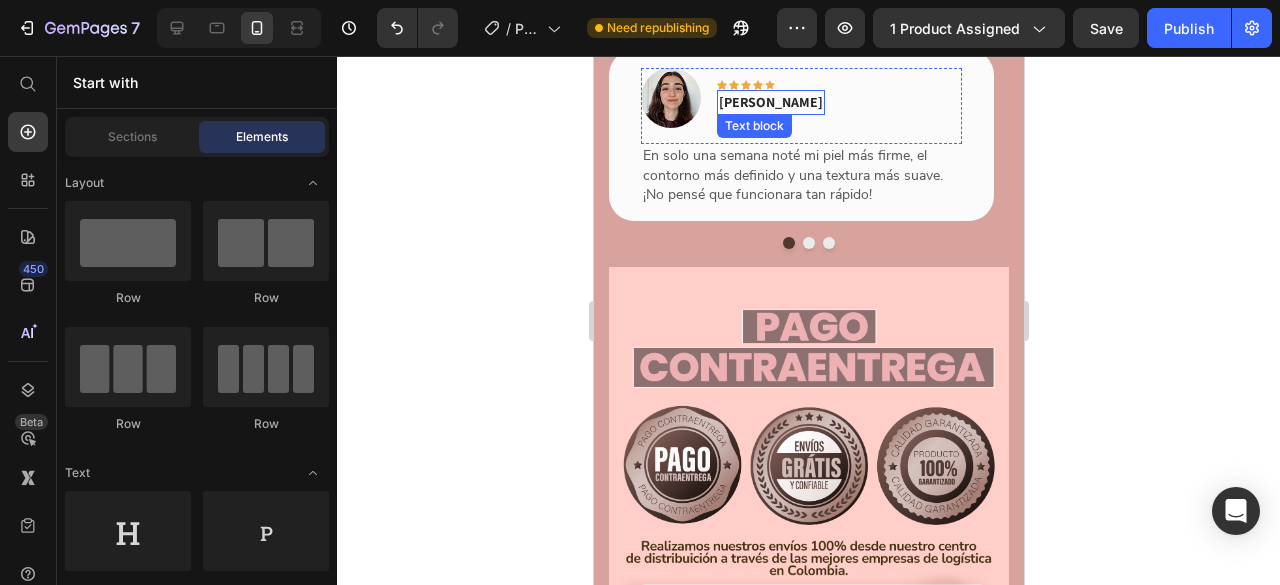 click on "[PERSON_NAME]" at bounding box center [770, 102] 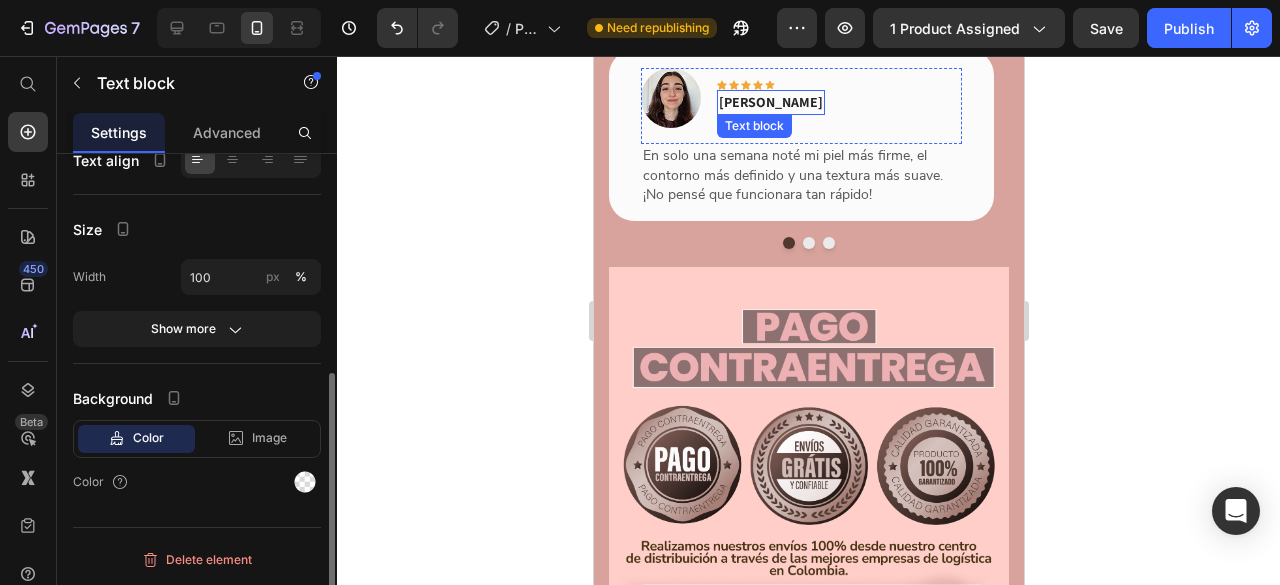 scroll, scrollTop: 0, scrollLeft: 0, axis: both 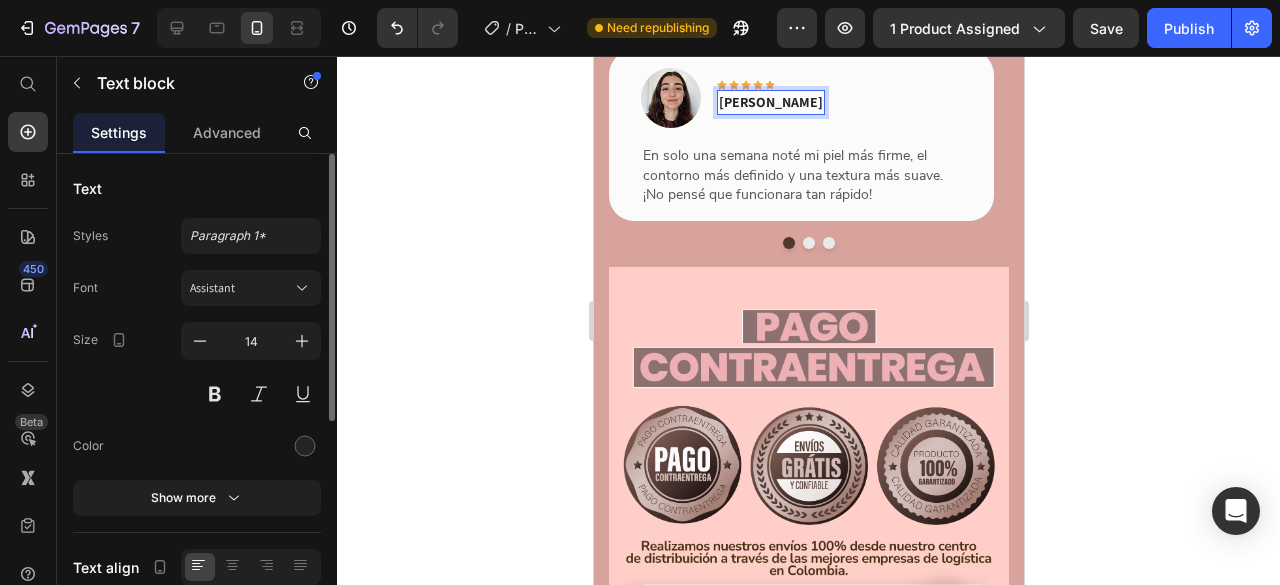 click on "[PERSON_NAME]" at bounding box center [770, 102] 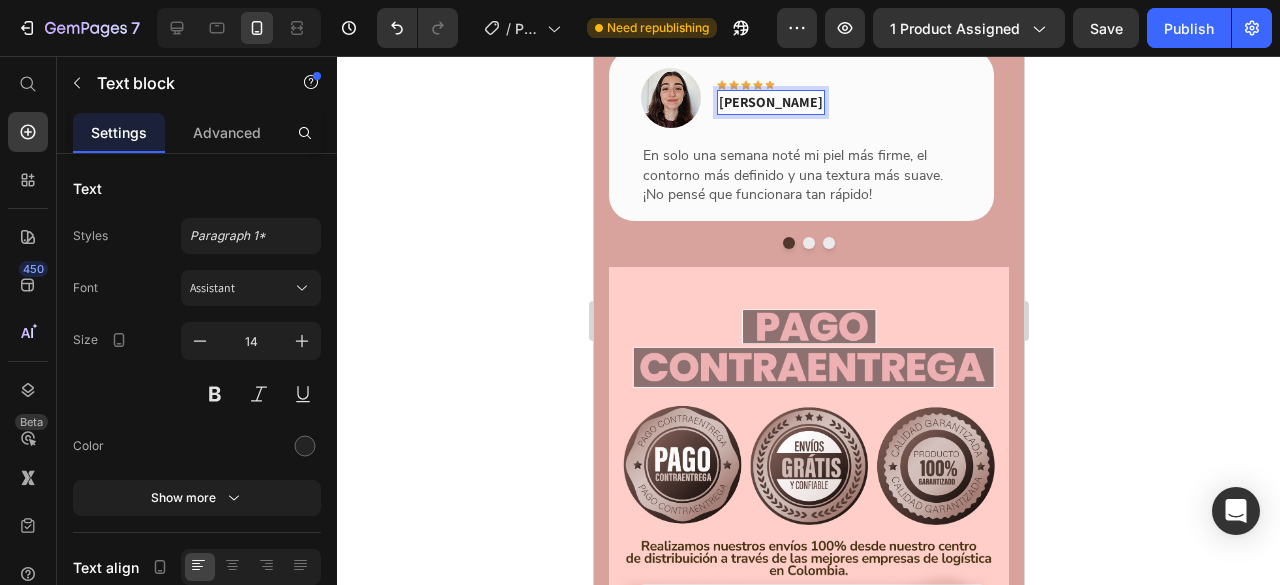 click 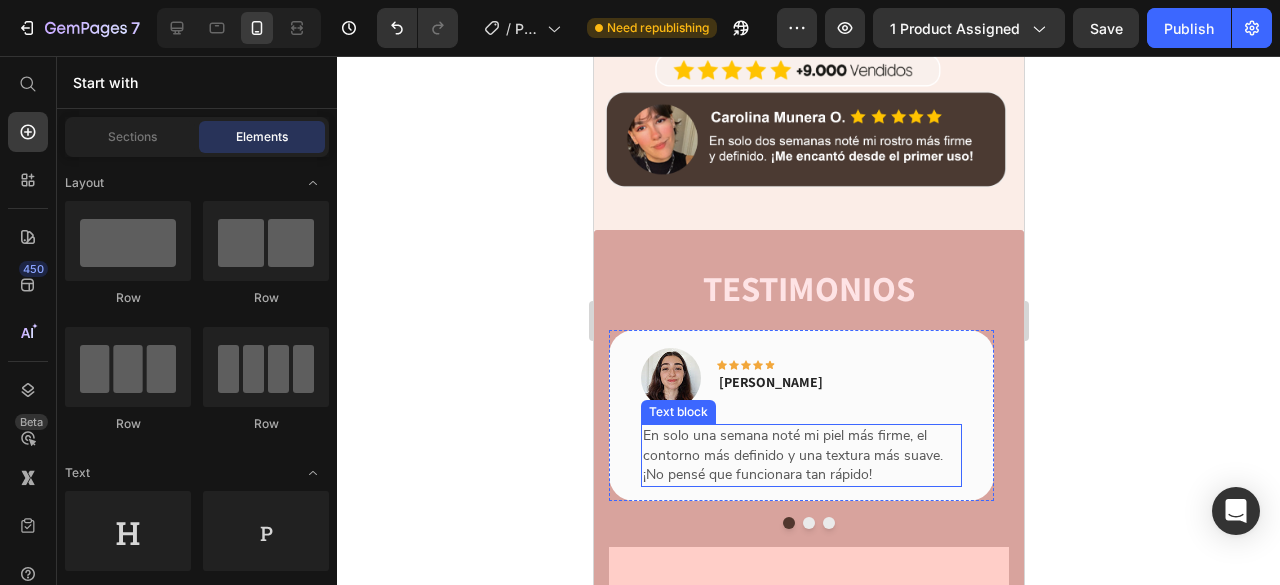 scroll, scrollTop: 5515, scrollLeft: 0, axis: vertical 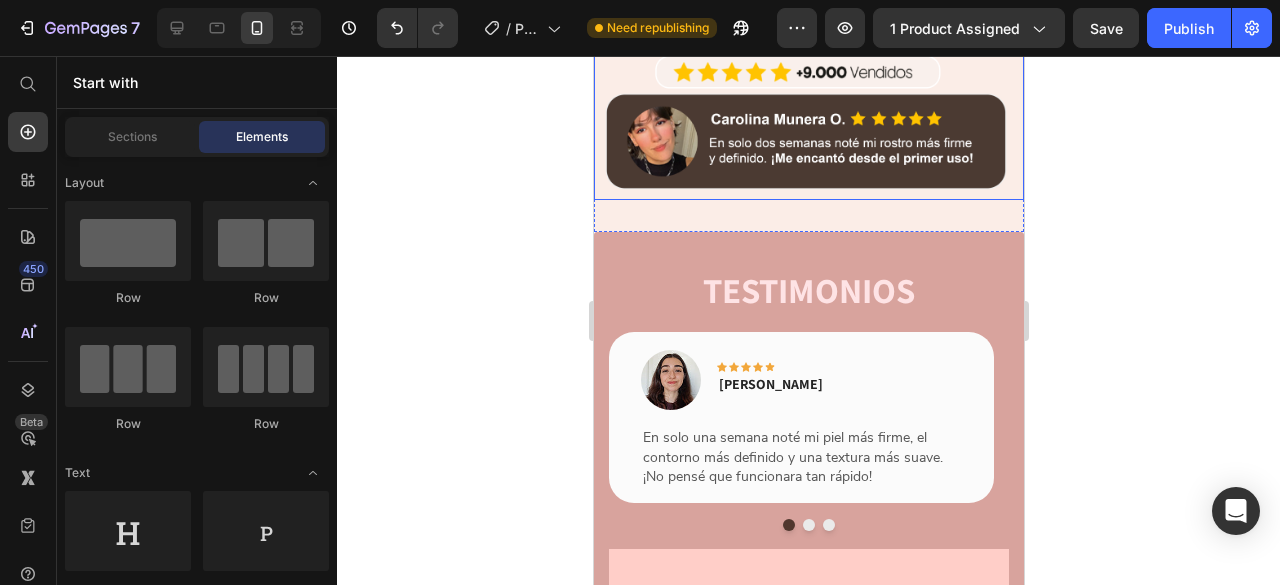 click at bounding box center (808, 122) 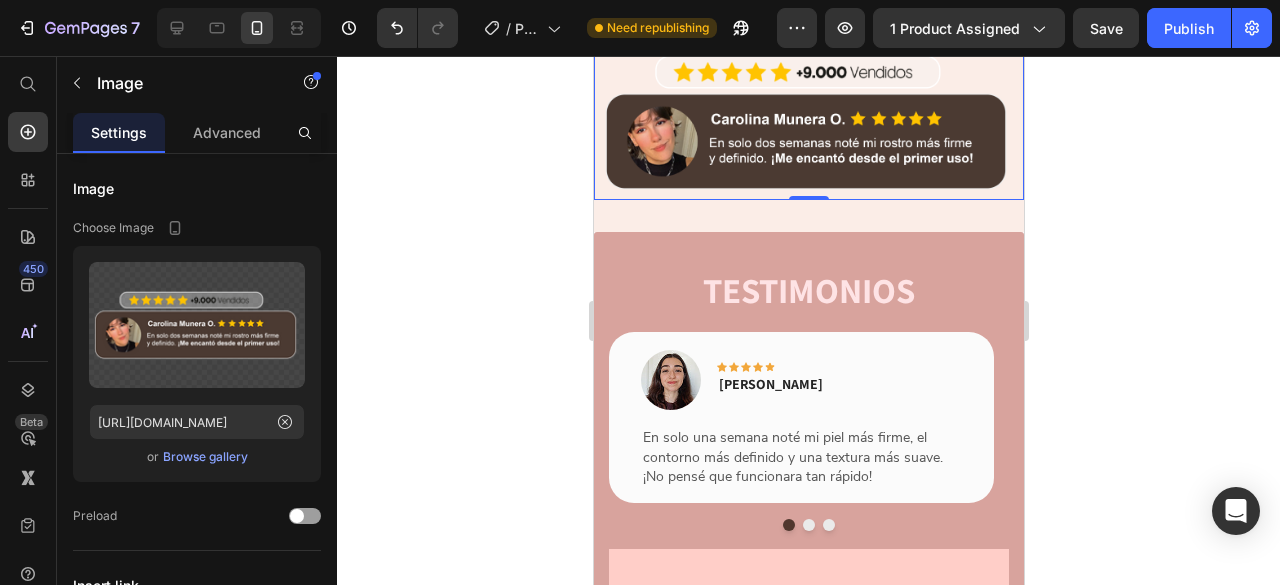 drag, startPoint x: 728, startPoint y: 316, endPoint x: 923, endPoint y: 399, distance: 211.92923 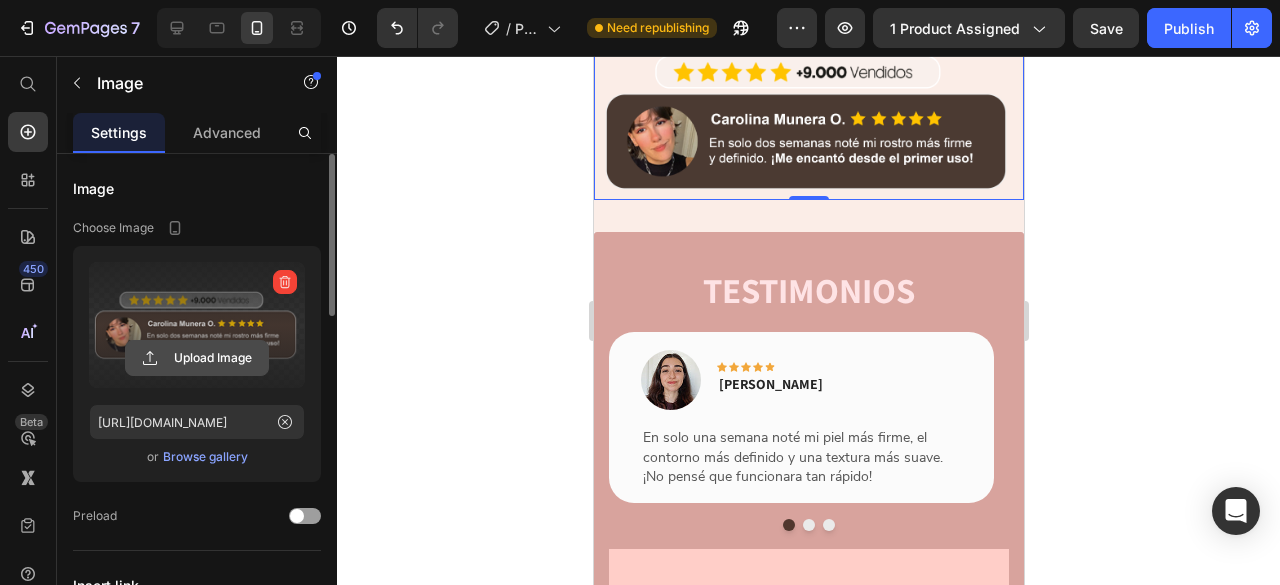 click 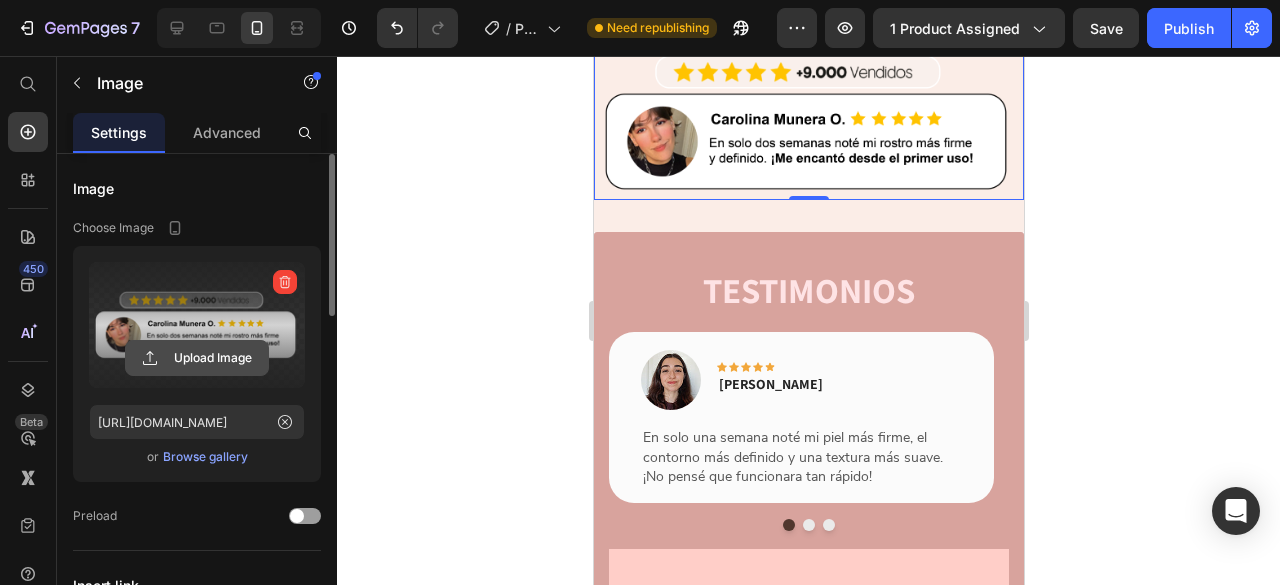 click 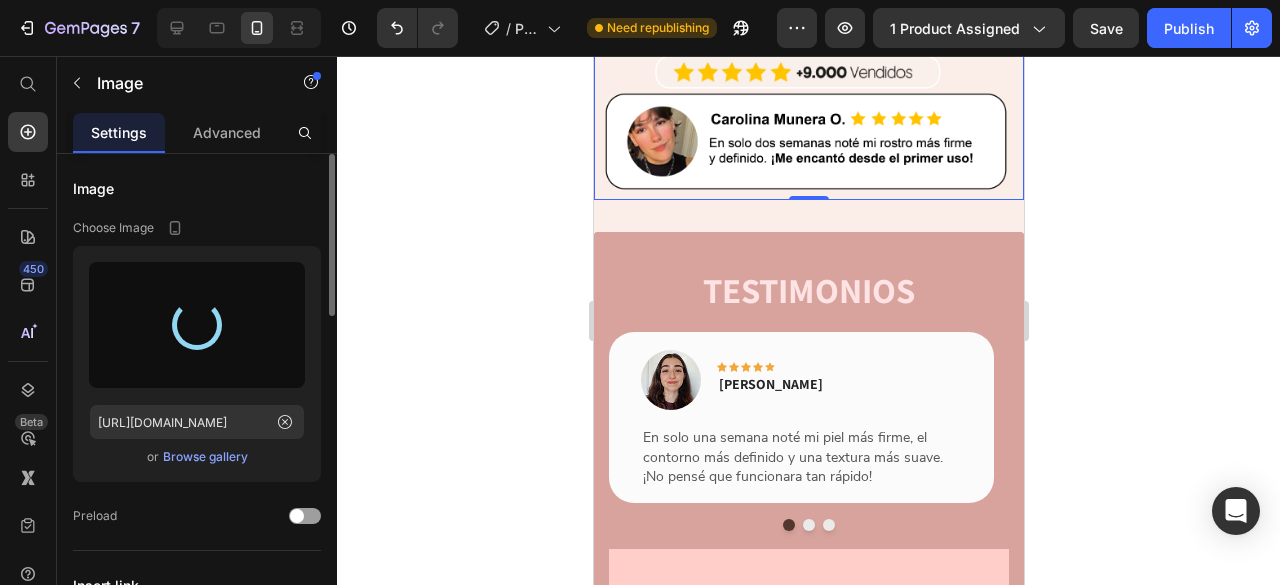 type on "https://cdn.shopify.com/s/files/1/0860/9421/7527/files/gempages_499786262215918822-d295142e-1d59-4fa3-b43f-0a0ef59ab916.png" 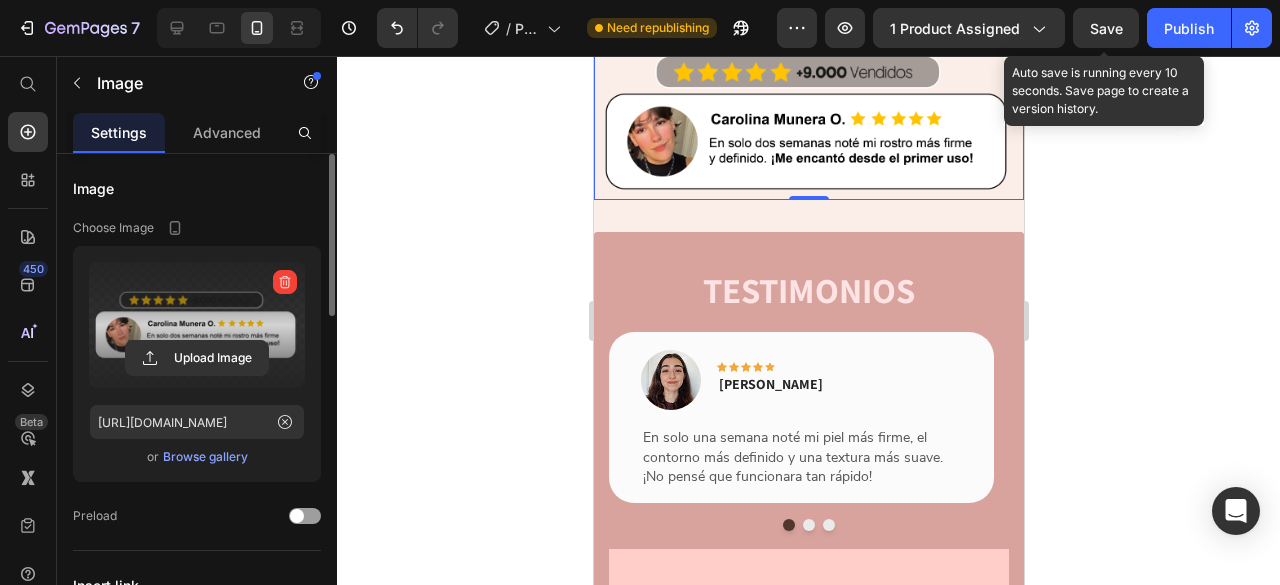 click on "Save" at bounding box center (1106, 28) 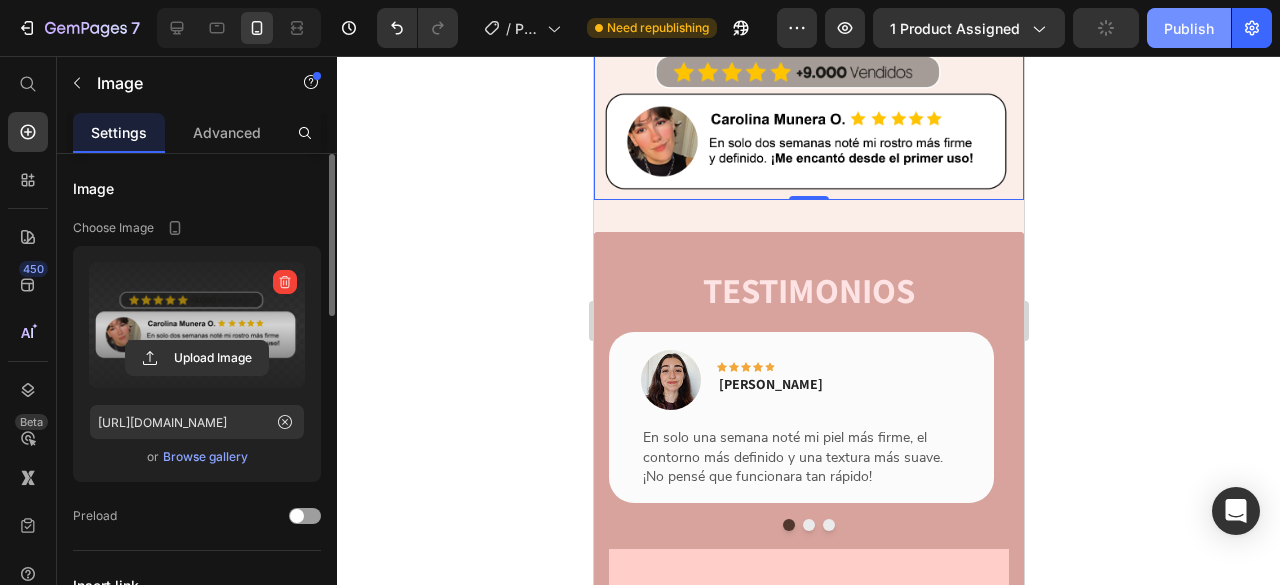 click on "Publish" at bounding box center [1189, 28] 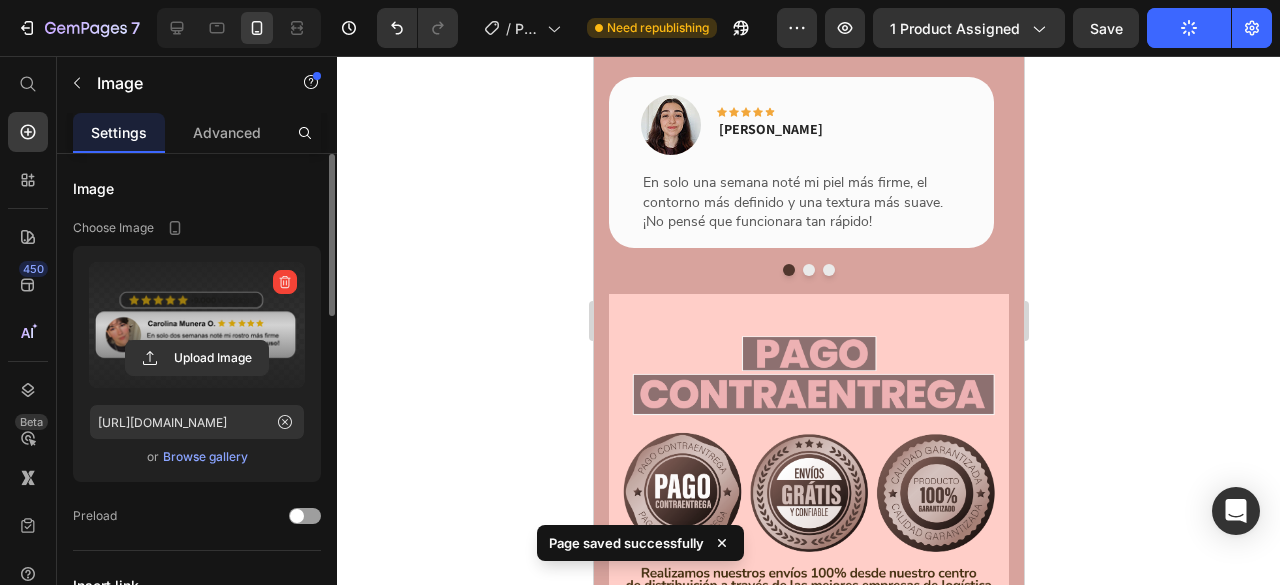 scroll, scrollTop: 5815, scrollLeft: 0, axis: vertical 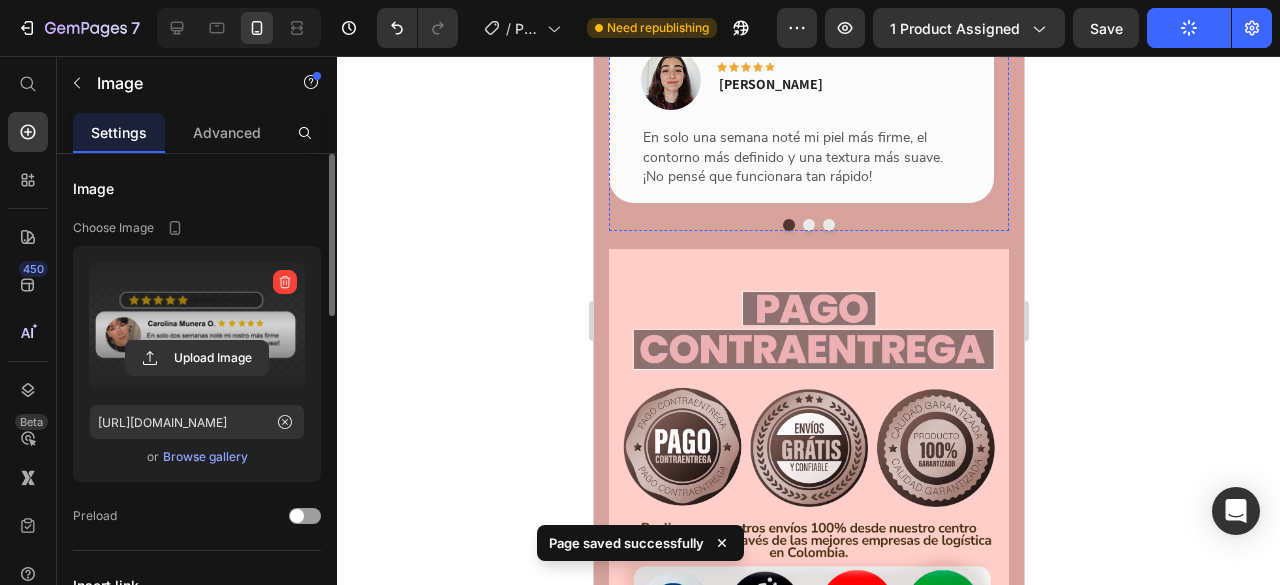 click on "TESTIMONIOS" at bounding box center [808, -9] 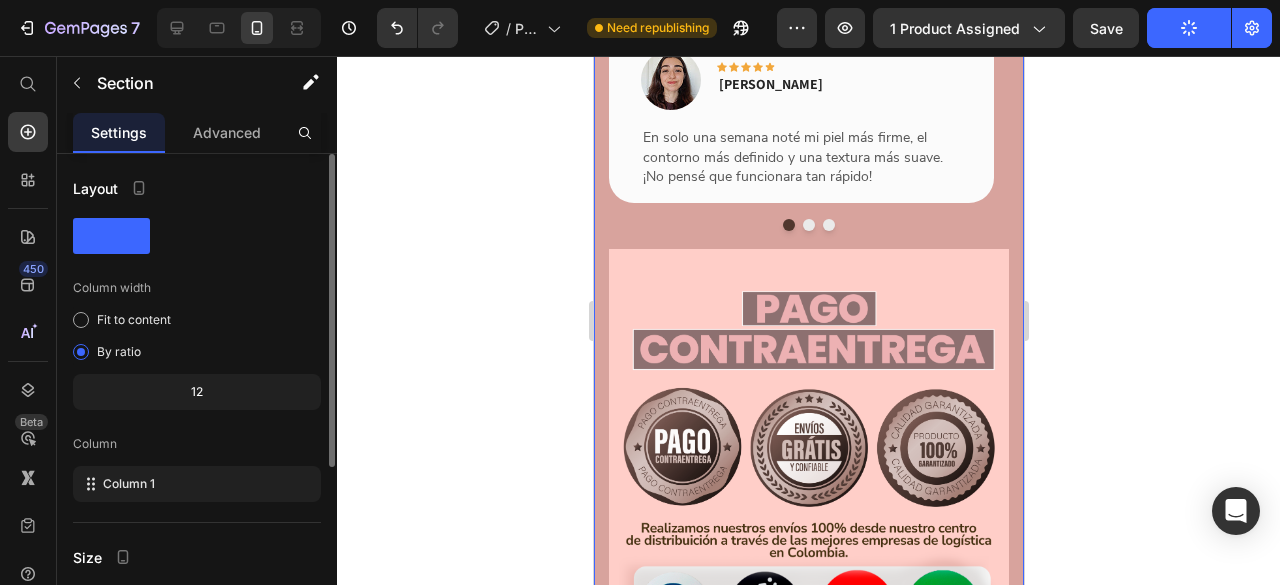 click on "TESTIMONIOS Heading   16 Image
Icon
Icon
Icon
Icon
Icon Row Laura Montañez Text block Row En solo una semana noté mi piel más firme, el contorno más definido y una textura más suave. ¡No pensé que funcionara tan rápido! Text block Row Image
Icon
Icon
Icon
Icon
Icon Row Juliana Sánchez Text block Row Tengo la piel sensible, pero este masajeador no me irritó para nada. Es suave, cómodo de usar y desde el primer día sentí mi piel más tonificada Text block Row Image
Icon
Icon
Icon
Icon
Icon Row Daniela Restrepo Text block Row Llevo dos semanas usándolo y mi papada ha bajado visiblemente. Me siento más segura al verme al espejo. ¡Vale cada peso! Text block Row Carousel Row Image Section 2" at bounding box center [808, 327] 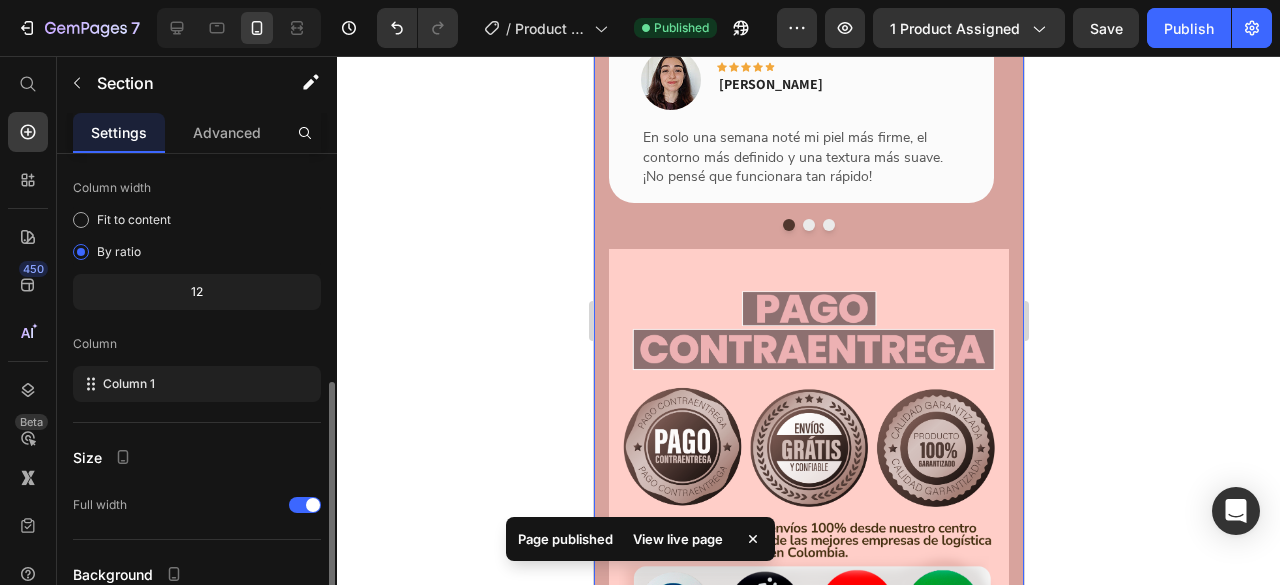 scroll, scrollTop: 200, scrollLeft: 0, axis: vertical 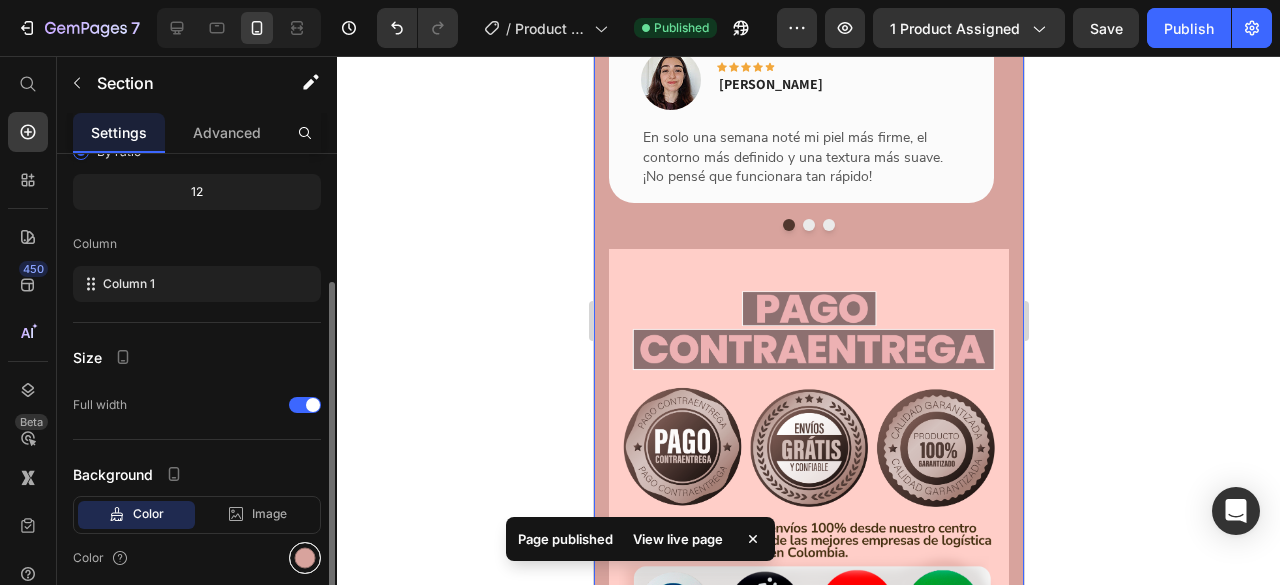 click at bounding box center (305, 558) 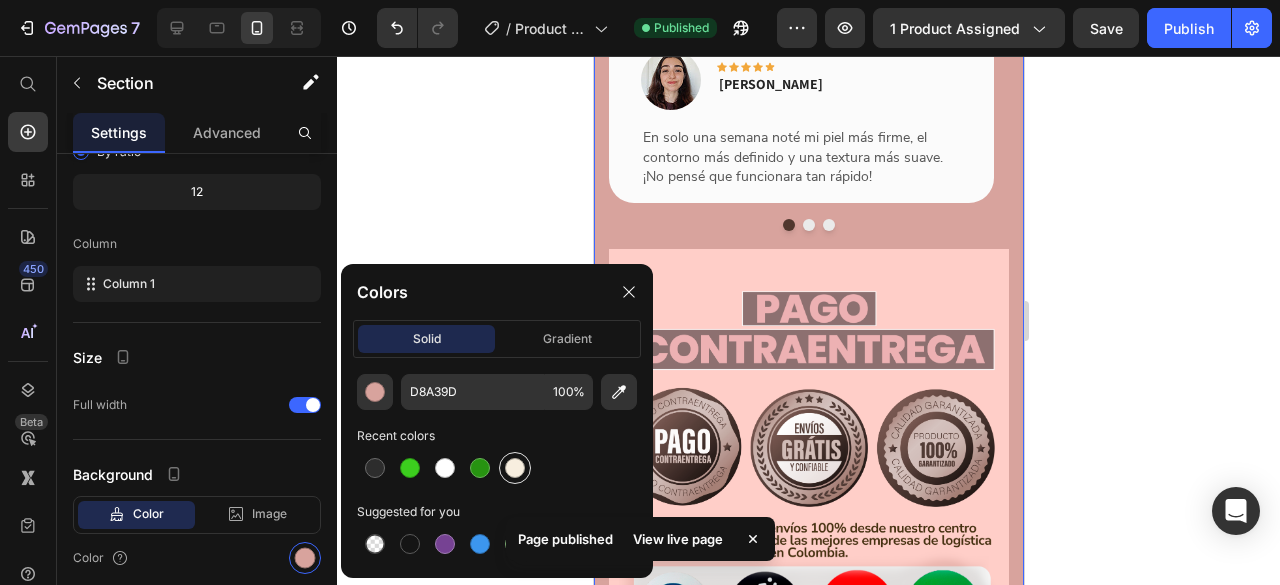click at bounding box center [515, 468] 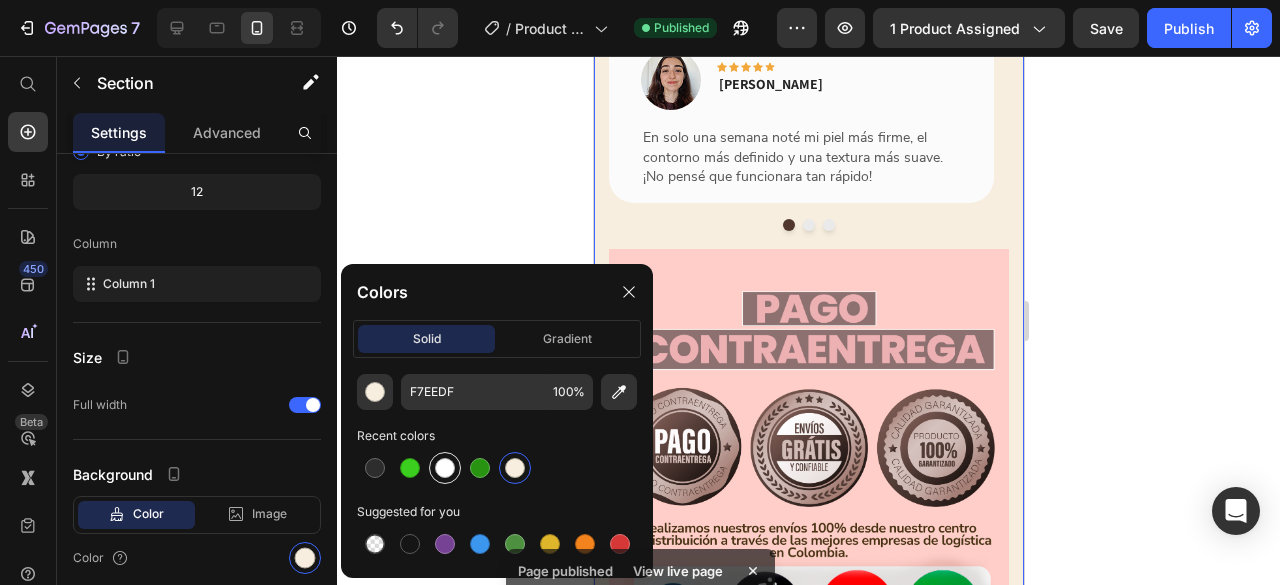click at bounding box center (445, 468) 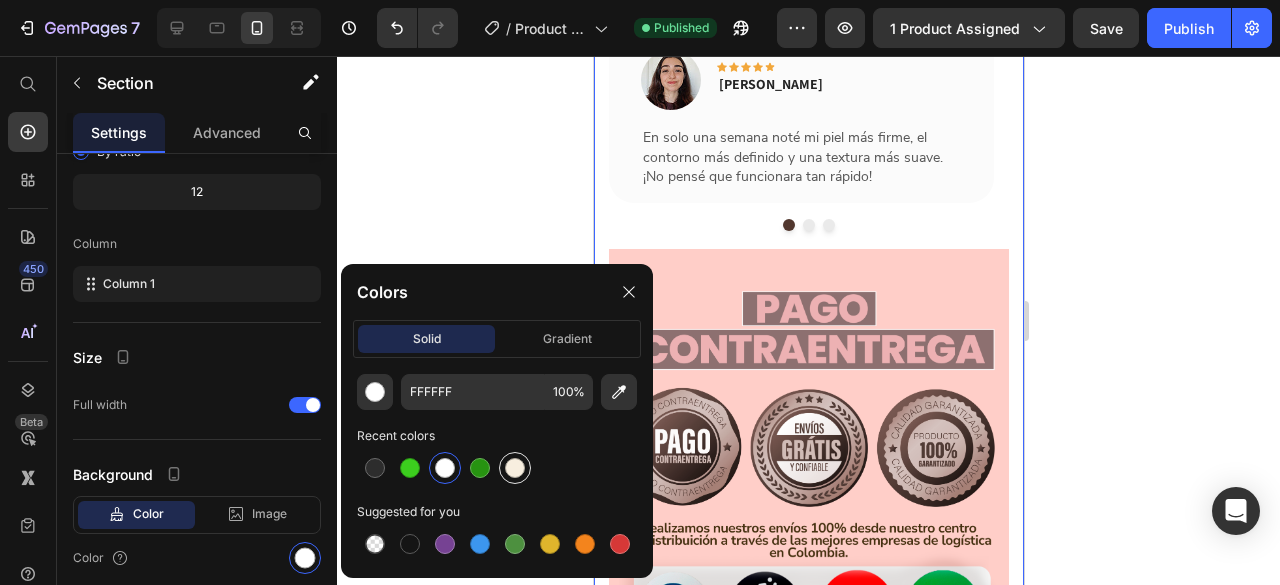 click at bounding box center [515, 468] 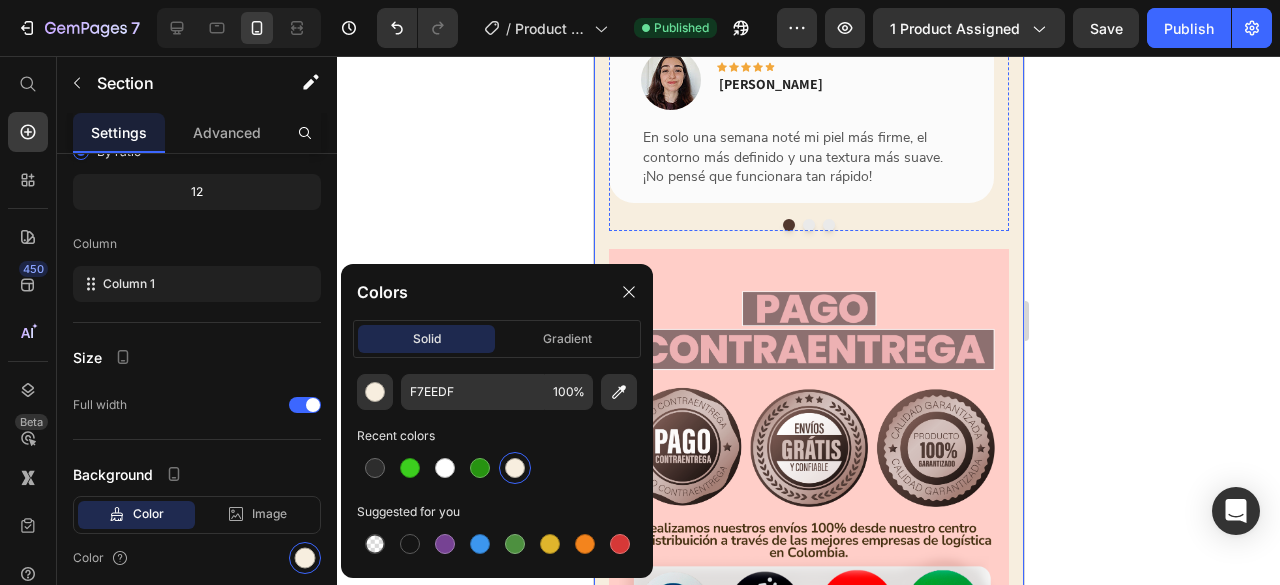 click on "TESTIMONIOS" at bounding box center [808, -9] 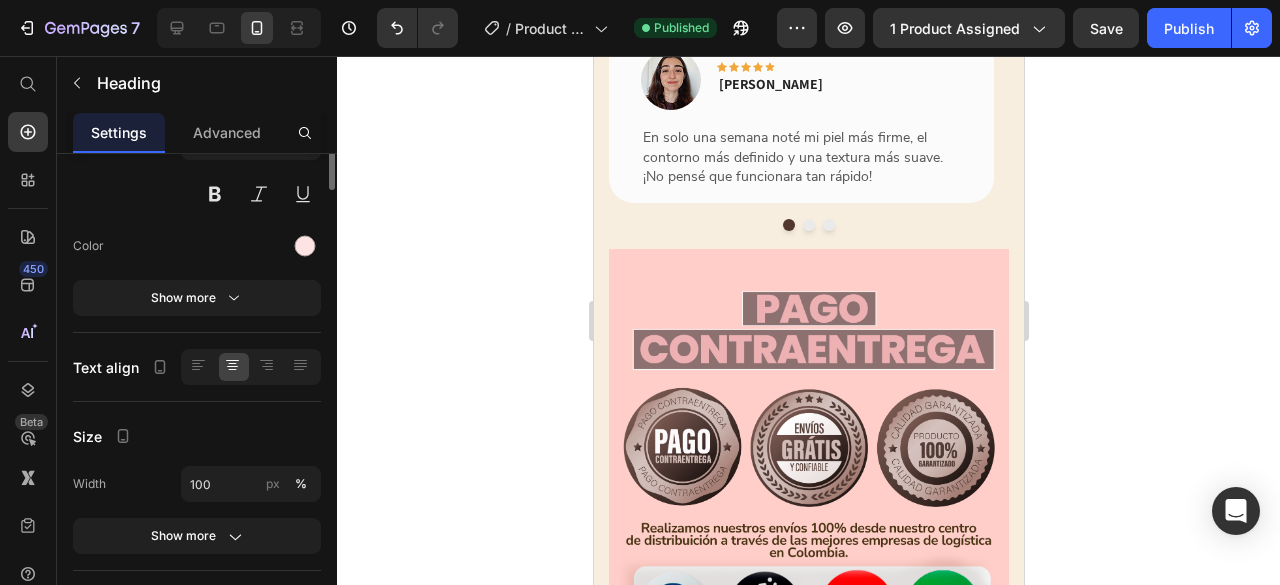 scroll, scrollTop: 0, scrollLeft: 0, axis: both 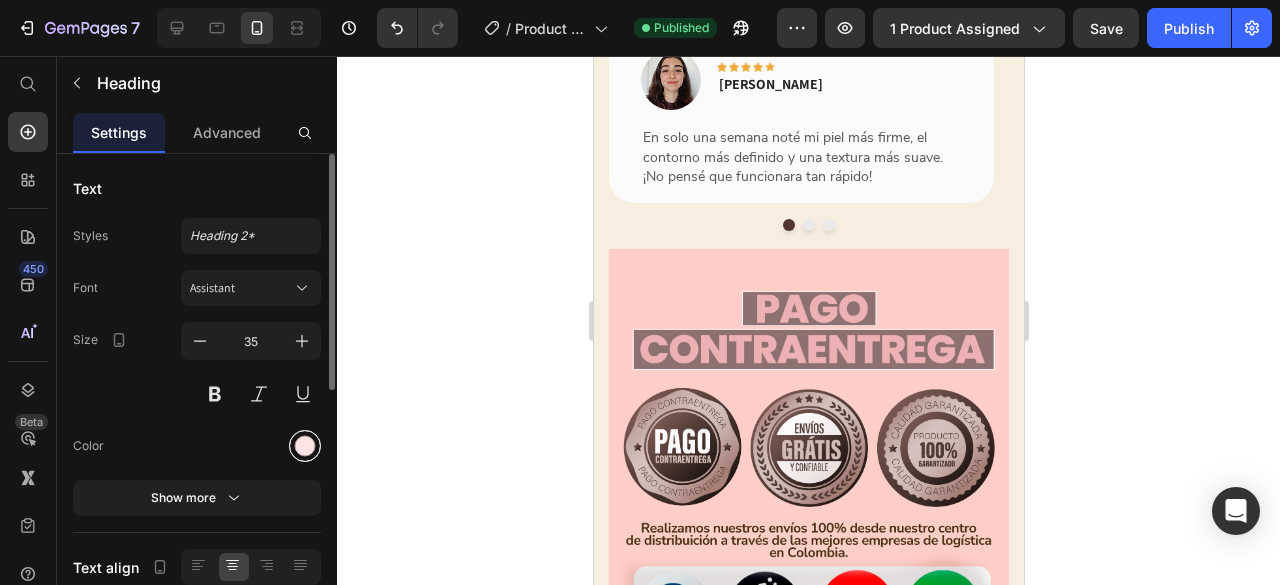 click at bounding box center (305, 446) 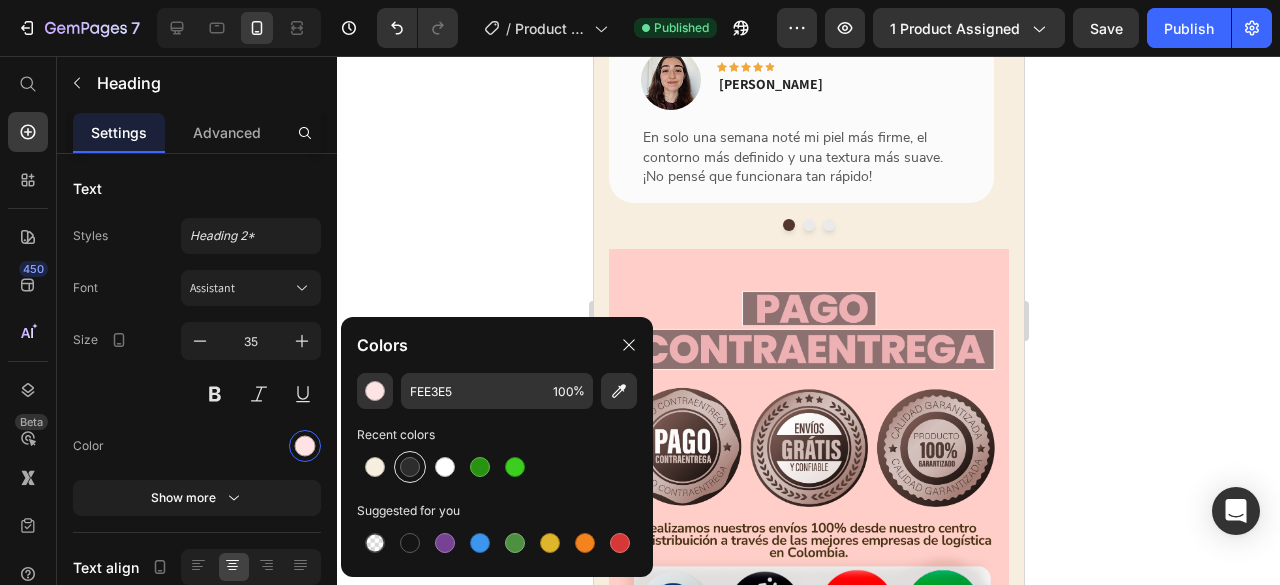click at bounding box center [410, 467] 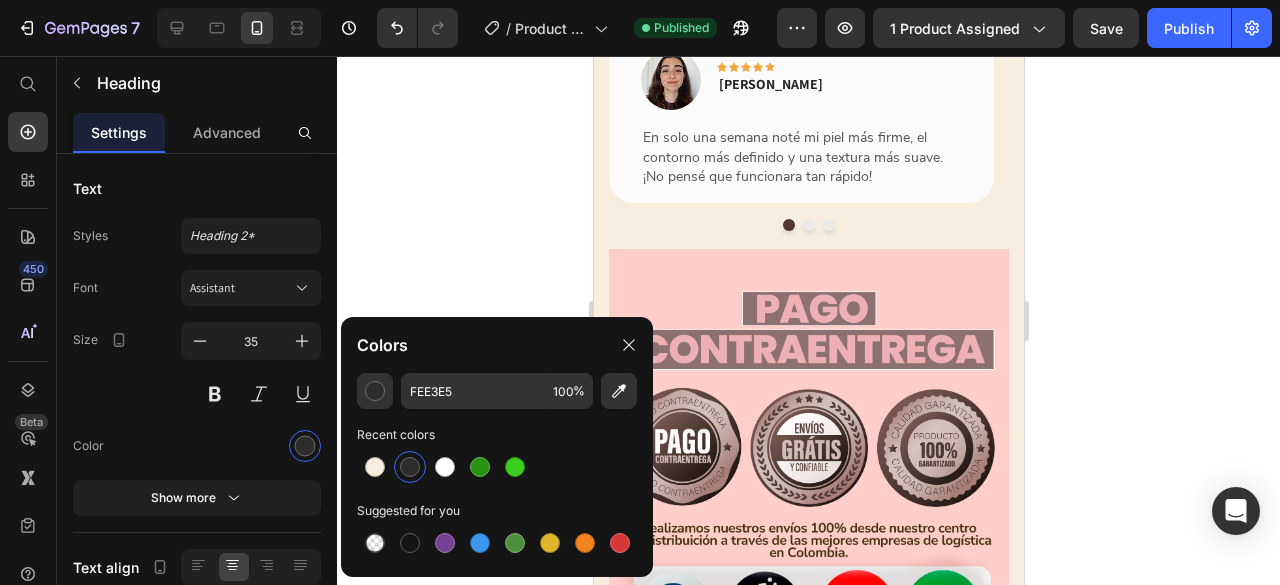 type on "2D2D2D" 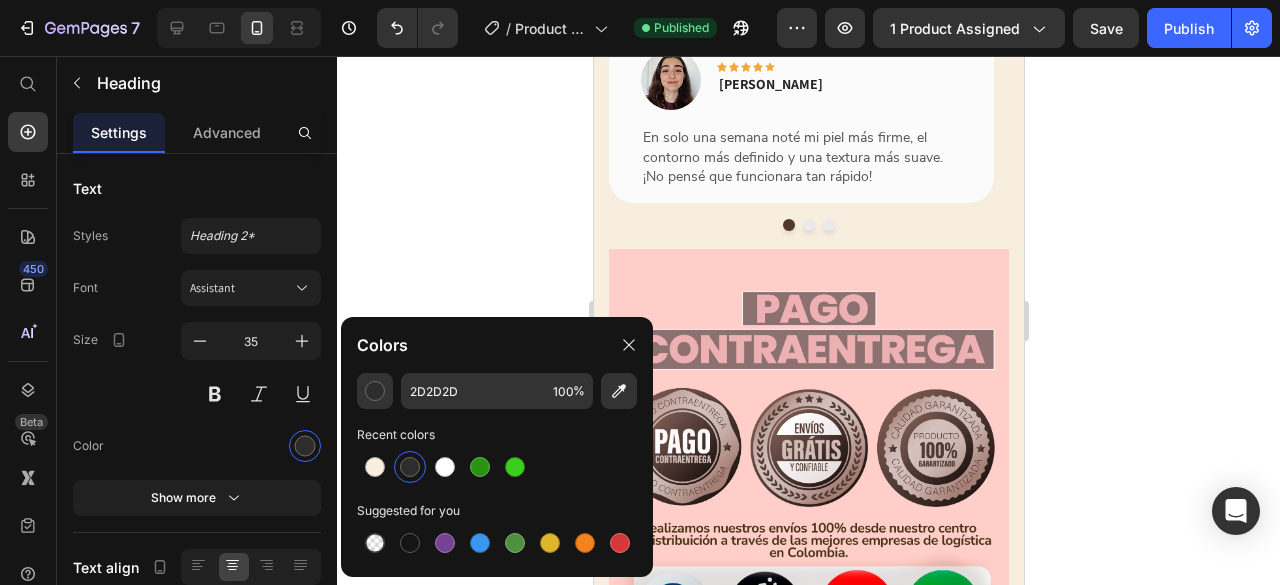 click 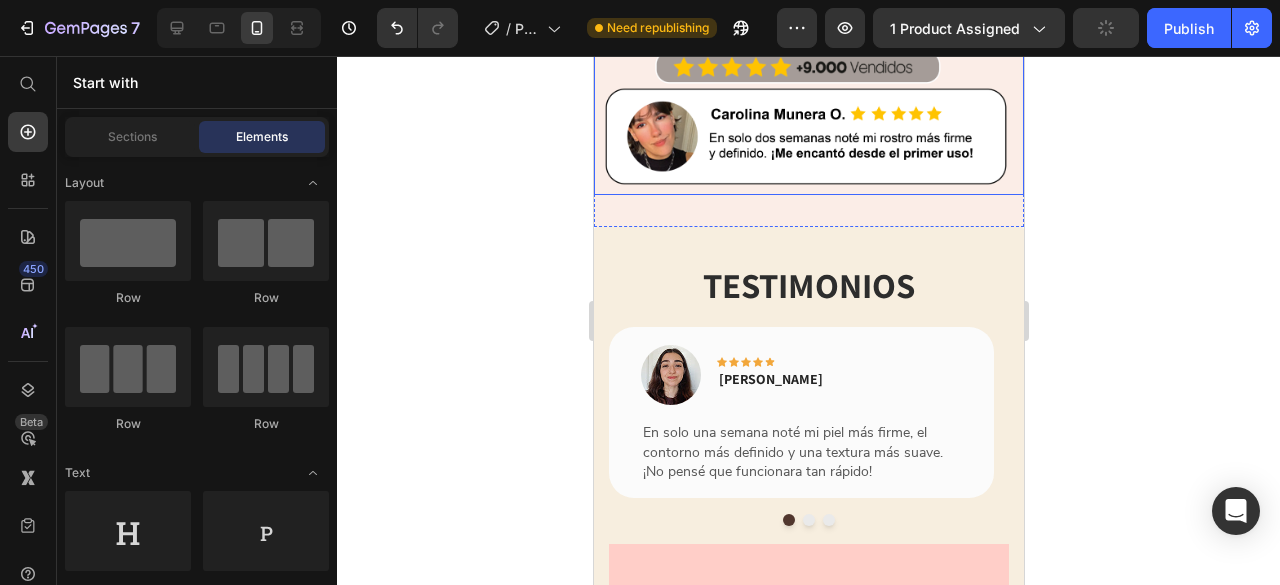 scroll, scrollTop: 5515, scrollLeft: 0, axis: vertical 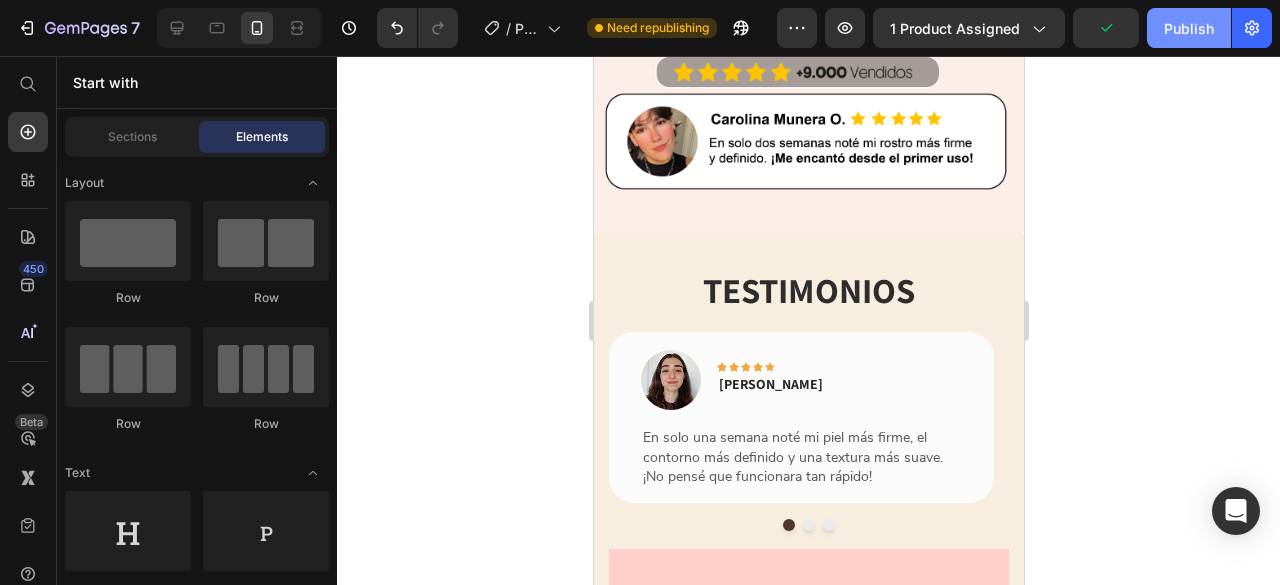 click on "Publish" at bounding box center (1189, 28) 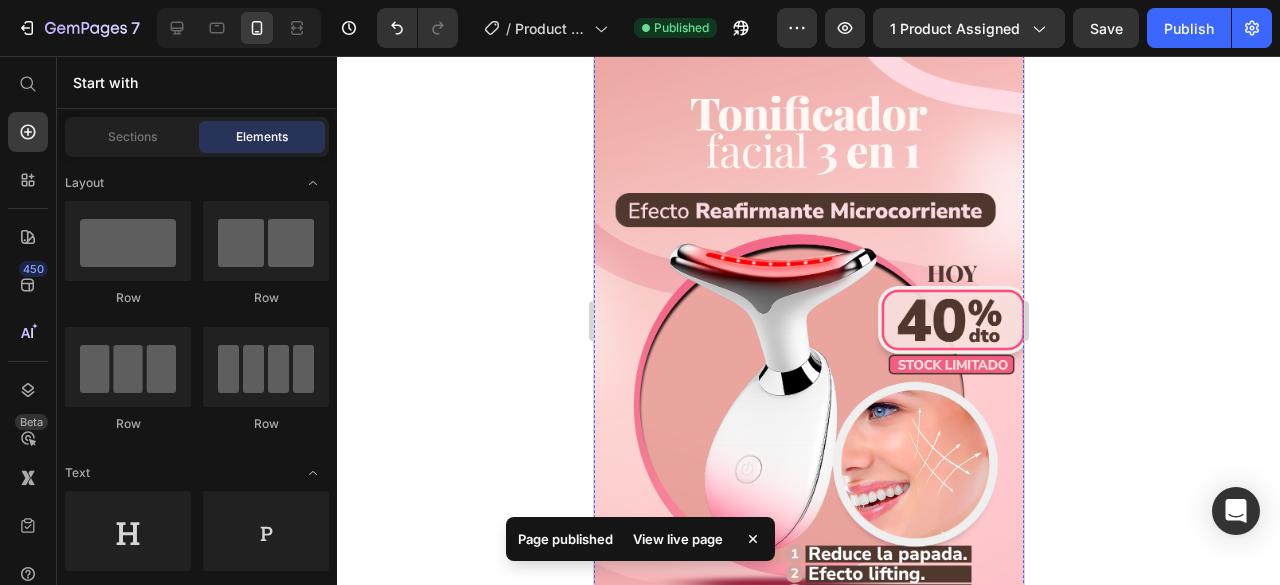 scroll, scrollTop: 0, scrollLeft: 0, axis: both 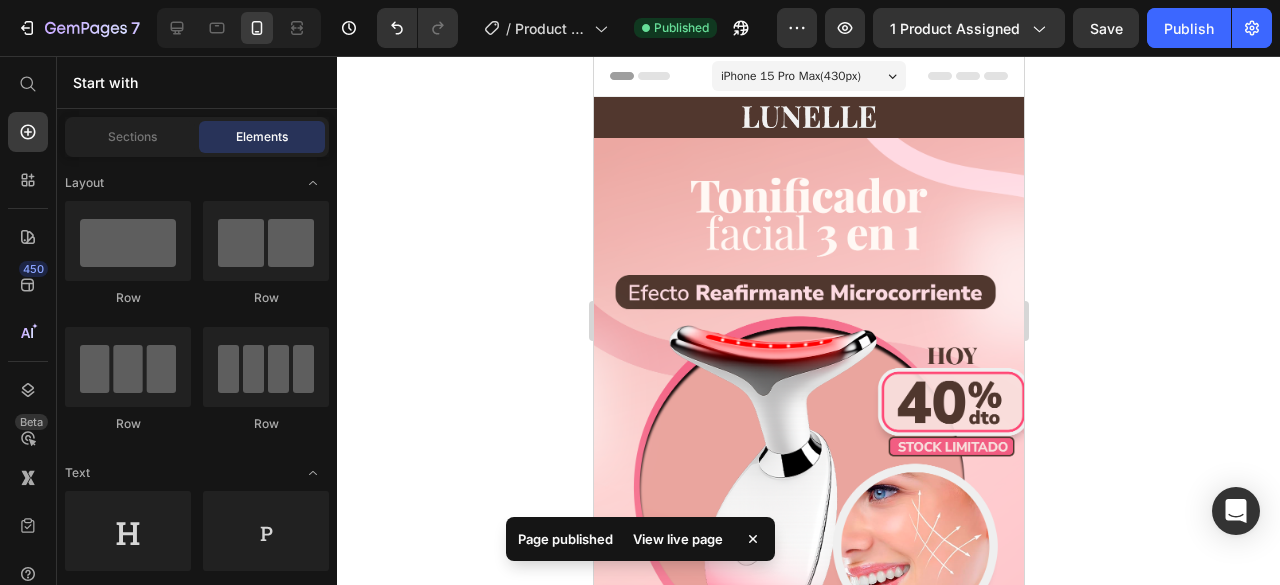 click on "View live page" at bounding box center [678, 539] 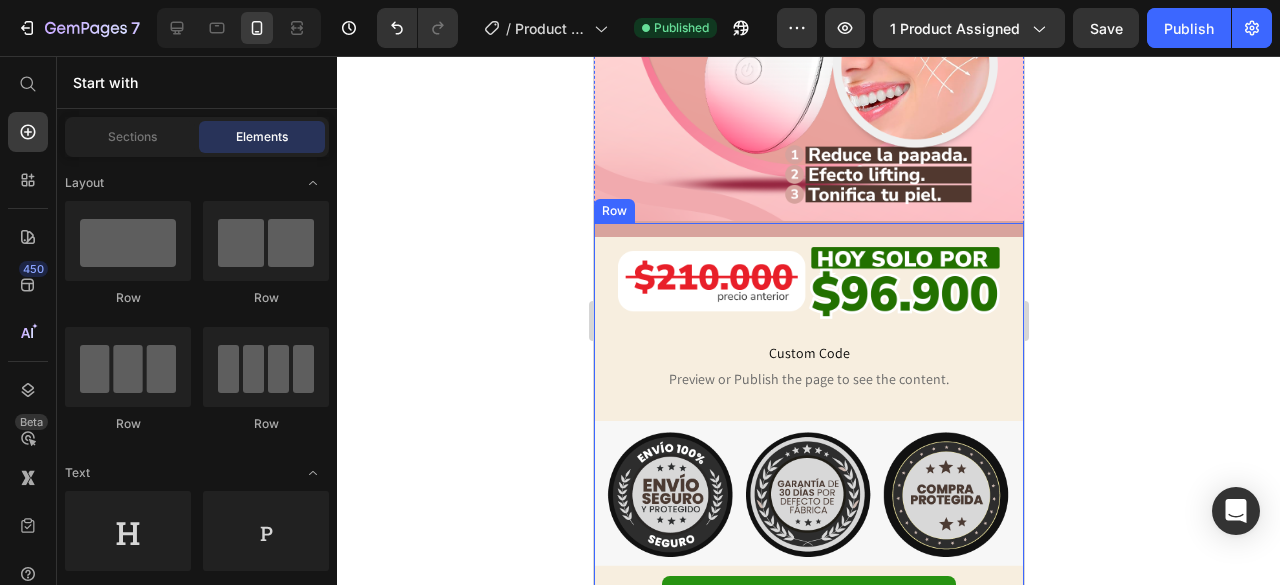 scroll, scrollTop: 482, scrollLeft: 0, axis: vertical 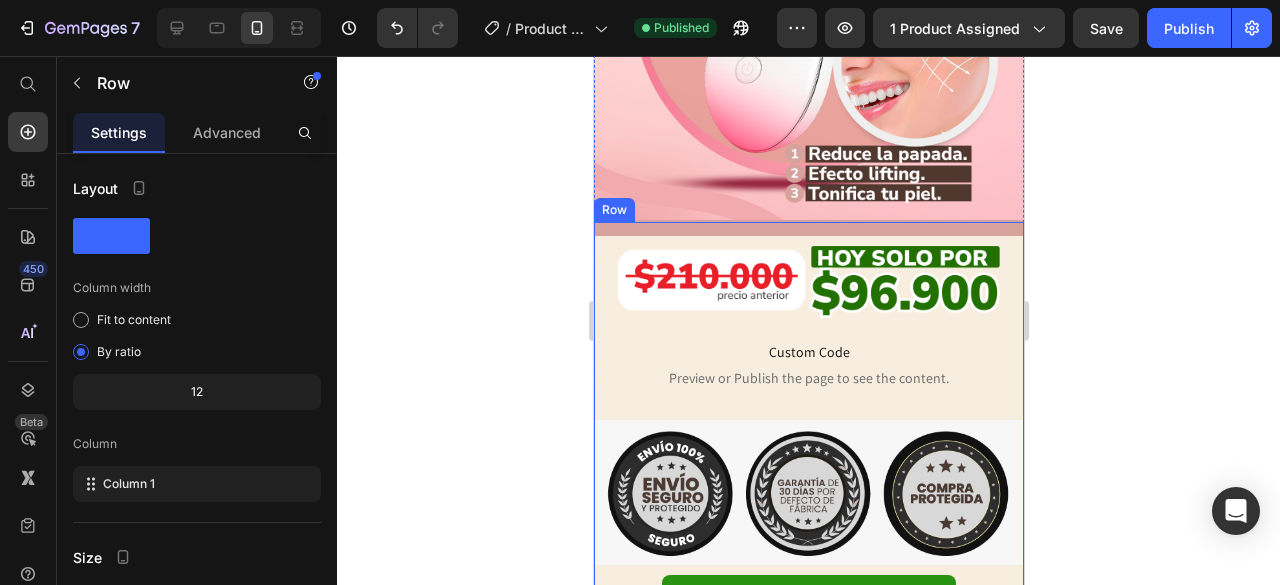 click on "Title Line Image
Custom Code
Preview or Publish the page to see the content. Custom Code Image OFERTA EXPIRA EN: Heading 06 Minutos 08 Segundos Countdown Timer Recupera la firmeza  de tu rostro sin cirugías ni dolor Heading ANTES DESPUÉS Image Comparison
Custom Code
Preview or Publish the page to see the content. Custom Code Image ⁠⁠⁠⁠⁠⁠⁠ Reduce líneas finas y arrugas Heading Row Image ⁠⁠⁠⁠⁠⁠⁠ Define la mandíbula y el contorno facial Heading Row Image ⁠⁠⁠⁠⁠⁠⁠ Reduce la hinchazón Heading Row Image ⁠⁠⁠⁠⁠⁠⁠ Diseñado para pieles sensibles – sin riesgo de irritación Heading Row Image ⁠⁠⁠⁠⁠⁠⁠ Elimina pequeñas manchas con el tiempo Heading Row Image ⁠⁠⁠⁠⁠⁠⁠ Reduce papada, líneas finas y flacidez en solo minutos al día con el tonificador facial 3 en 1. Reafirma, tonifica y rejuvenece desde casa. Heading
Custom Code
Preview or Publish the page to see the content. Heading ¿" at bounding box center [808, 2641] 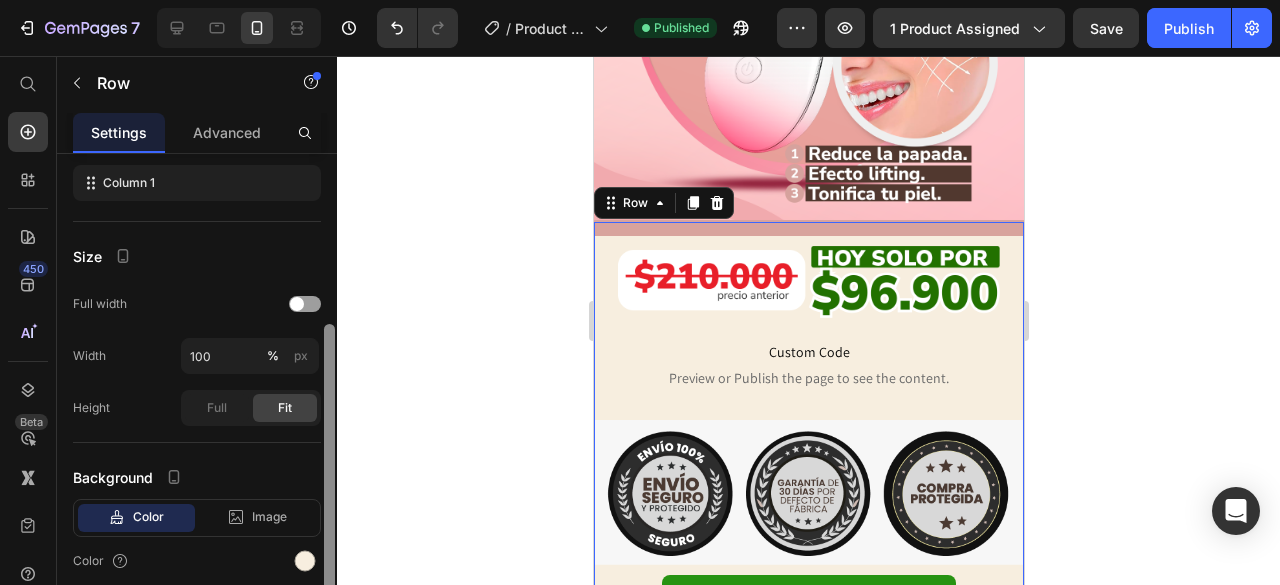 scroll, scrollTop: 302, scrollLeft: 0, axis: vertical 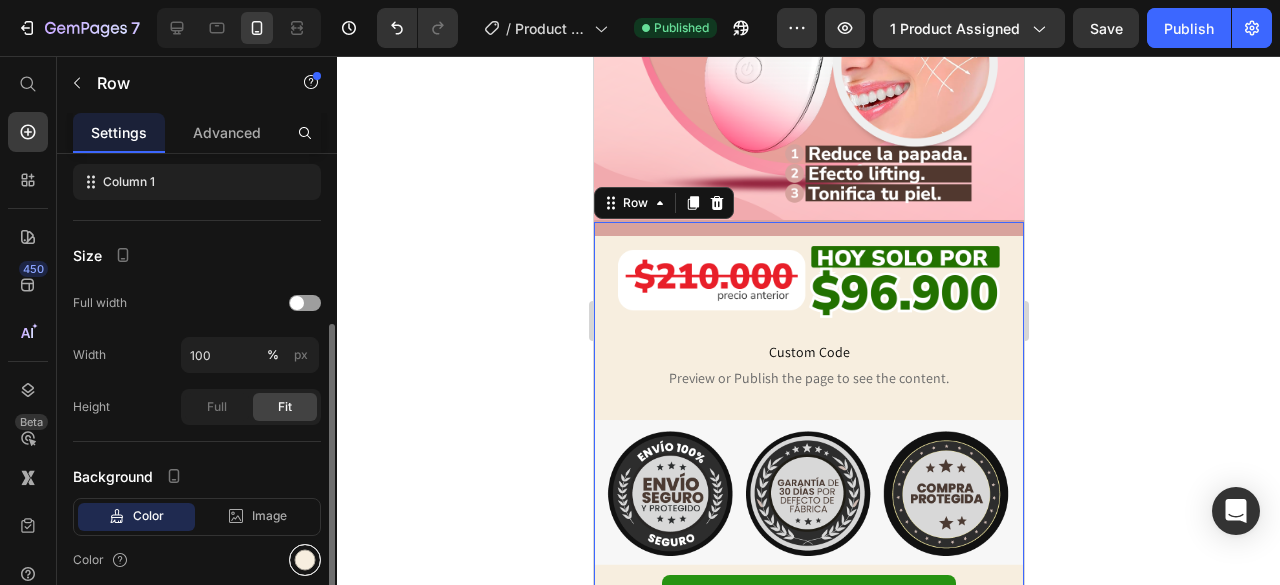 click at bounding box center [305, 560] 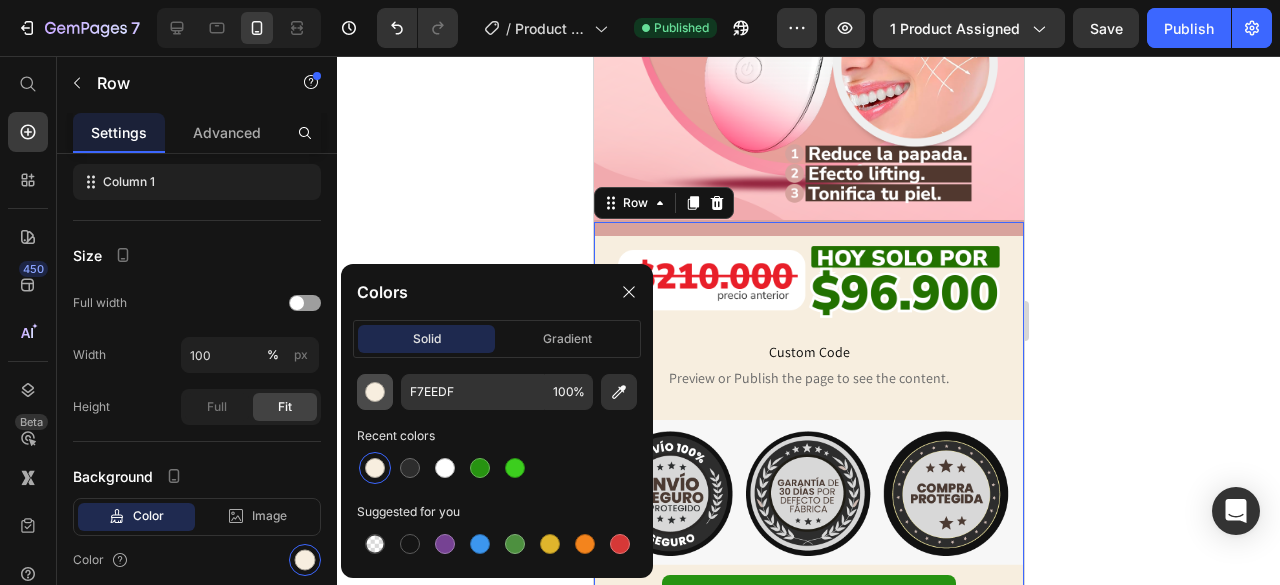 click at bounding box center (375, 392) 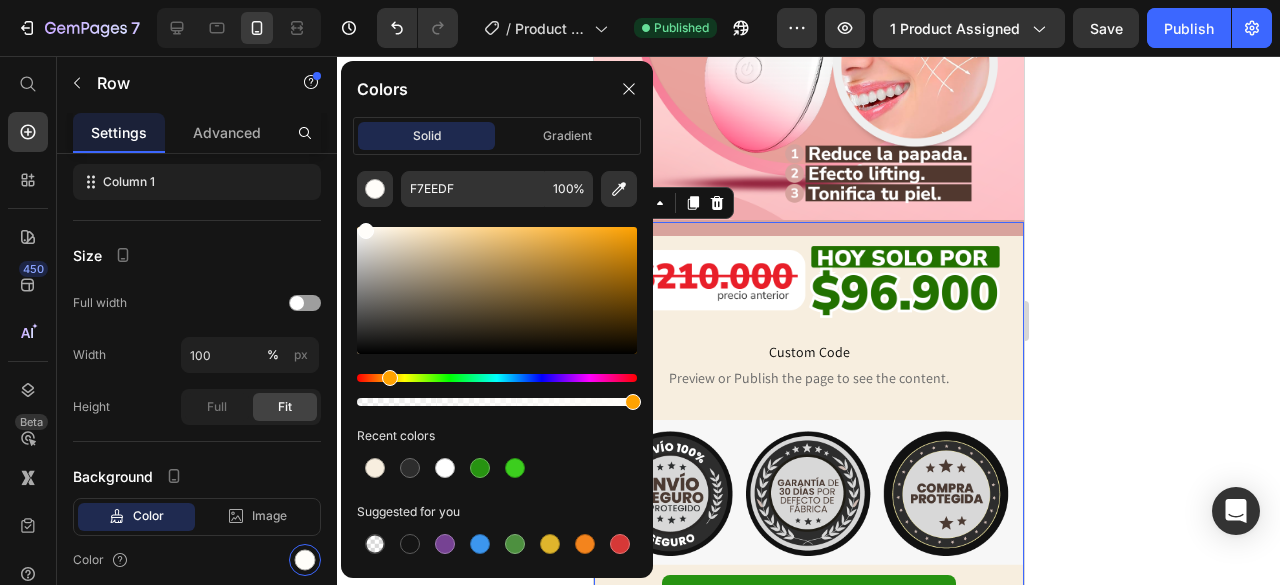 type on "FFFDF9" 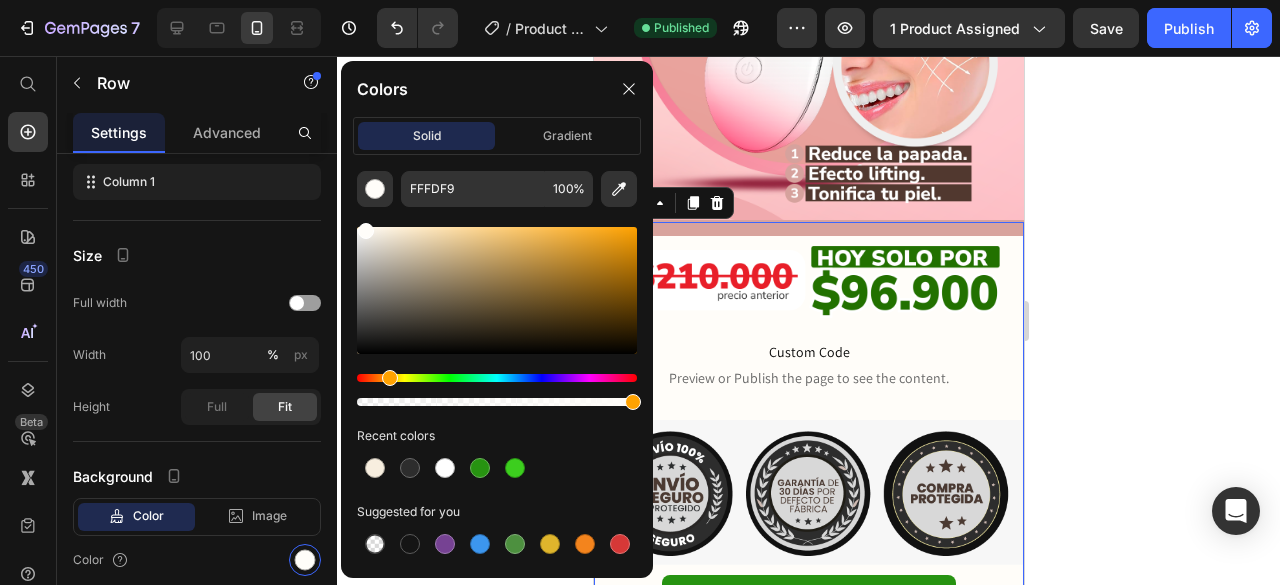 drag, startPoint x: 386, startPoint y: 231, endPoint x: 365, endPoint y: 221, distance: 23.259407 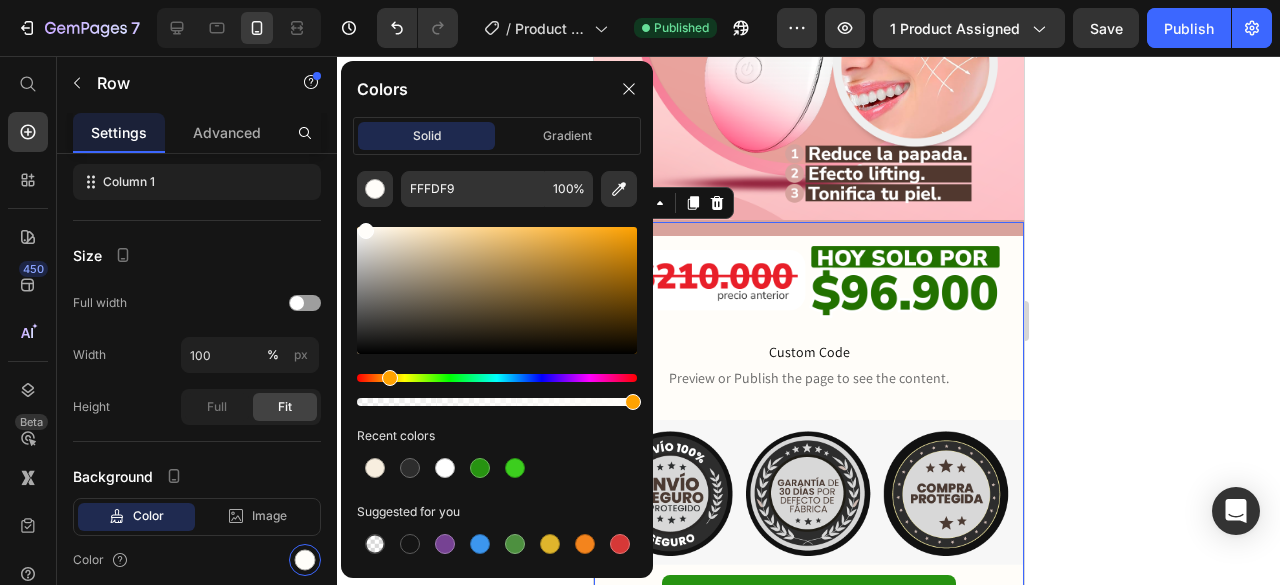 click 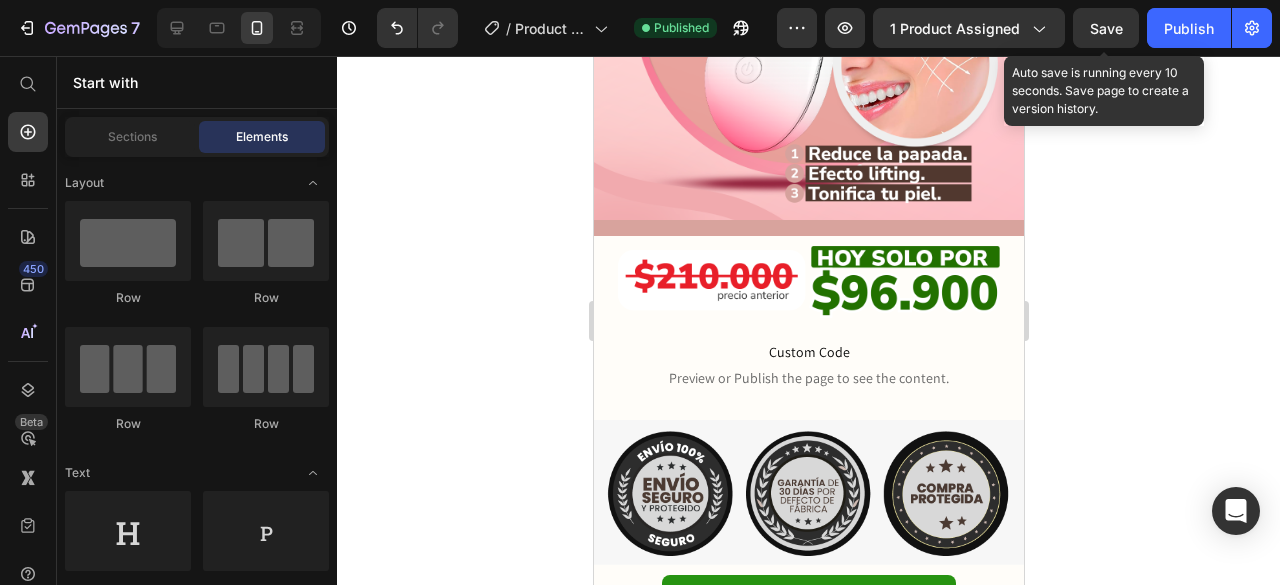 click on "Save" at bounding box center (1106, 28) 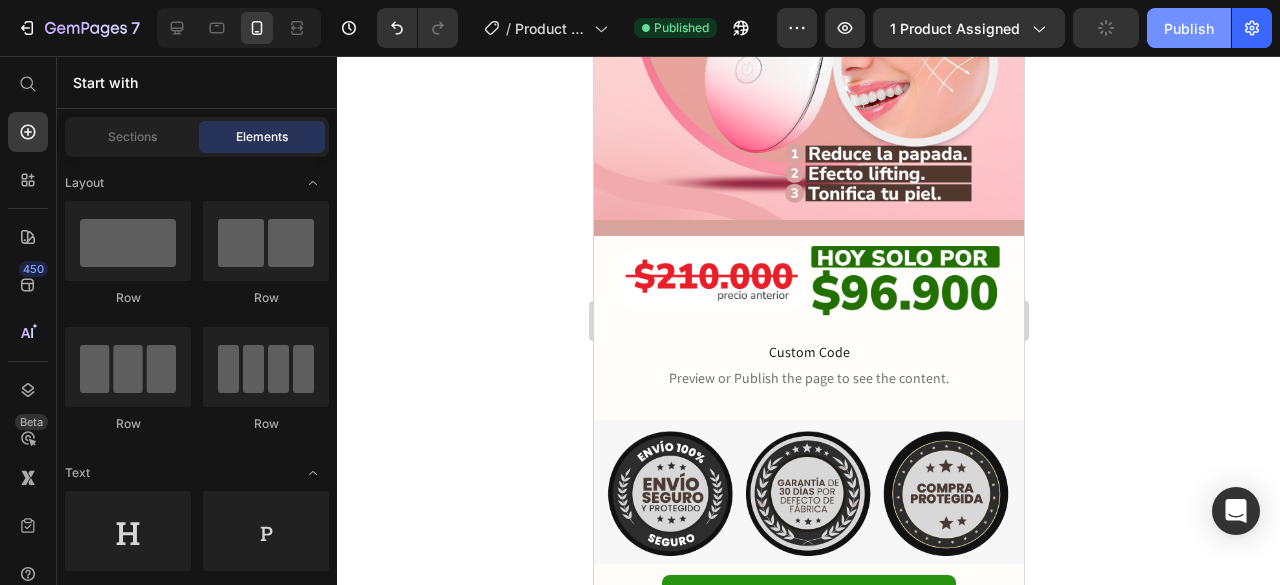 click on "Publish" at bounding box center [1189, 28] 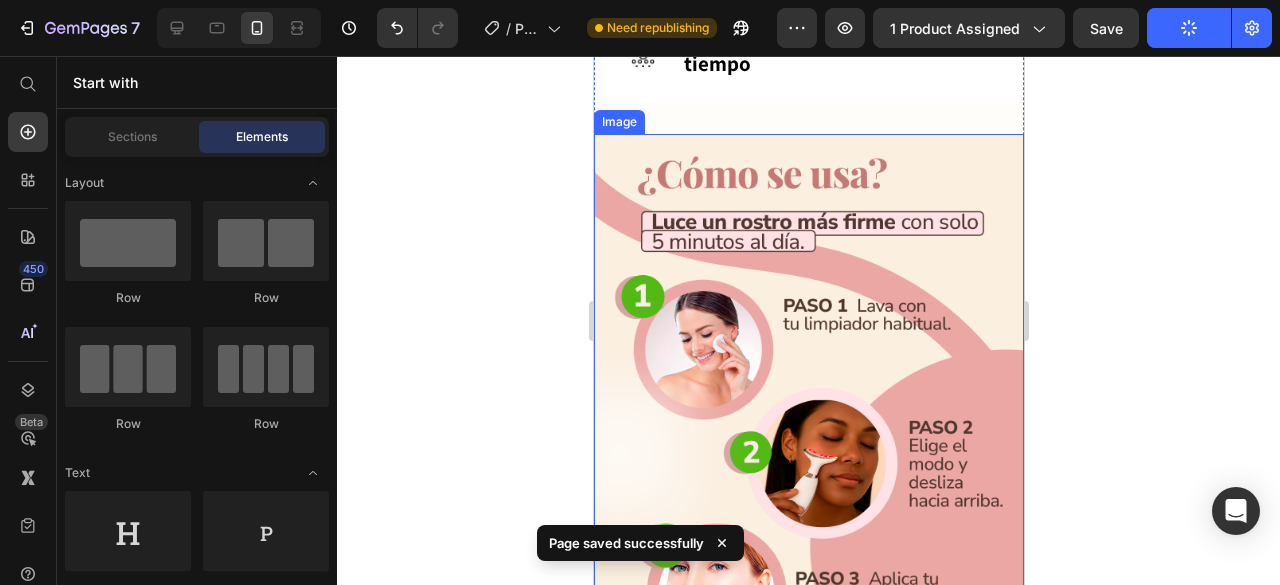 scroll, scrollTop: 2076, scrollLeft: 0, axis: vertical 